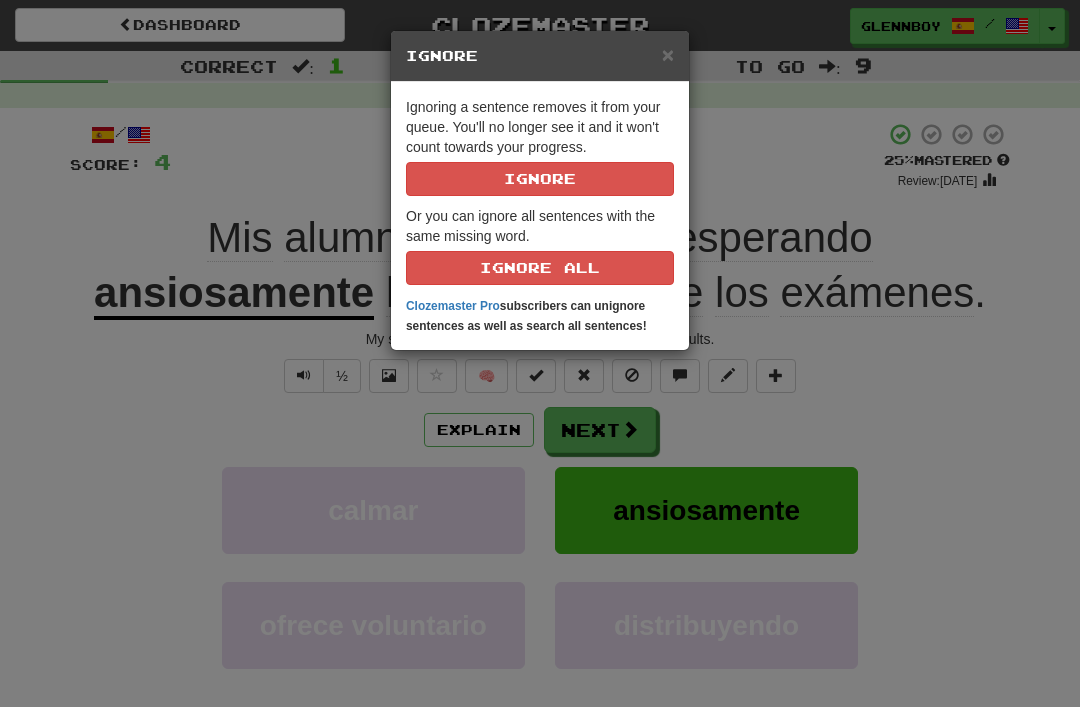 scroll, scrollTop: 1, scrollLeft: 0, axis: vertical 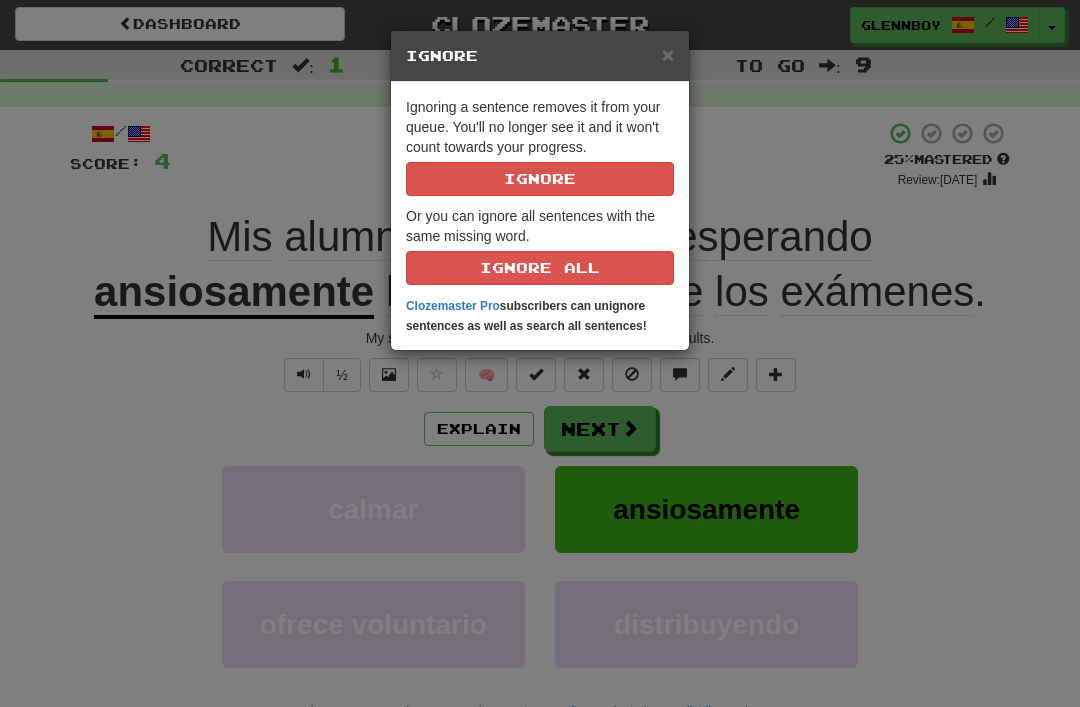 click on "Ignore" at bounding box center (540, 179) 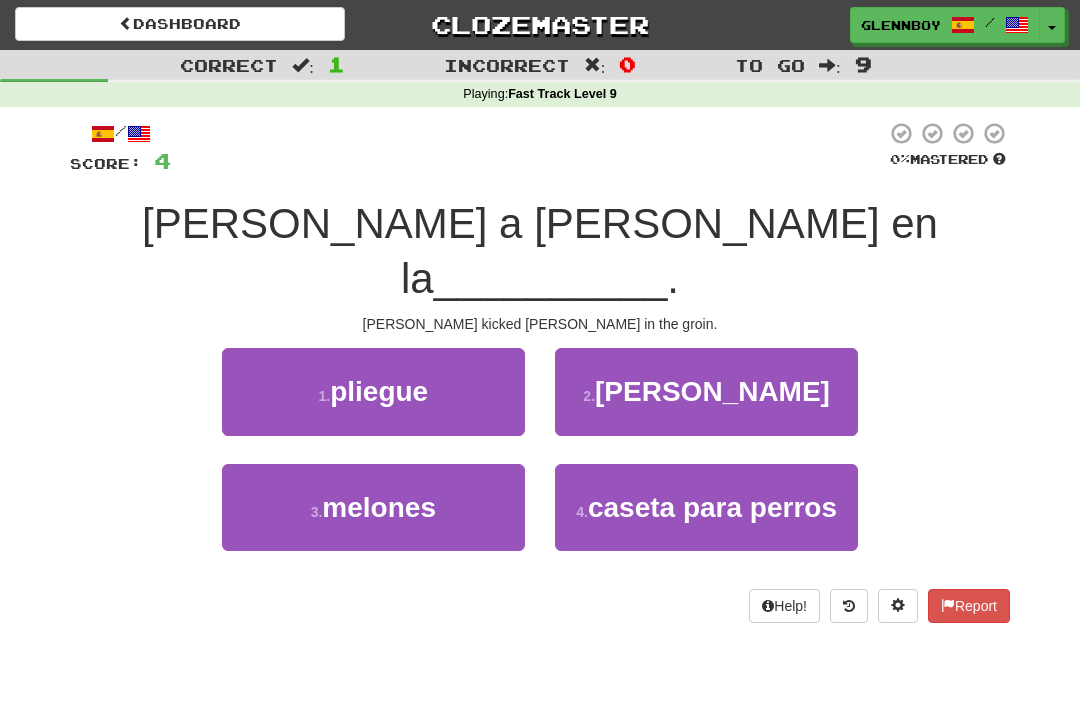 click on "melones" at bounding box center (379, 507) 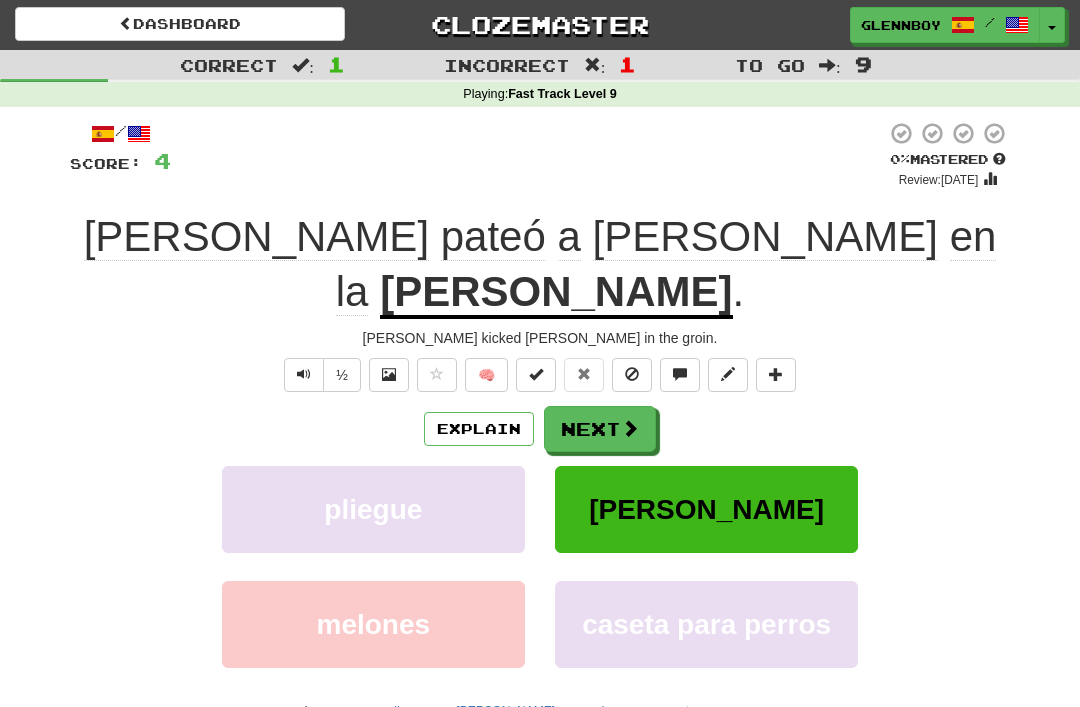 click at bounding box center [632, 374] 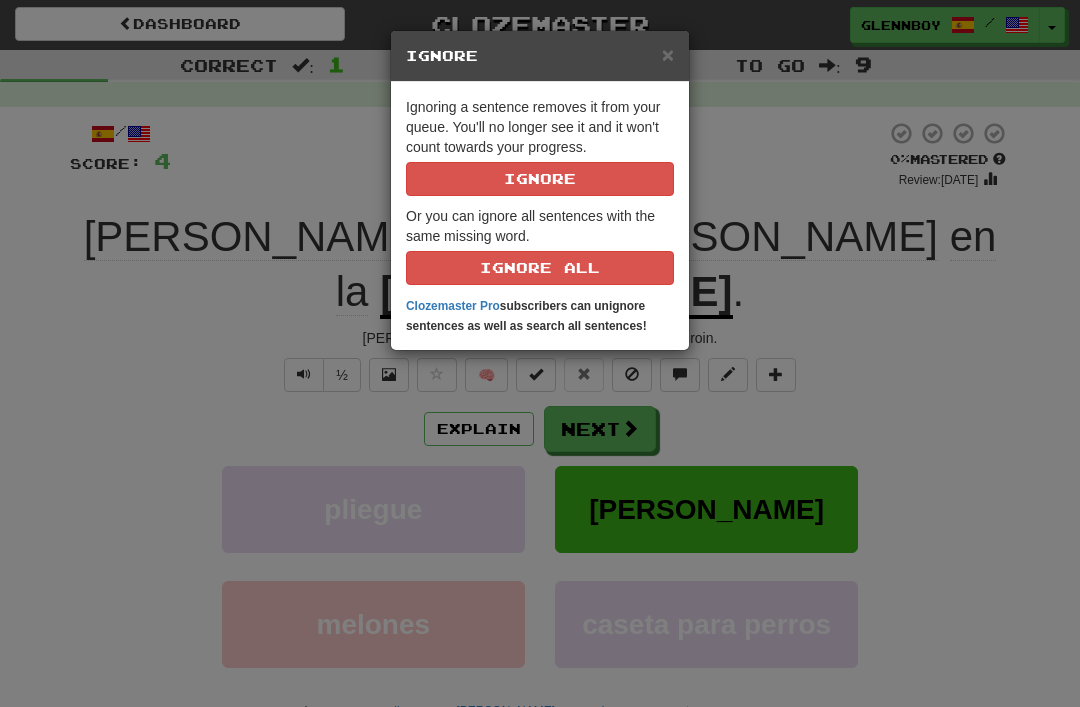 click on "Ignore" at bounding box center (540, 179) 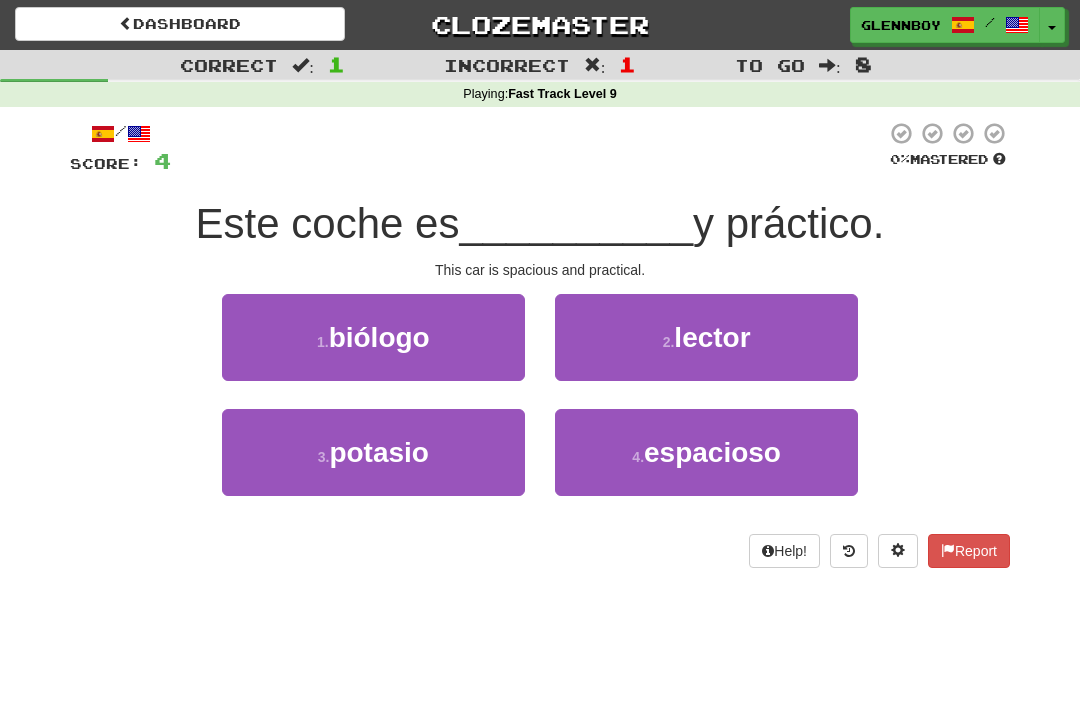 scroll, scrollTop: 0, scrollLeft: 0, axis: both 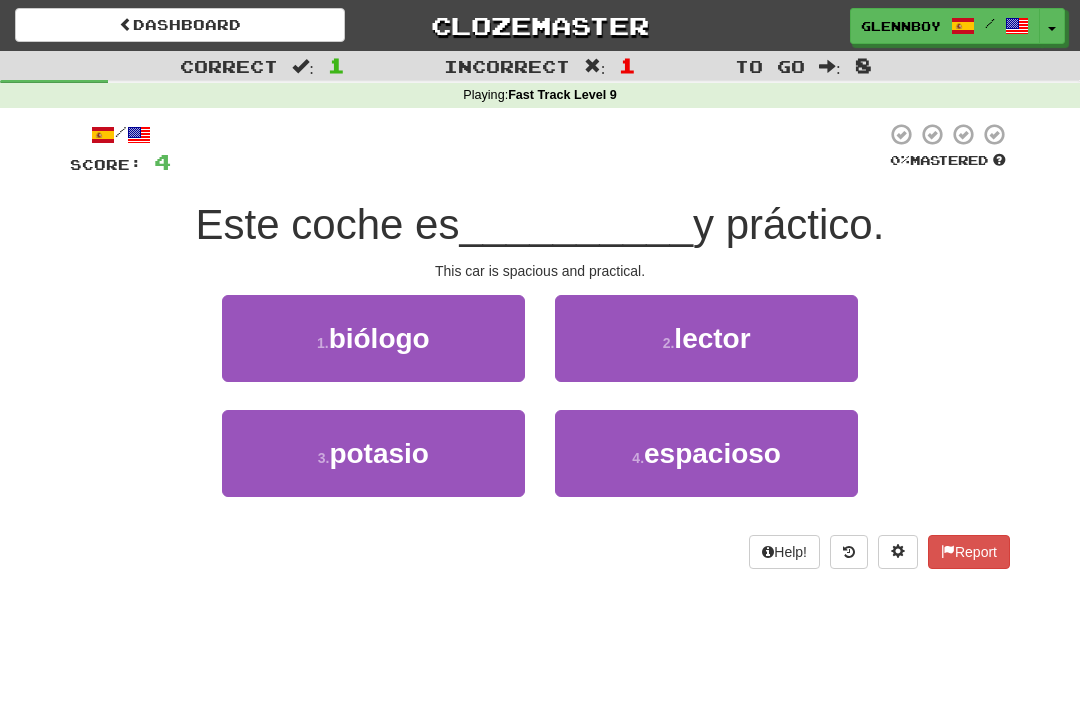 click on "4 .  espacioso" at bounding box center (706, 453) 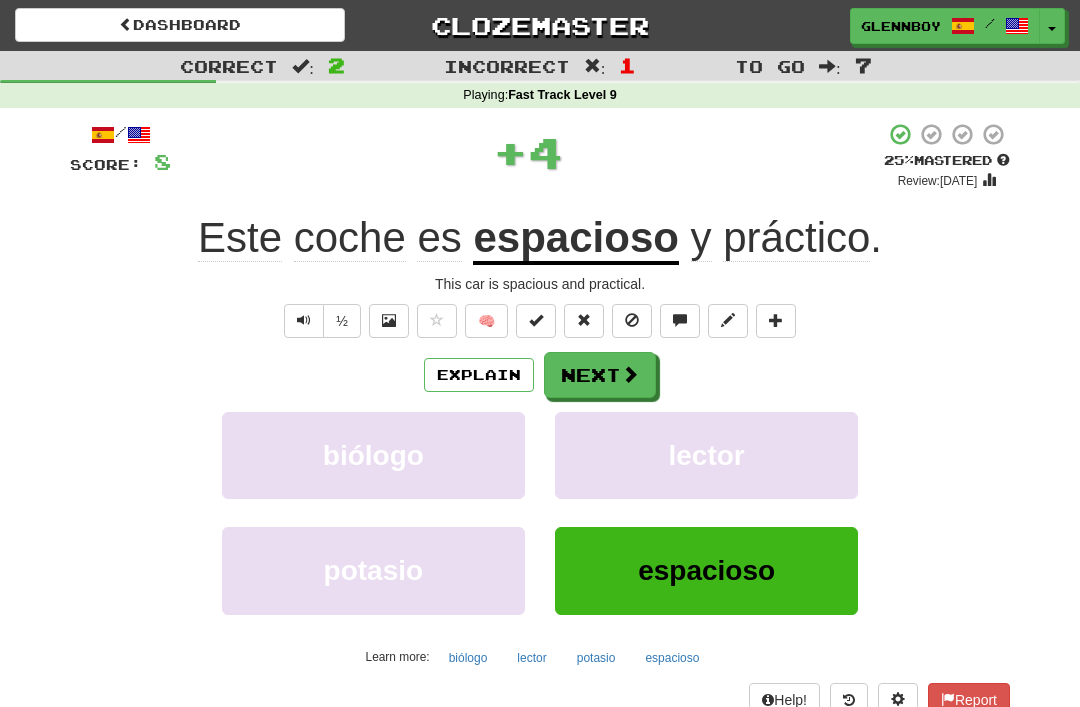 click at bounding box center [632, 320] 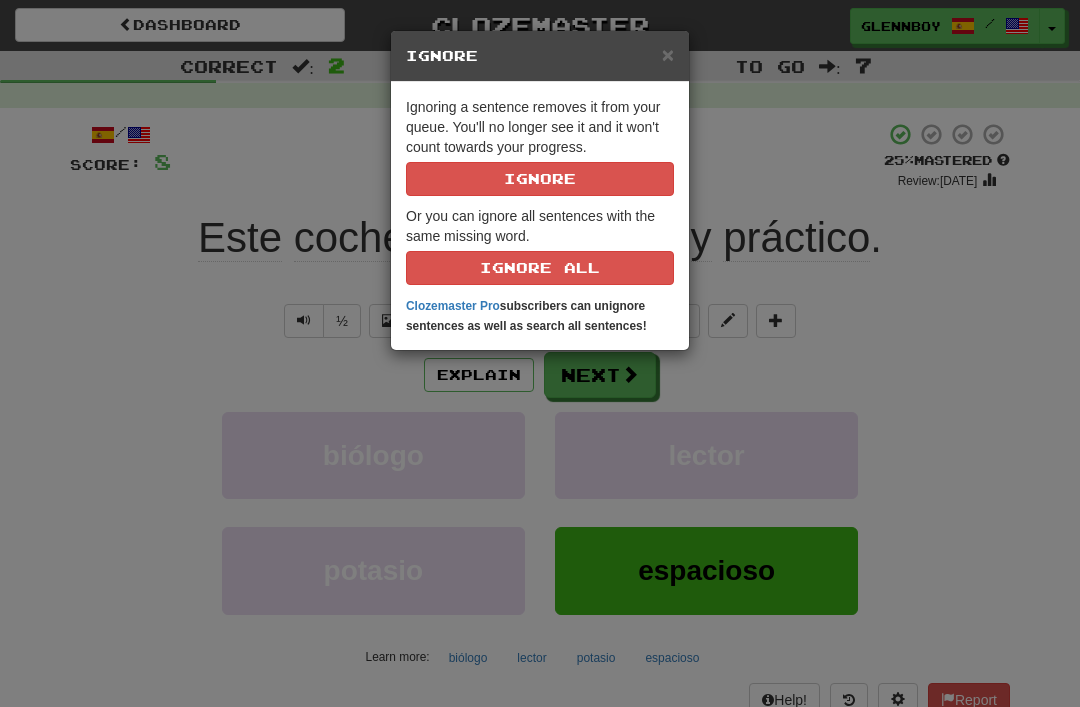click on "Ignore" at bounding box center (540, 179) 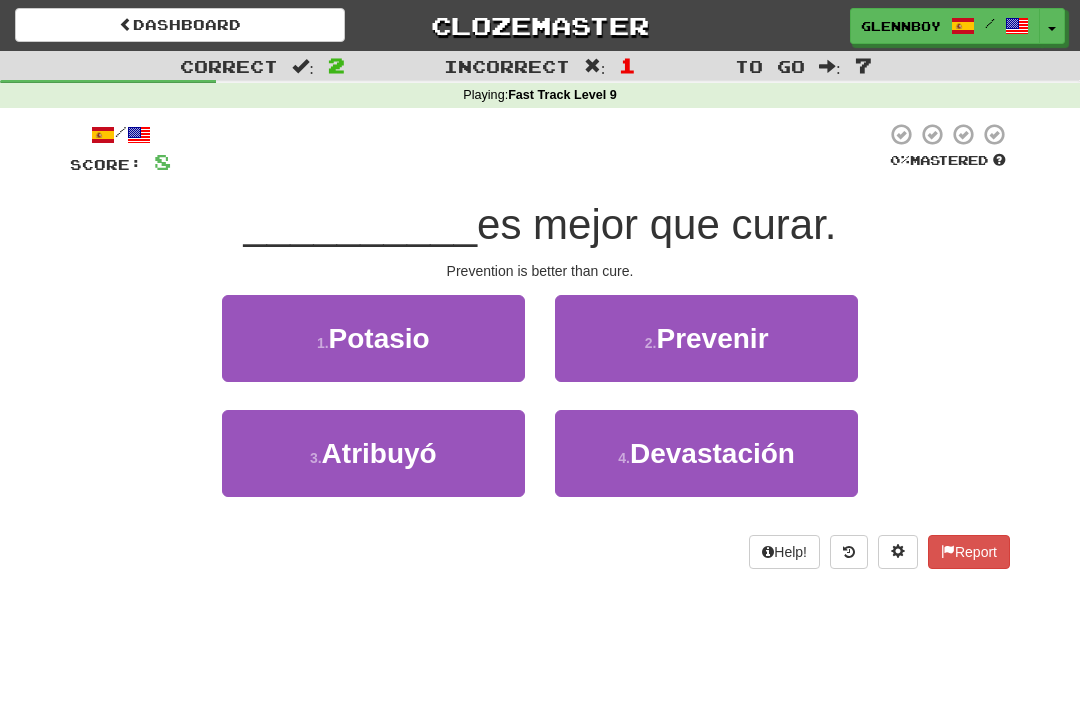click on "Prevenir" at bounding box center [712, 338] 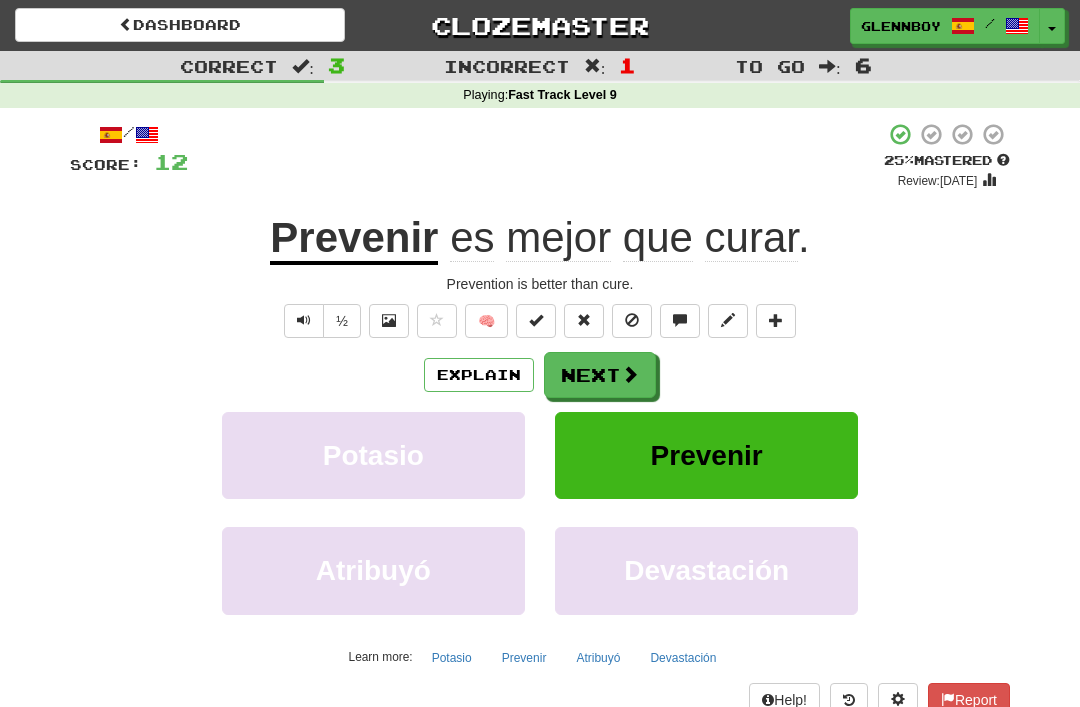click at bounding box center (632, 321) 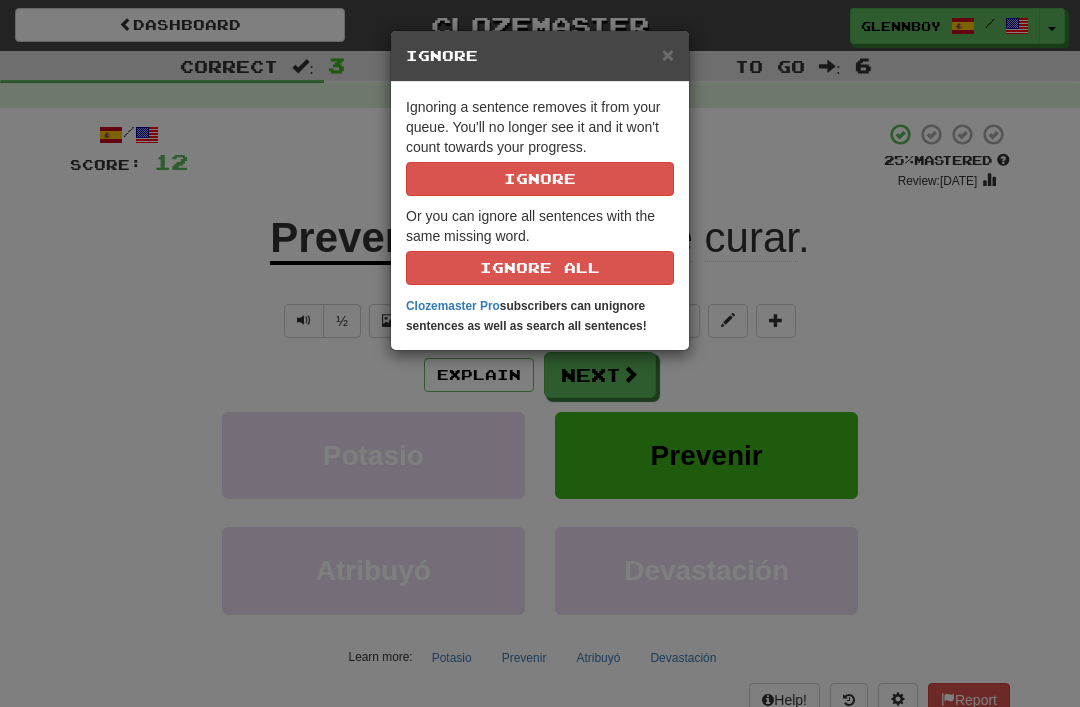 click on "Ignore" at bounding box center [540, 179] 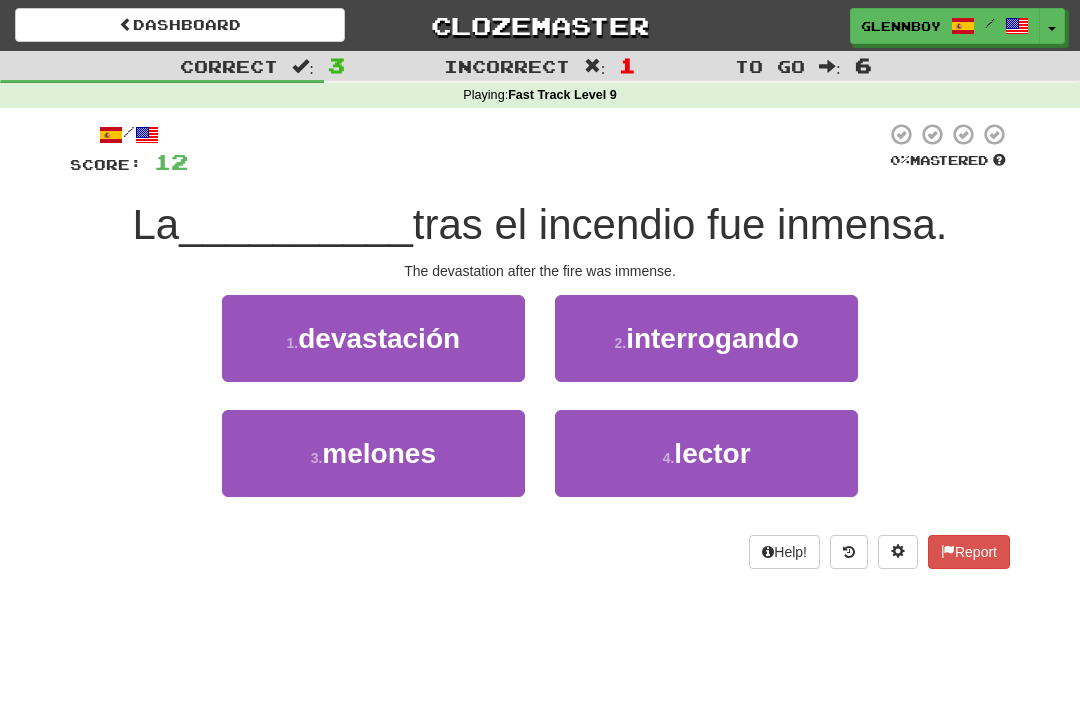 click on "1 .  devastación" at bounding box center [373, 338] 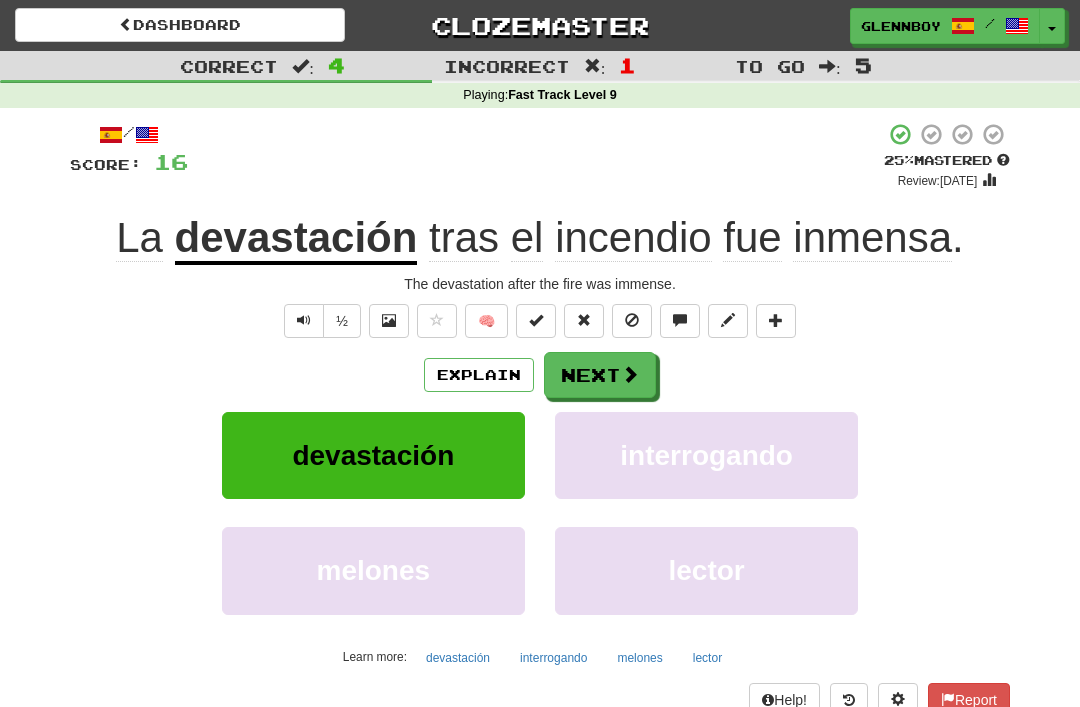 click at bounding box center [632, 321] 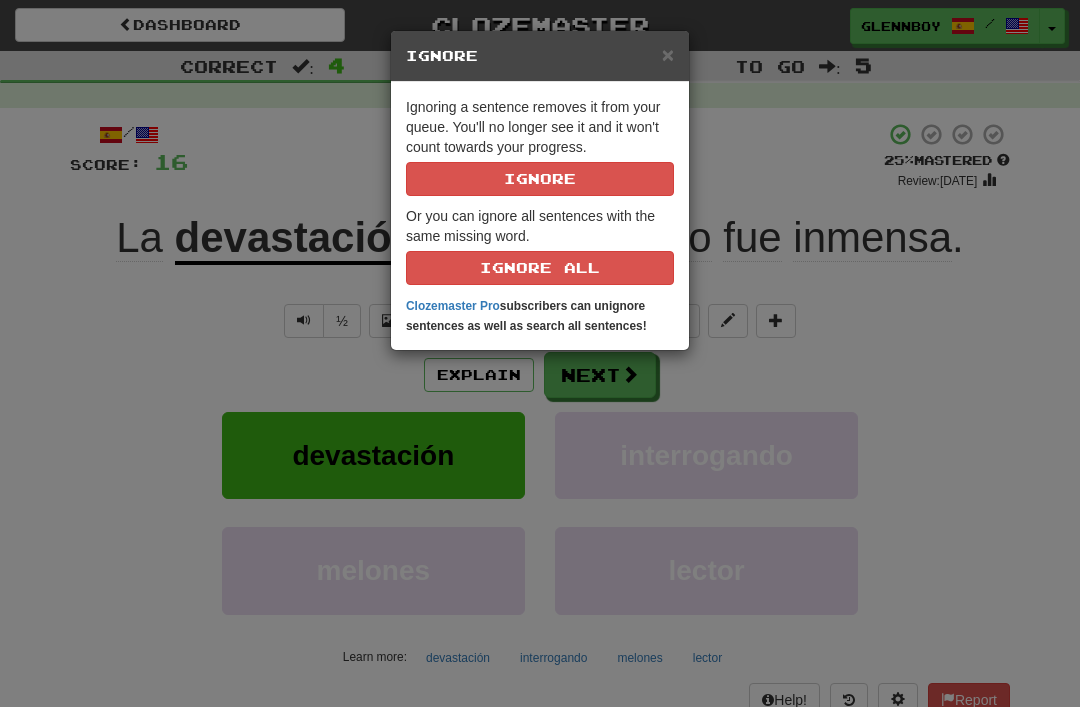 click on "Ignoring a sentence removes it from your queue. You'll no longer see it and it won't count towards your progress. [GEOGRAPHIC_DATA]" at bounding box center (540, 146) 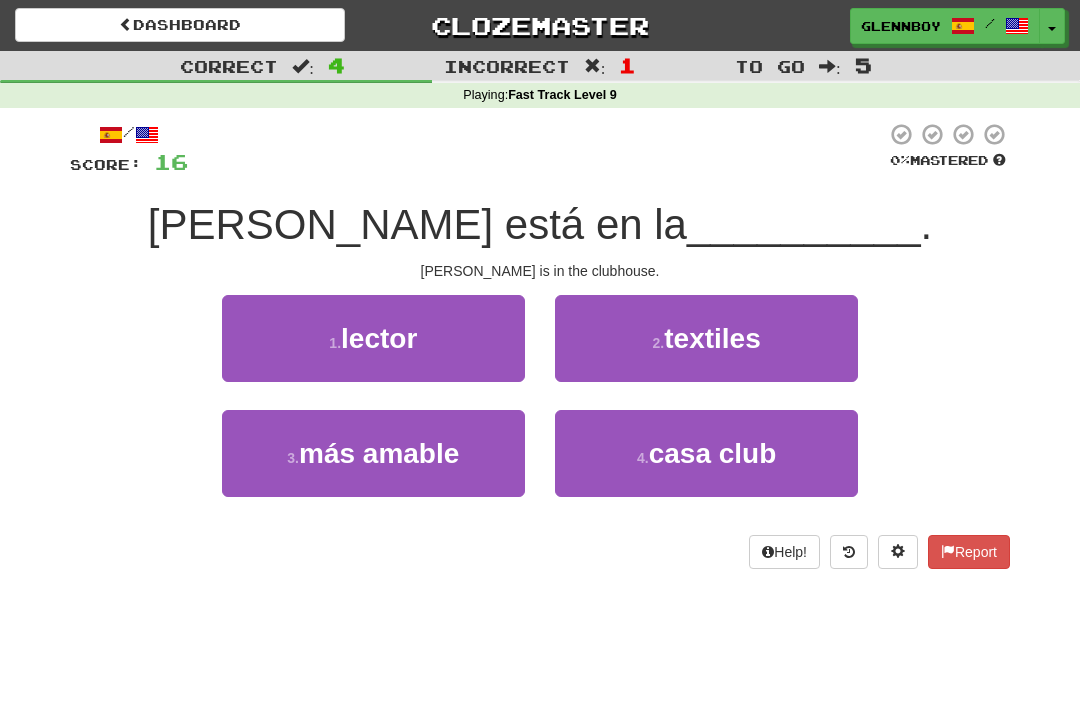 click on "4 .  casa club" at bounding box center [706, 453] 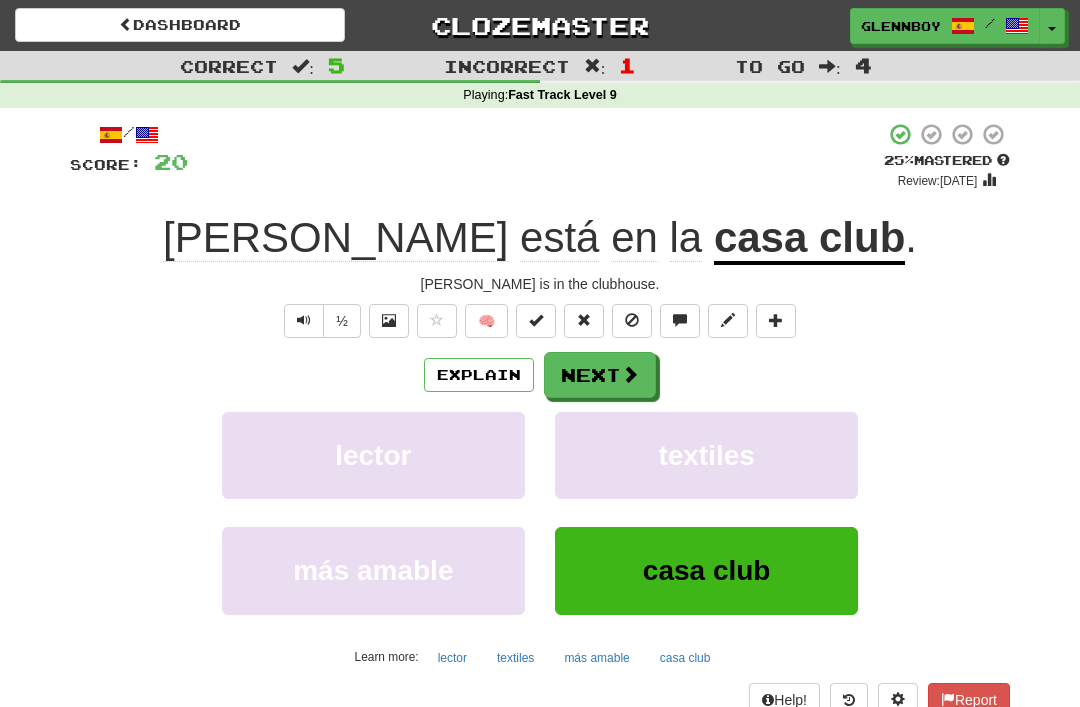 click at bounding box center (632, 321) 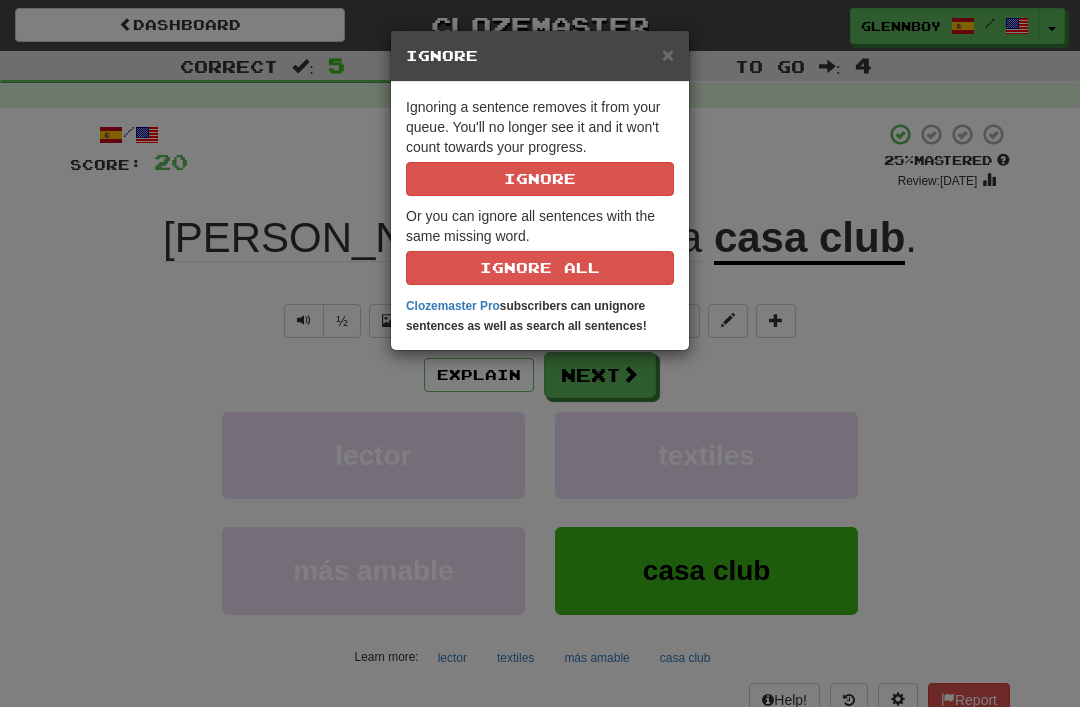 click on "Ignore" at bounding box center (540, 179) 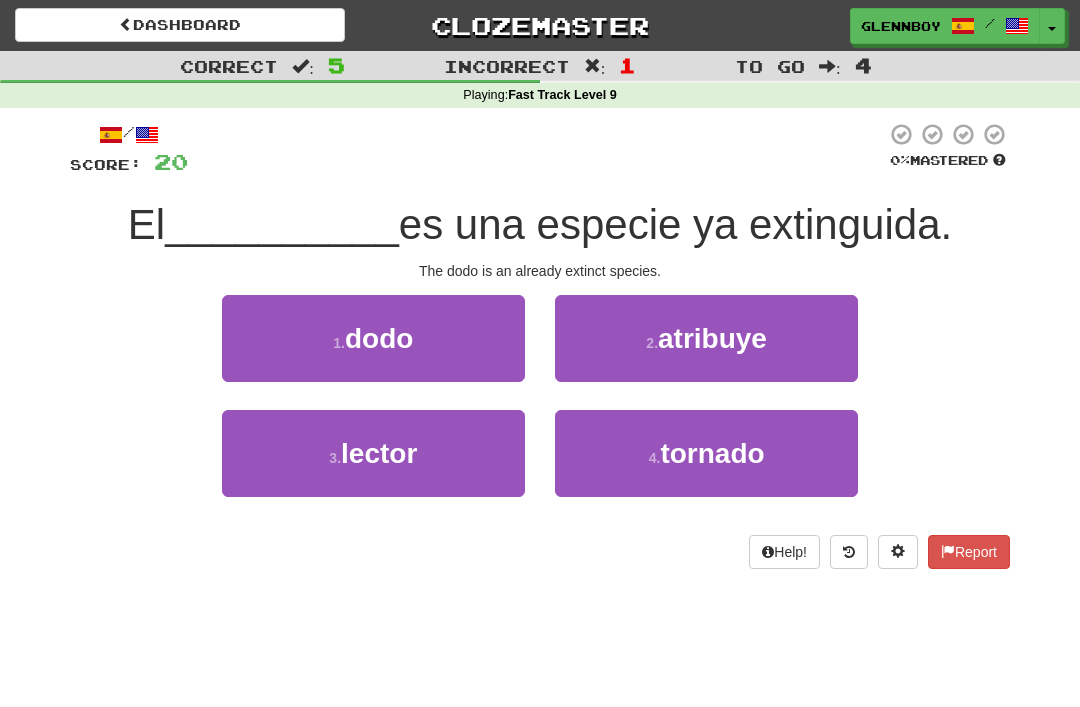 click on "1 .  dodo" at bounding box center (373, 338) 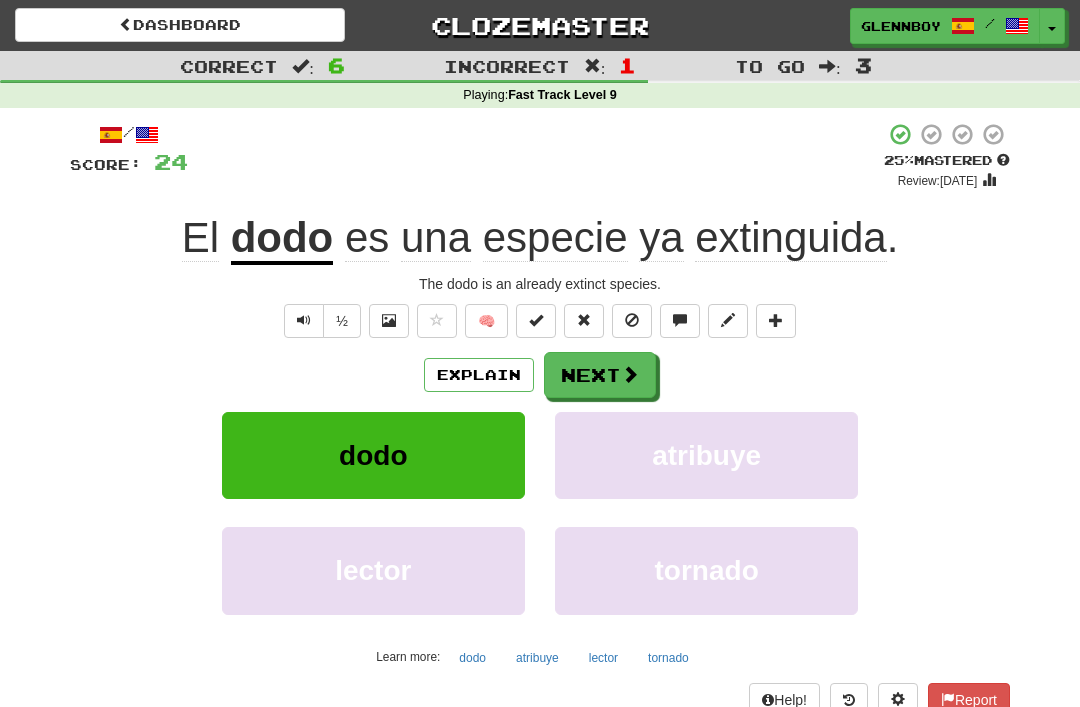 click at bounding box center [584, 321] 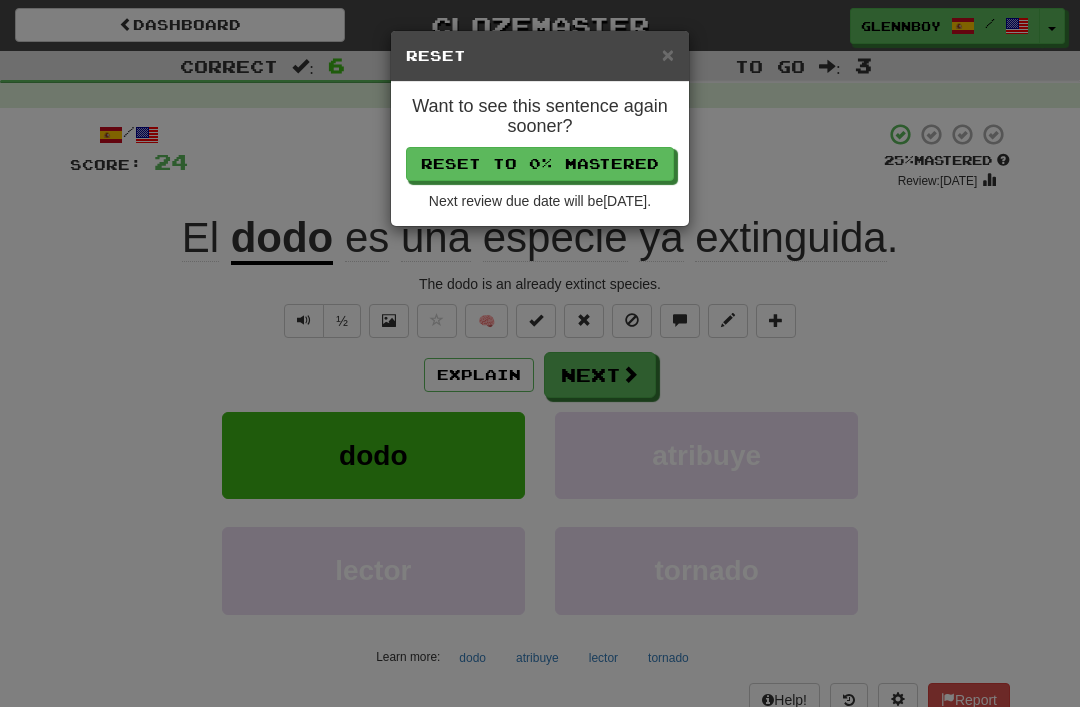 click on "× Reset Want to see this sentence again sooner? Reset to 0% Mastered Next review due date will be  2025-07-10 ." at bounding box center [540, 353] 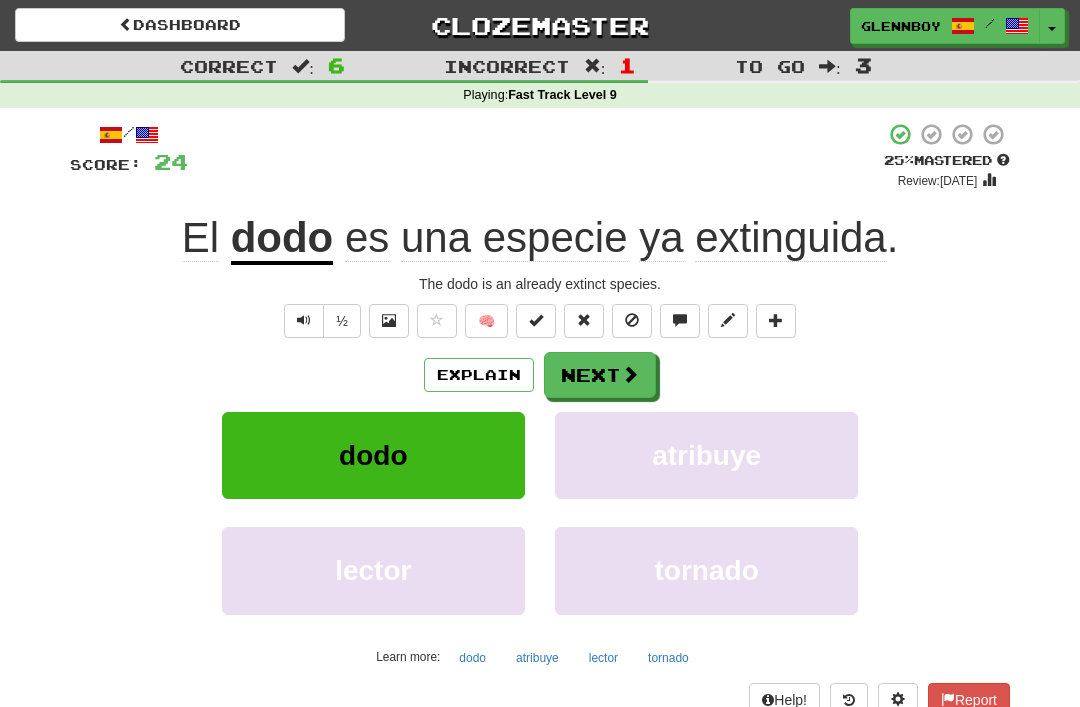 click at bounding box center [632, 321] 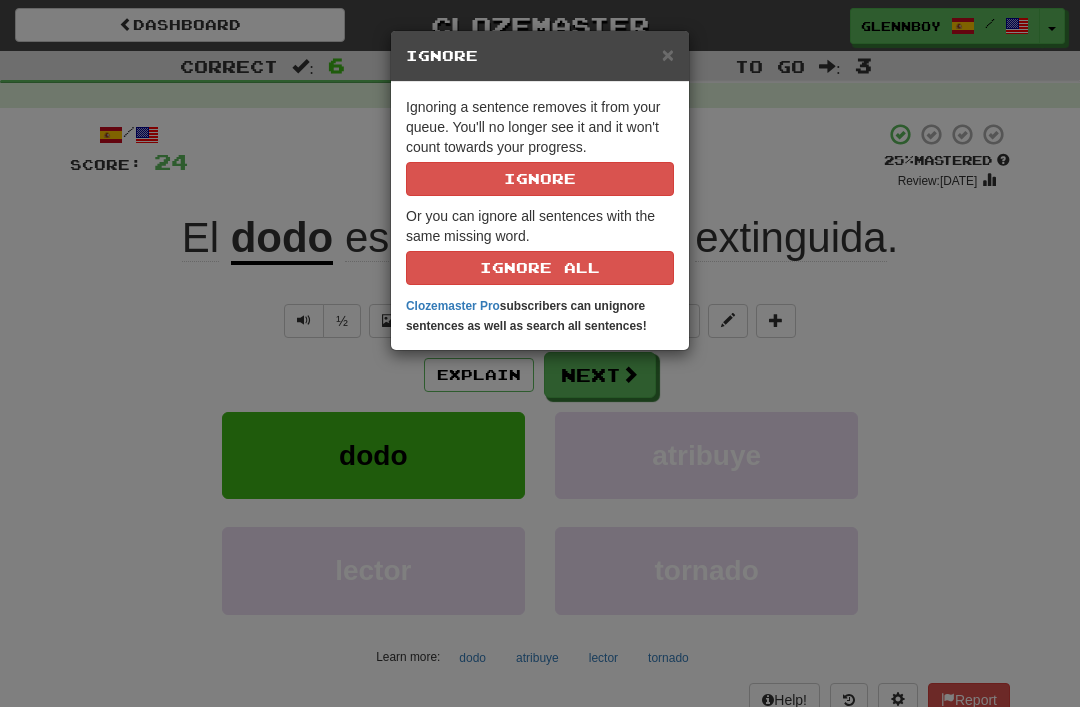 click on "Ignore" at bounding box center (540, 179) 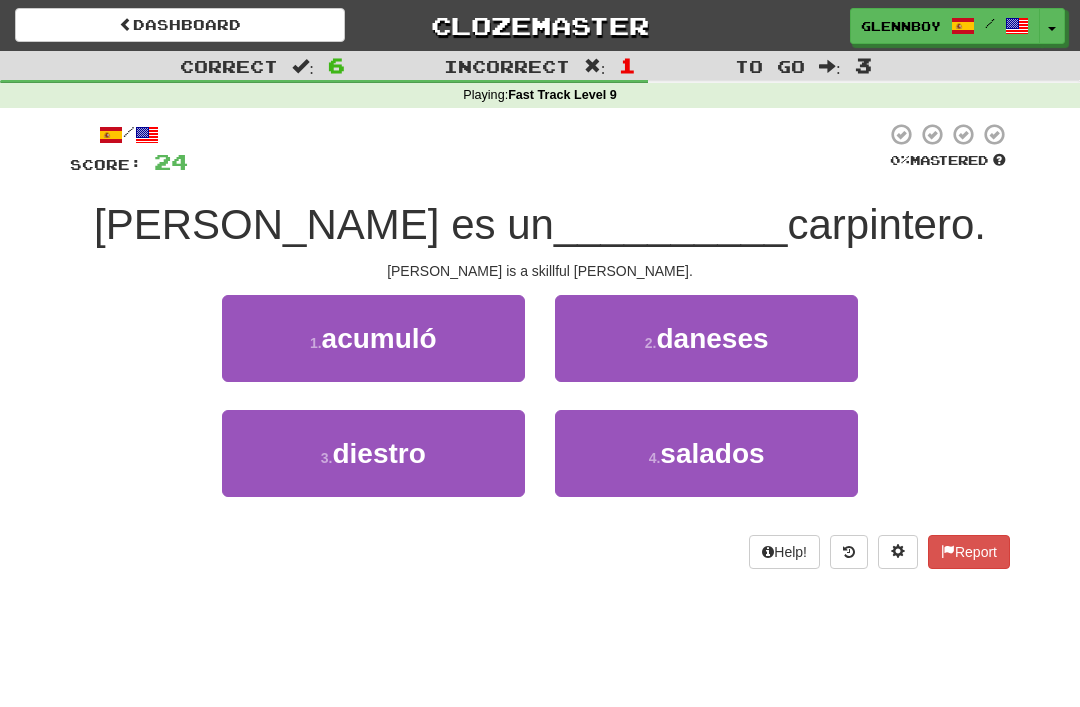 click on "3 .  diestro" at bounding box center (373, 453) 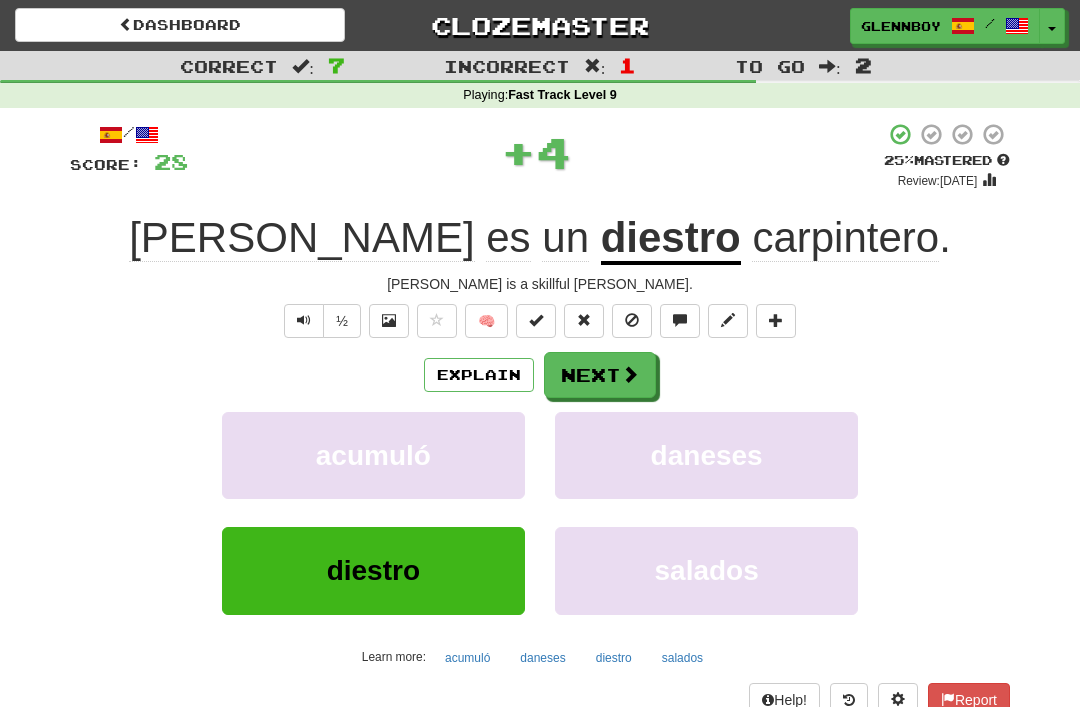 click on "Explain" at bounding box center (479, 375) 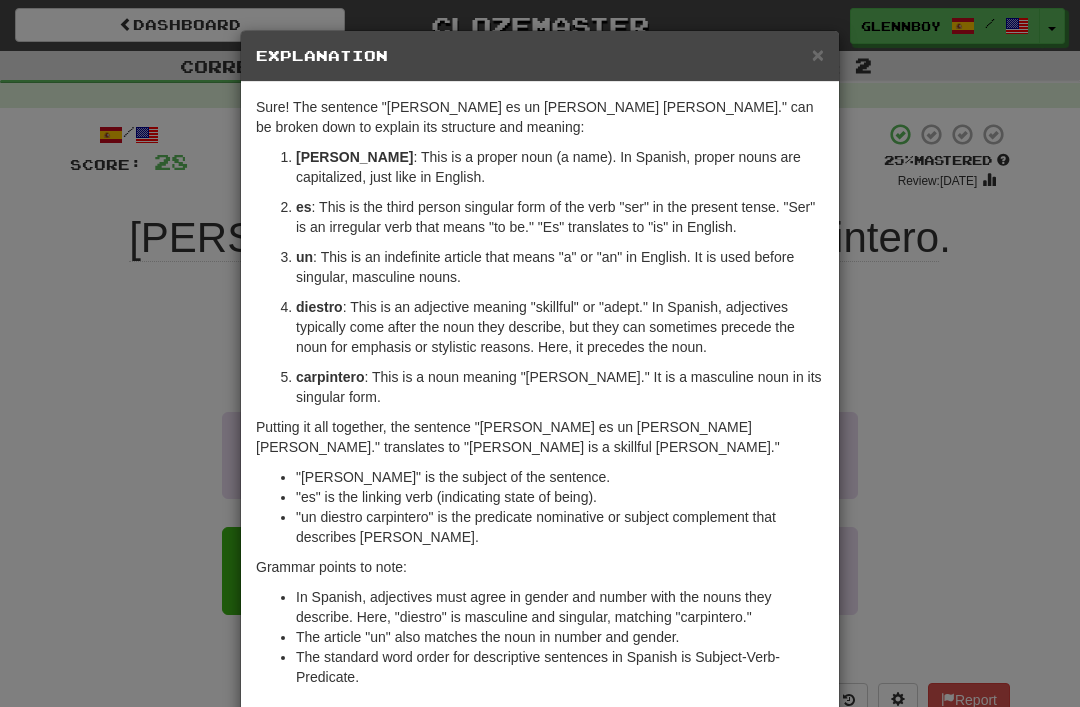 click on "× Explanation" at bounding box center [540, 56] 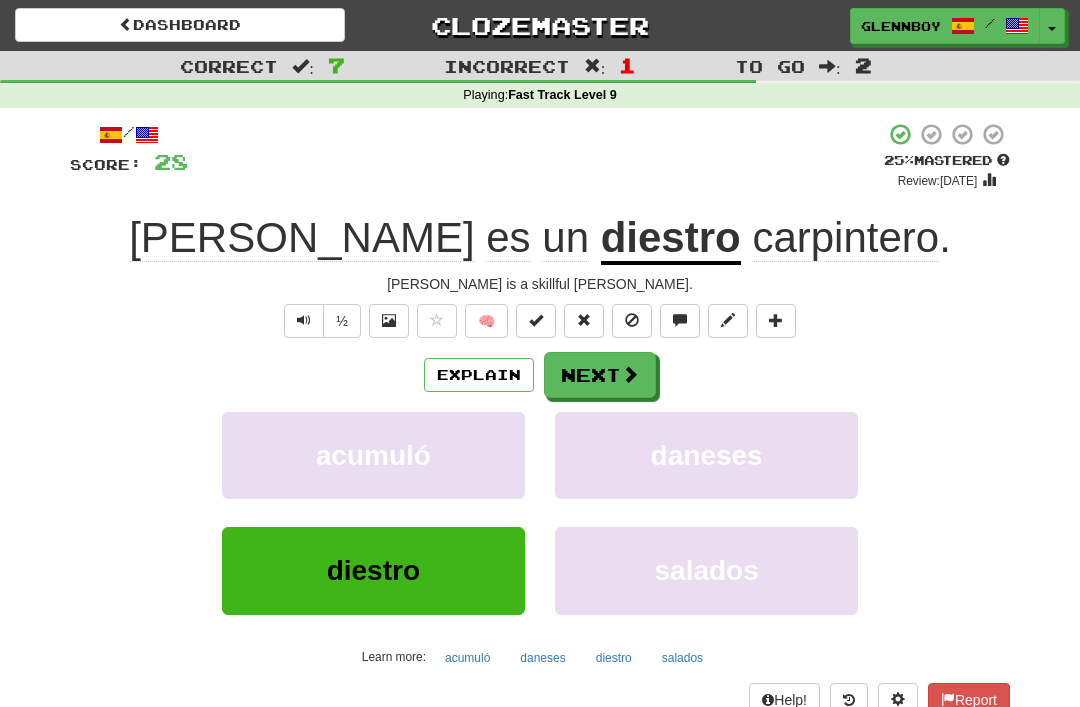 click at bounding box center (632, 320) 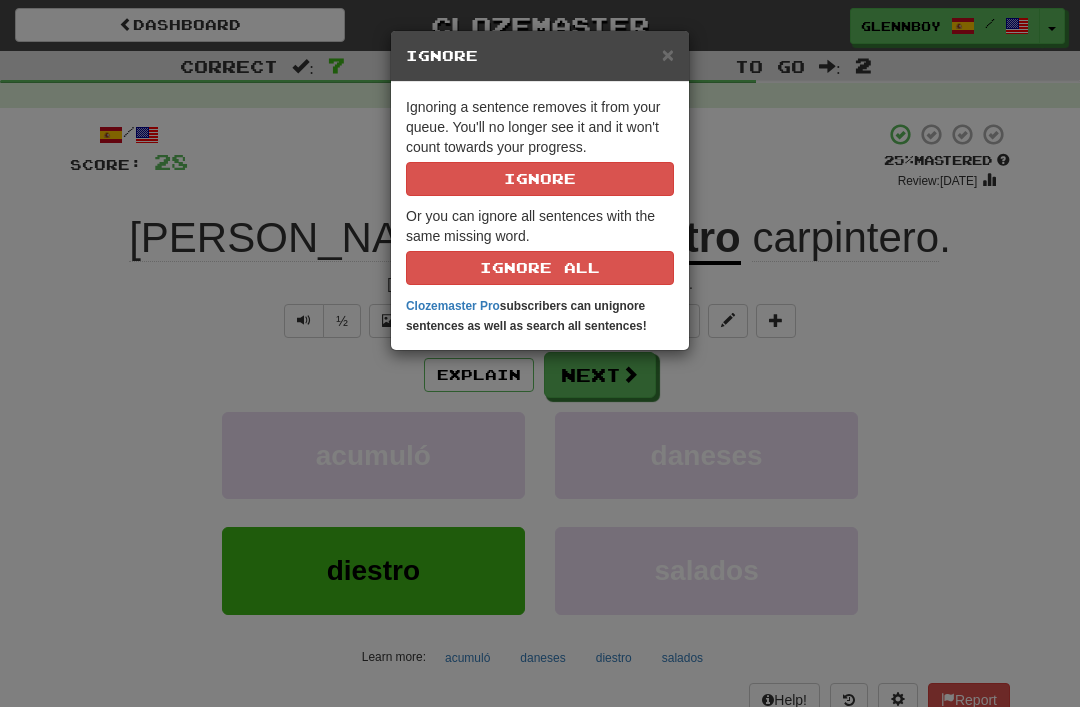 click on "Ignore" at bounding box center (540, 179) 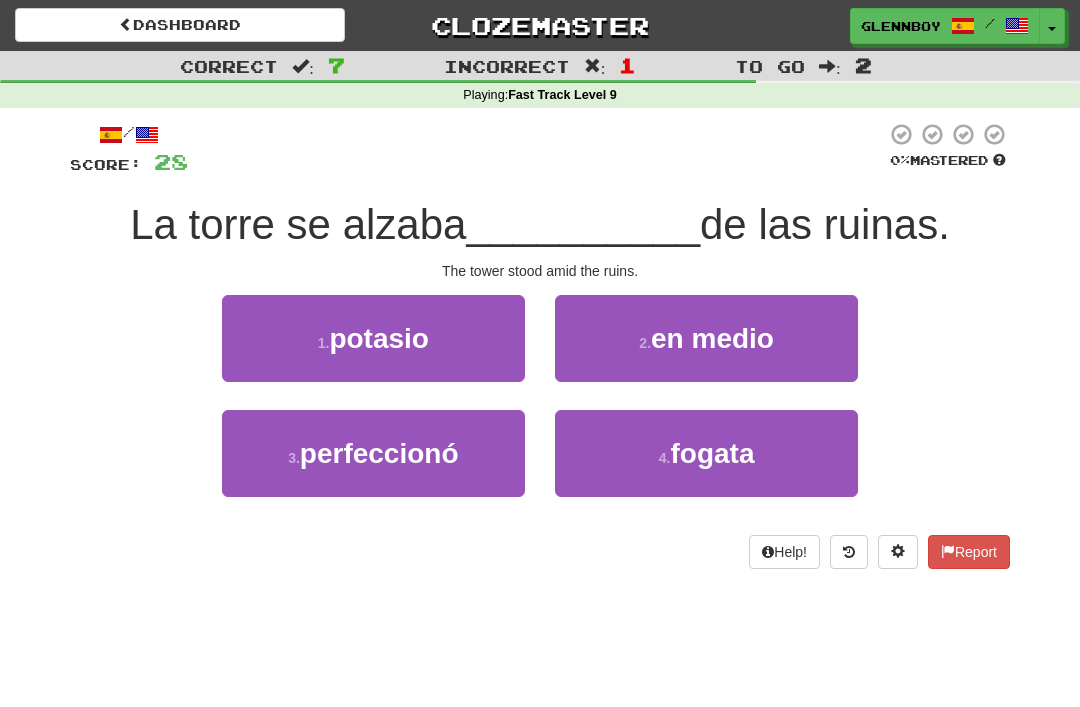 click on "en medio" at bounding box center [712, 338] 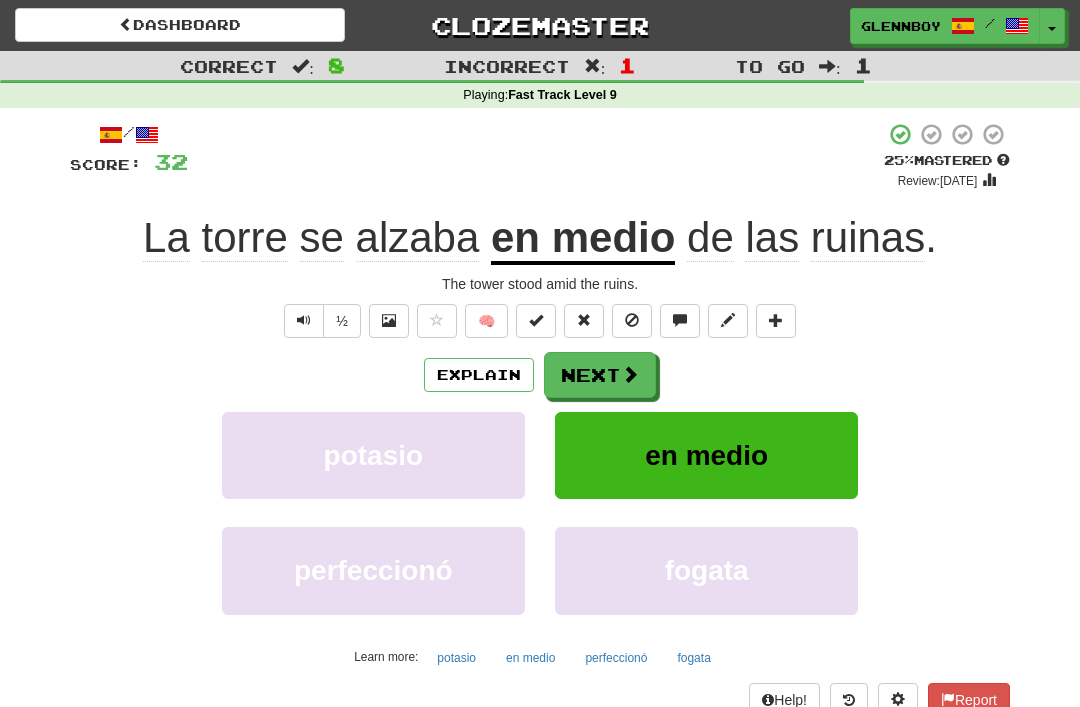 click on "Explain" at bounding box center [479, 375] 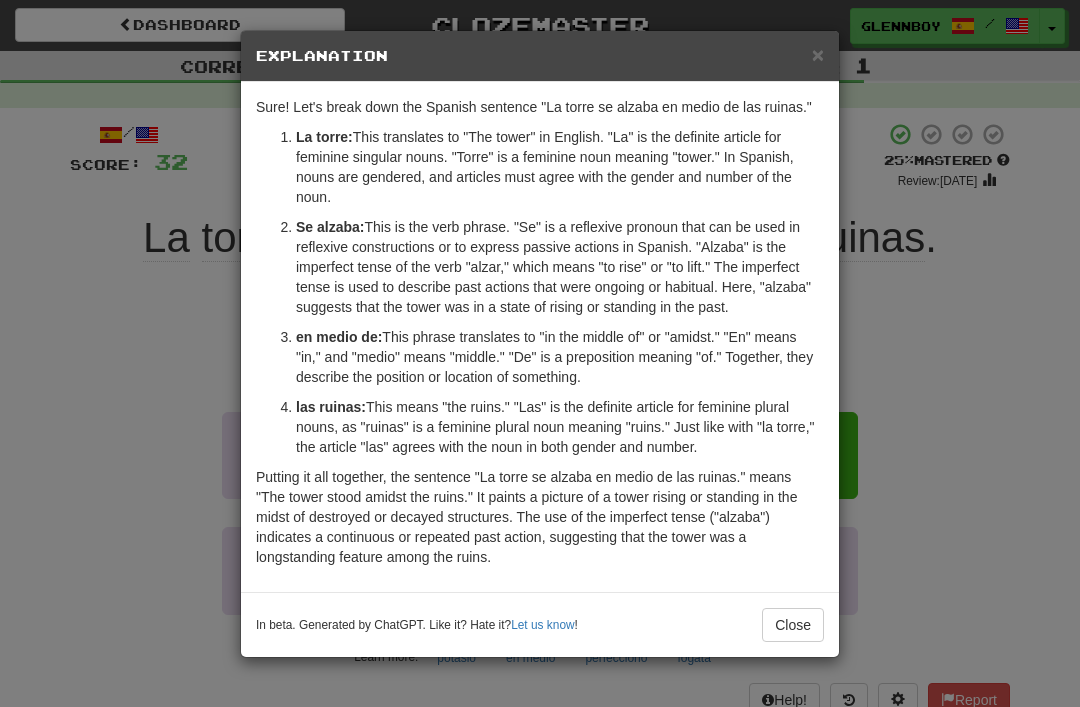 click on "Close" at bounding box center [793, 625] 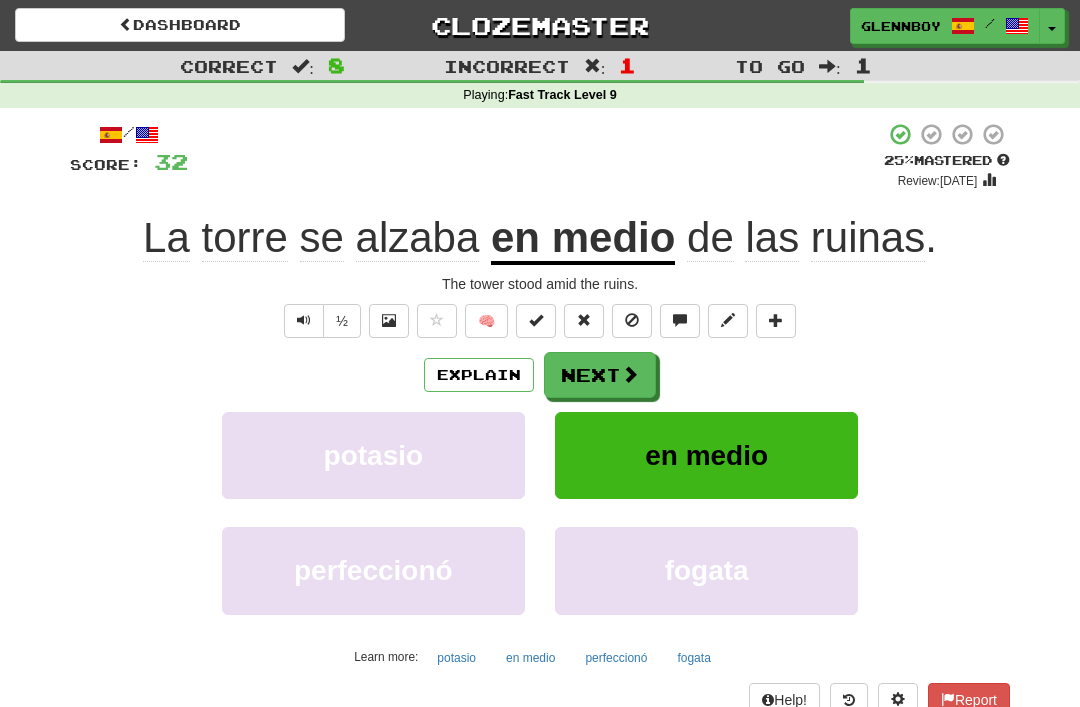 click on "Explain" at bounding box center [479, 375] 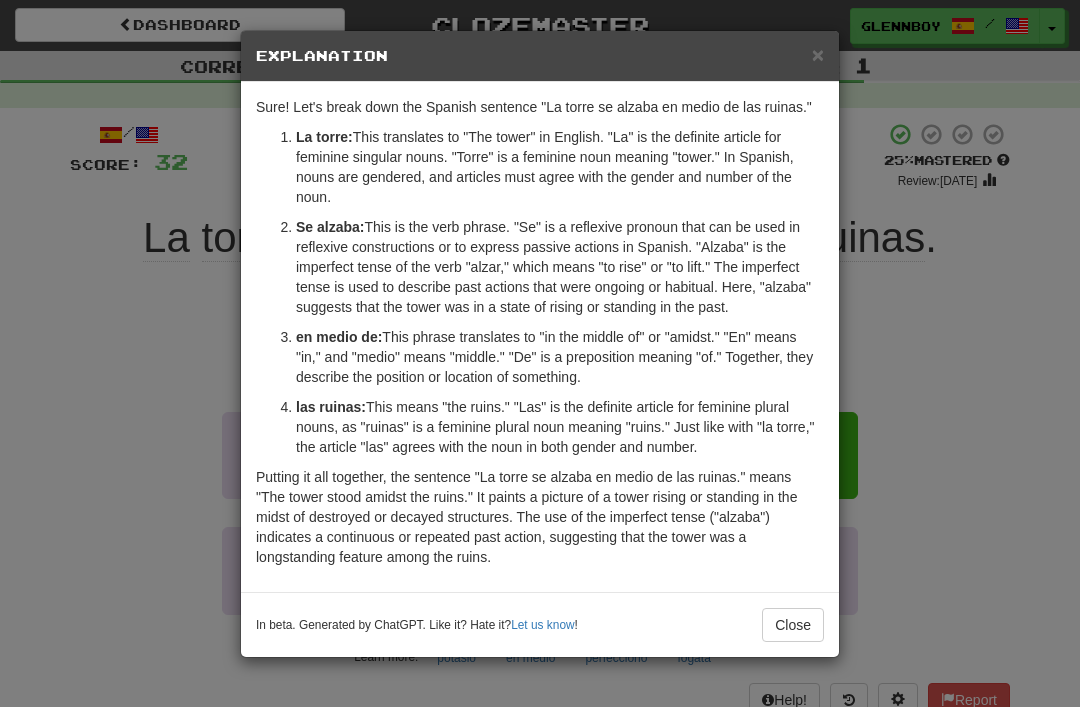 click on "Close" at bounding box center [793, 625] 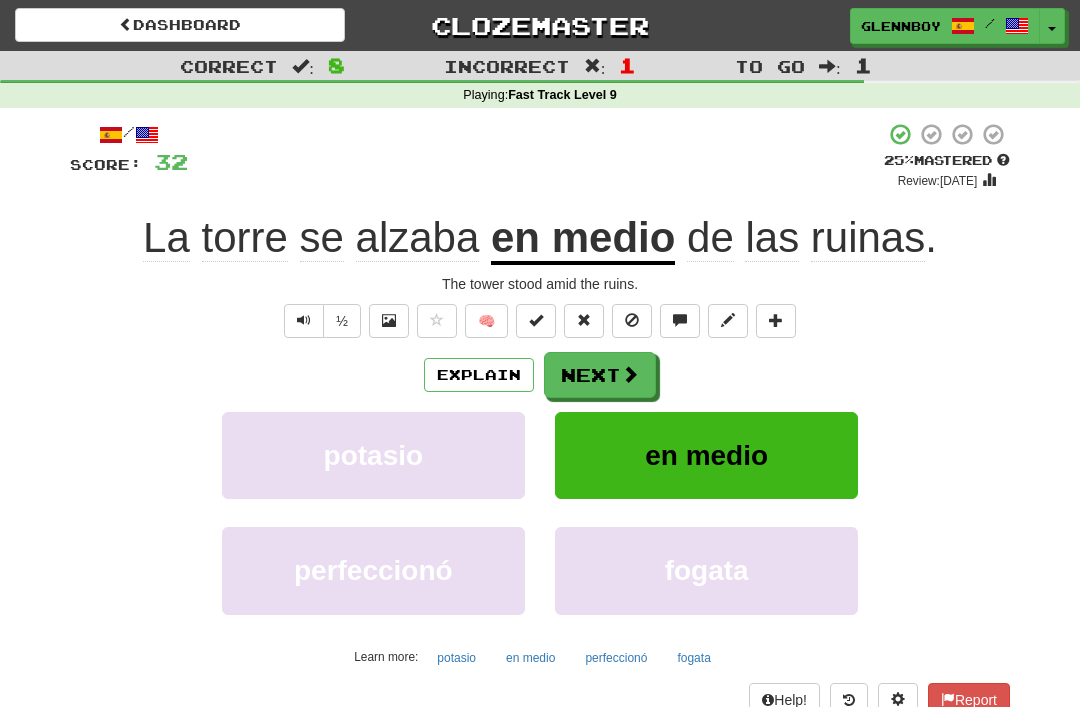 click at bounding box center [632, 320] 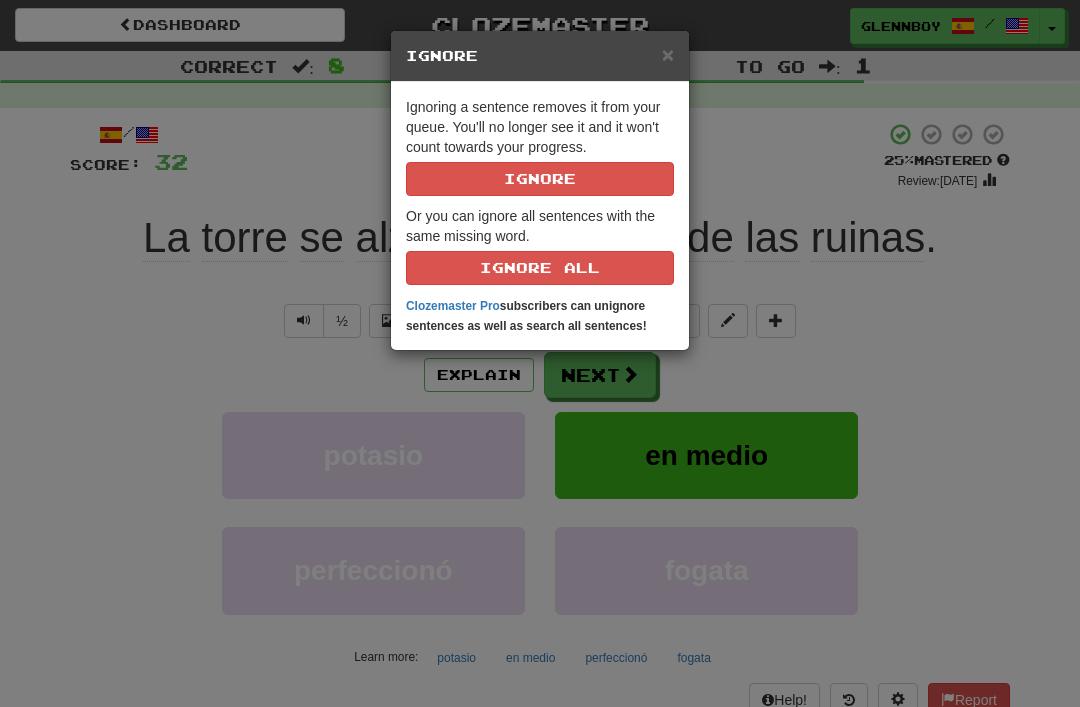 click on "Ignore" at bounding box center [540, 179] 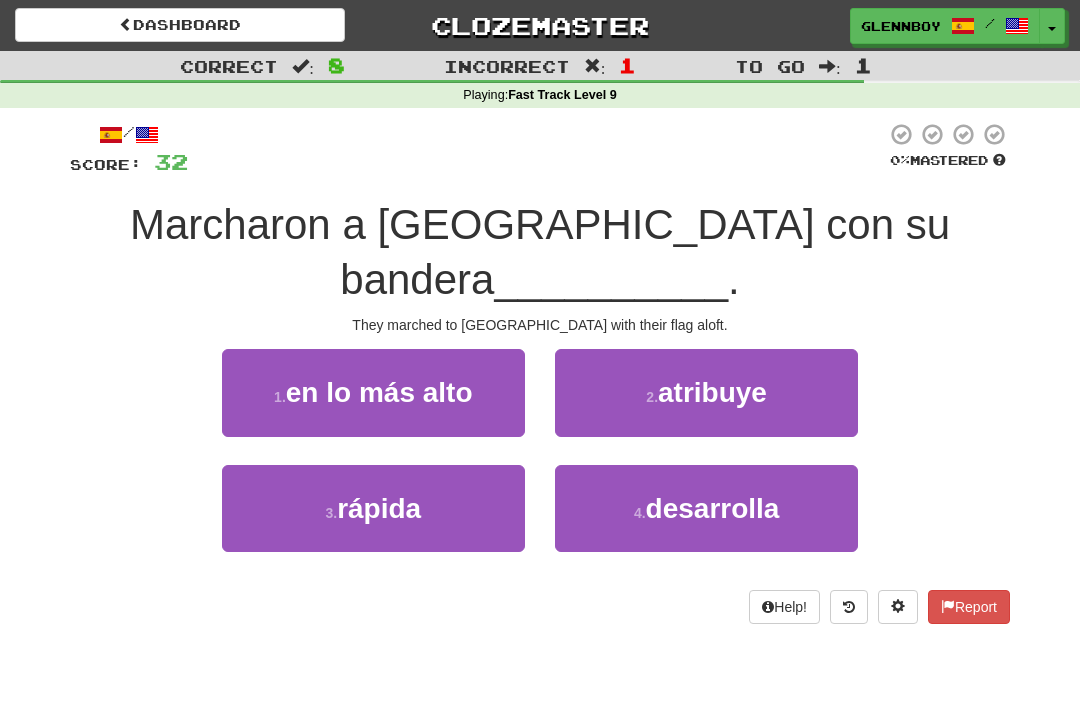 click on "en lo más alto" at bounding box center (379, 392) 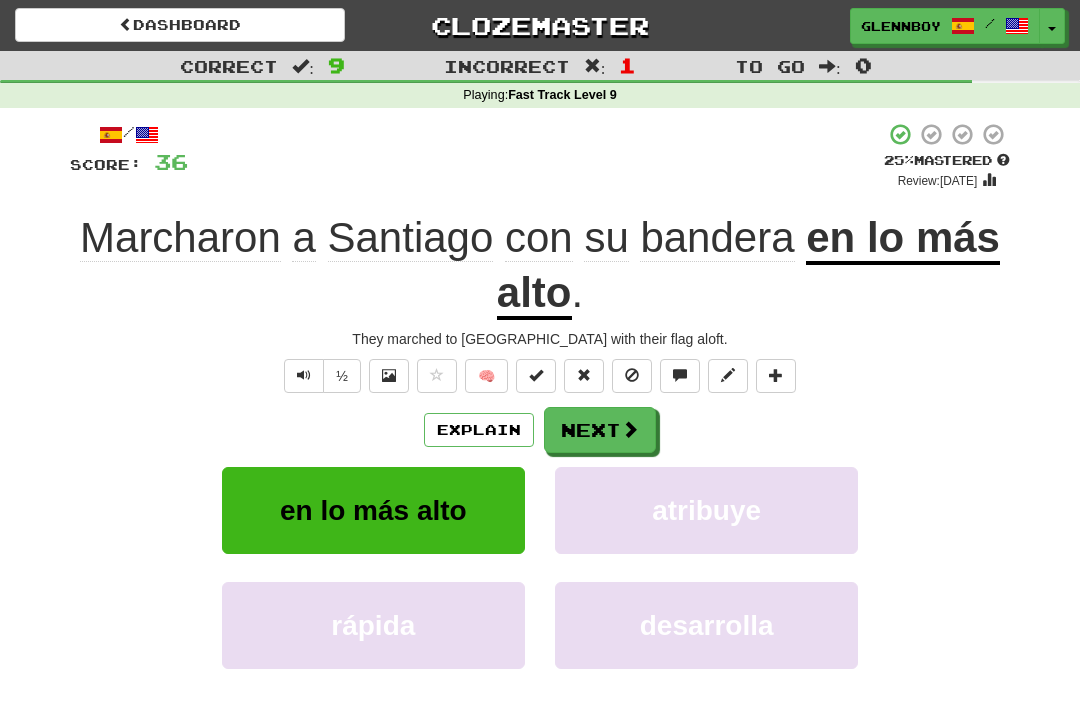 click at bounding box center (632, 376) 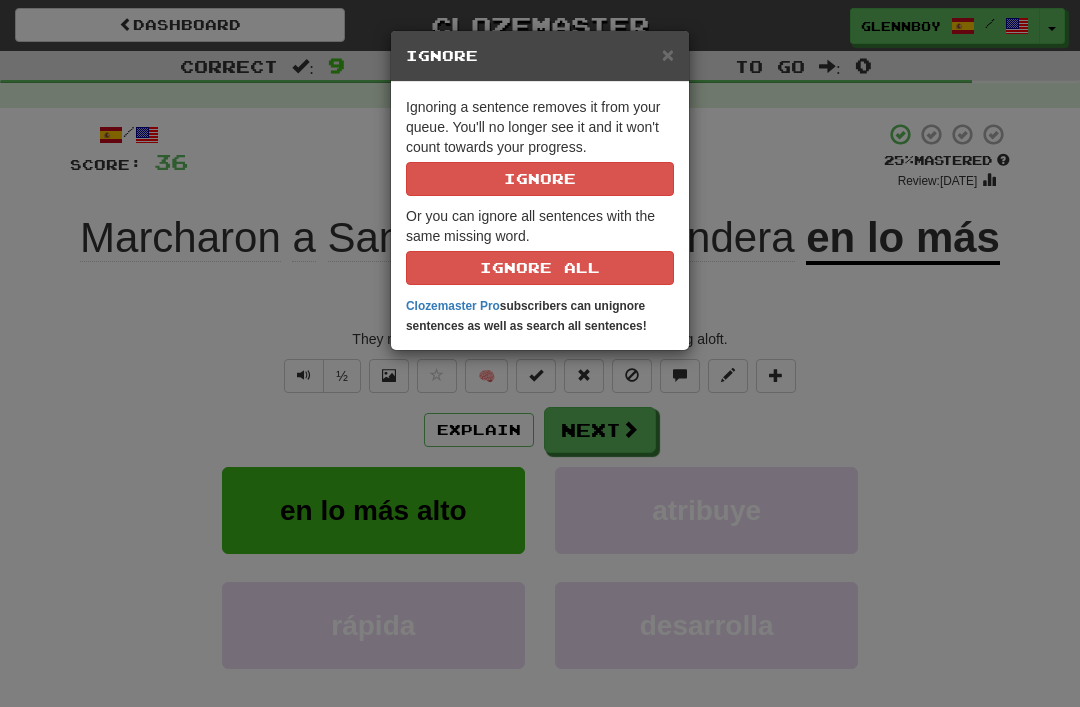 click on "Ignore" at bounding box center (540, 179) 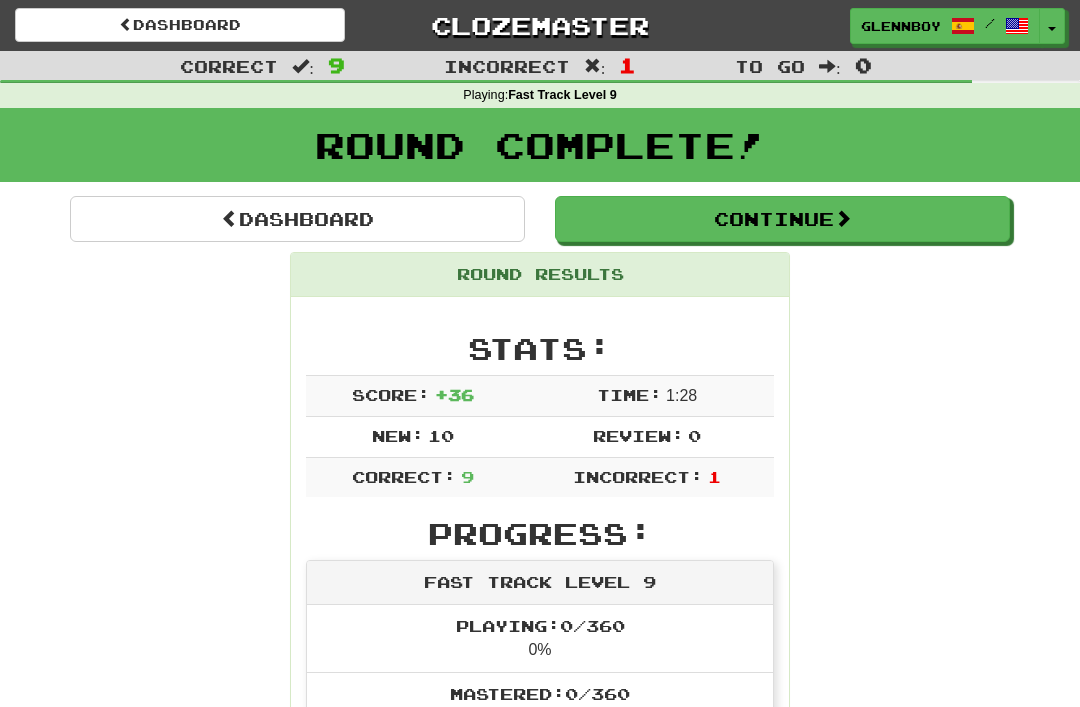 click on "Continue" at bounding box center (782, 219) 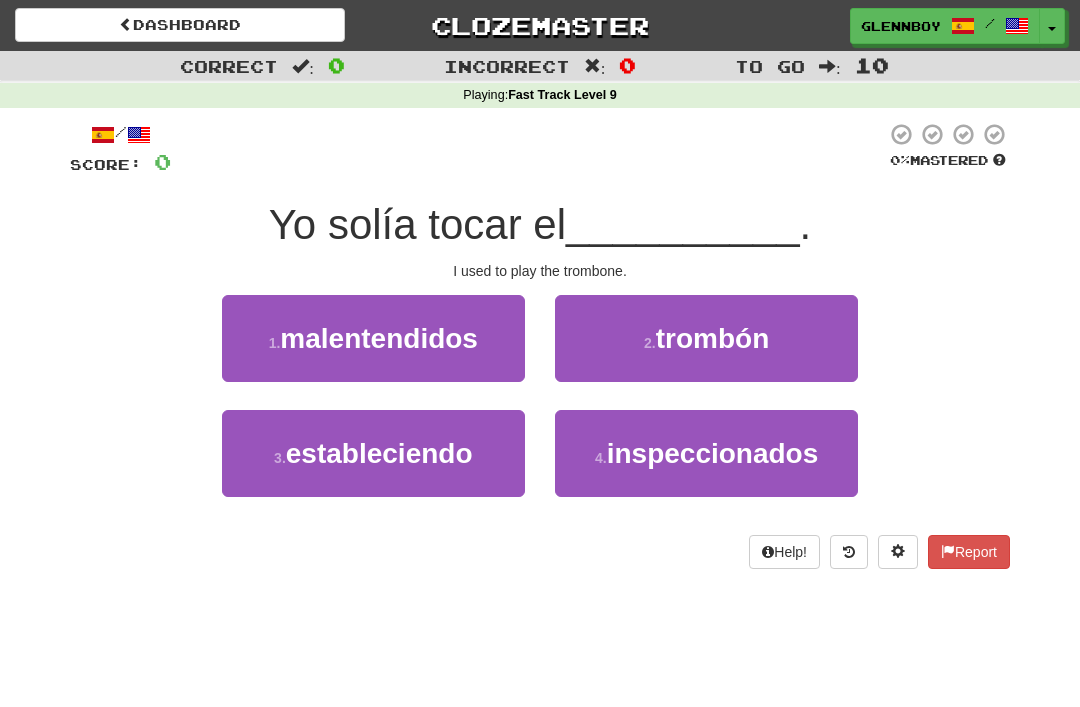 click on "trombón" at bounding box center (713, 338) 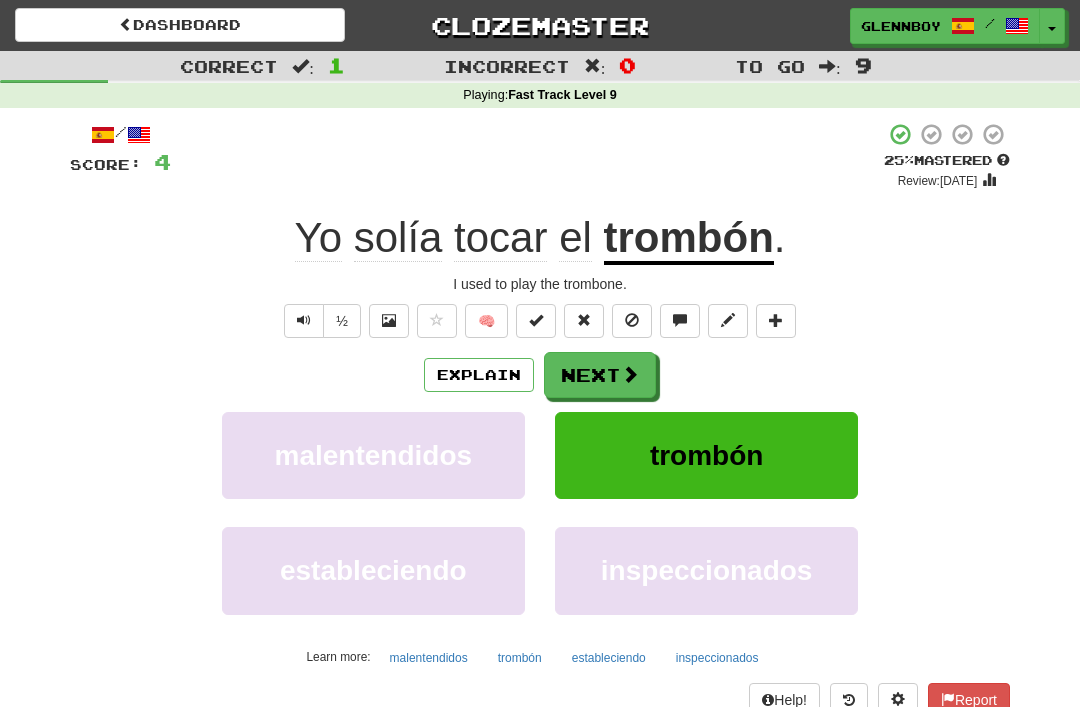 click at bounding box center [632, 320] 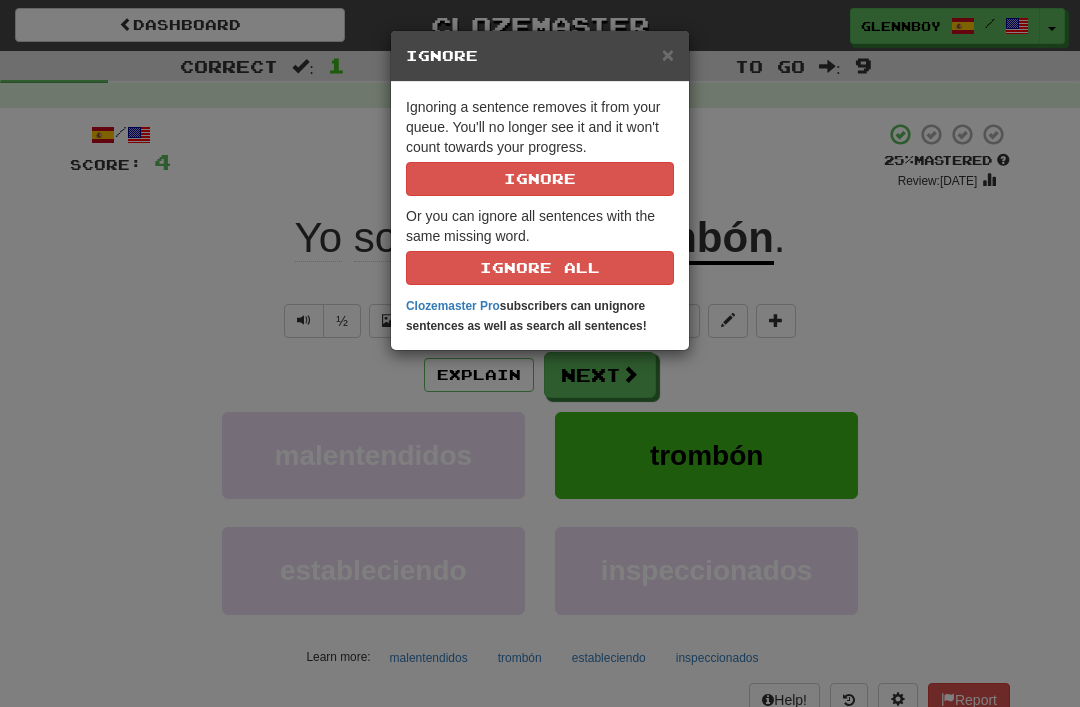 click on "Ignore" at bounding box center [540, 179] 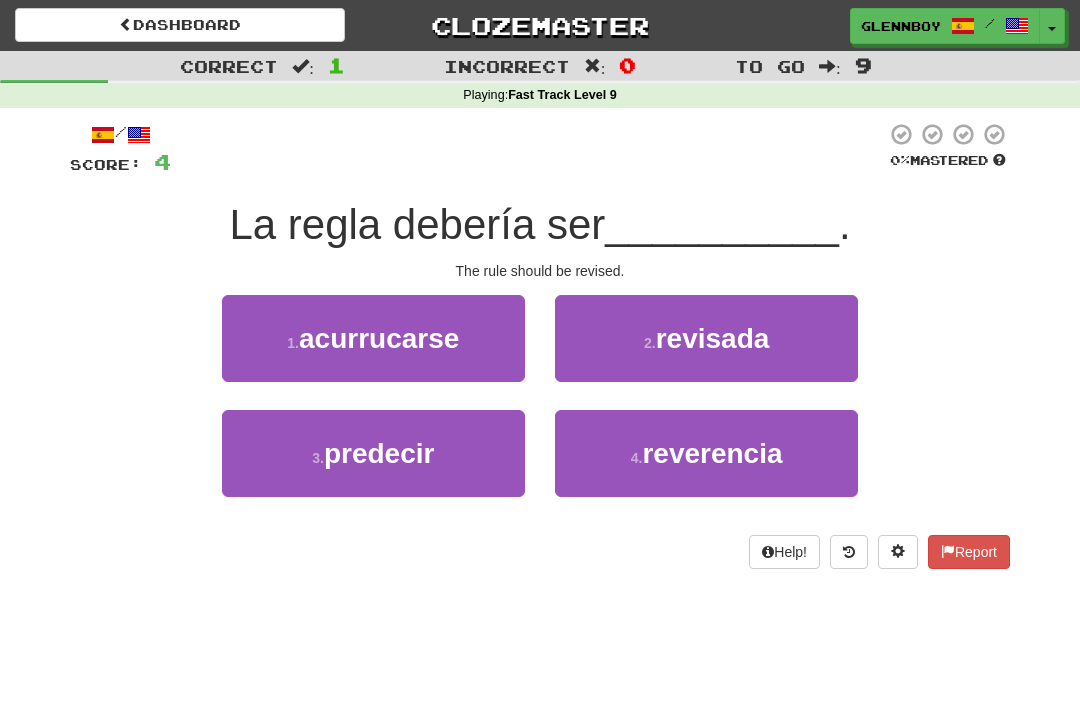 click on "revisada" at bounding box center (713, 338) 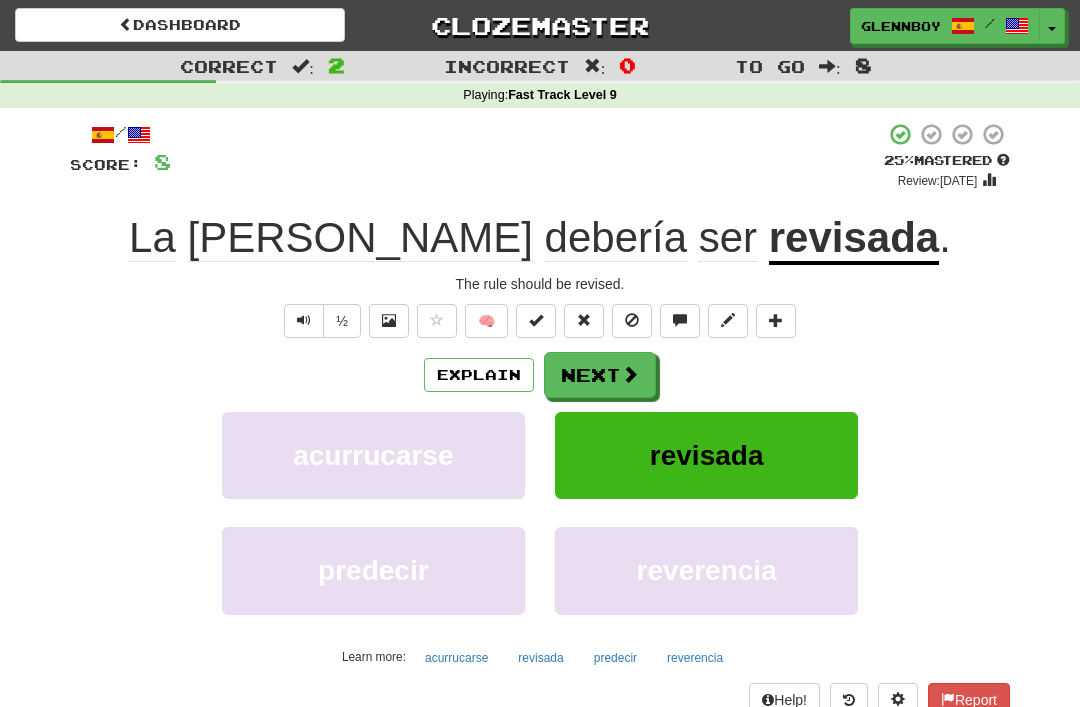 click at bounding box center (632, 321) 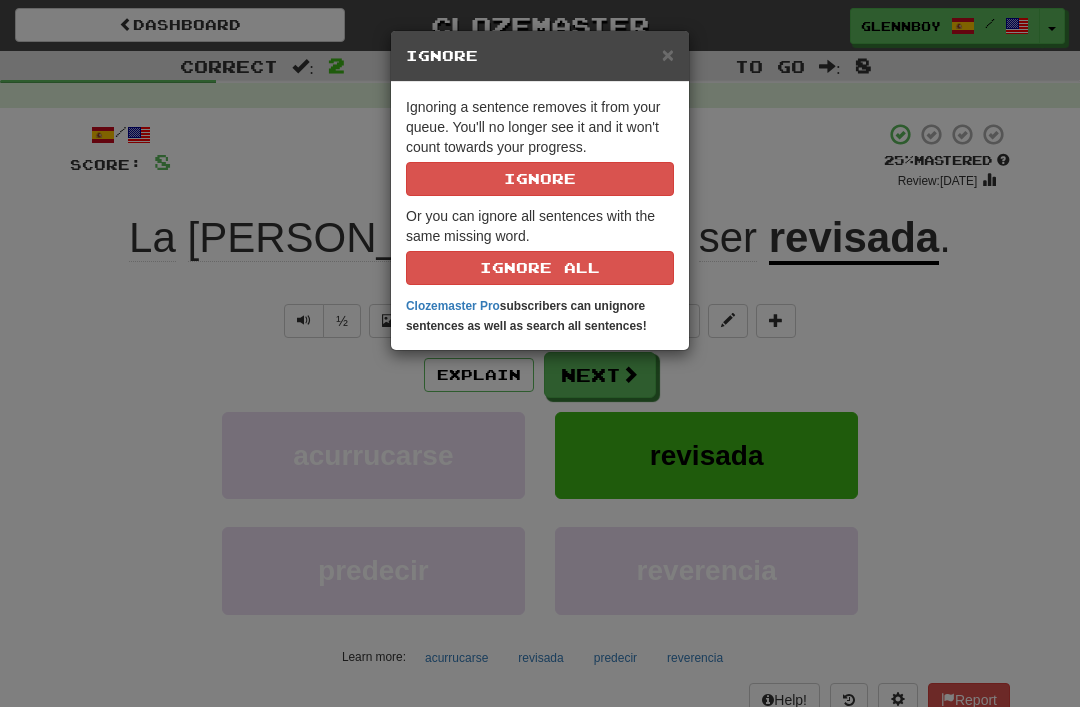 click on "Ignore" at bounding box center [540, 179] 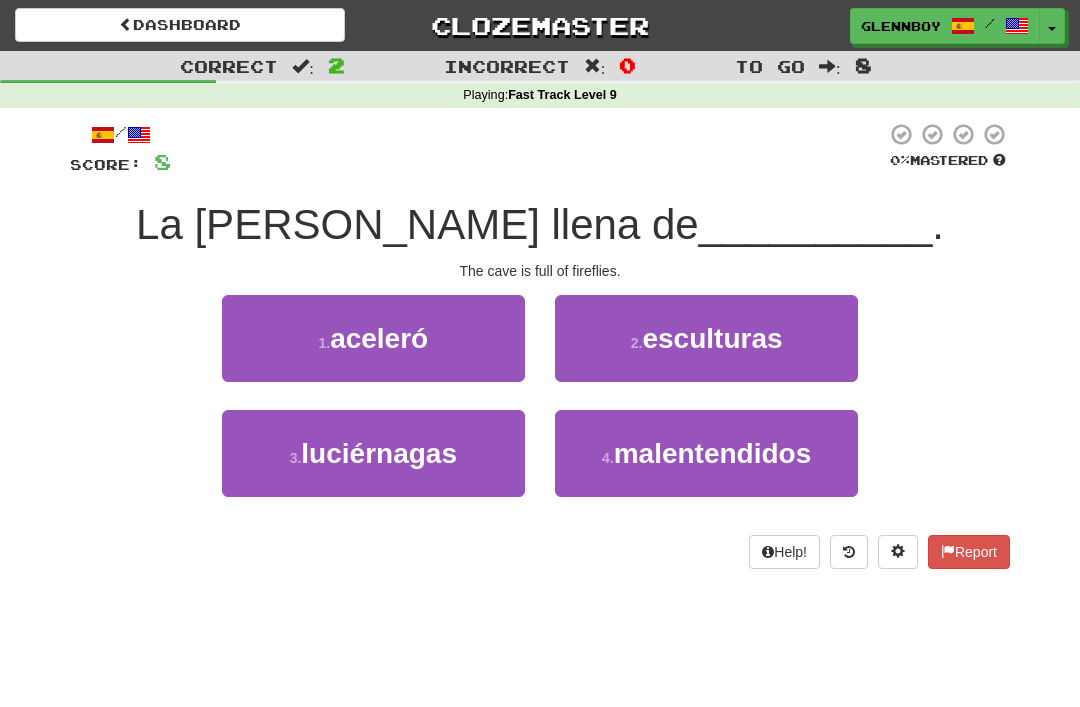 click on "luciérnagas" at bounding box center [379, 453] 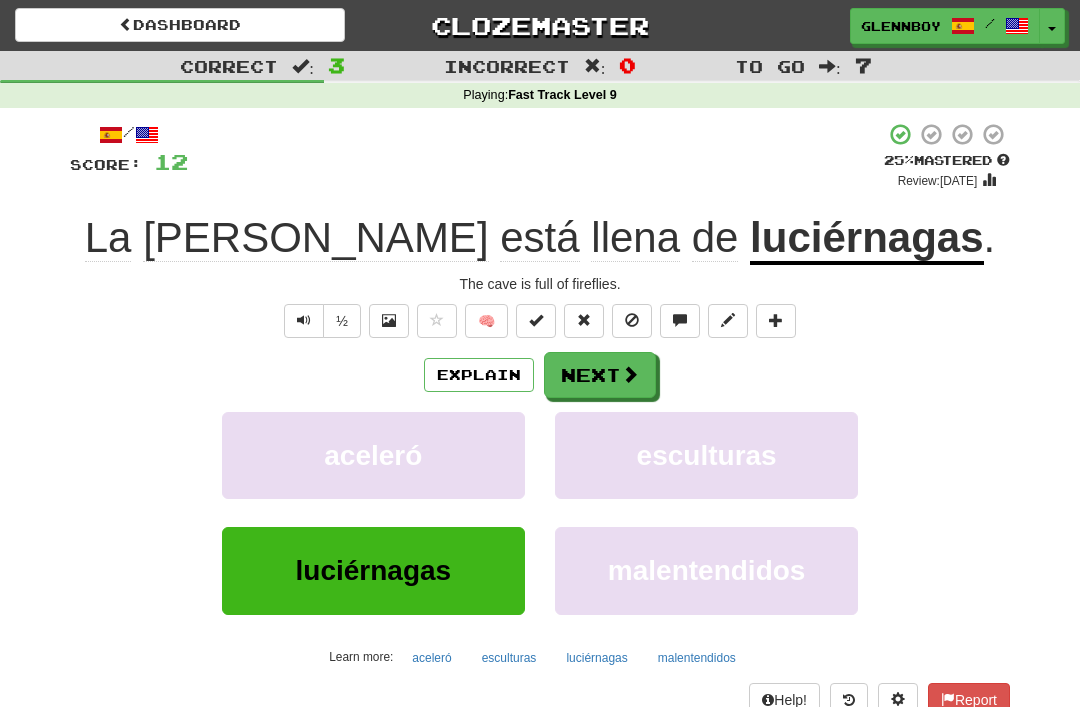 click at bounding box center [632, 321] 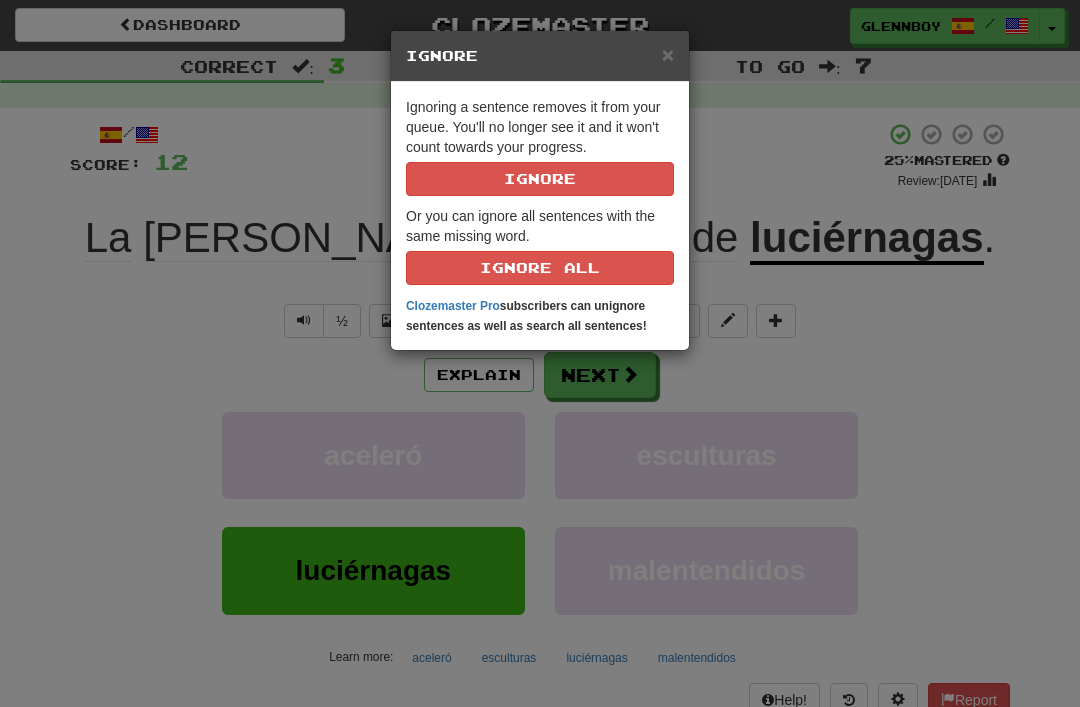 click on "Ignore" at bounding box center [540, 179] 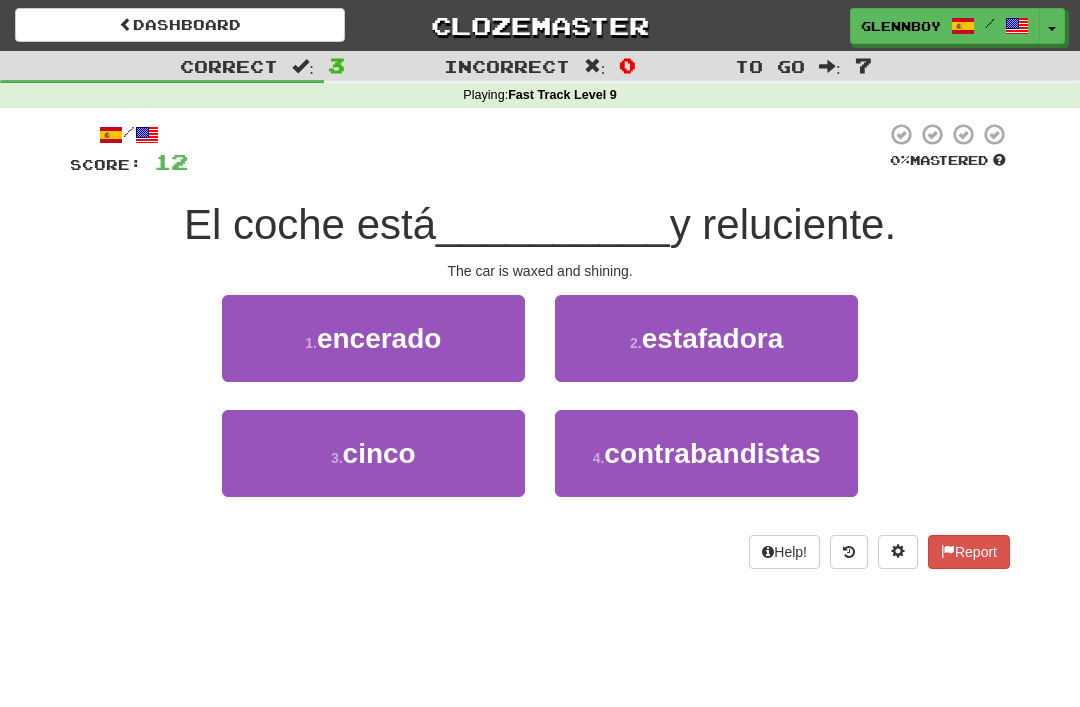 click on "encerado" at bounding box center (379, 338) 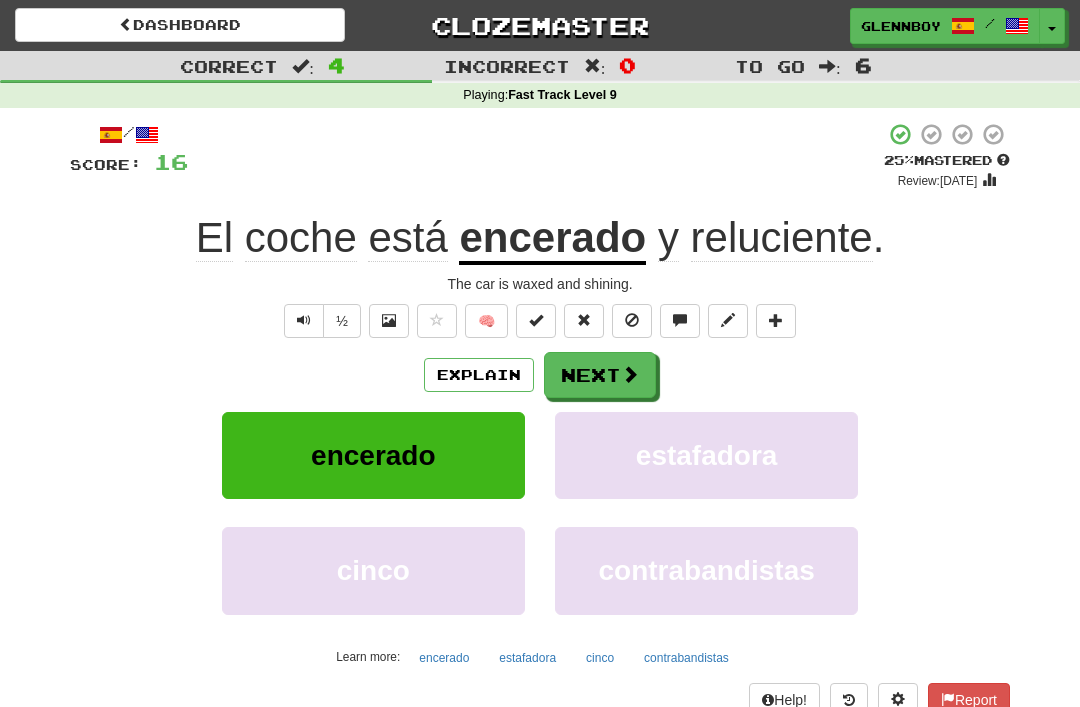 click at bounding box center [632, 320] 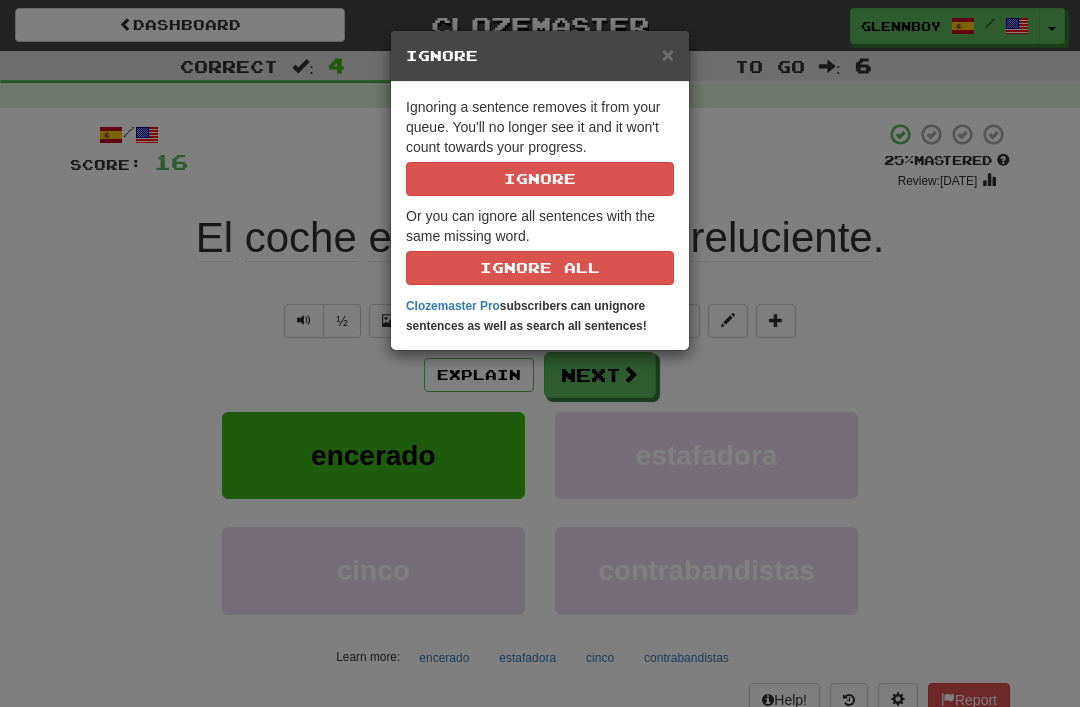 click on "Ignore" at bounding box center (540, 179) 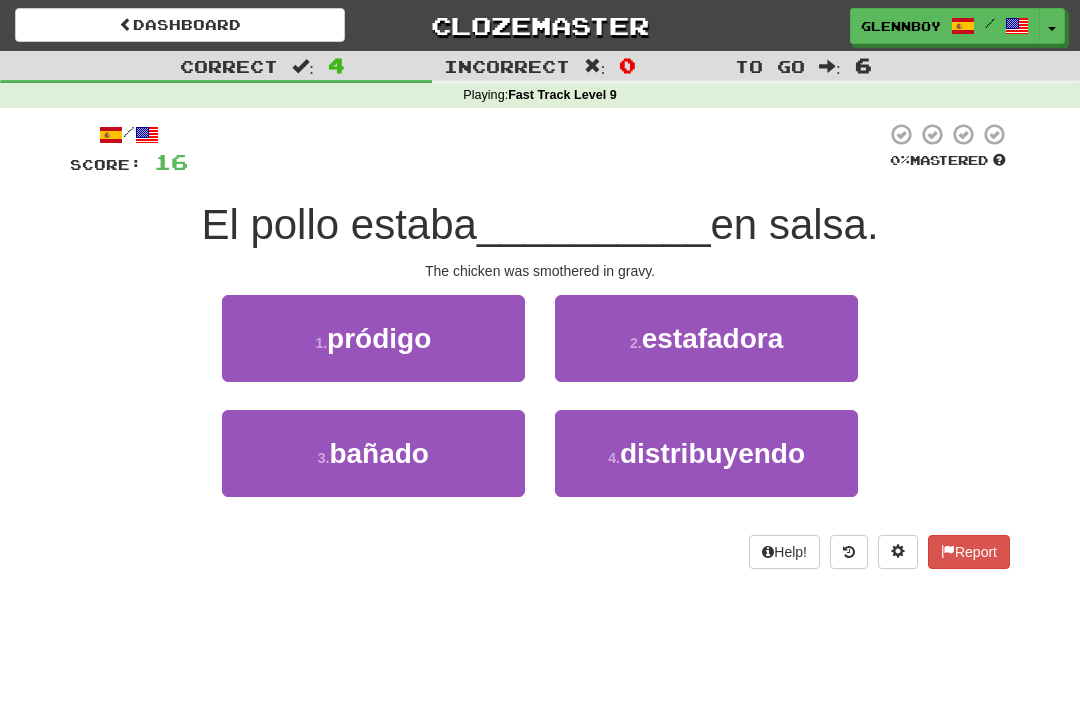 click on "bañado" at bounding box center [379, 453] 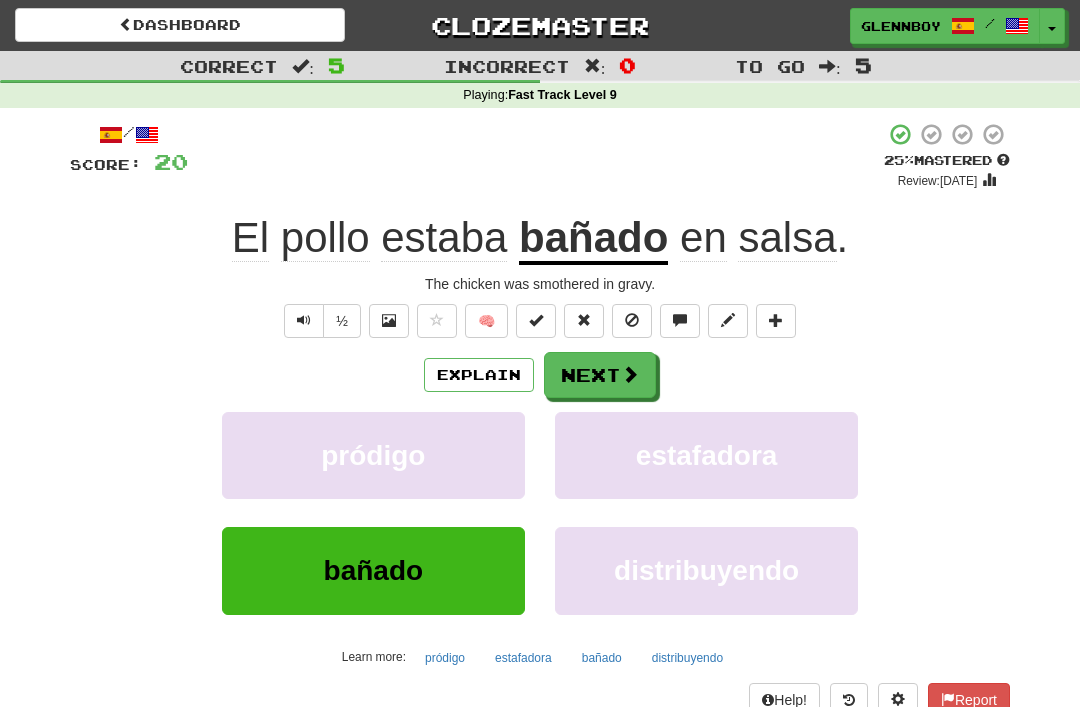 click on "Explain" at bounding box center [479, 375] 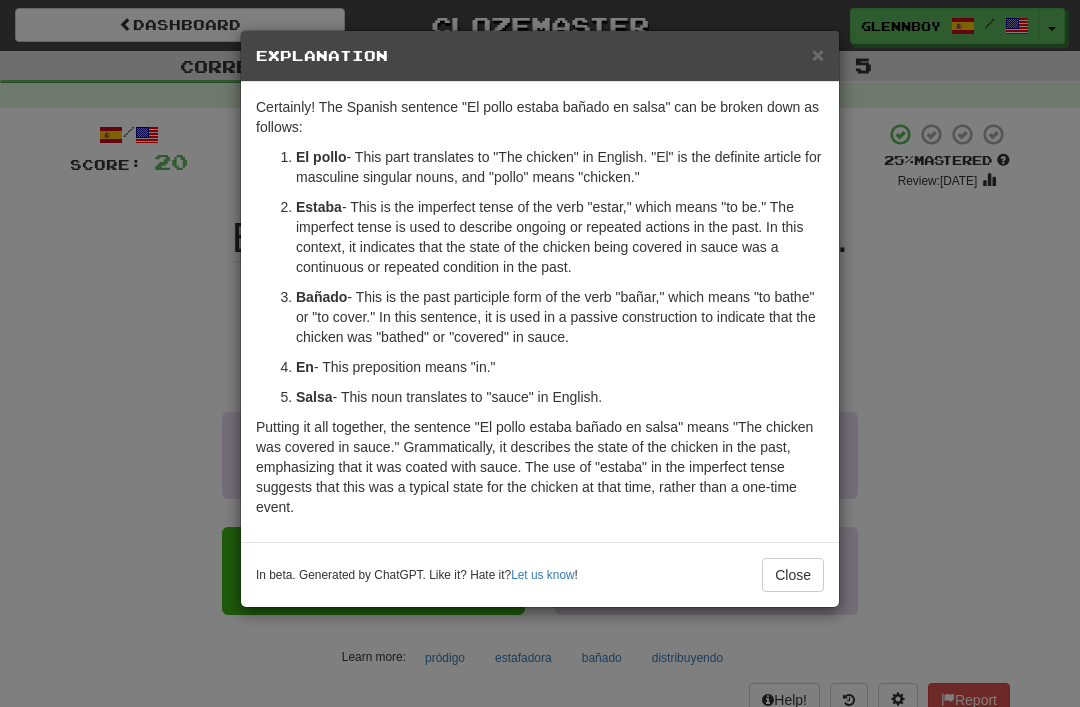 click on "×" at bounding box center [818, 54] 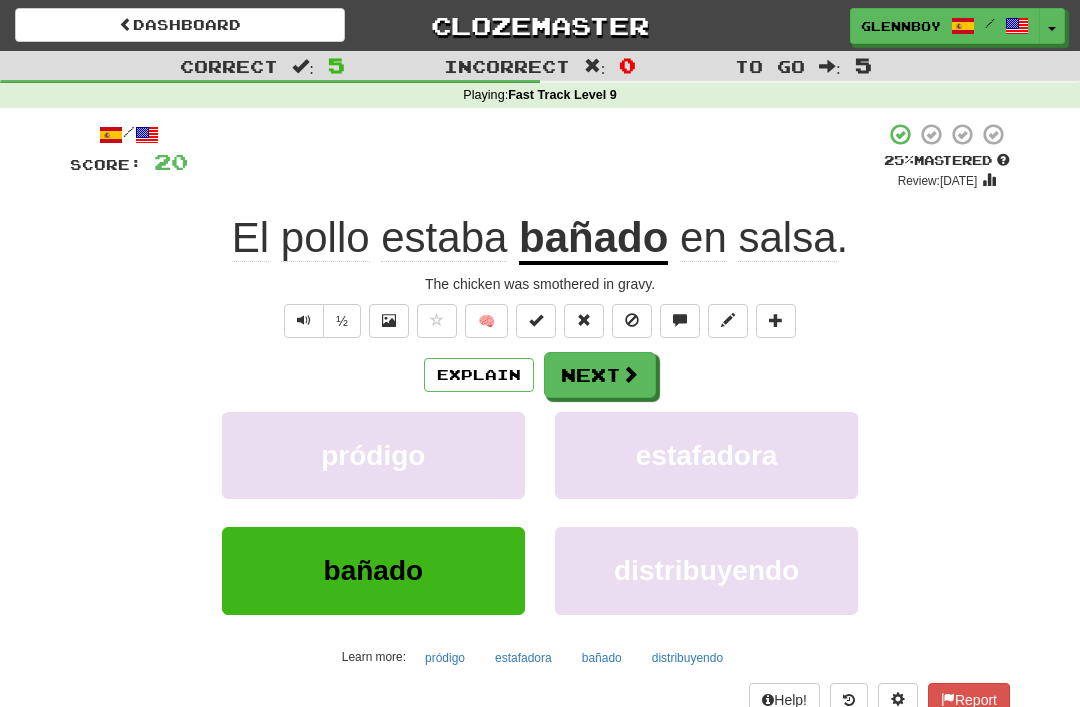 click at bounding box center (632, 320) 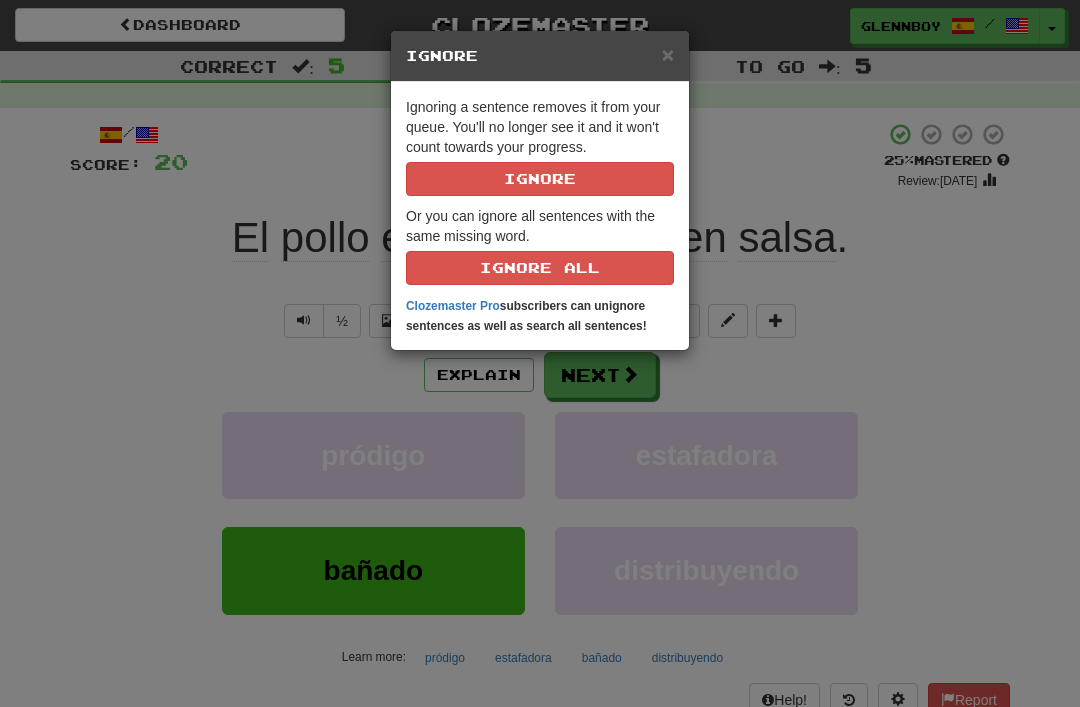click on "Ignore" at bounding box center [540, 179] 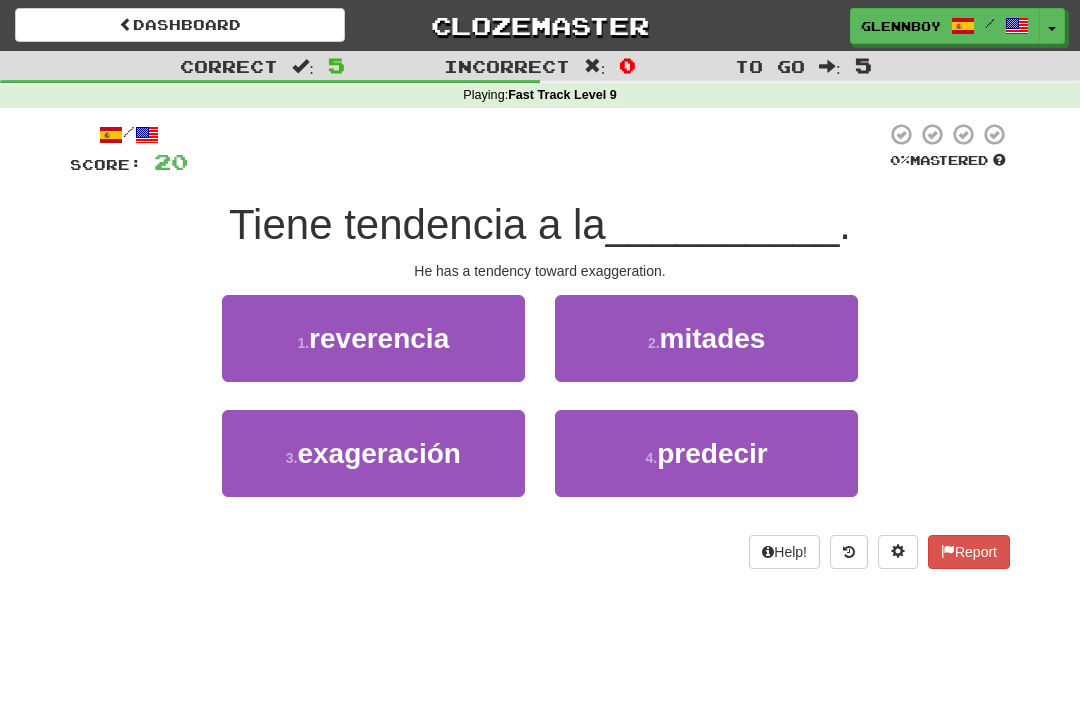 click on "3 .  exageración" at bounding box center (373, 453) 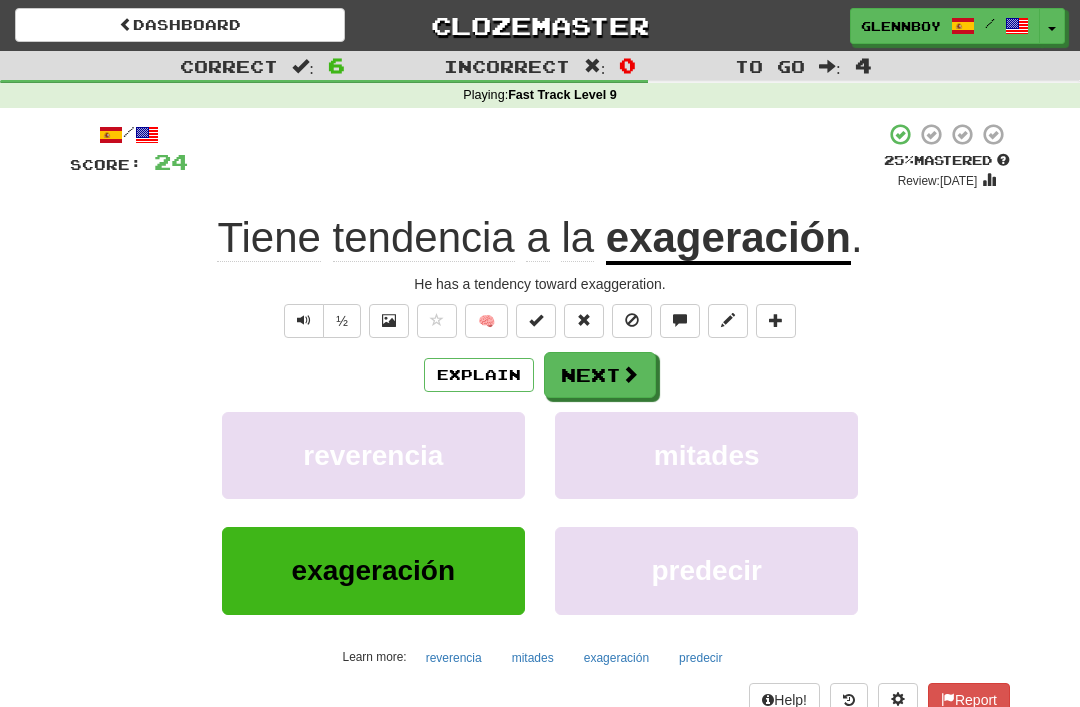 click at bounding box center [632, 321] 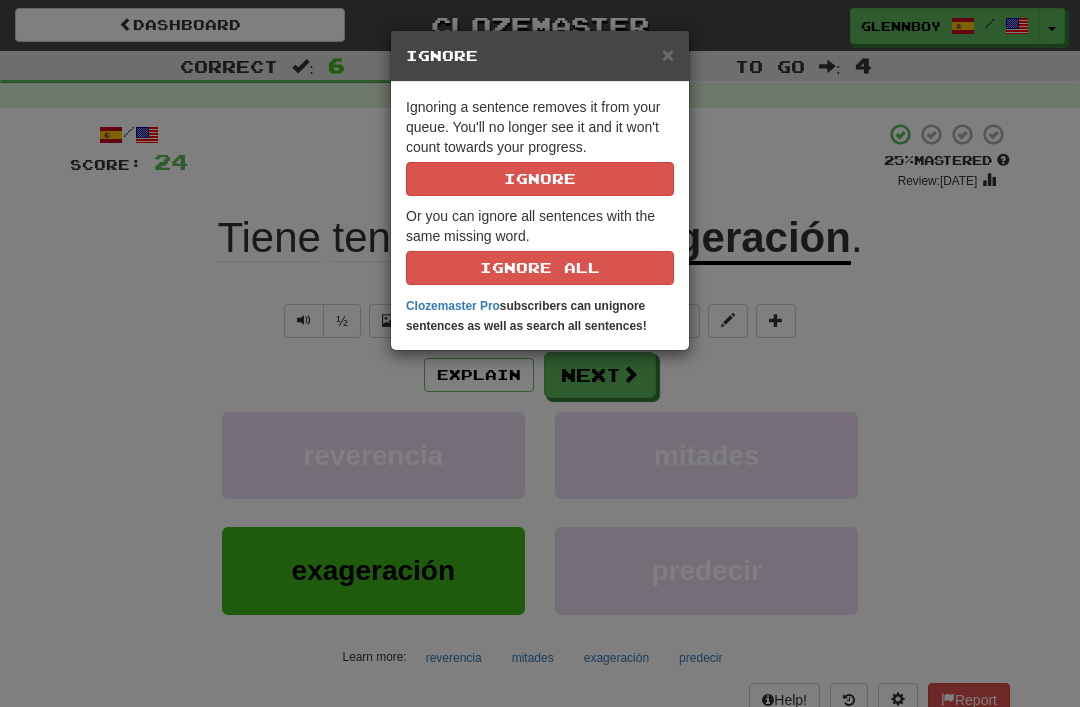 click on "Ignore" at bounding box center (540, 179) 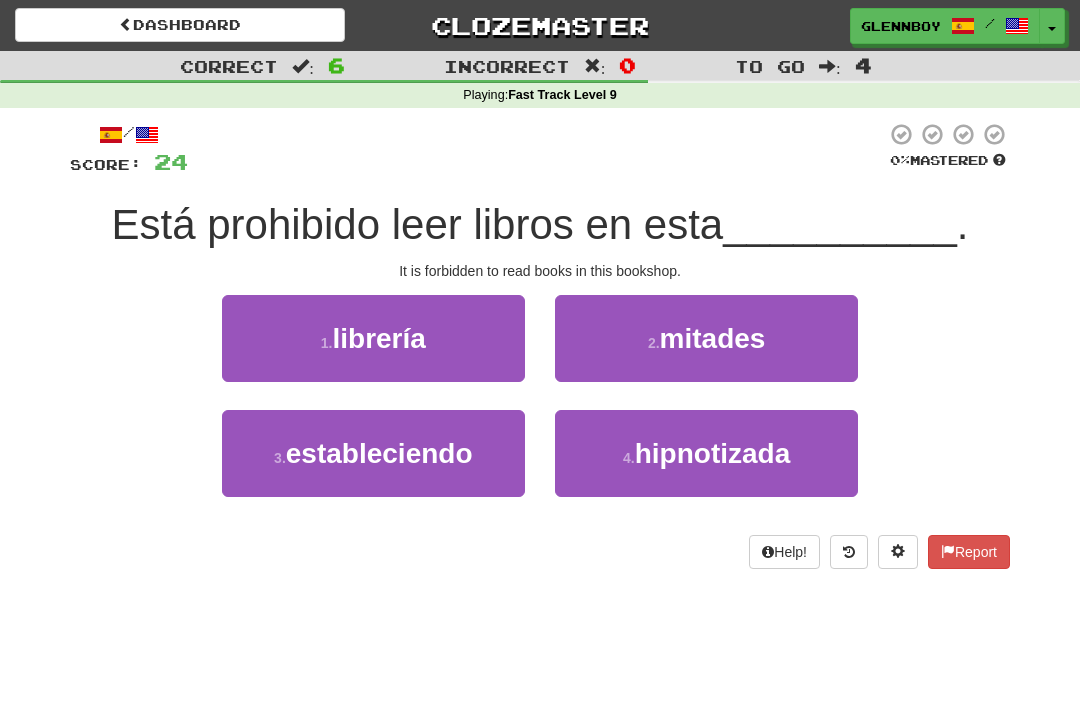 click on "librería" at bounding box center [378, 338] 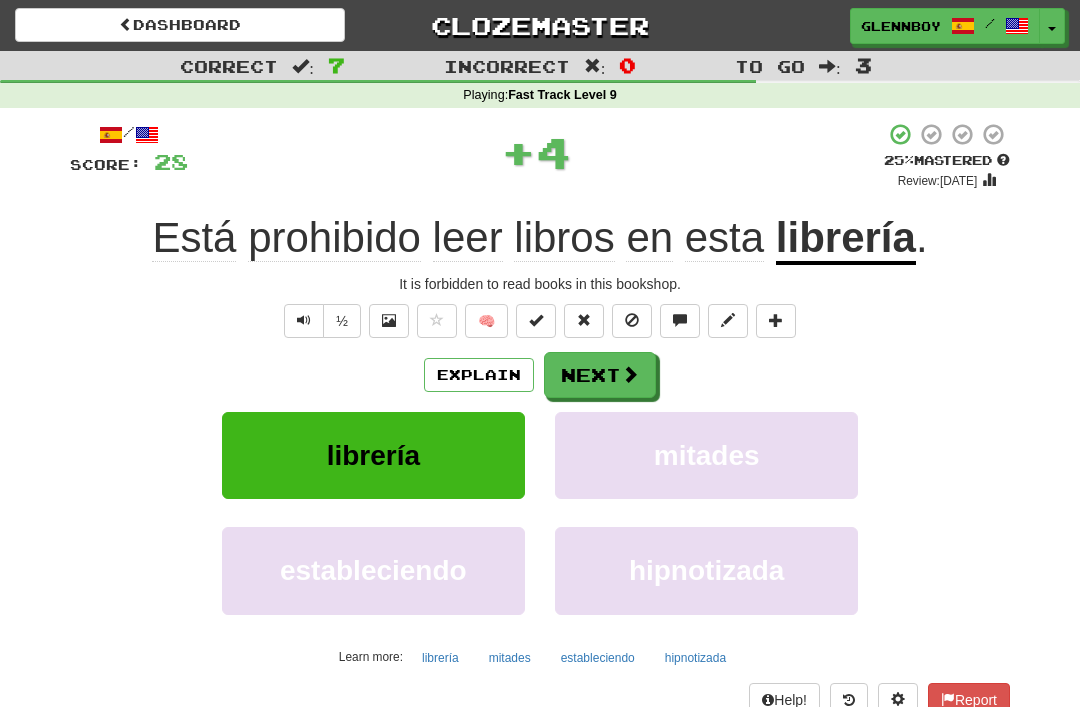 click at bounding box center [632, 321] 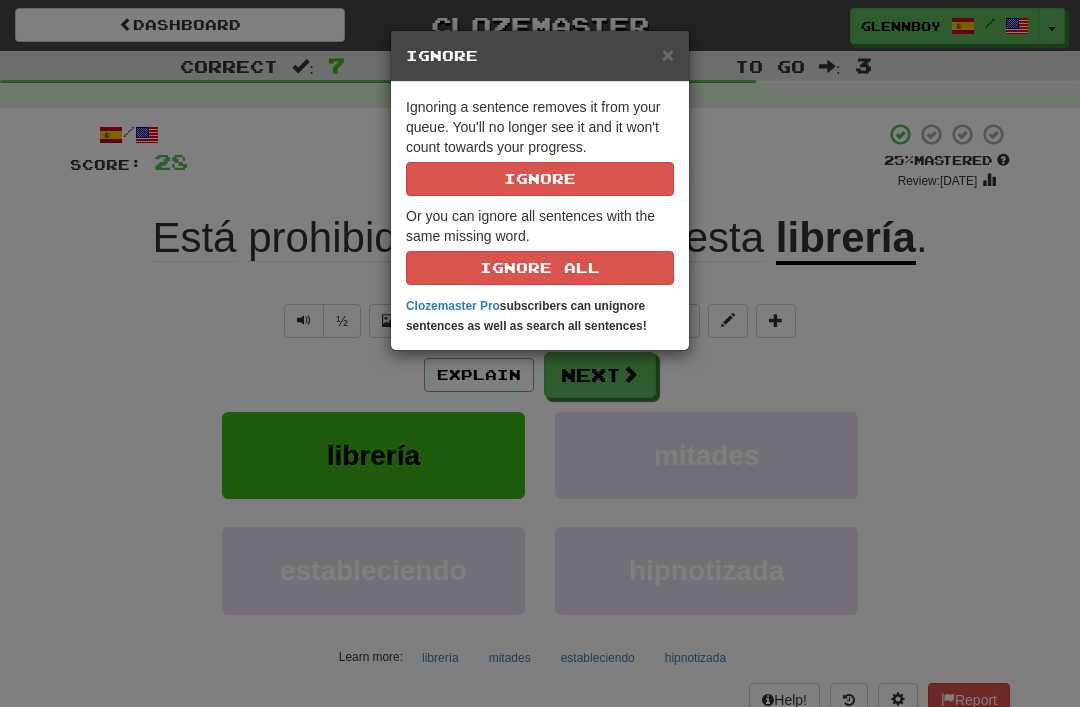 click on "Ignore" at bounding box center (540, 179) 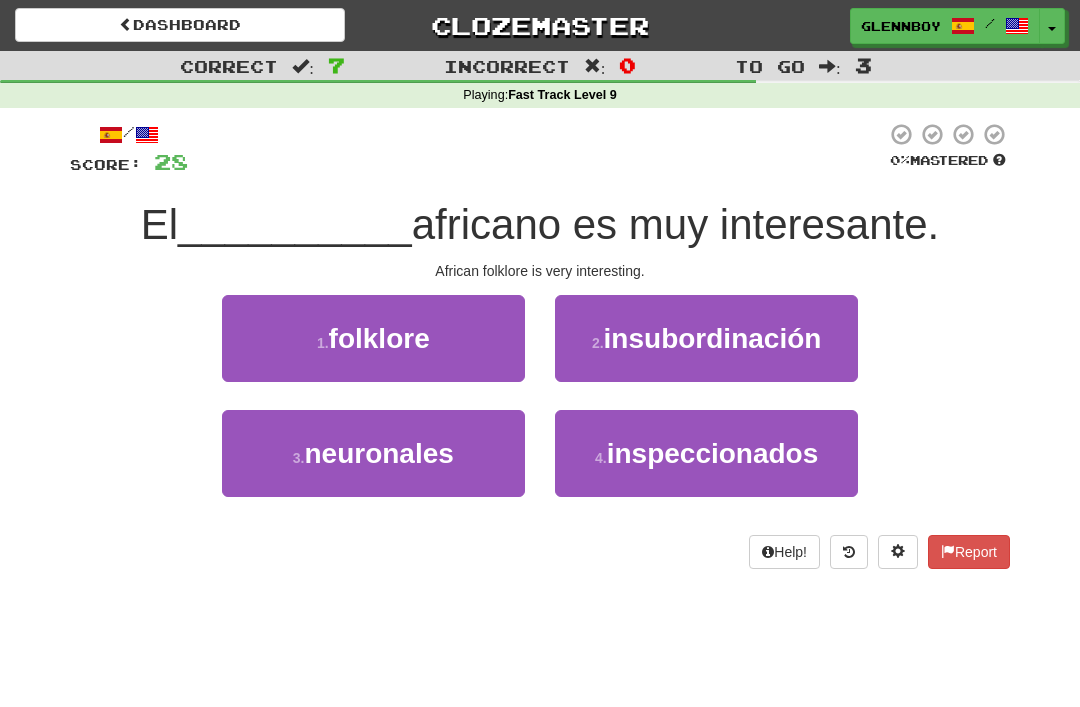 click on "folklore" at bounding box center [379, 338] 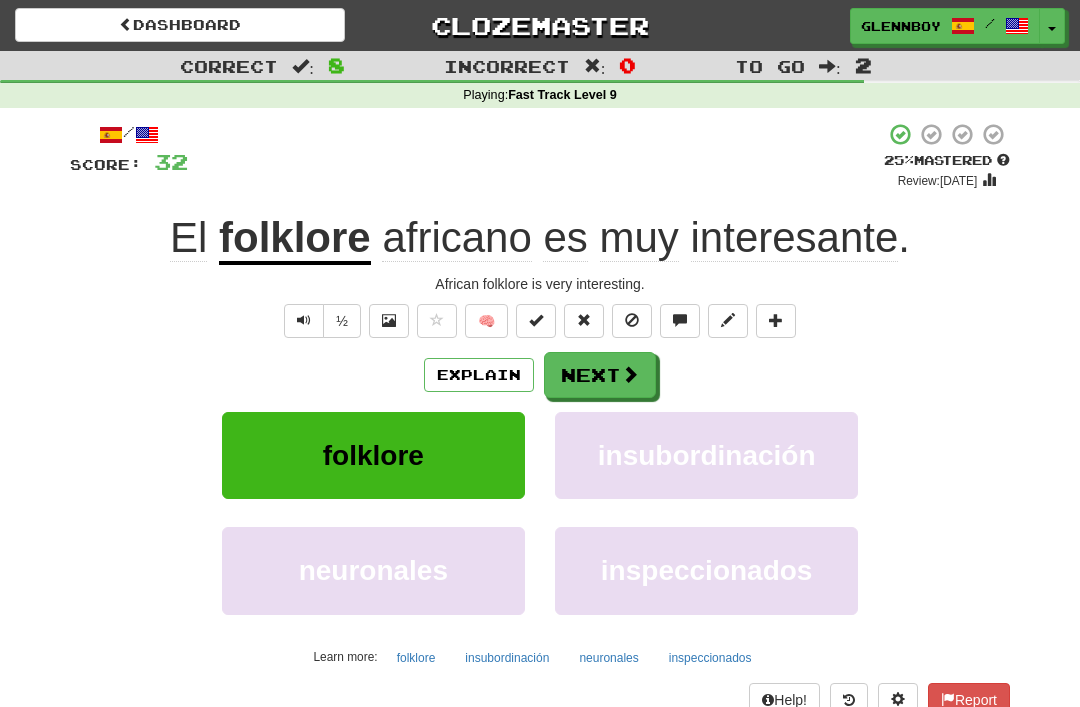 click at bounding box center [632, 321] 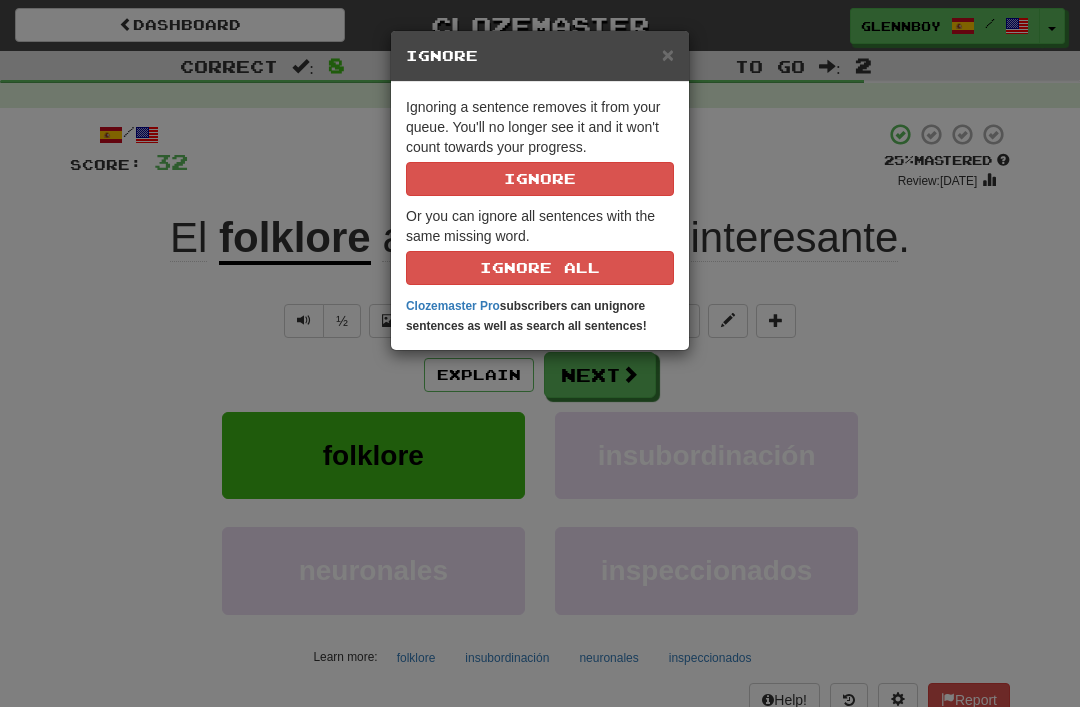 click on "Ignore" at bounding box center [540, 179] 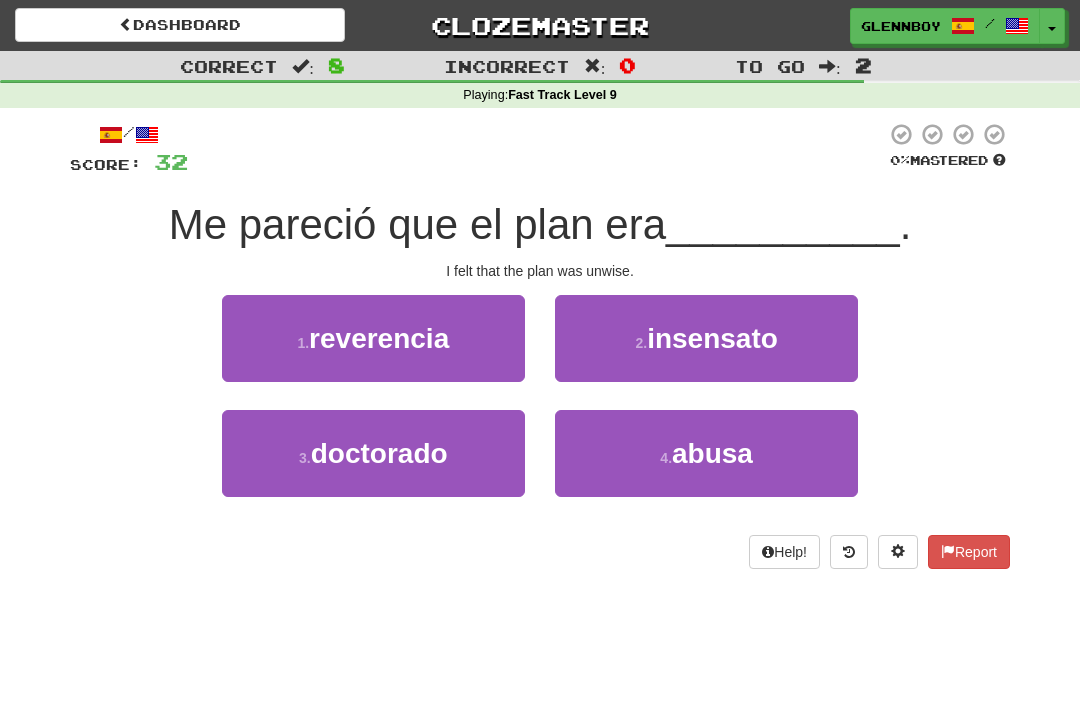 click on "insensato" at bounding box center [712, 338] 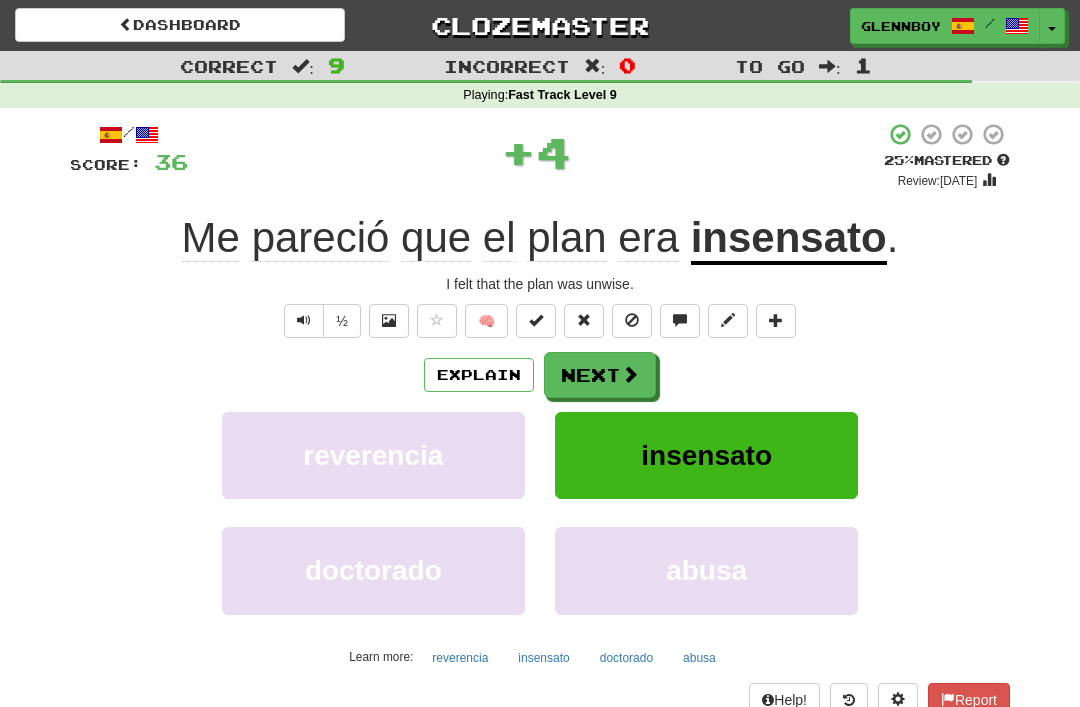 click on "Explain" at bounding box center [479, 375] 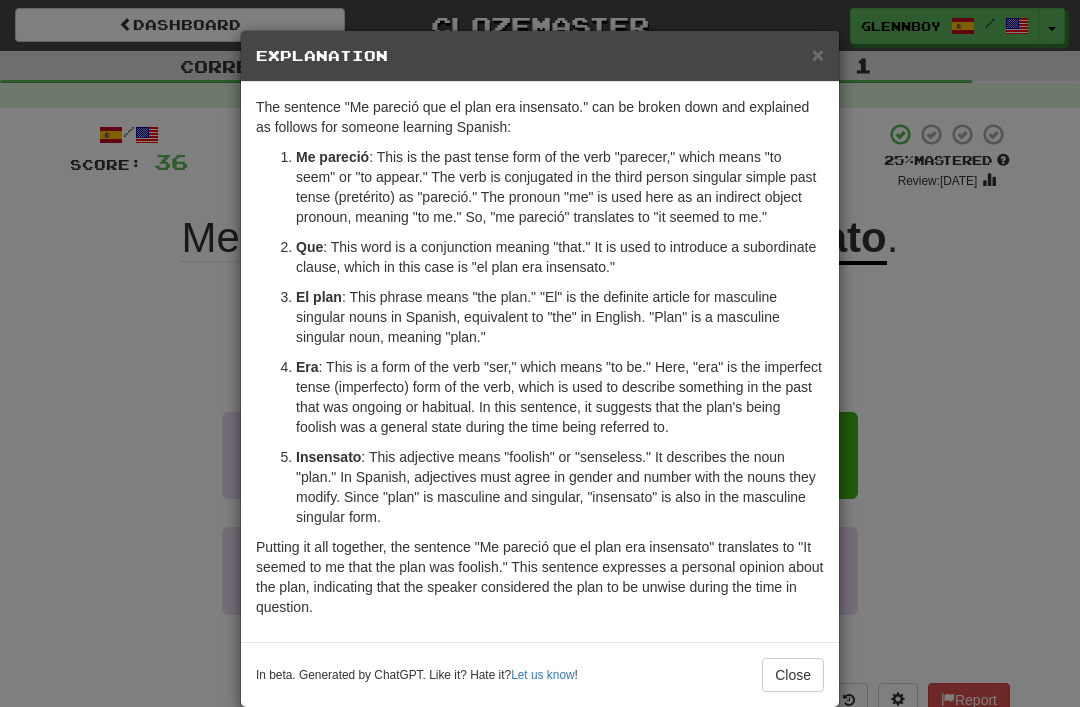 click on "Close" at bounding box center [793, 675] 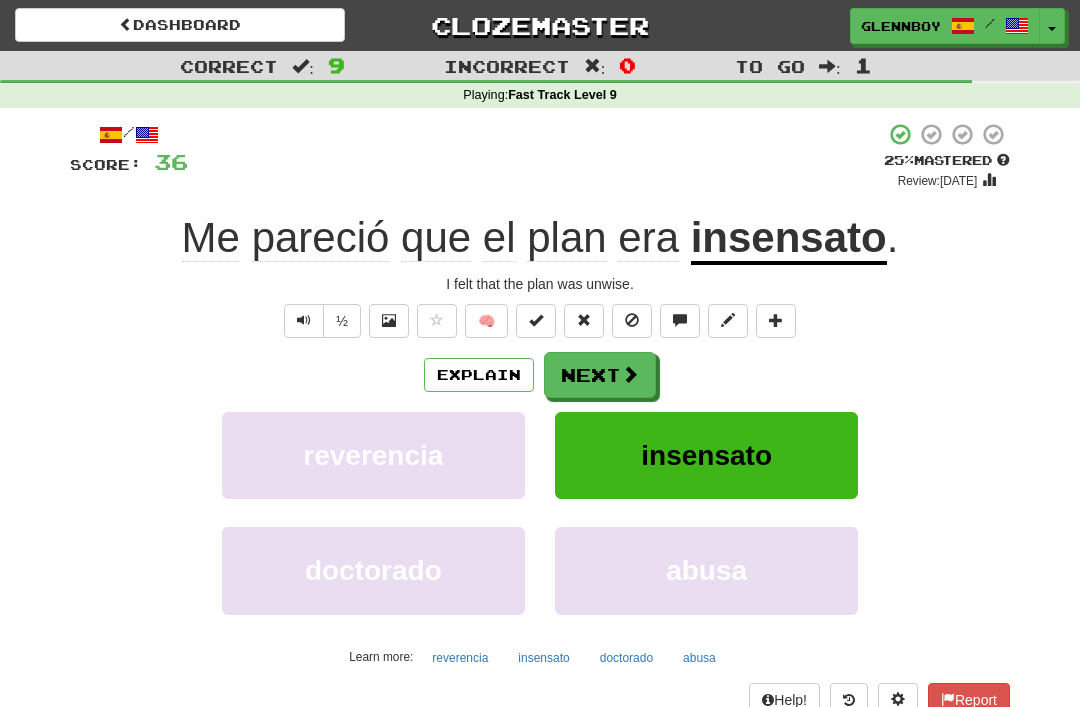 click on "Next" at bounding box center (600, 375) 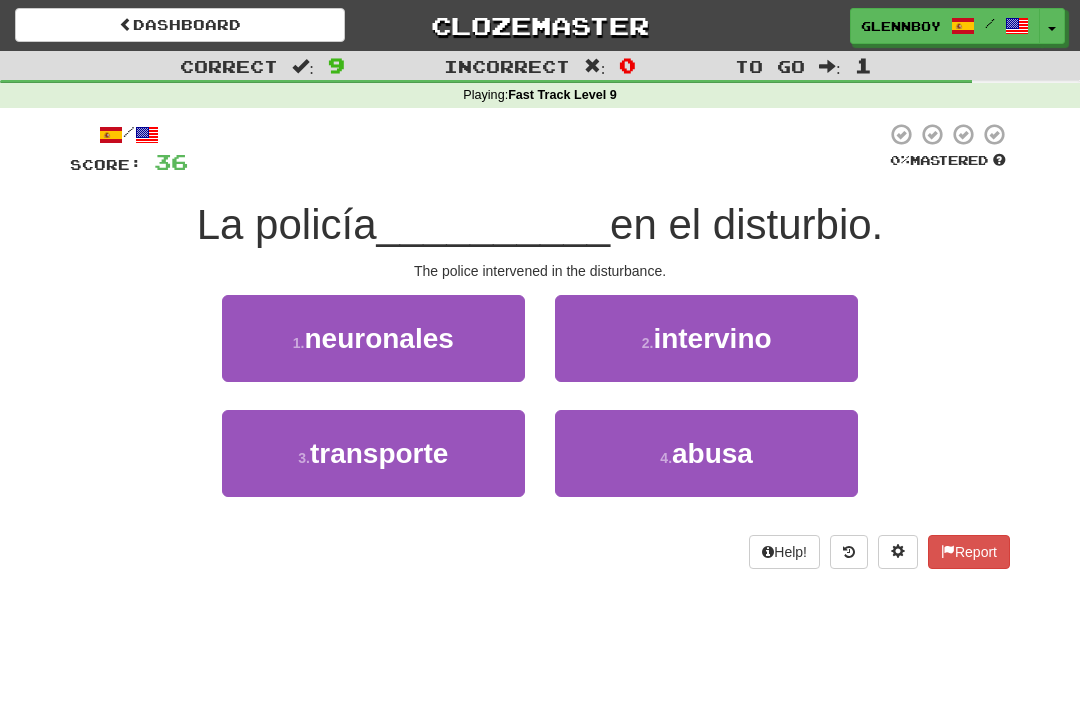 click on "intervino" at bounding box center (712, 338) 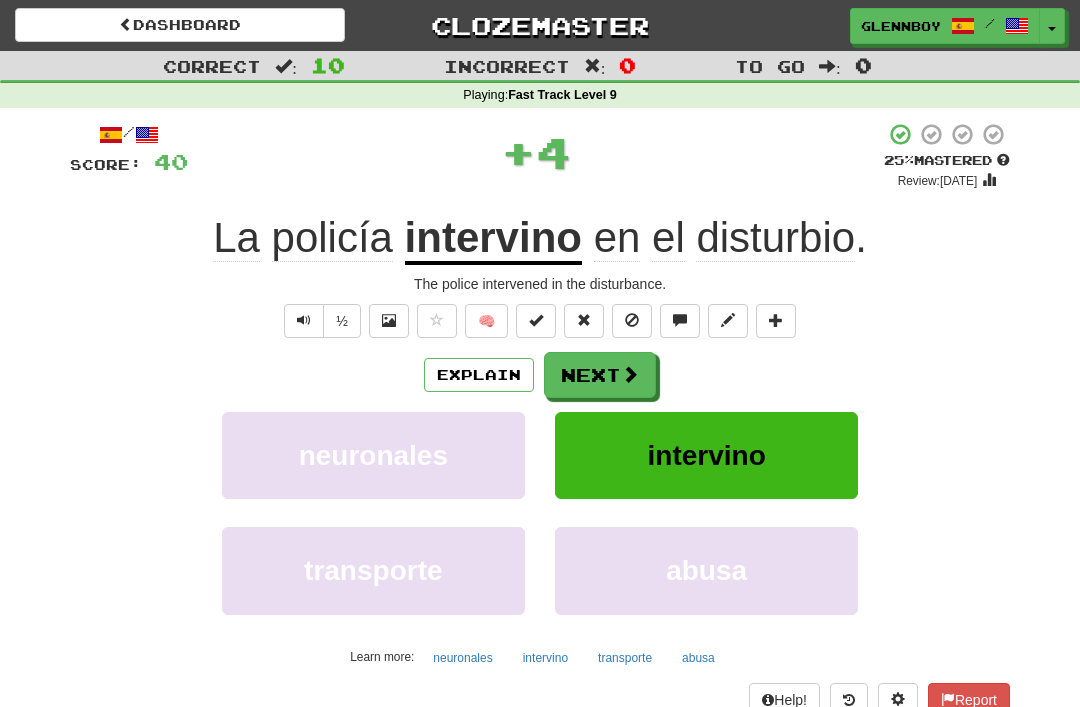 click at bounding box center (632, 321) 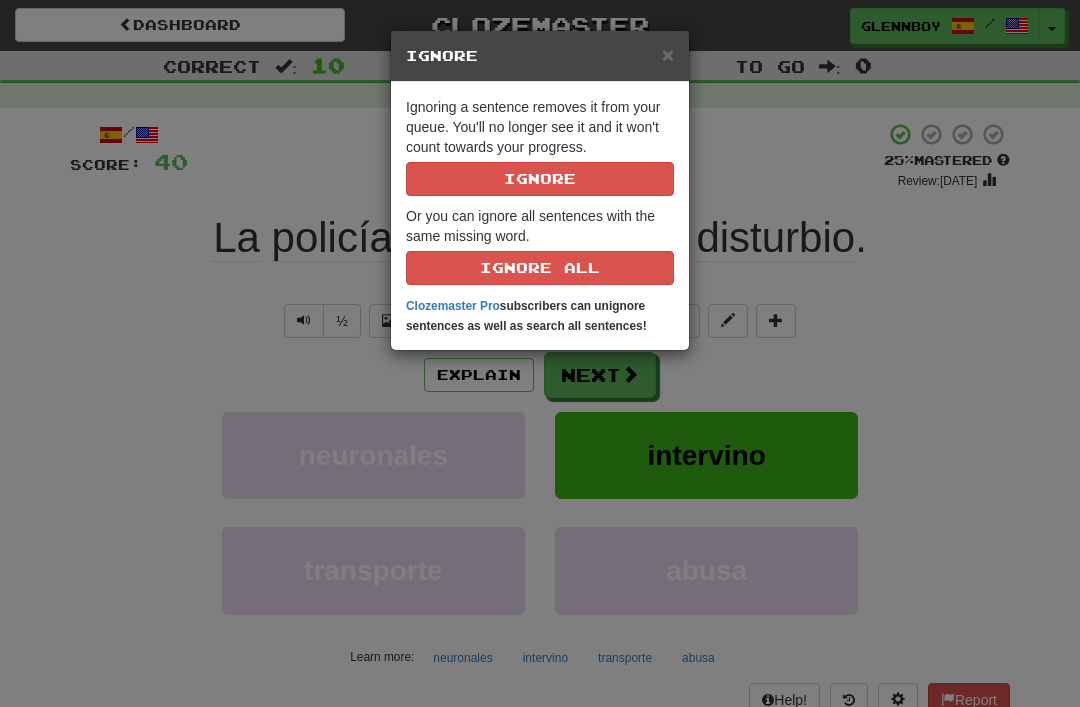 click on "Ignore" at bounding box center [540, 179] 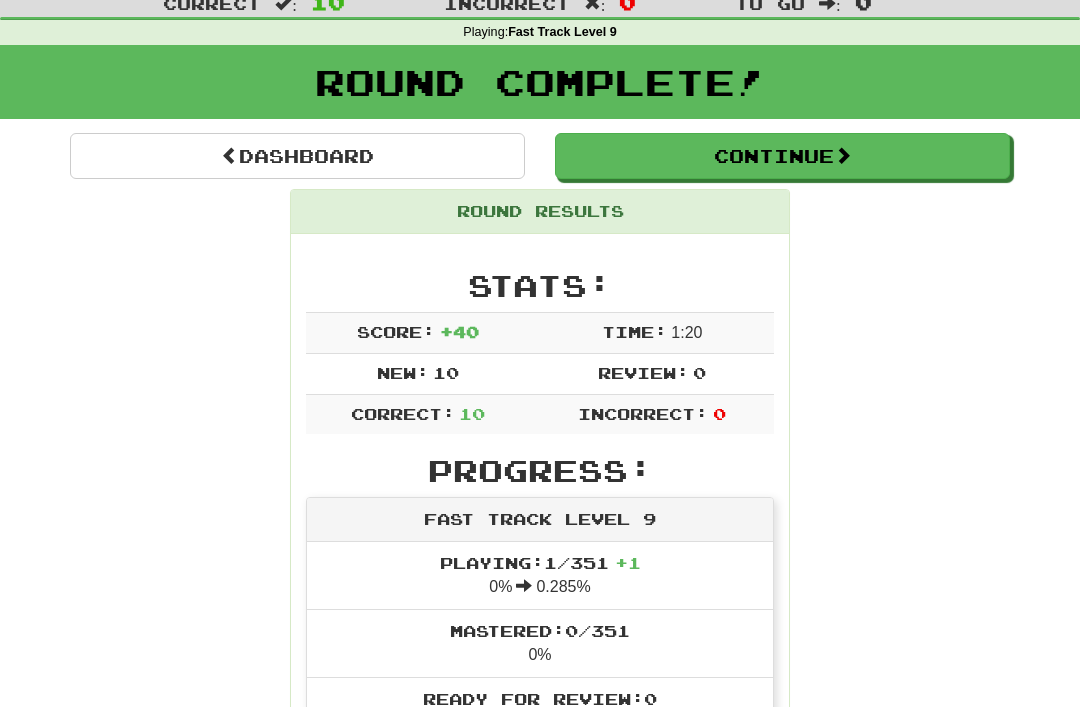 scroll, scrollTop: 0, scrollLeft: 0, axis: both 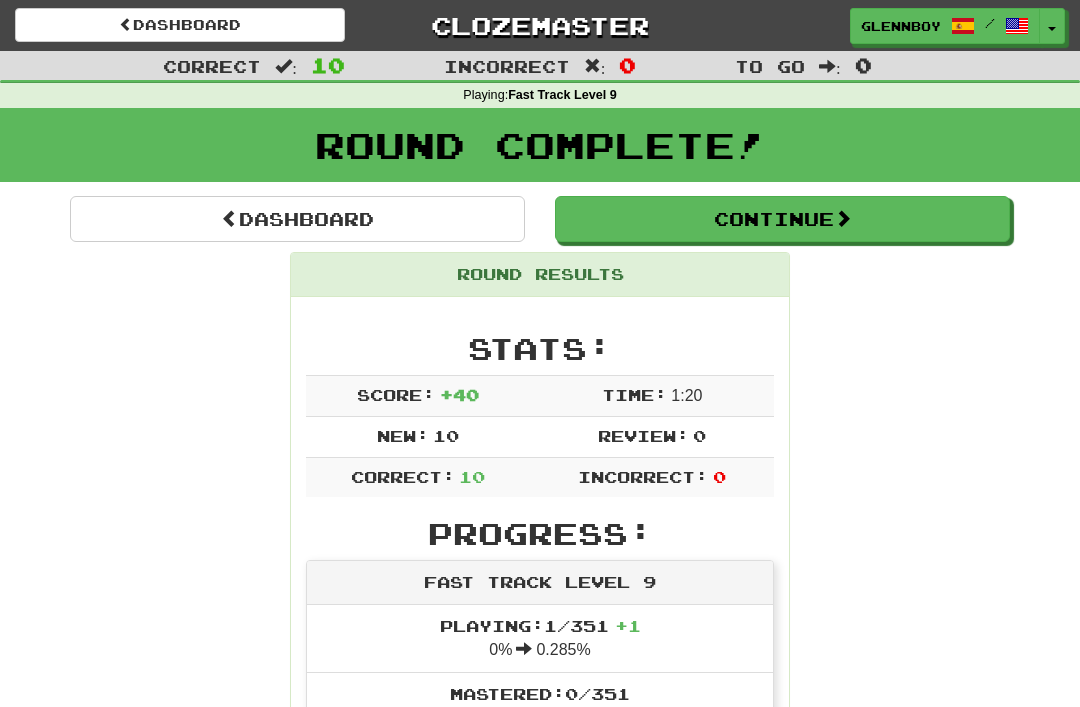 click on "Continue" at bounding box center [782, 219] 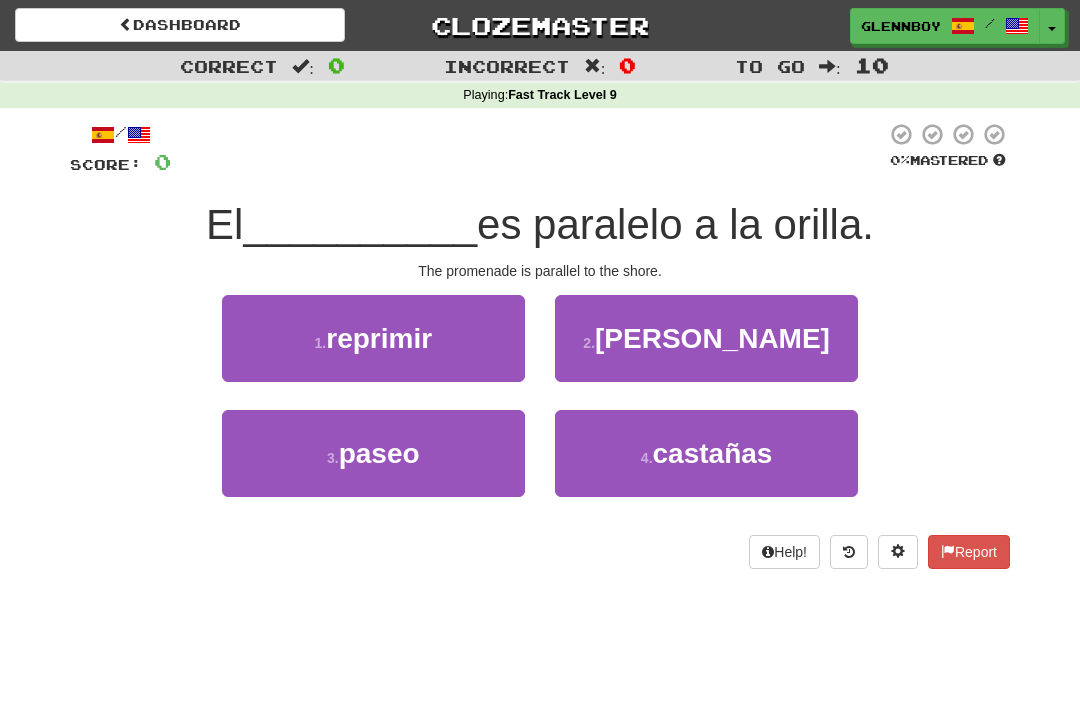click on "paseo" at bounding box center [379, 453] 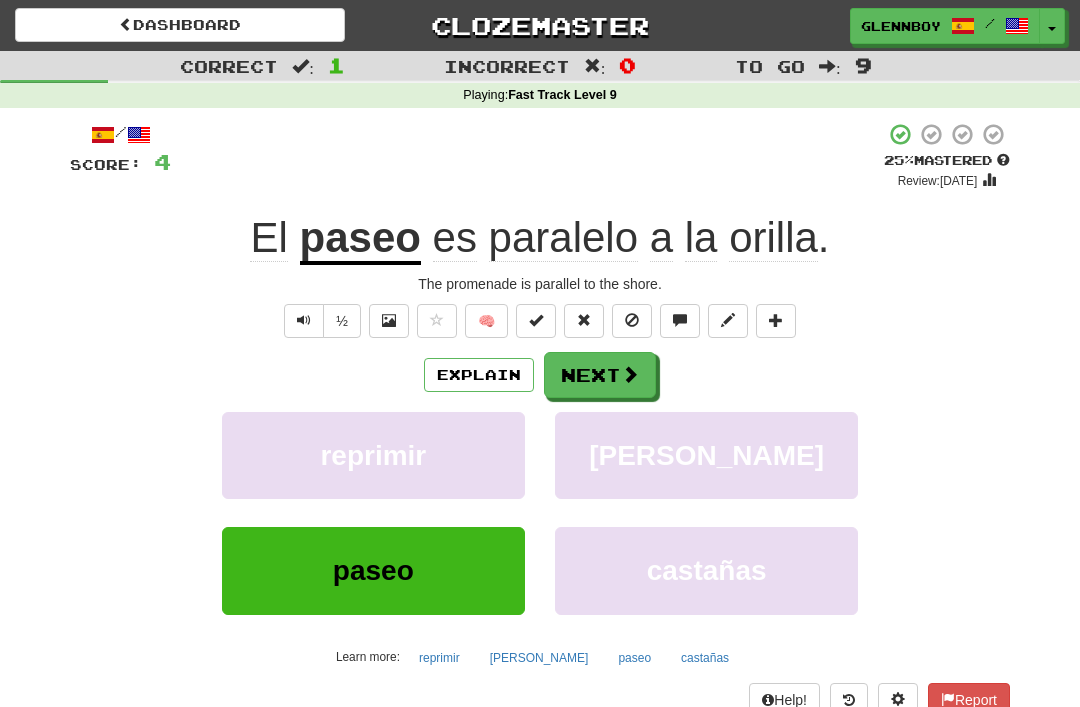 click at bounding box center (632, 321) 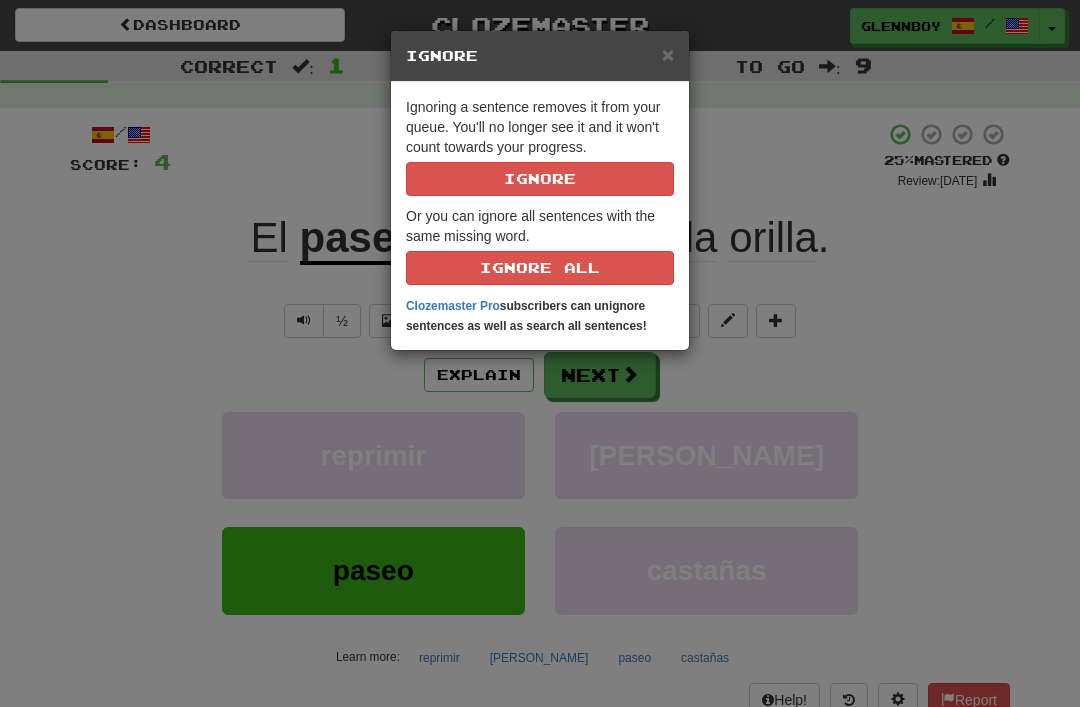 click on "Ignore" at bounding box center (540, 179) 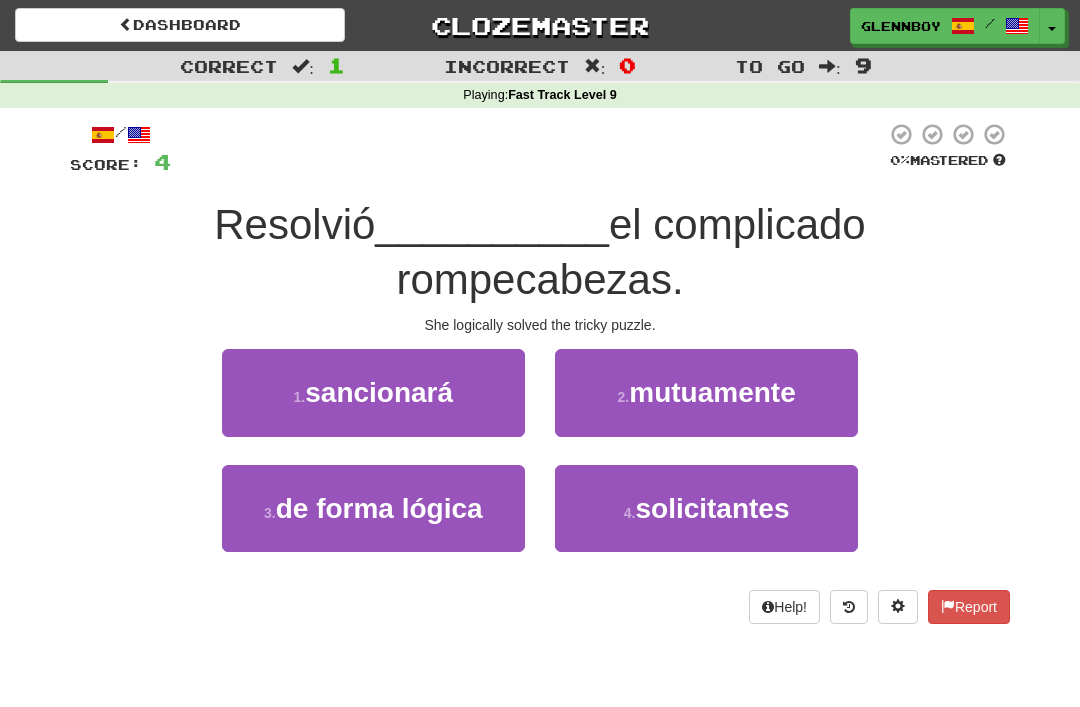 click on "de forma lógica" at bounding box center [379, 508] 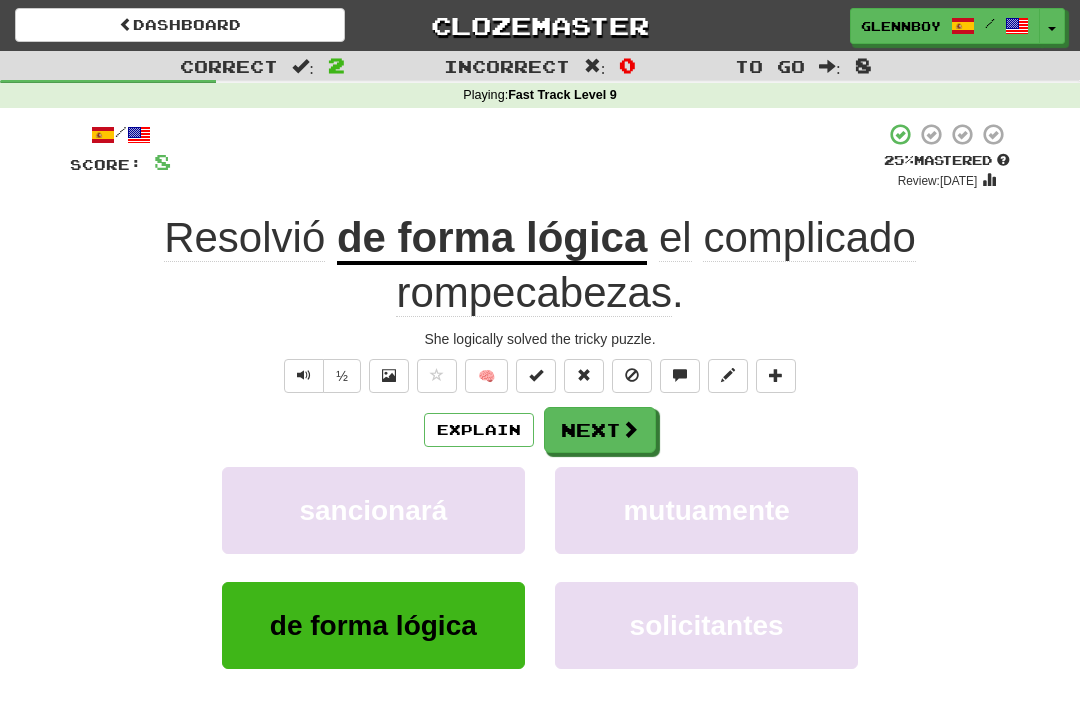 click at bounding box center (632, 375) 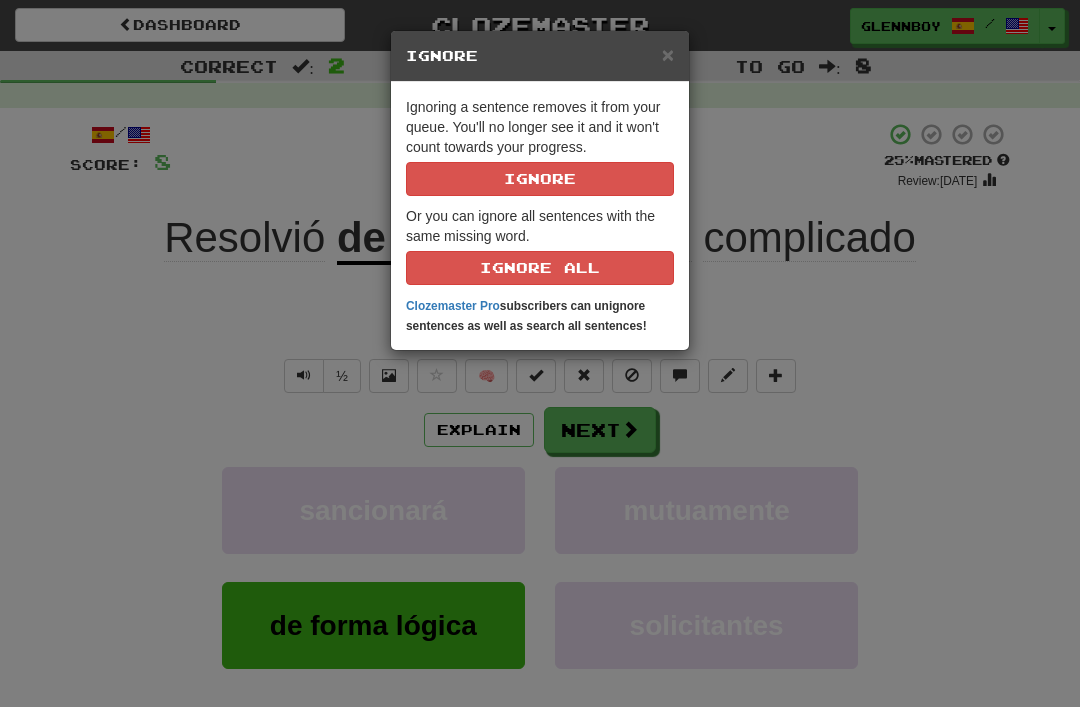 click on "Ignore" at bounding box center (540, 179) 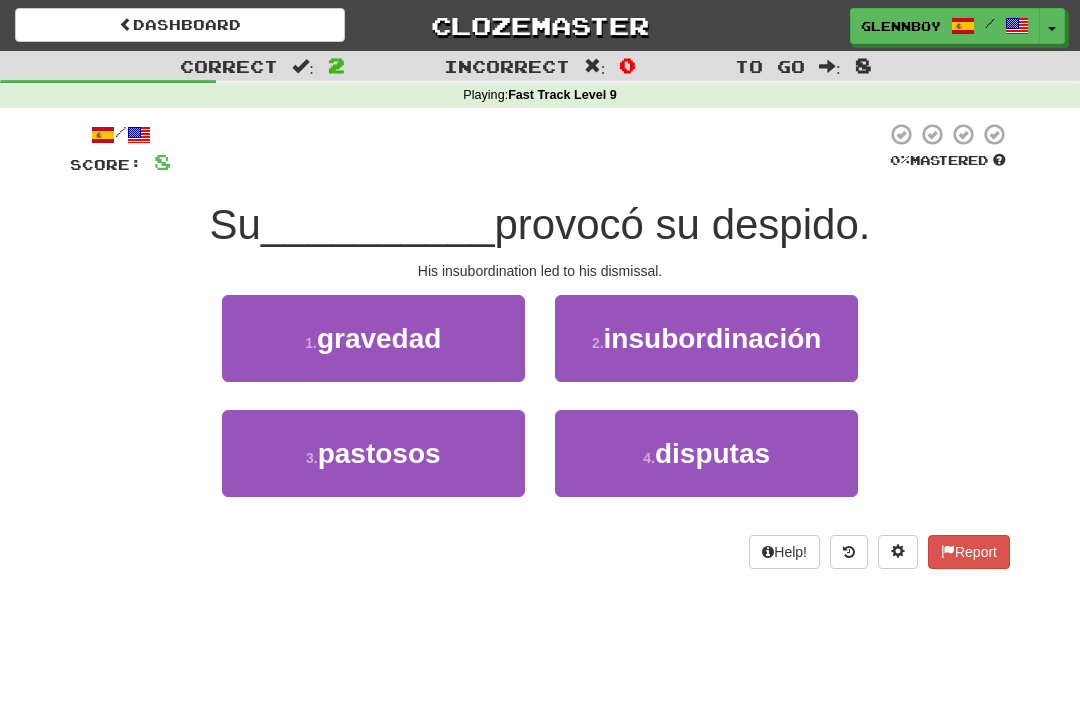click on "2 .  insubordinación" at bounding box center [706, 338] 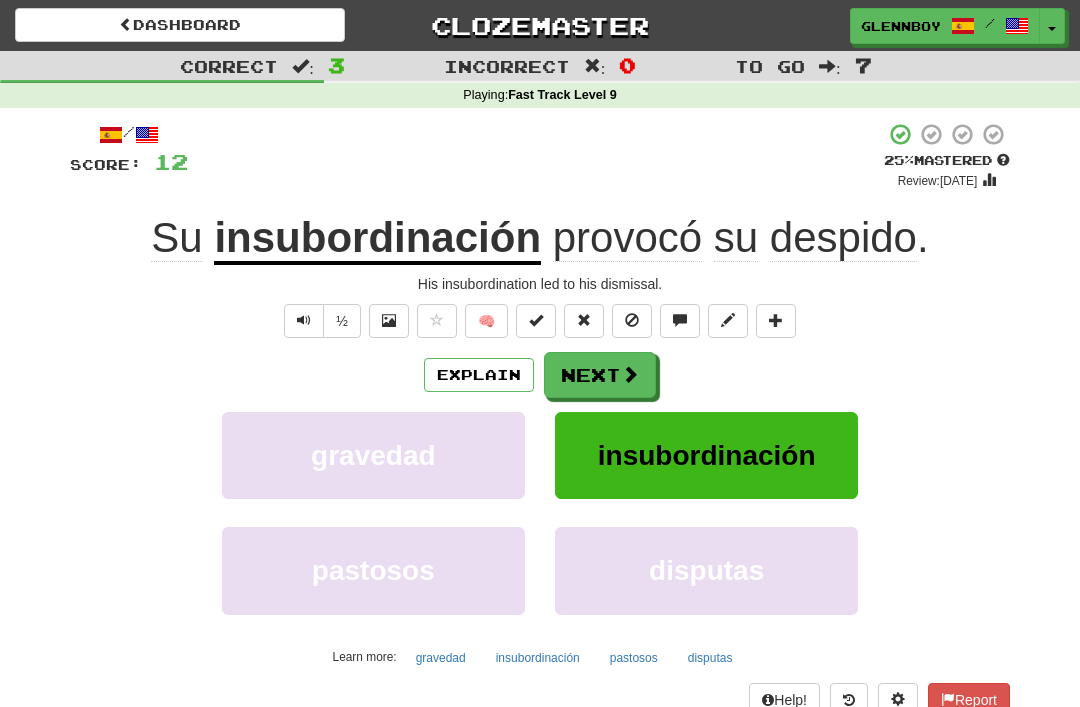 click at bounding box center [632, 321] 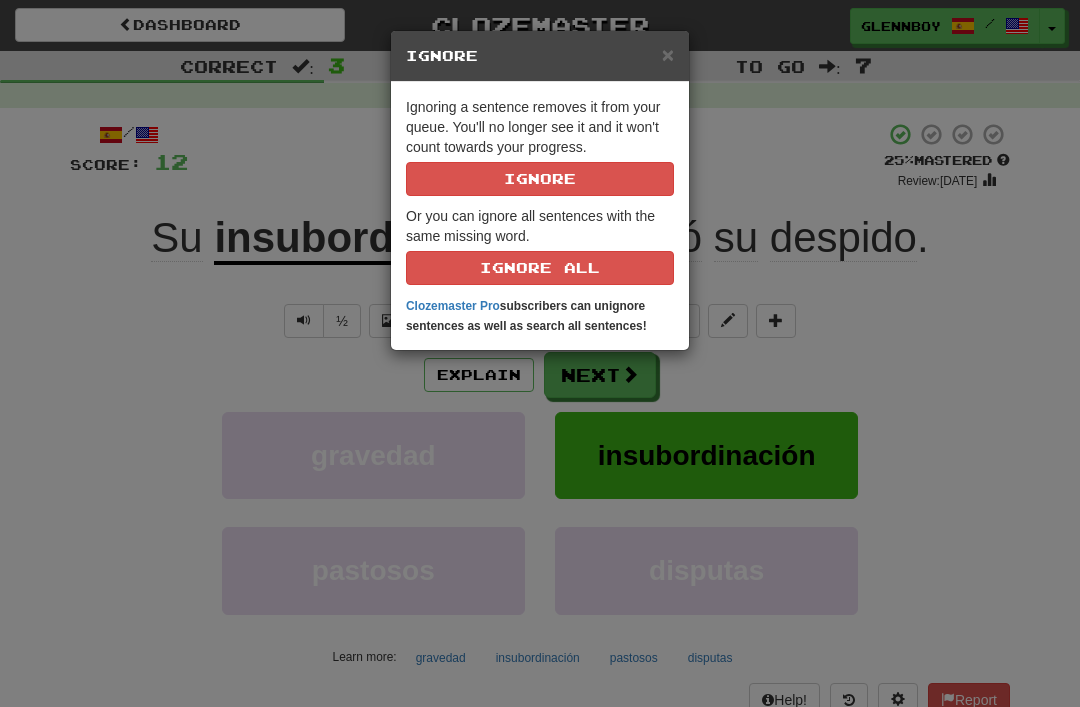 click on "Ignore" at bounding box center [540, 179] 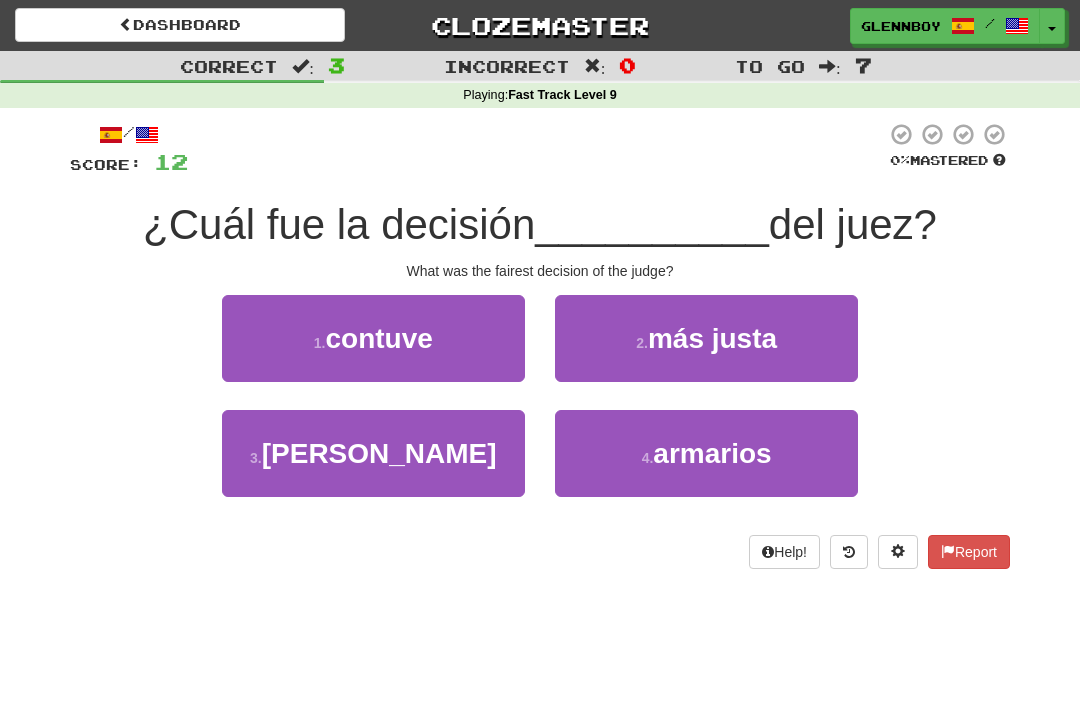 click on "más justa" at bounding box center [712, 338] 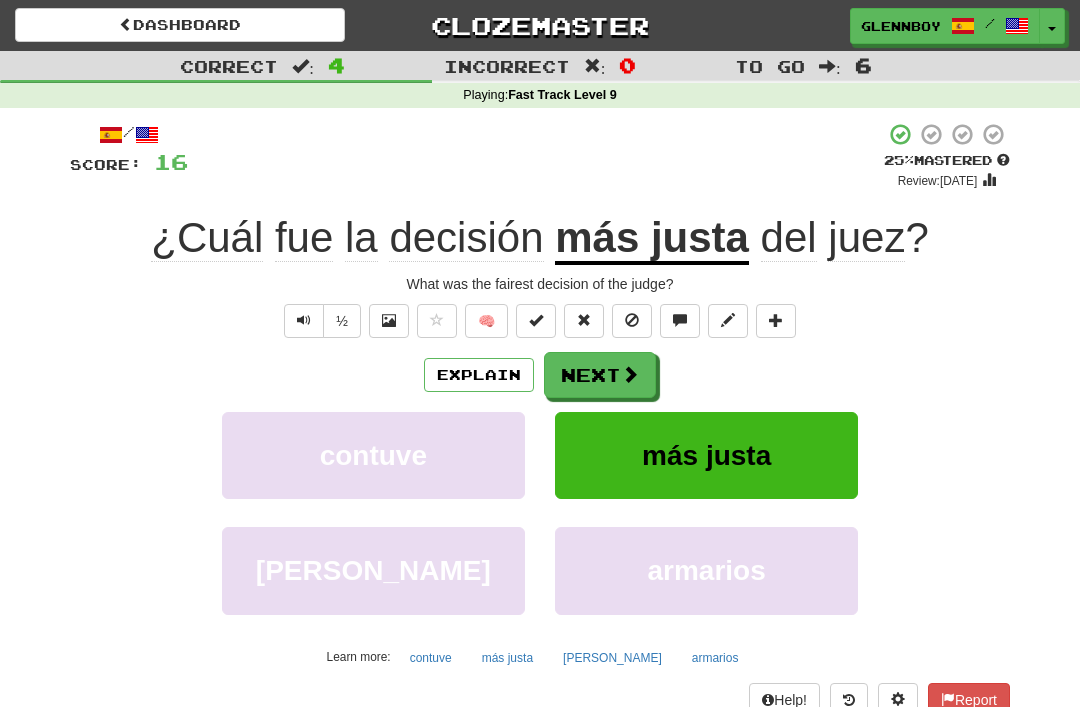 click at bounding box center [632, 320] 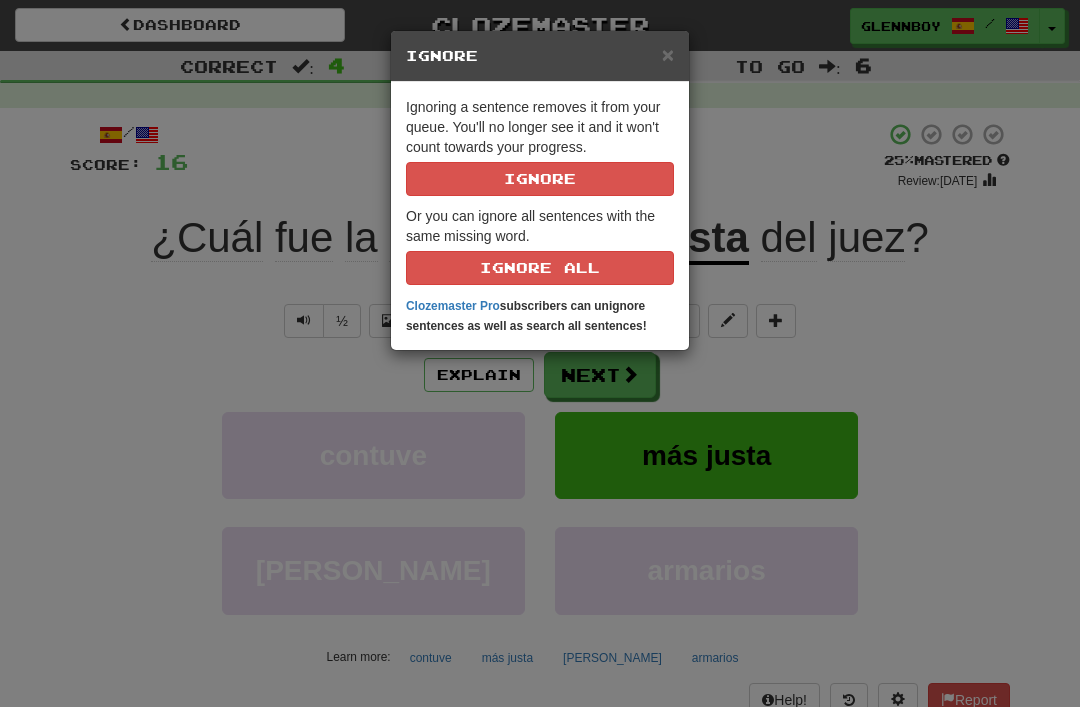 click on "Ignore" at bounding box center [540, 179] 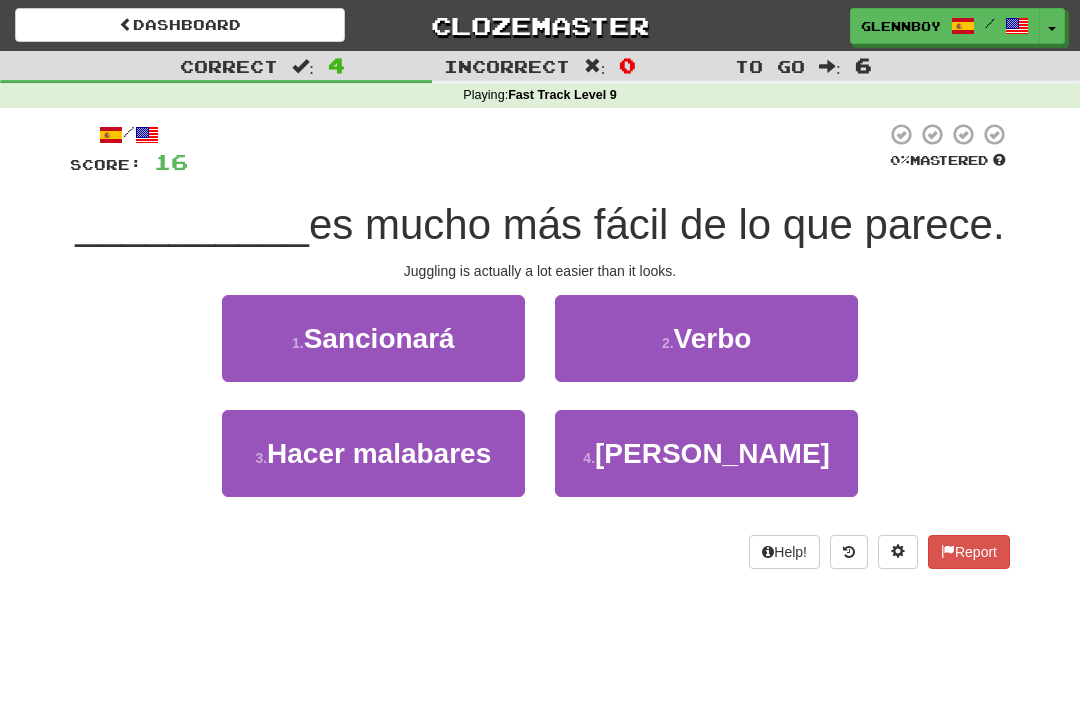 click on "Hacer malabares" at bounding box center [379, 453] 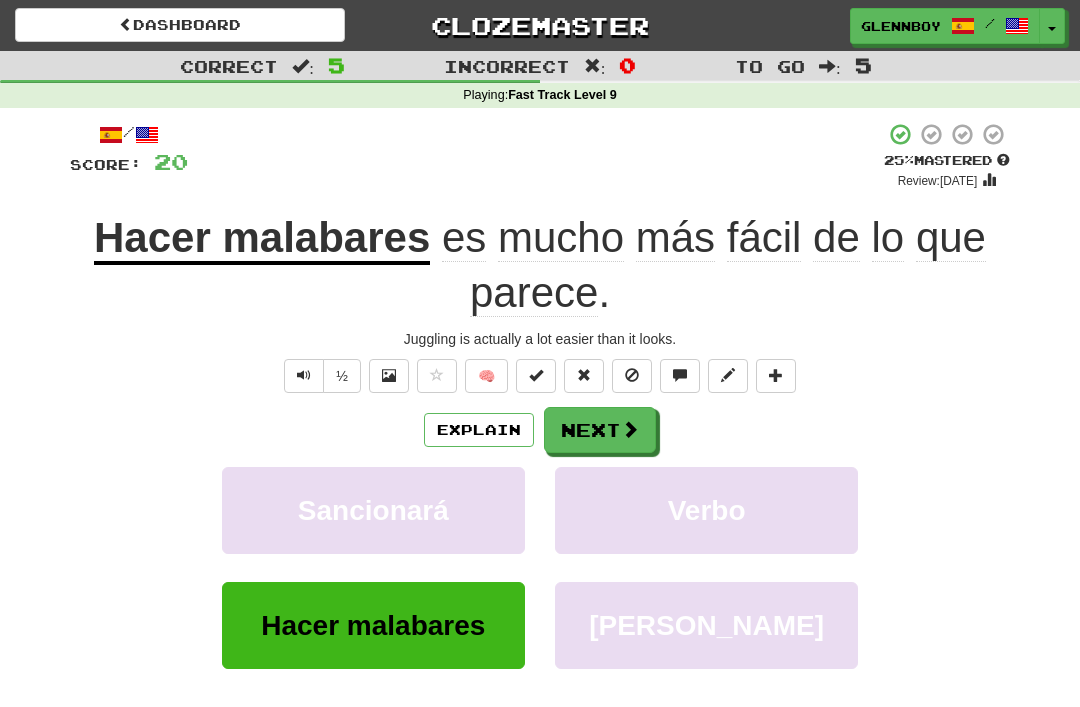click at bounding box center (632, 376) 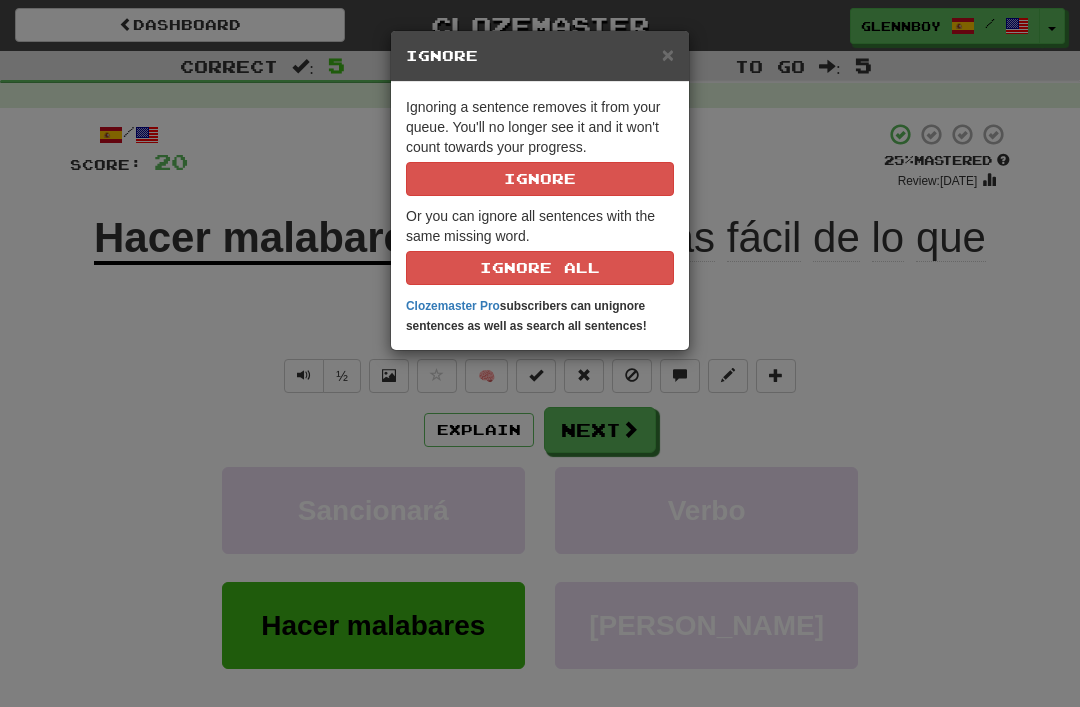 click on "Ignore" at bounding box center (540, 179) 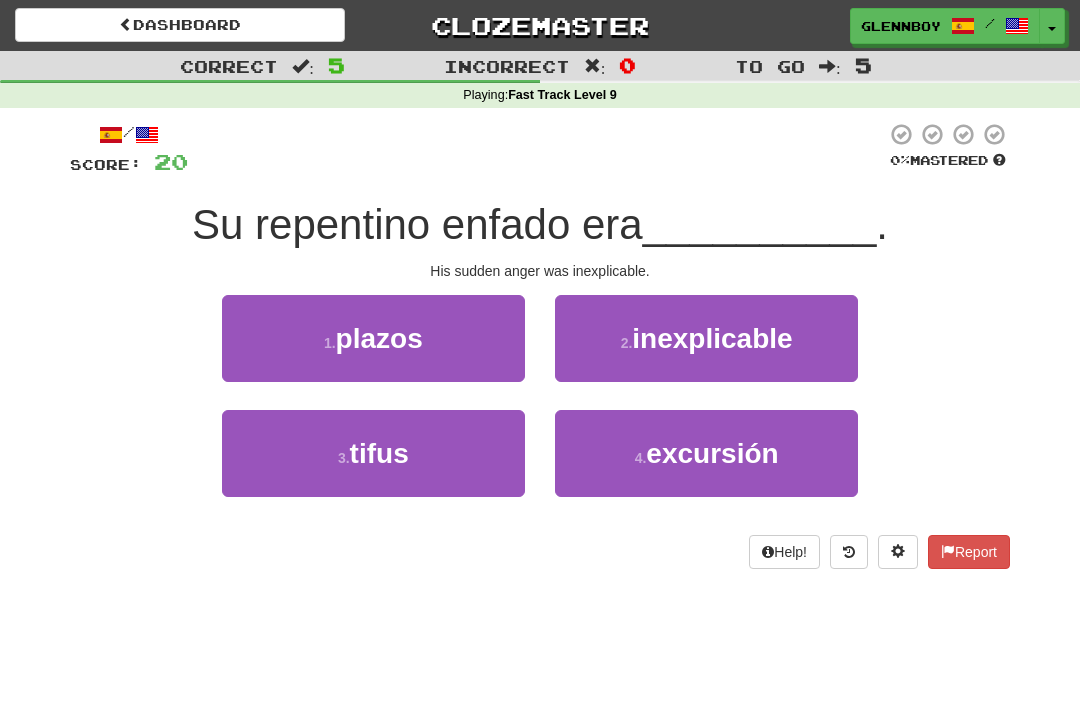 click on "inexplicable" at bounding box center [712, 338] 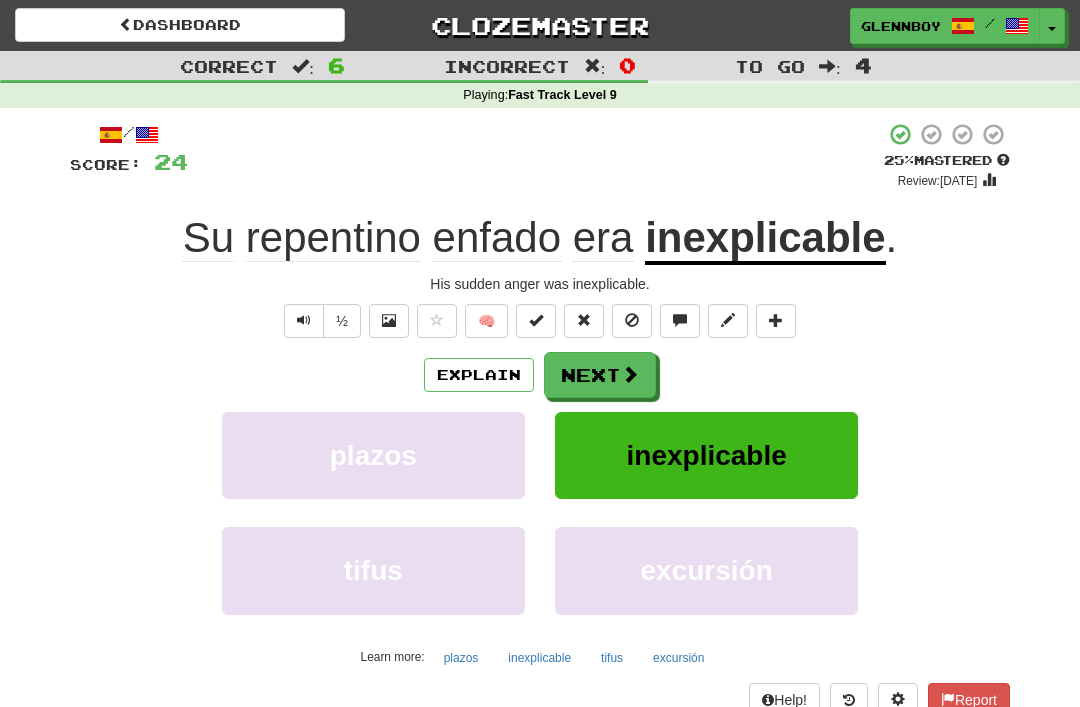 click on "Explain" at bounding box center (479, 375) 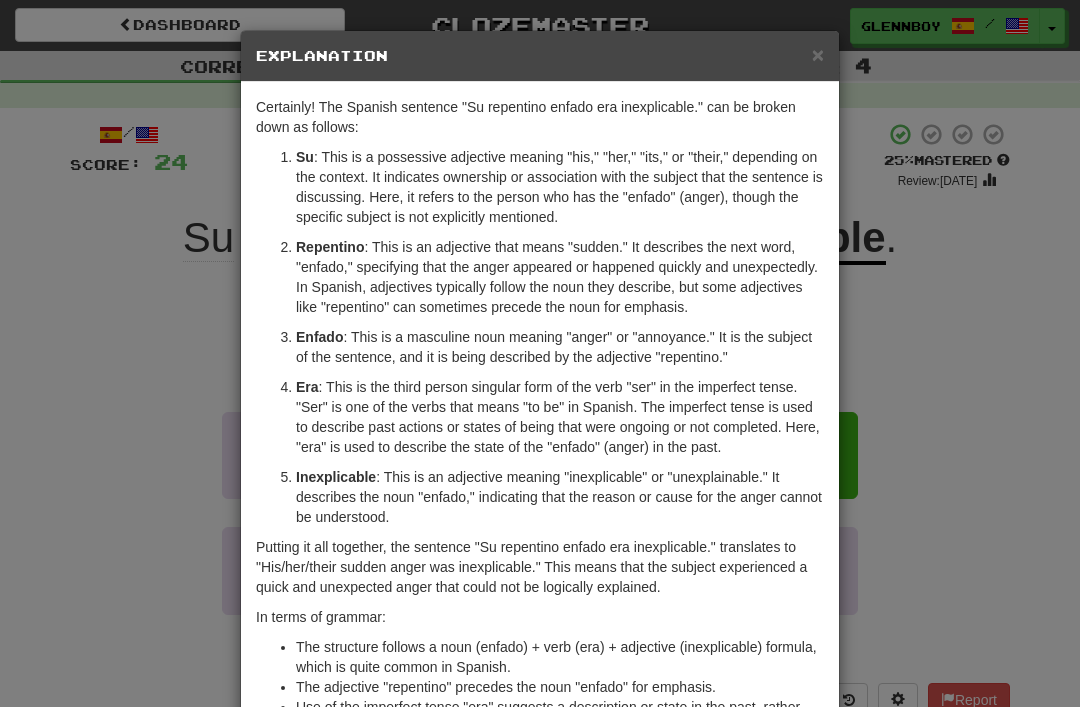 click on "Explanation" at bounding box center [540, 56] 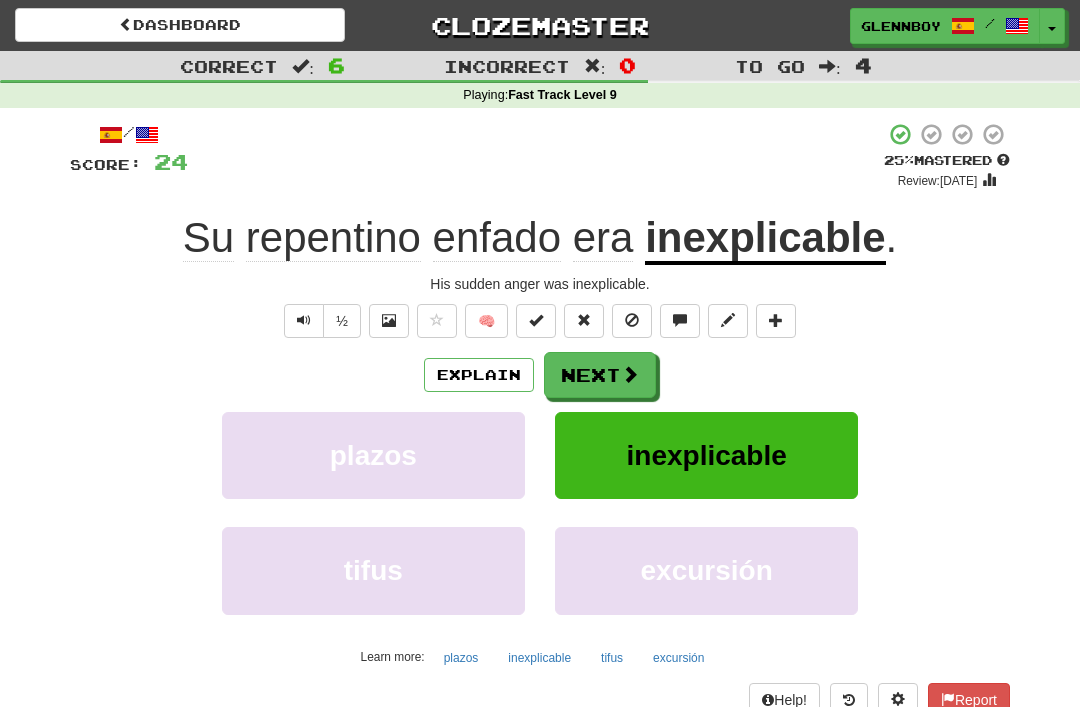 click at bounding box center [632, 320] 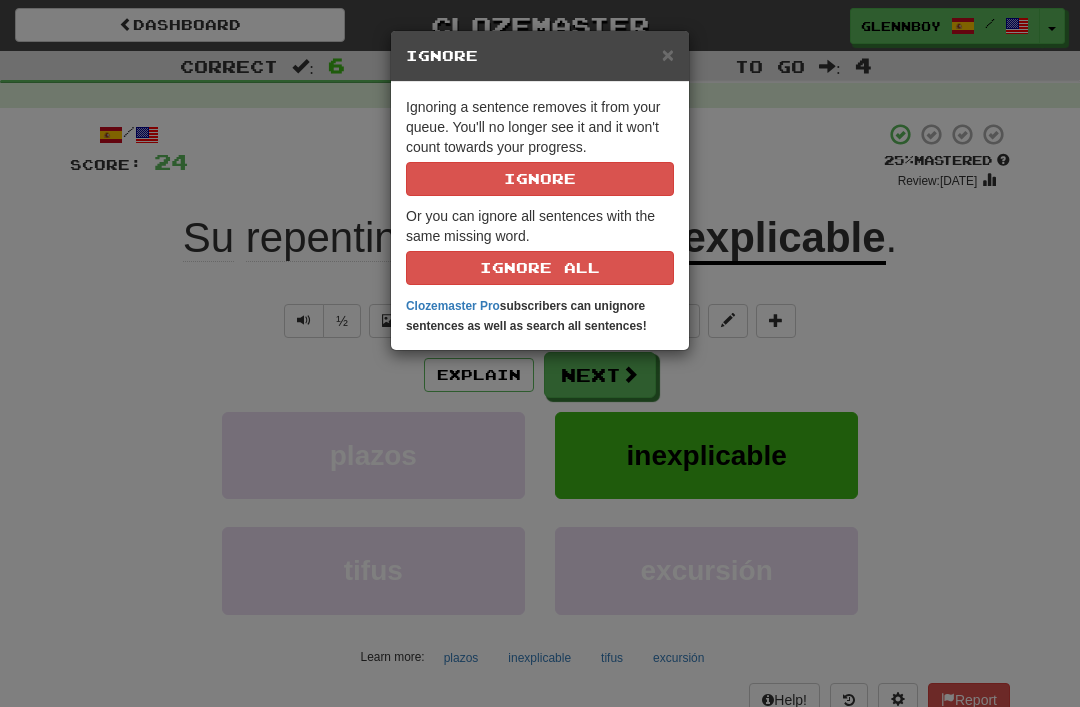 click on "Ignore" at bounding box center (540, 179) 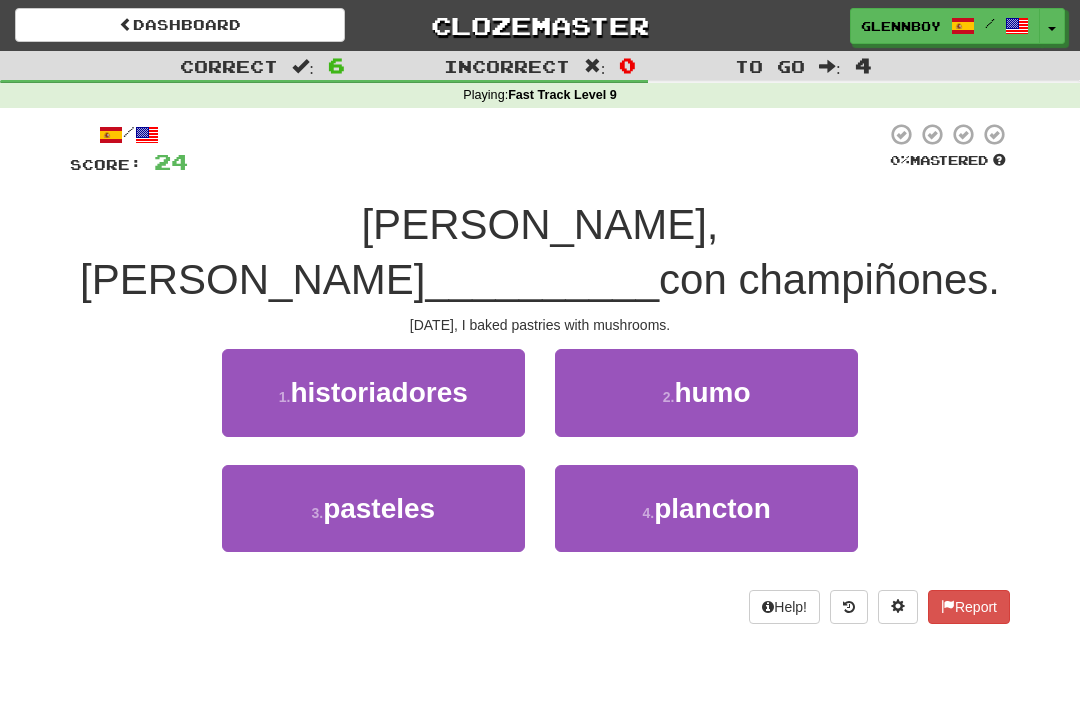 click on "pasteles" at bounding box center (379, 508) 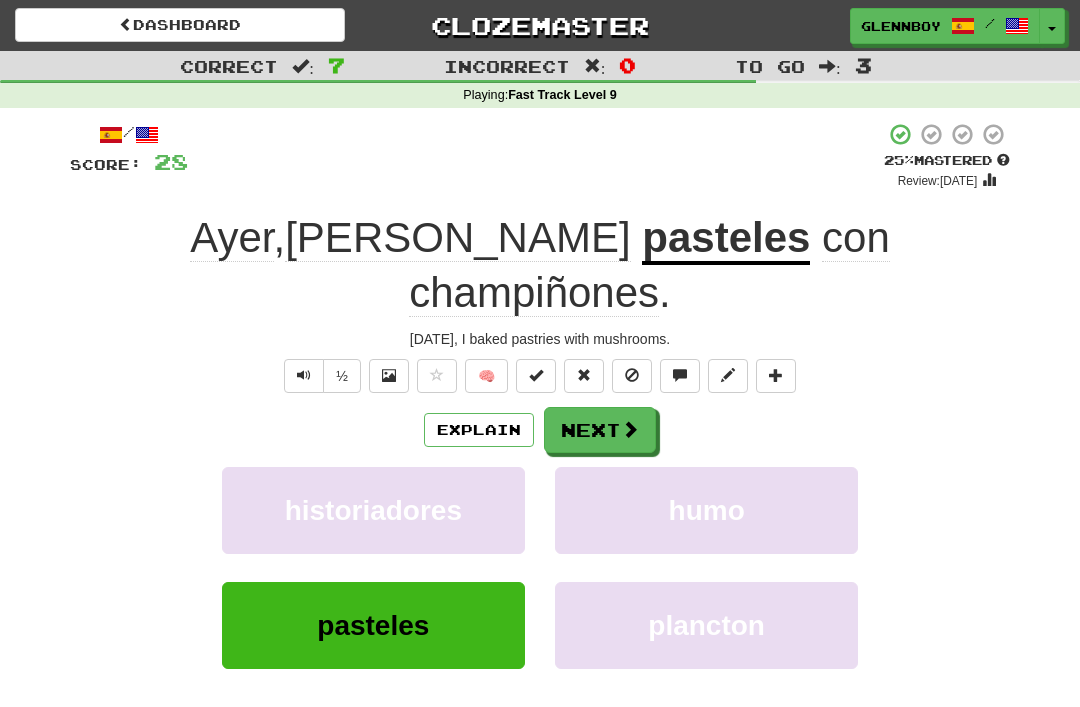 click at bounding box center (304, 376) 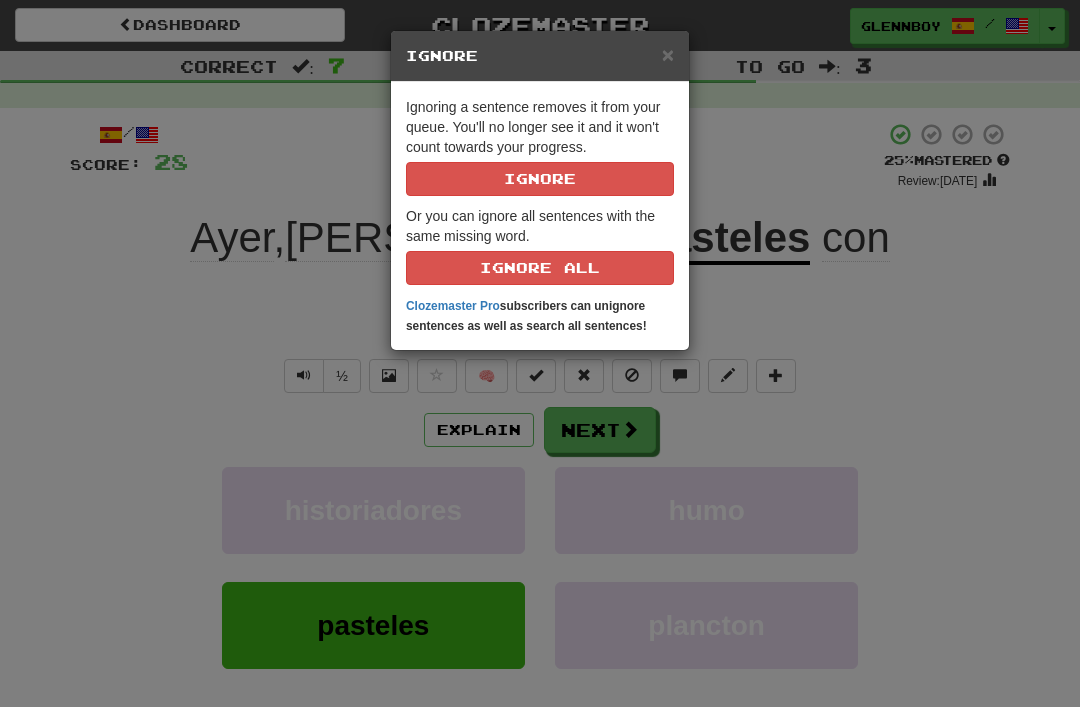 click on "Ignore" at bounding box center (540, 179) 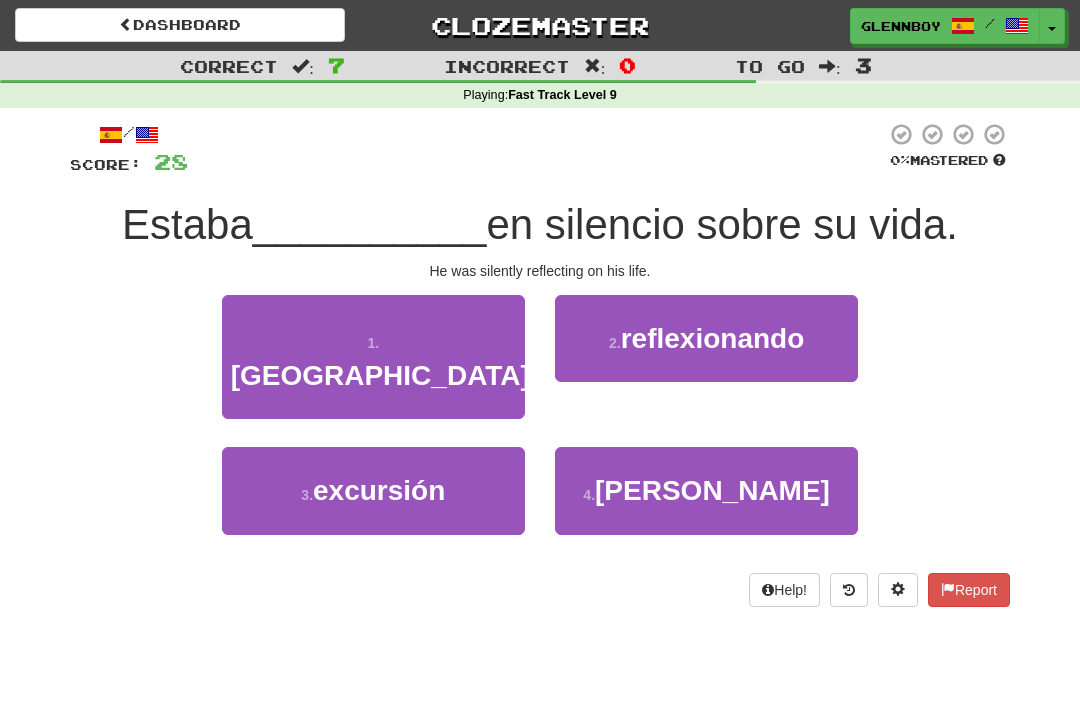 click on "reflexionando" at bounding box center (713, 338) 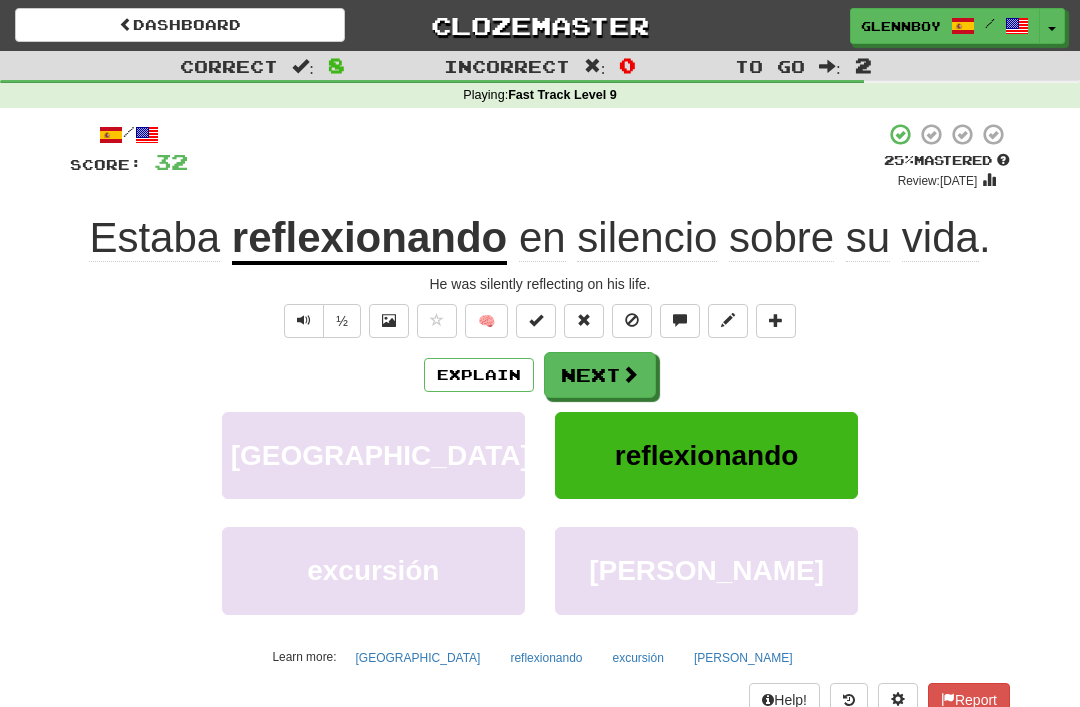 click at bounding box center (632, 320) 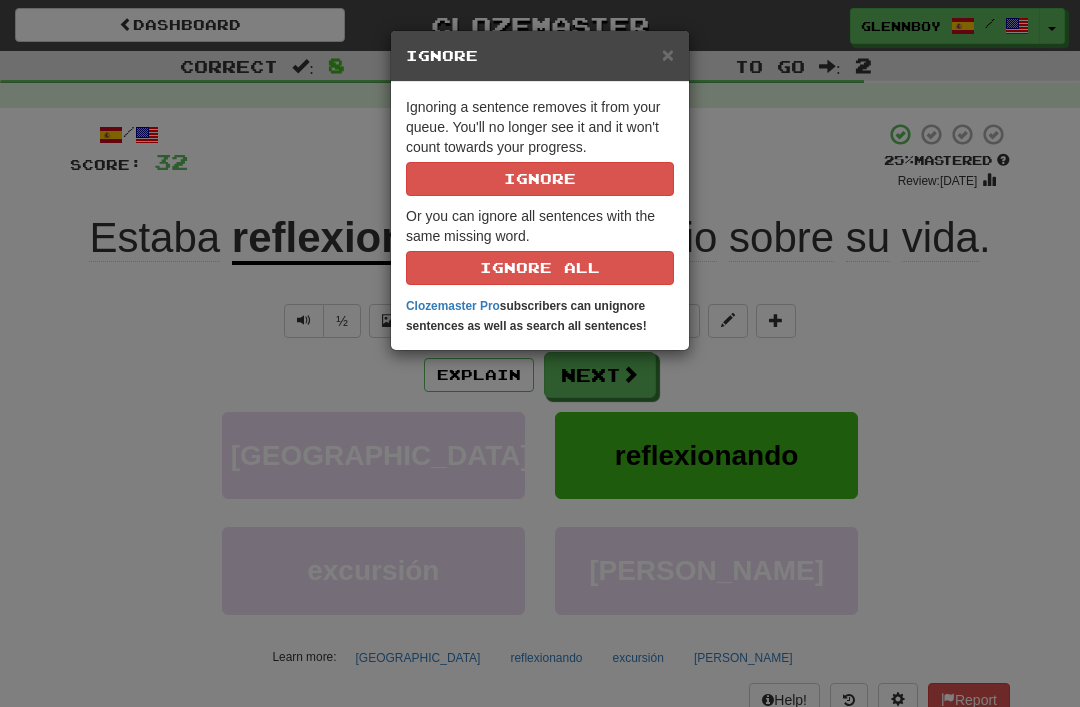 click on "Ignore" at bounding box center (540, 179) 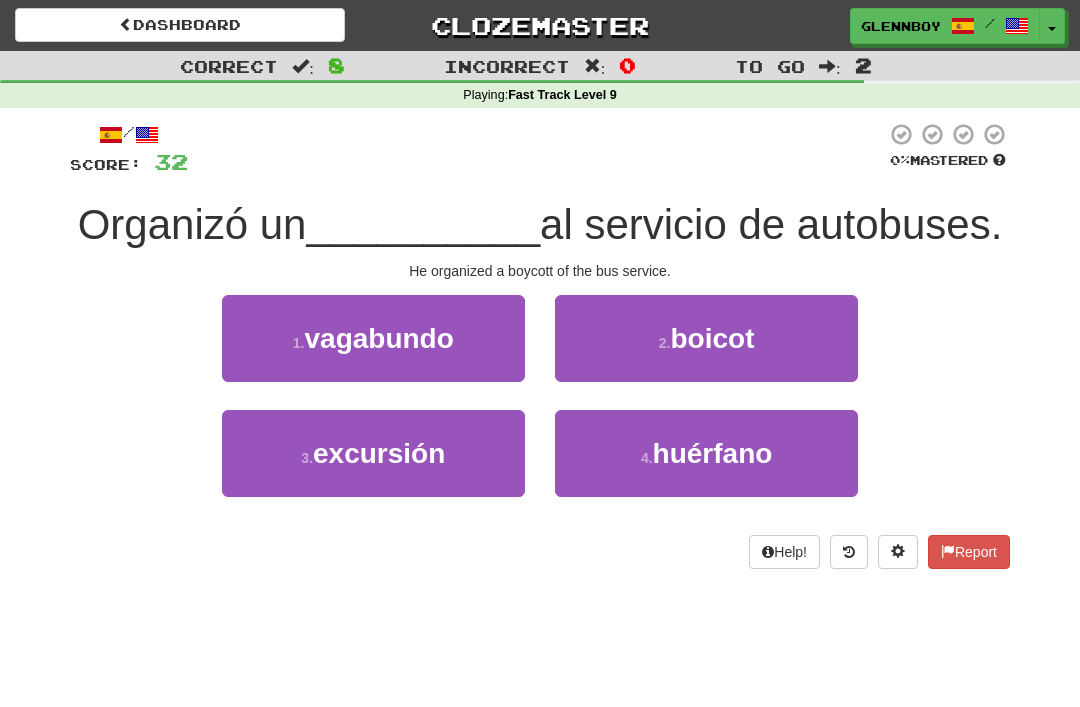 click on "2 ." at bounding box center [665, 343] 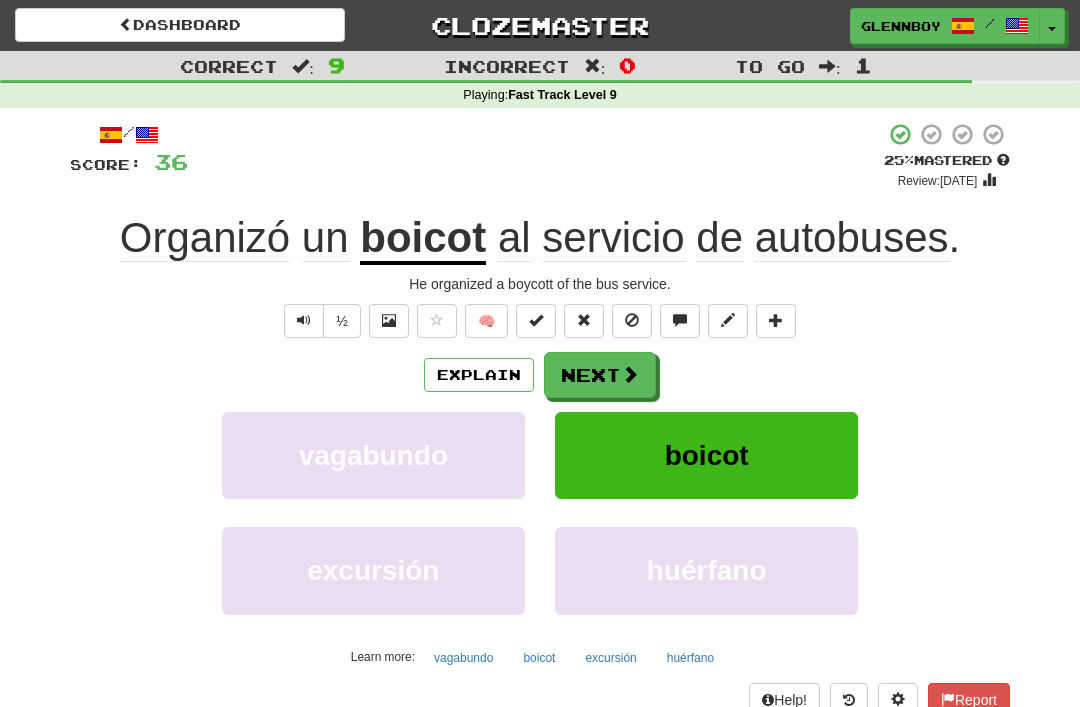 click at bounding box center (632, 320) 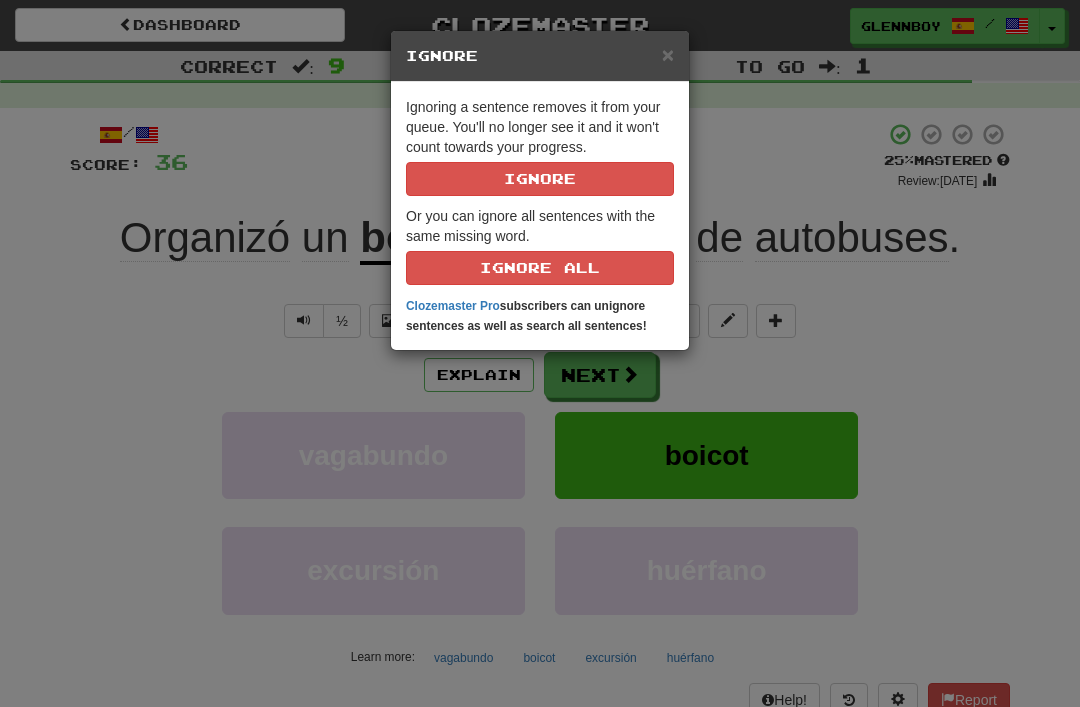 click on "Ignore" at bounding box center [540, 179] 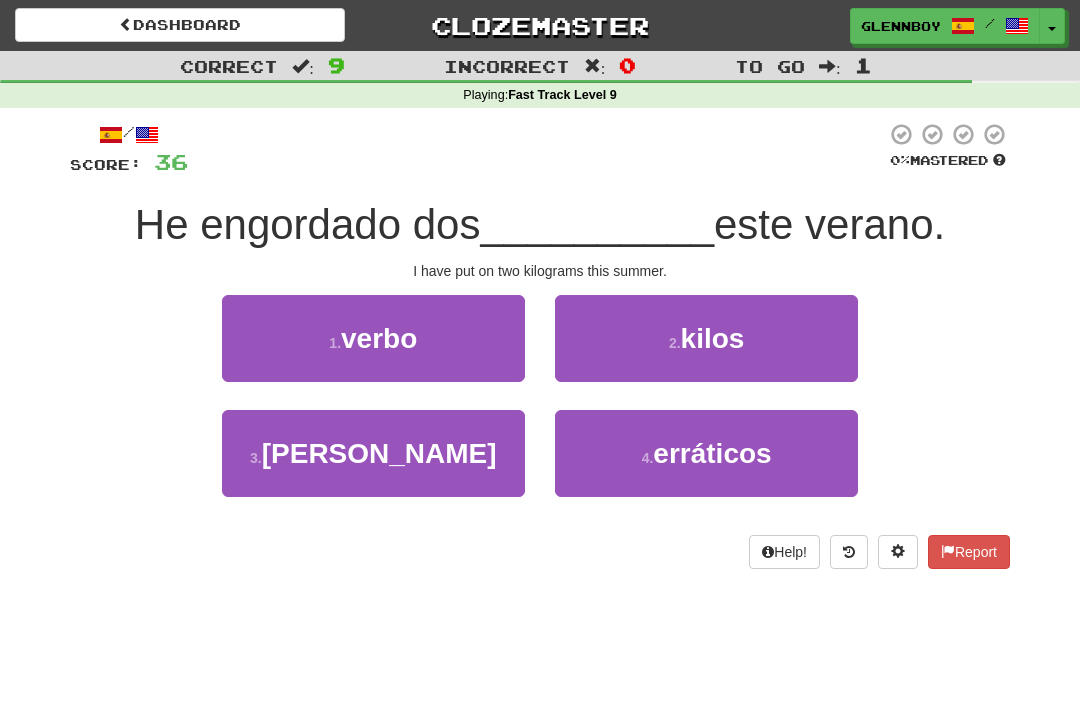click on "2 .  kilos" at bounding box center [706, 338] 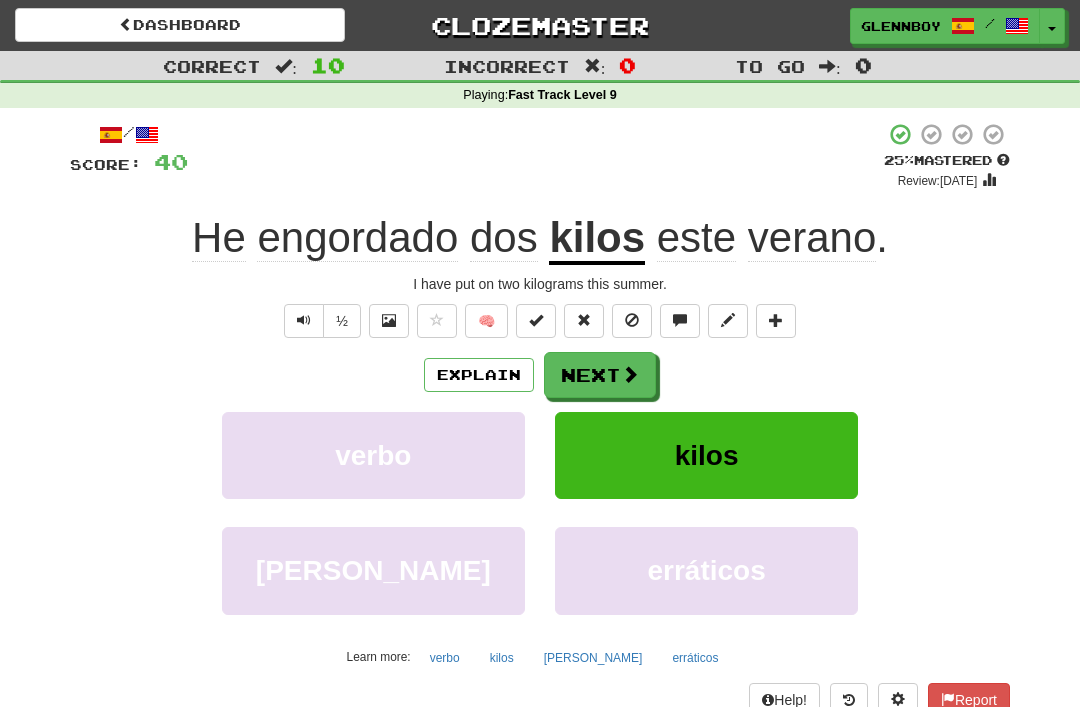 click at bounding box center (632, 321) 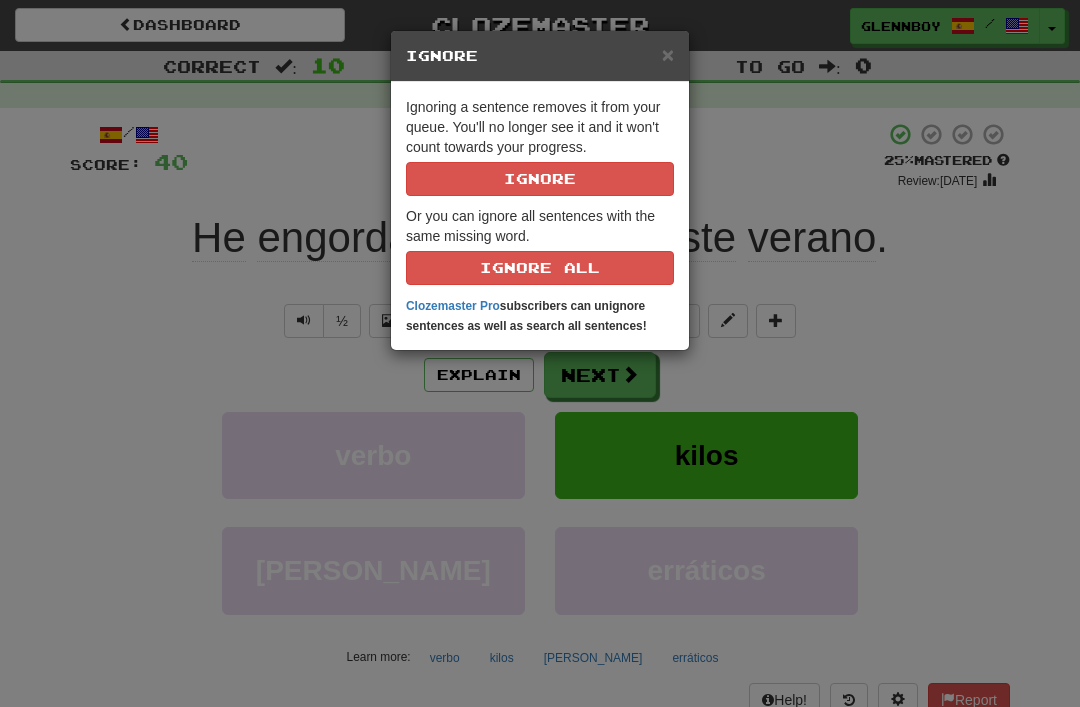 click on "Ignore" at bounding box center (540, 179) 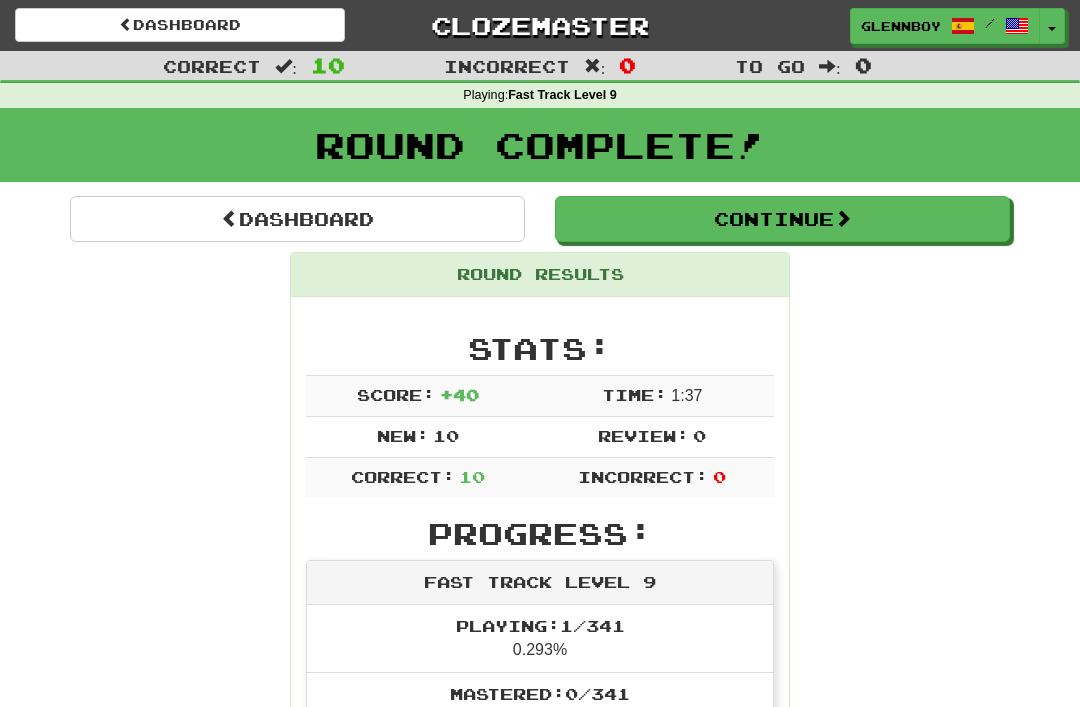 click on "Continue" at bounding box center [782, 219] 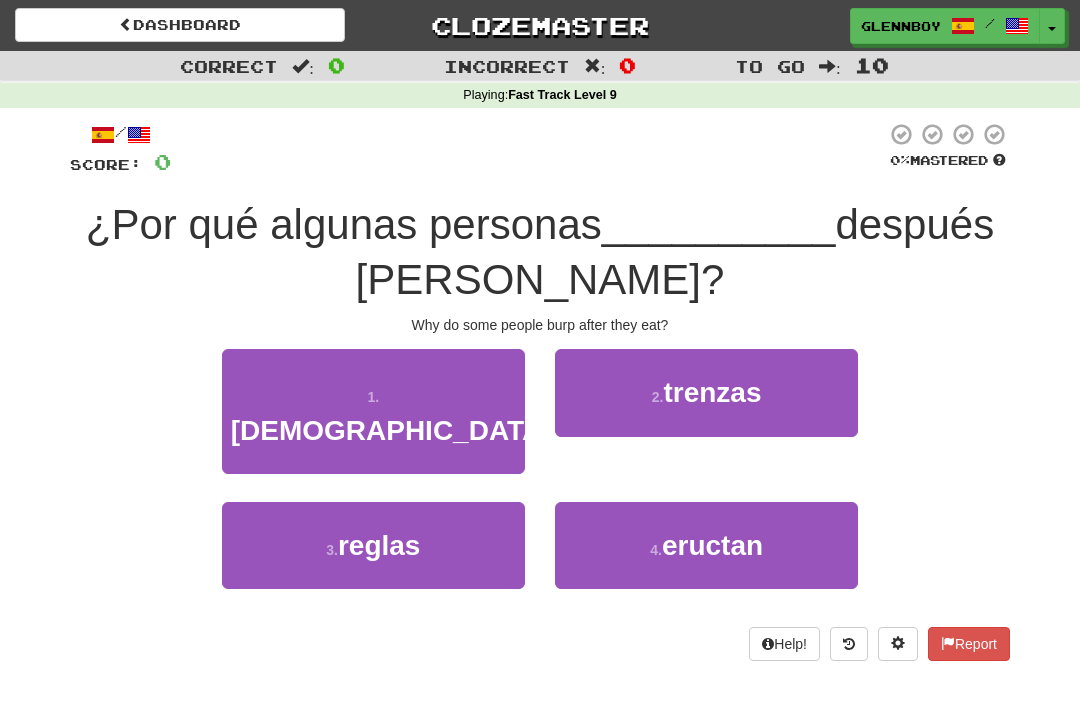 click on "4 .  eructan" at bounding box center [706, 545] 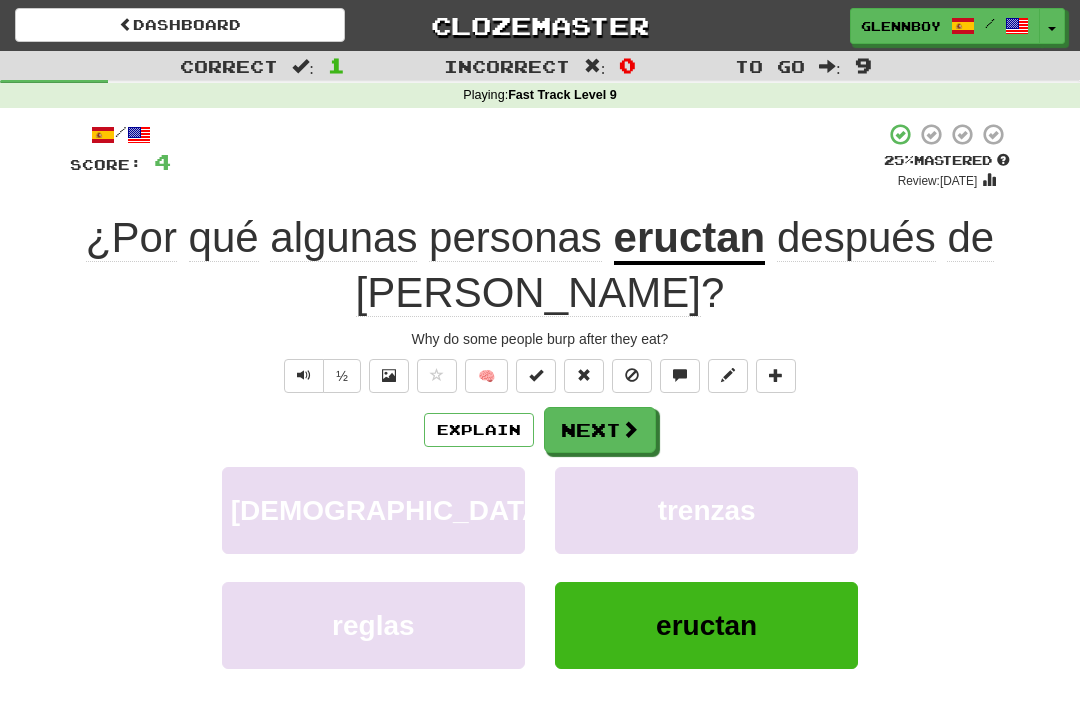 click on "Explain" at bounding box center (479, 430) 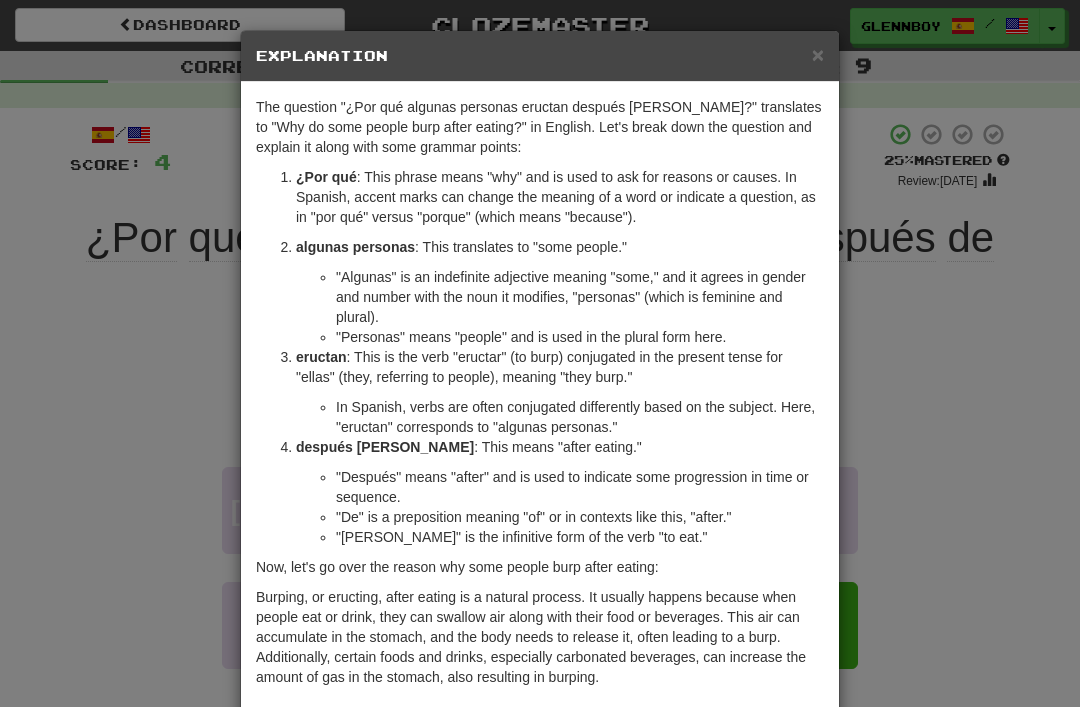 click on "×" at bounding box center (818, 54) 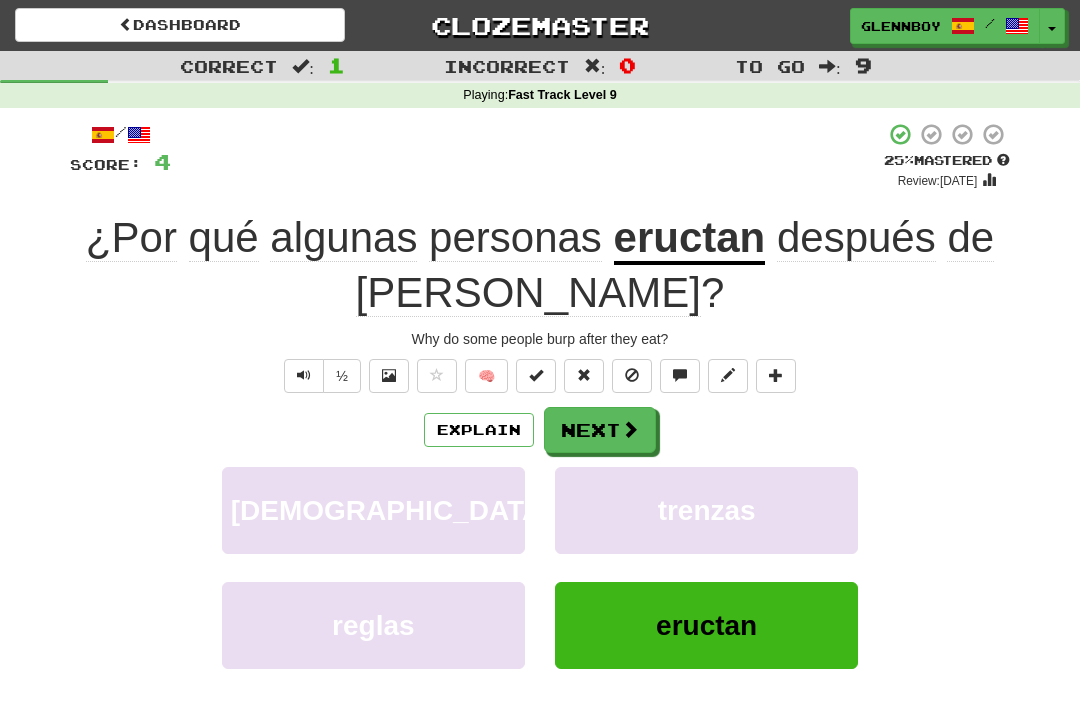 click at bounding box center [632, 376] 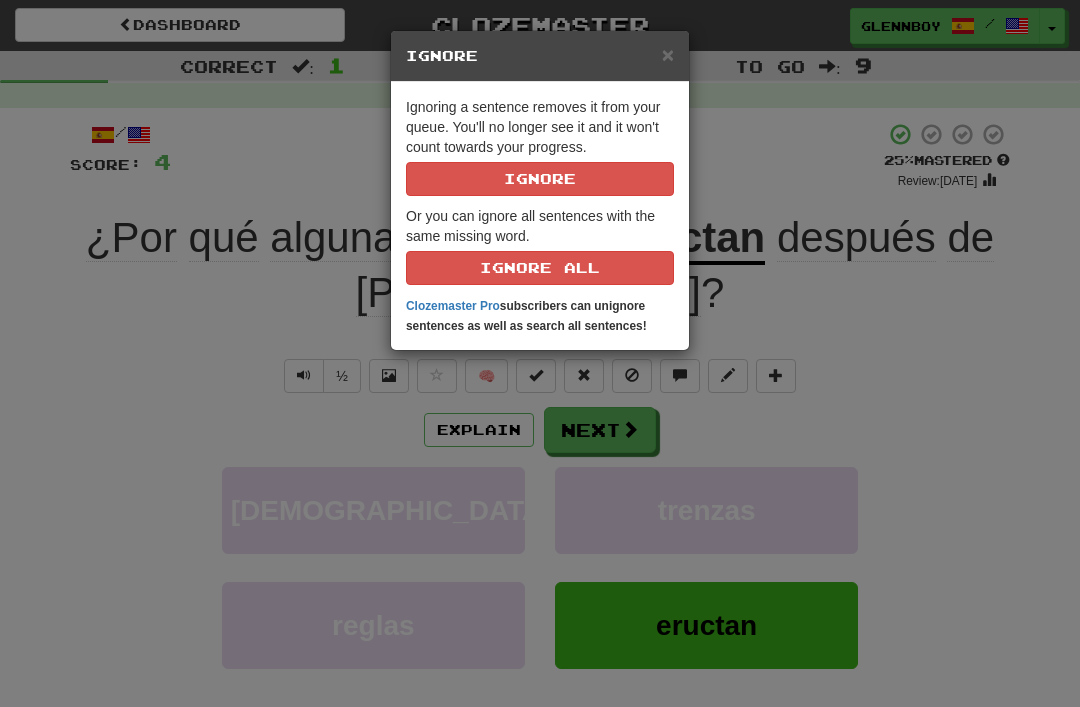 click on "Ignore" at bounding box center (540, 179) 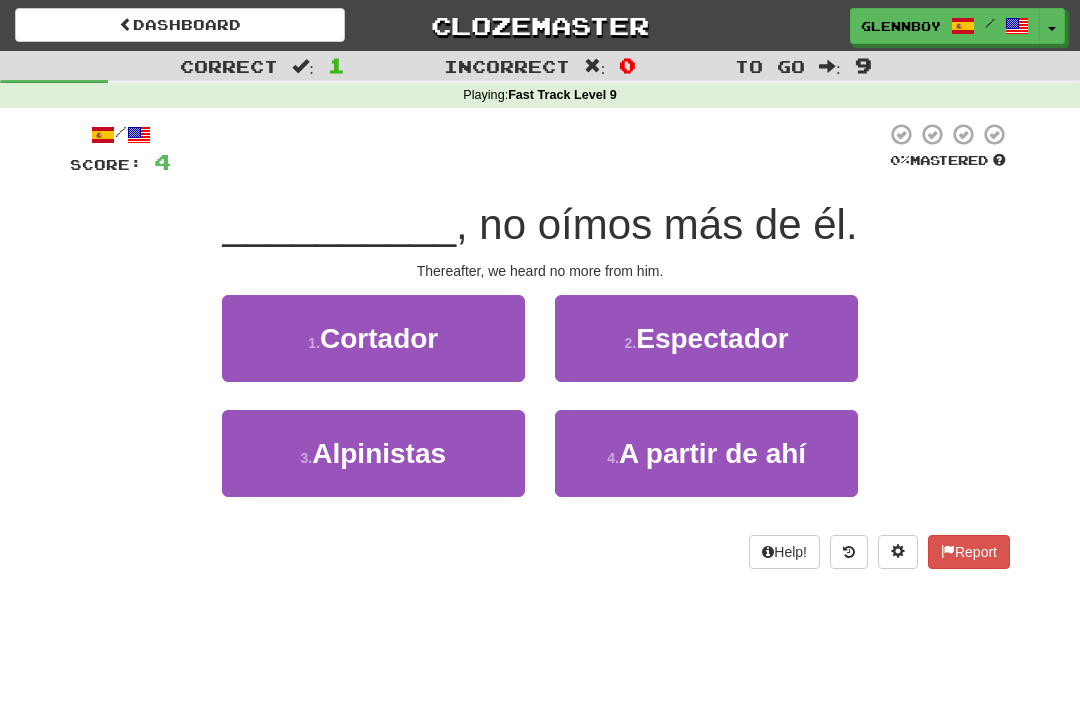 click on "A partir de ahí" at bounding box center (712, 453) 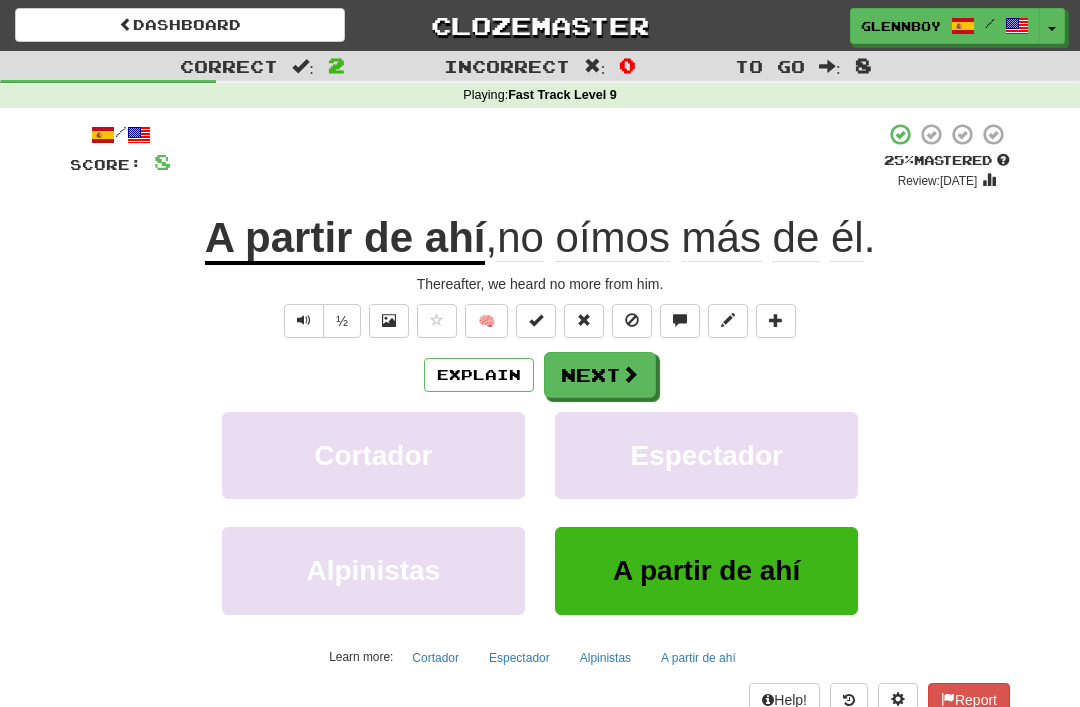 click at bounding box center [632, 321] 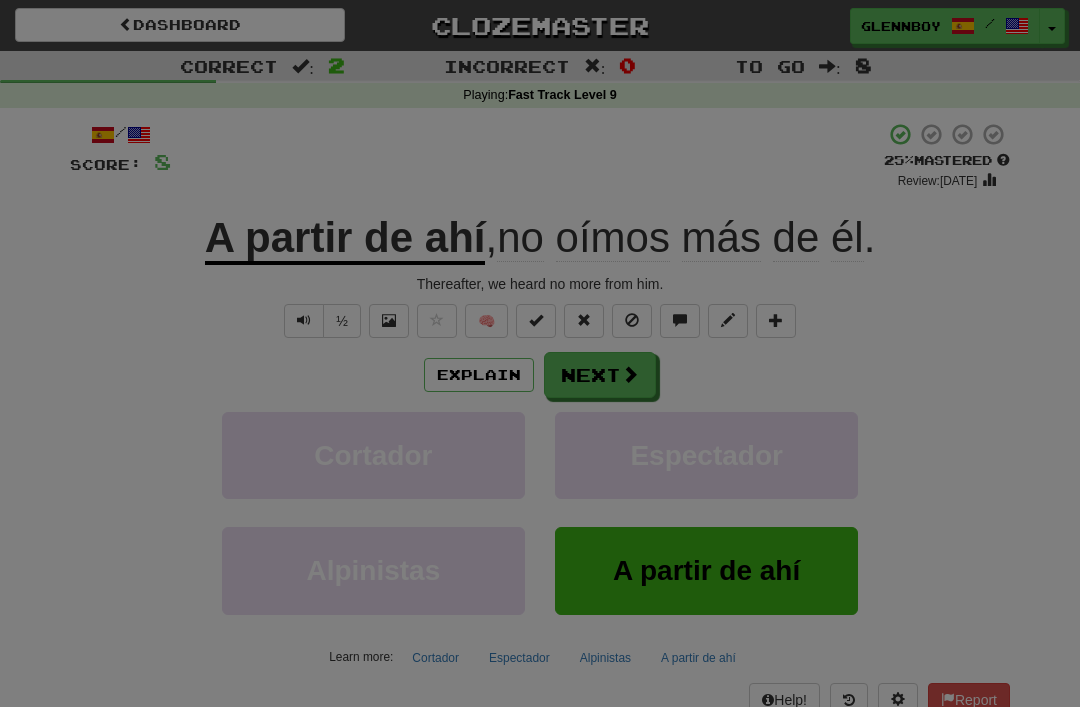 click on "× Ignore Ignoring a sentence removes it from your queue. You'll no longer see it and it won't count towards your progress. Ignore Or you can ignore all sentences with the same missing word. Ignore All Clozemaster Pro  subscribers can unignore sentences as well as search all sentences!" at bounding box center (0, 0) 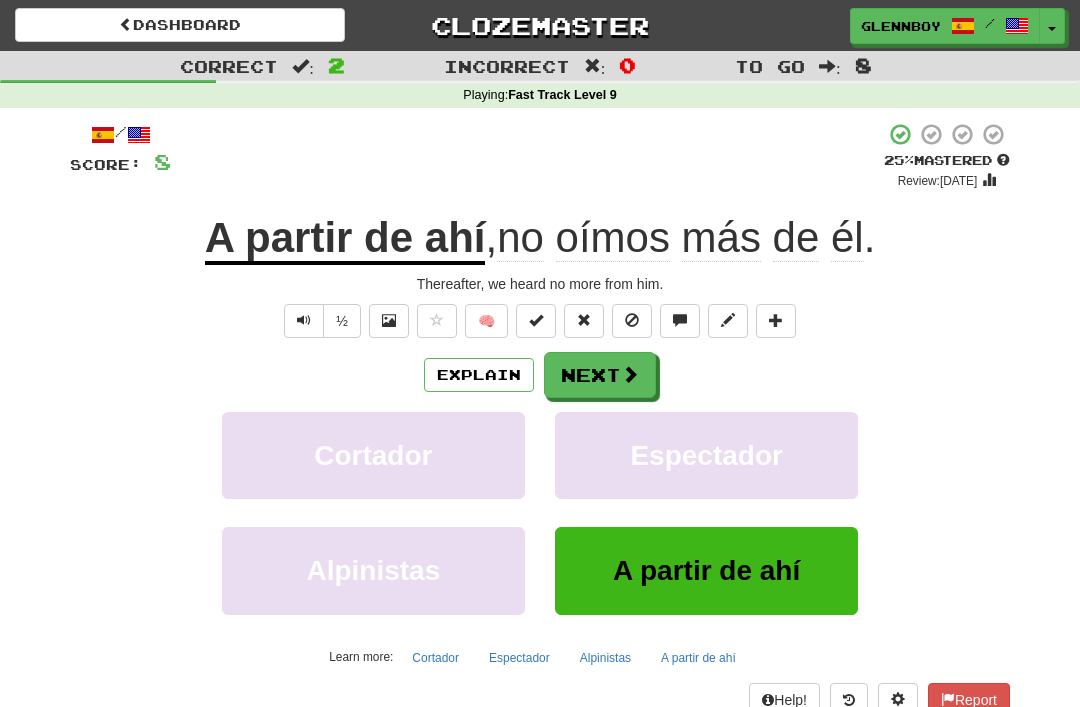 click at bounding box center (632, 320) 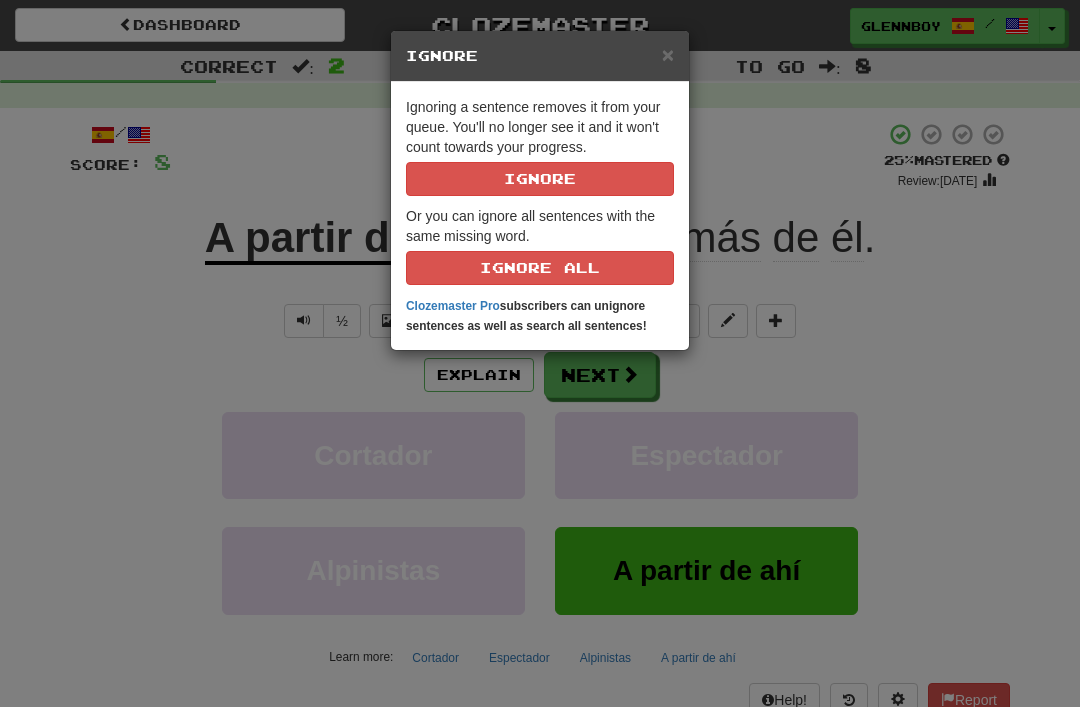 click on "Ignore" at bounding box center [540, 179] 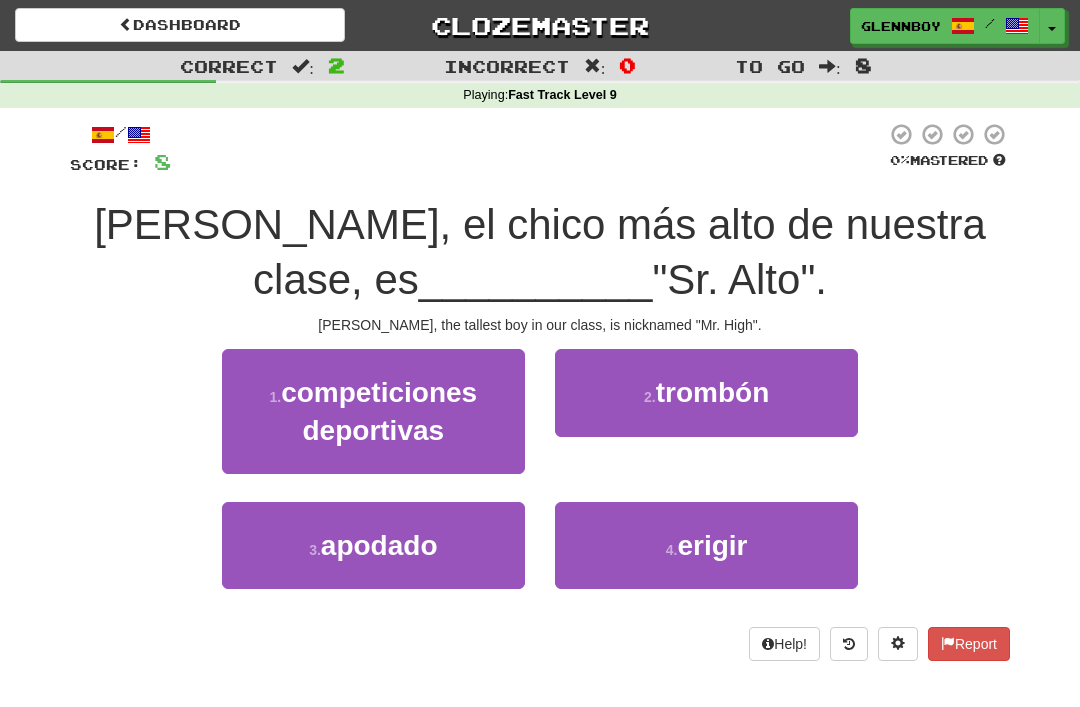 click on "apodado" at bounding box center (379, 545) 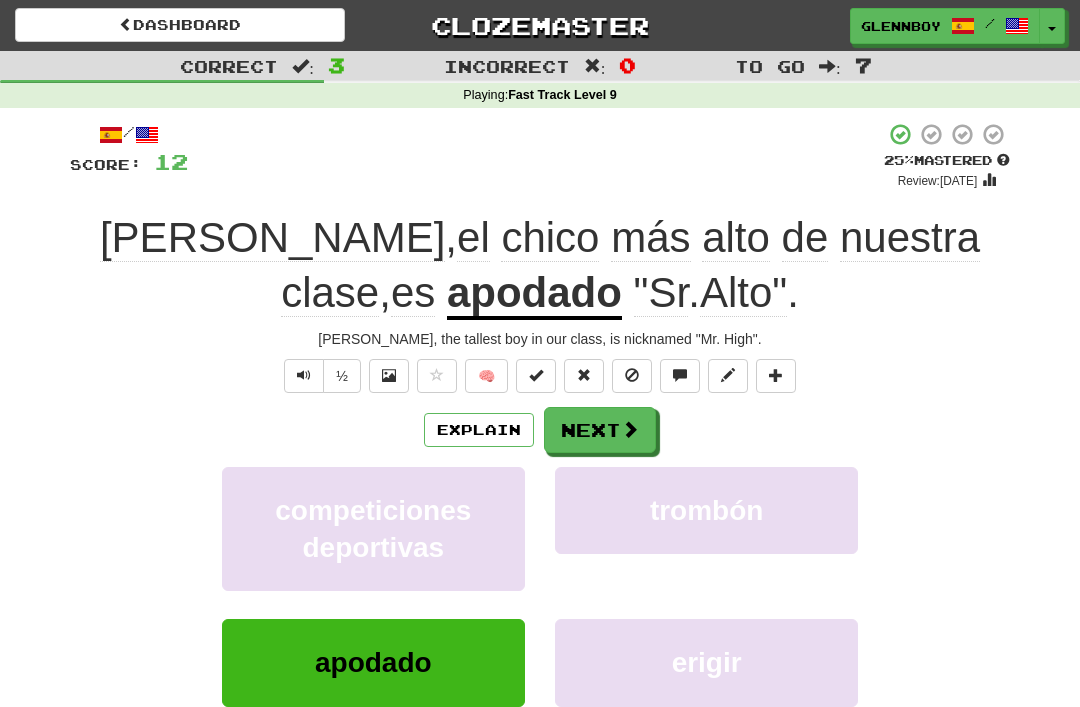 click at bounding box center [304, 376] 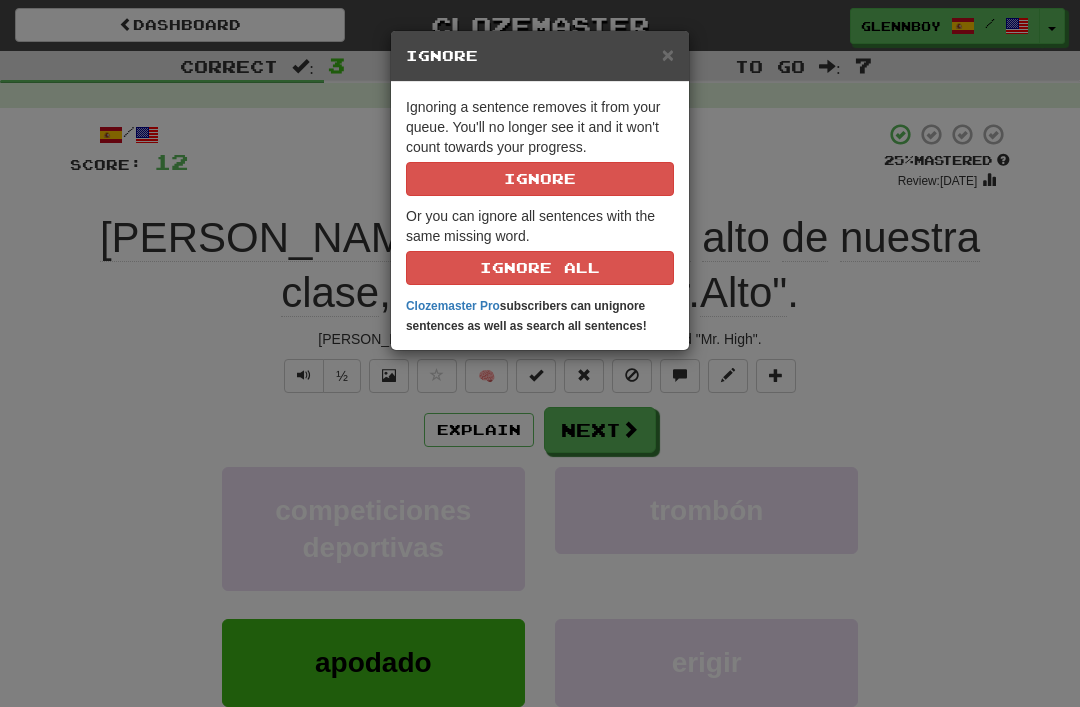 click on "Ignore" at bounding box center (540, 179) 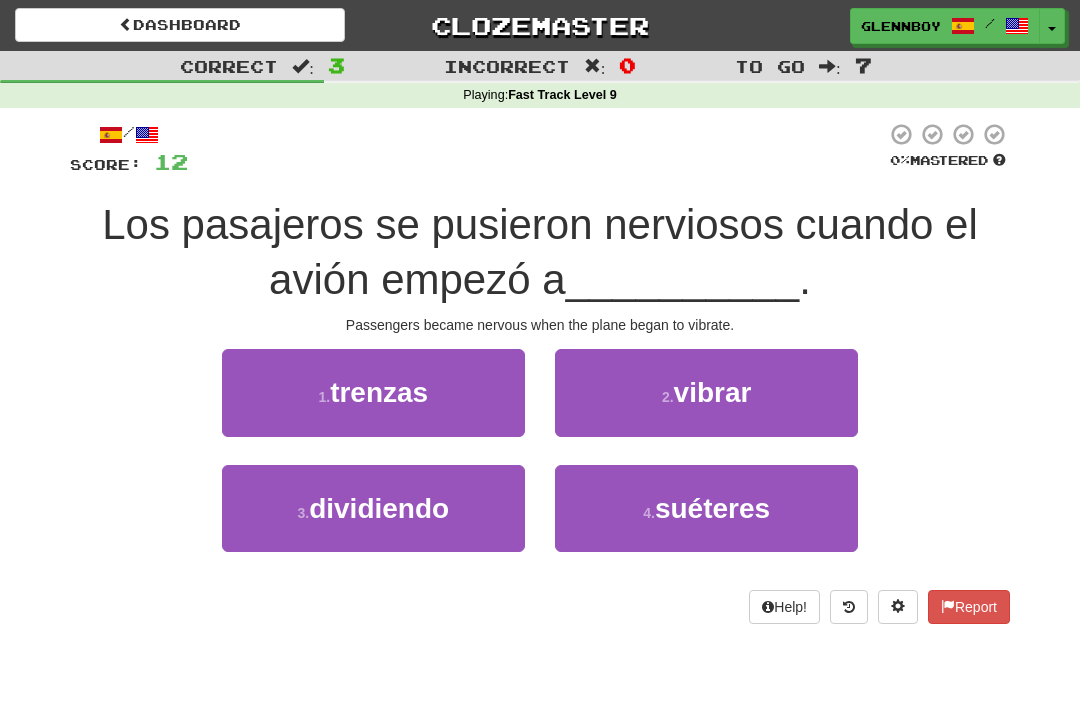 click on "2 .  vibrar" at bounding box center (706, 392) 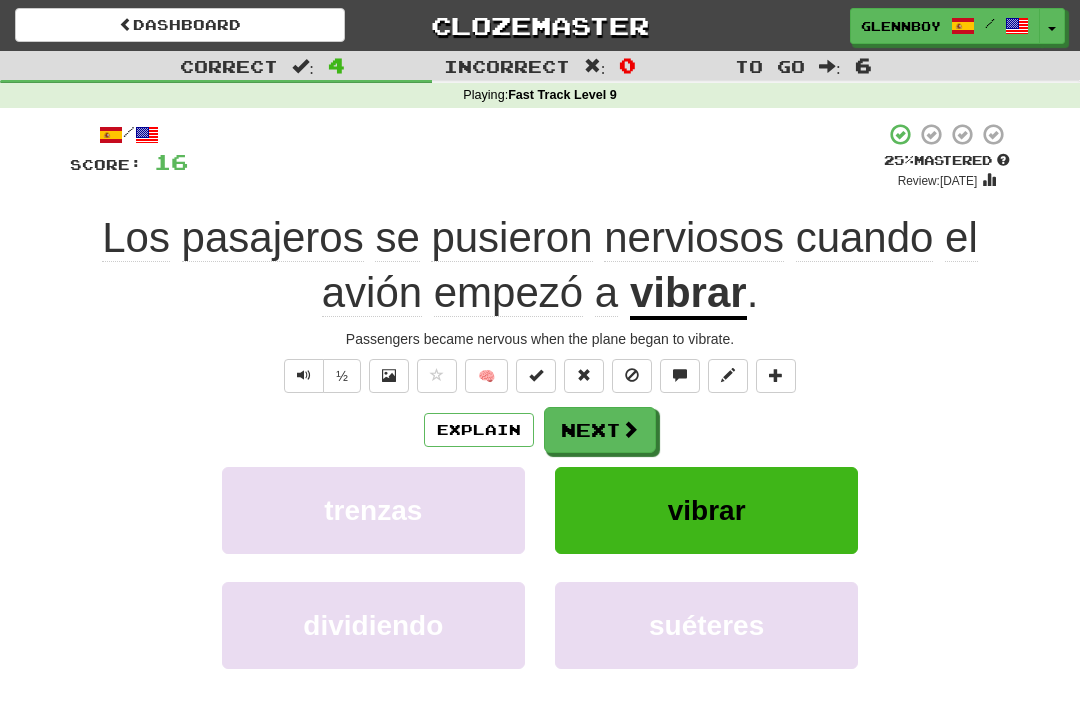 click at bounding box center [632, 375] 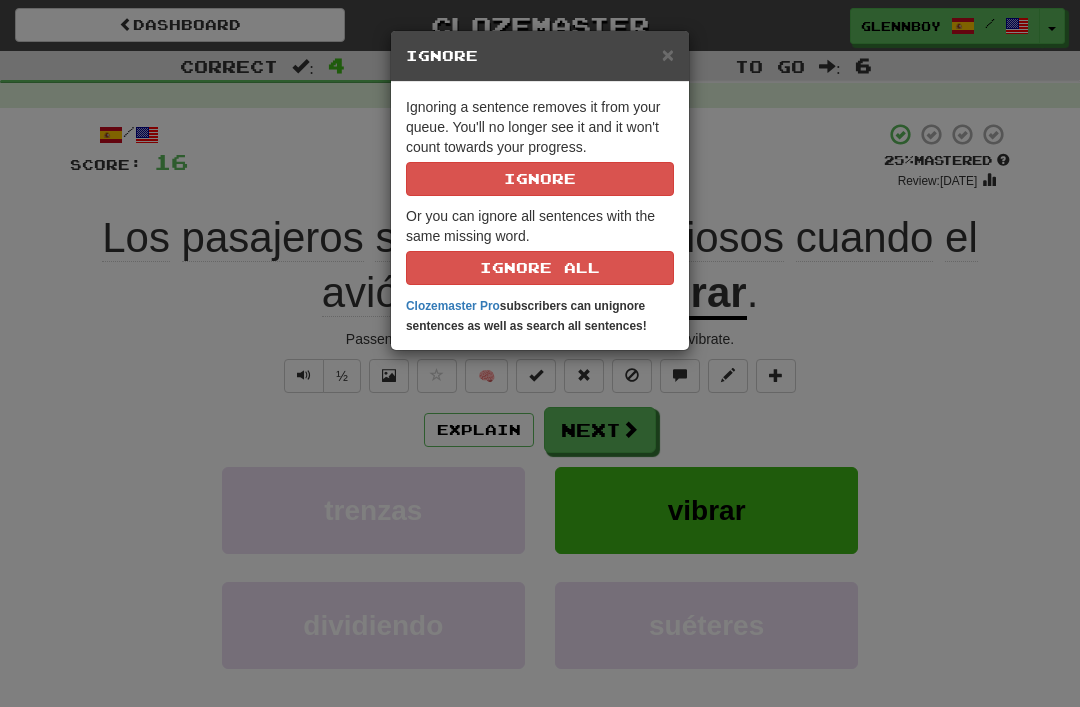 click on "Ignore" at bounding box center (540, 179) 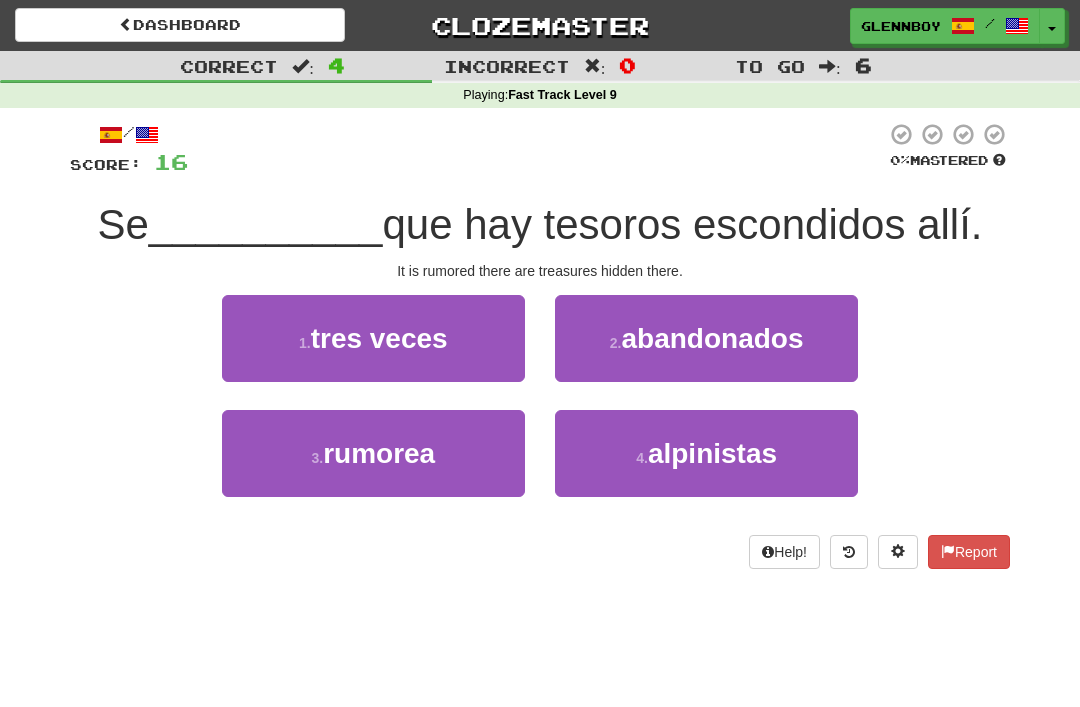click on "rumorea" at bounding box center (379, 453) 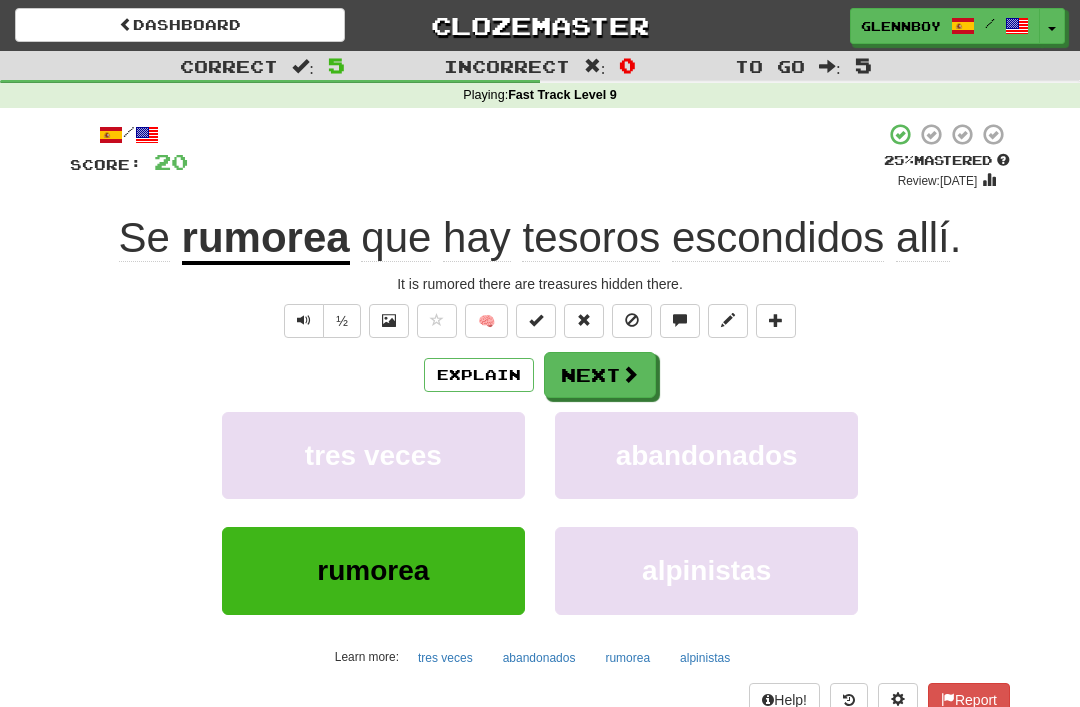click at bounding box center [632, 321] 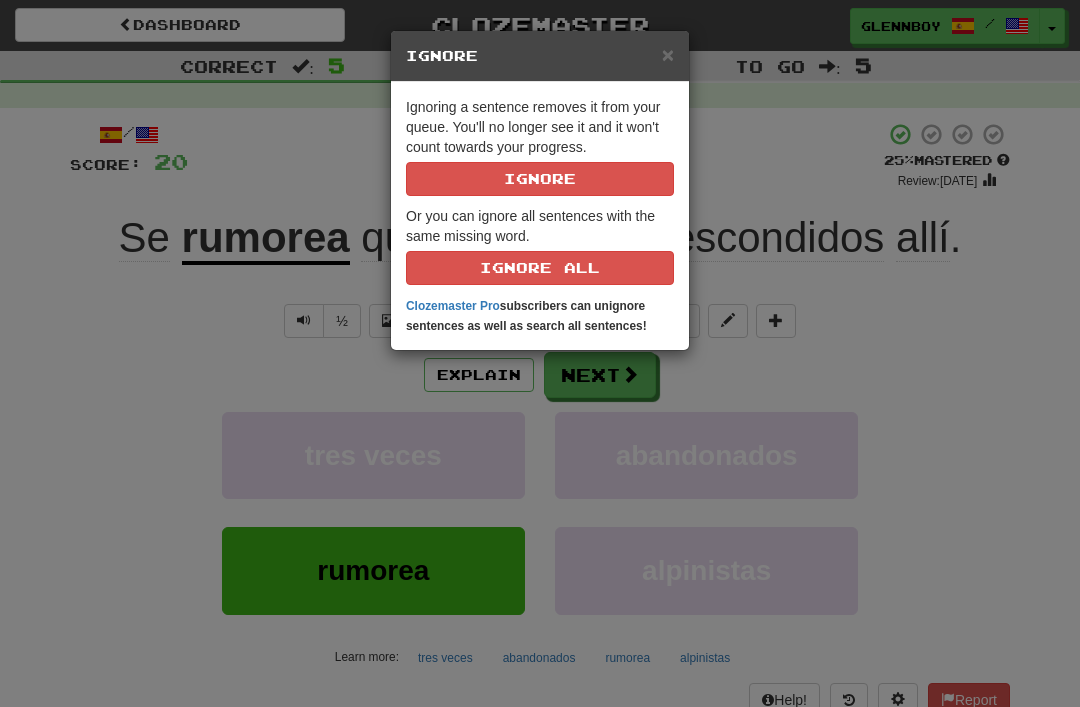 click on "Ignore" at bounding box center [540, 179] 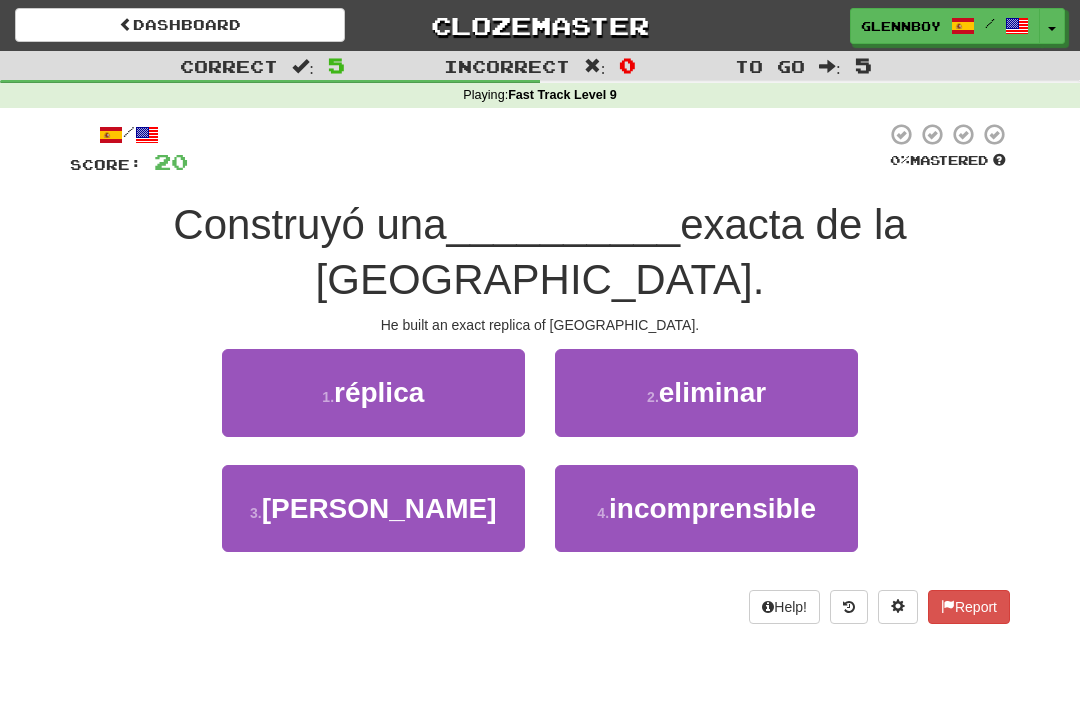 click on "réplica" at bounding box center (379, 392) 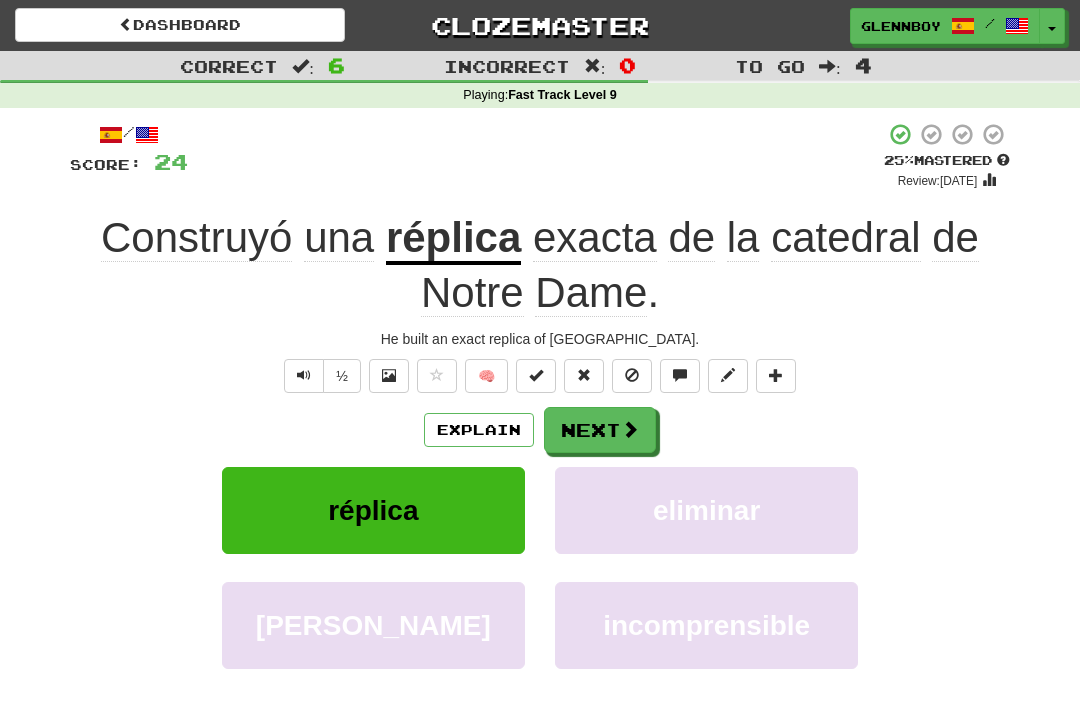 click at bounding box center [632, 375] 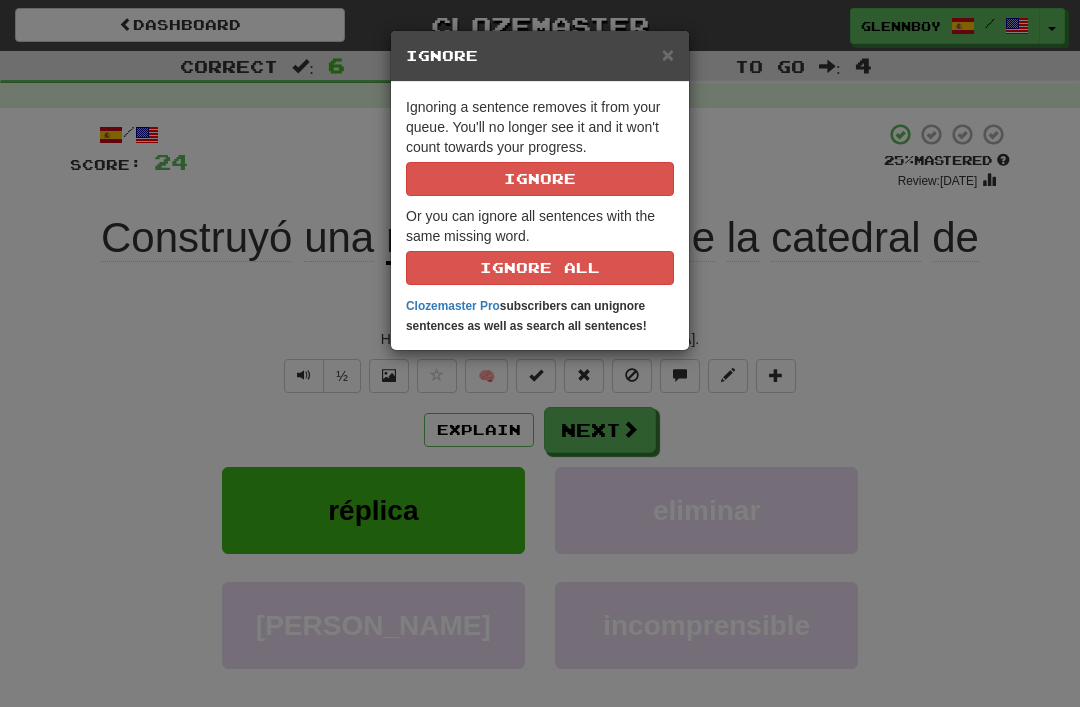 click on "Ignore" at bounding box center [540, 179] 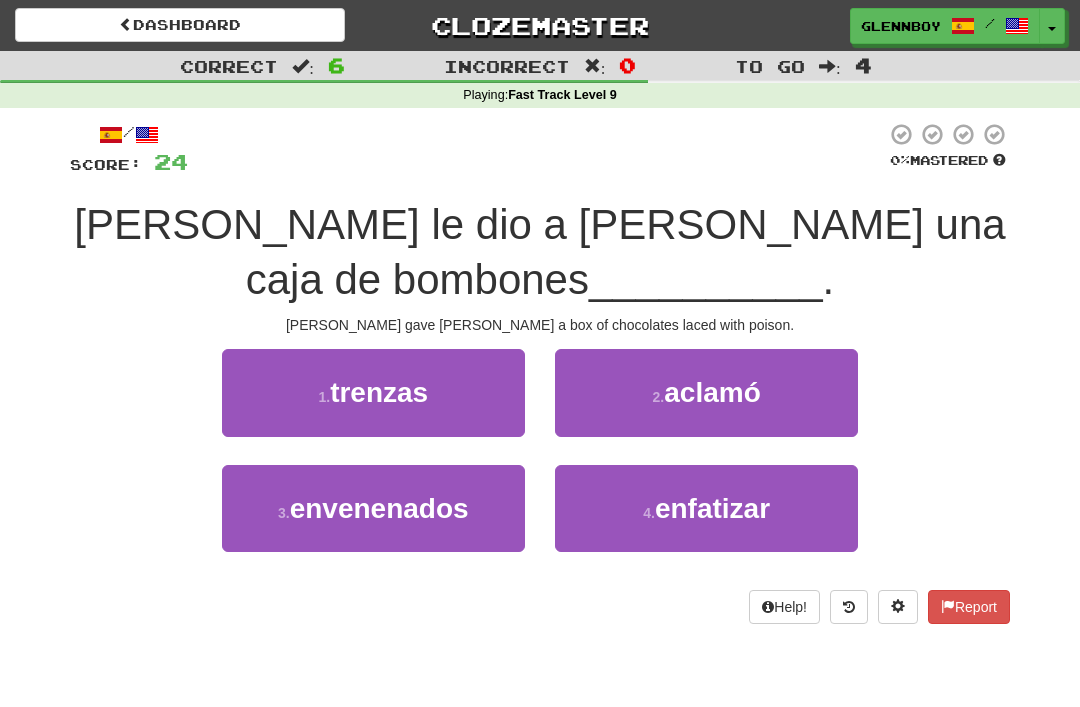 click on "envenenados" at bounding box center (379, 508) 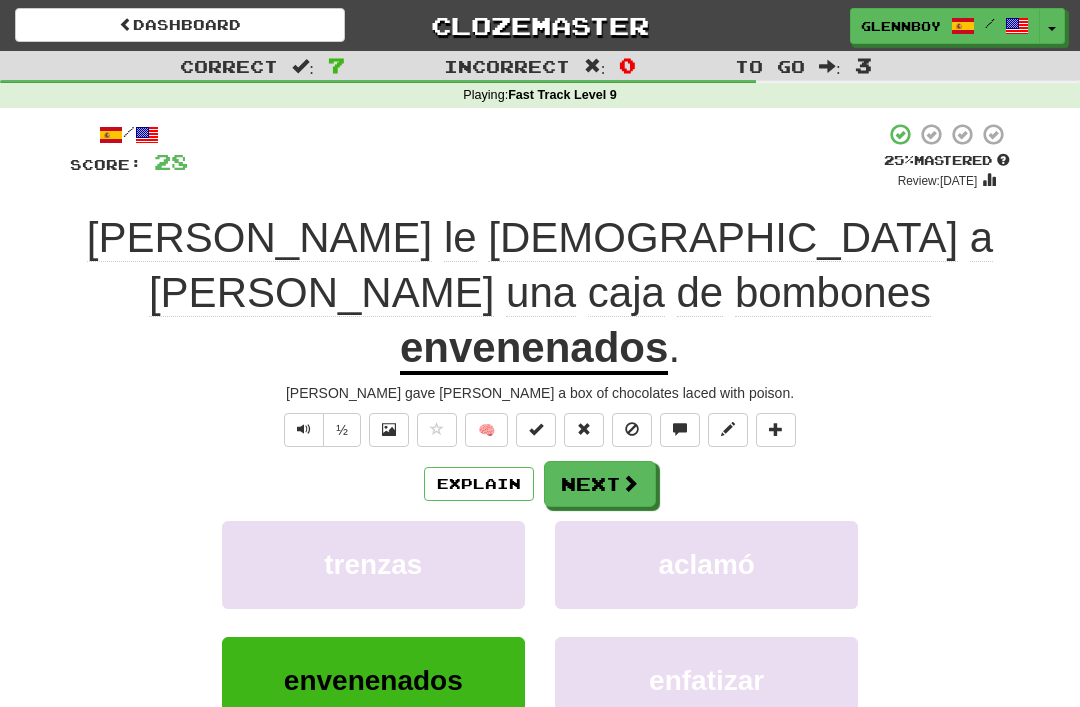click at bounding box center [632, 430] 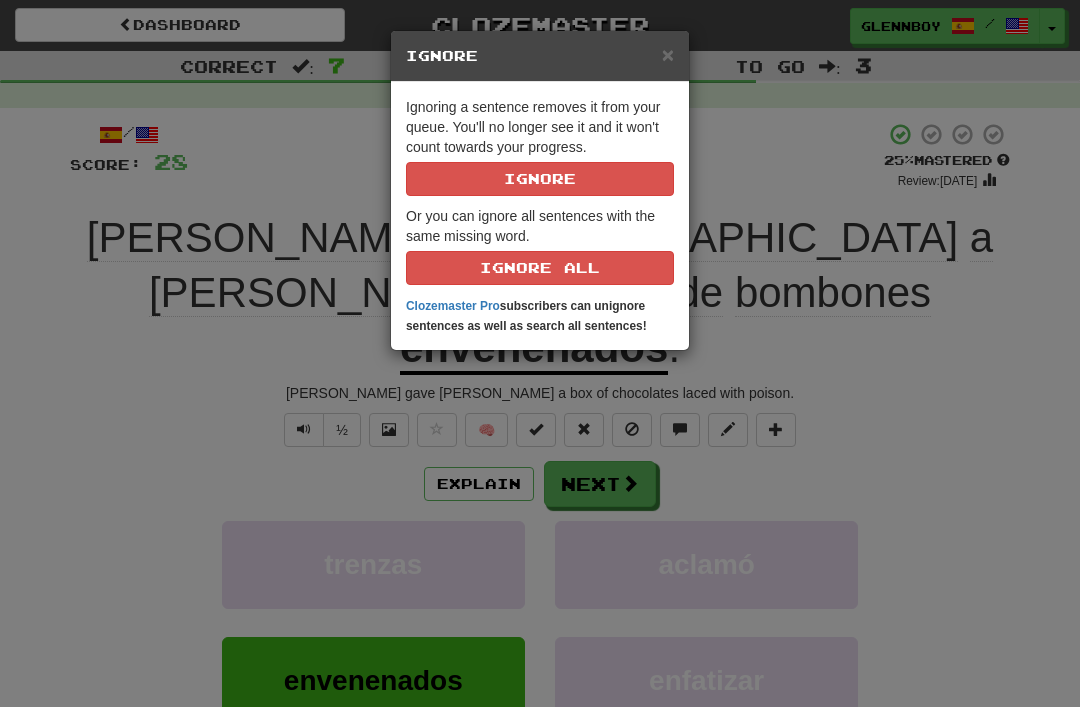 click on "Ignore" at bounding box center [540, 179] 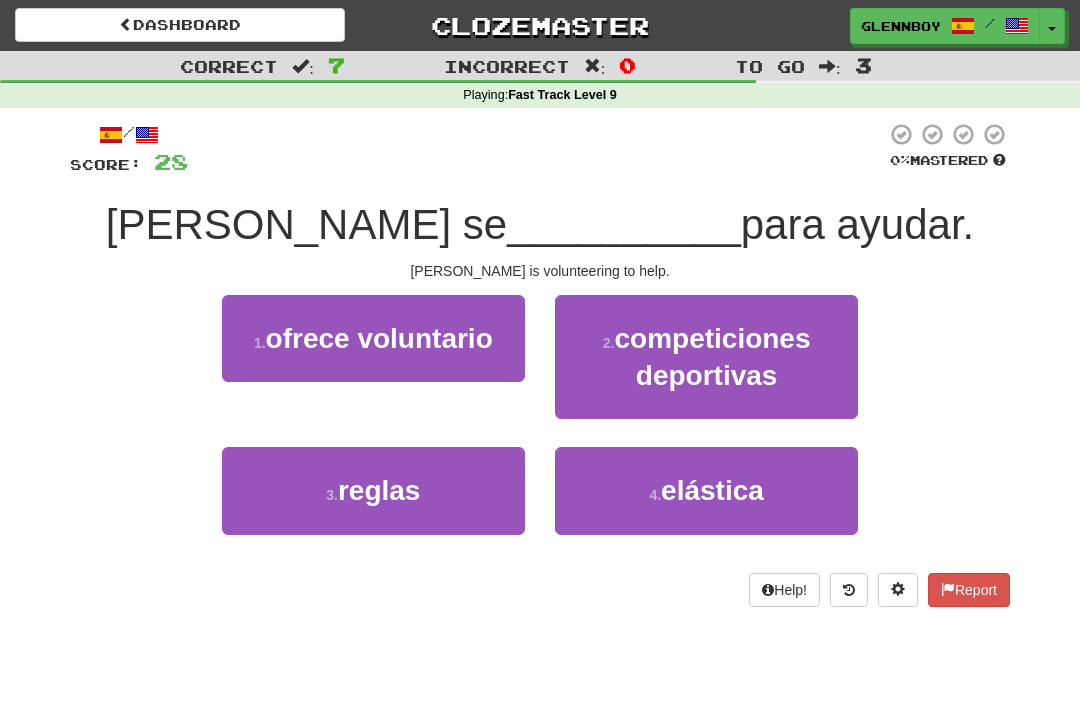 click on "ofrece voluntario" at bounding box center [379, 338] 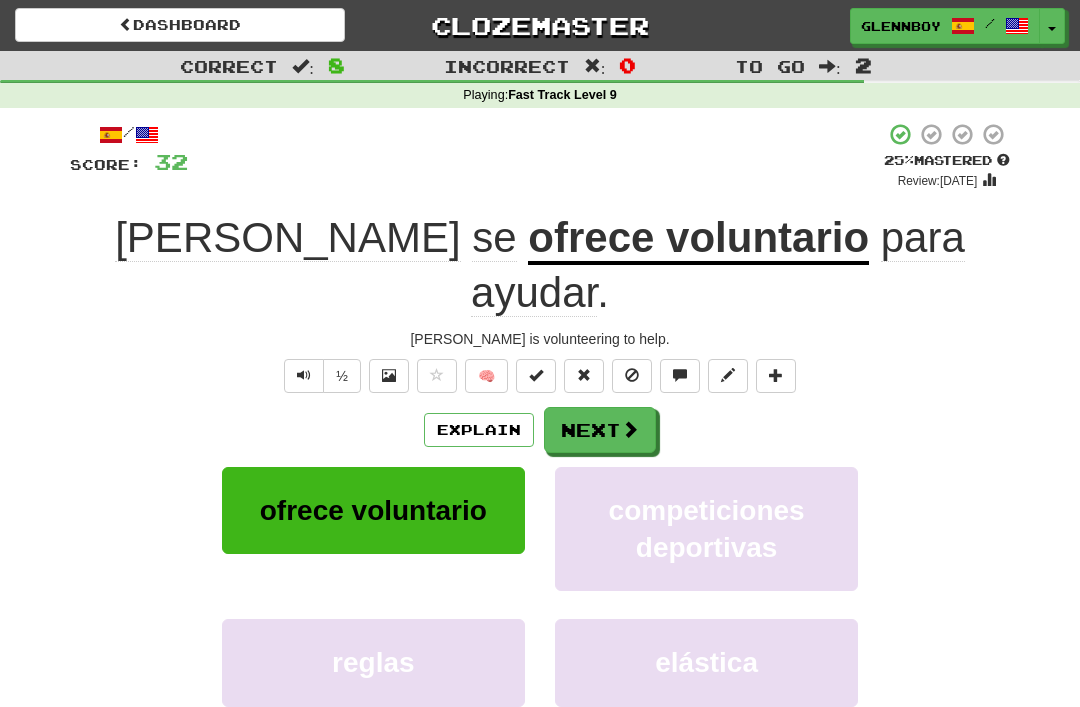 click at bounding box center [632, 376] 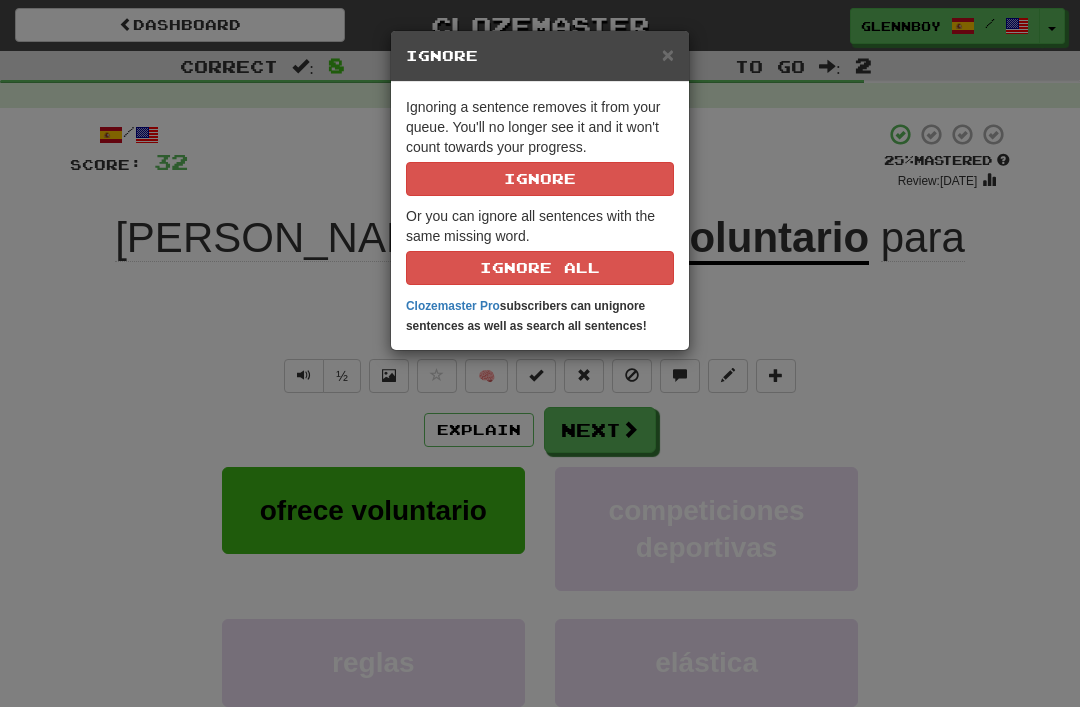 click on "Ignore" at bounding box center (540, 179) 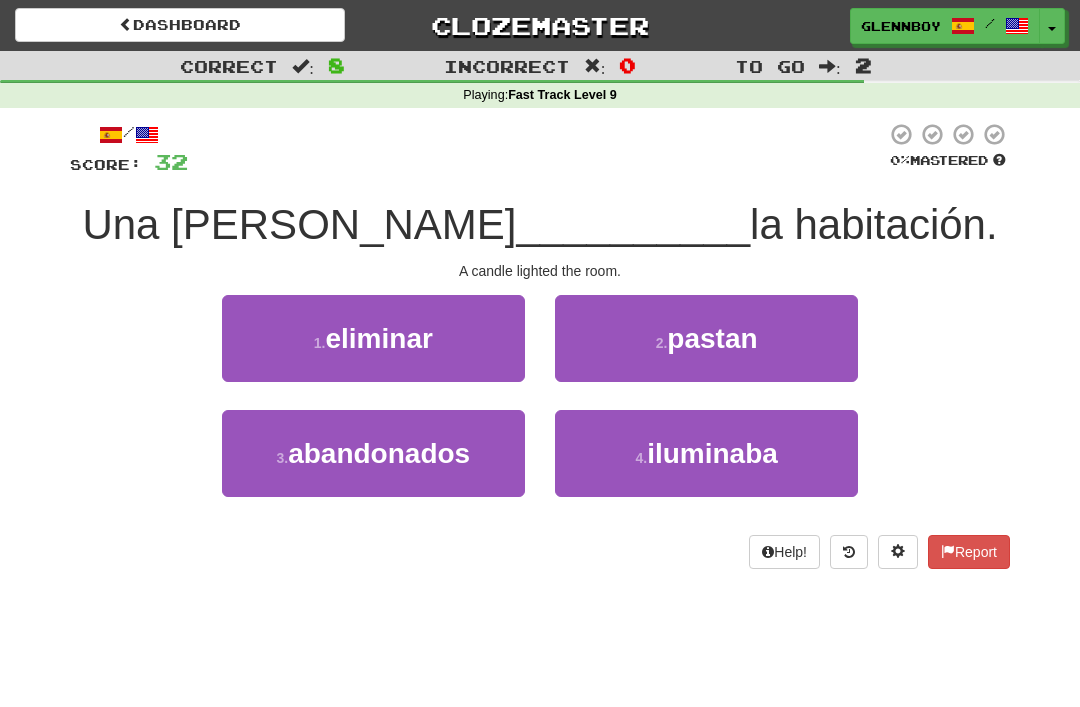 click on "iluminaba" at bounding box center (712, 453) 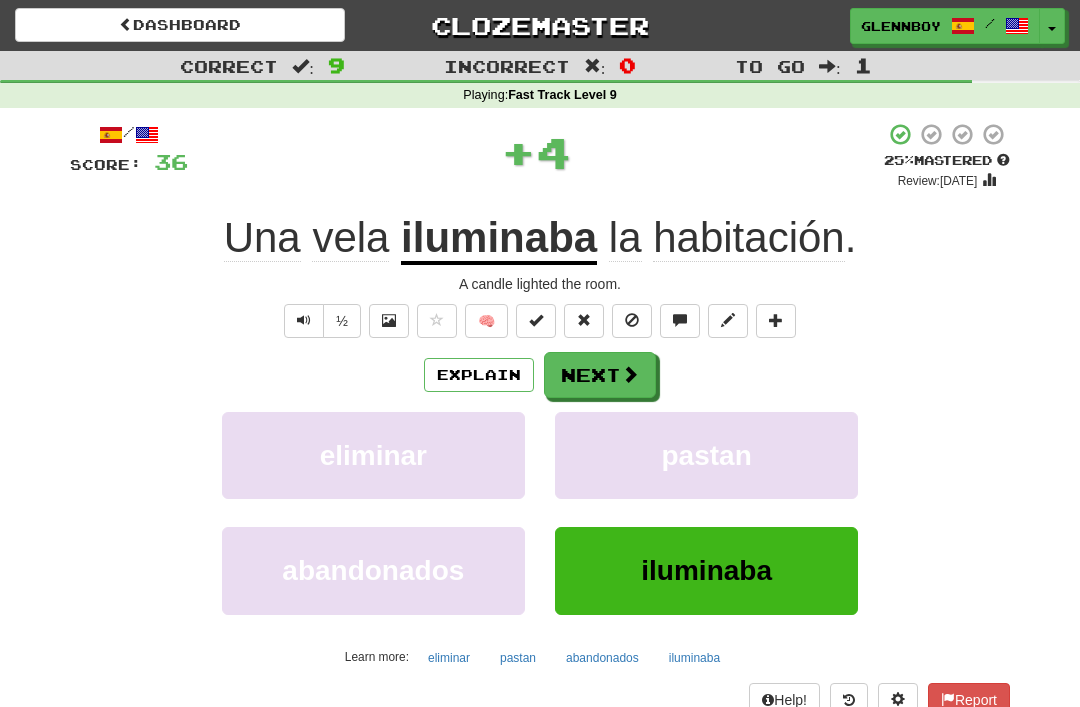 click at bounding box center (632, 320) 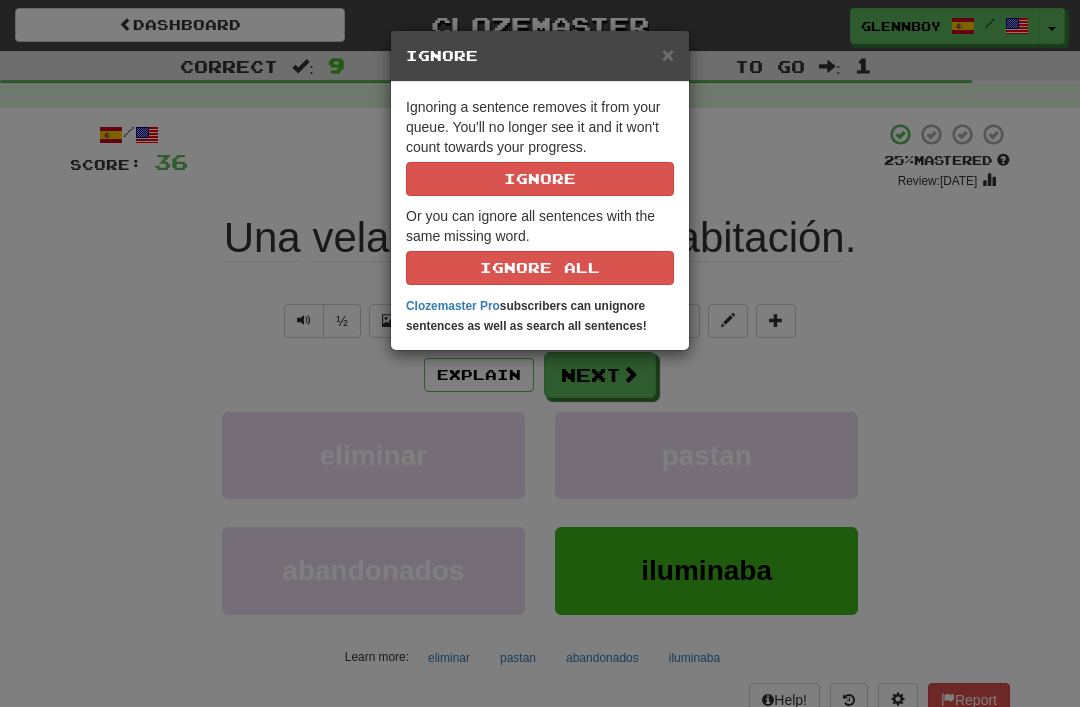 click on "Ignore" at bounding box center [540, 179] 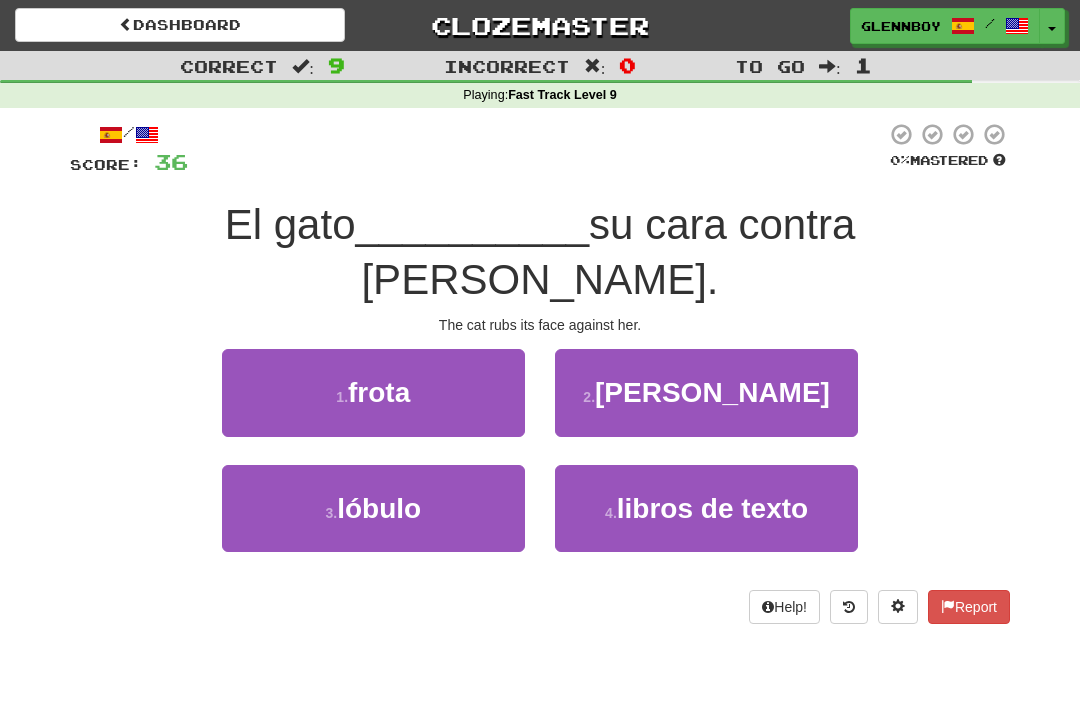 click on "frota" at bounding box center (379, 392) 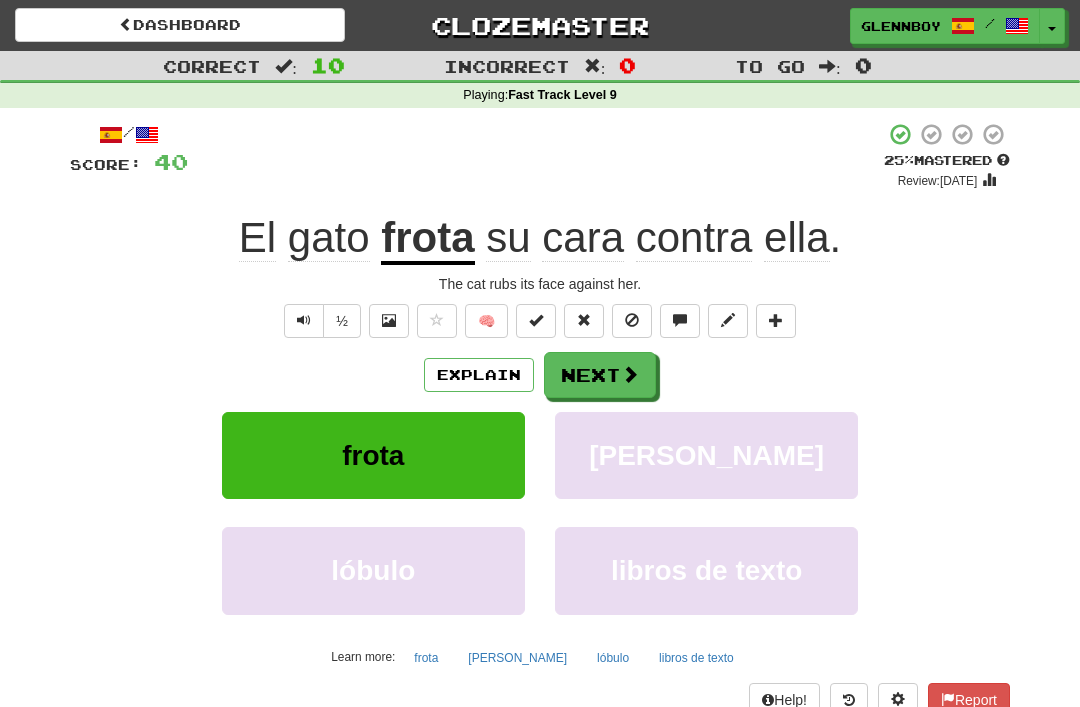 click at bounding box center (632, 320) 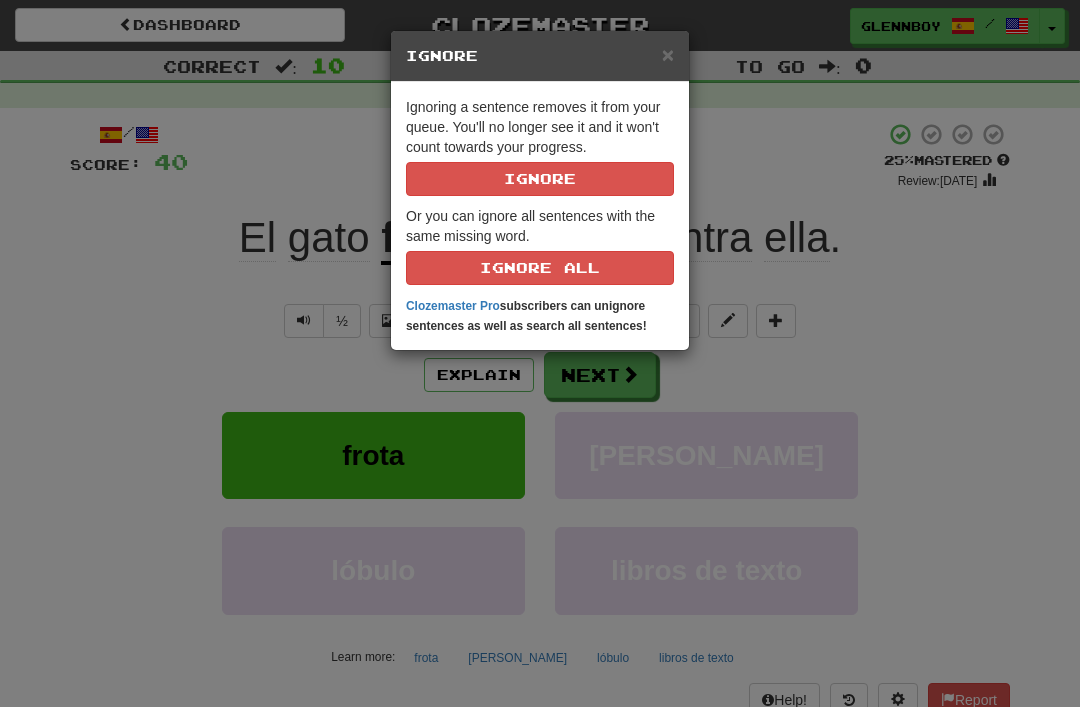 click on "Ignore" at bounding box center (540, 179) 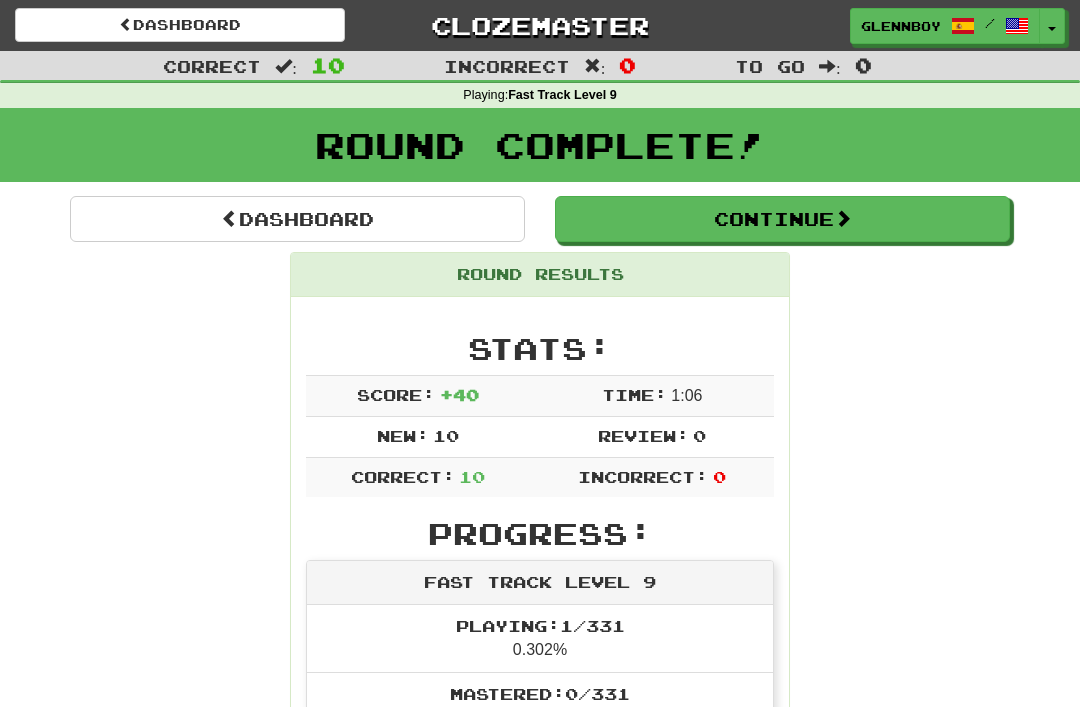 click on "Continue" at bounding box center [782, 219] 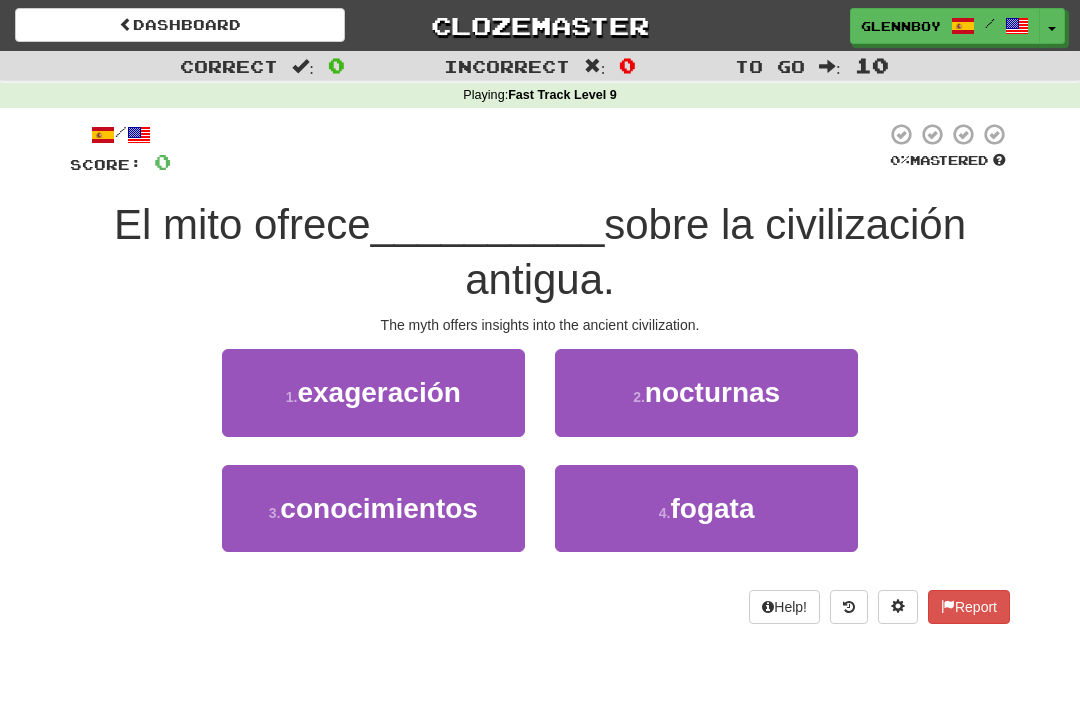 click on "conocimientos" at bounding box center [379, 508] 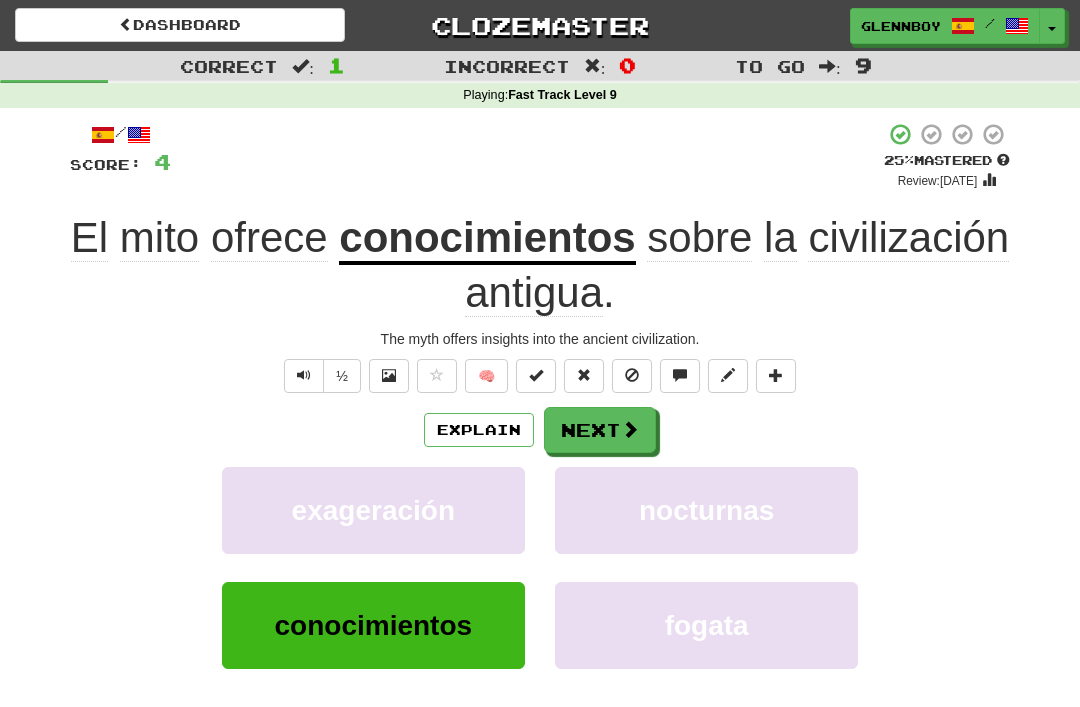 click at bounding box center (632, 376) 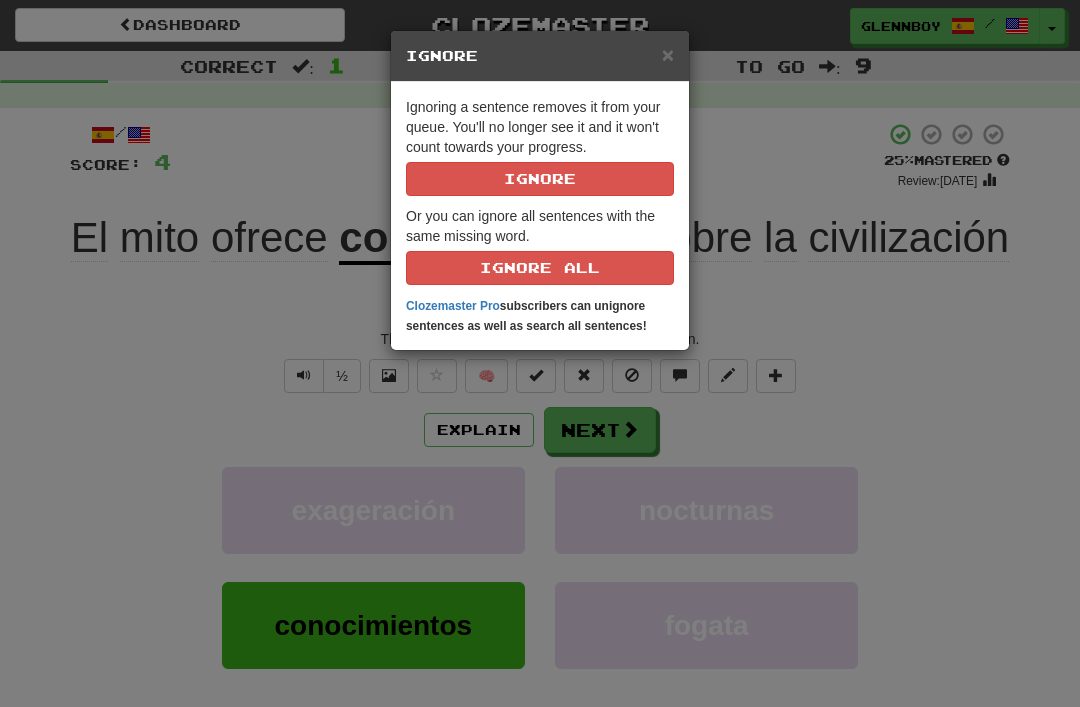 click on "Ignore" at bounding box center [540, 179] 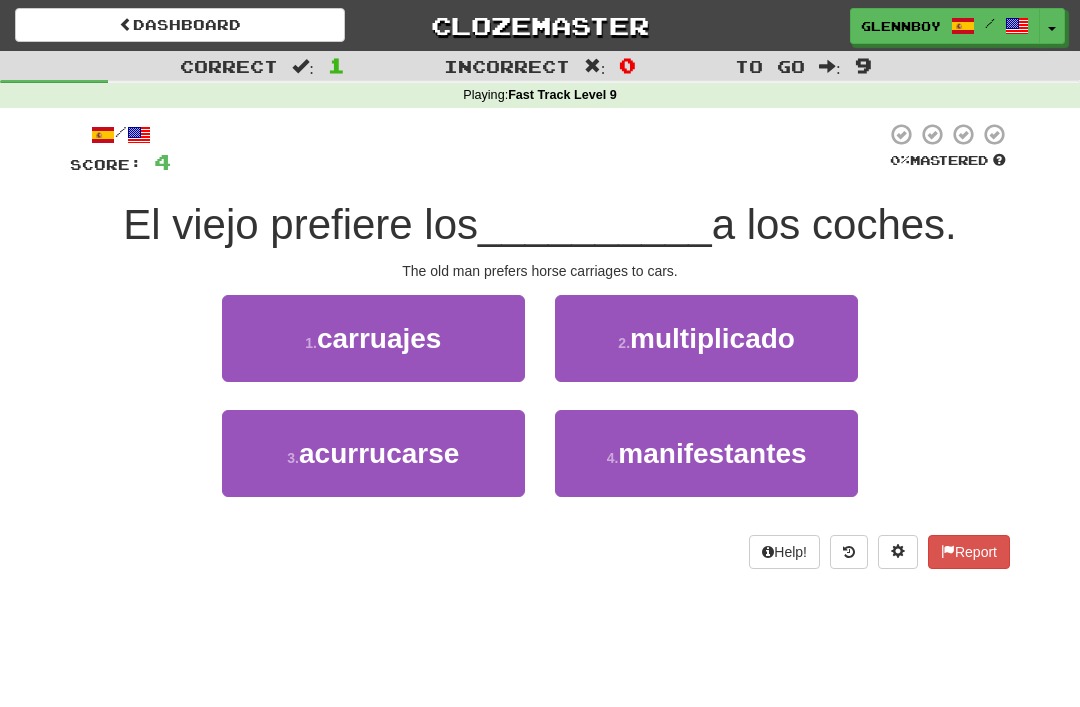 click on "carruajes" at bounding box center [379, 338] 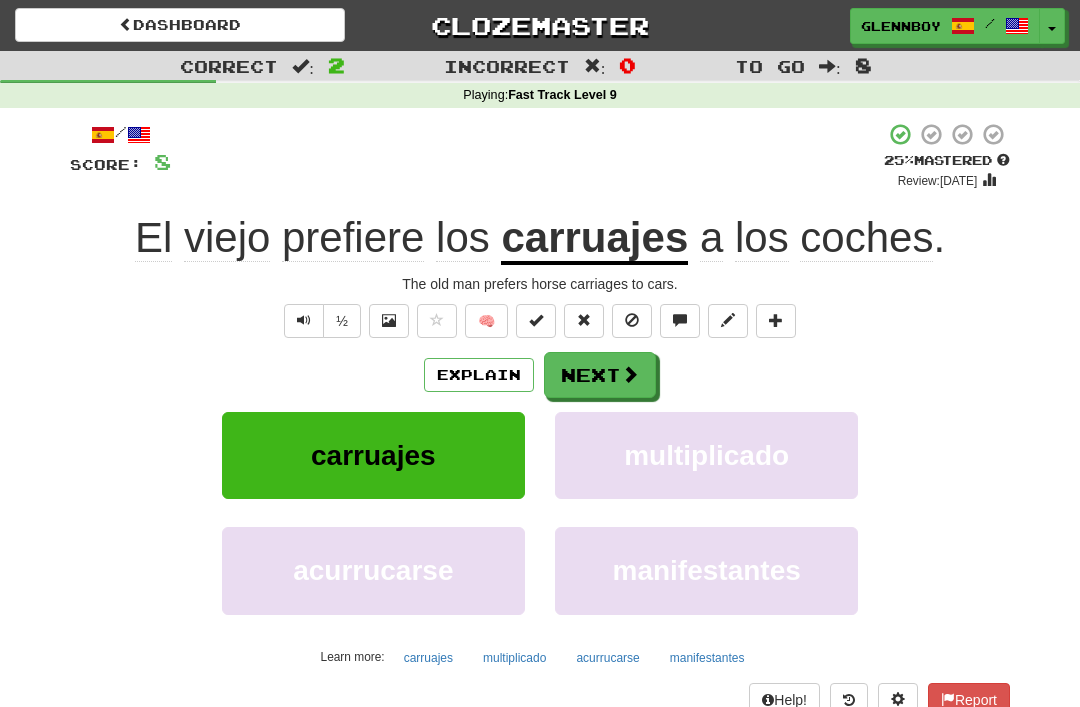 click at bounding box center (632, 320) 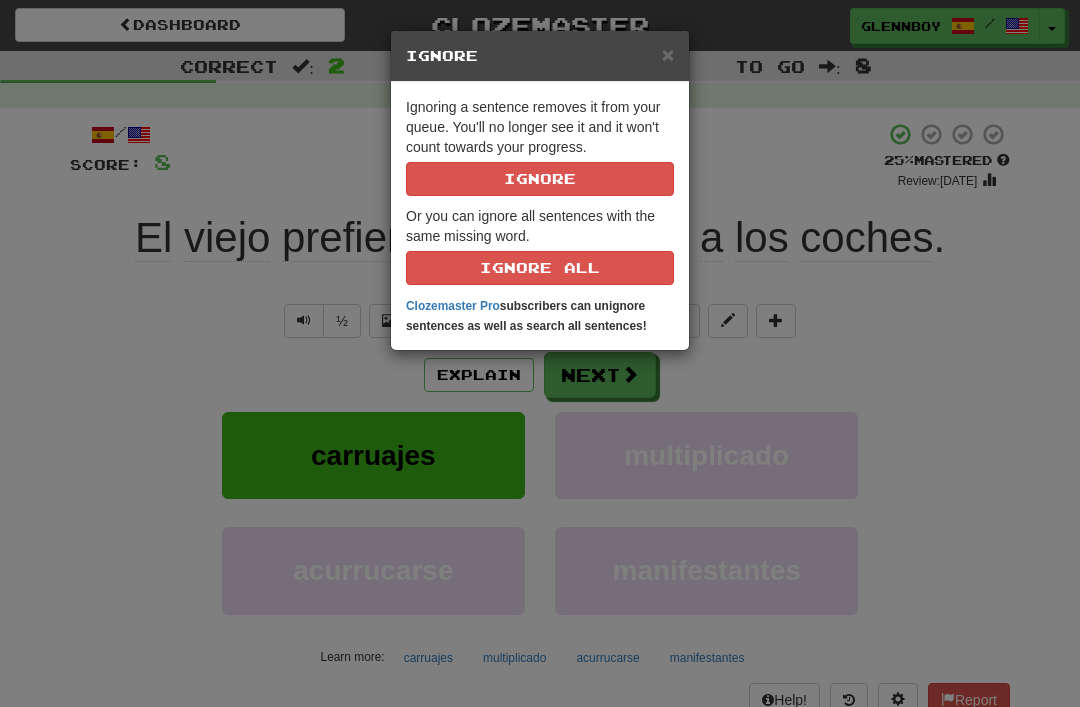 click on "Ignore" at bounding box center [540, 179] 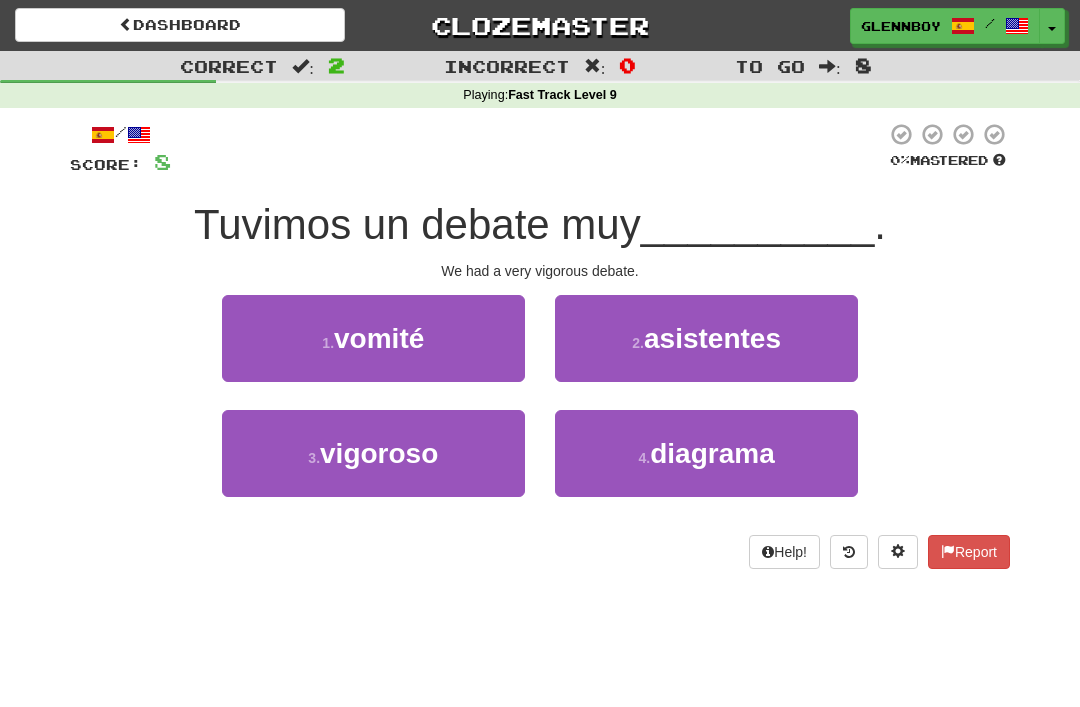 click on "vigoroso" at bounding box center (379, 453) 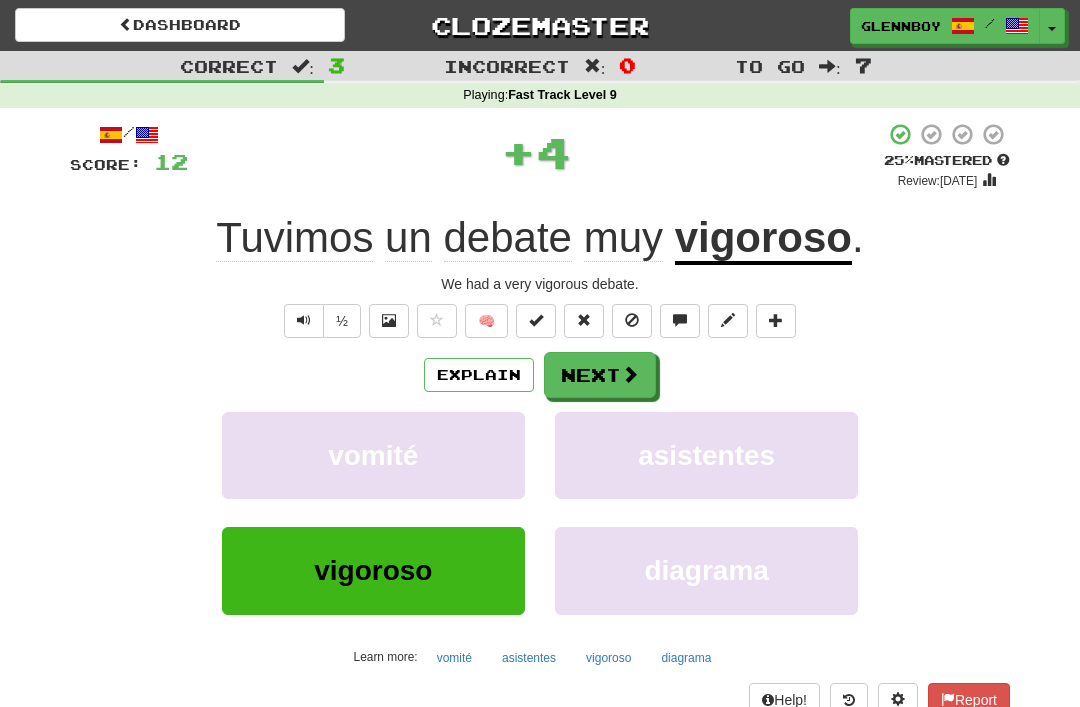 click at bounding box center (632, 320) 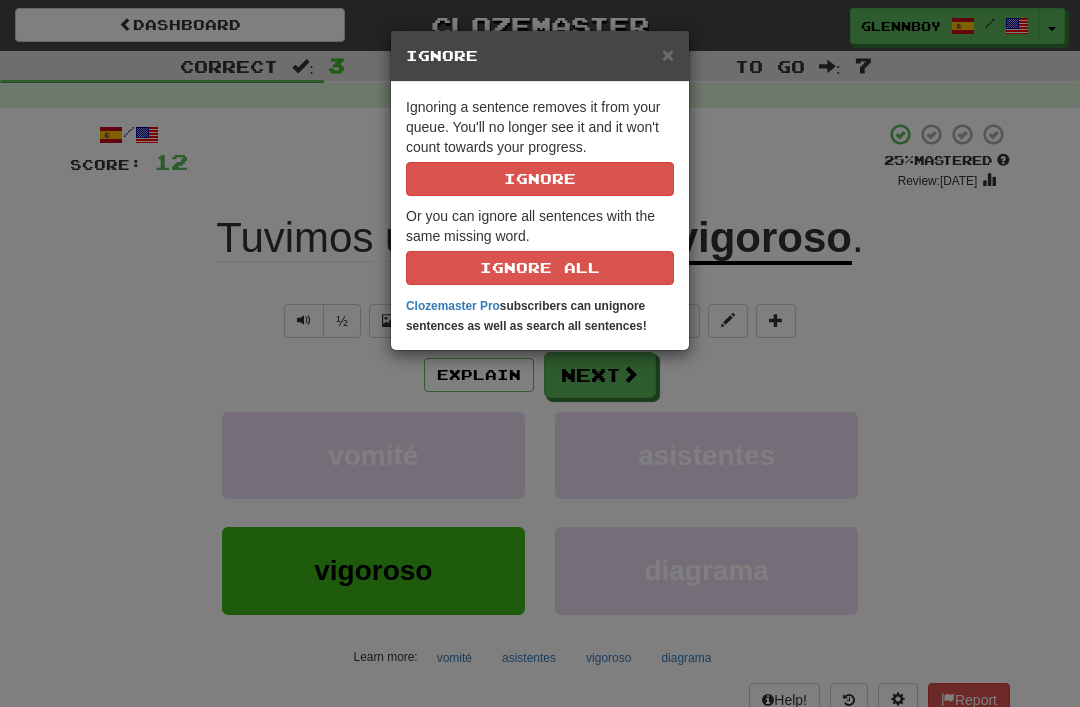 click on "Ignore" at bounding box center (540, 179) 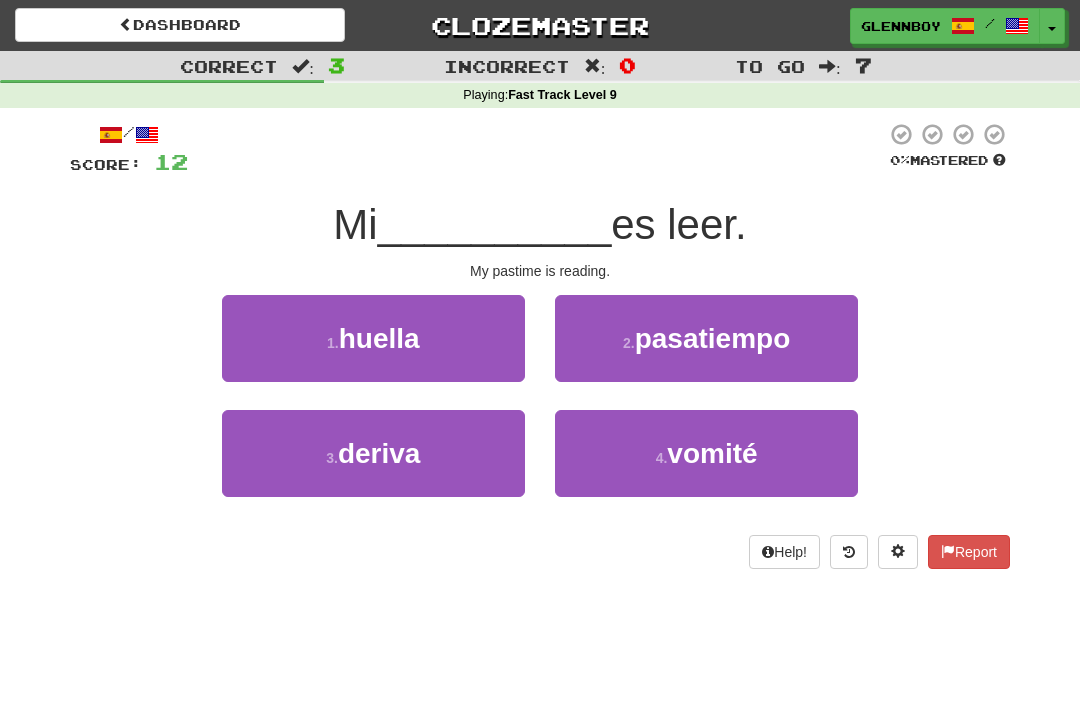 click on "2 .  pasatiempo" at bounding box center [706, 338] 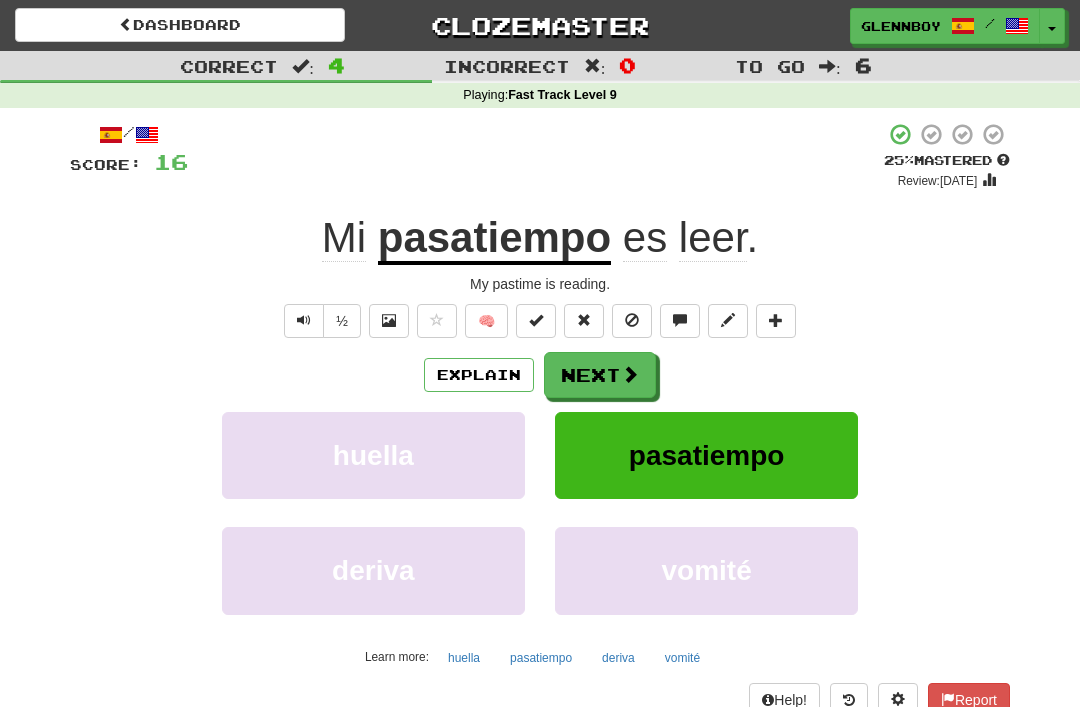 click on "Explain" at bounding box center (479, 375) 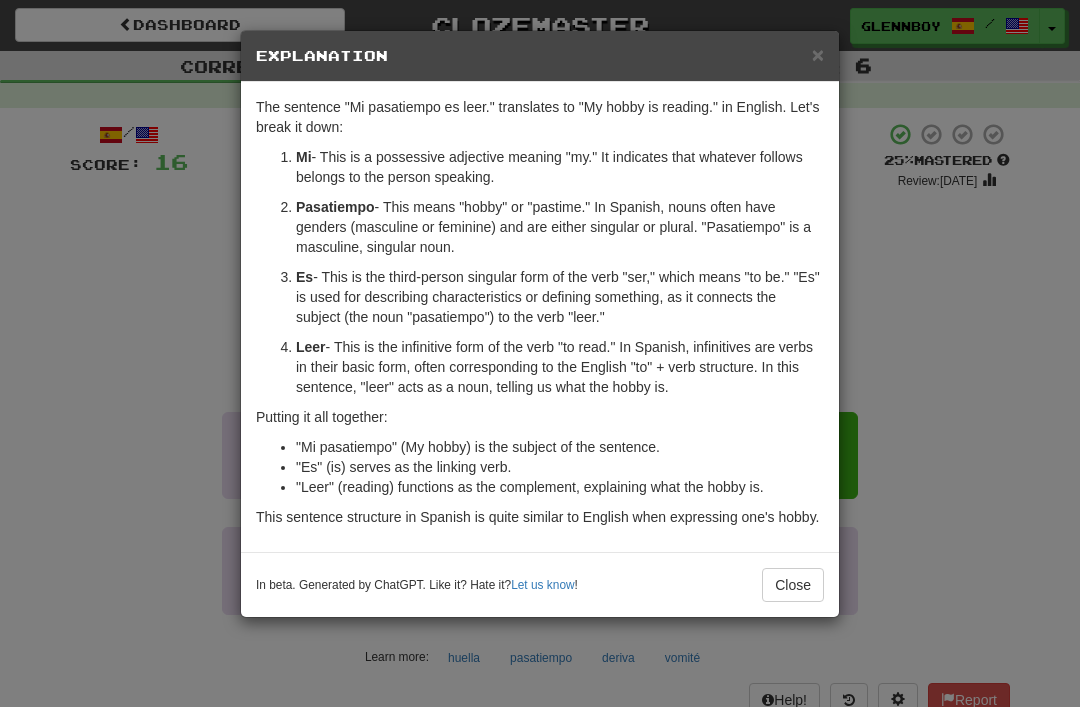click on "×" at bounding box center [818, 54] 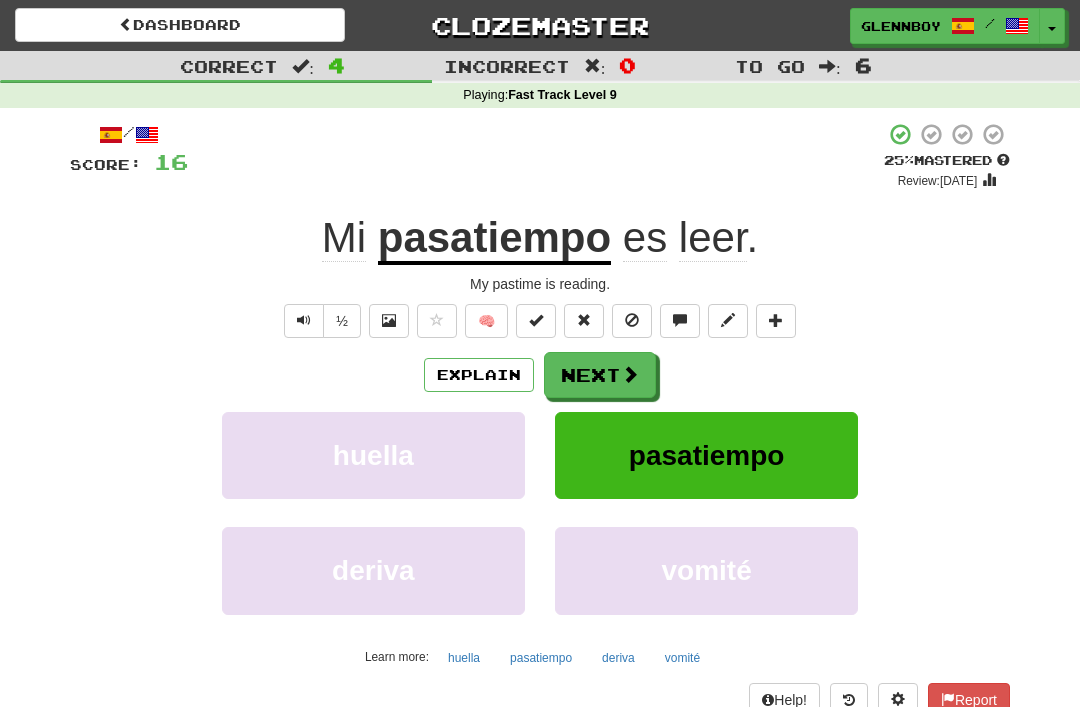 click at bounding box center (632, 320) 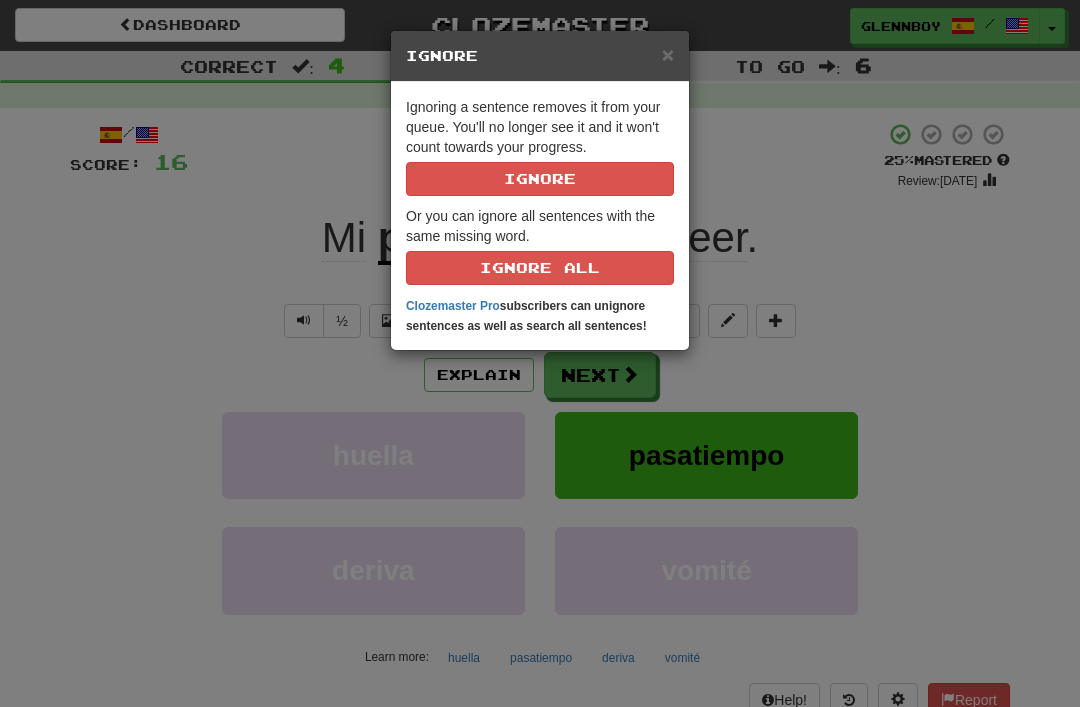 click on "Ignore" at bounding box center (540, 179) 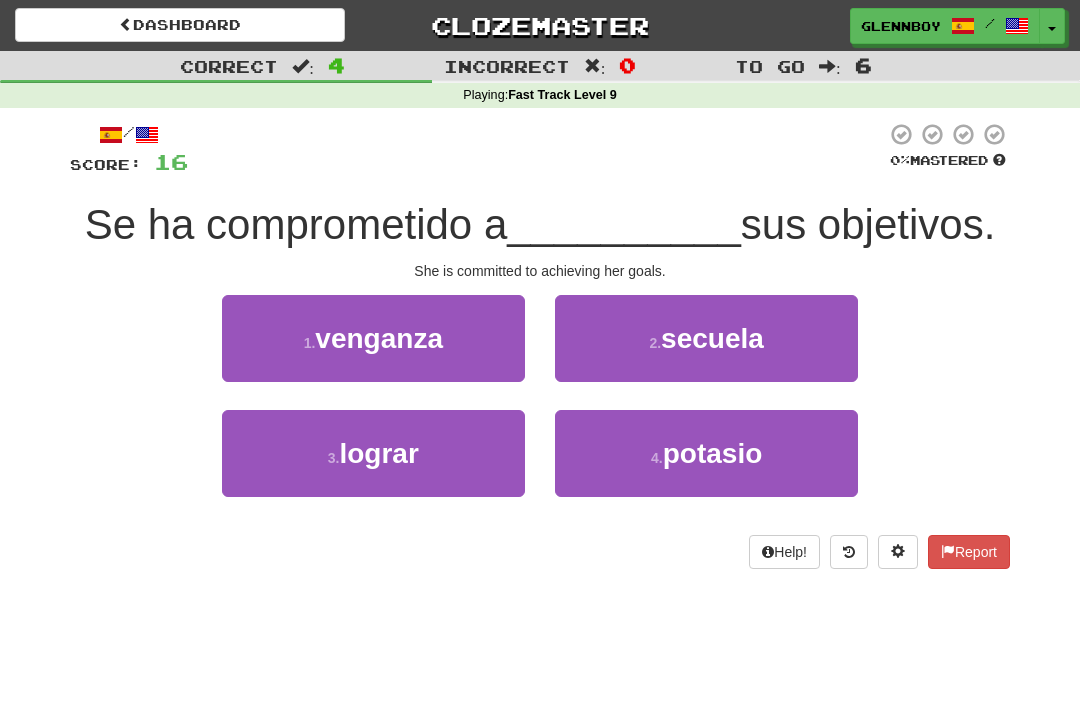 click on "lograr" at bounding box center (378, 453) 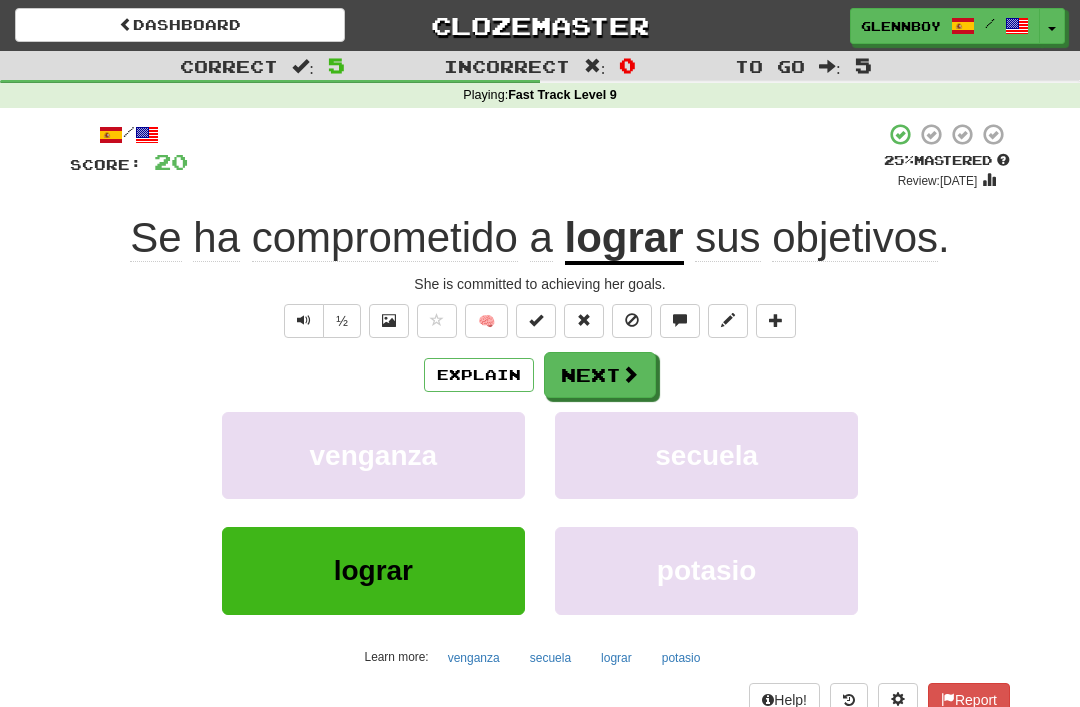 click at bounding box center [632, 321] 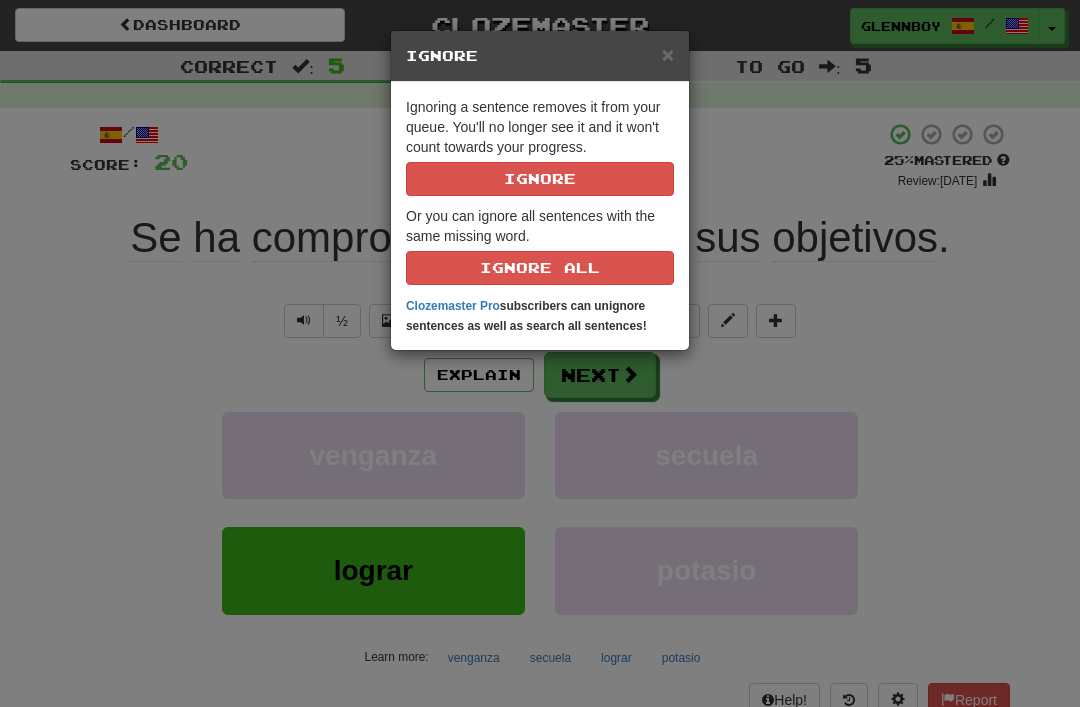 click on "Ignore" at bounding box center [540, 179] 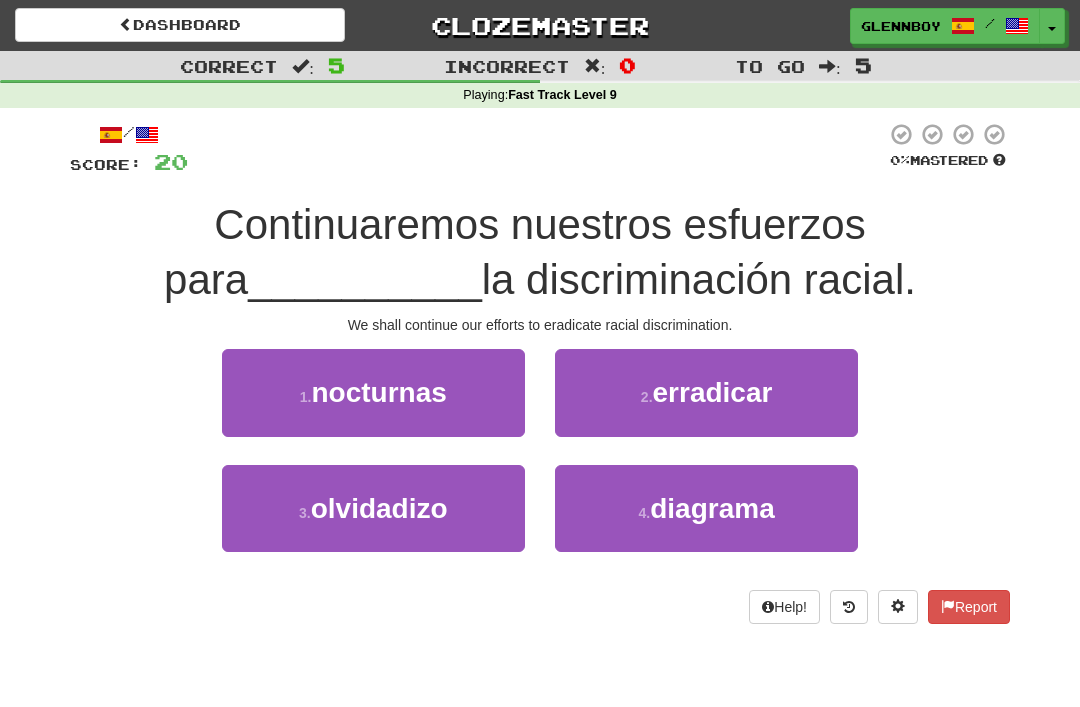 click on "2 .  erradicar" at bounding box center [706, 392] 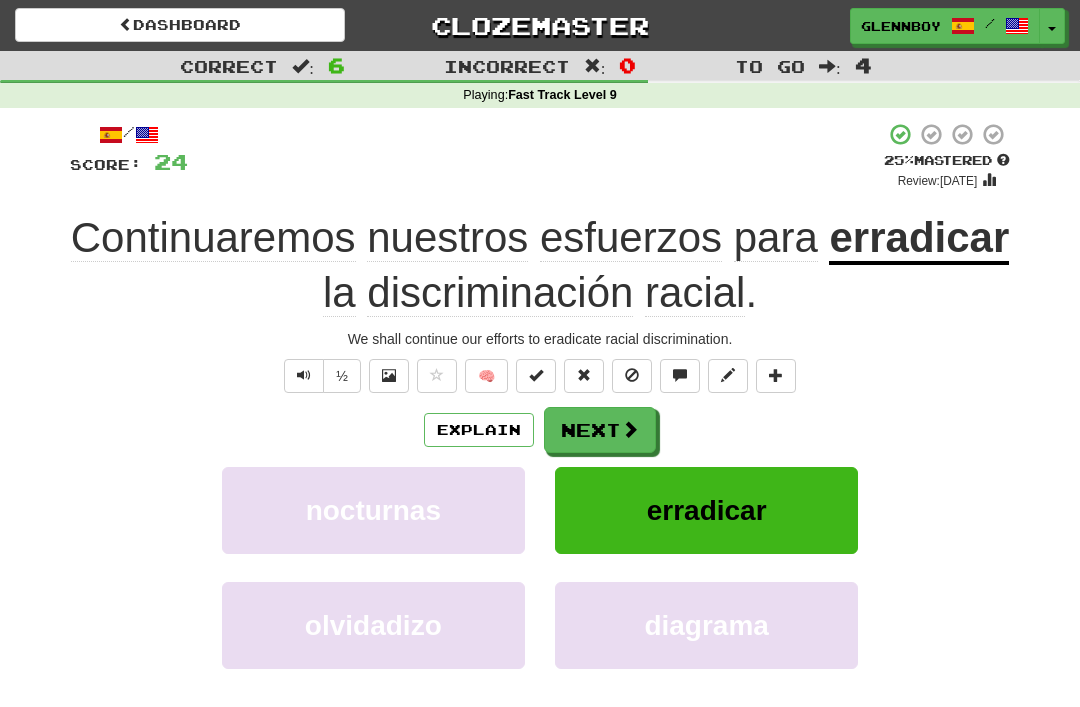 click at bounding box center (632, 375) 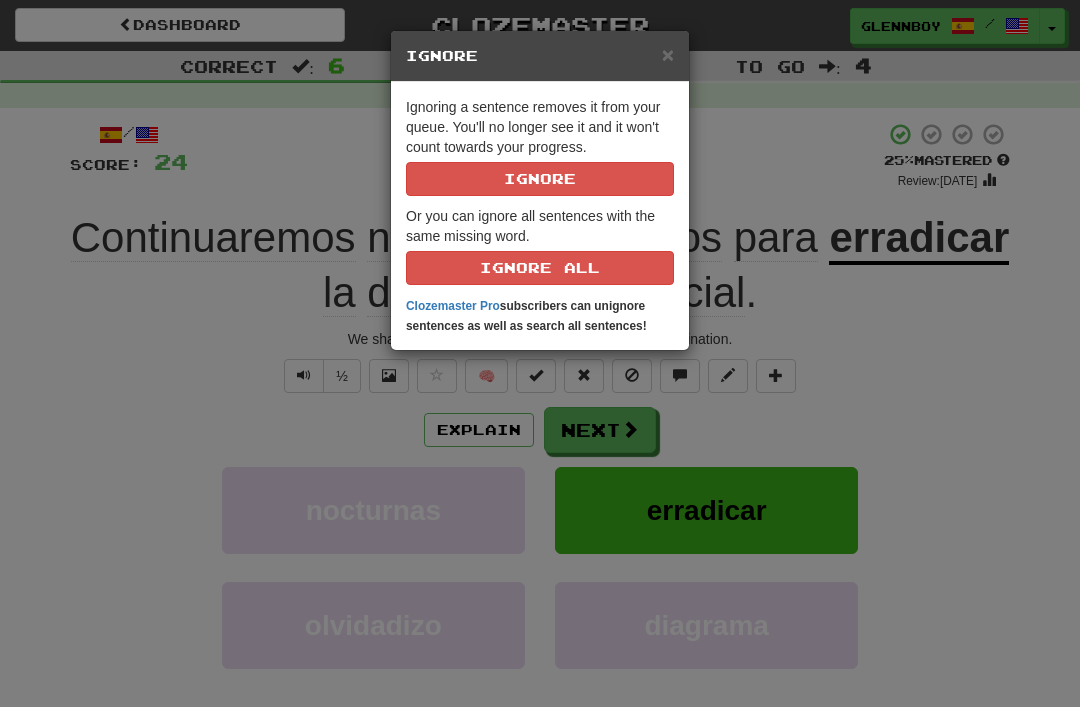 click on "Ignore" at bounding box center [540, 179] 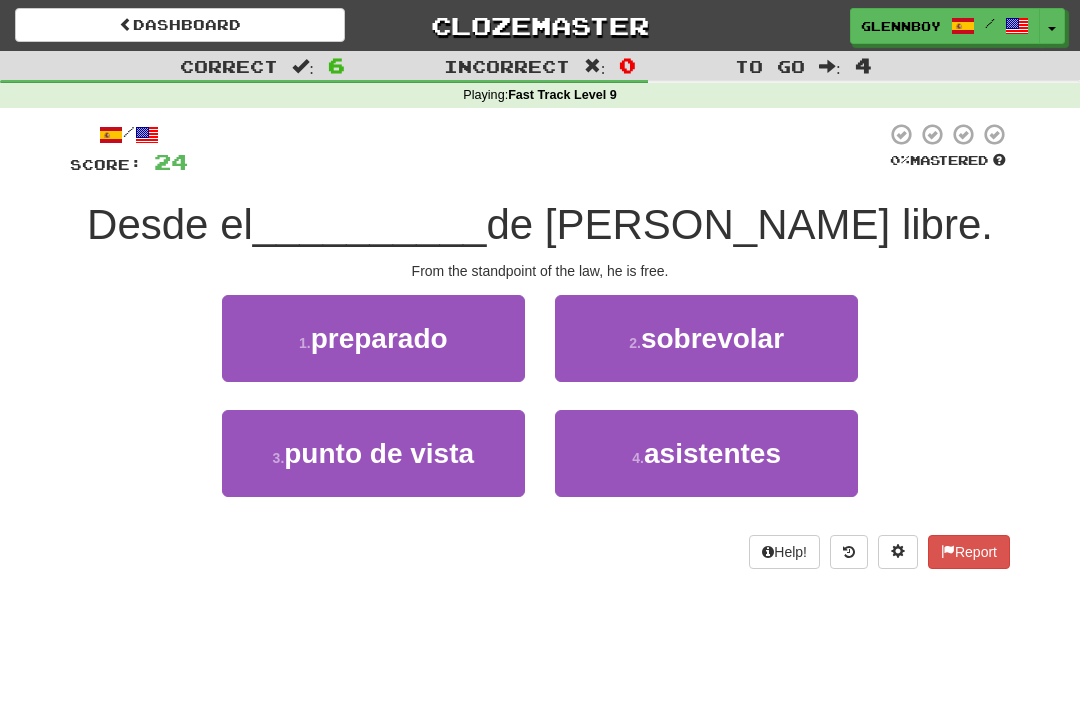 click on "punto de vista" at bounding box center (379, 453) 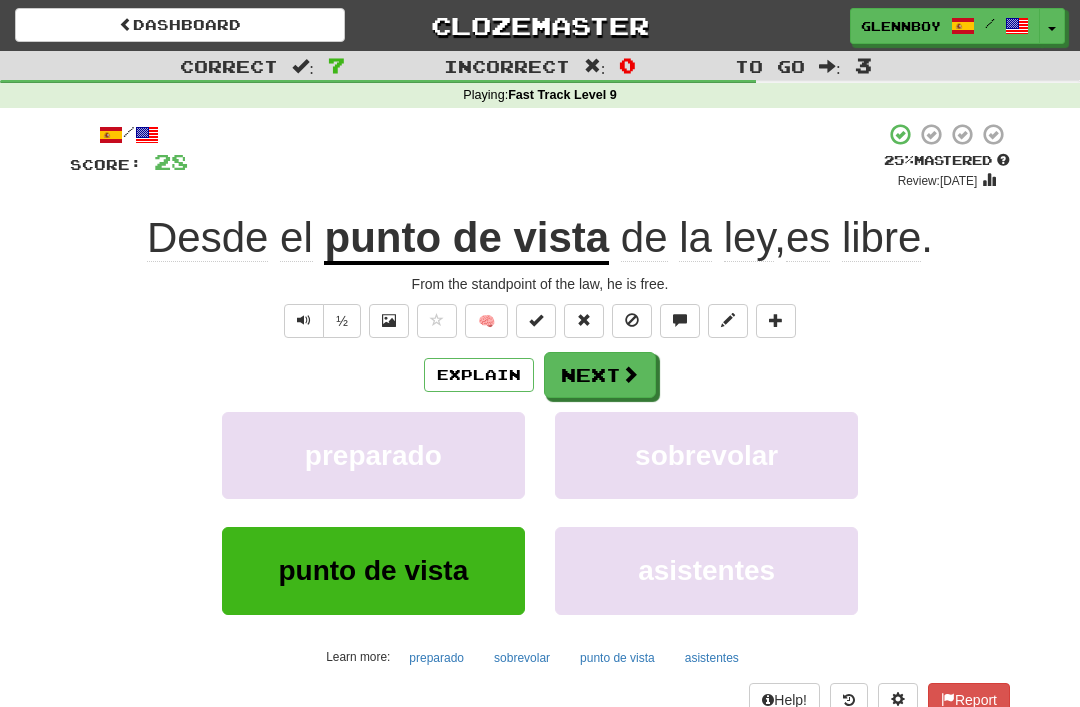 click at bounding box center [632, 321] 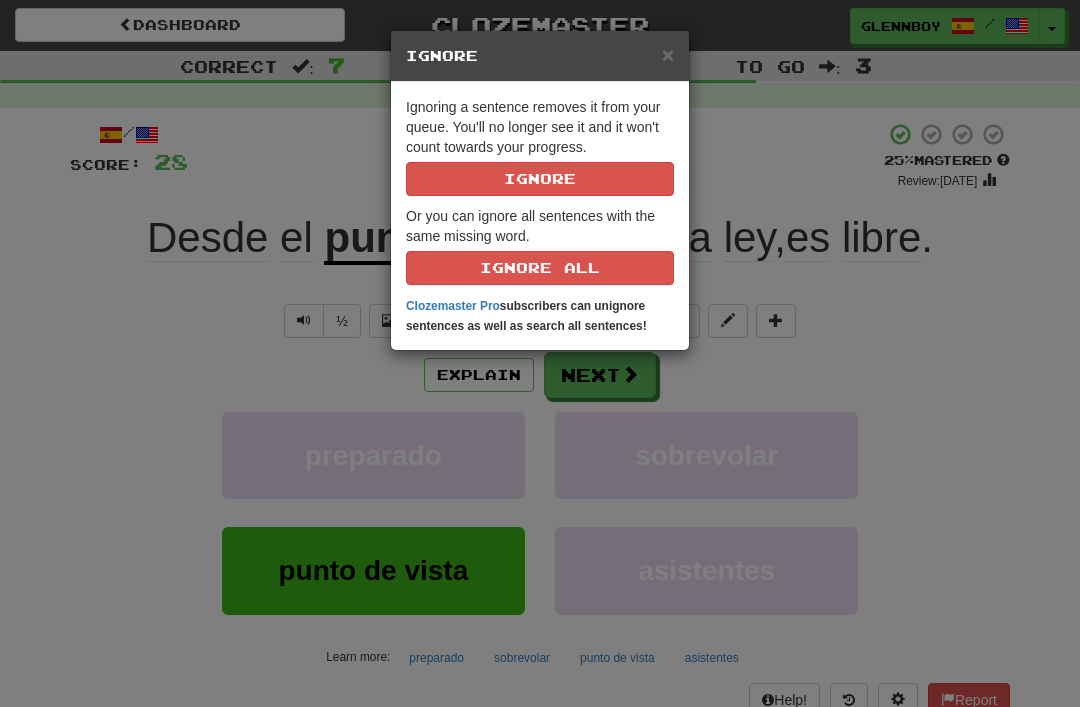 click on "Ignore" at bounding box center [540, 179] 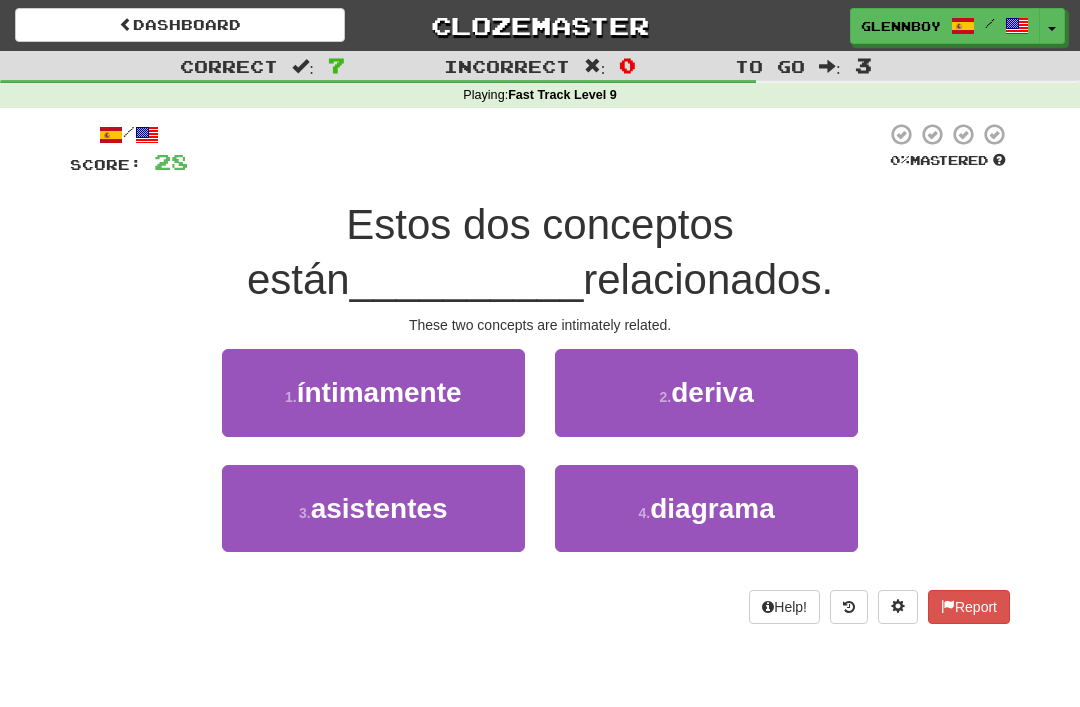 click on "íntimamente" at bounding box center (379, 392) 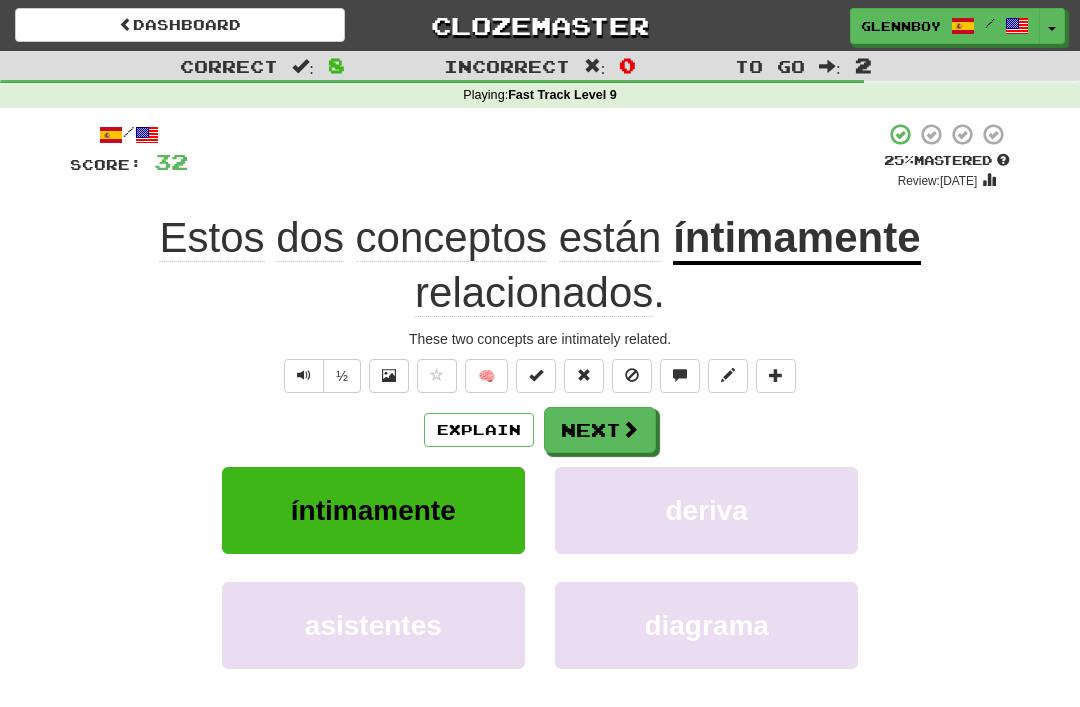 click at bounding box center [632, 375] 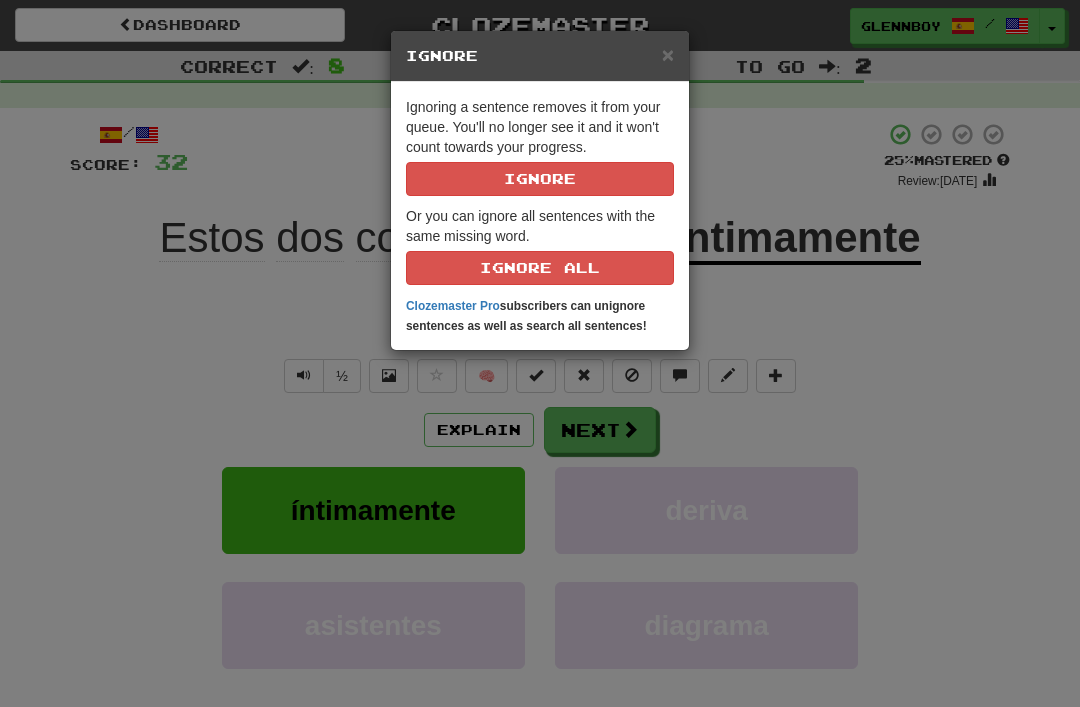 click on "Ignore" at bounding box center [540, 179] 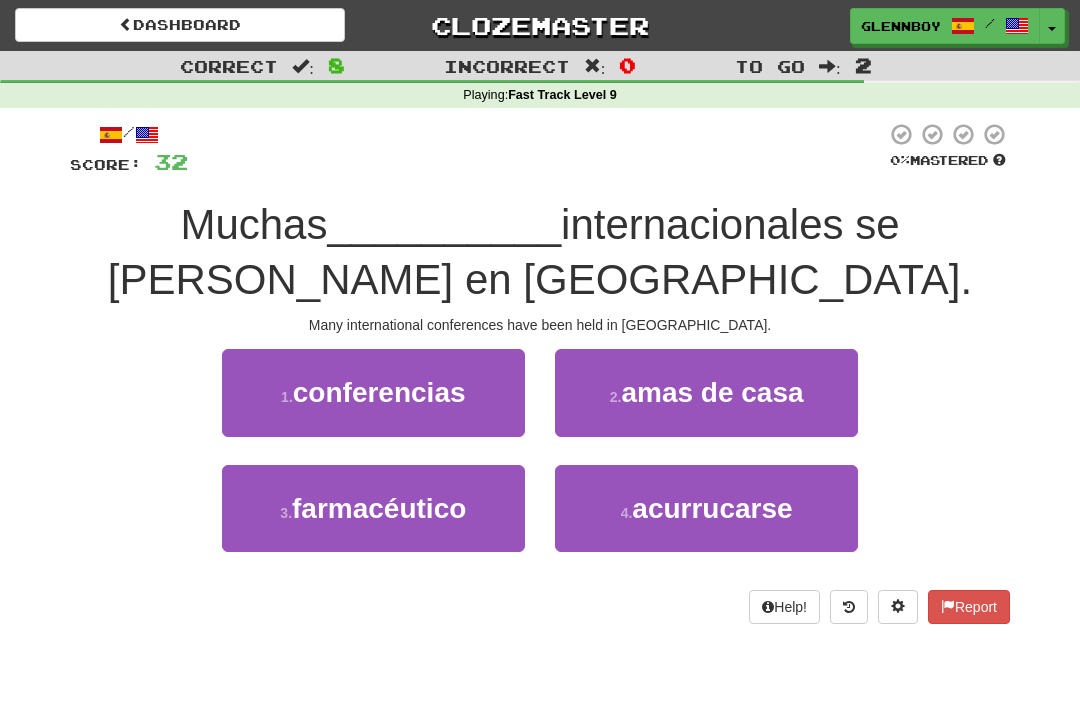 click on "conferencias" at bounding box center [379, 392] 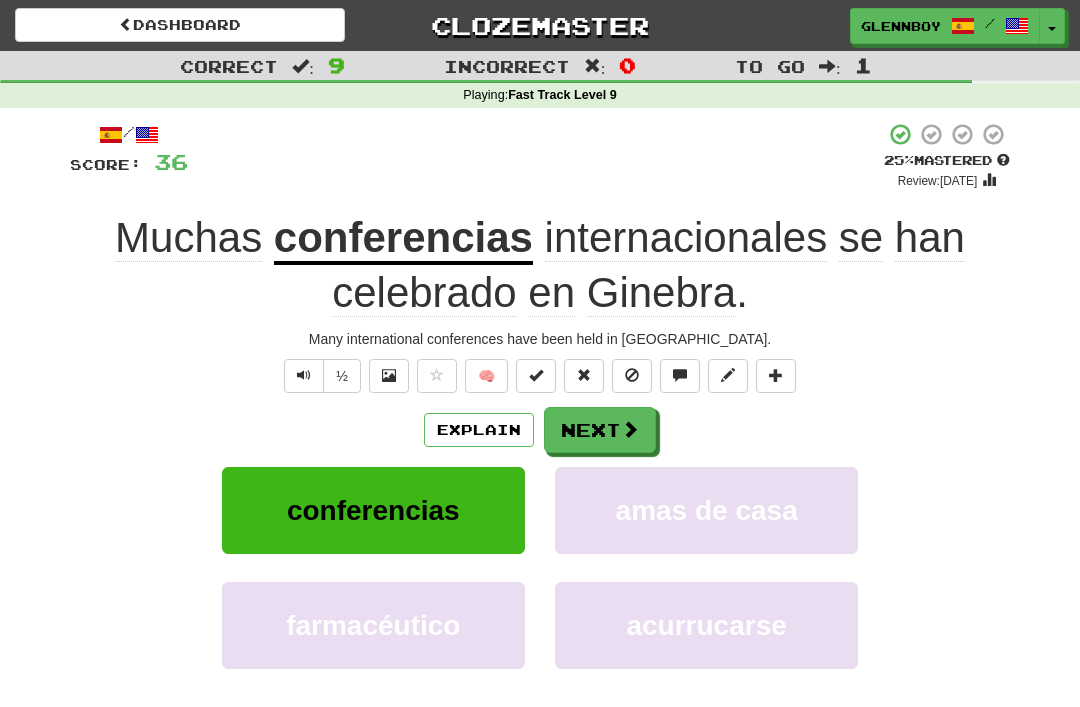 click on "Explain" at bounding box center [479, 430] 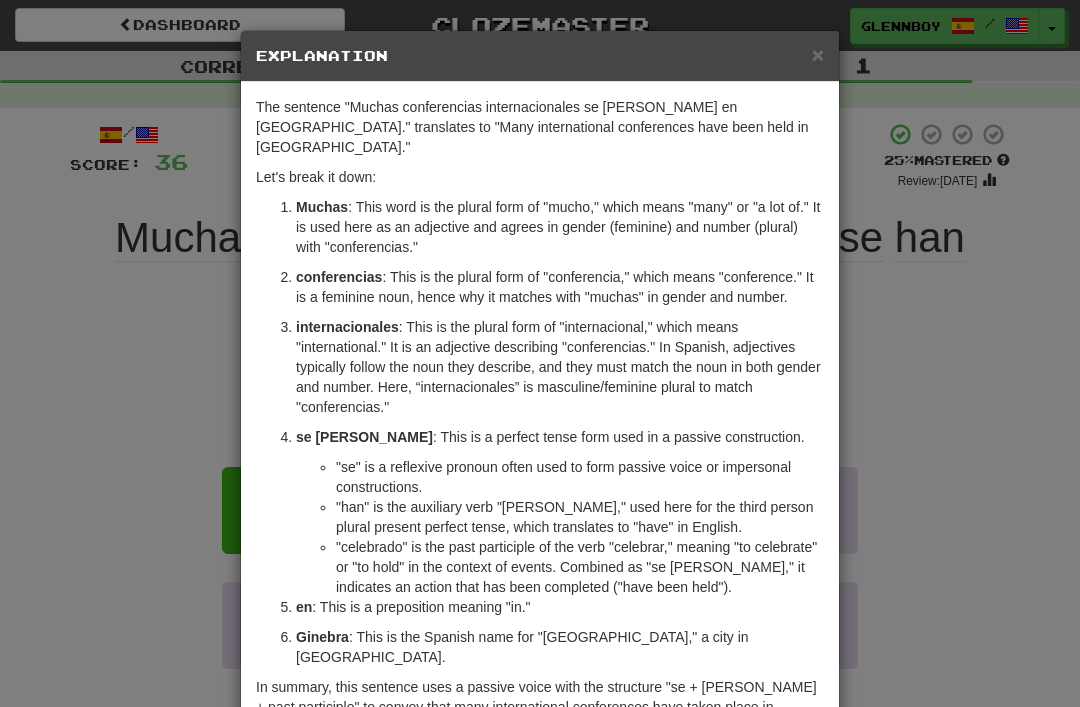 click on "×" at bounding box center (818, 54) 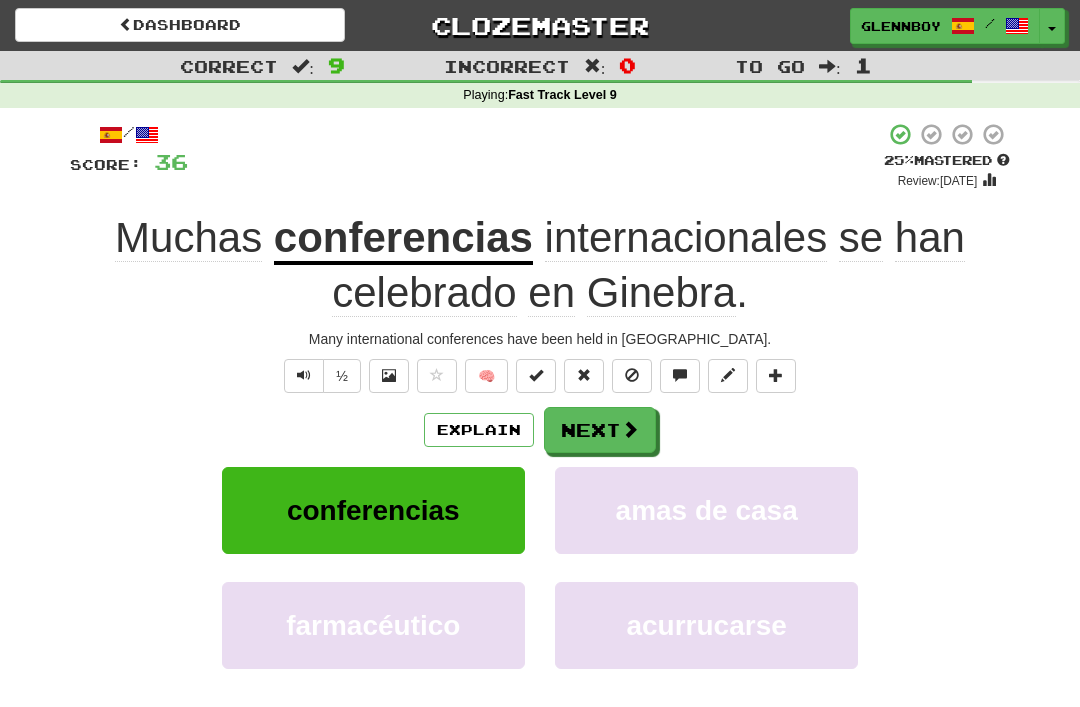 click at bounding box center (632, 375) 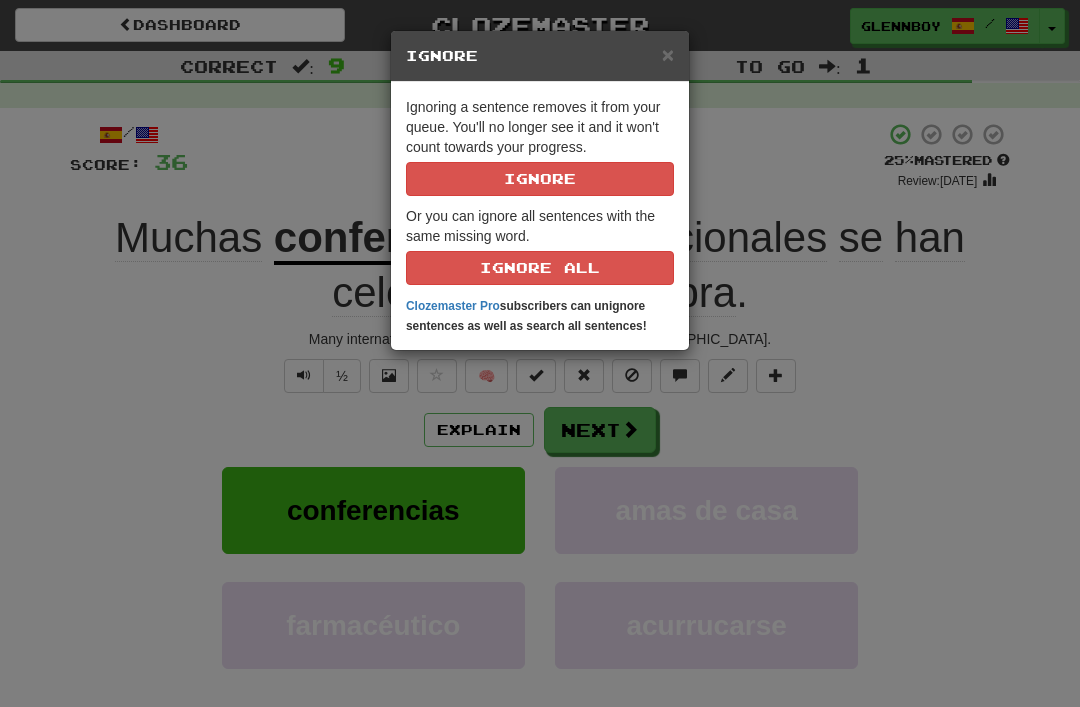 click on "Ignore" at bounding box center (540, 179) 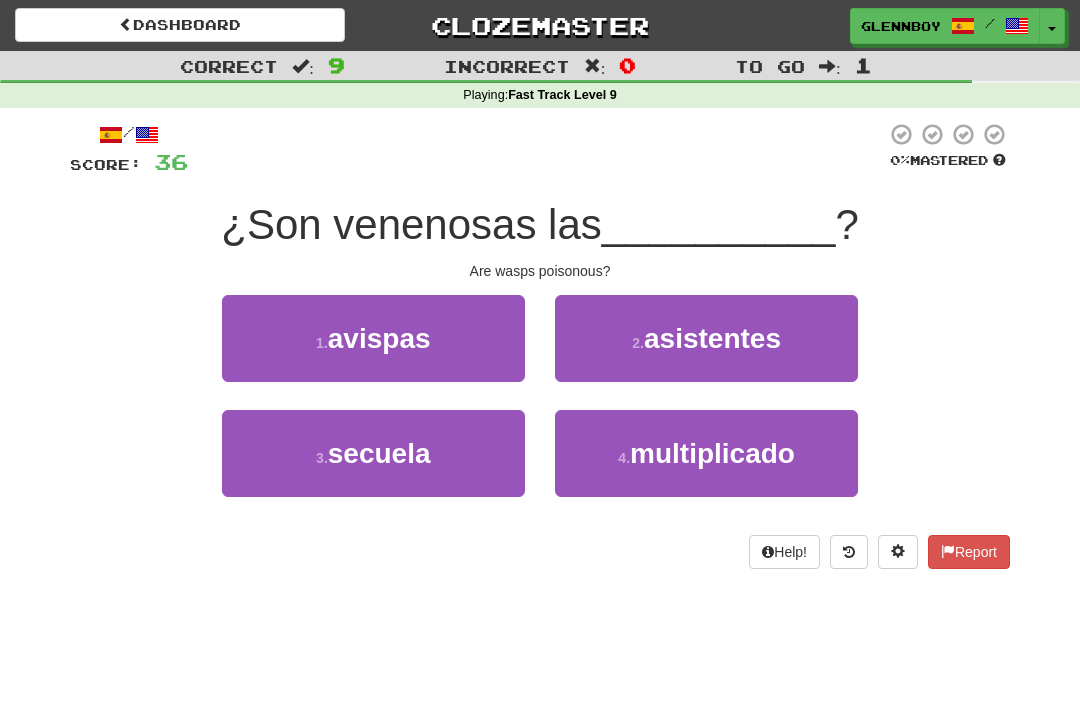 click on "avispas" at bounding box center [379, 338] 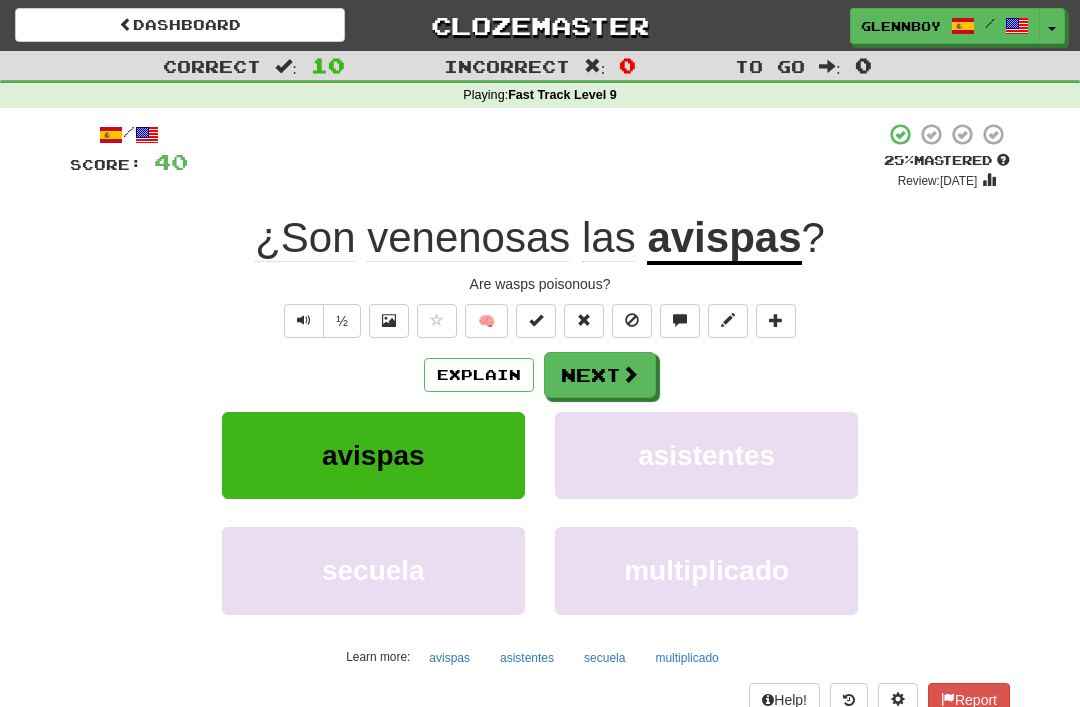 click at bounding box center [632, 321] 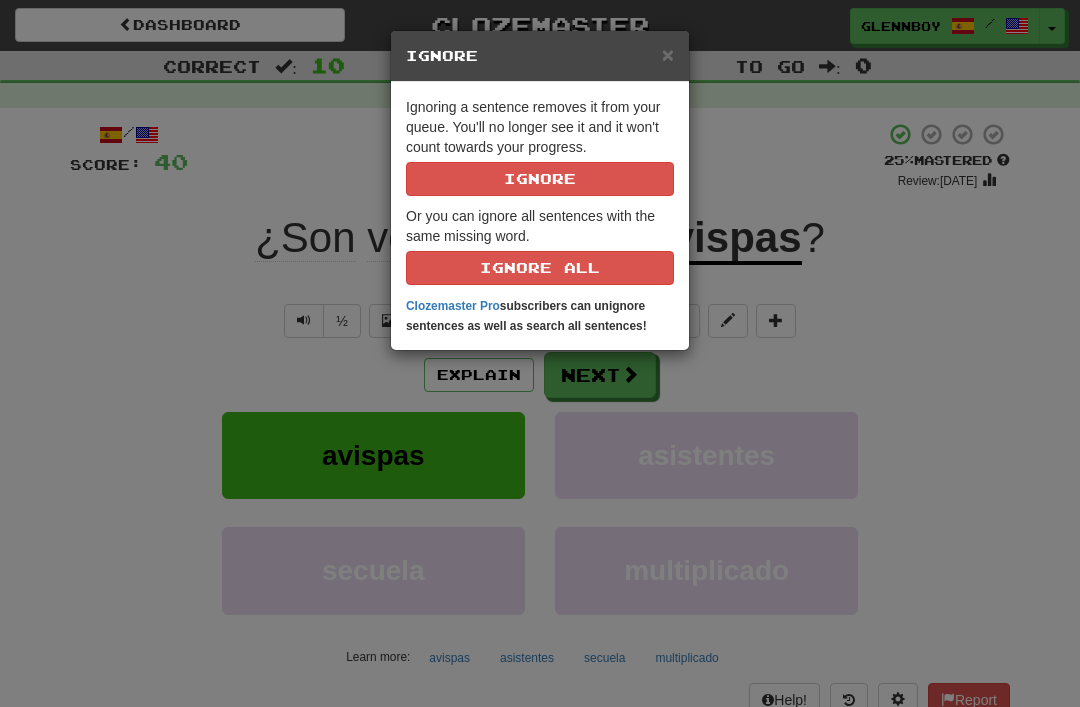 click on "Ignore" at bounding box center [540, 179] 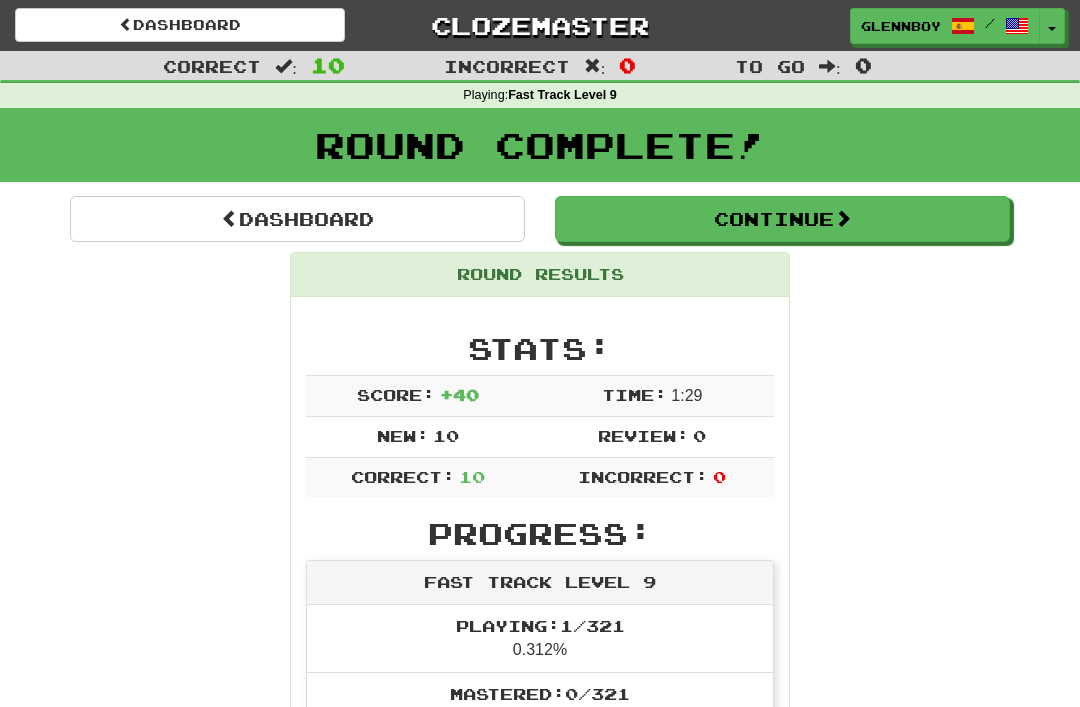 click on "Continue" at bounding box center [782, 219] 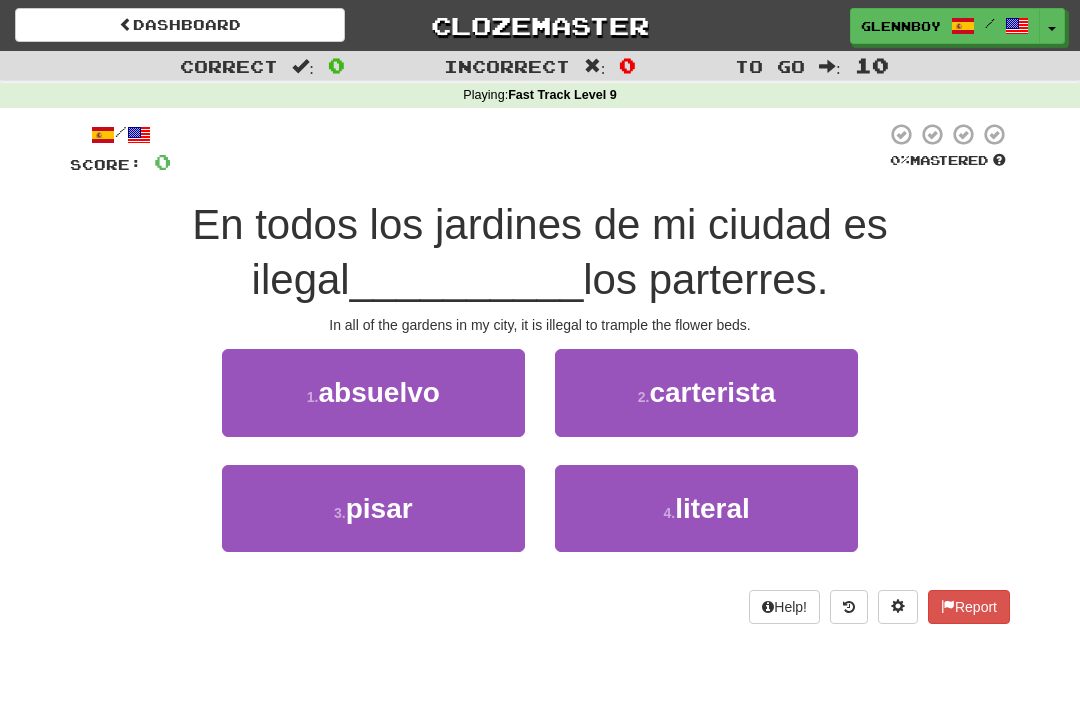 click on "3 .  pisar" at bounding box center [373, 508] 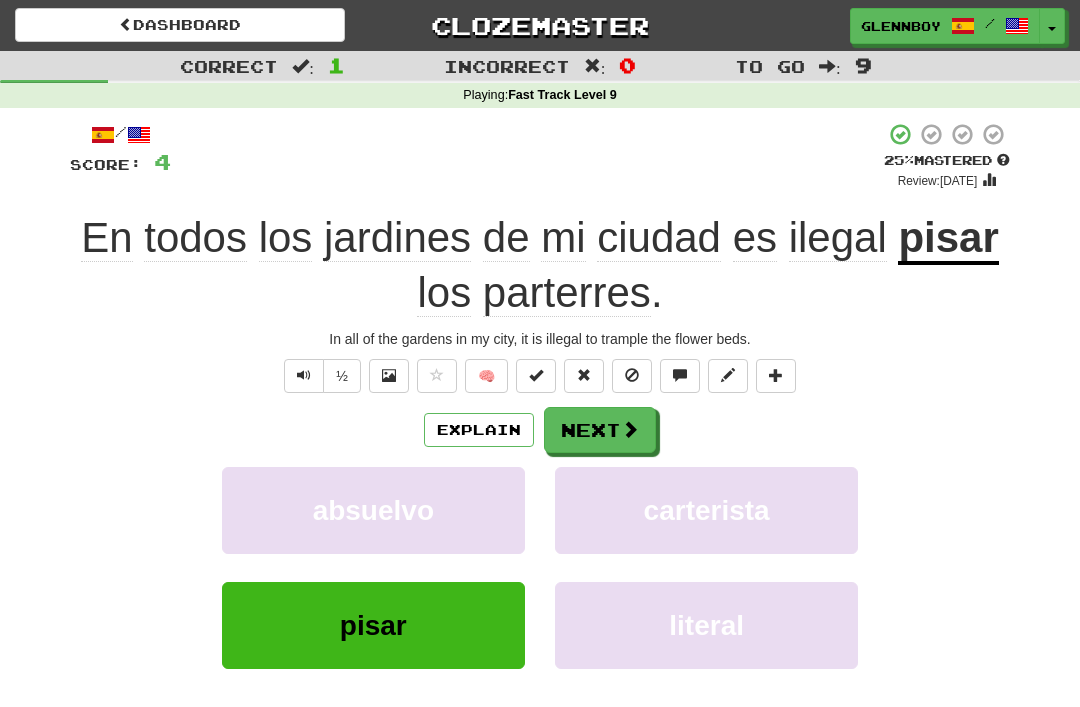 click on "Next" at bounding box center (600, 430) 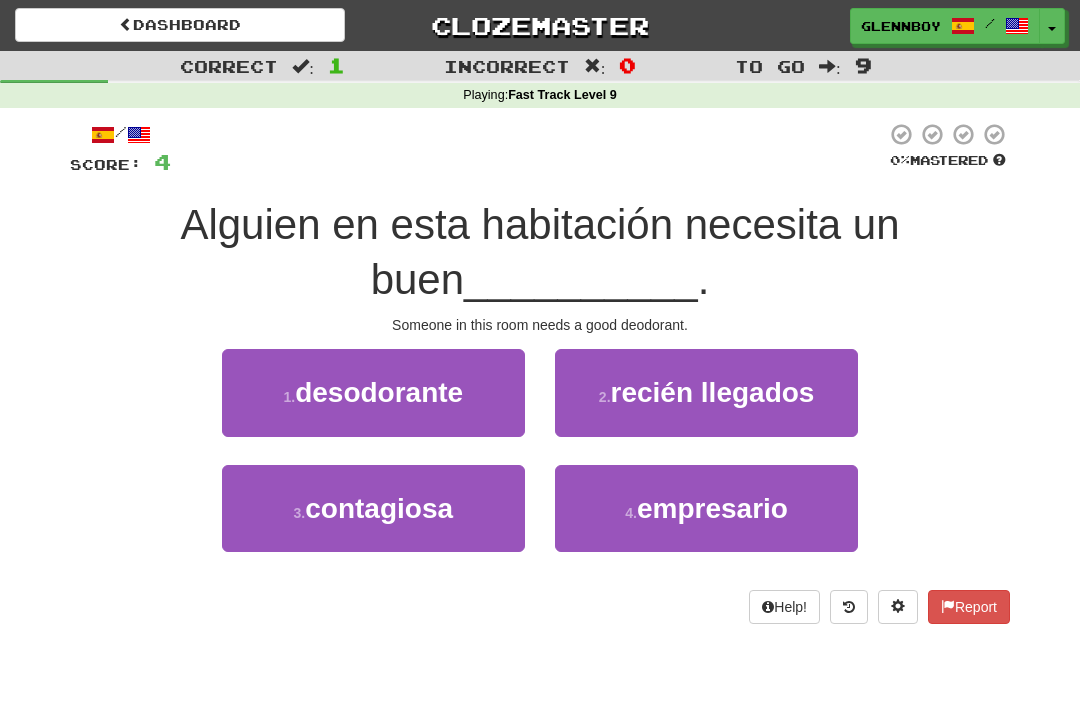 click at bounding box center (849, 607) 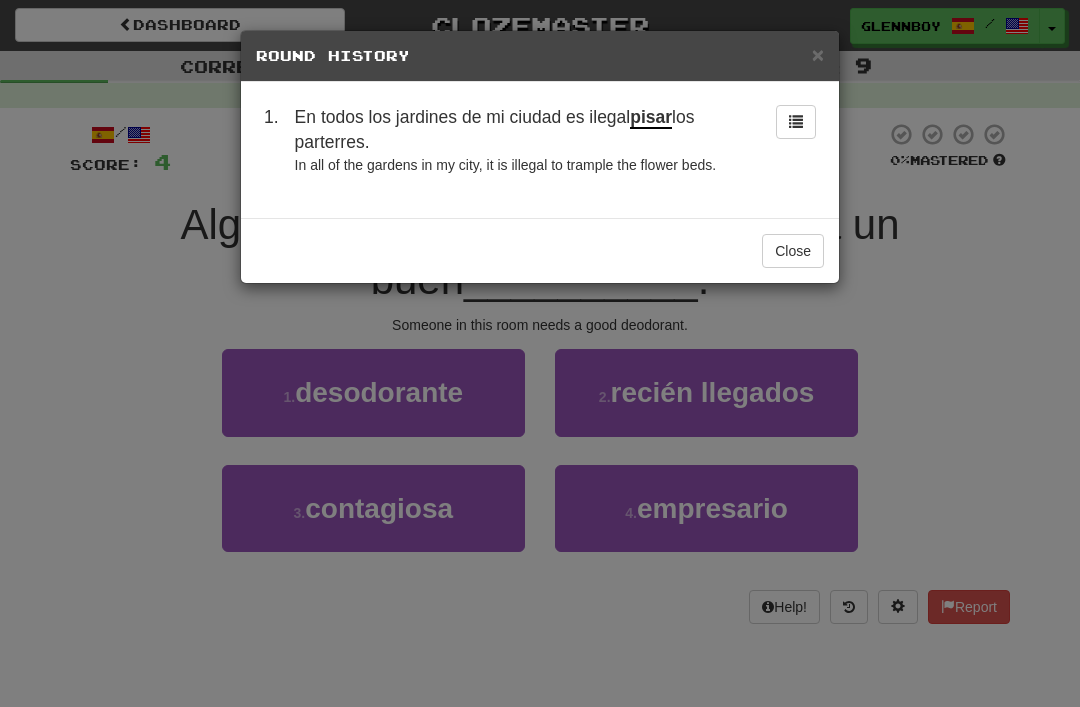 click on "Close" at bounding box center (793, 251) 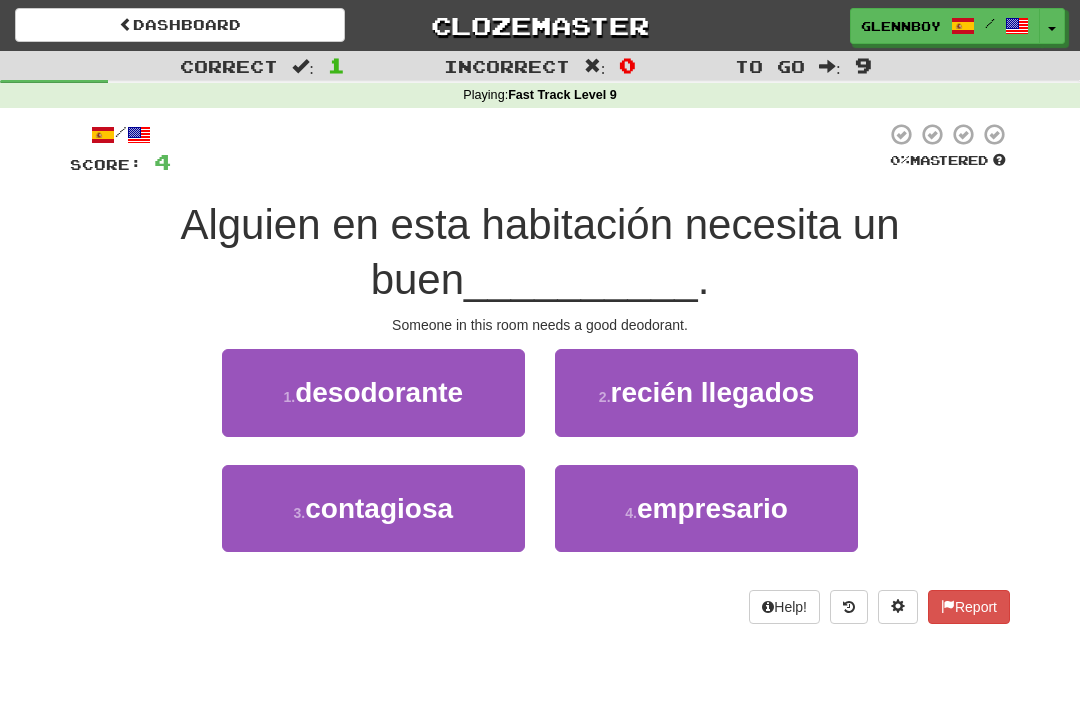 click on "desodorante" at bounding box center [379, 392] 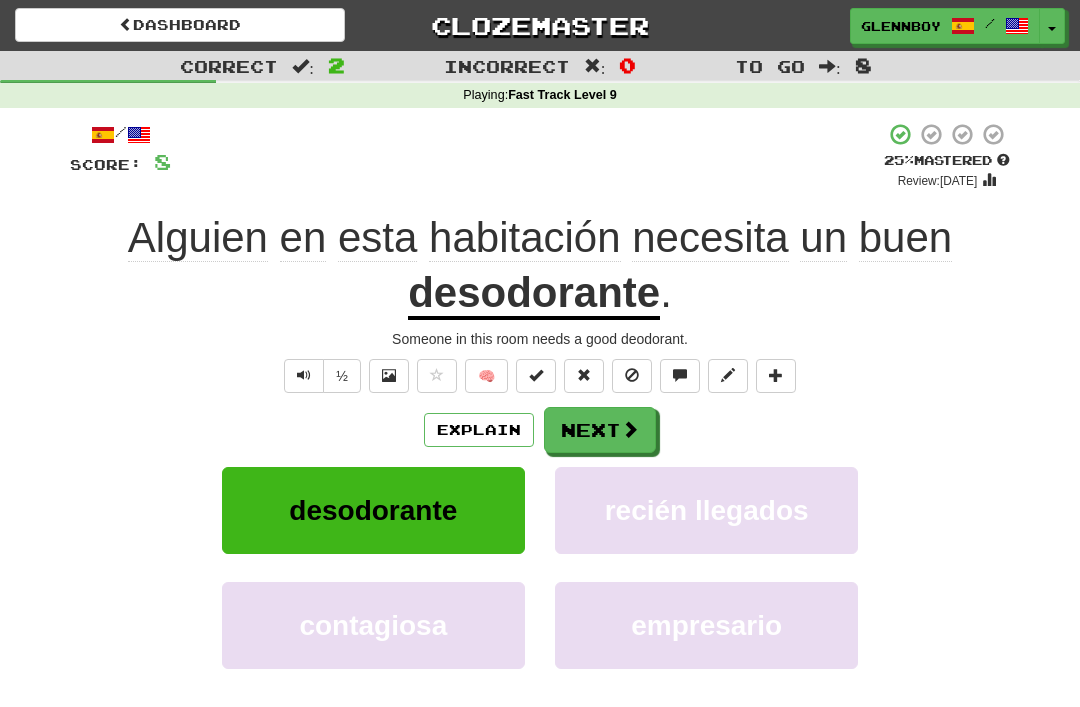 click at bounding box center (632, 376) 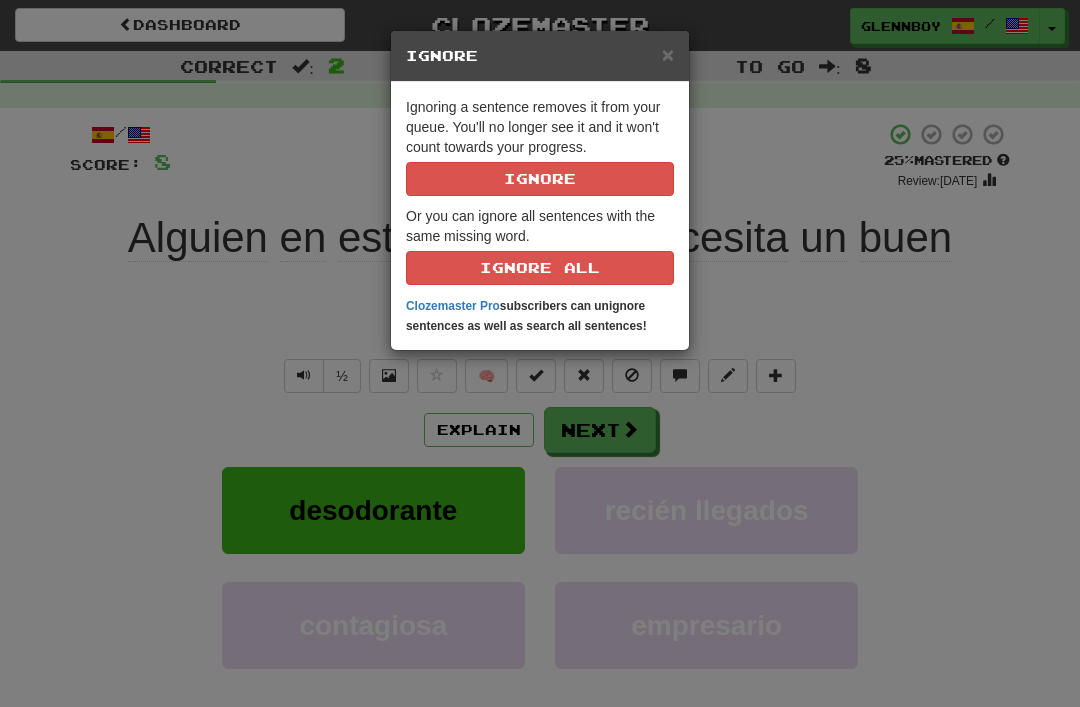 click on "× Ignore Ignoring a sentence removes it from your queue. You'll no longer see it and it won't count towards your progress. Ignore Or you can ignore all sentences with the same missing word. Ignore All Clozemaster Pro  subscribers can unignore sentences as well as search all sentences!" at bounding box center [540, 353] 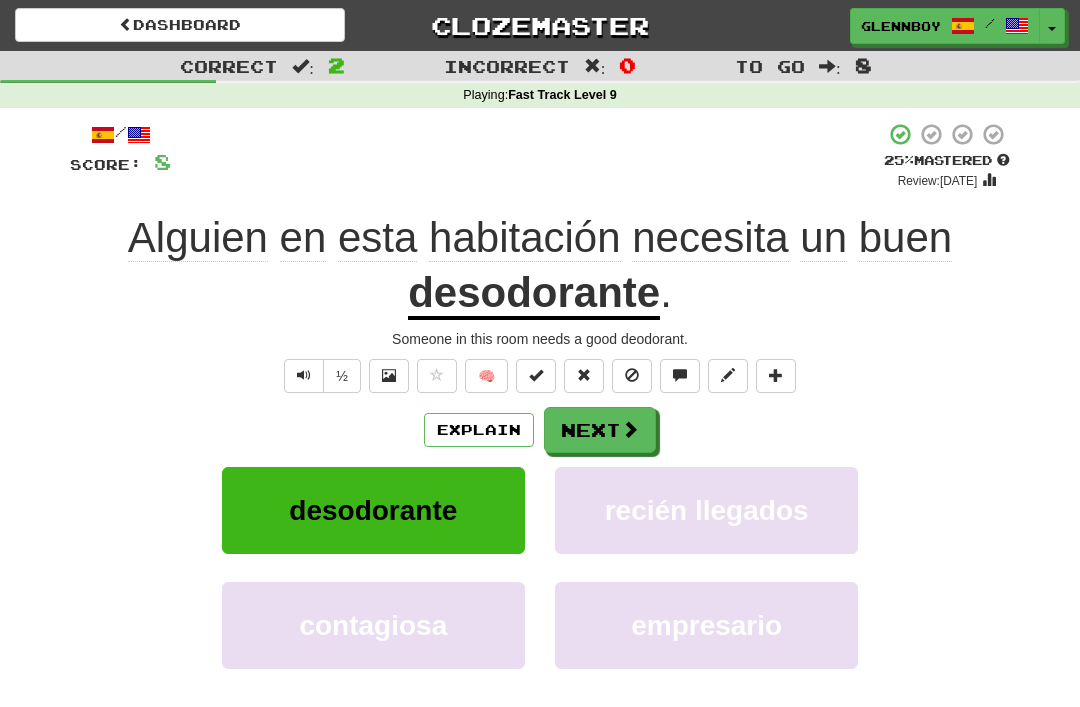 click at bounding box center (632, 375) 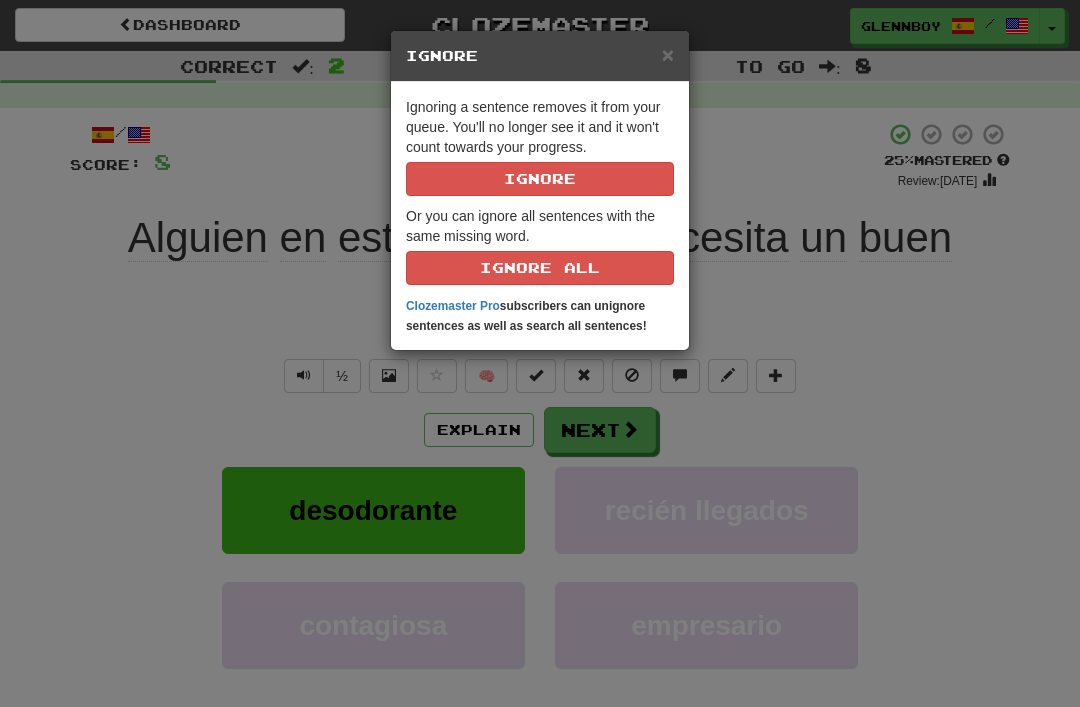 click on "Ignore" at bounding box center (540, 179) 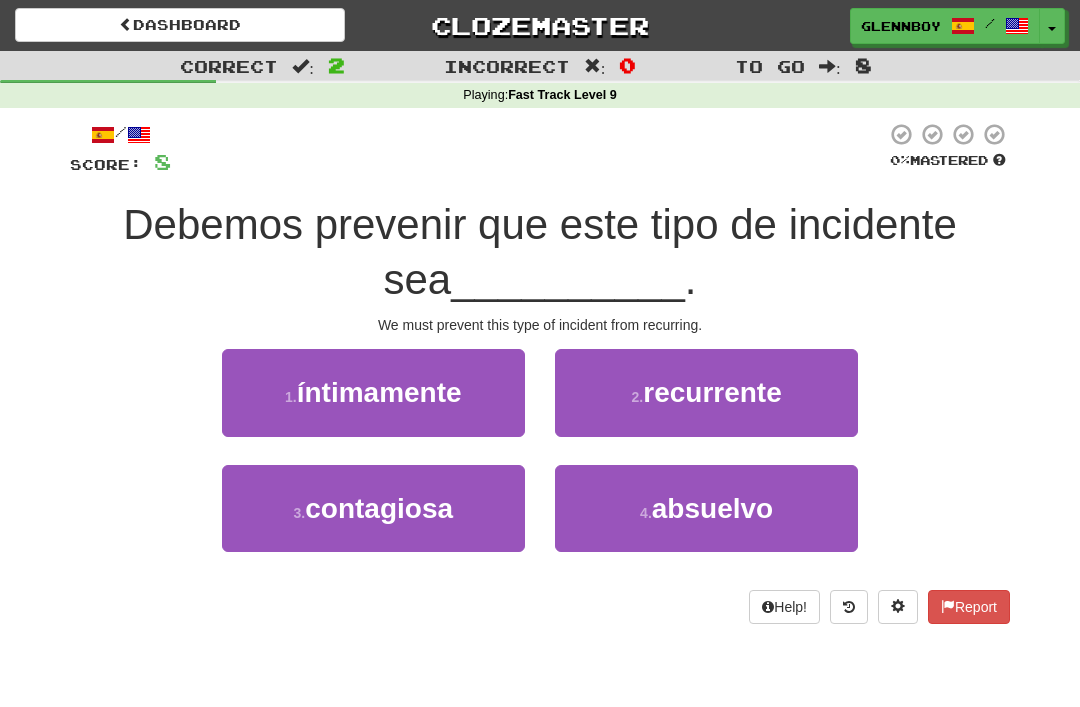 click on "recurrente" at bounding box center (712, 392) 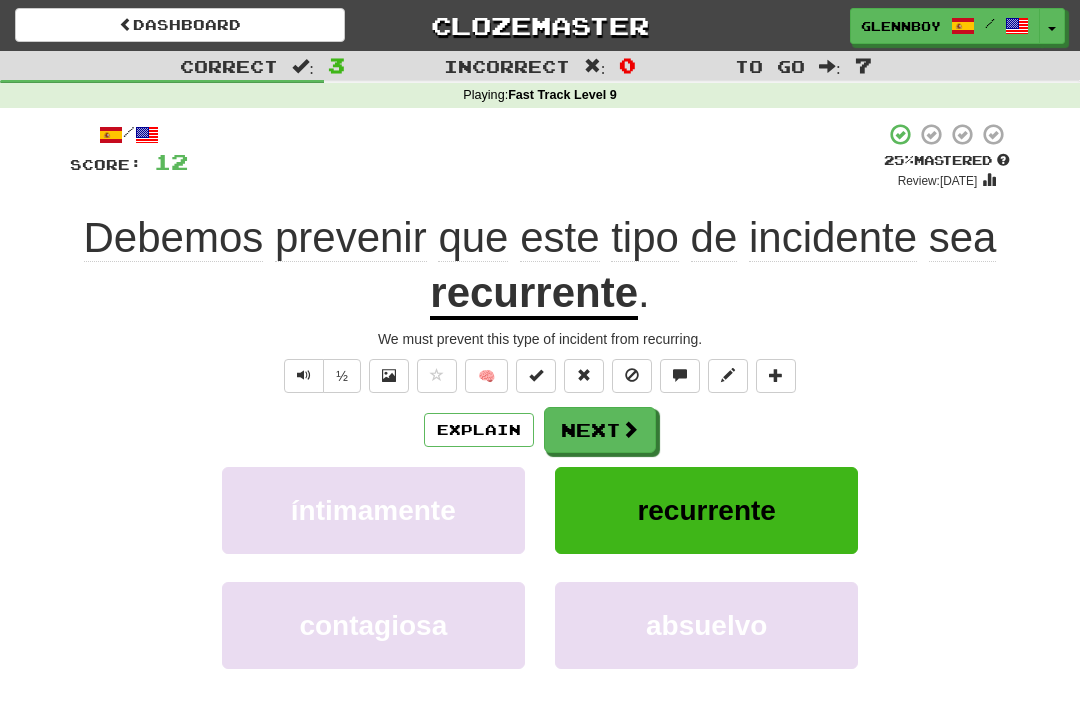 click at bounding box center (632, 375) 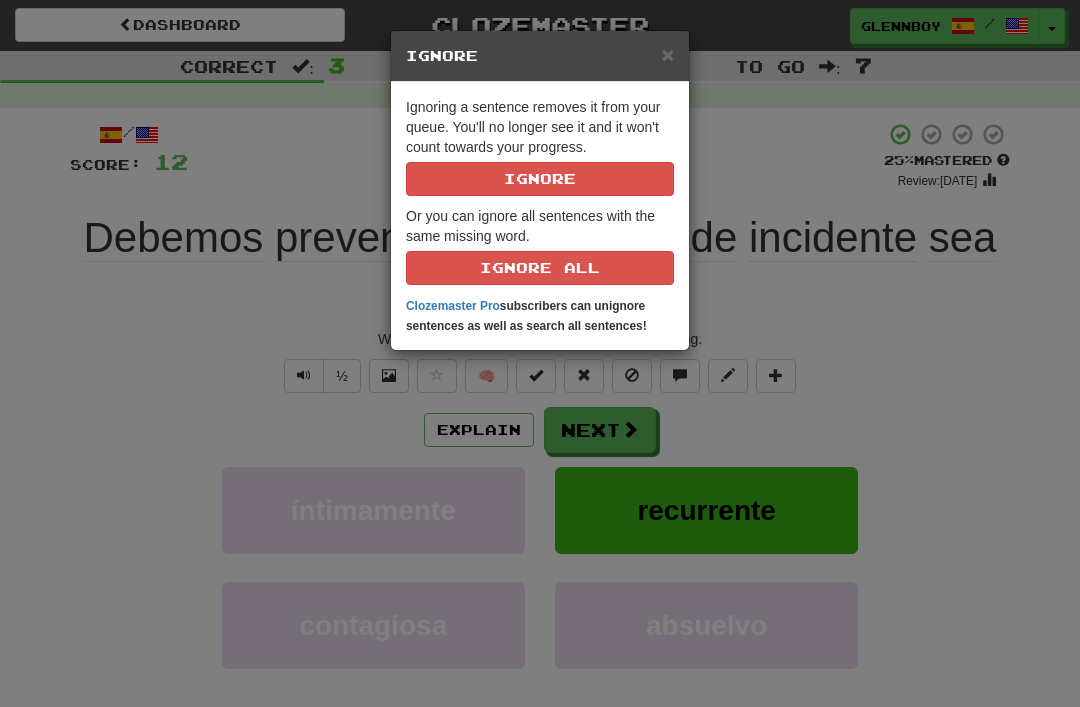 click on "Ignore" at bounding box center (540, 179) 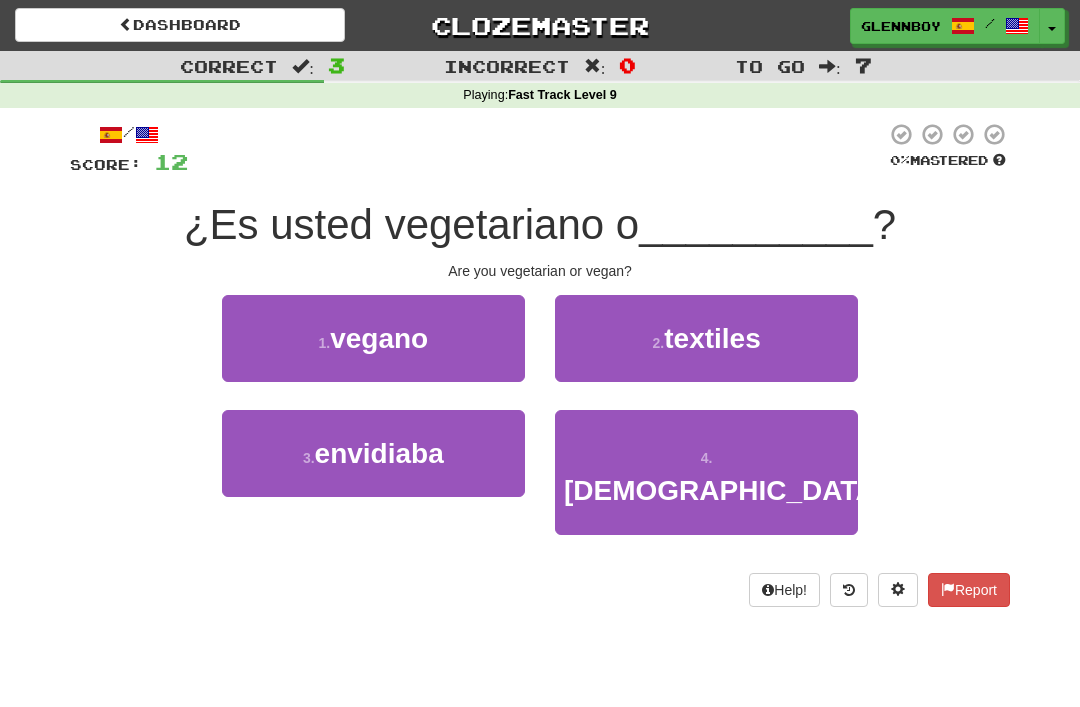 click on "vegano" at bounding box center [379, 338] 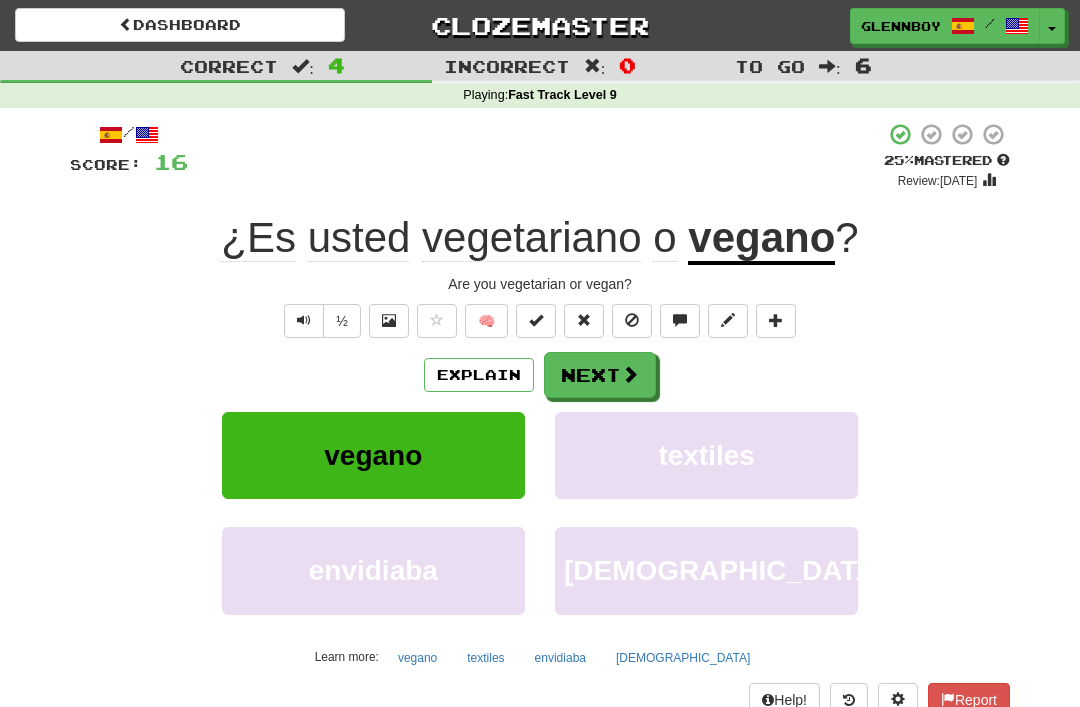 click at bounding box center [632, 321] 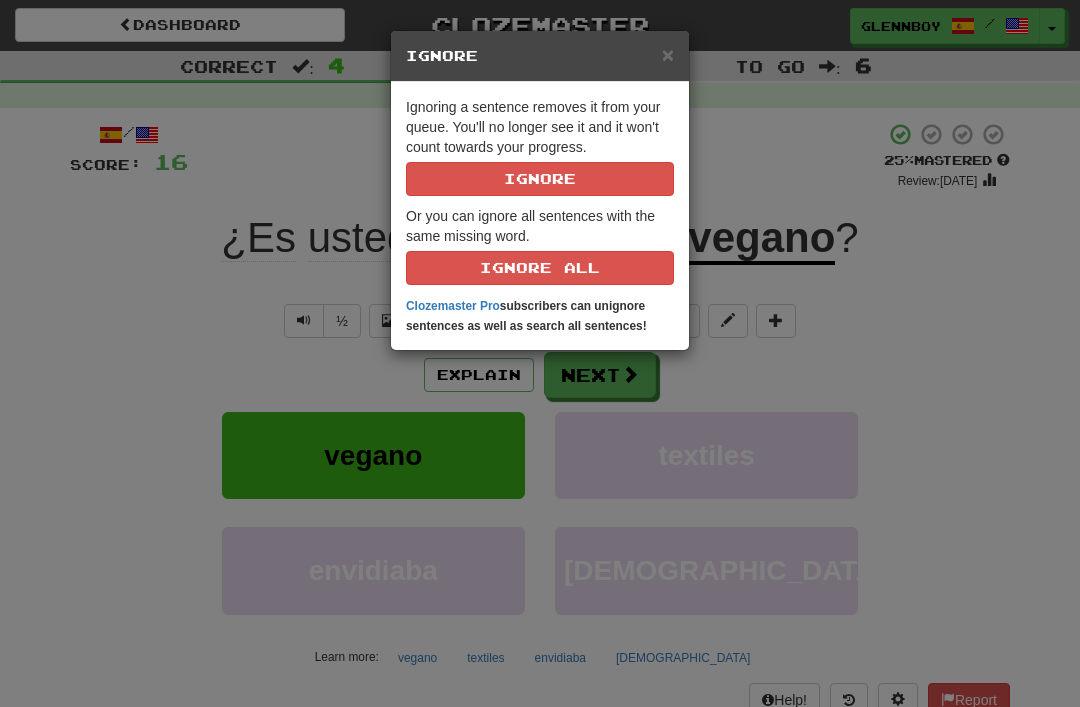 click on "Ignore" at bounding box center (540, 179) 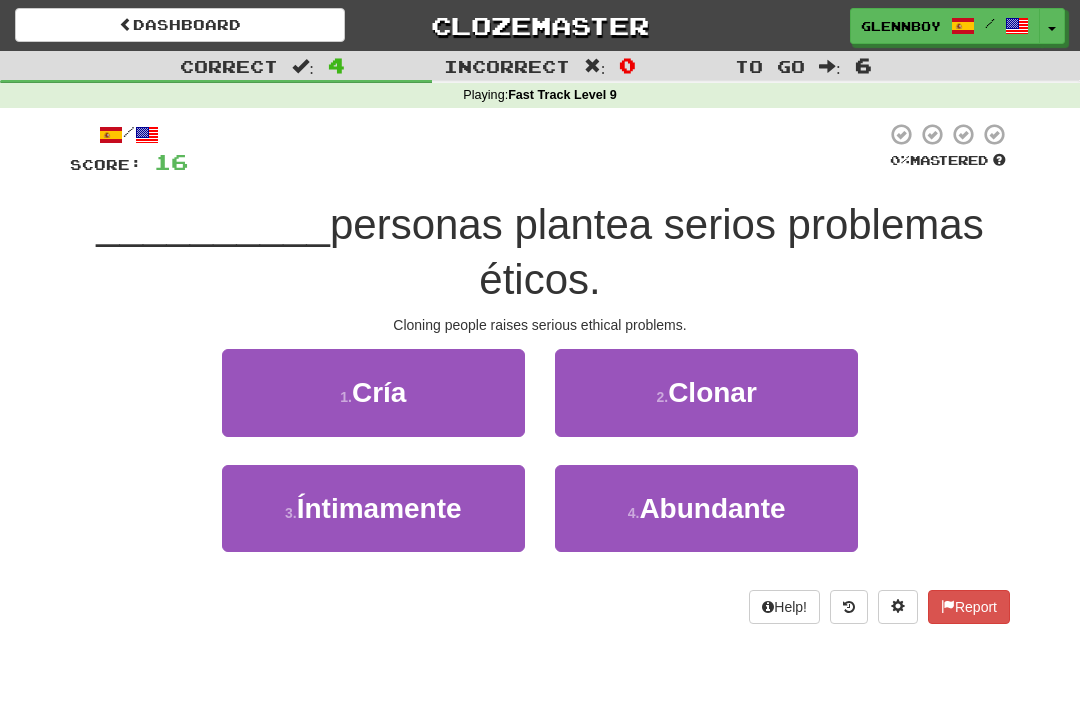 click on "Clonar" at bounding box center [712, 392] 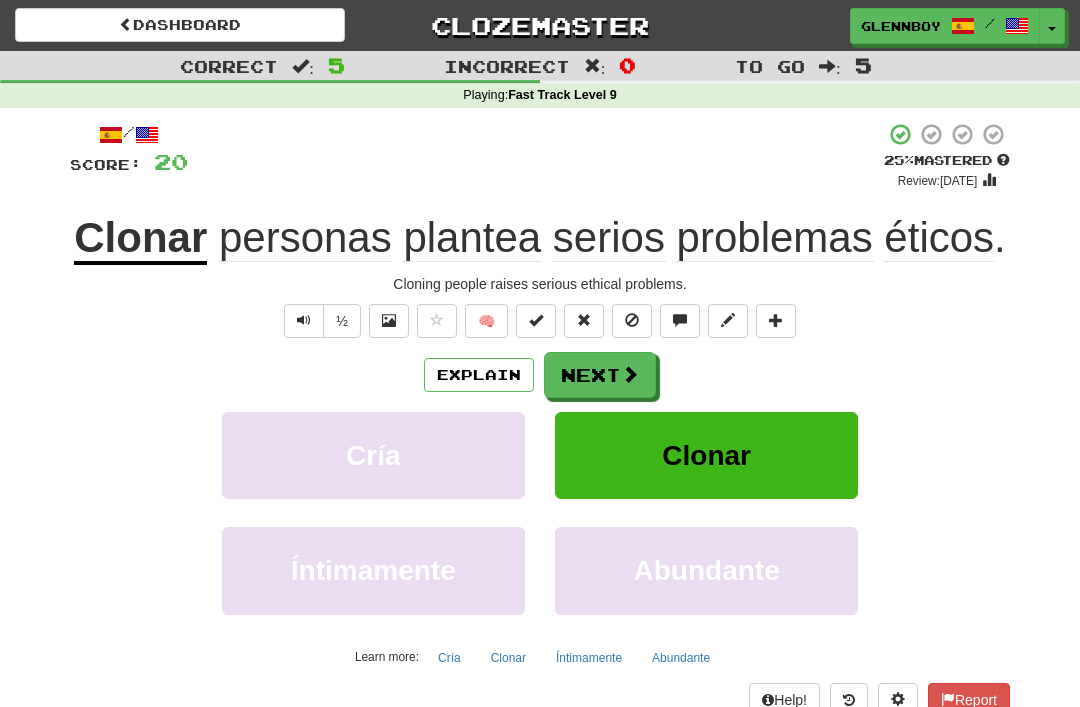 click on "Explain" at bounding box center (479, 375) 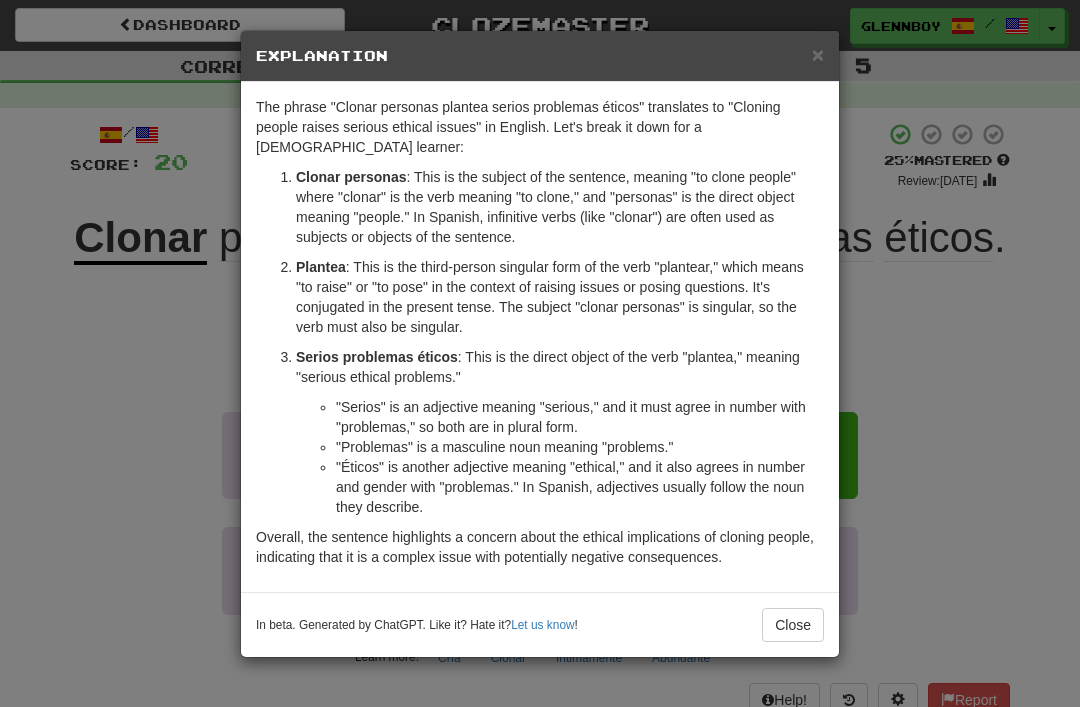 click on "× Explanation" at bounding box center [540, 56] 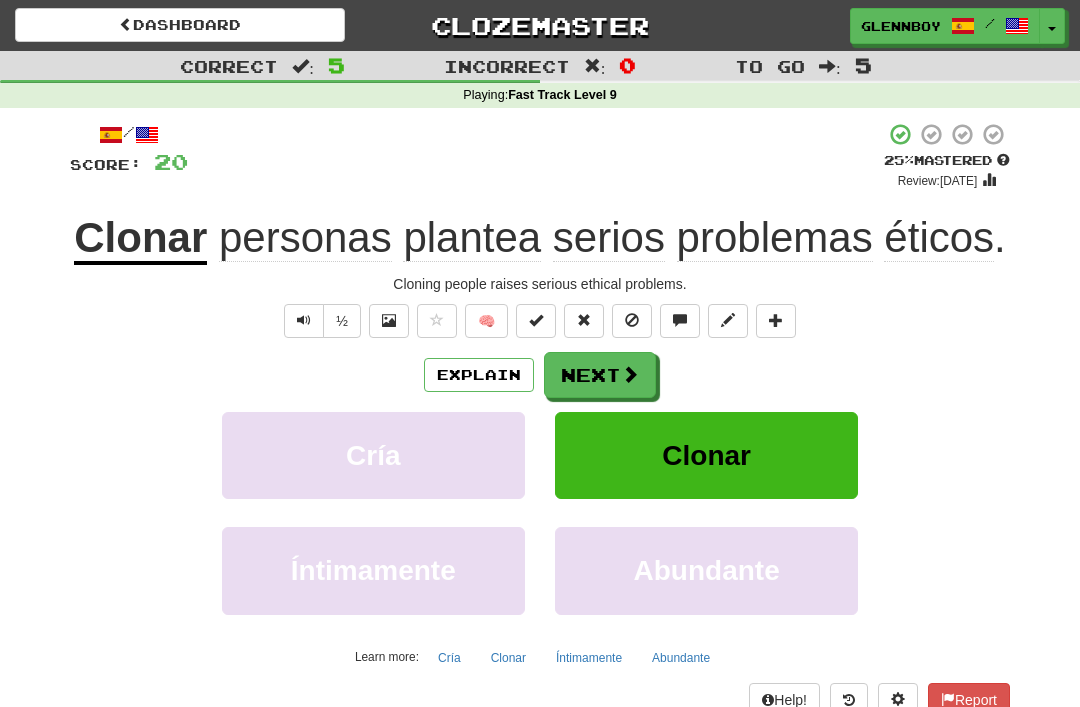 click at bounding box center (632, 320) 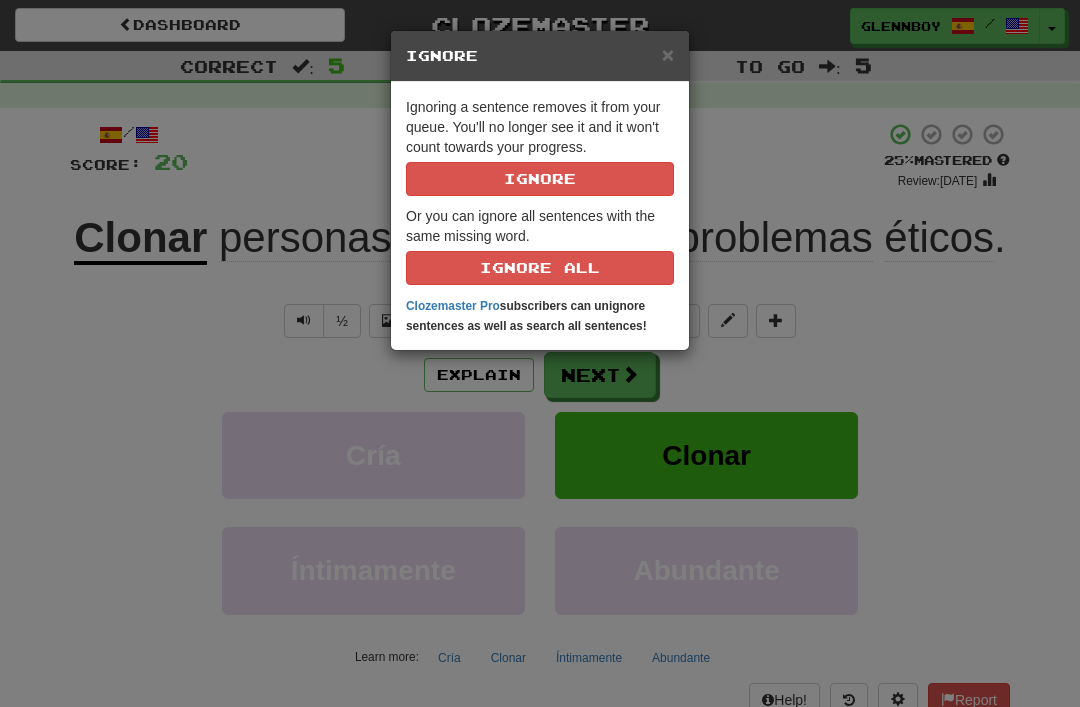 click on "Ignore" at bounding box center [540, 179] 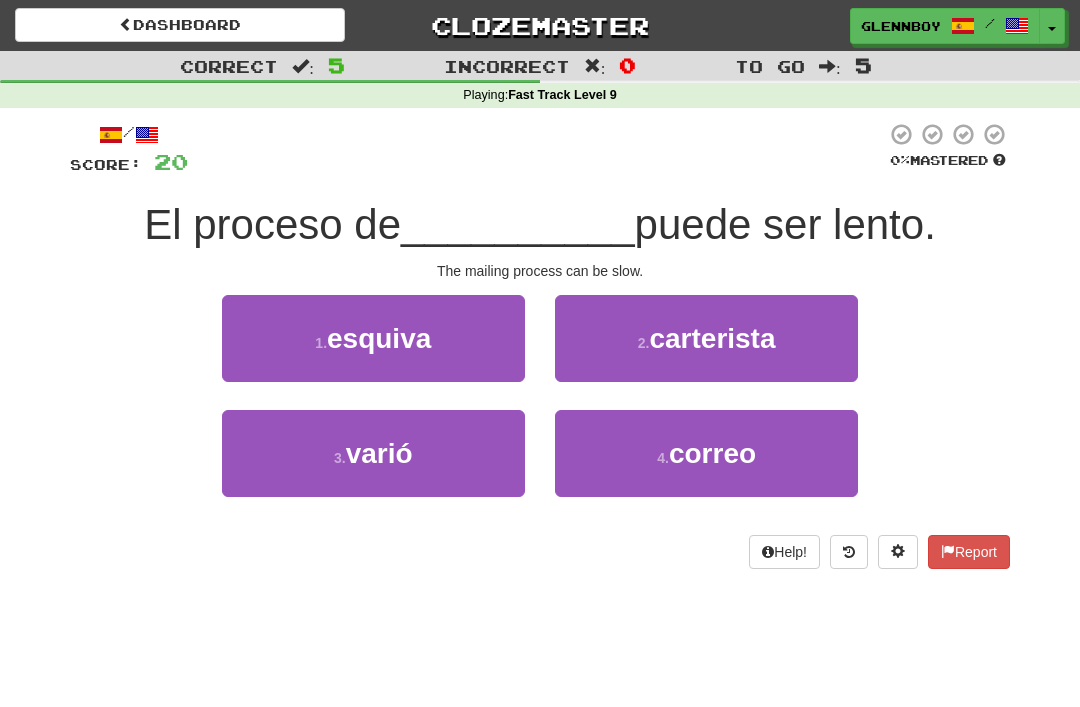 click on "correo" at bounding box center (712, 453) 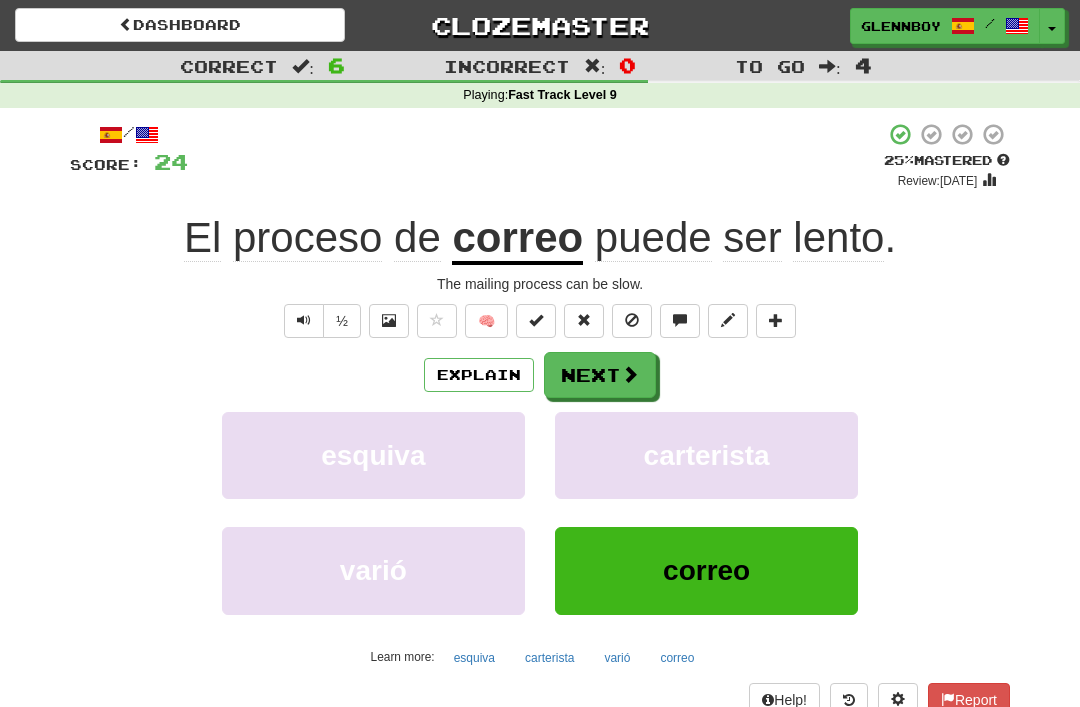 click at bounding box center (632, 320) 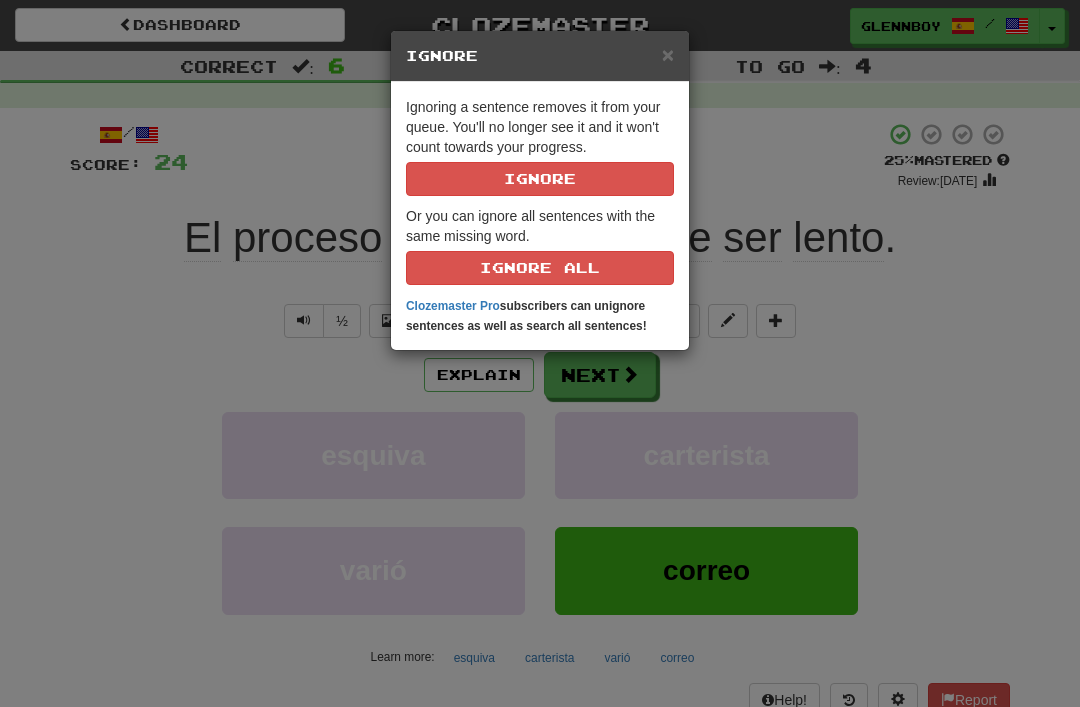 click on "Ignore" at bounding box center (540, 179) 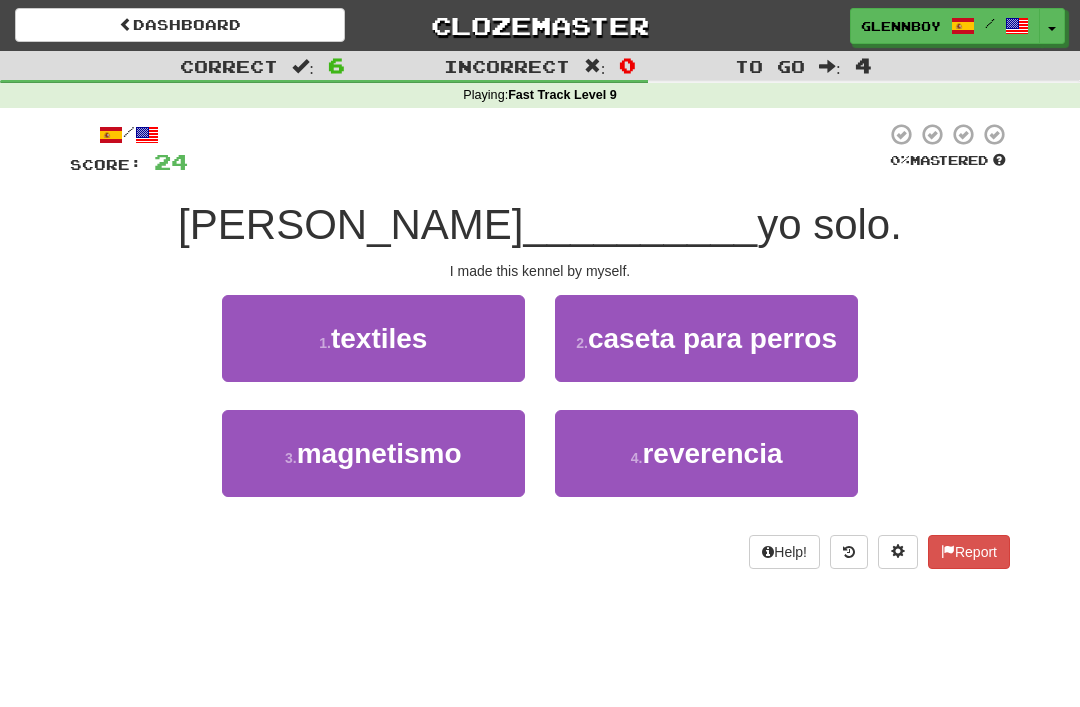 click on "caseta para perros" at bounding box center (712, 338) 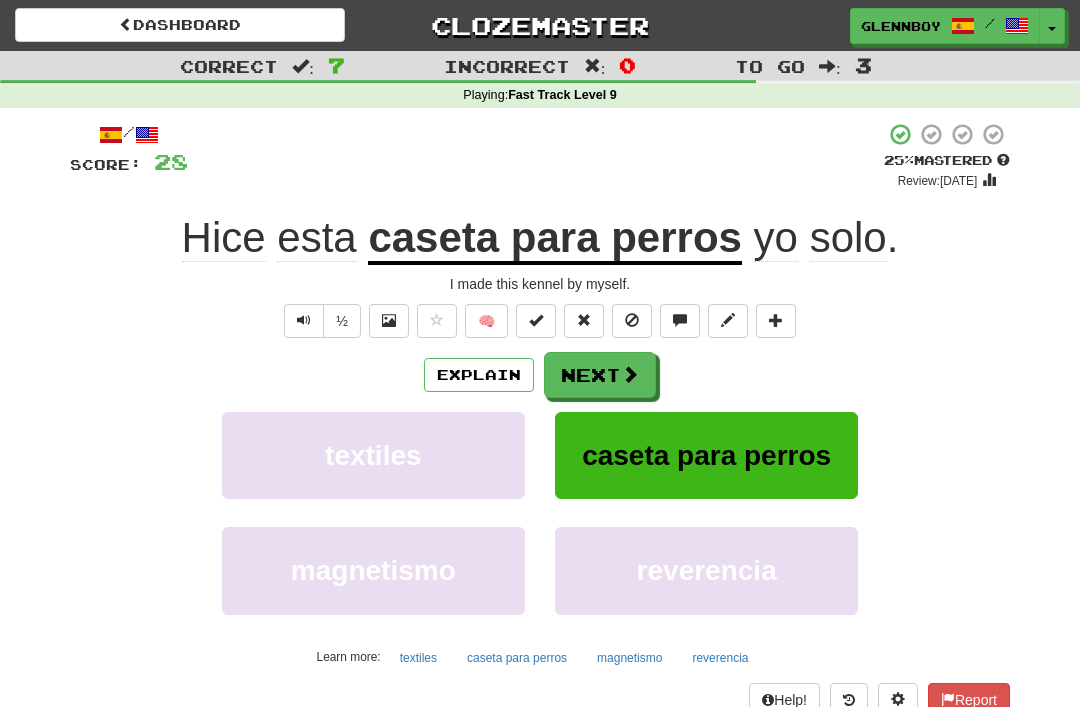 click at bounding box center [632, 320] 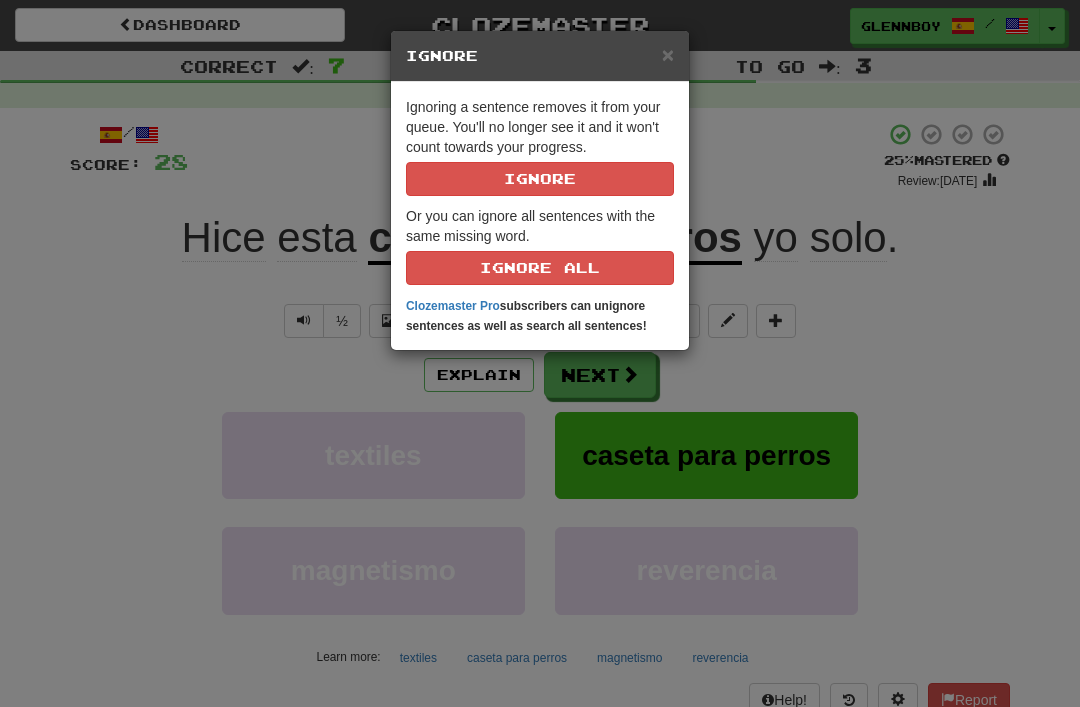 click on "Ignore" at bounding box center [540, 179] 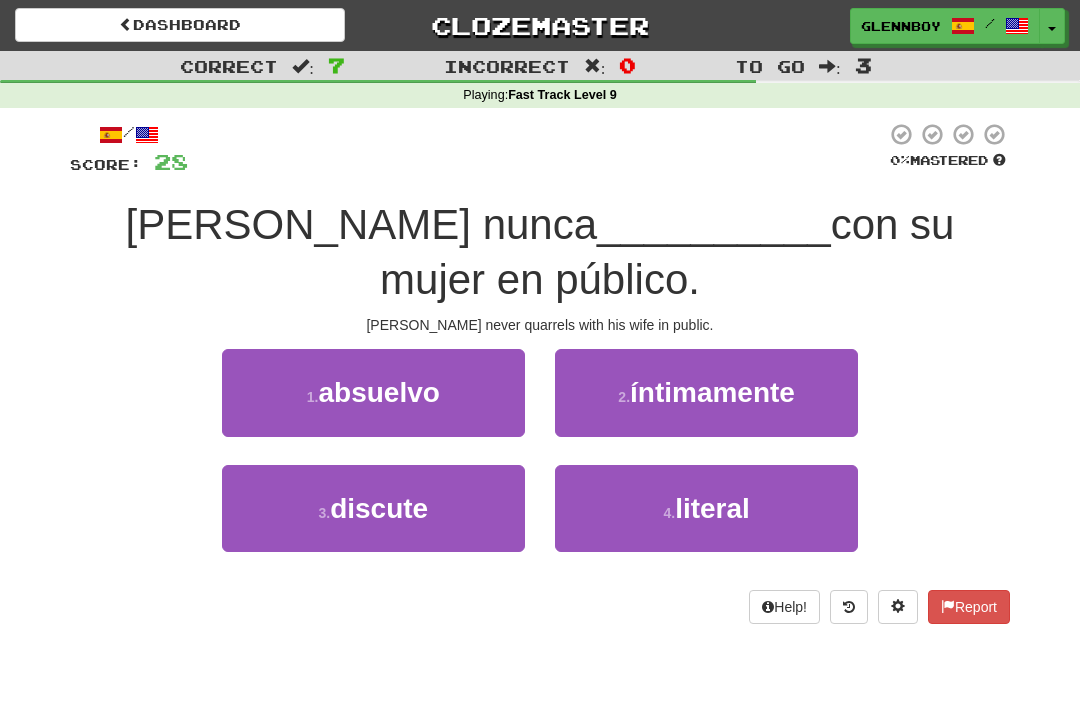 click on "3 .  discute" at bounding box center [373, 508] 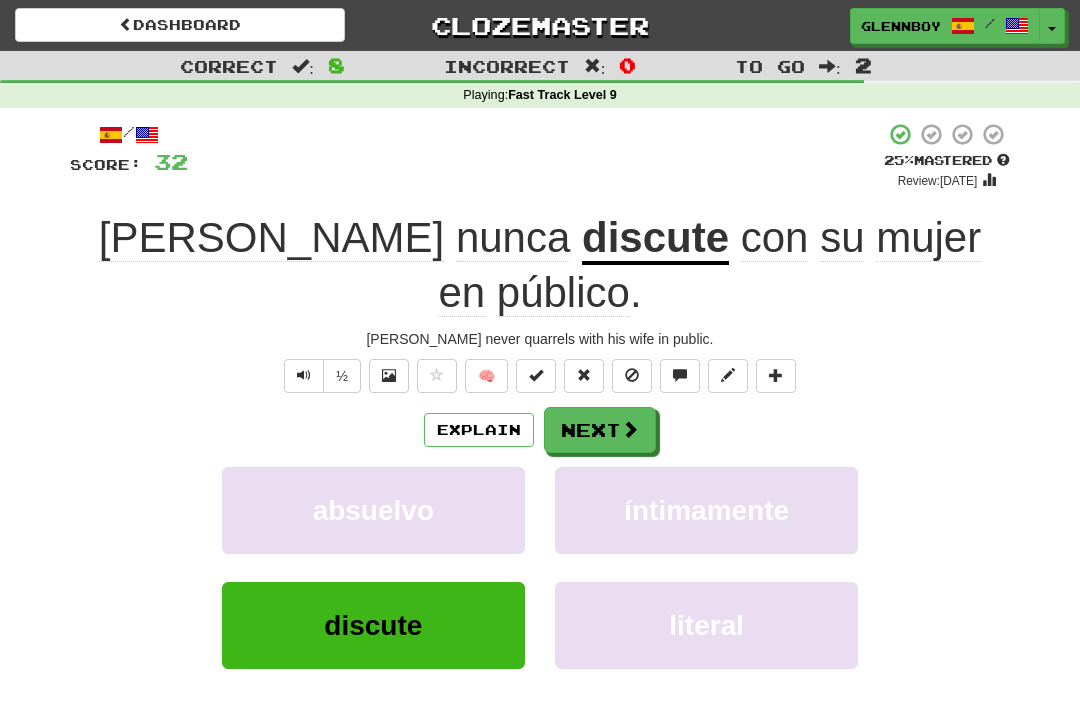 click at bounding box center [632, 375] 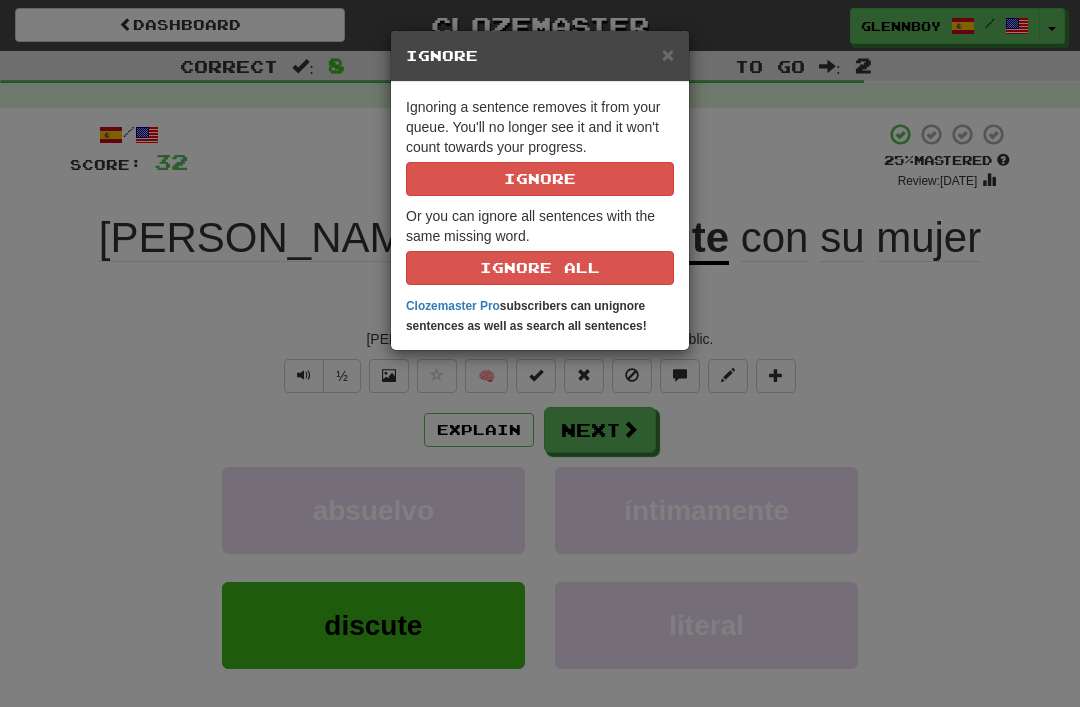 click on "Ignore" at bounding box center [540, 179] 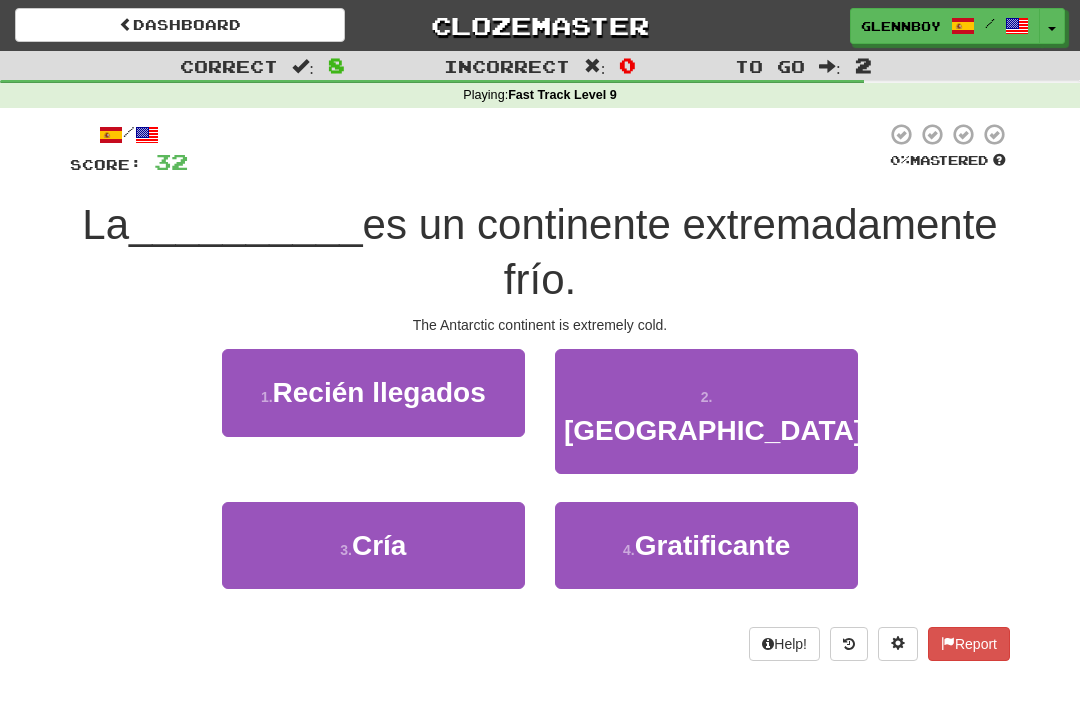 click on "Antártida" at bounding box center (713, 430) 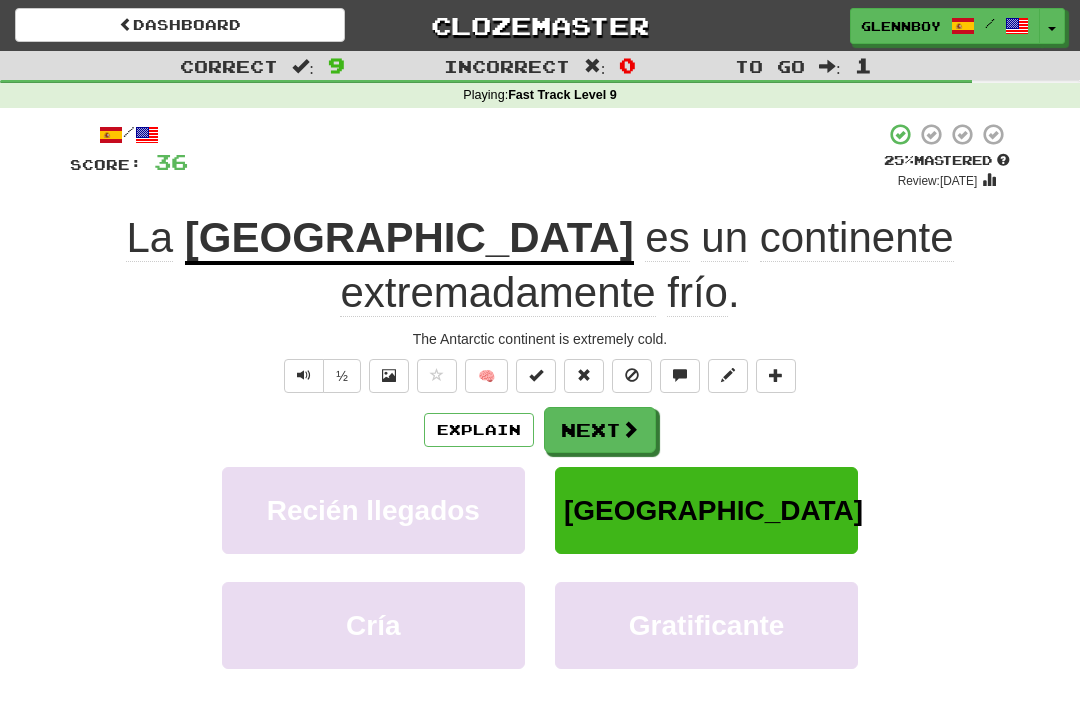 click at bounding box center (632, 375) 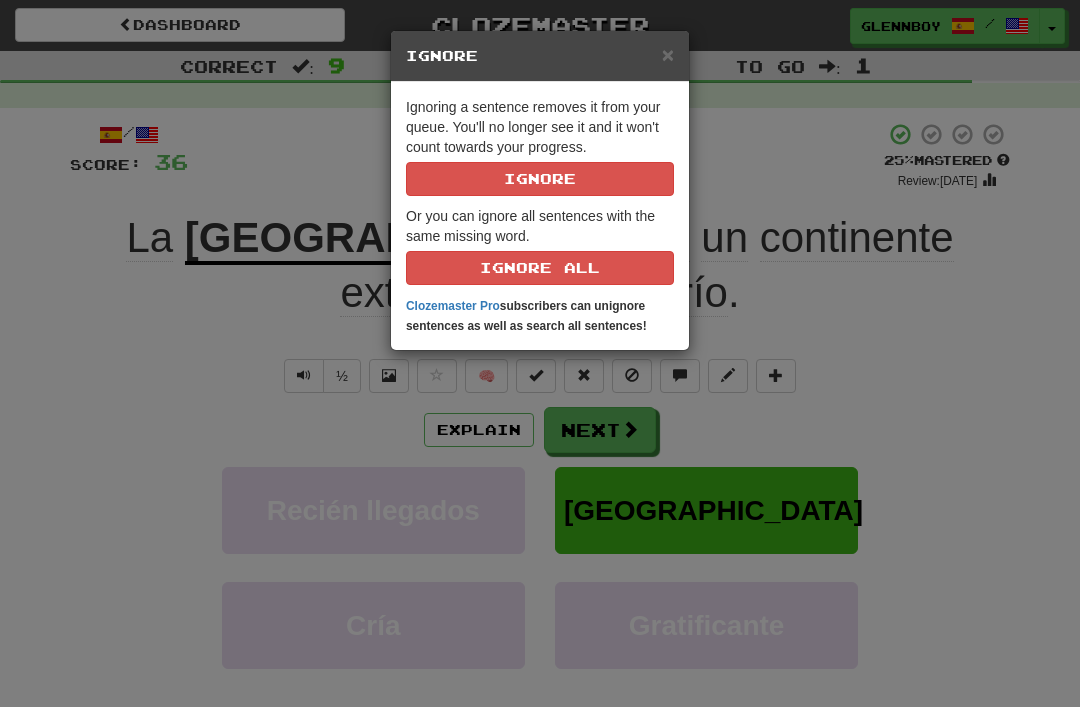 click on "Ignoring a sentence removes it from your queue. You'll no longer see it and it won't count towards your progress. [GEOGRAPHIC_DATA]" at bounding box center [540, 146] 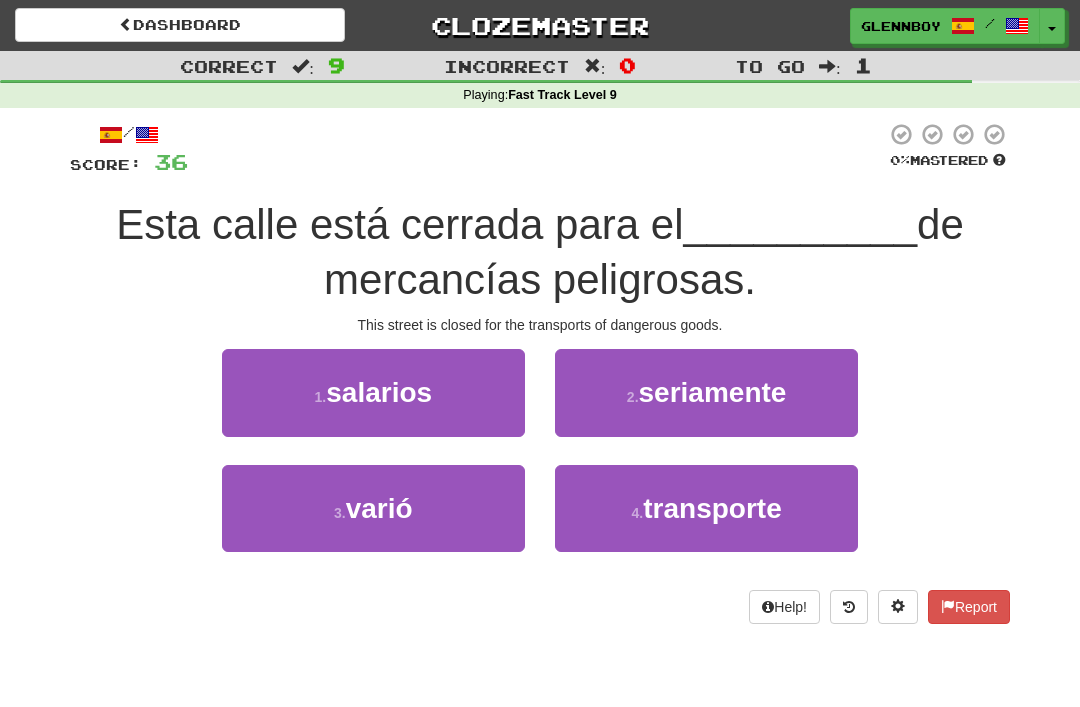 click on "transporte" at bounding box center (712, 508) 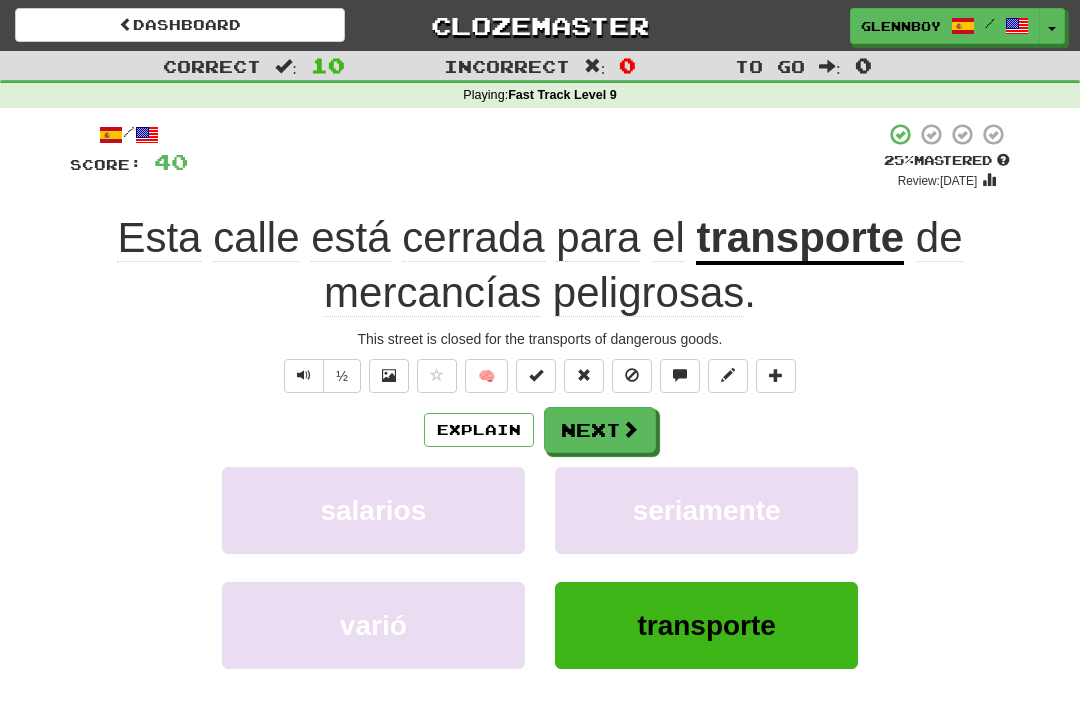 click at bounding box center (632, 376) 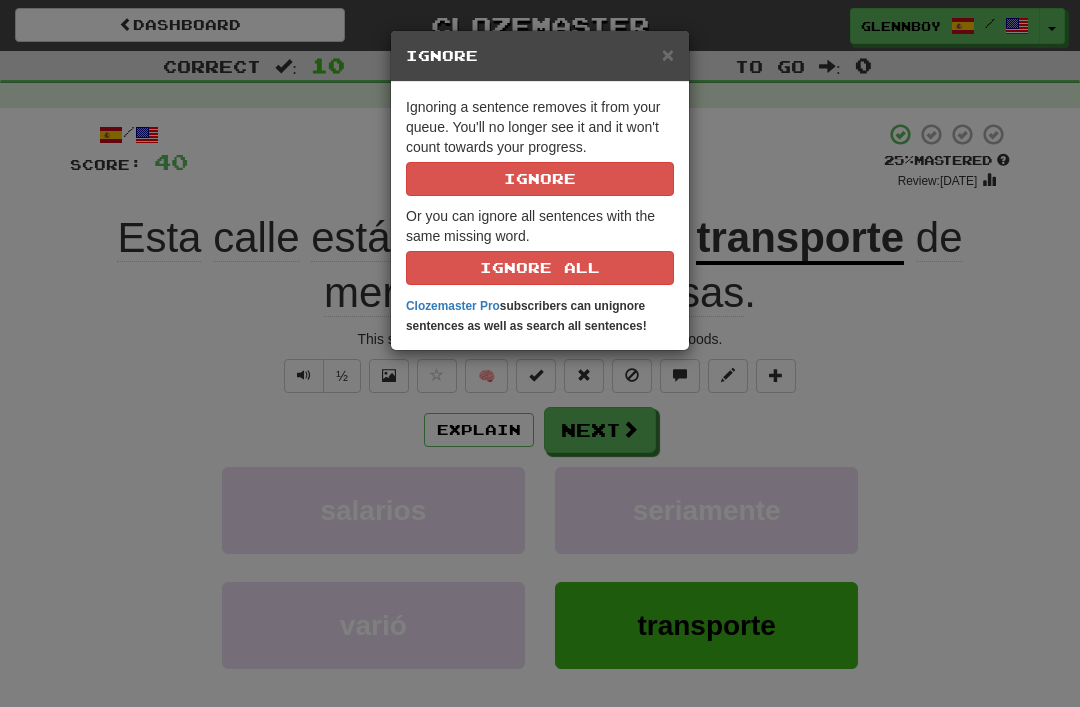 click on "Ignore" at bounding box center [540, 179] 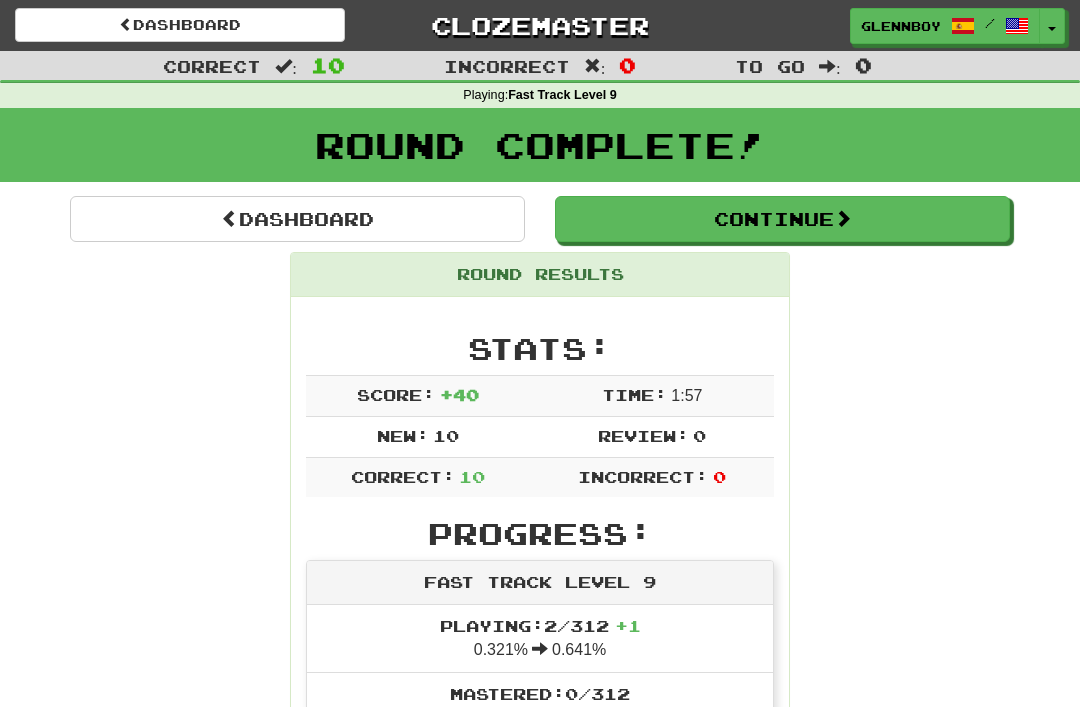 click on "Continue" at bounding box center [782, 219] 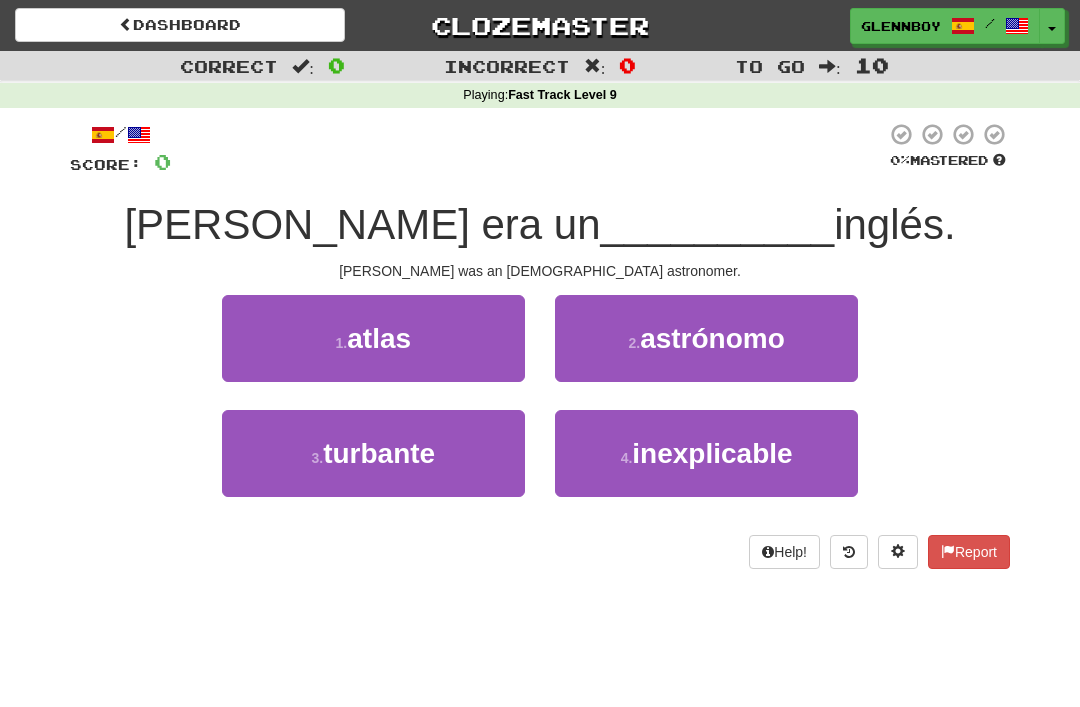 click on "2 .  astrónomo" at bounding box center [706, 338] 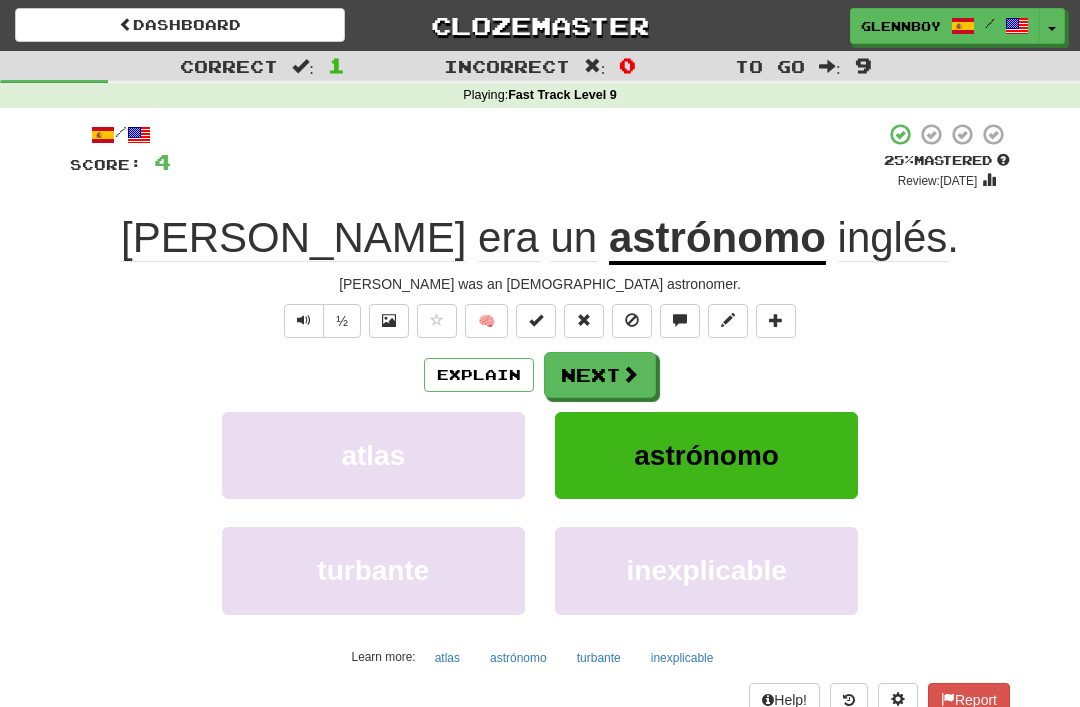 click at bounding box center [632, 321] 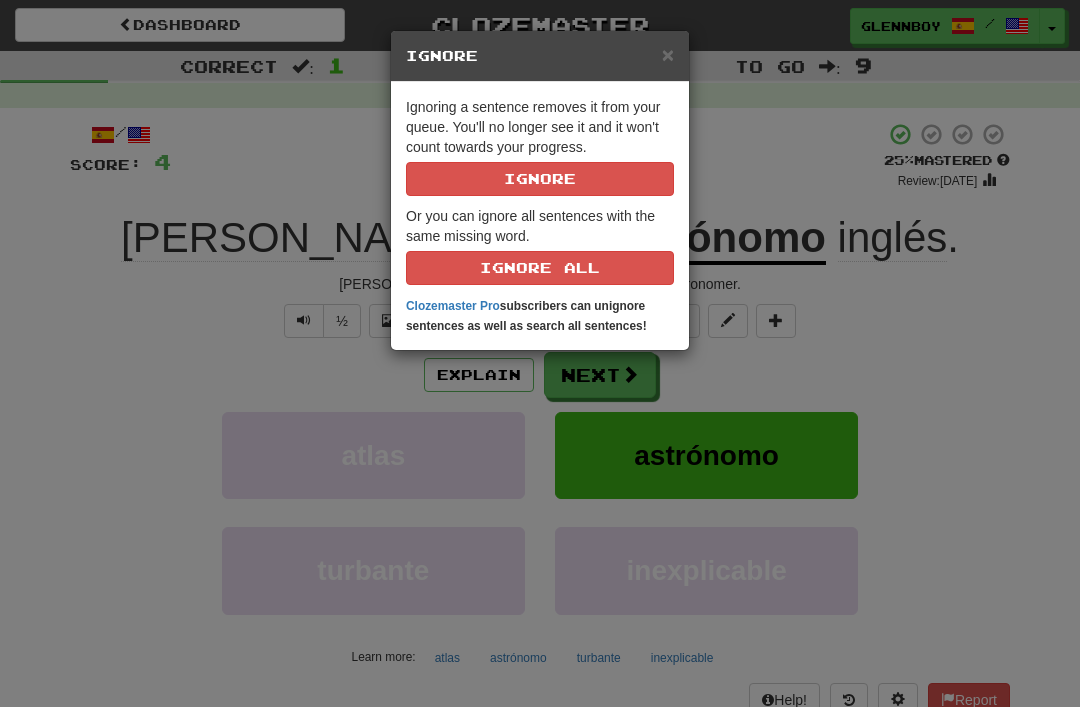 click on "Ignore" at bounding box center [540, 179] 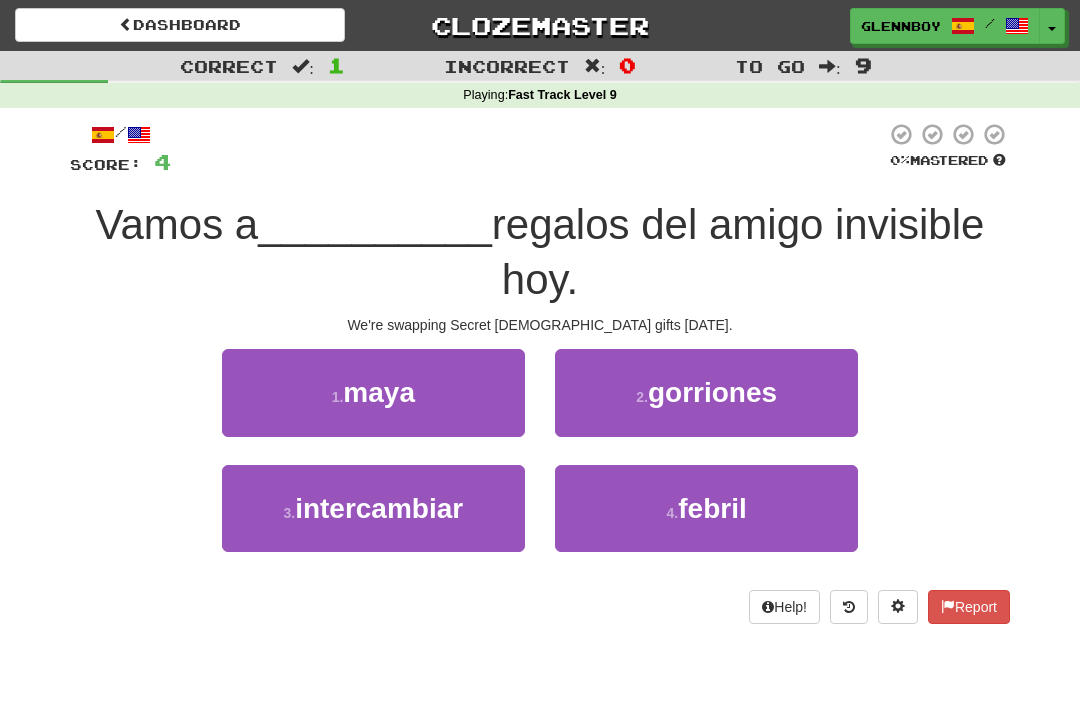 click on "intercambiar" at bounding box center (379, 508) 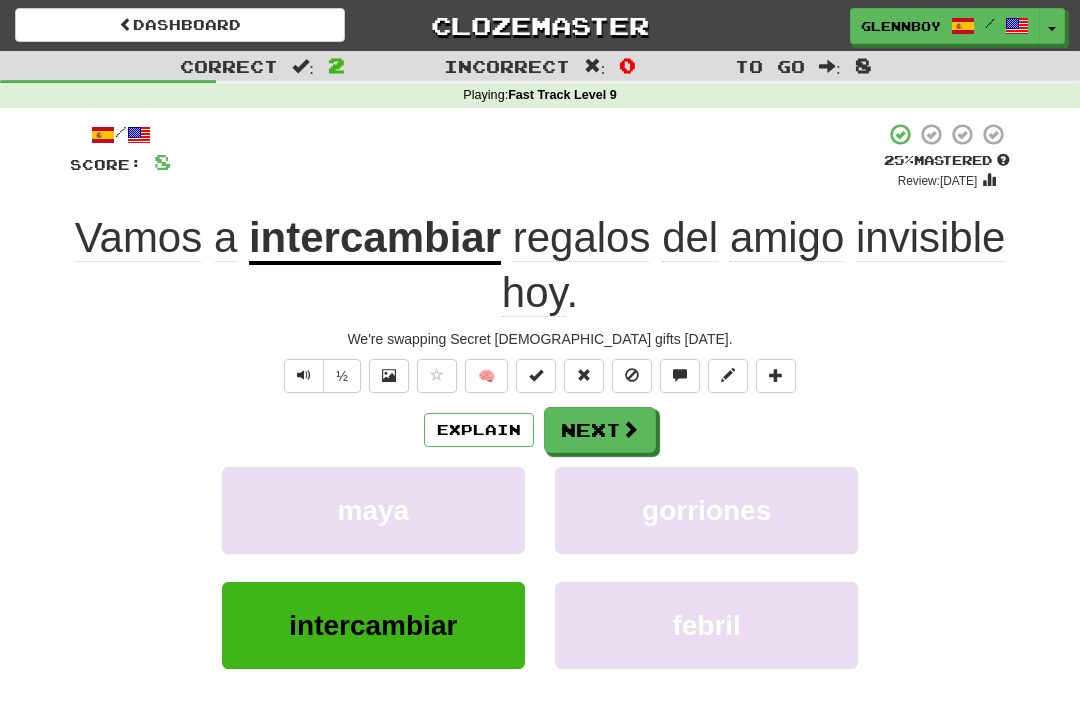 click on "Explain" at bounding box center [479, 430] 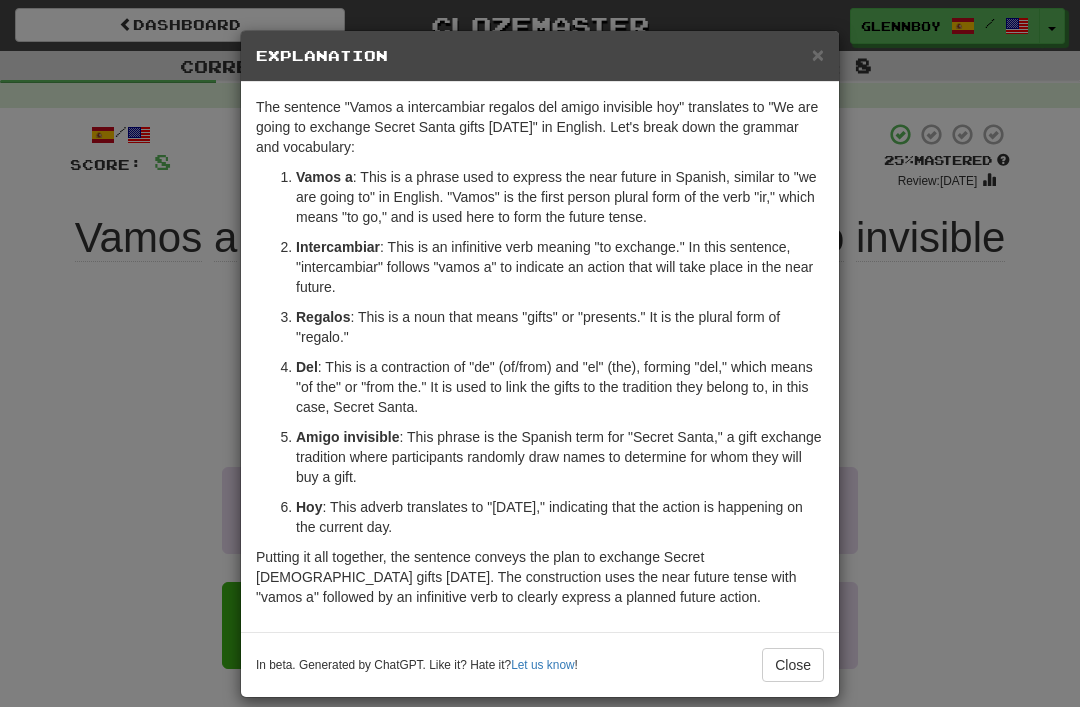 click on "×" at bounding box center [818, 54] 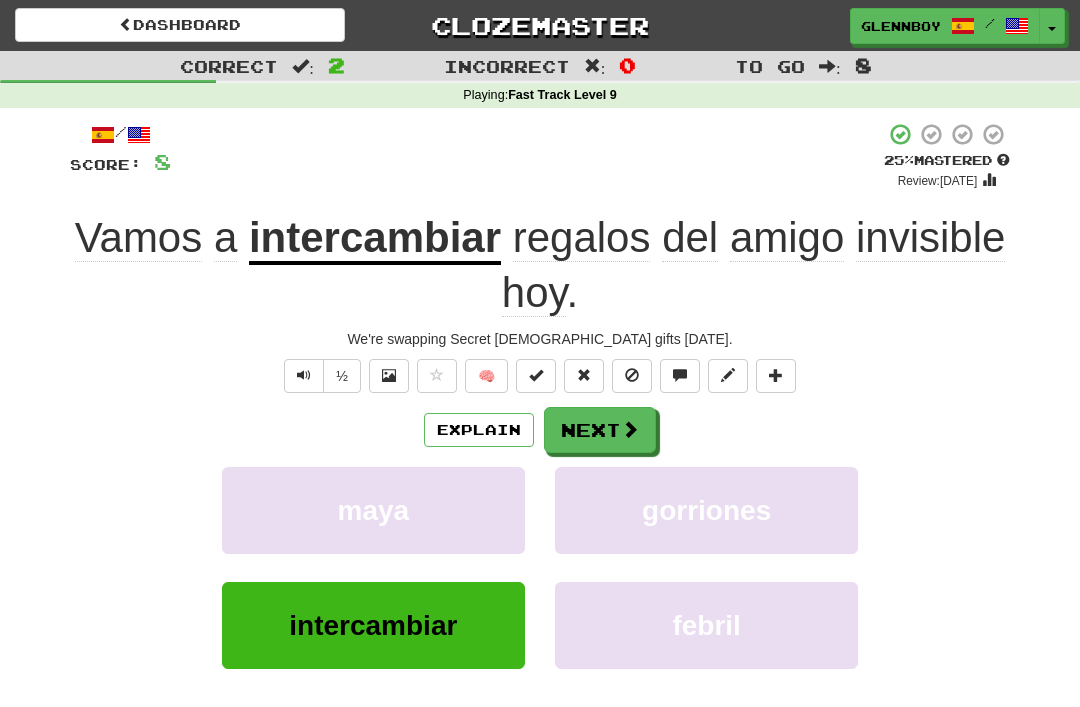 click at bounding box center (632, 375) 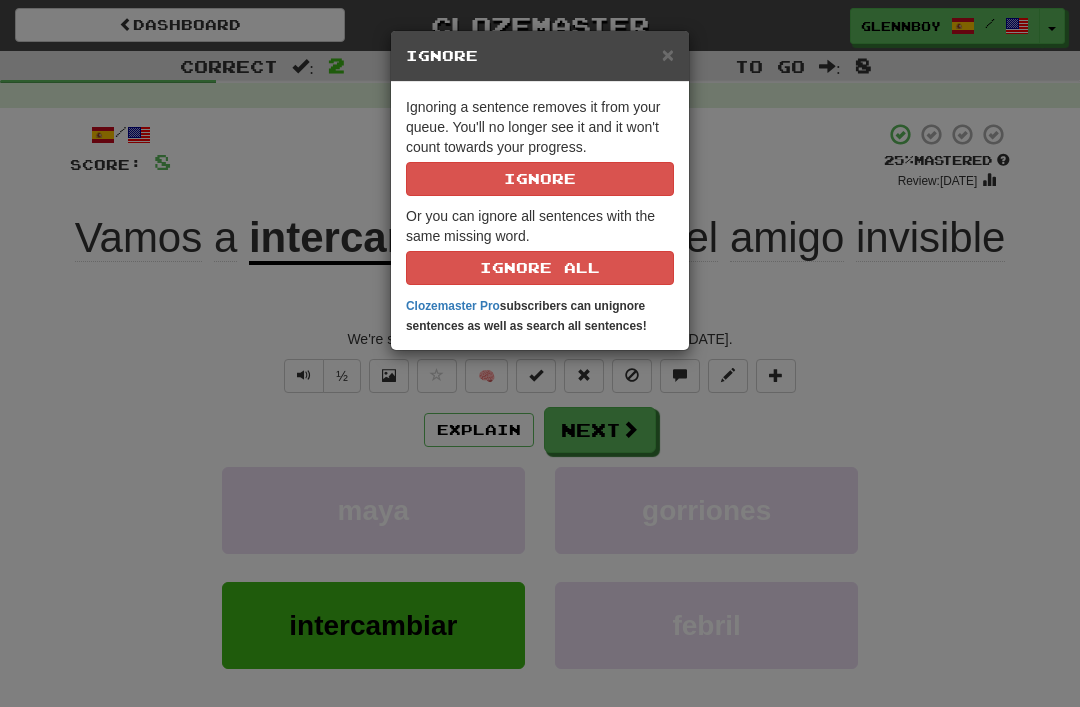 click on "Ignore" at bounding box center (540, 179) 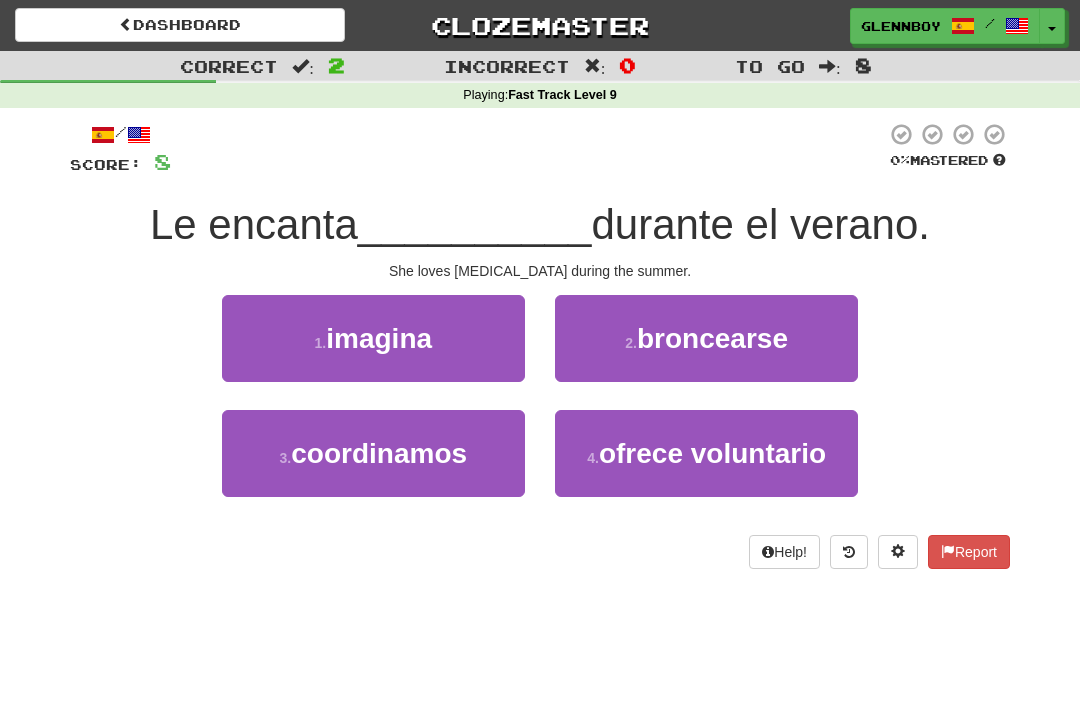 click on "2 .  broncearse" at bounding box center [706, 338] 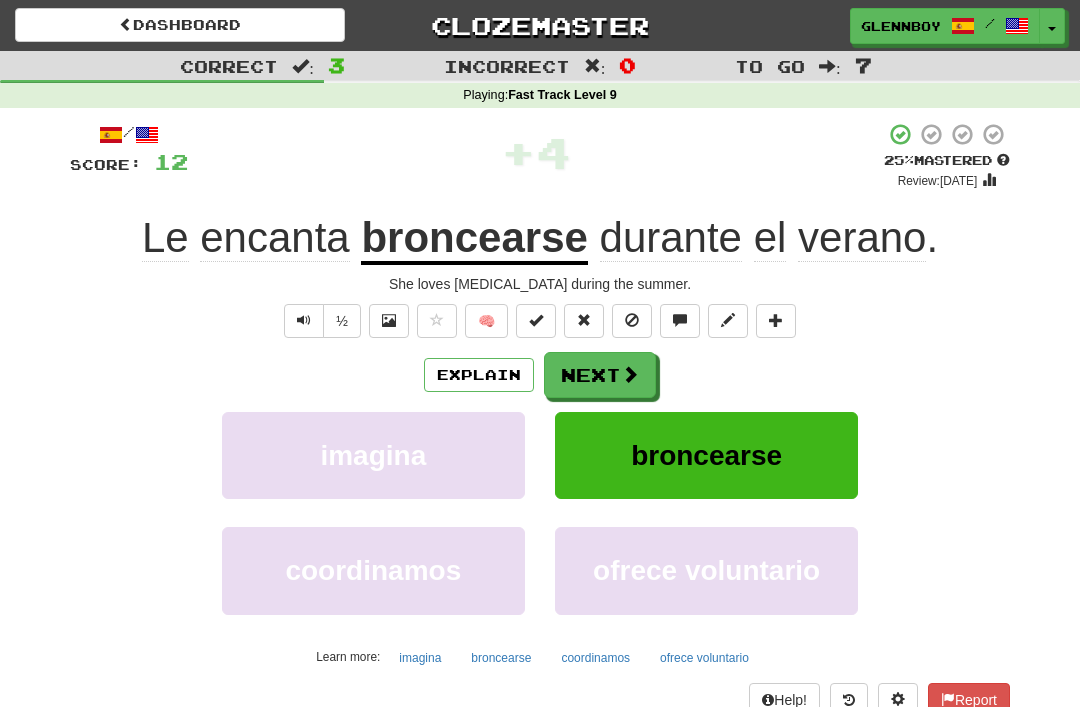 click at bounding box center (632, 320) 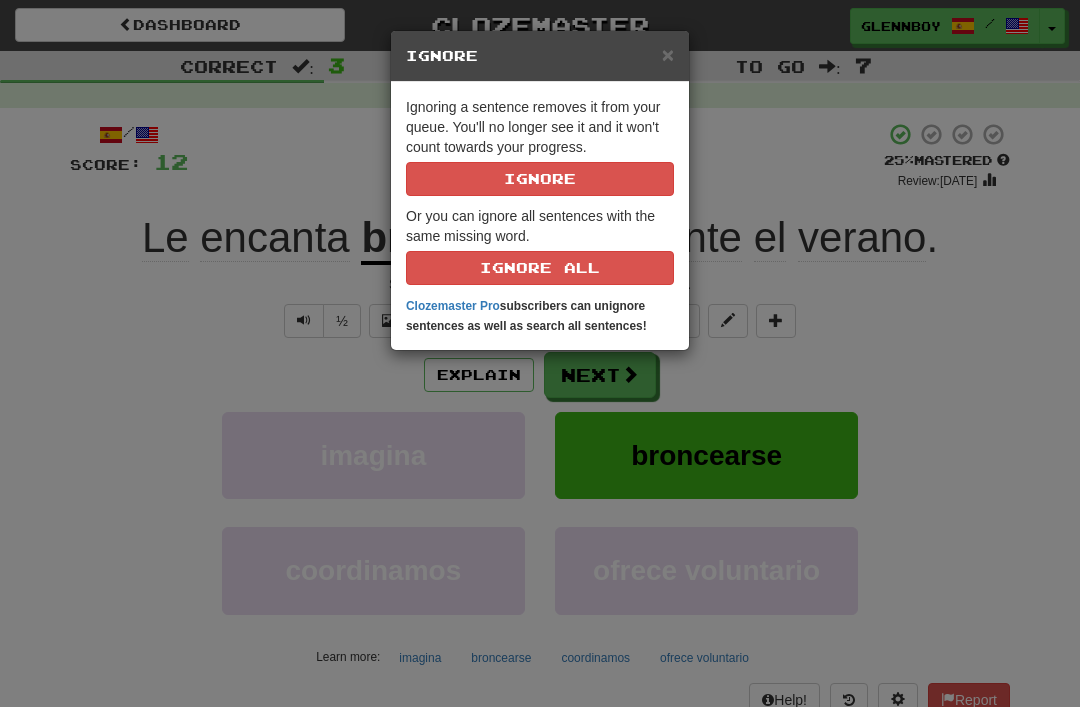 click on "Ignore" at bounding box center [540, 179] 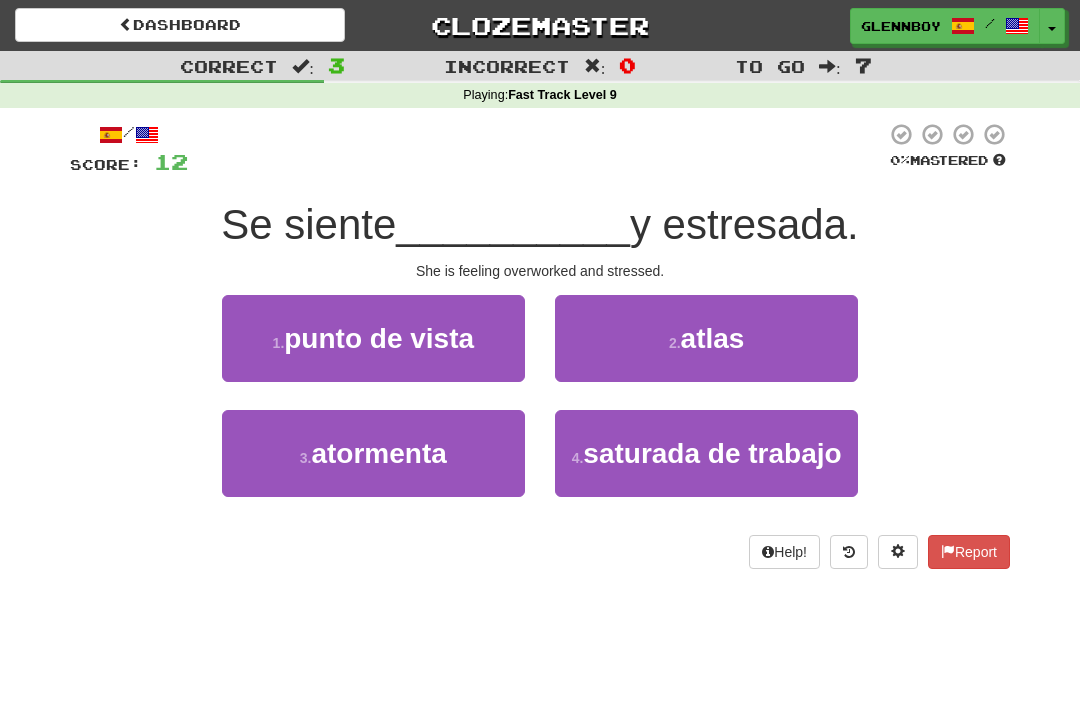 click on "saturada de trabajo" at bounding box center (712, 453) 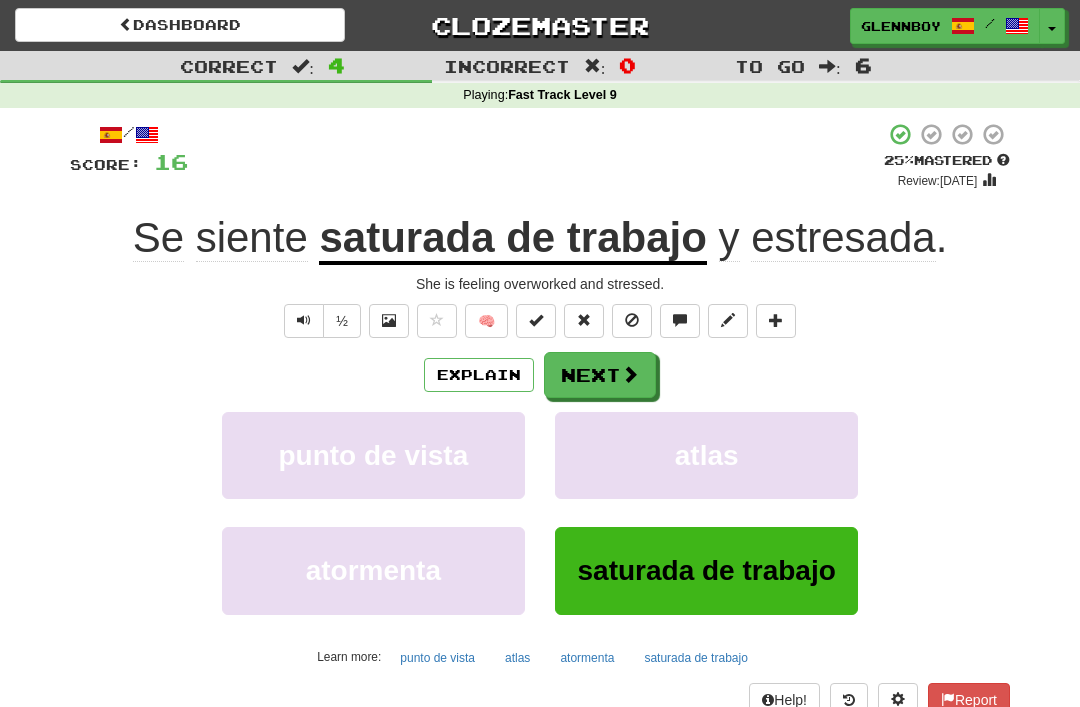 click at bounding box center [632, 320] 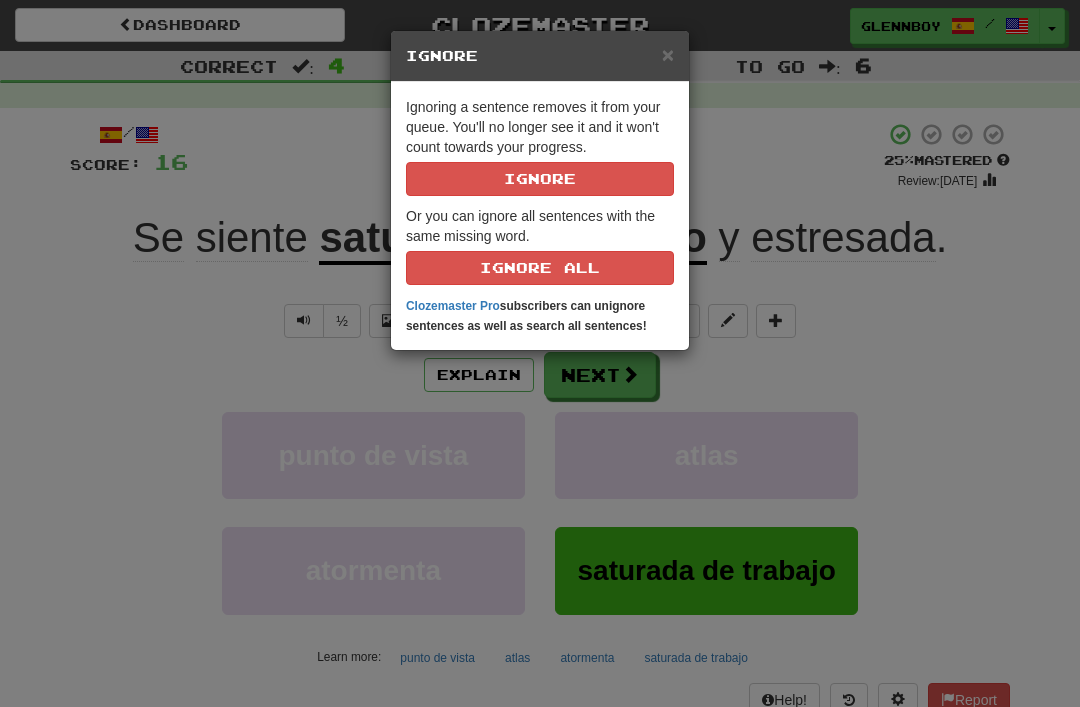 click on "Ignore" at bounding box center [540, 179] 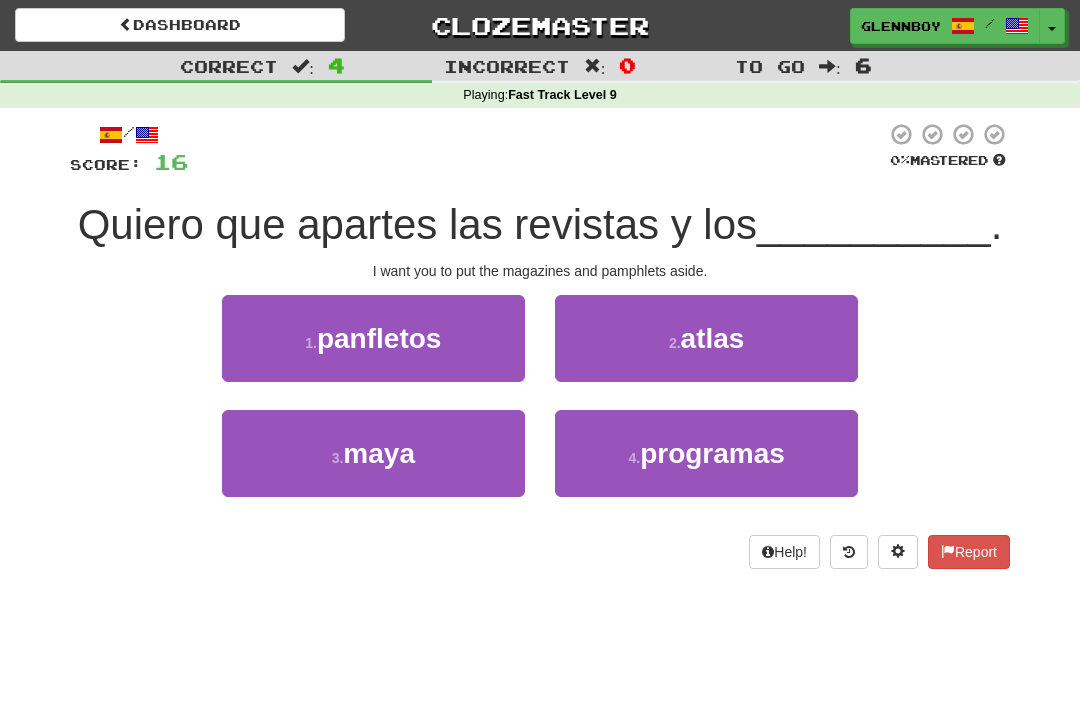 click on "1 .  panfletos" at bounding box center (373, 338) 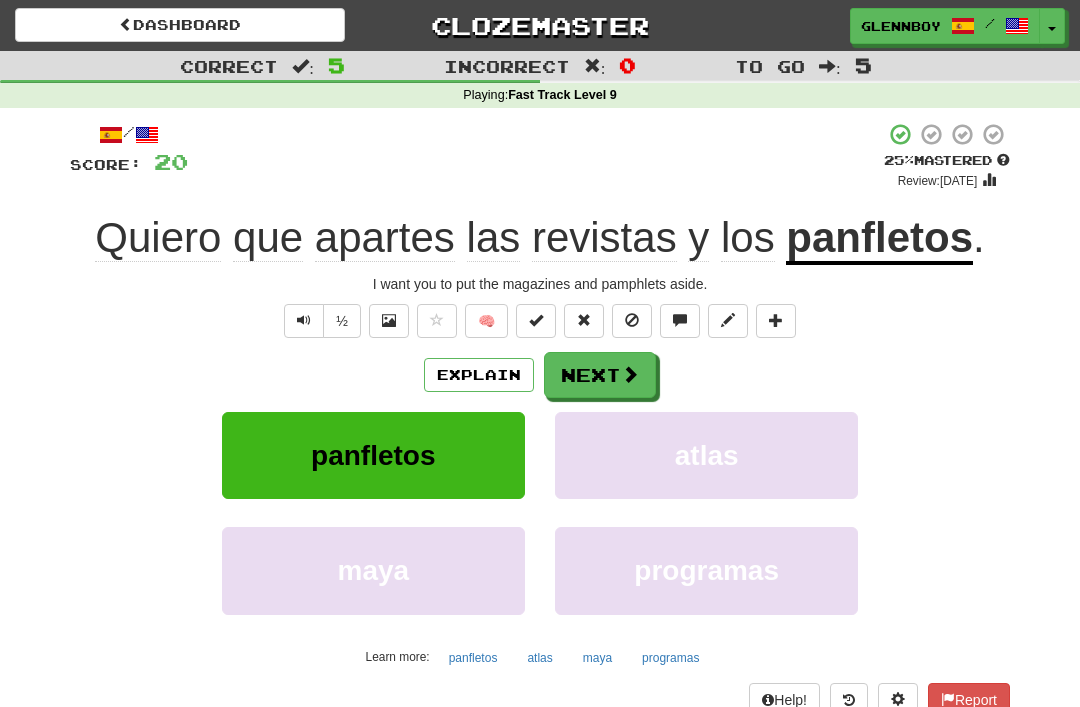 click on "Explain" at bounding box center (479, 375) 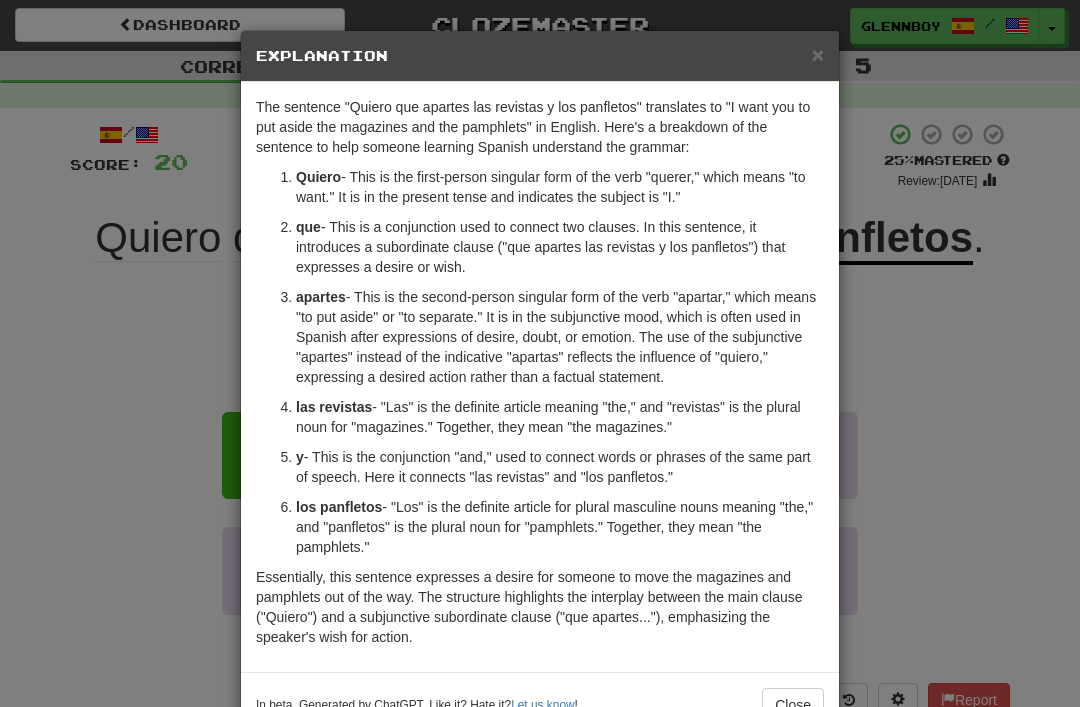 click on "×" at bounding box center [818, 54] 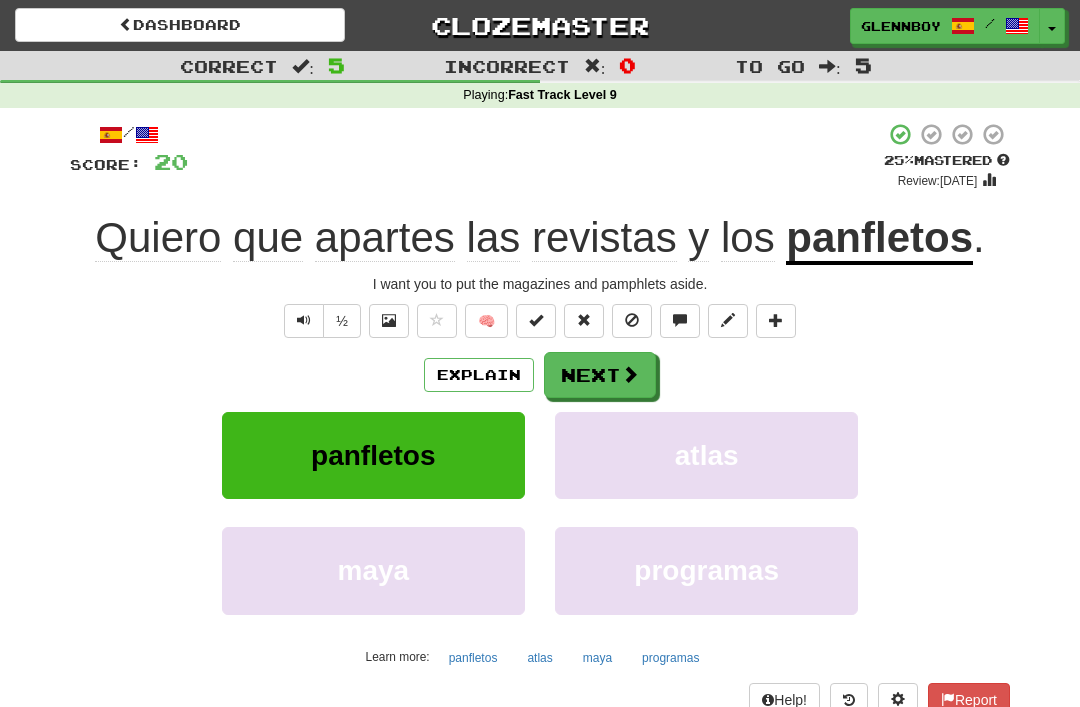 click at bounding box center [632, 321] 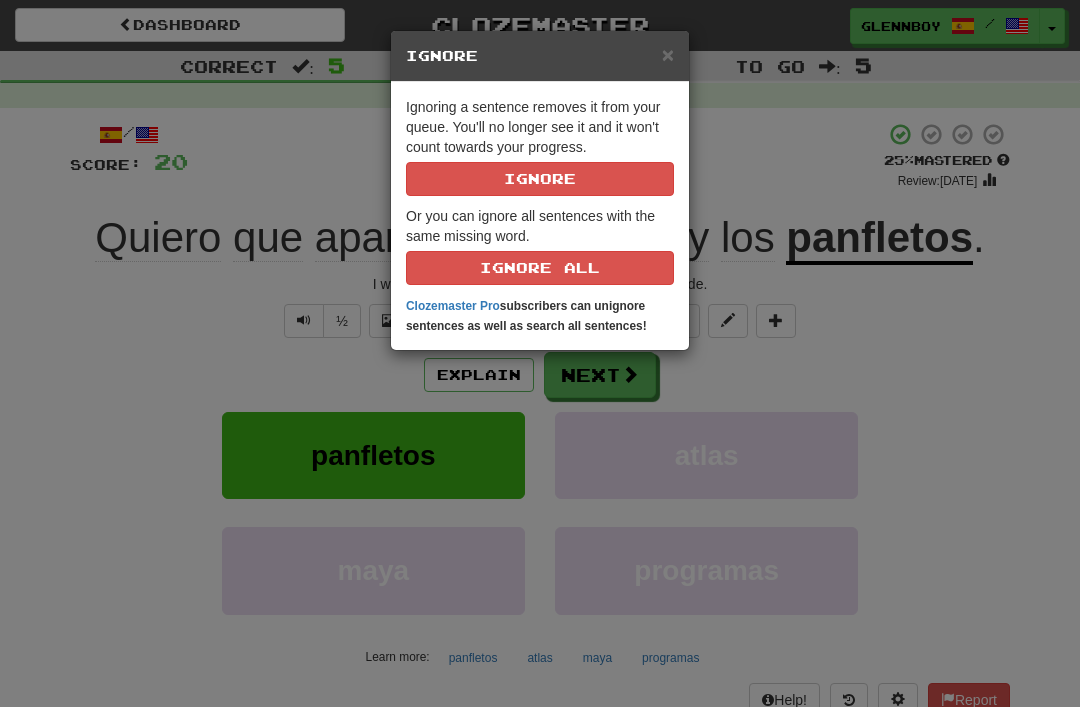 click on "Ignore" at bounding box center (540, 179) 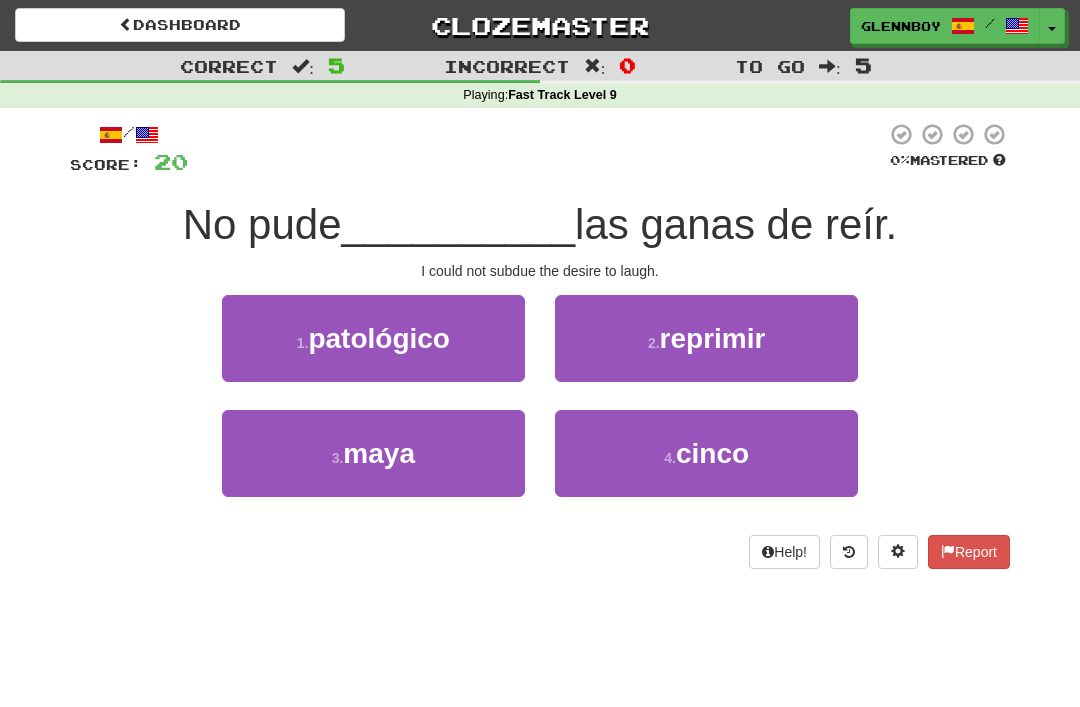 click on "reprimir" at bounding box center [713, 338] 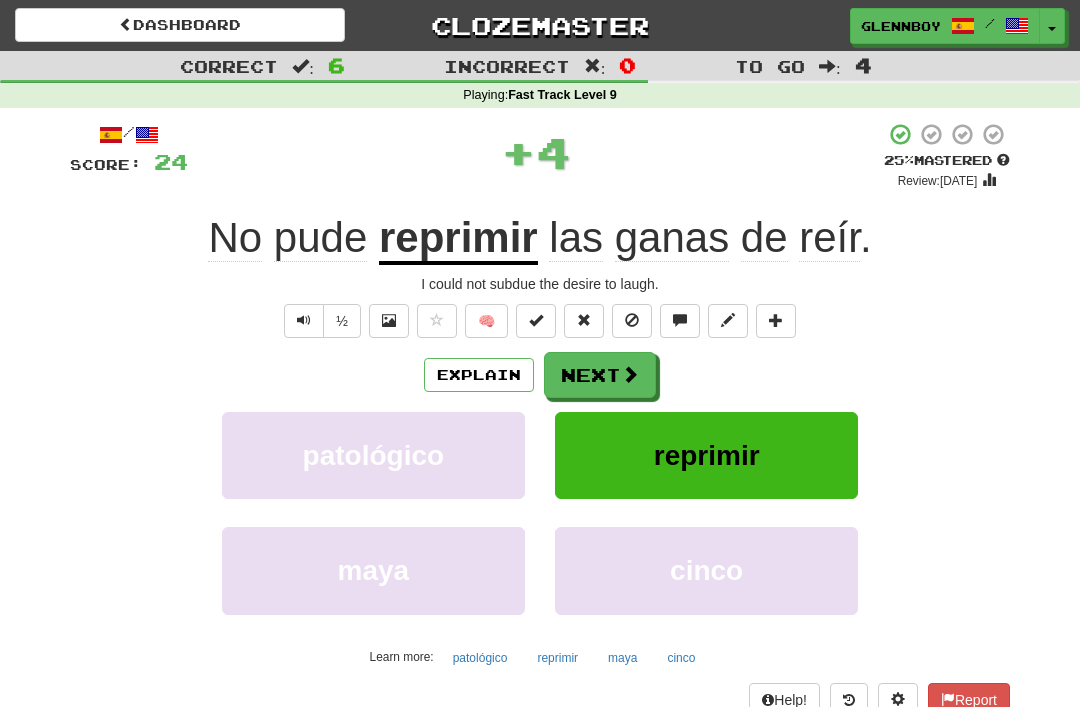 click at bounding box center (632, 320) 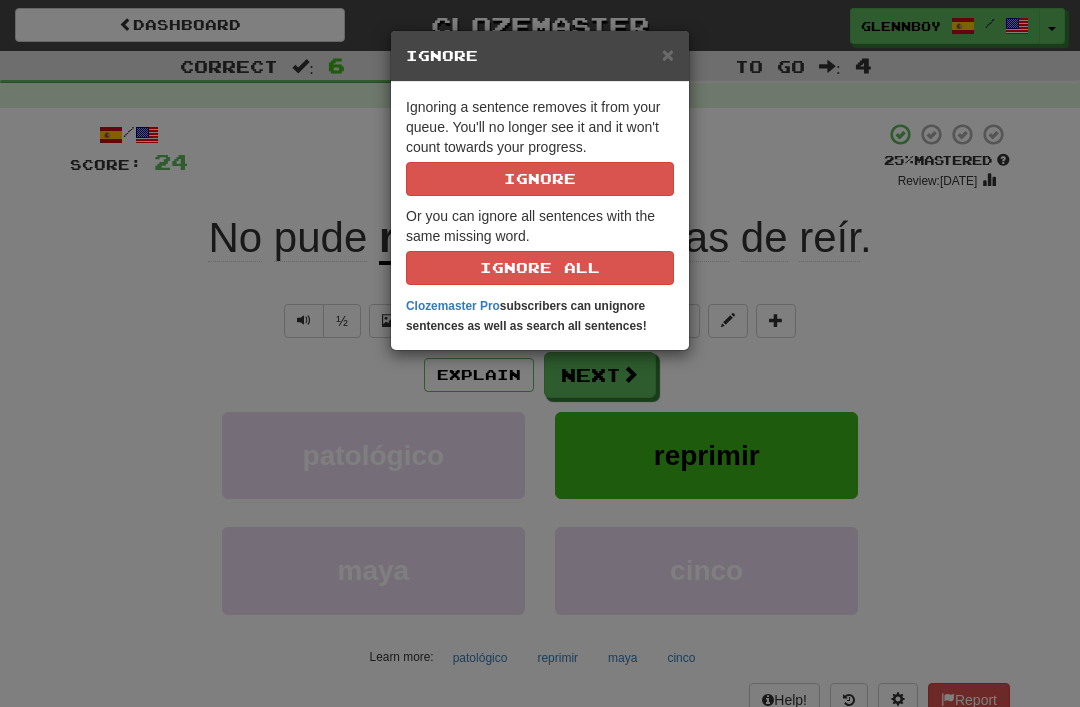 click on "Ignore" at bounding box center (540, 179) 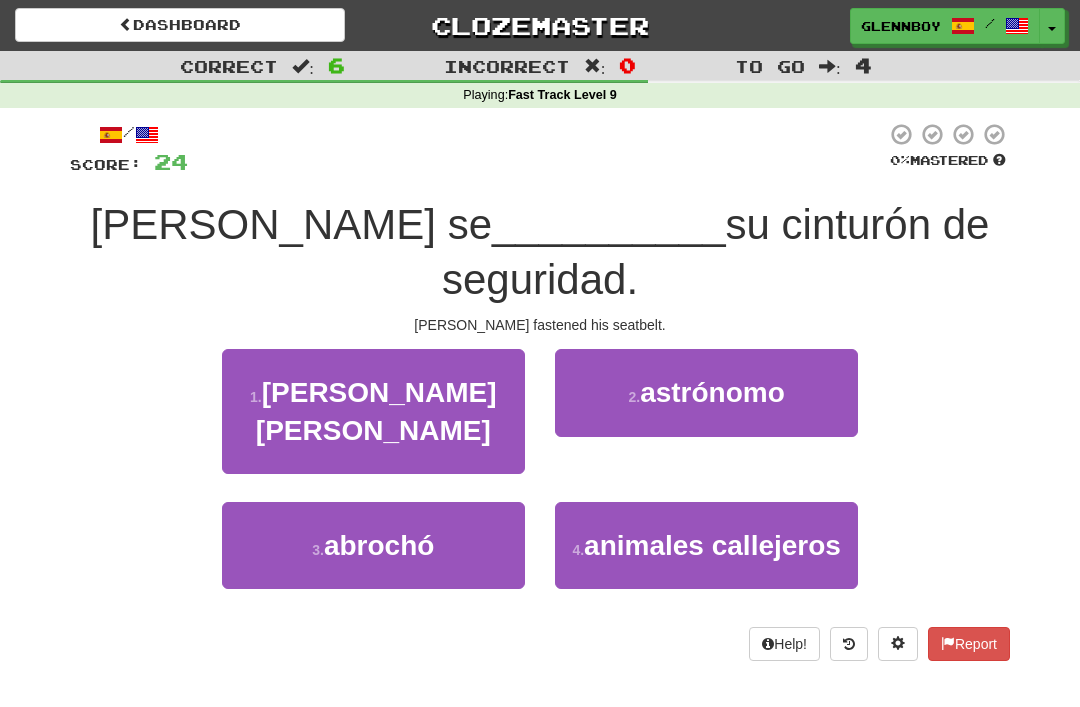 click on "abrochó" at bounding box center [379, 545] 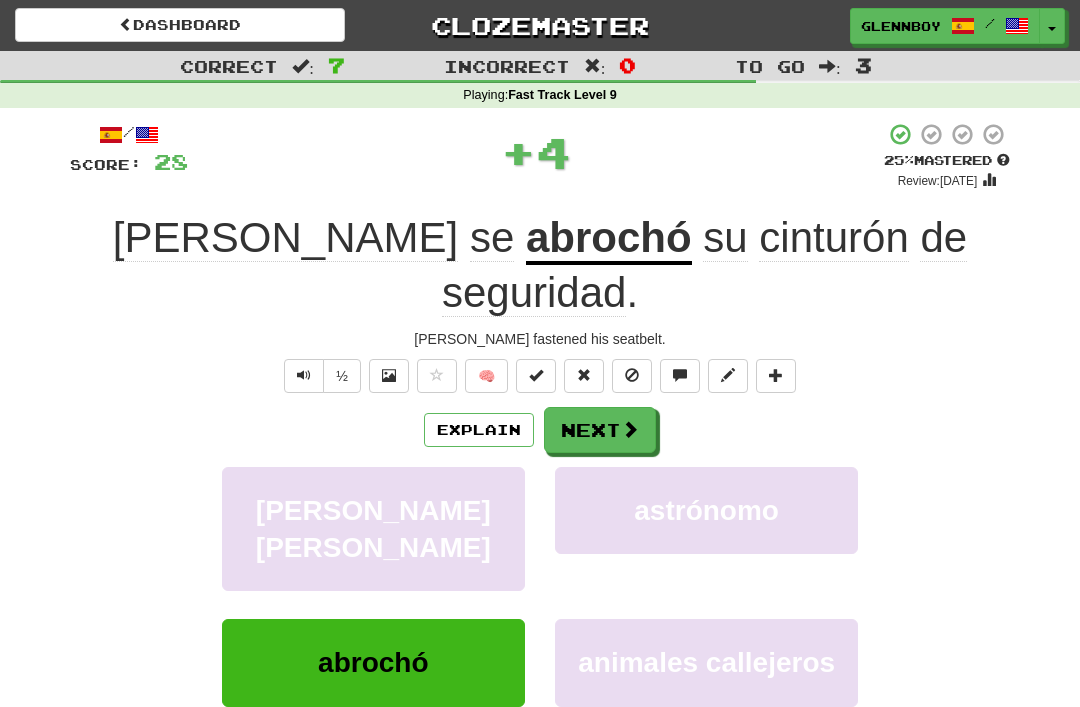click at bounding box center (632, 375) 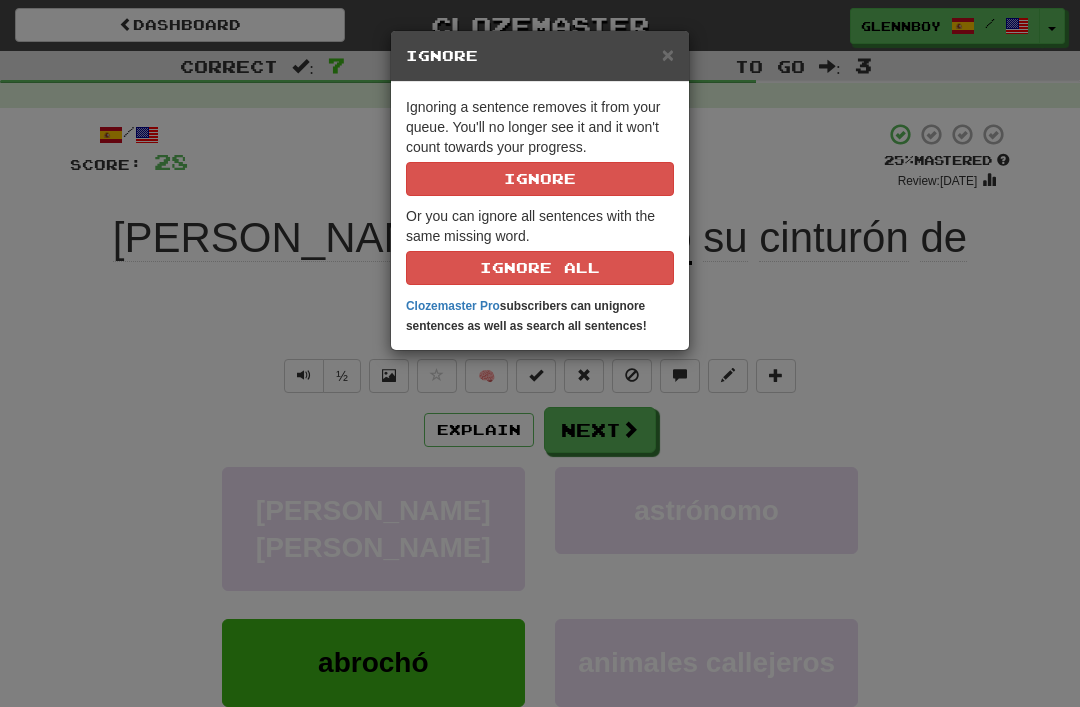 click on "Ignore" at bounding box center (540, 179) 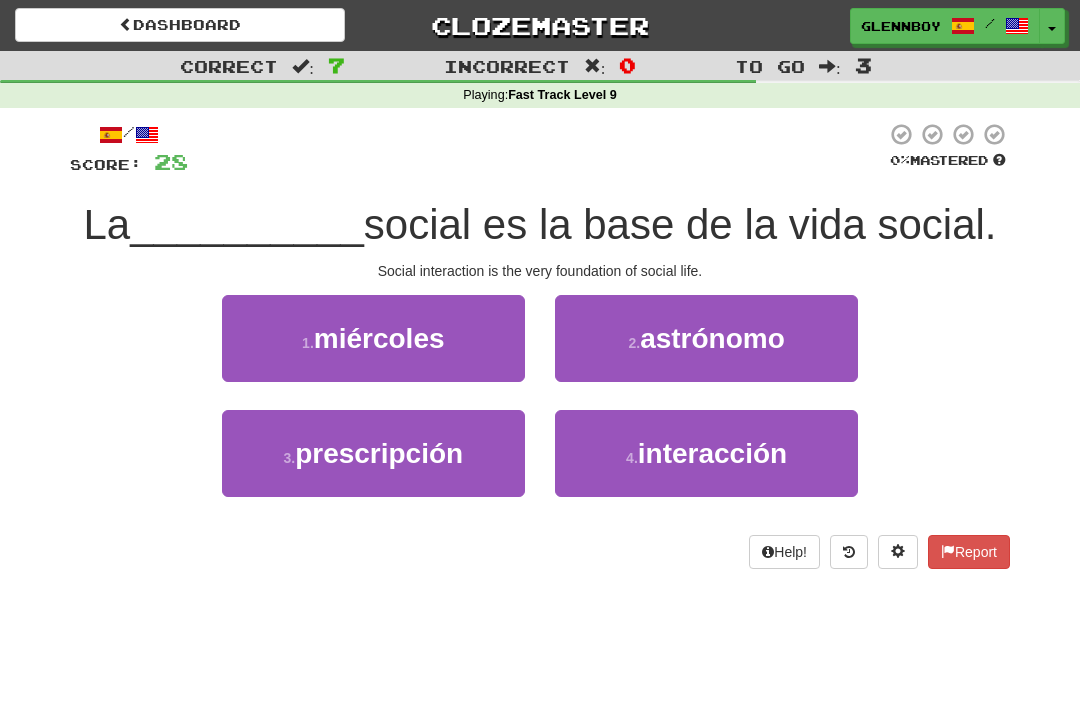 click on "interacción" at bounding box center (712, 453) 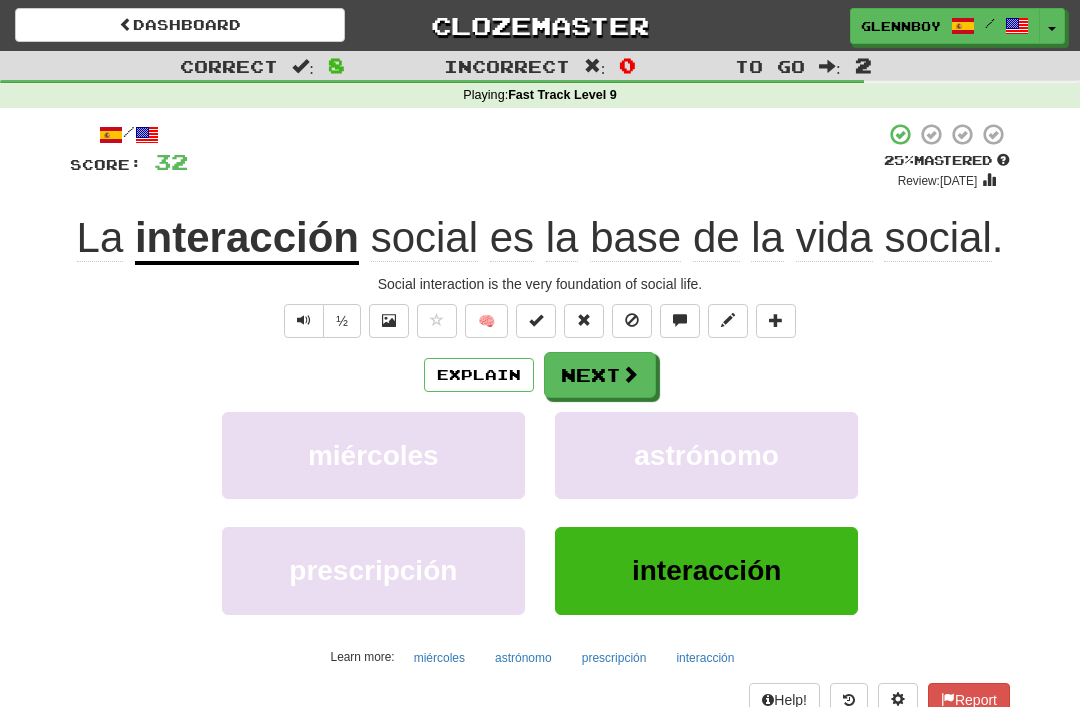 click at bounding box center [632, 321] 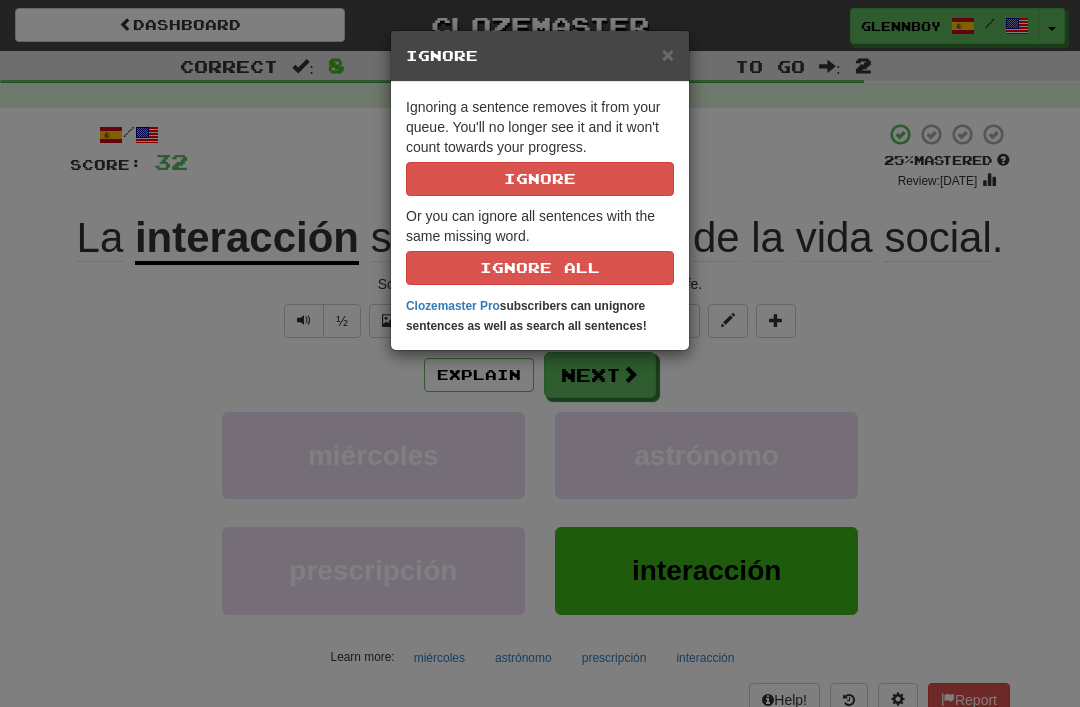click on "Ignore" at bounding box center [540, 179] 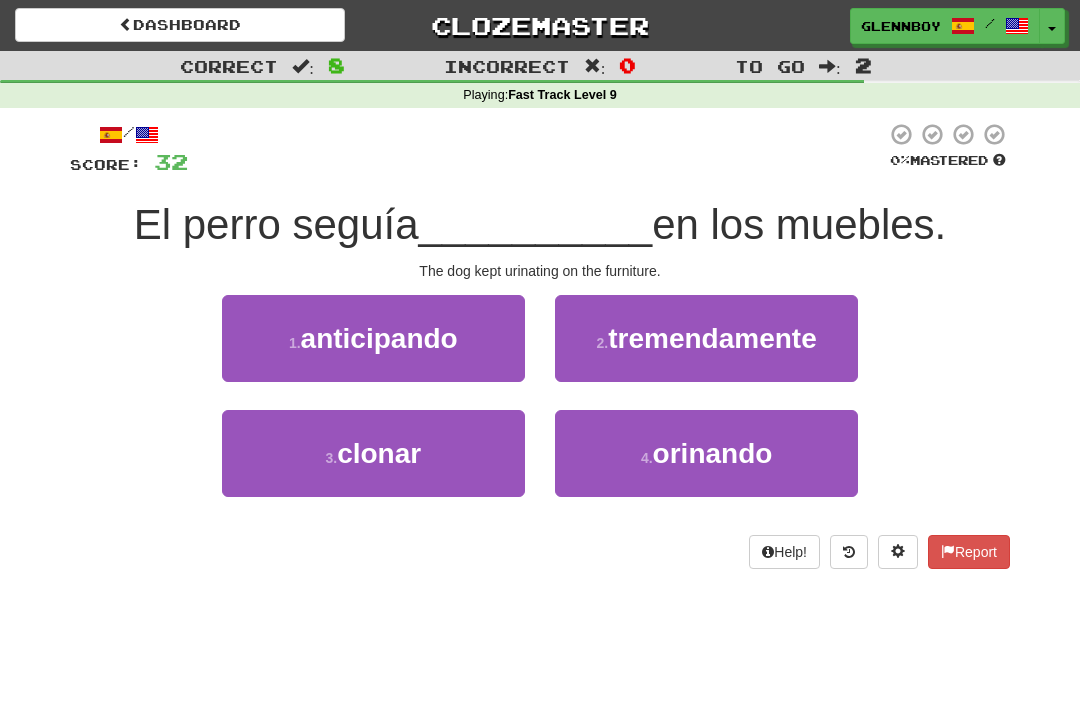 click on "orinando" at bounding box center (713, 453) 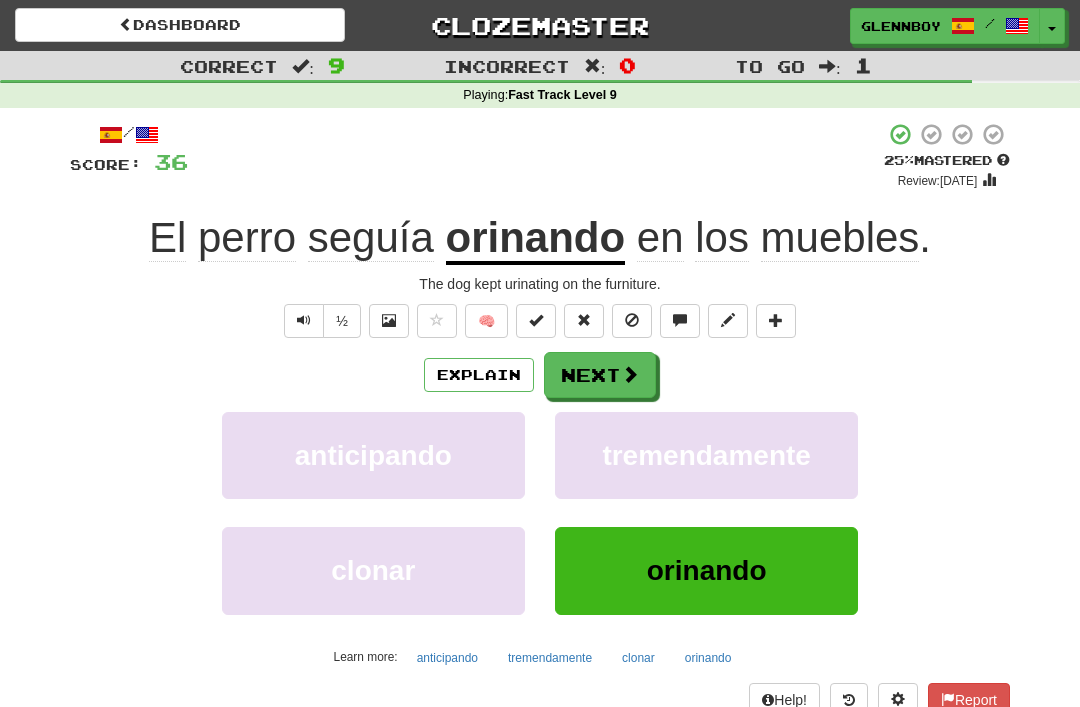 click at bounding box center (632, 321) 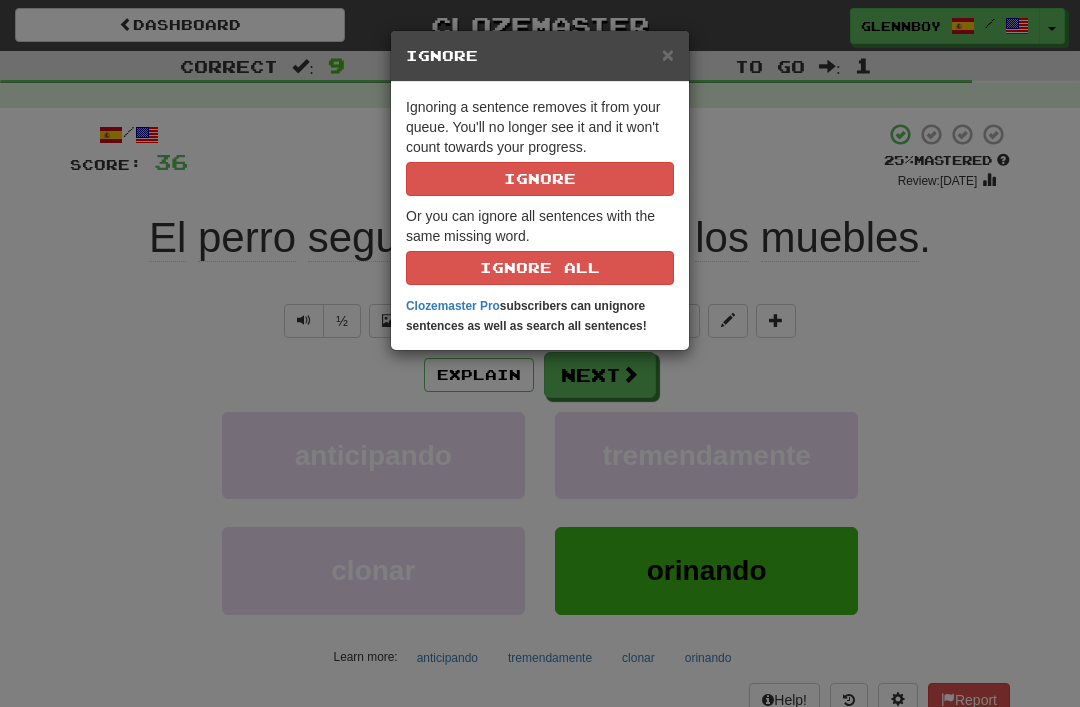 click on "Ignore" at bounding box center (540, 179) 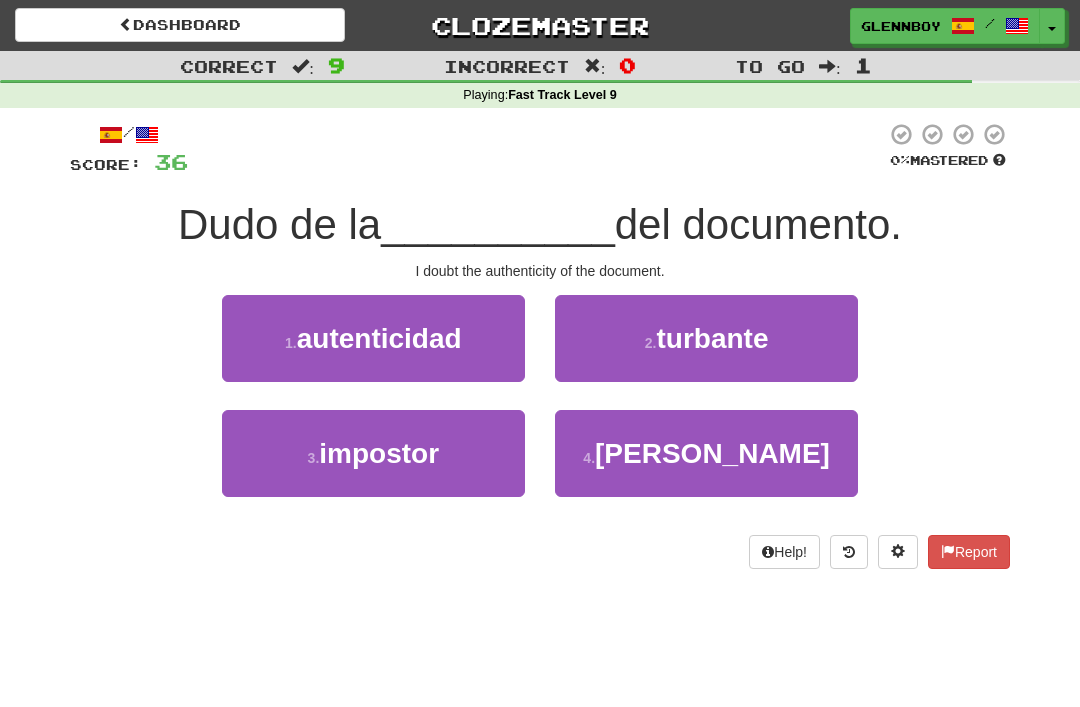 click on "autenticidad" at bounding box center [379, 338] 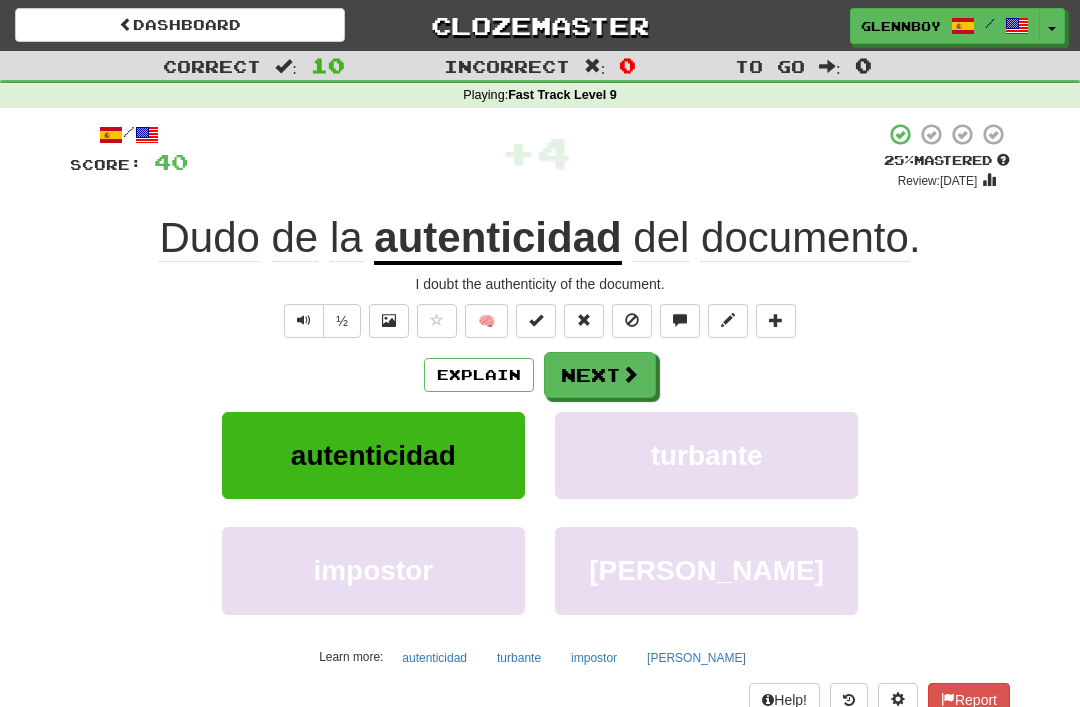 click at bounding box center [632, 320] 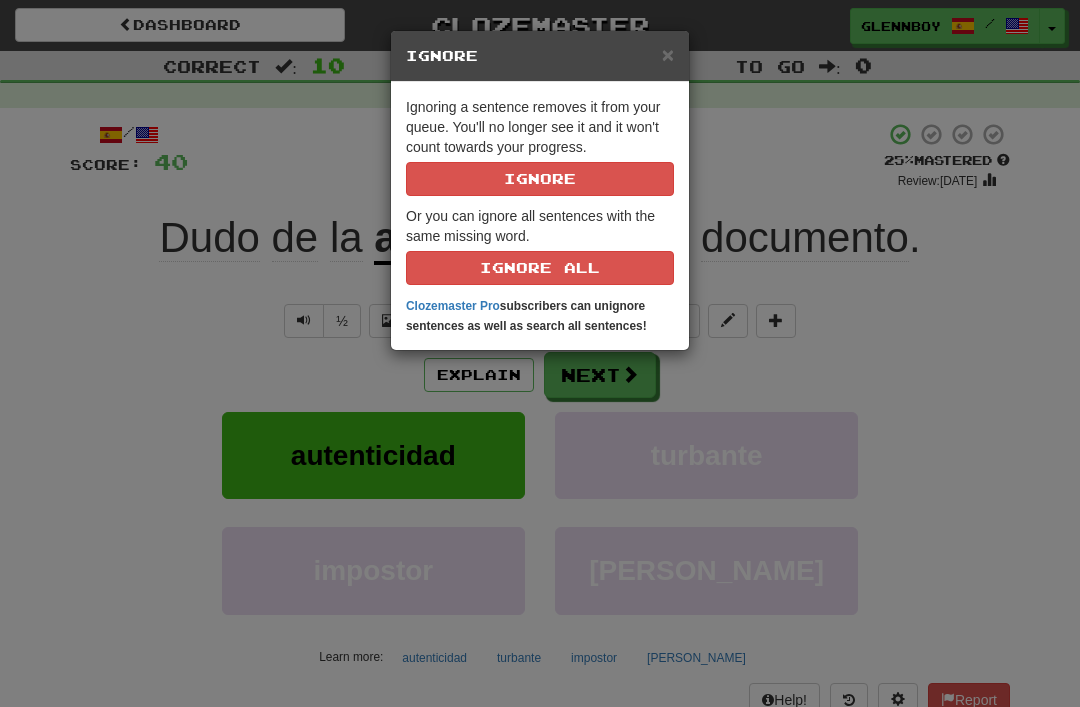 click on "Ignore" at bounding box center [540, 179] 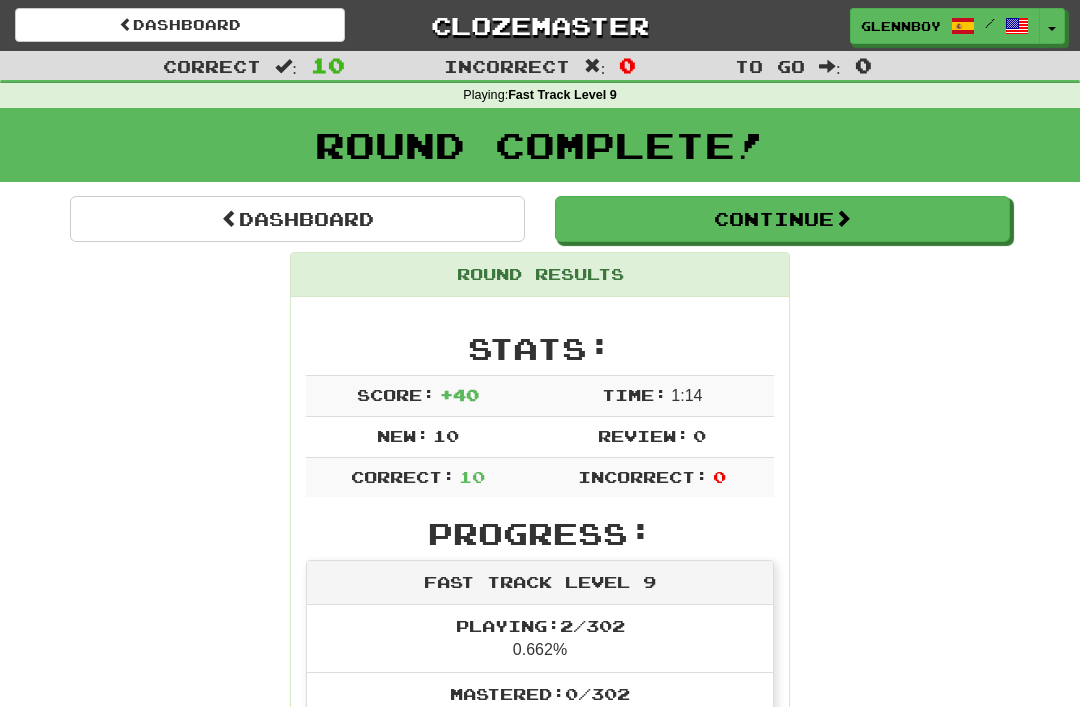 click on "Continue" at bounding box center [782, 219] 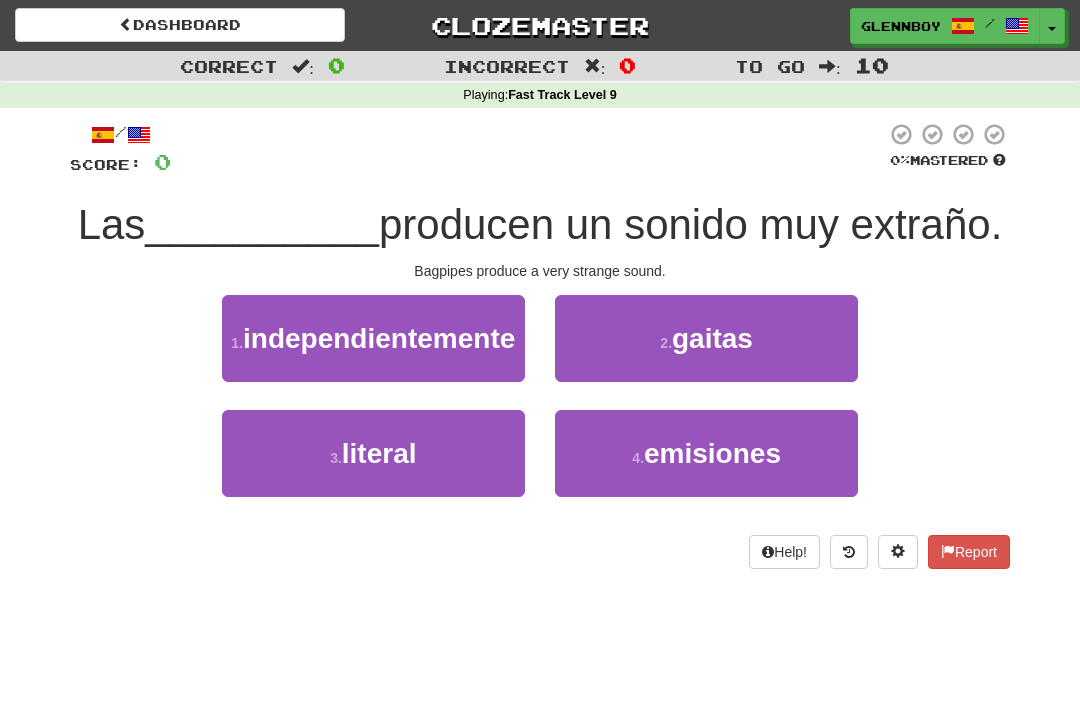 click on "gaitas" at bounding box center [712, 338] 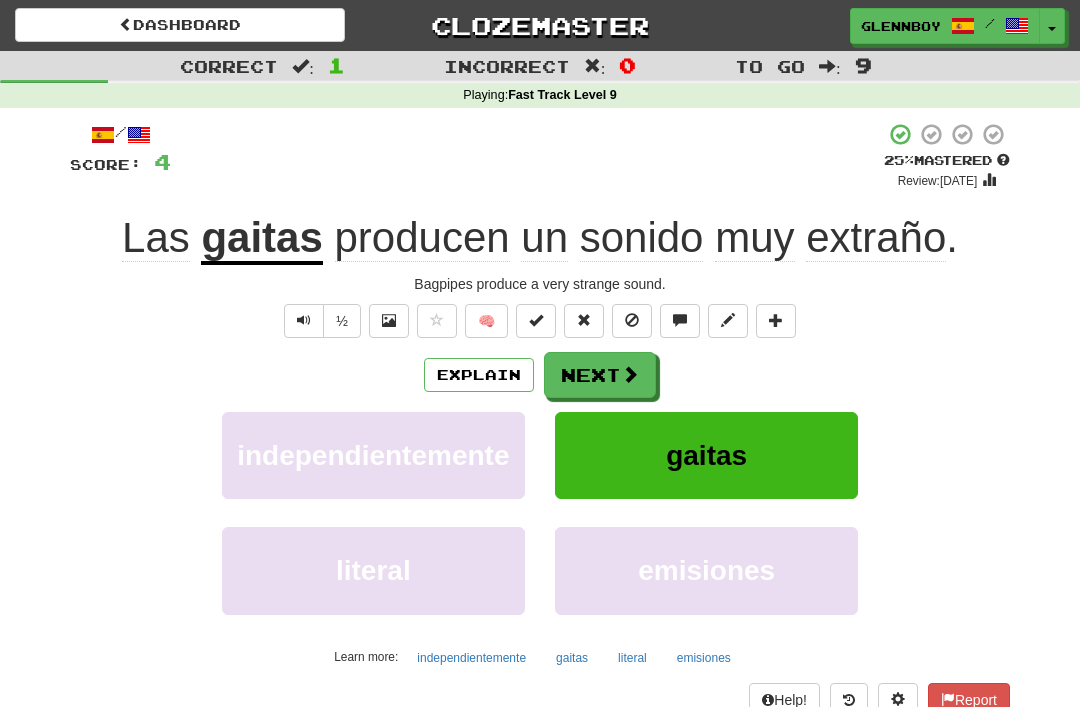 click at bounding box center (632, 320) 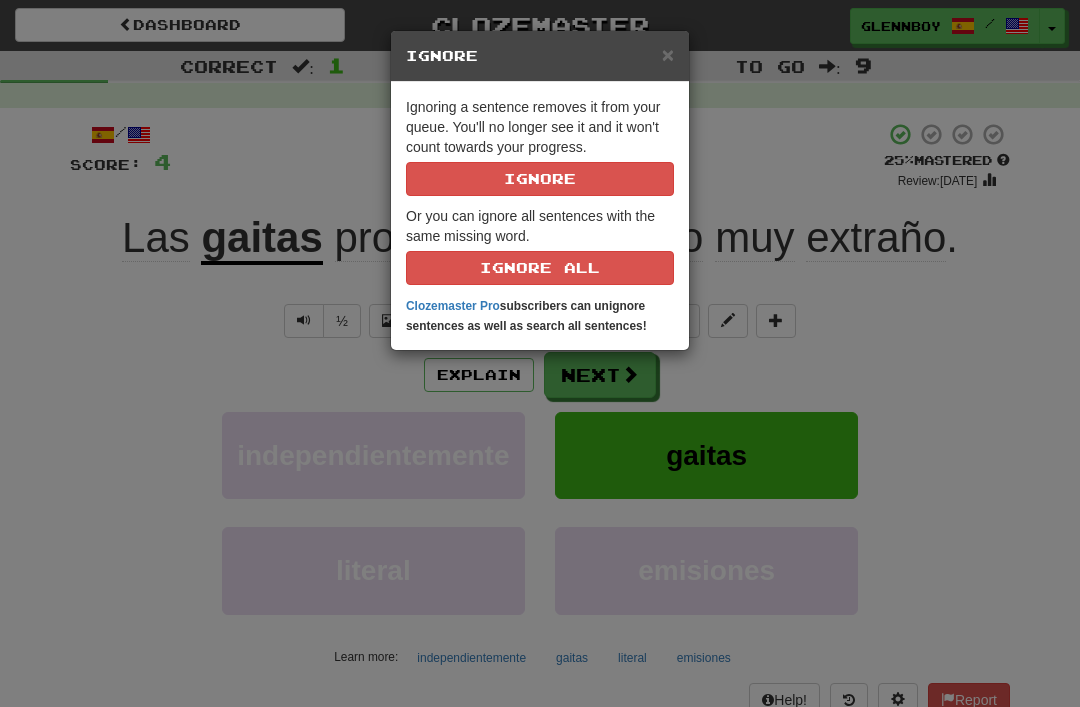 click on "Ignore" at bounding box center (540, 179) 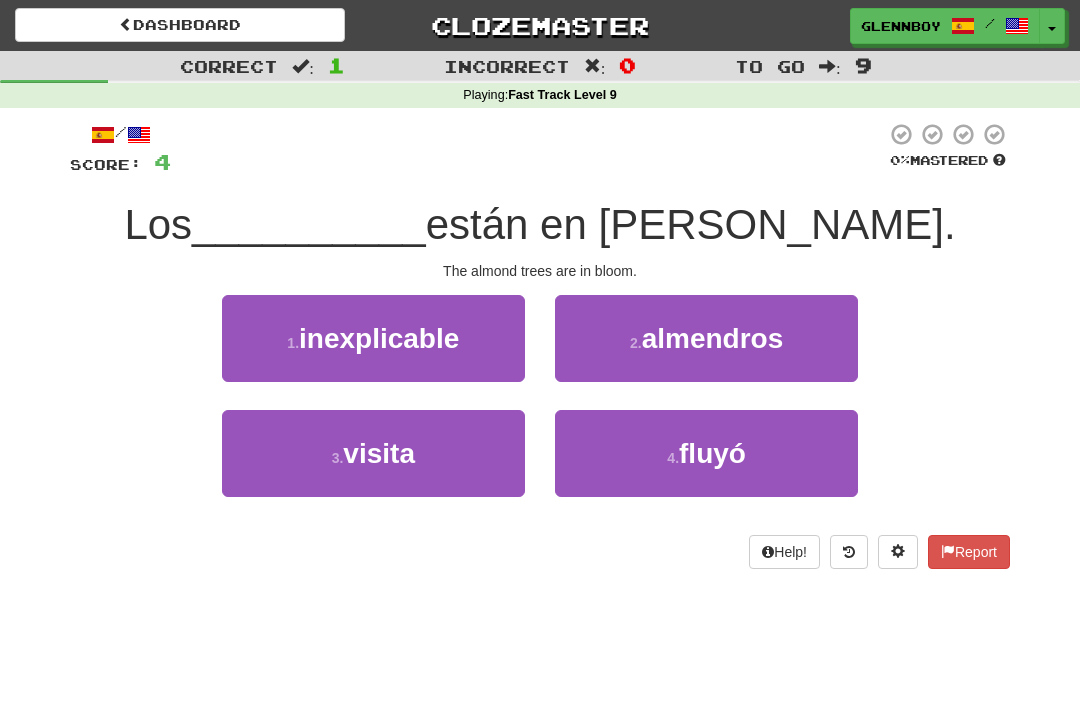click on "almendros" at bounding box center (713, 338) 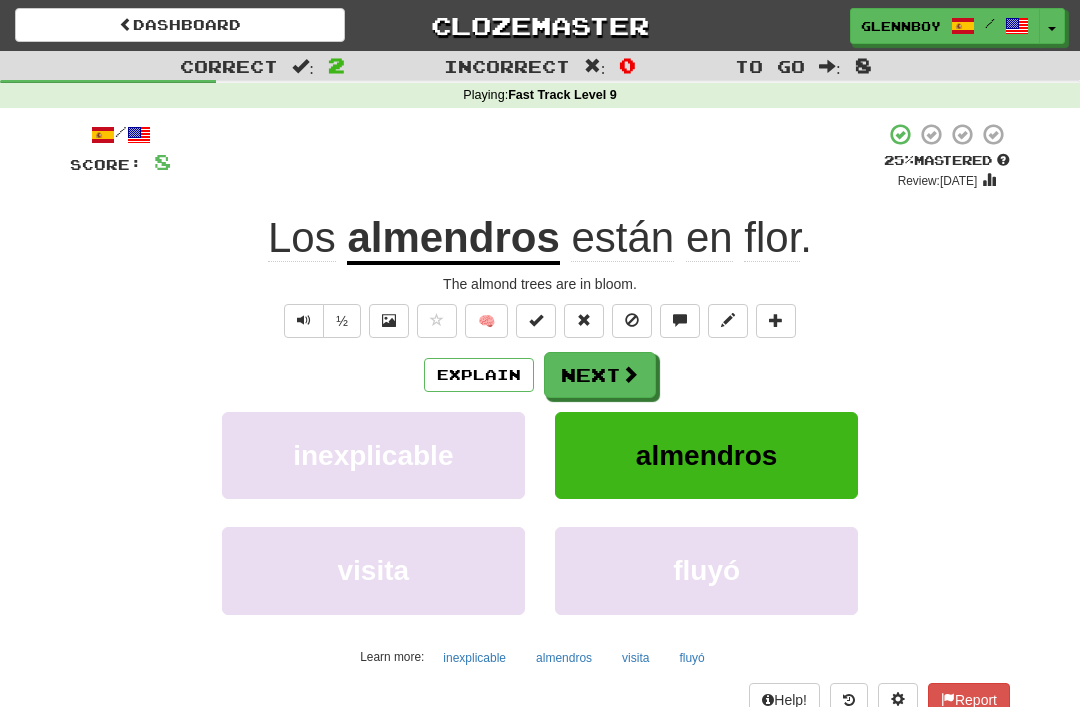 click at bounding box center [632, 321] 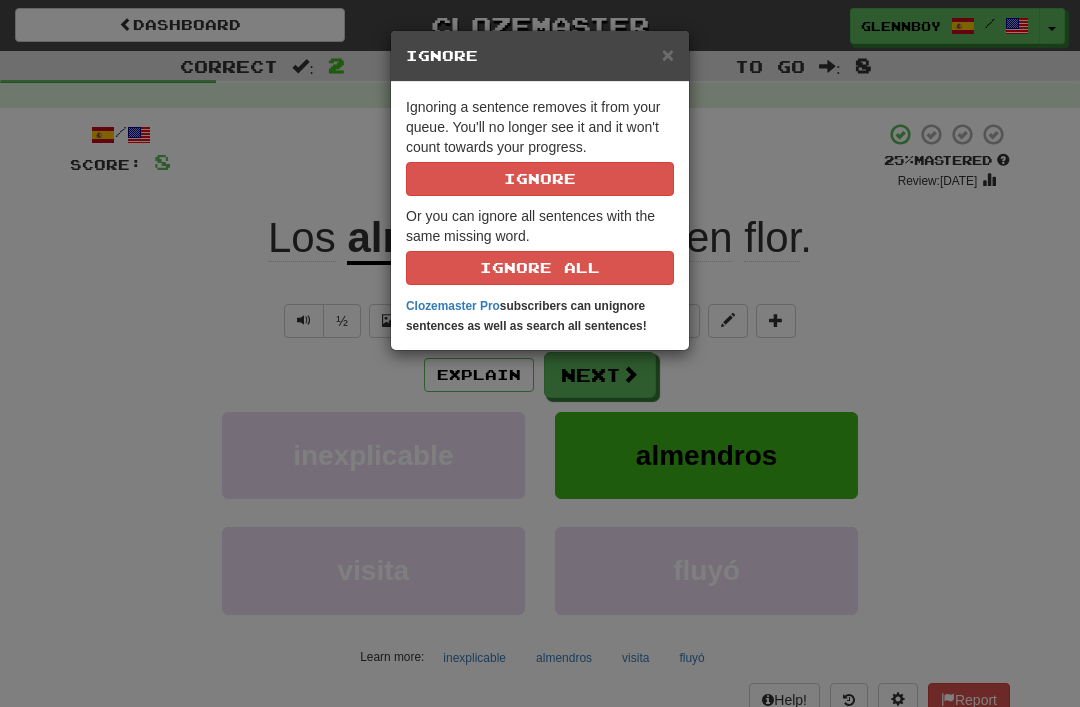 click on "Ignore" at bounding box center [540, 179] 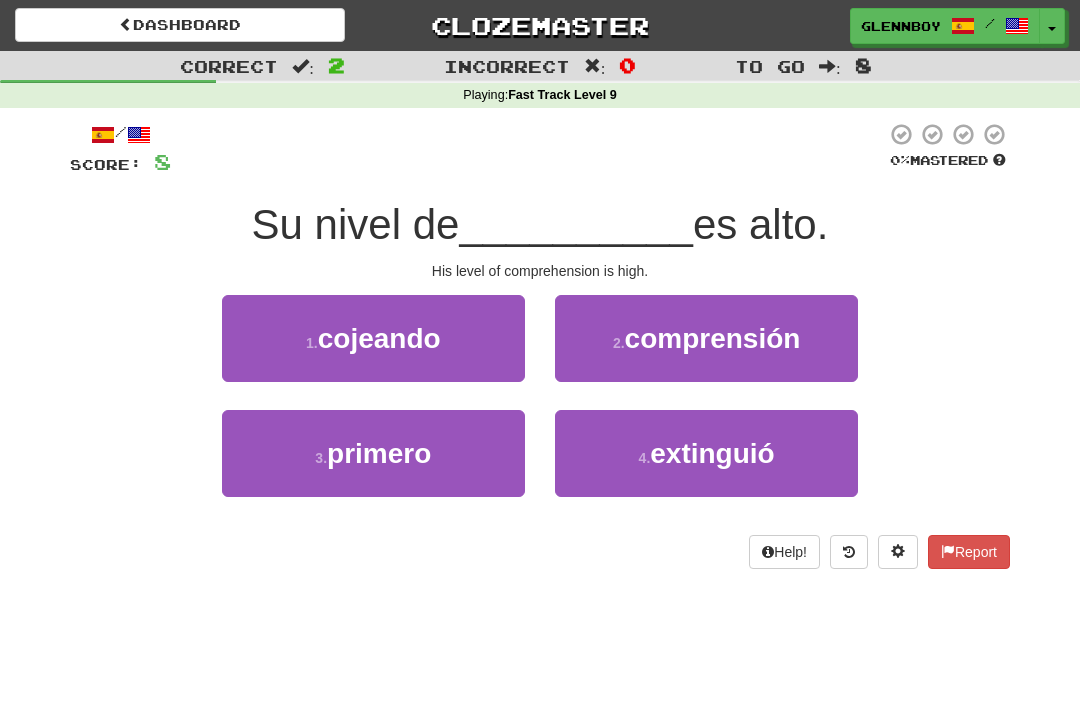 click on "2 .  comprensión" at bounding box center (706, 338) 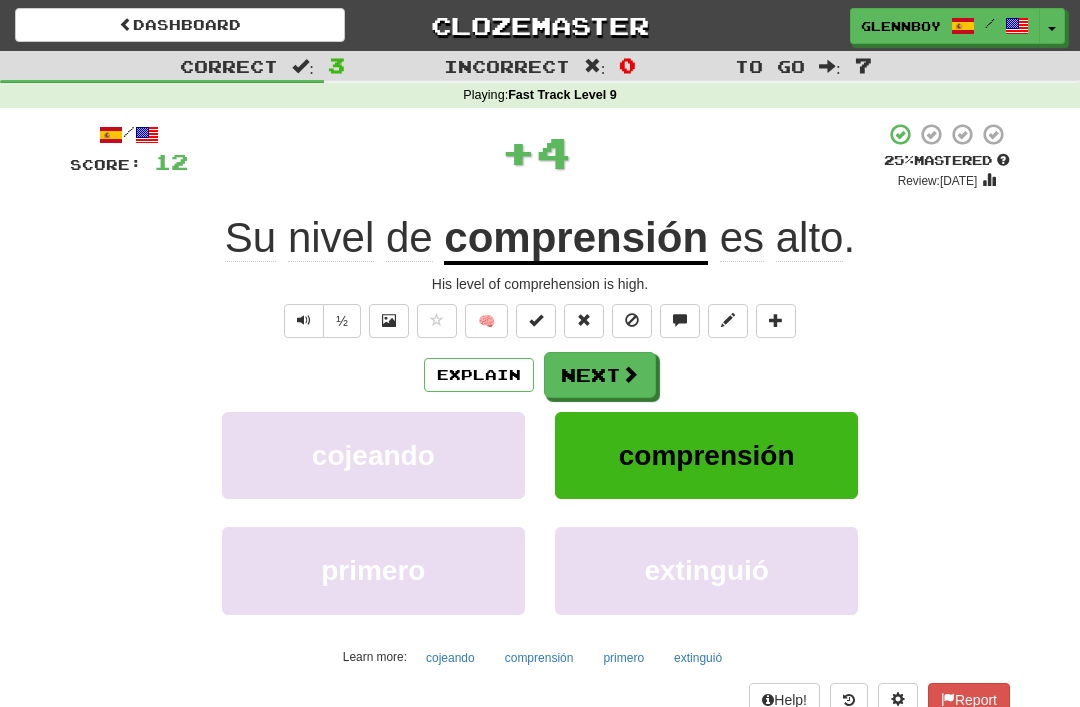 click at bounding box center (632, 320) 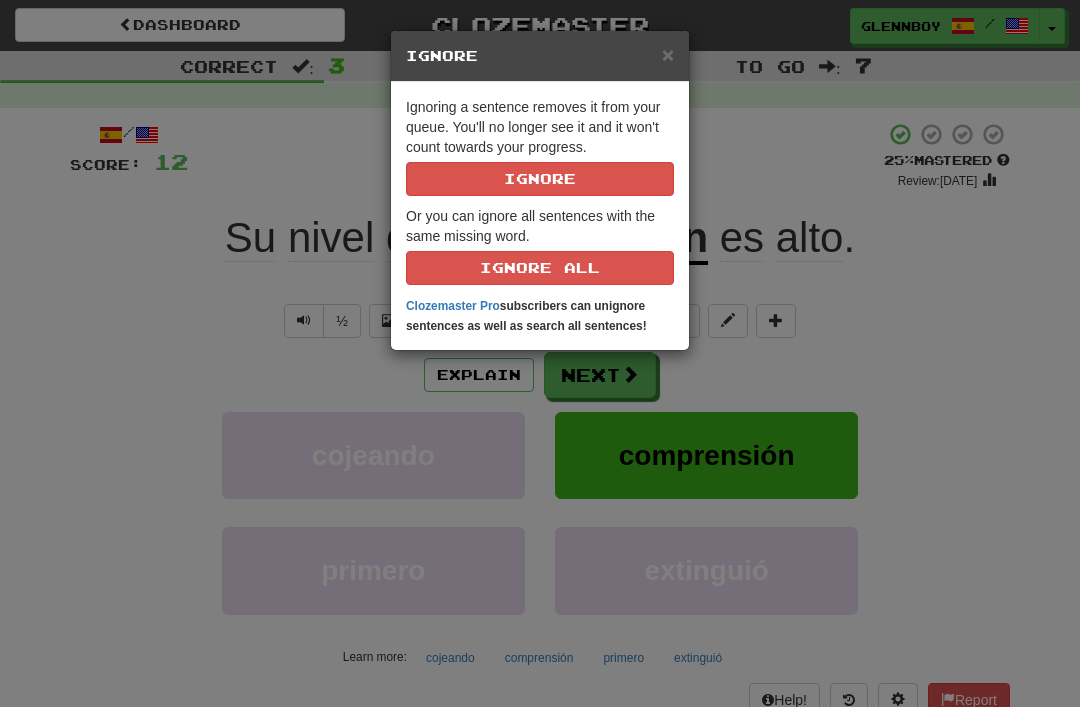 click on "Ignore" at bounding box center (540, 179) 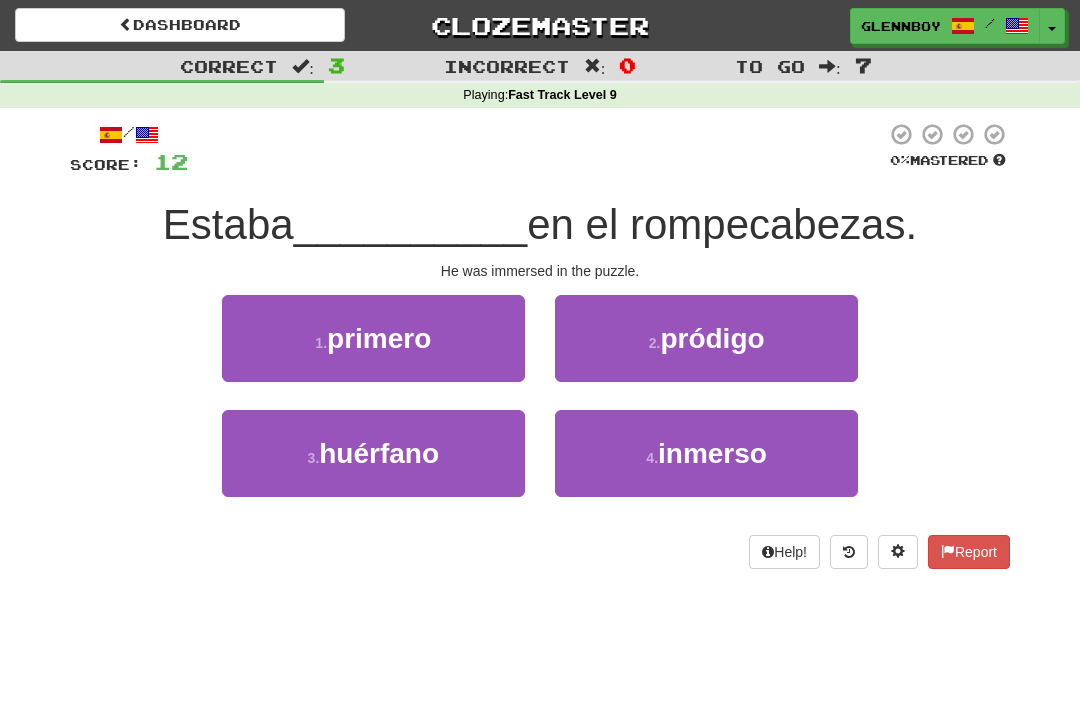 click at bounding box center [849, 552] 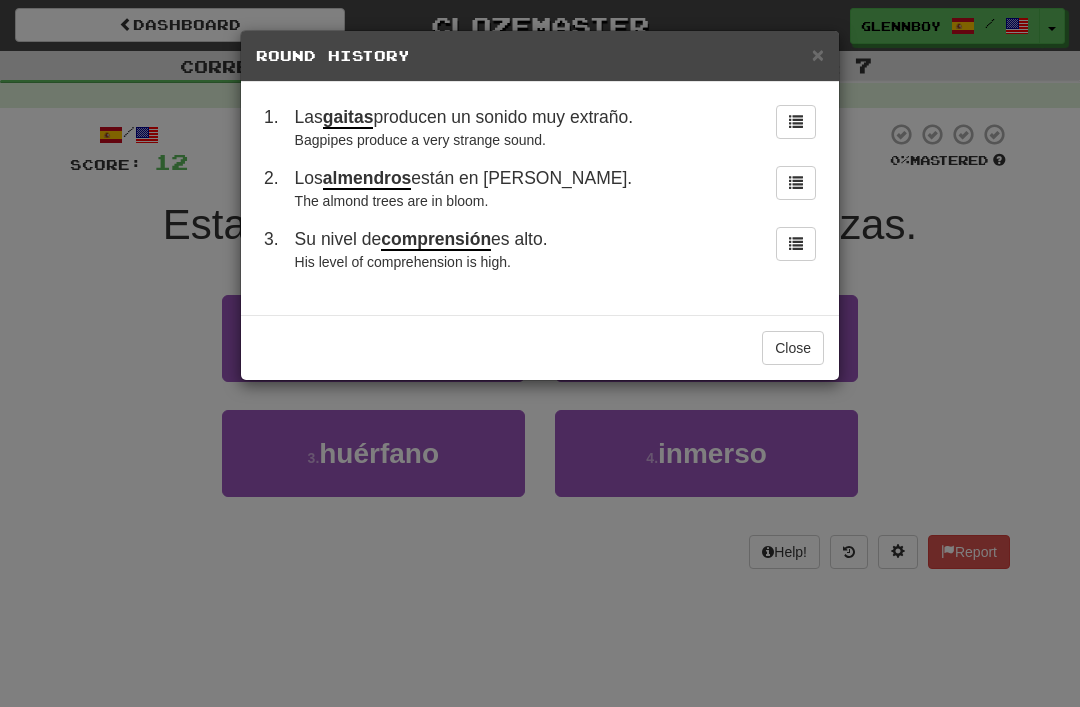 click on "Close" at bounding box center (793, 348) 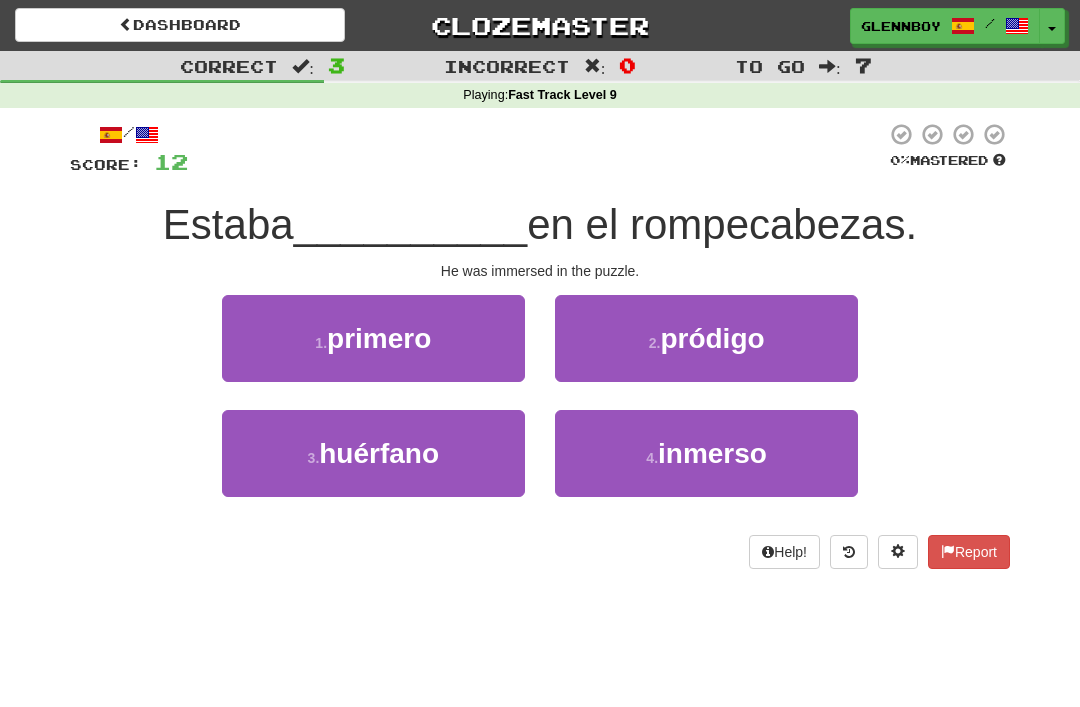 click on "inmerso" at bounding box center (712, 453) 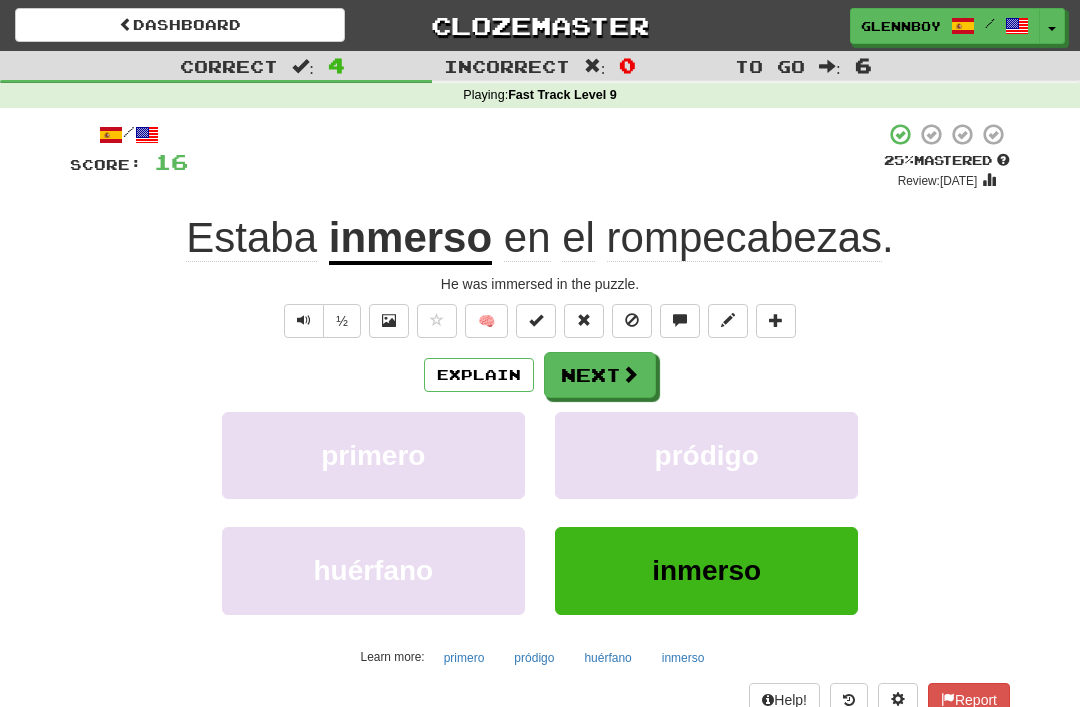 click at bounding box center (632, 320) 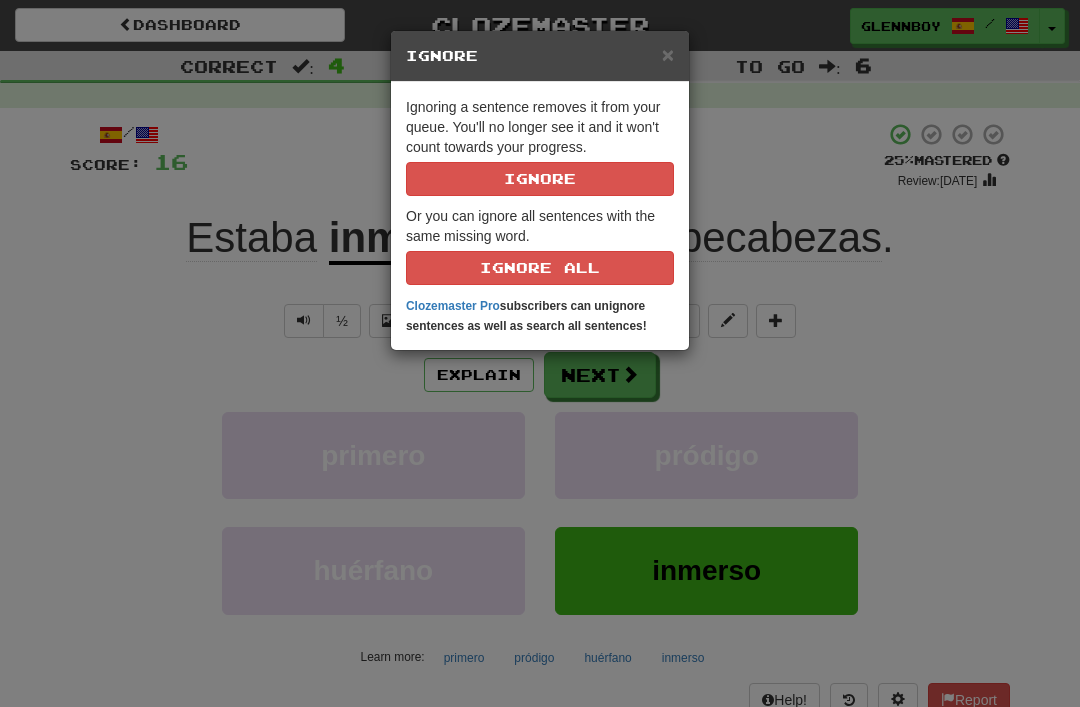 click on "Ignore" at bounding box center [540, 179] 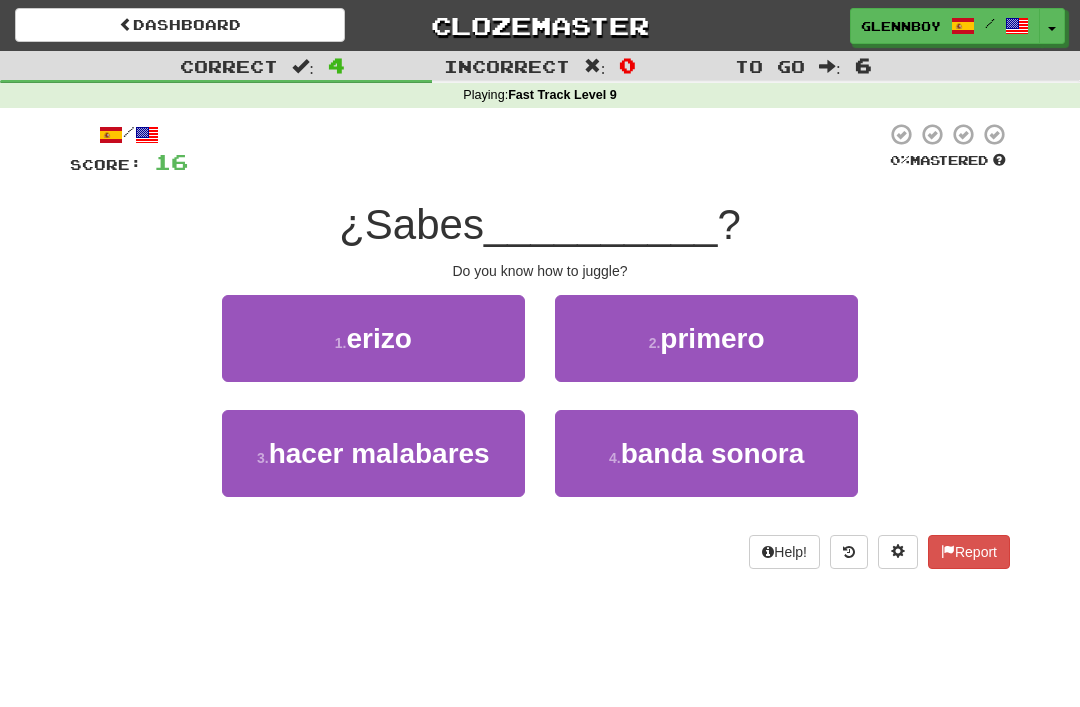 click on "hacer malabares" at bounding box center (379, 453) 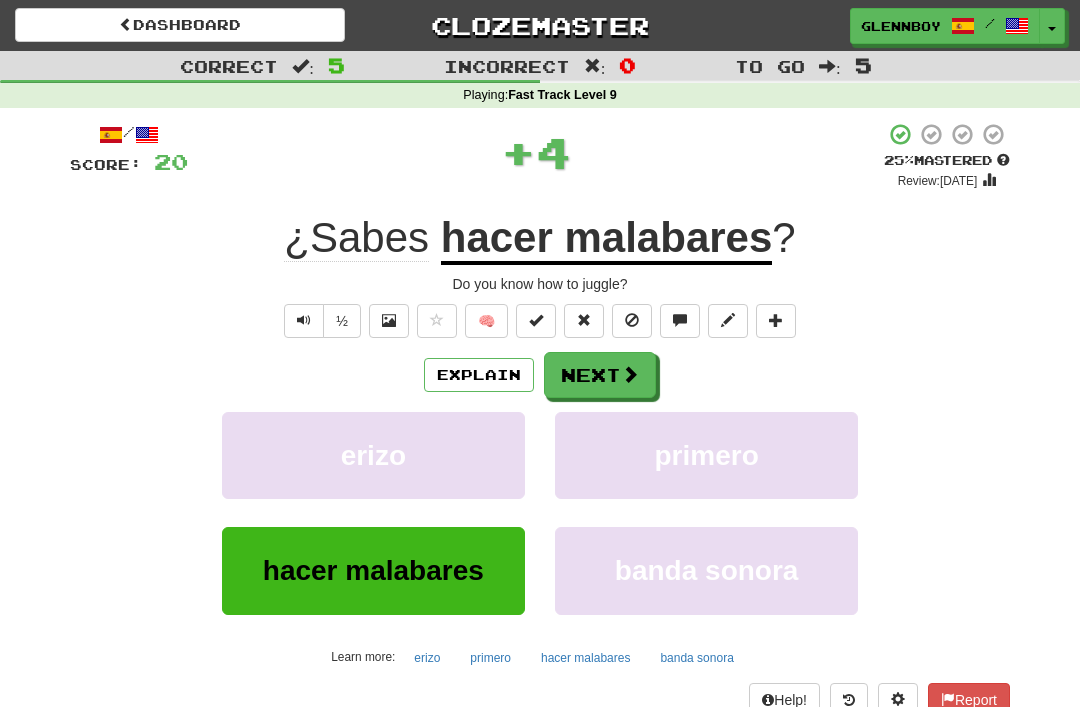 click at bounding box center (632, 321) 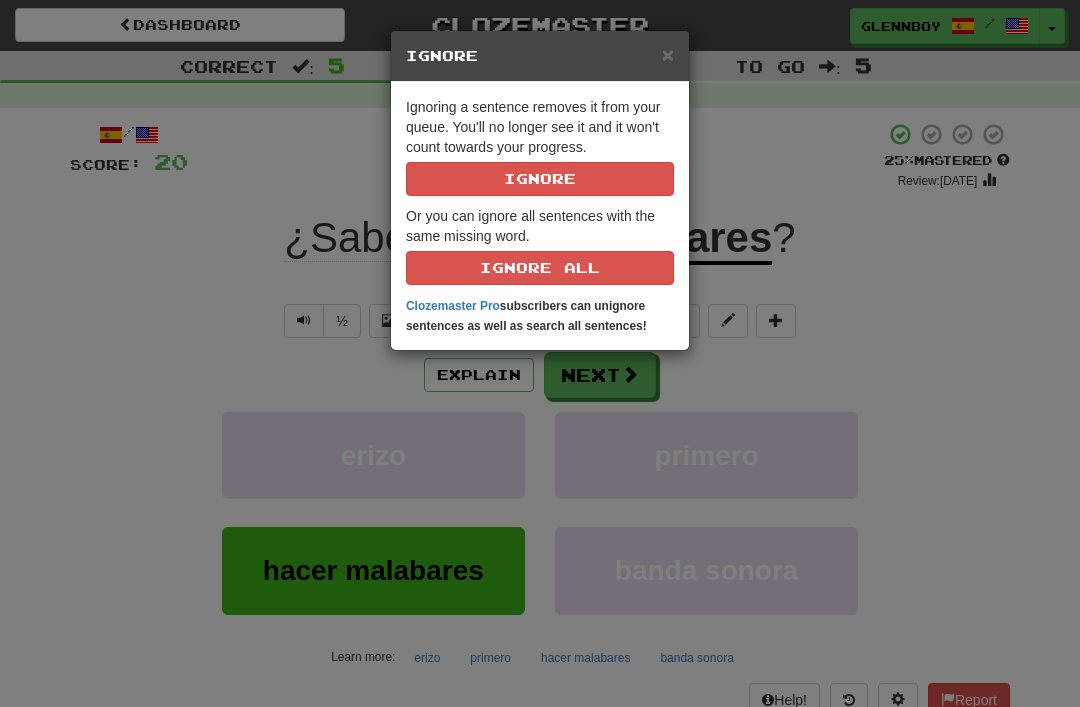 click on "Ignore" at bounding box center (540, 179) 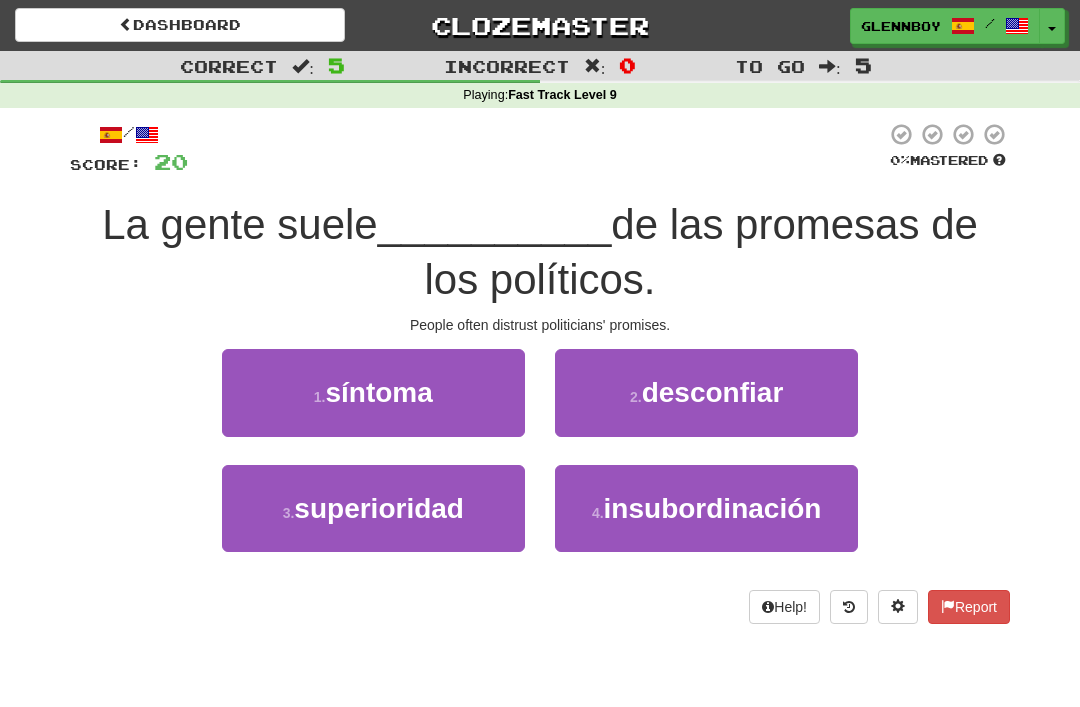 click on "desconfiar" at bounding box center [713, 392] 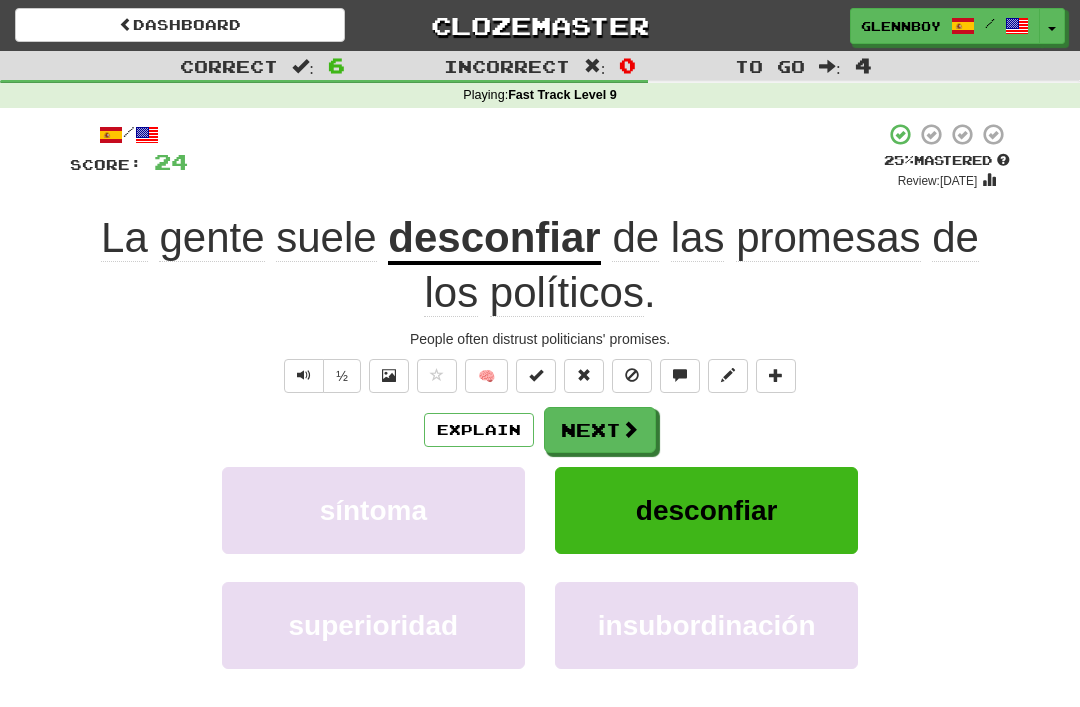 click at bounding box center [632, 375] 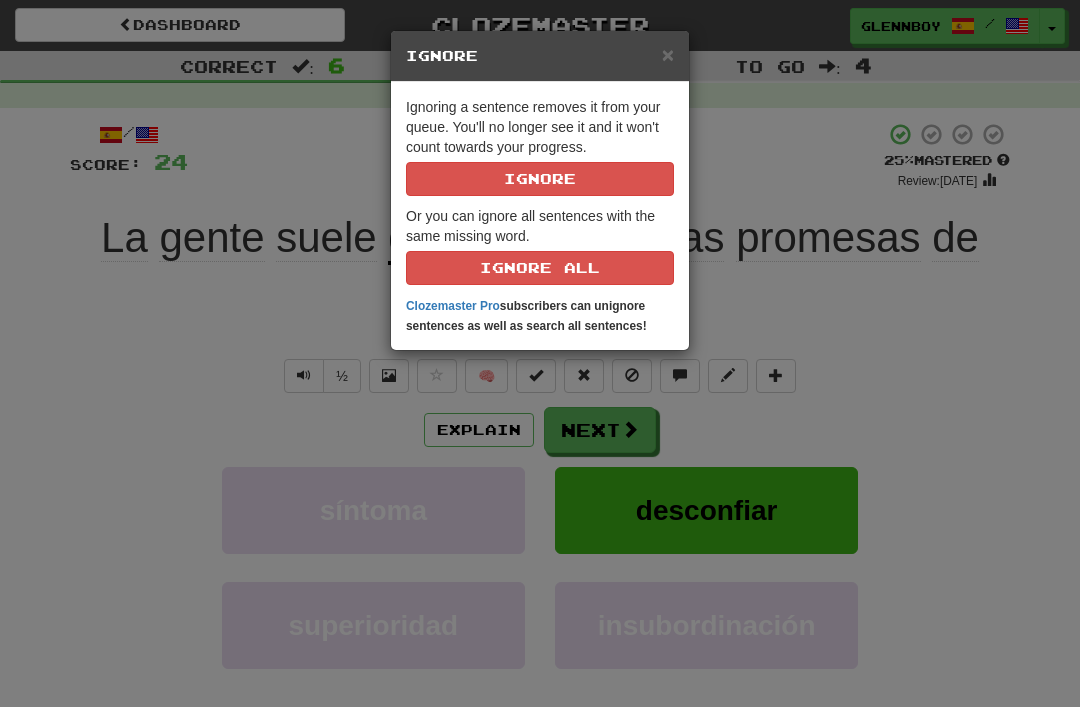 click on "Ignore" at bounding box center (540, 179) 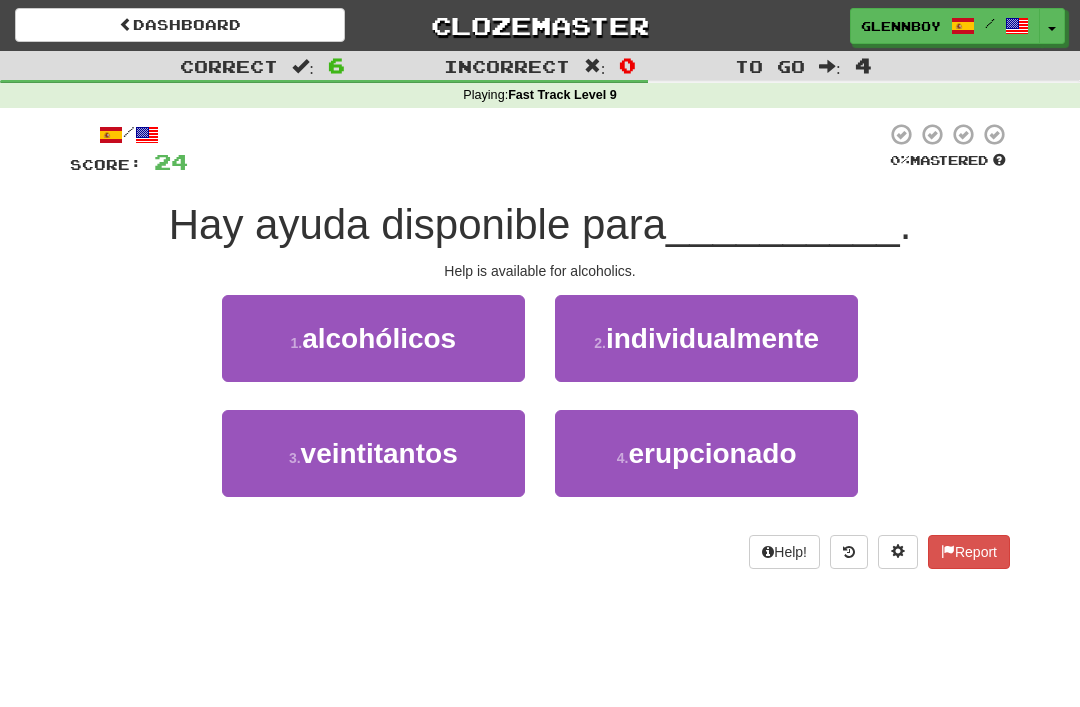 click on "1 .  alcohólicos" at bounding box center [373, 338] 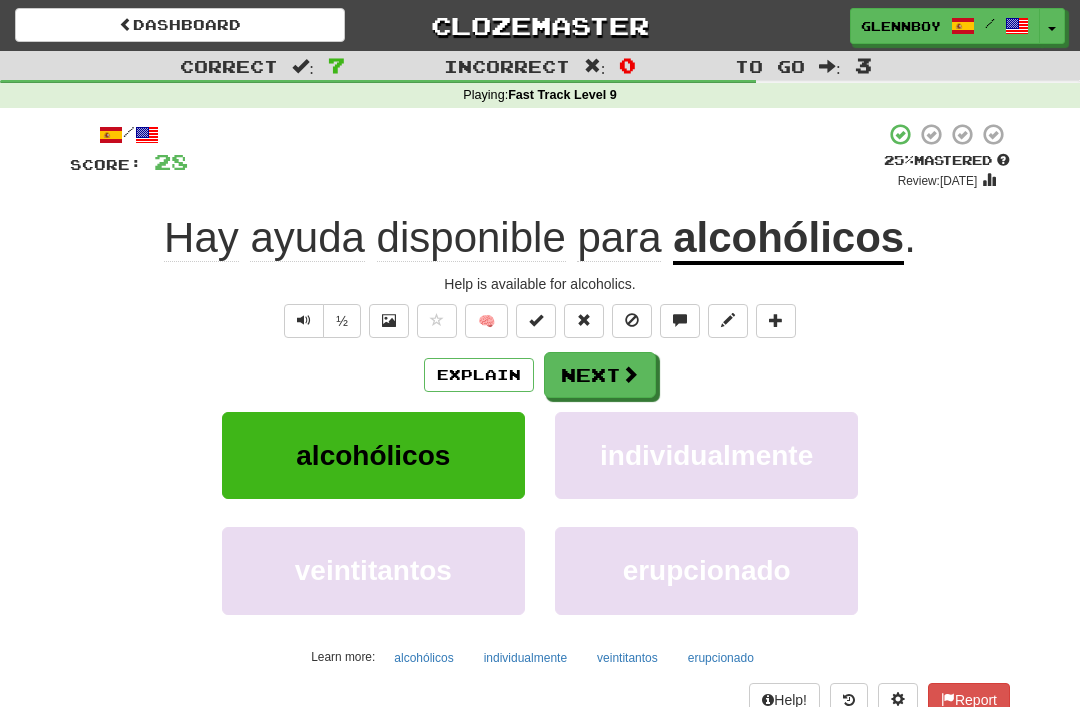 click at bounding box center (632, 320) 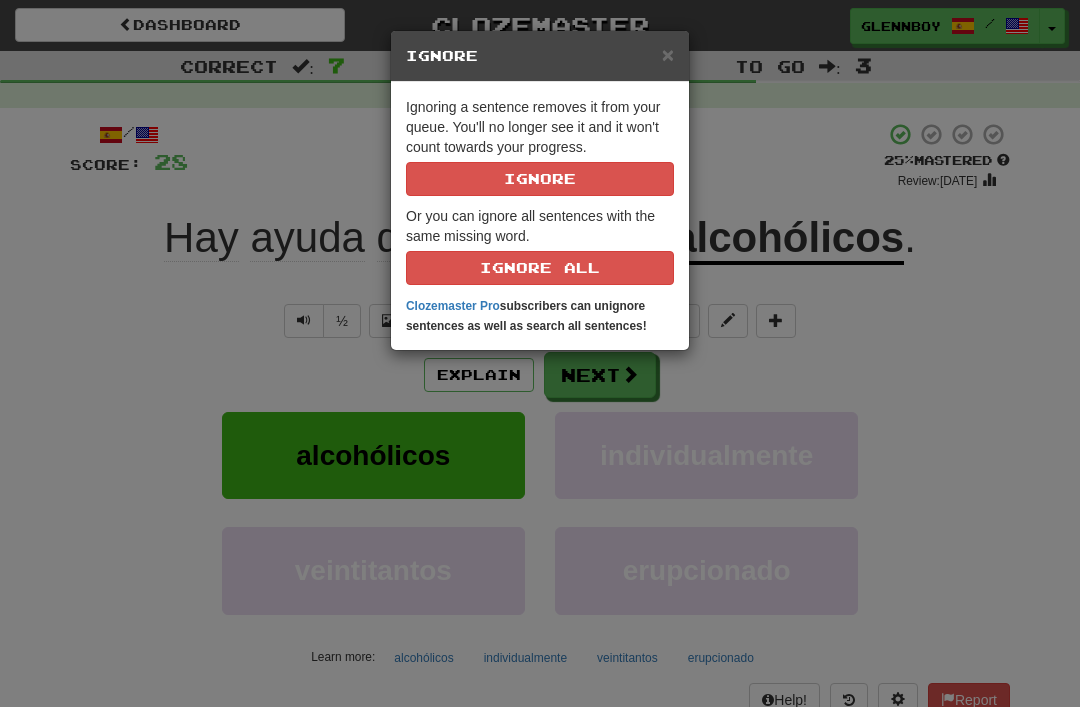 click on "Ignore" at bounding box center [540, 179] 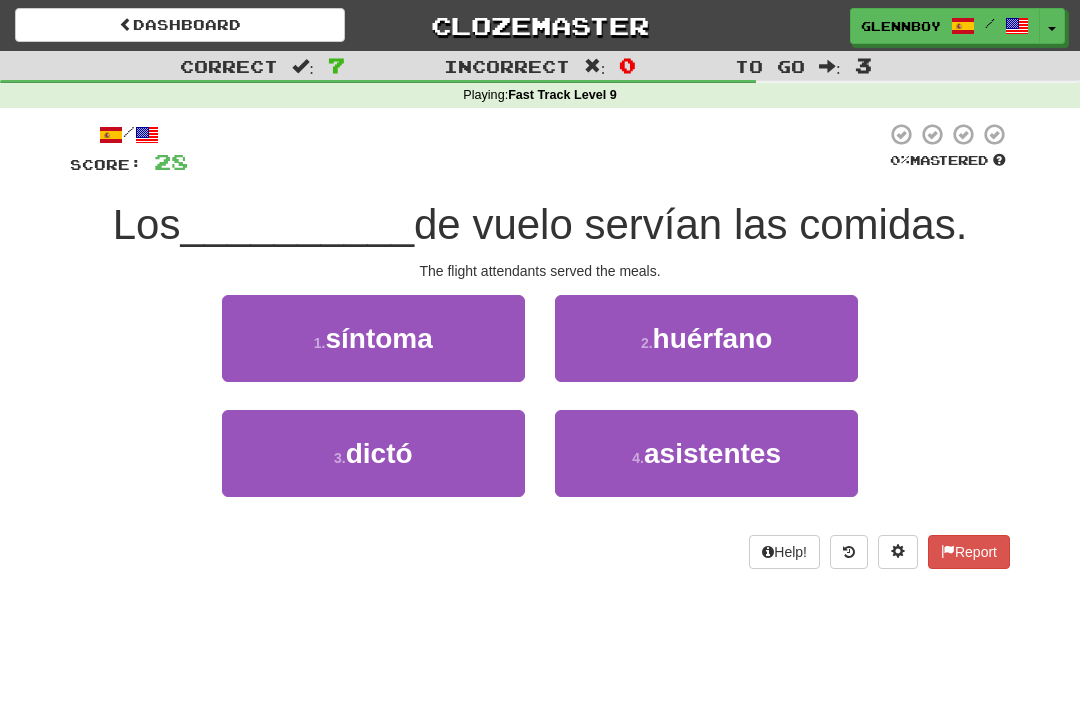 click on "asistentes" at bounding box center [712, 453] 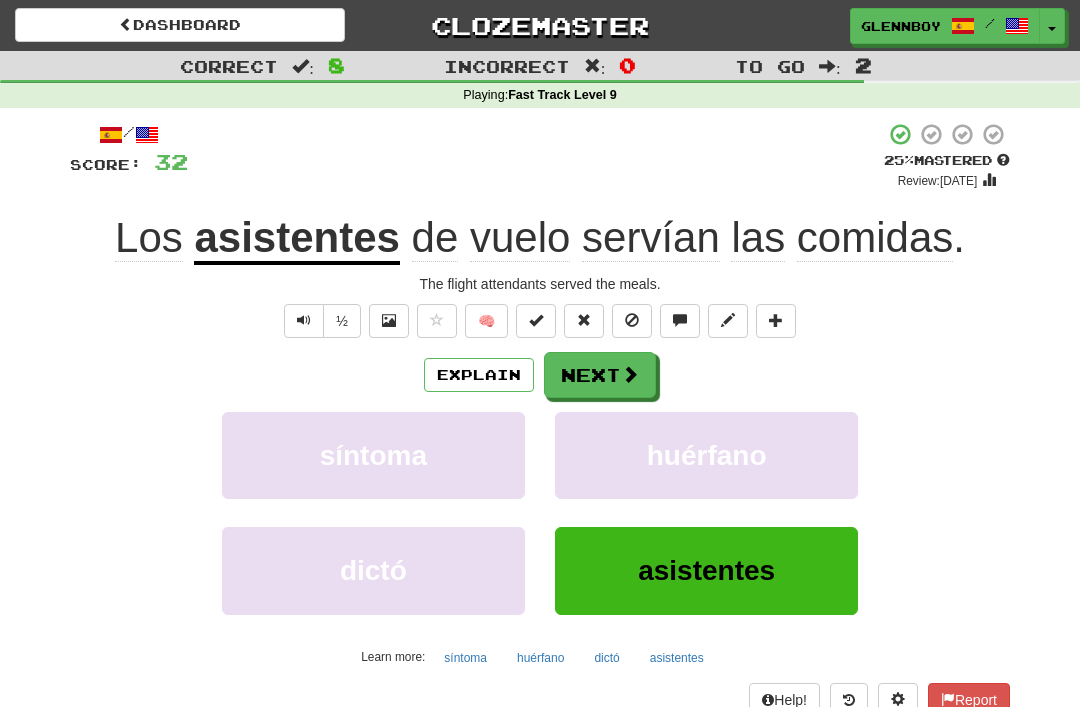 click at bounding box center [632, 321] 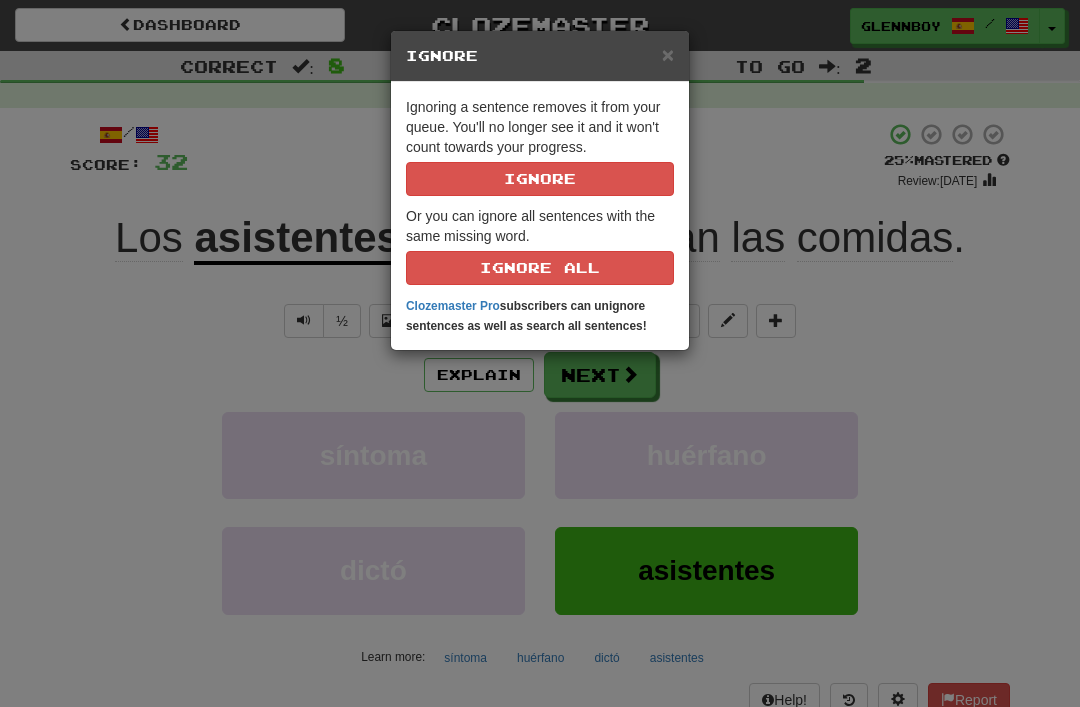 click on "Ignore" at bounding box center (540, 179) 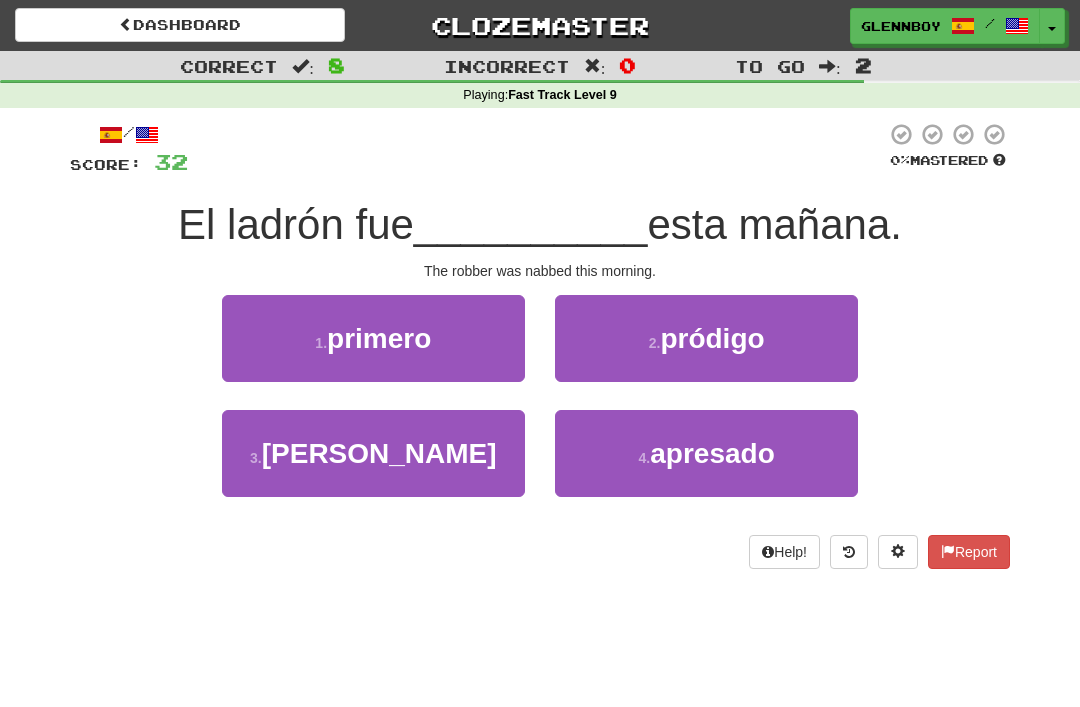 click on "apresado" at bounding box center [712, 453] 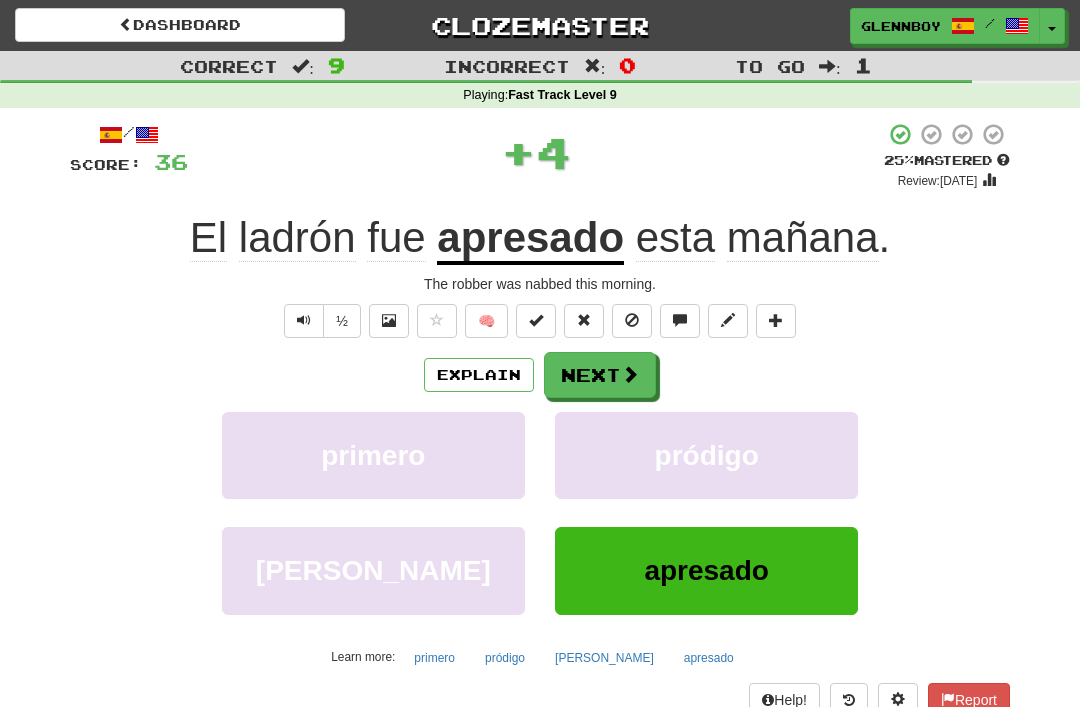 click at bounding box center [632, 320] 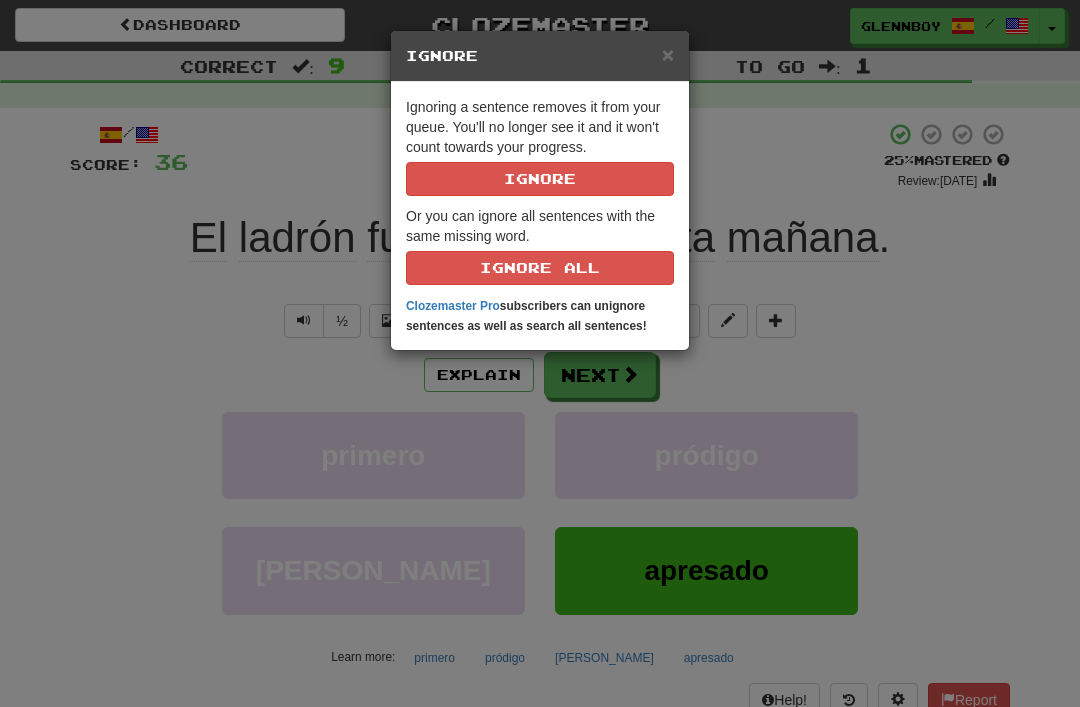 click on "Ignore" at bounding box center (540, 179) 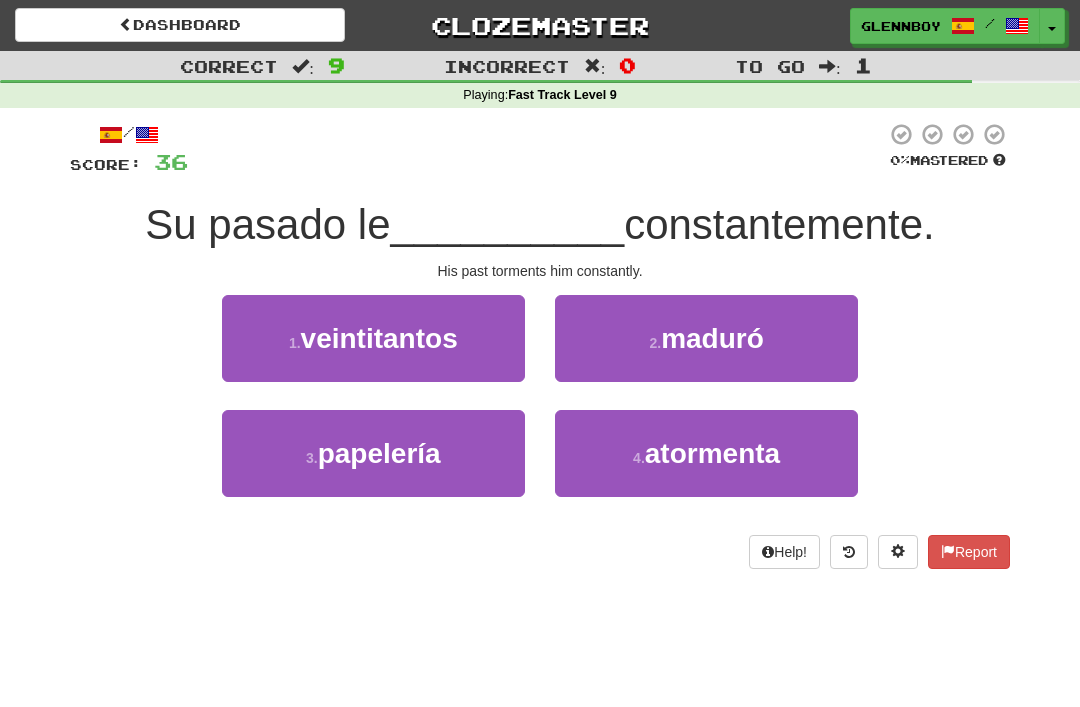 click on "atormenta" at bounding box center (712, 453) 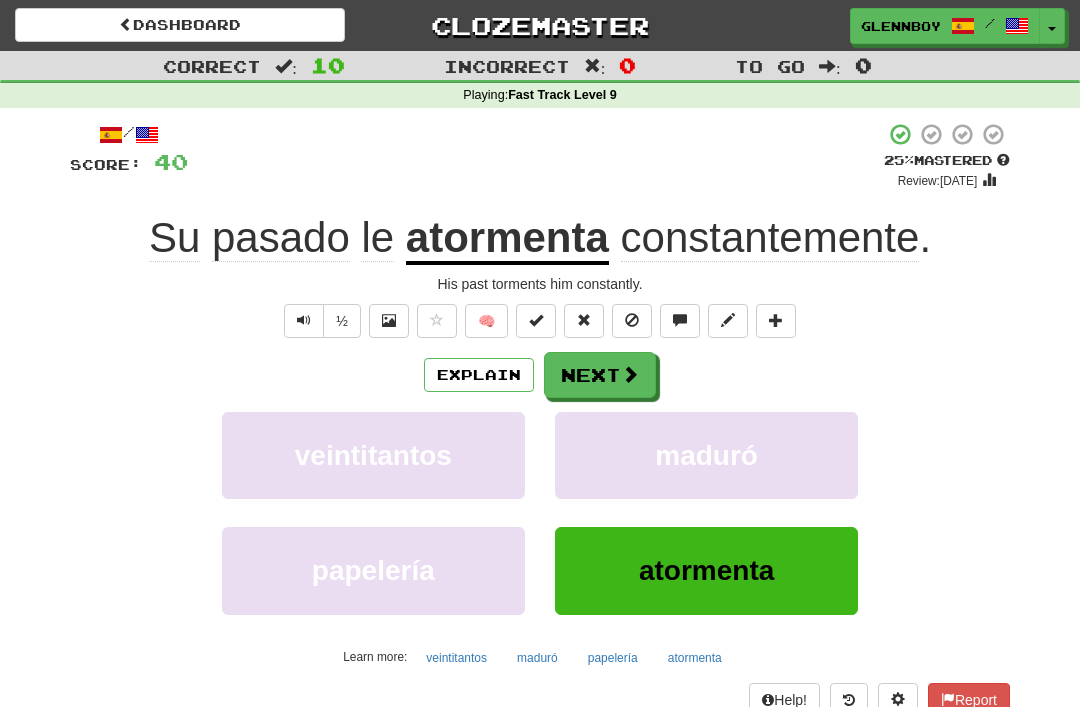 click at bounding box center [632, 320] 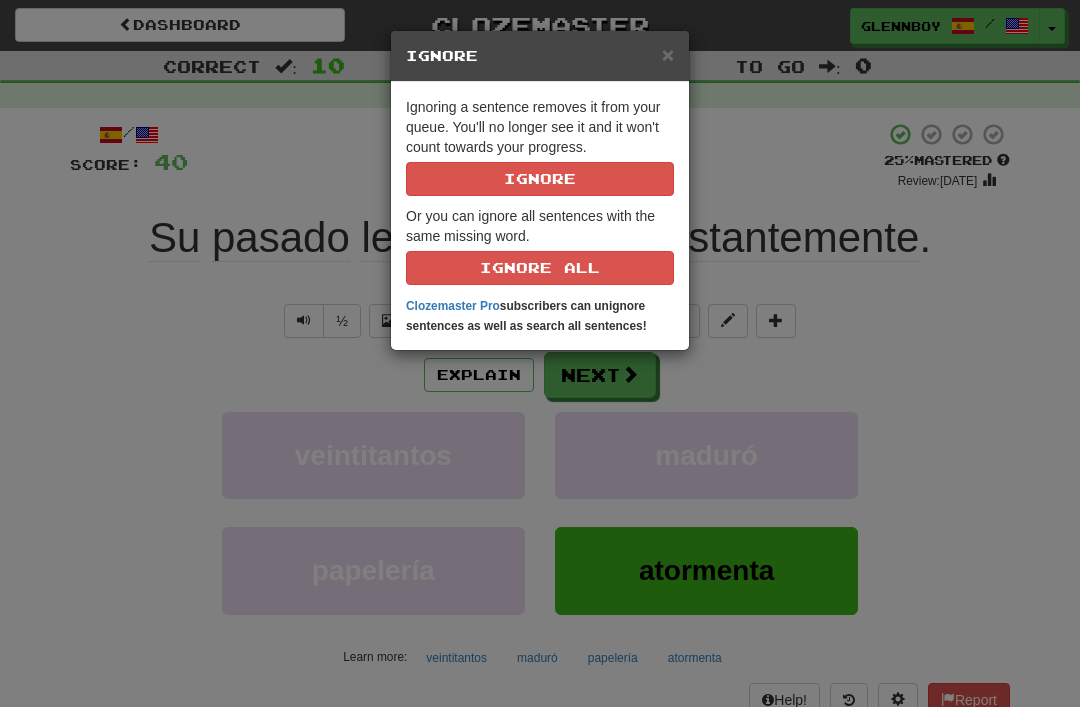 click on "Ignore" at bounding box center (540, 179) 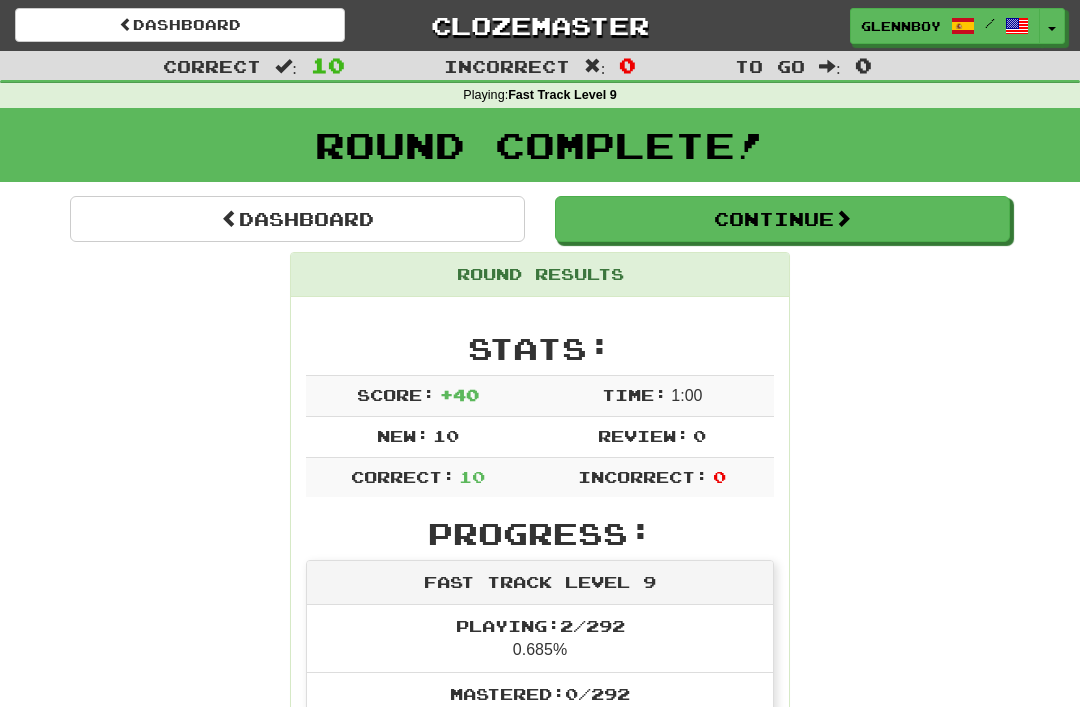 click on "Continue" at bounding box center [782, 219] 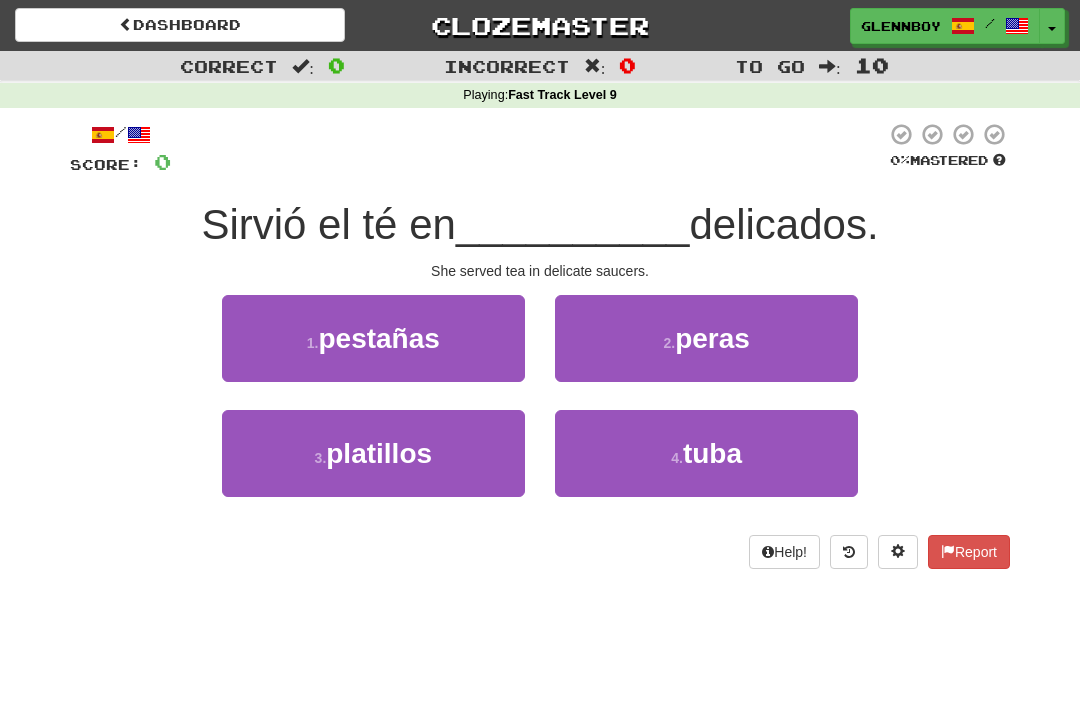 click on "platillos" at bounding box center (379, 453) 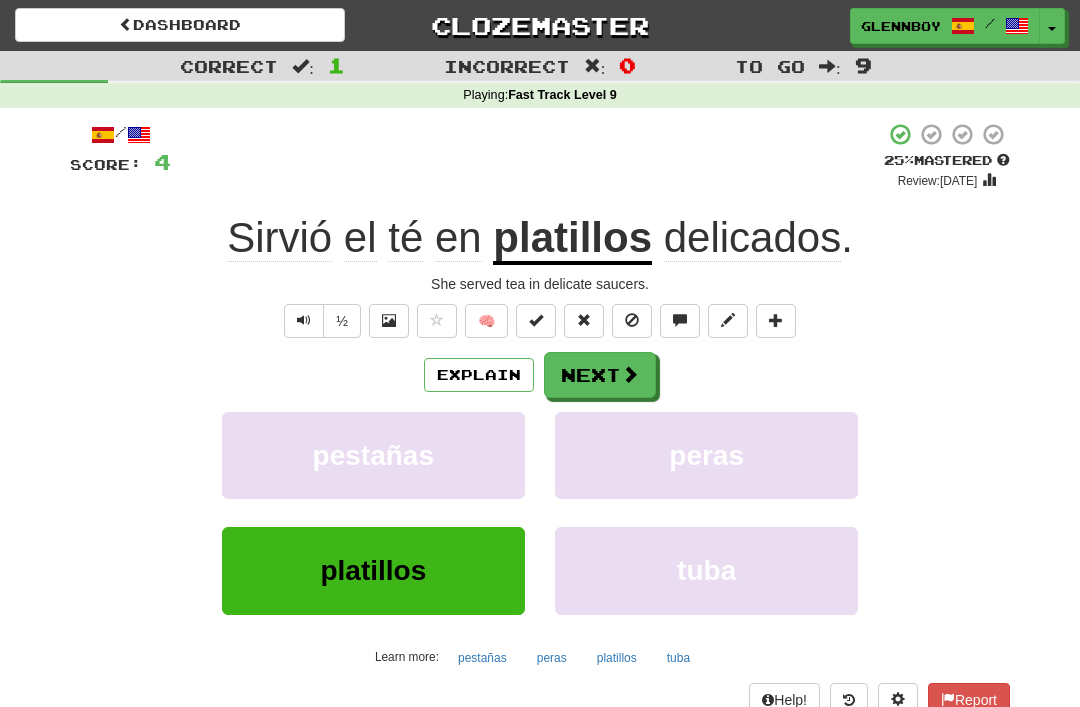 click at bounding box center (304, 321) 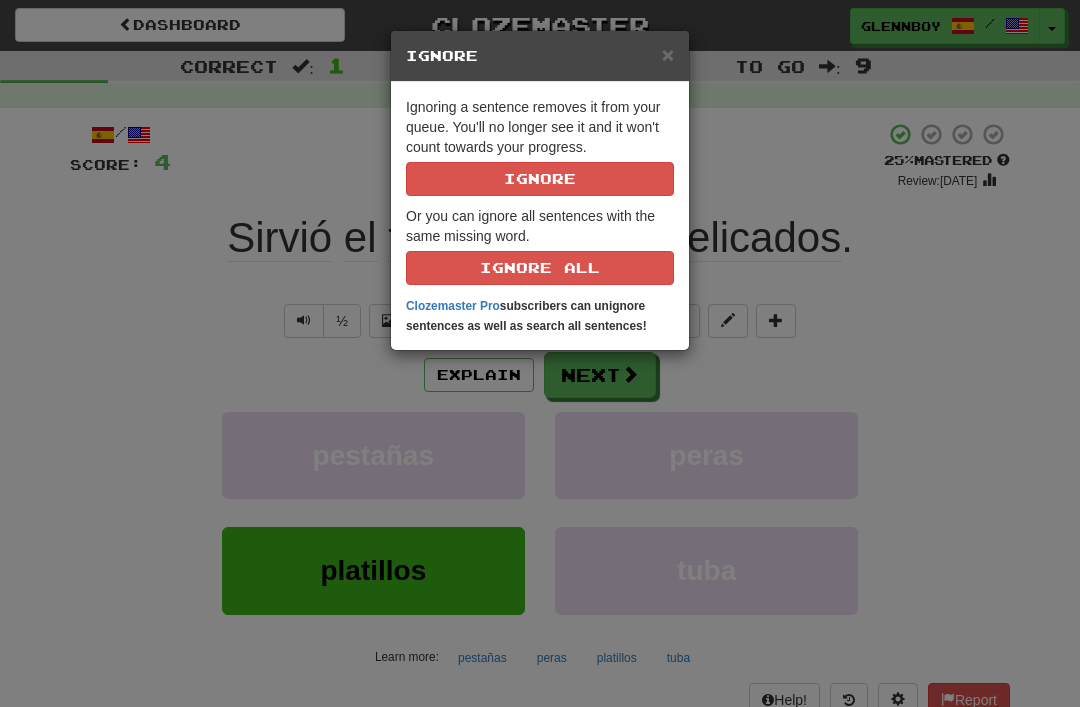 click on "Ignore" at bounding box center (540, 179) 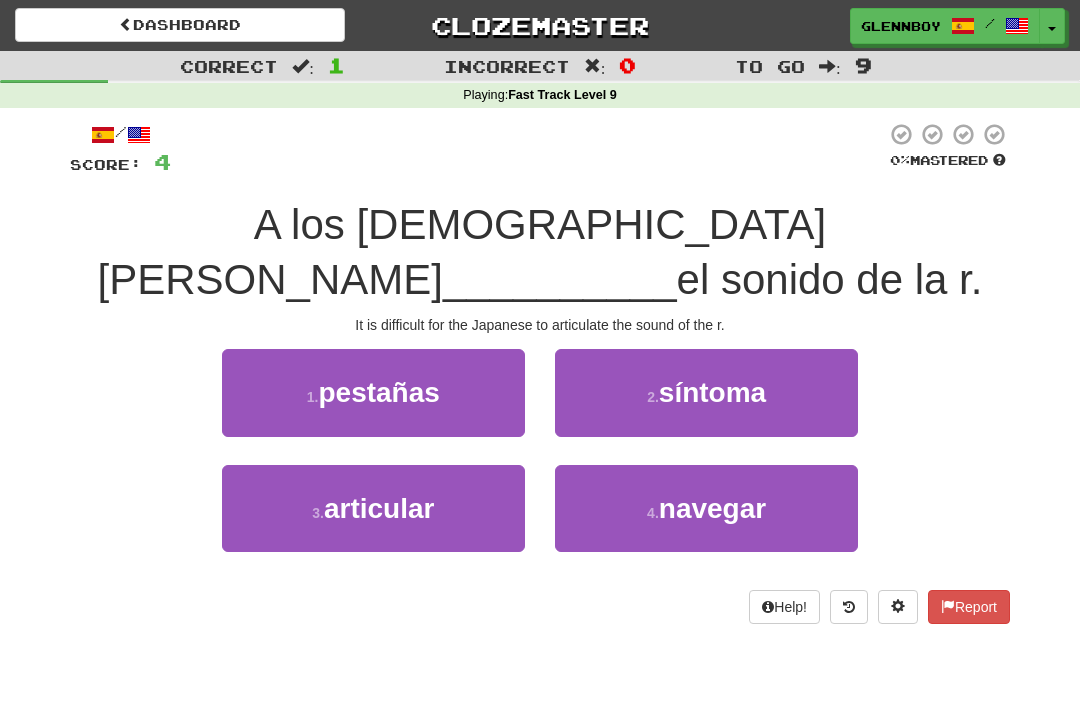 click on "articular" at bounding box center (379, 508) 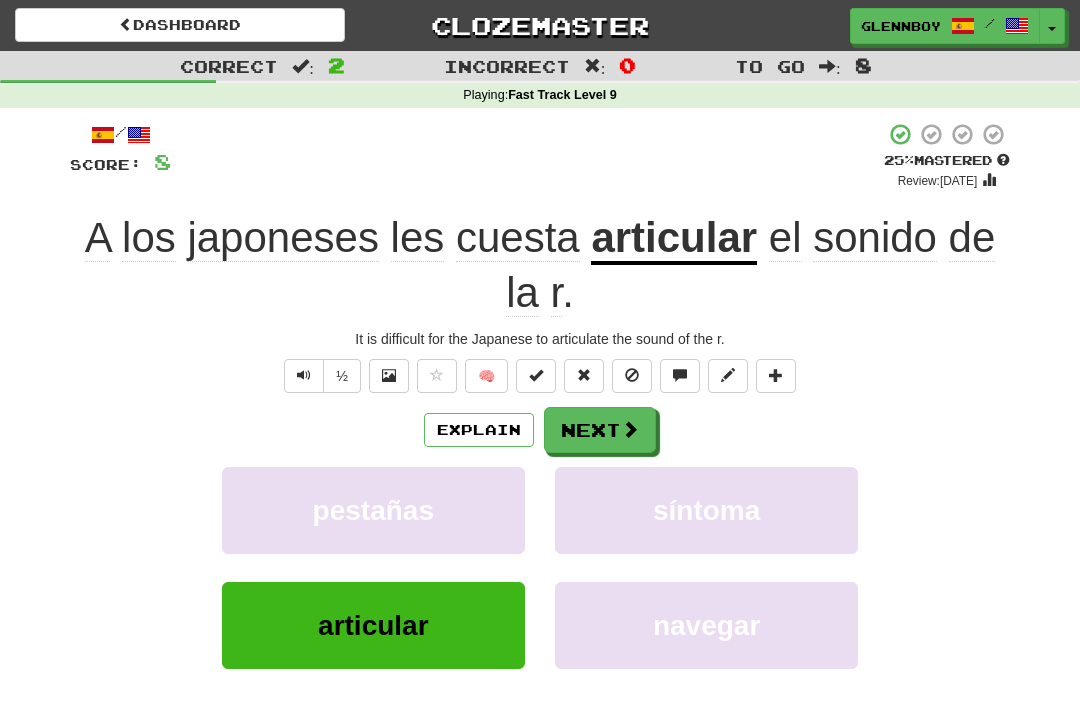 click at bounding box center [304, 375] 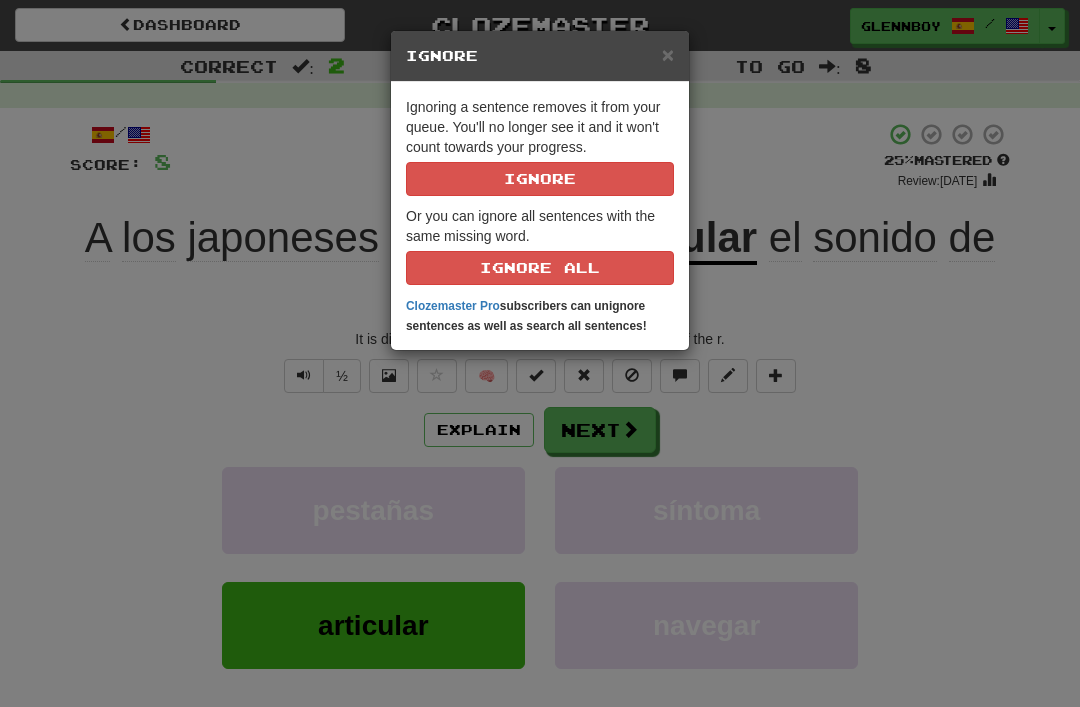 click on "Ignore" at bounding box center [540, 179] 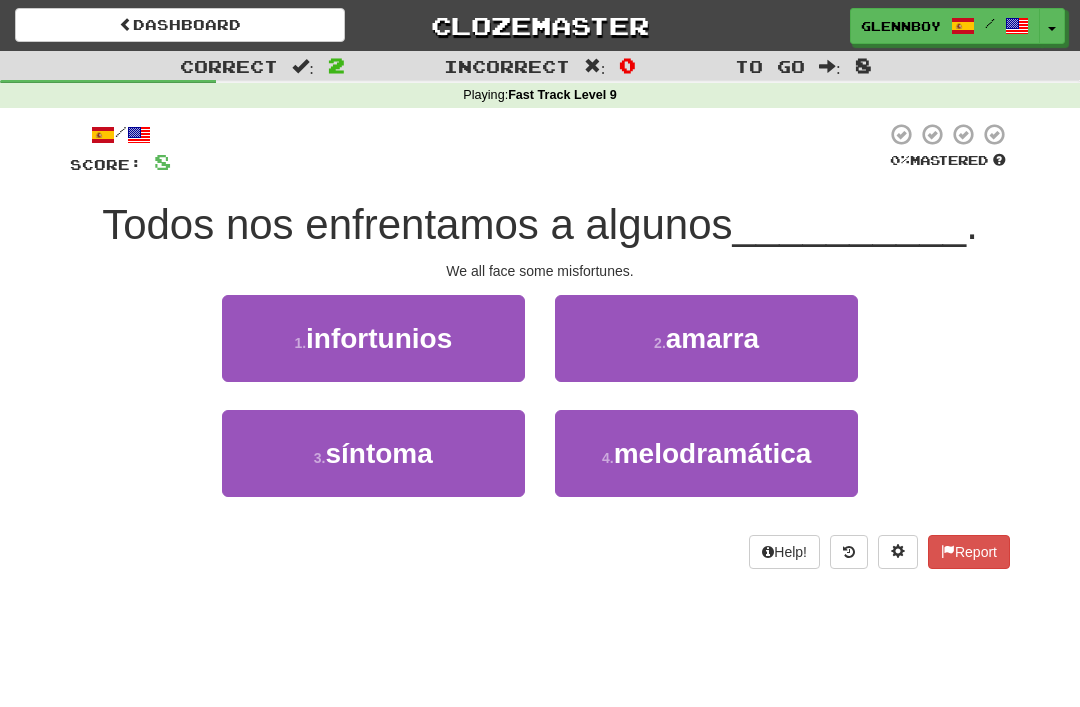 click on "1 .  infortunios" at bounding box center (373, 338) 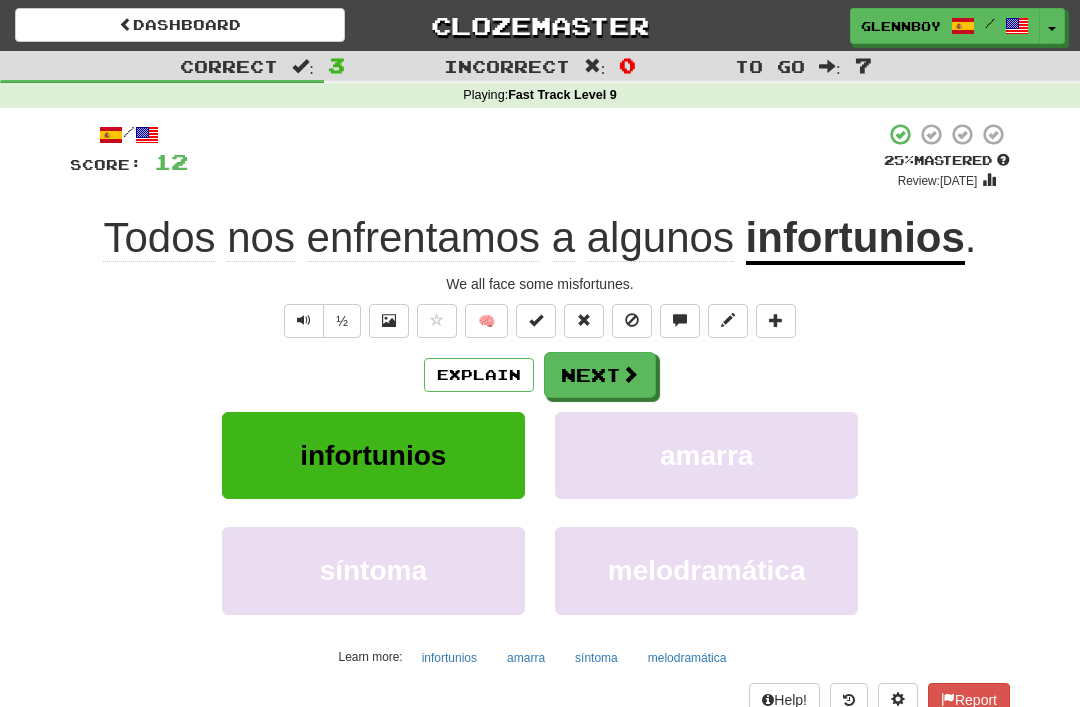 click at bounding box center [632, 320] 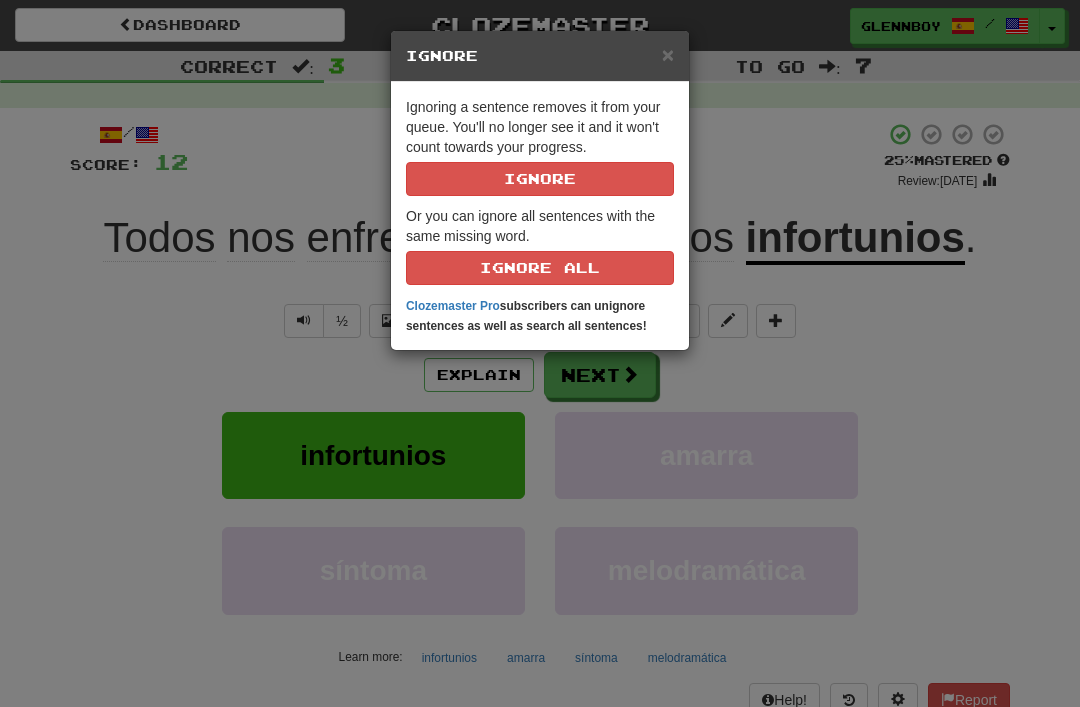 click on "Ignore" at bounding box center [540, 179] 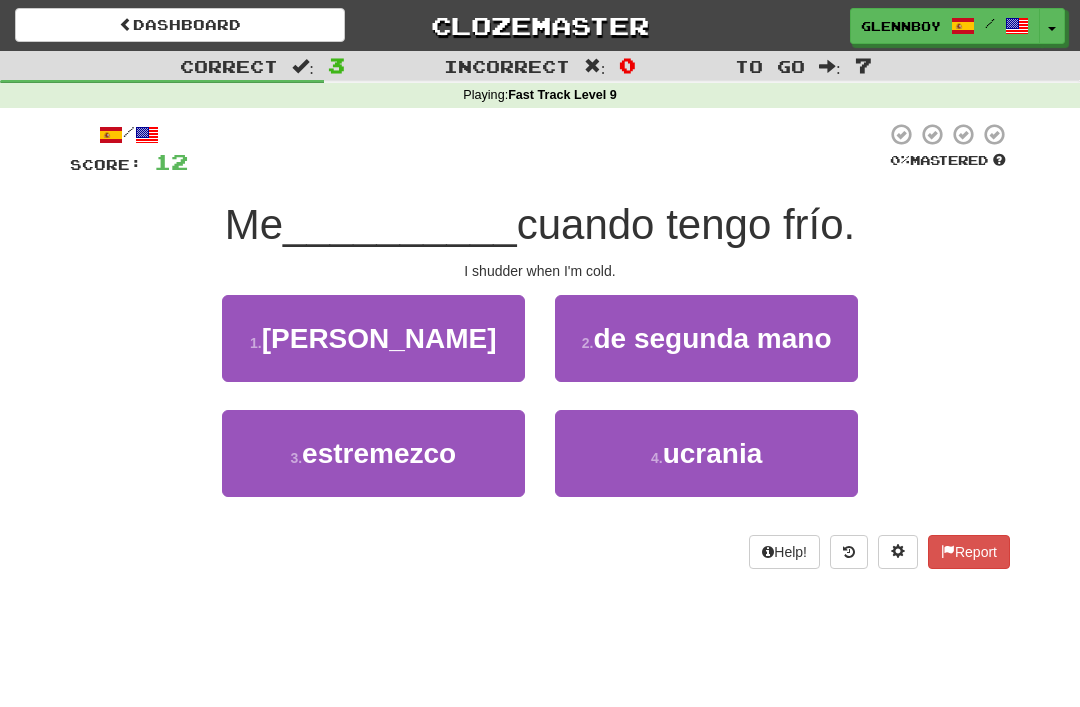 click on "estremezco" at bounding box center (379, 453) 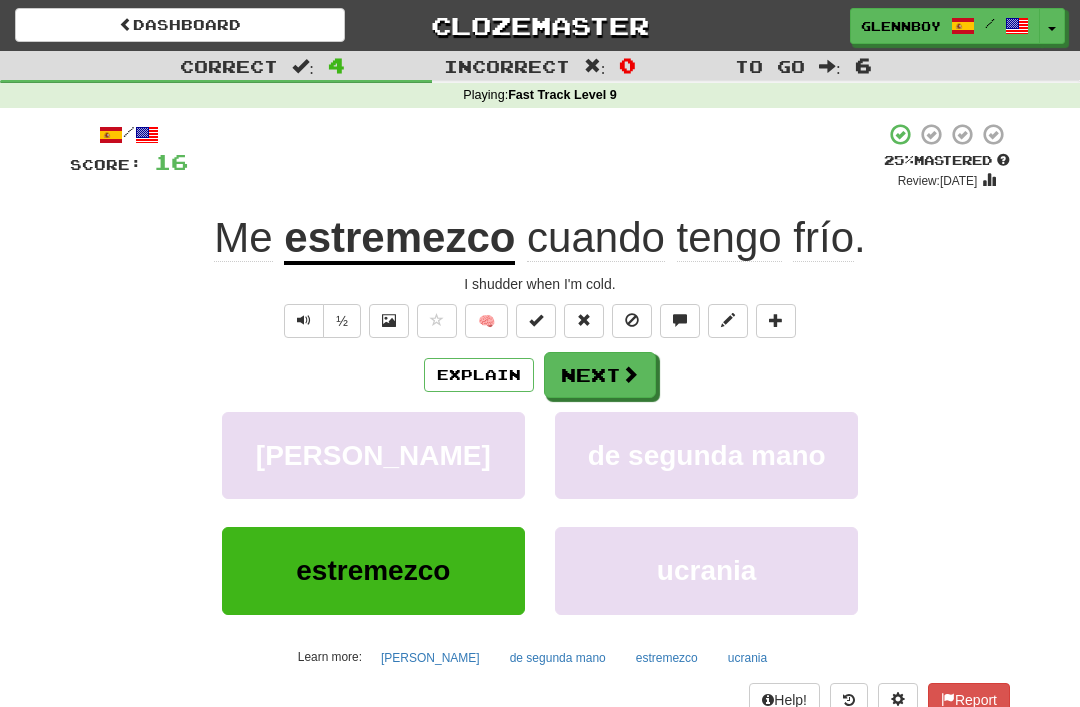 click on "Explain" at bounding box center [479, 375] 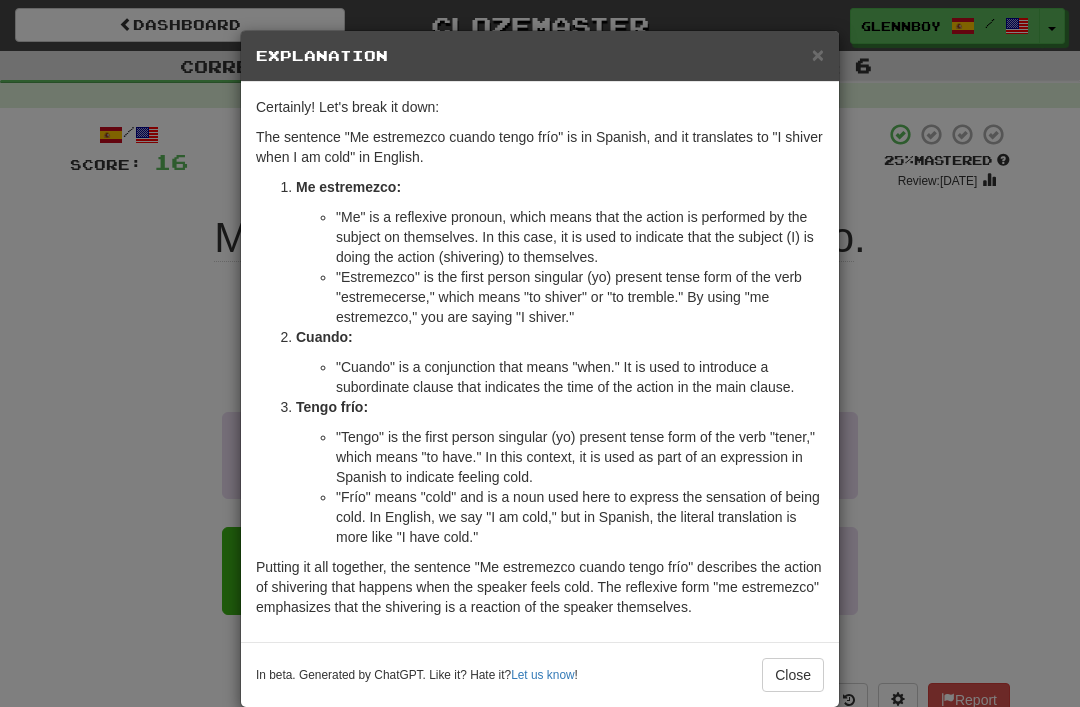 click on "In beta. Generated by ChatGPT. Like it? Hate it?  Let us know ! Close" at bounding box center (540, 674) 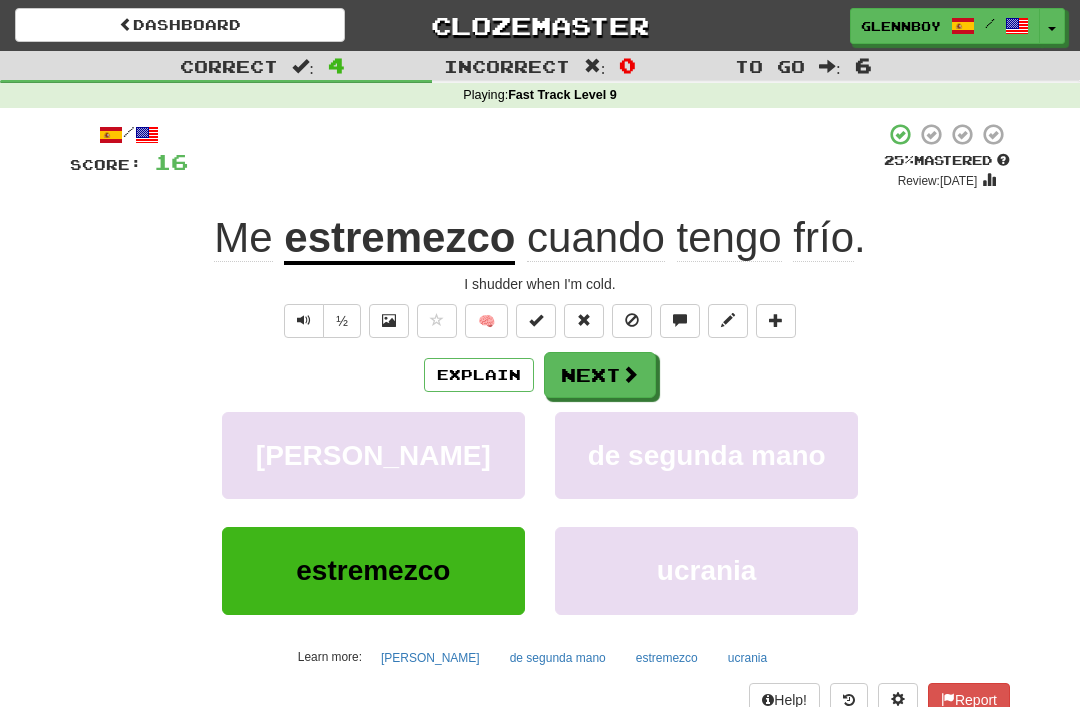 click at bounding box center (632, 320) 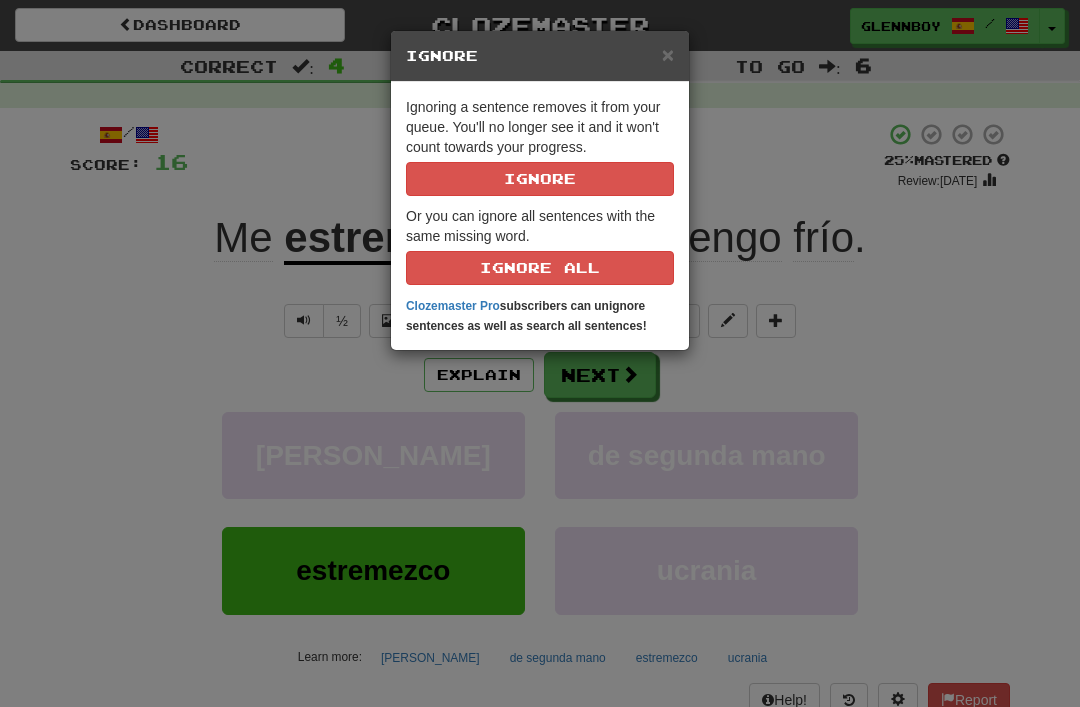 click on "Ignore" at bounding box center [540, 179] 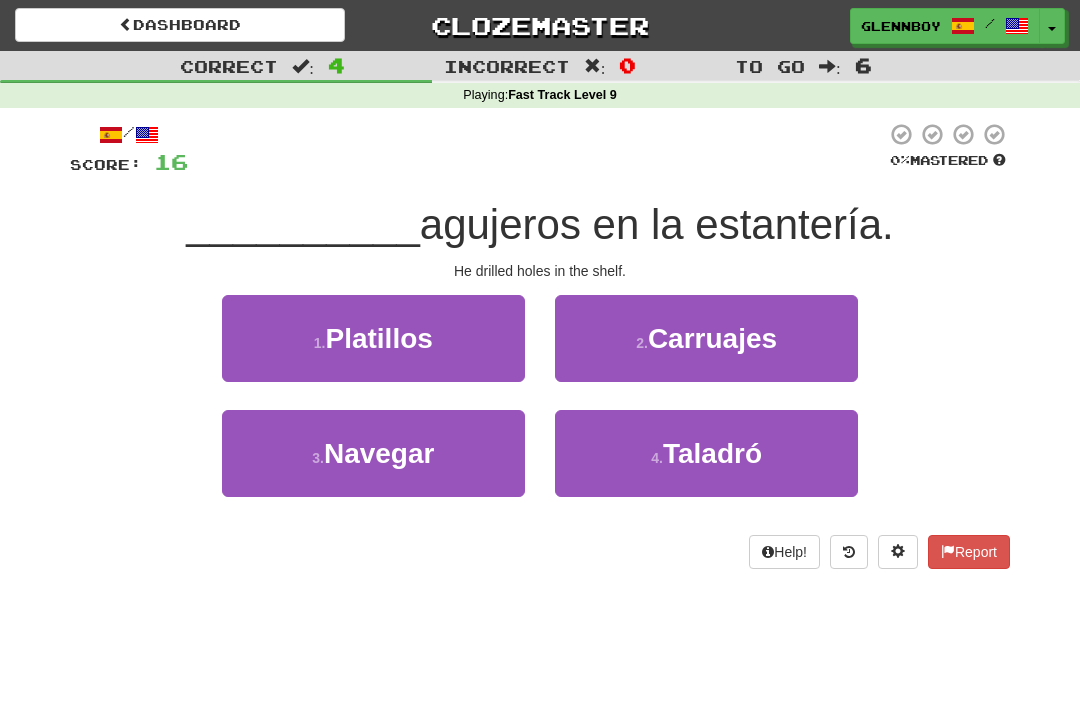 click on "Taladró" at bounding box center [712, 453] 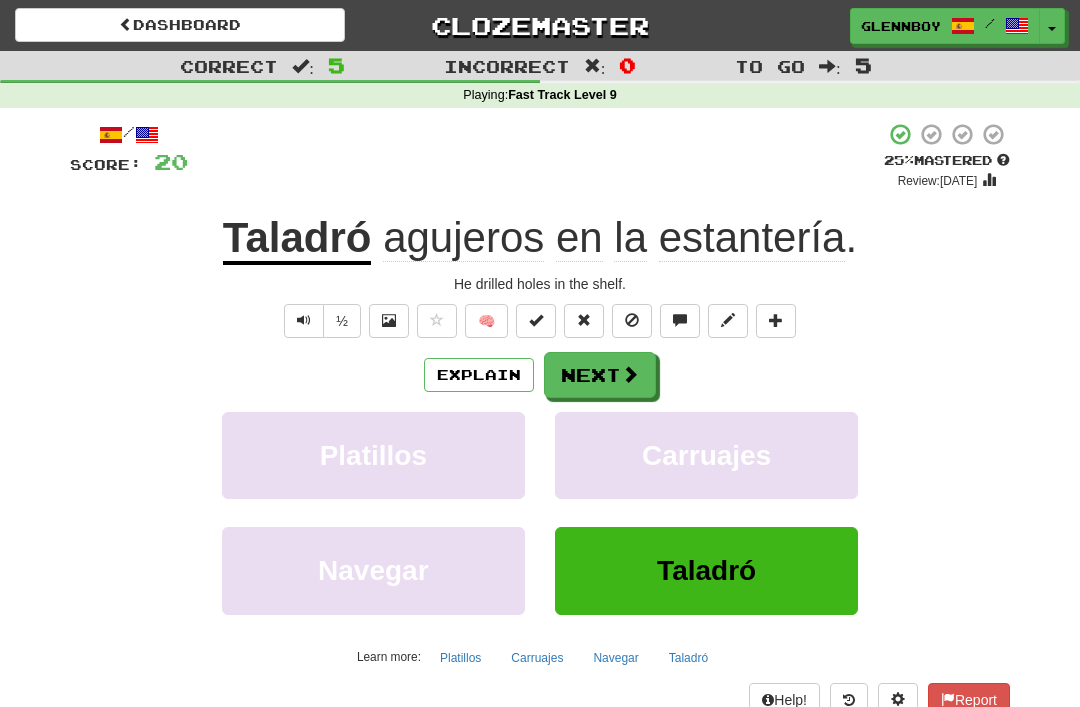 click at bounding box center [632, 320] 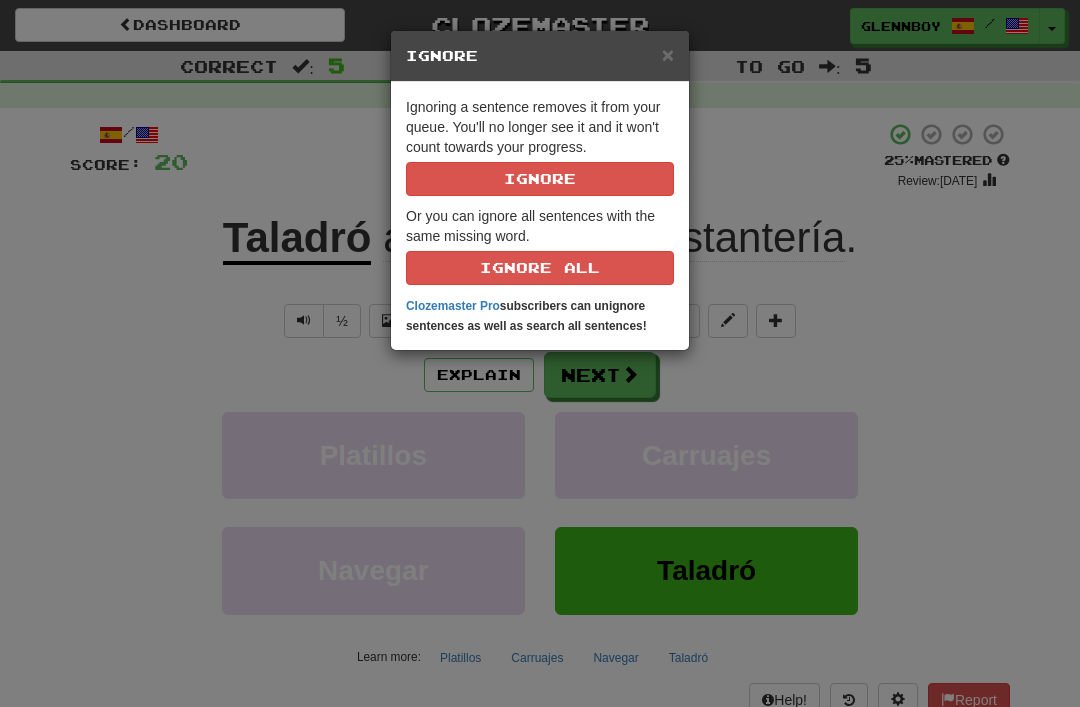 click on "Ignore" at bounding box center [540, 179] 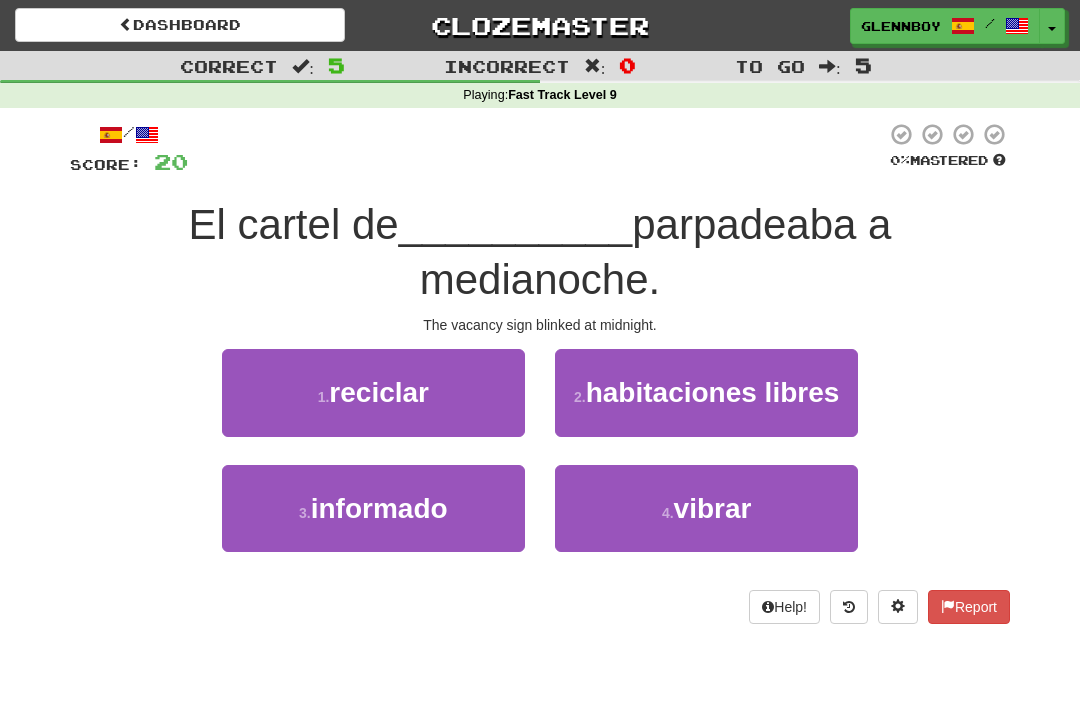 click on "habitaciones libres" at bounding box center [713, 392] 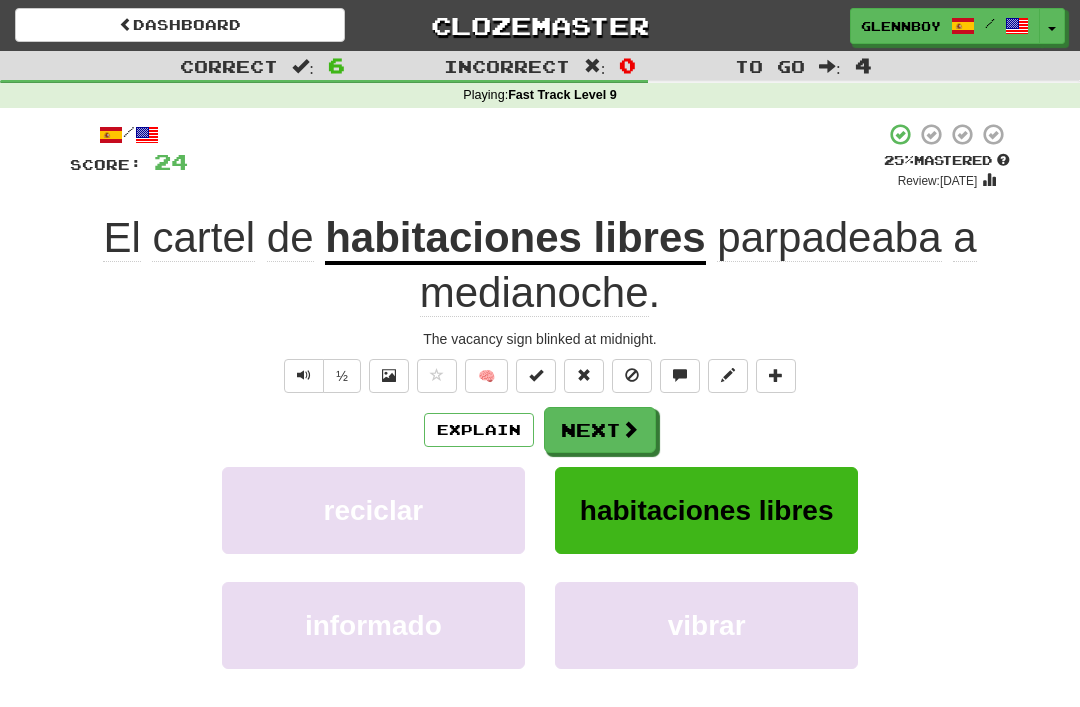 click at bounding box center (632, 375) 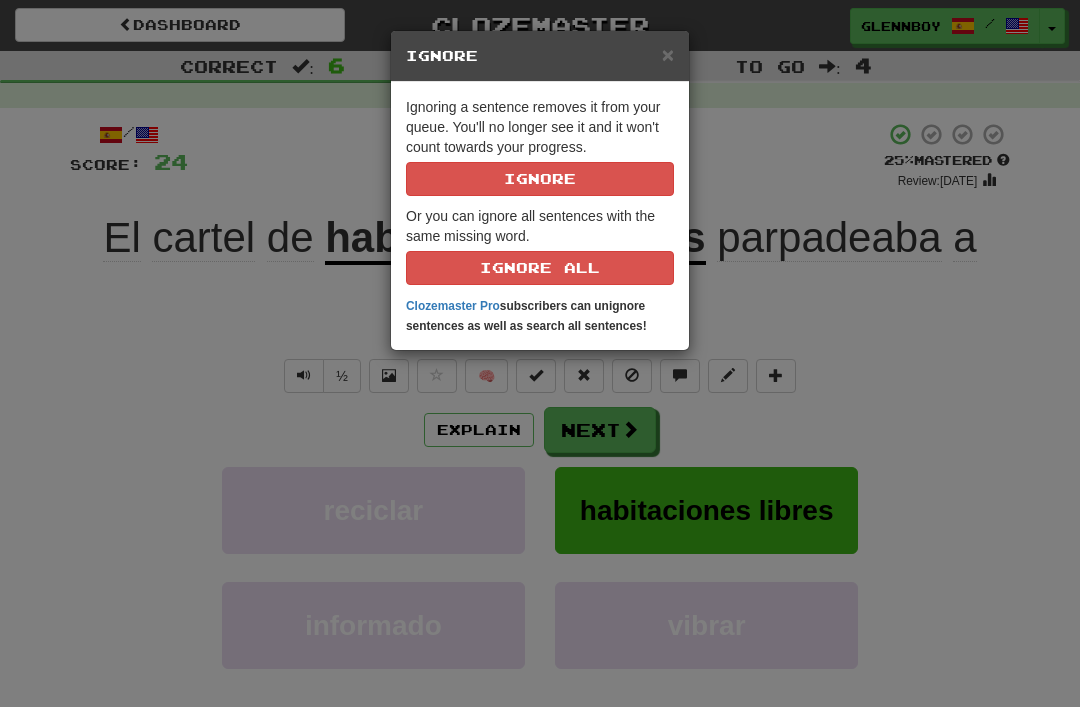 click on "Ignore" at bounding box center [540, 179] 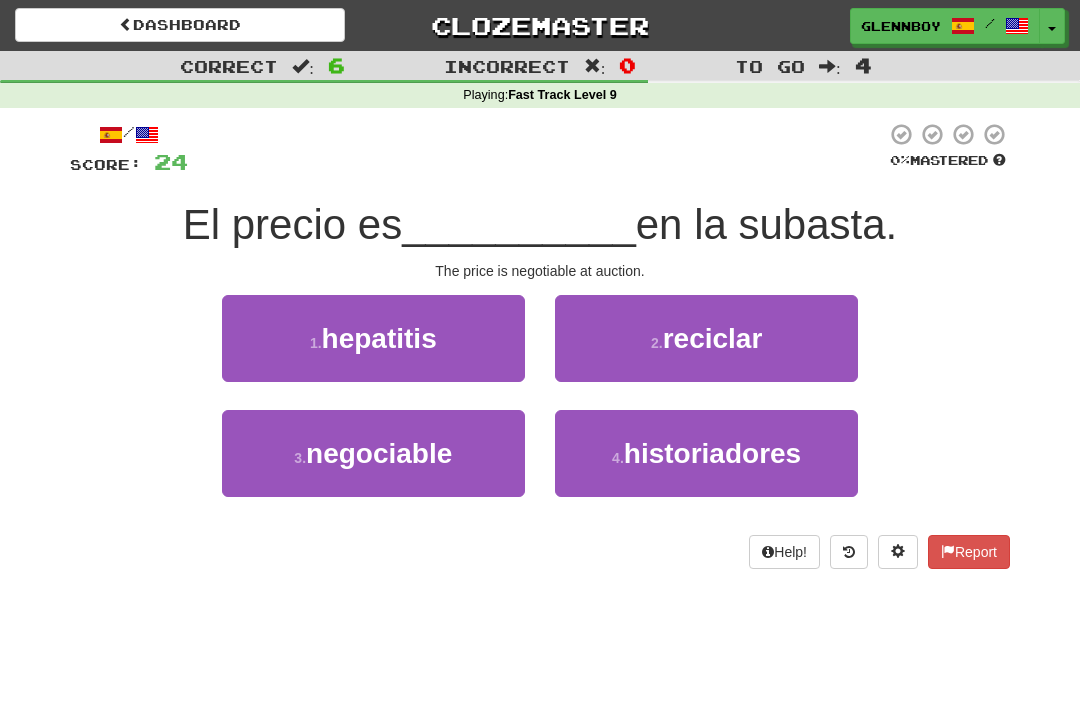 click on "negociable" at bounding box center [379, 453] 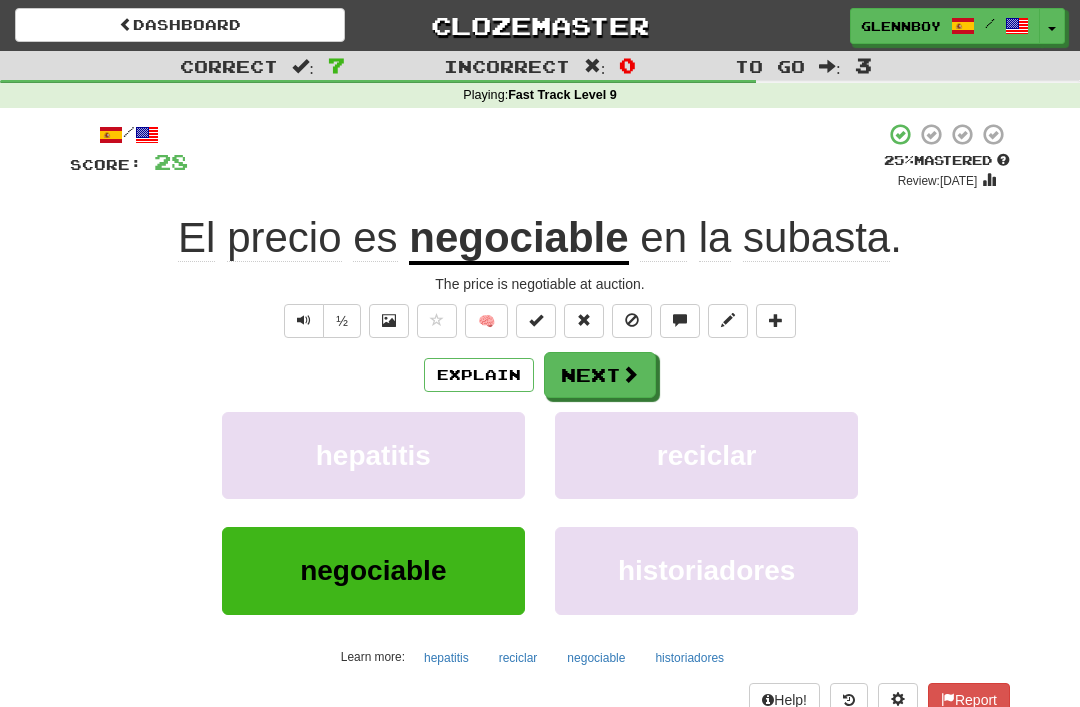 click at bounding box center [632, 321] 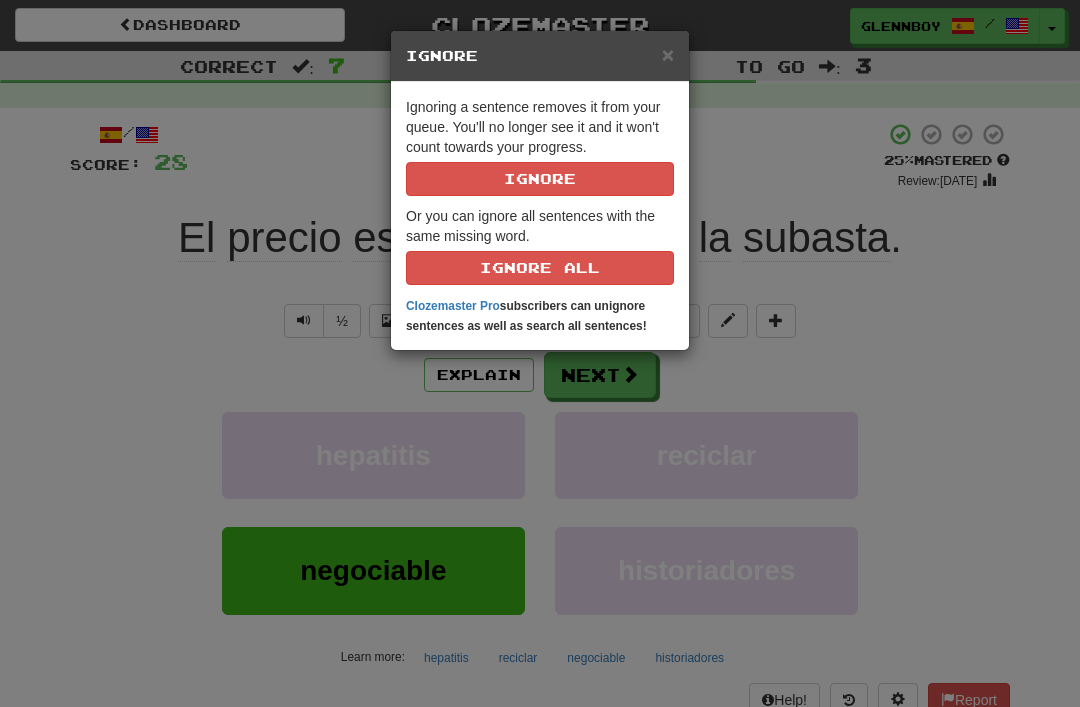 click on "Ignore" at bounding box center (540, 179) 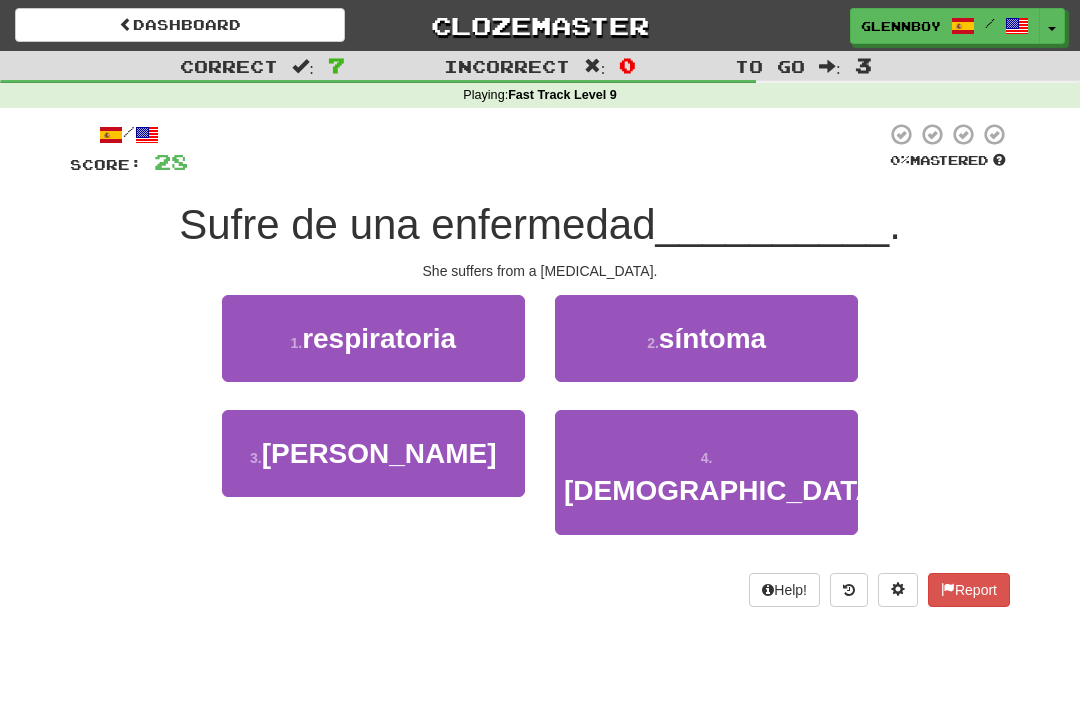 click on "respiratoria" at bounding box center (379, 338) 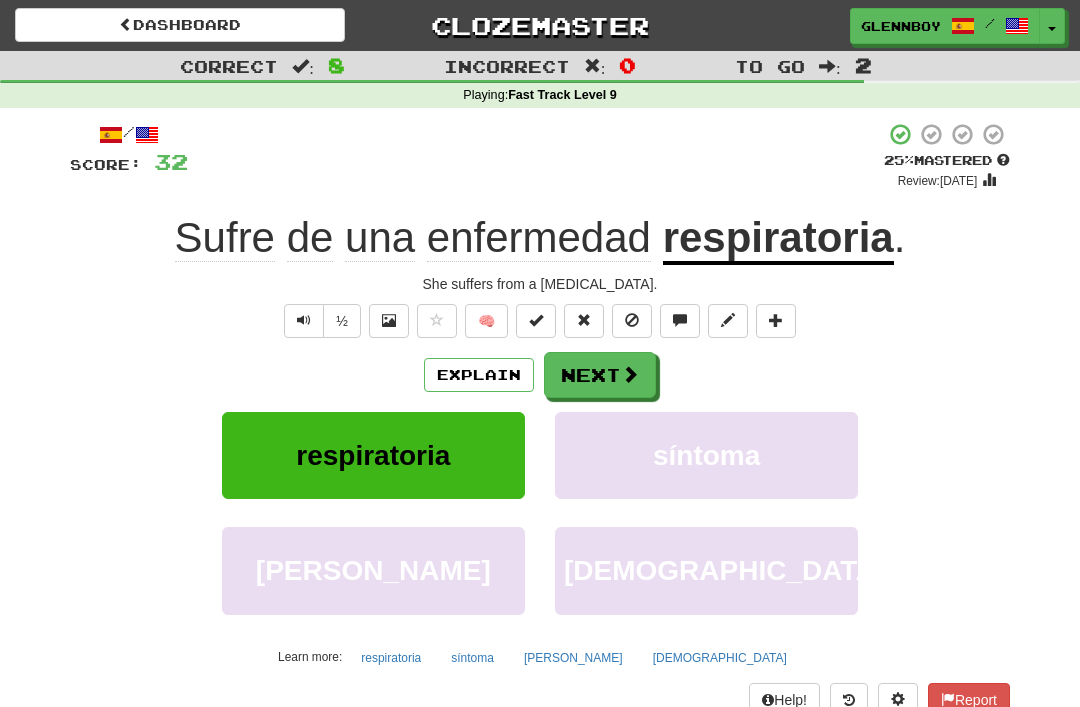 click at bounding box center (632, 320) 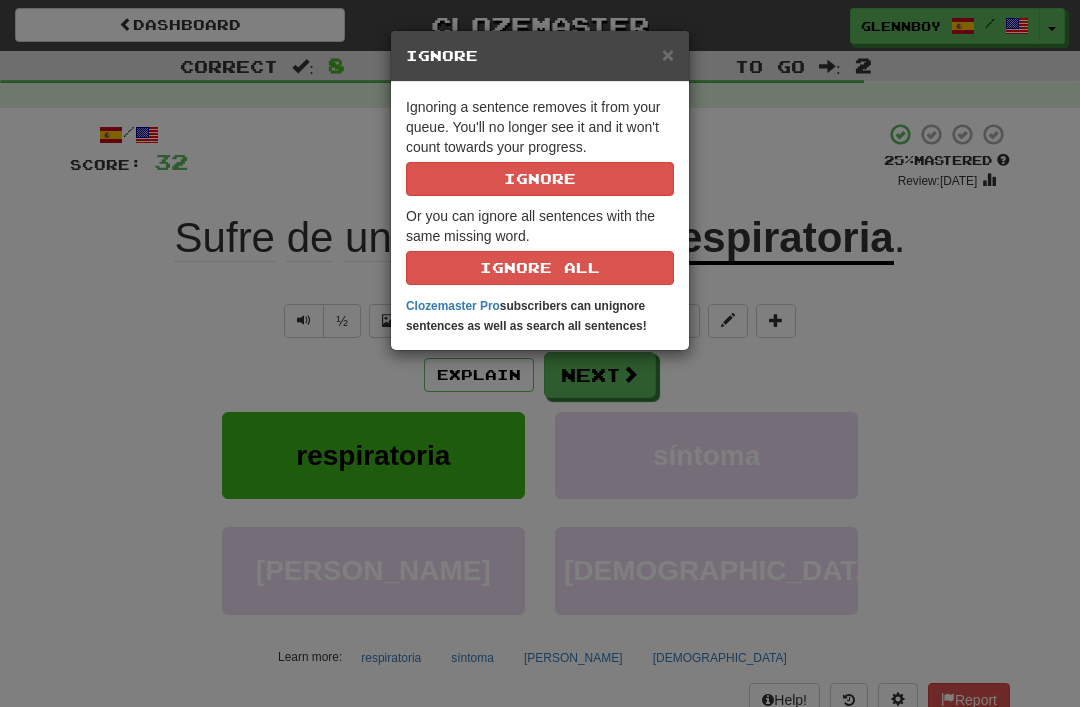 click on "Ignore" at bounding box center (540, 179) 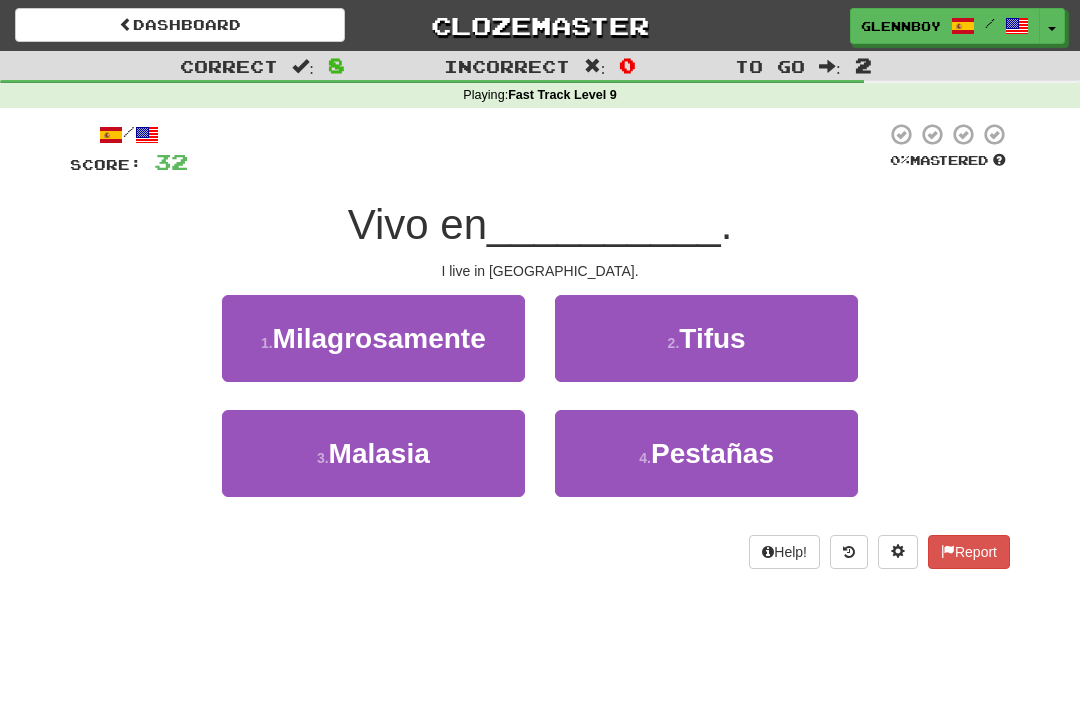 click on "Malasia" at bounding box center (379, 453) 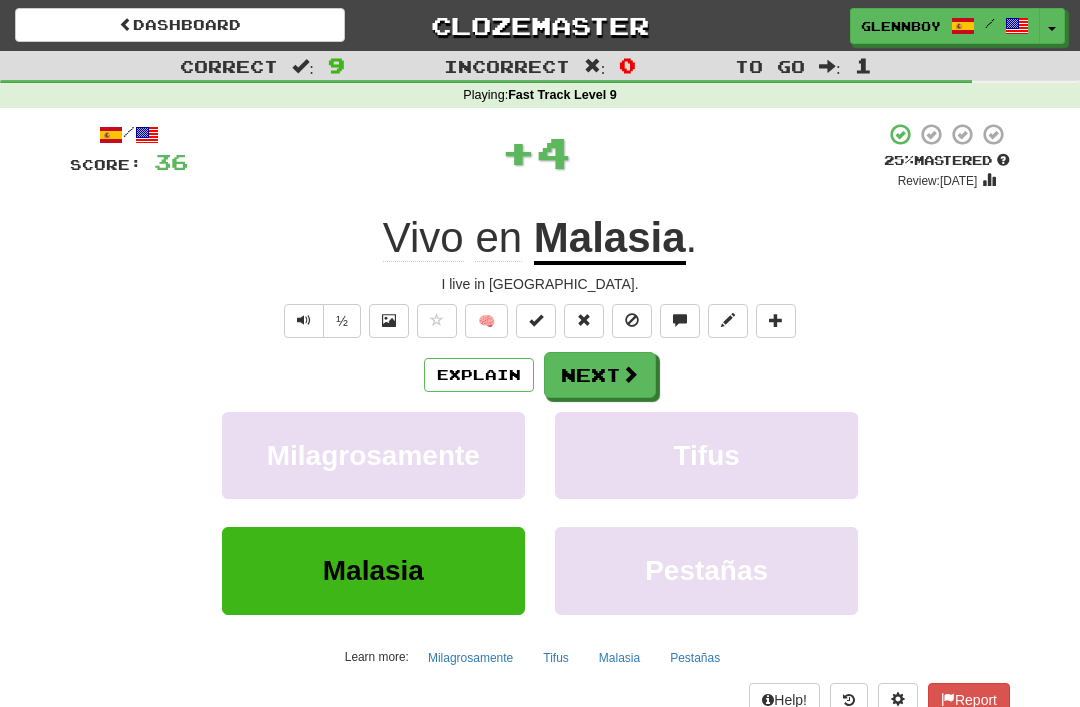 click at bounding box center [632, 320] 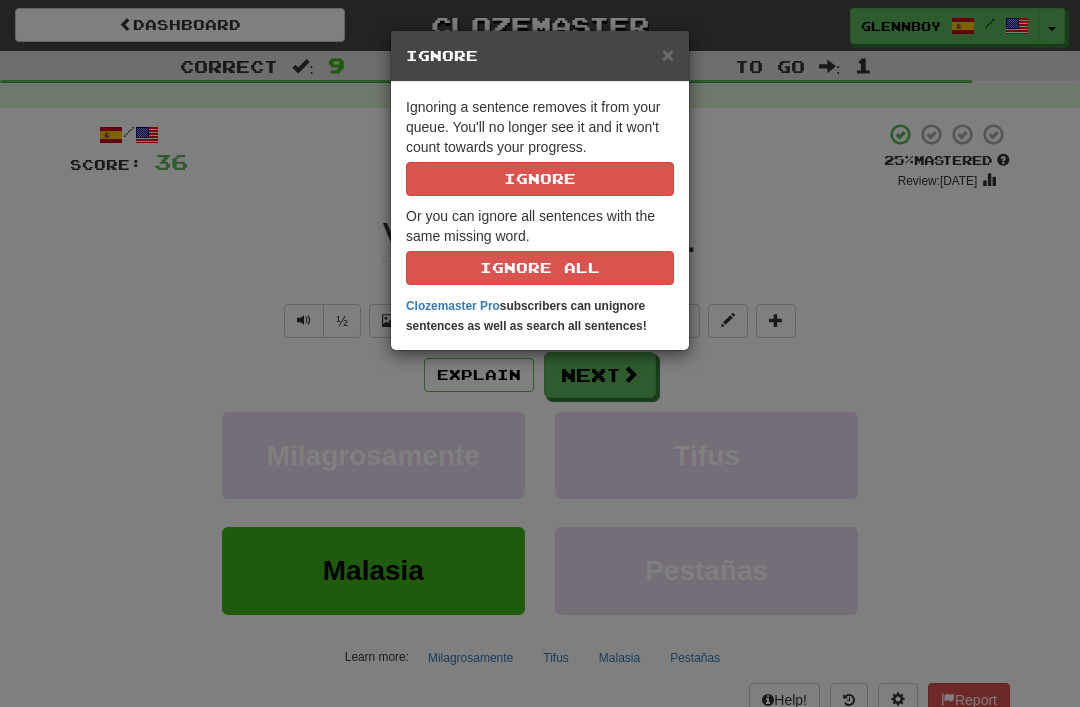 click on "Ignore" at bounding box center [540, 179] 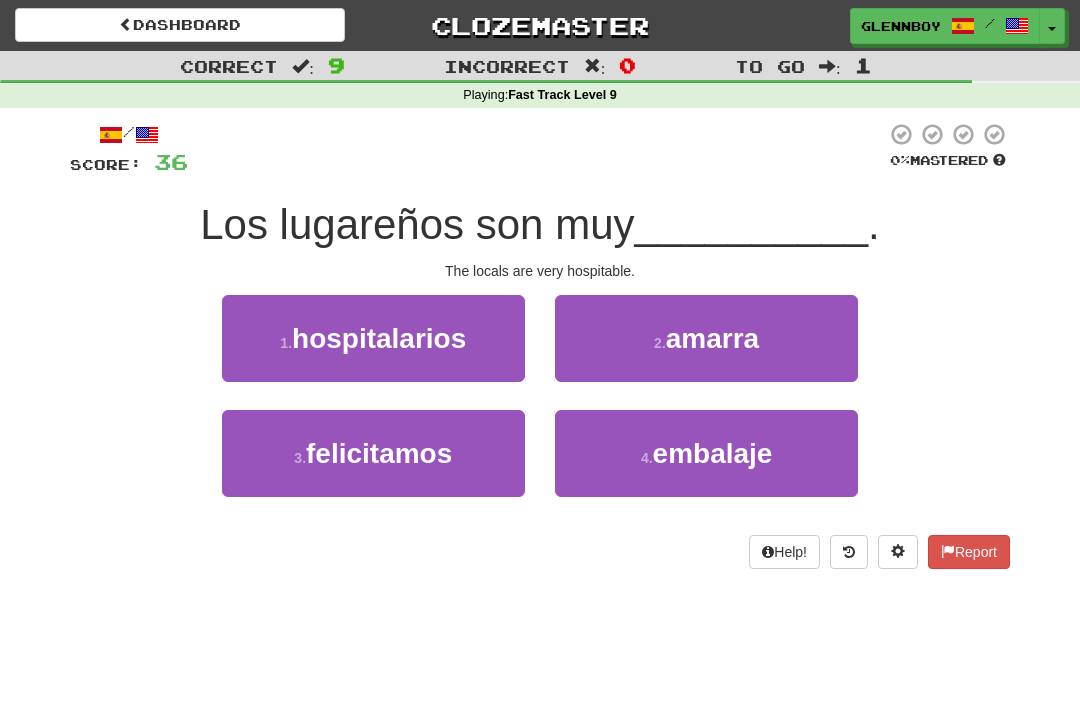 click on "hospitalarios" at bounding box center (379, 338) 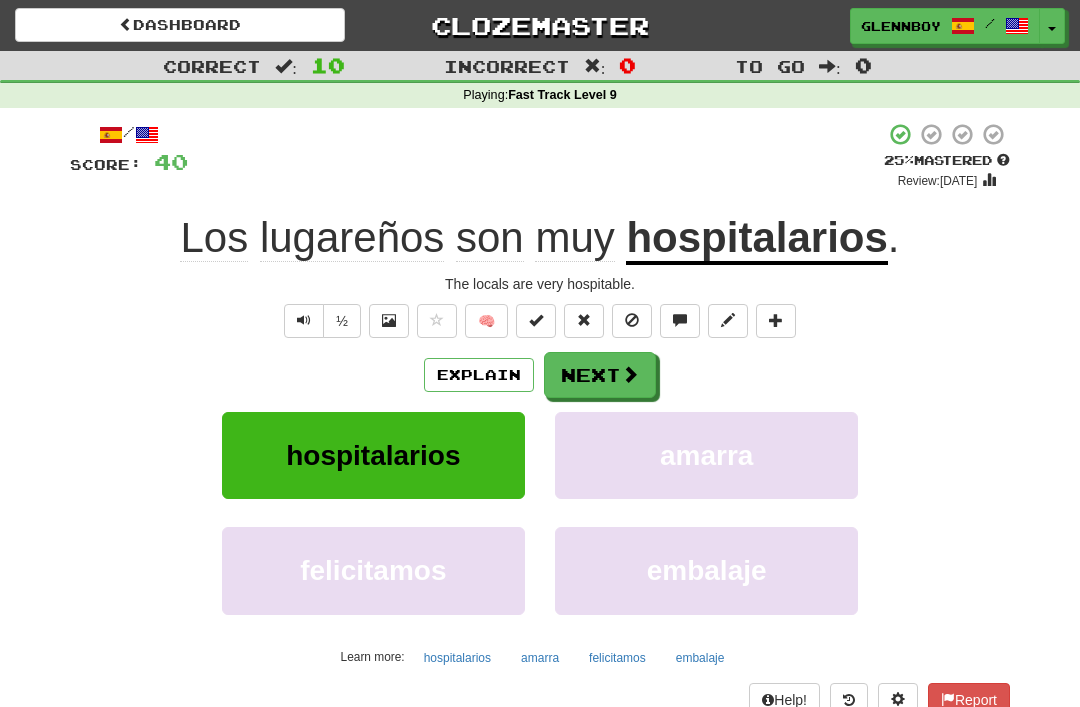 click at bounding box center (632, 321) 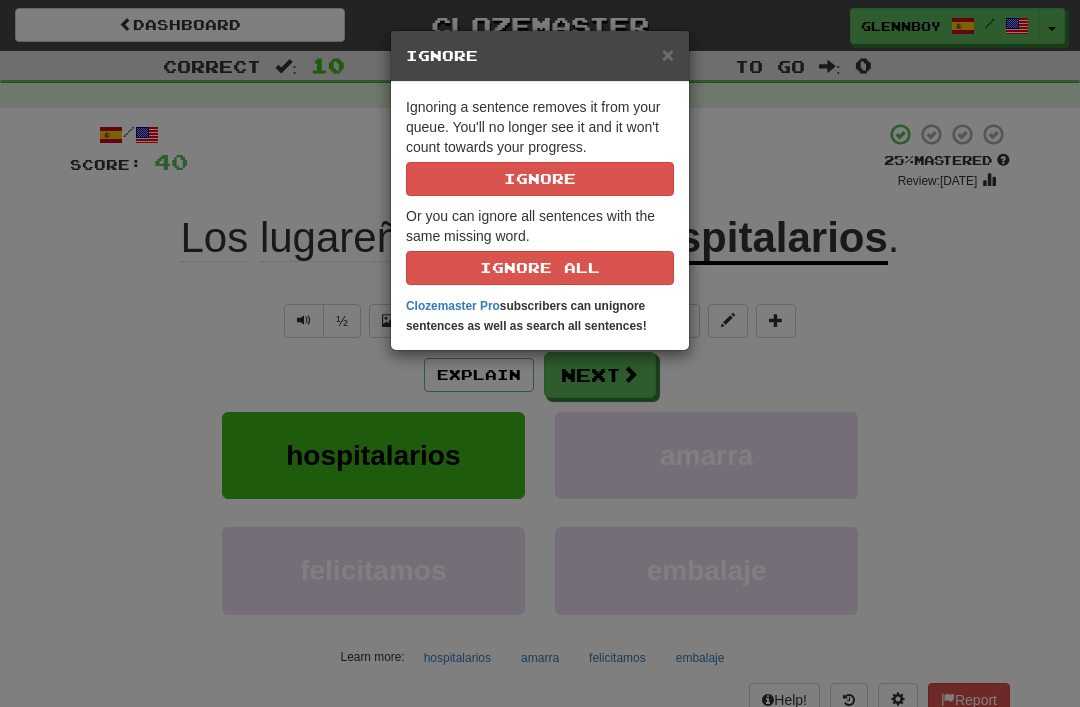 click on "Ignore" at bounding box center [540, 179] 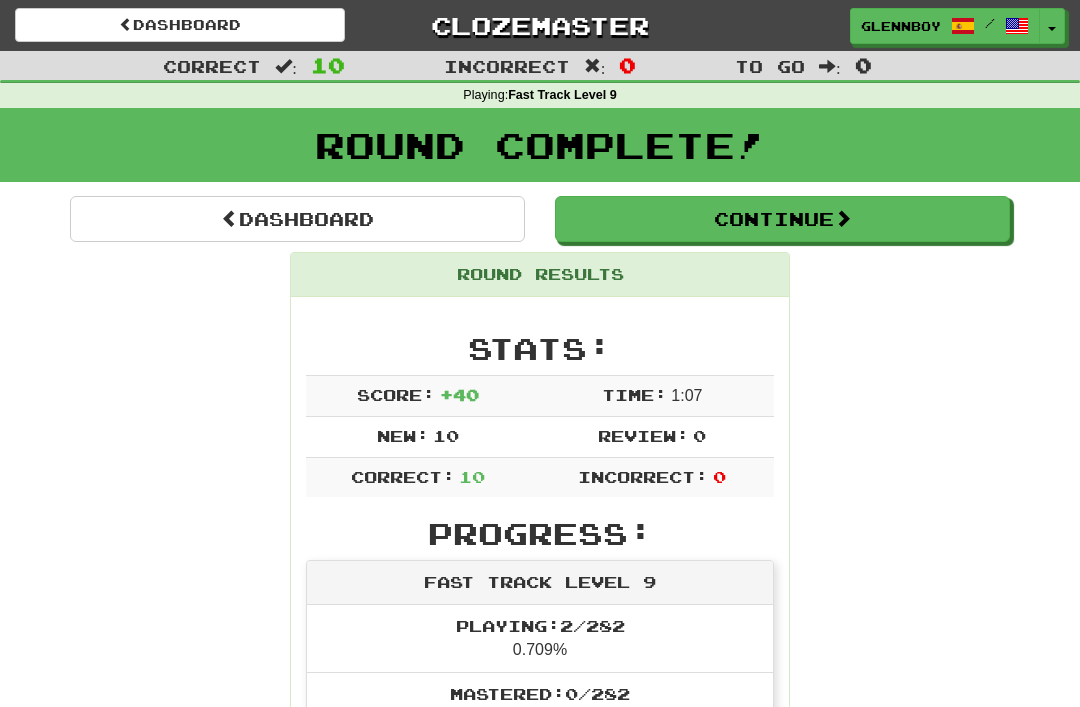 click on "Continue" at bounding box center (782, 219) 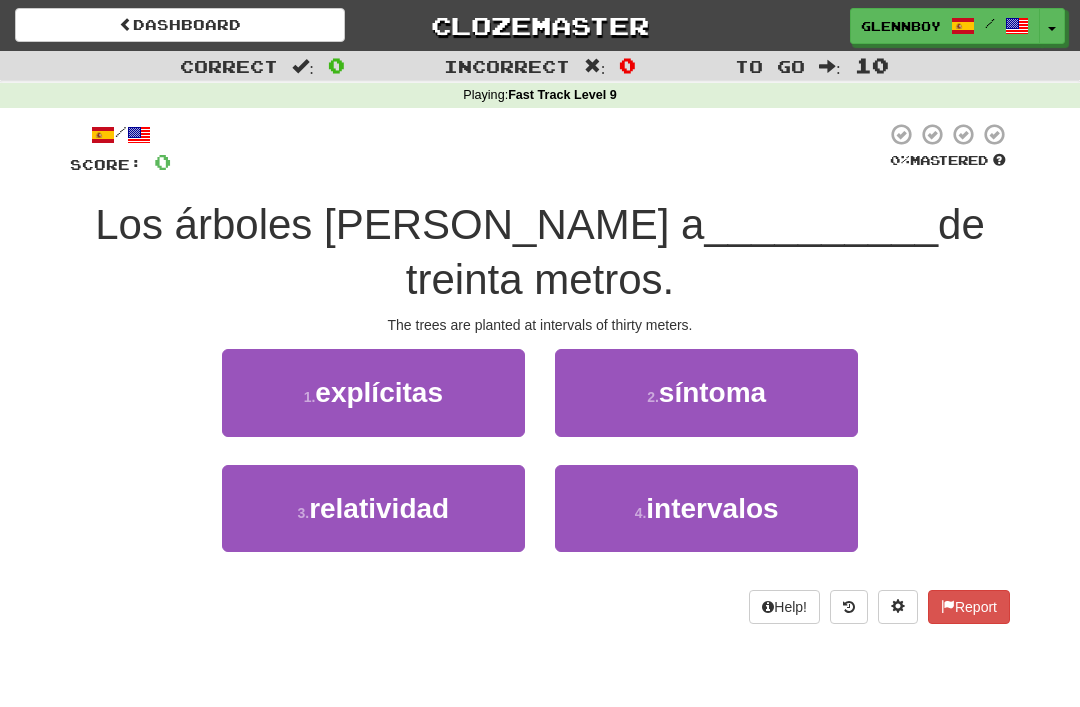 click on "intervalos" at bounding box center [712, 508] 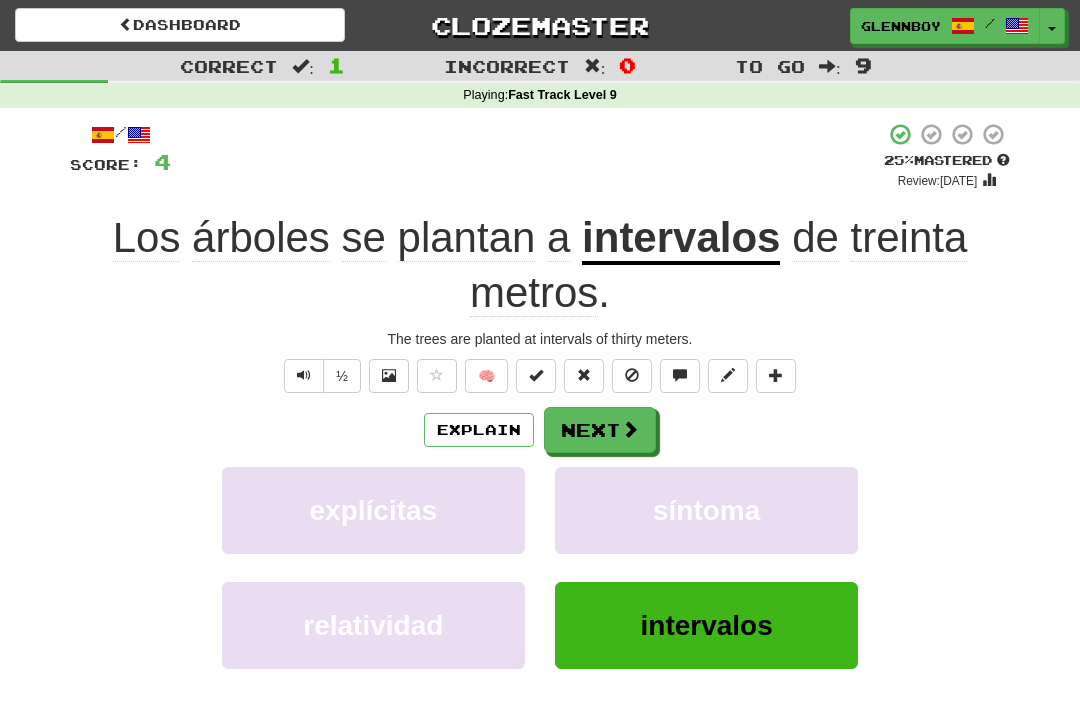 click at bounding box center [632, 376] 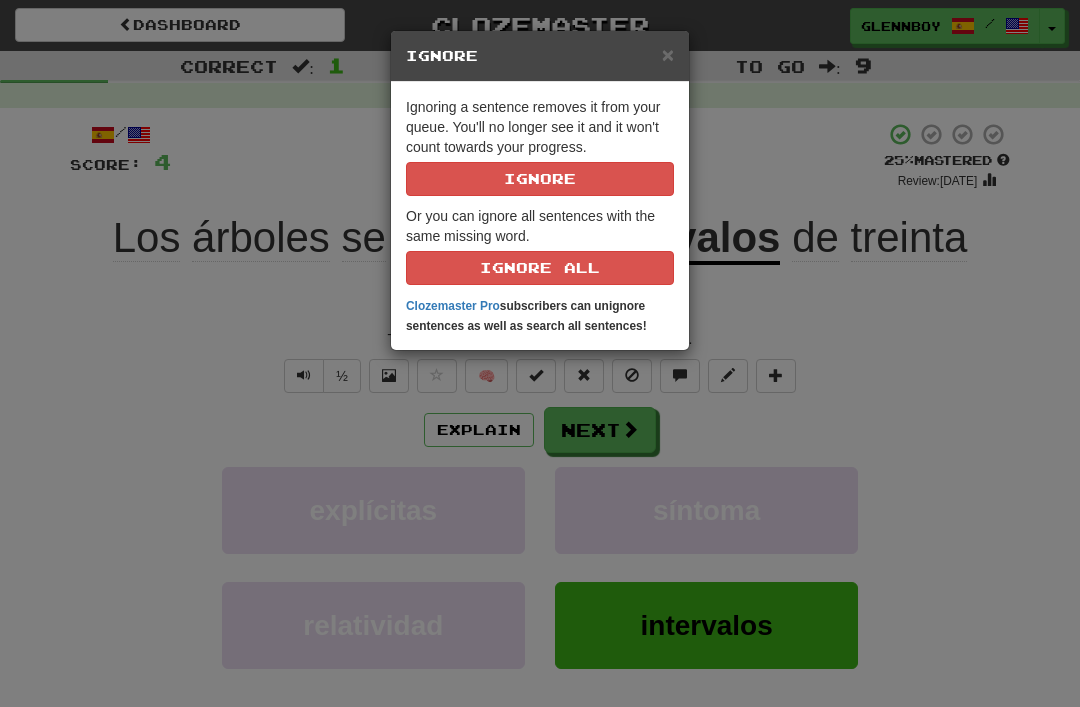 click on "Ignore" at bounding box center [540, 179] 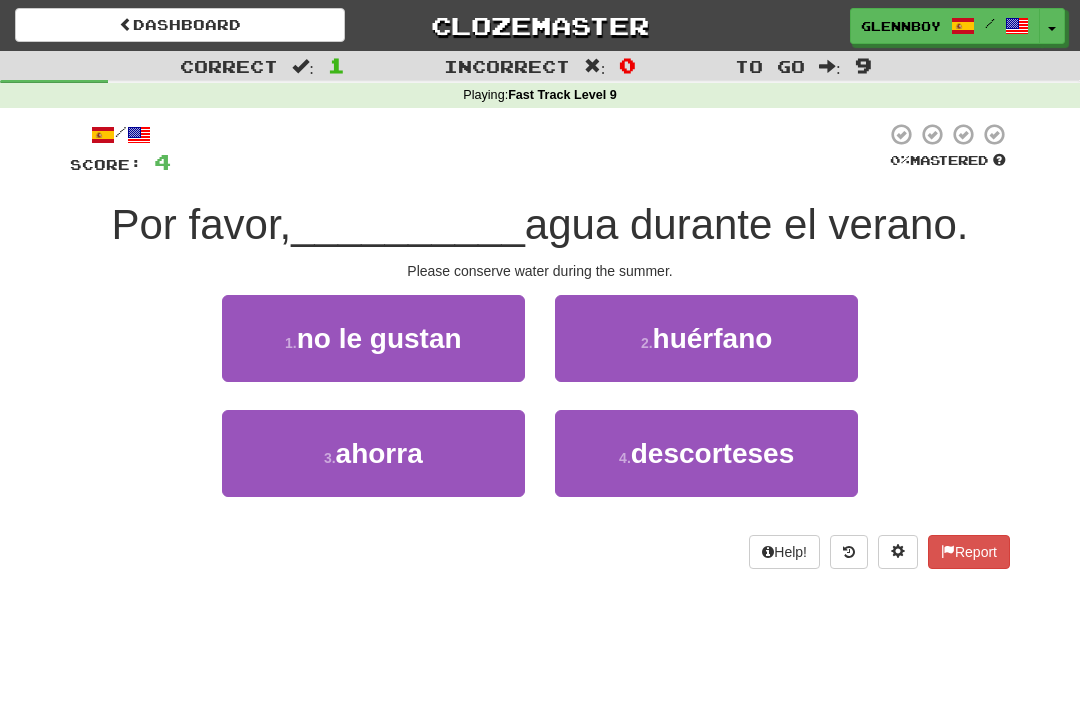 click on "ahorra" at bounding box center (379, 453) 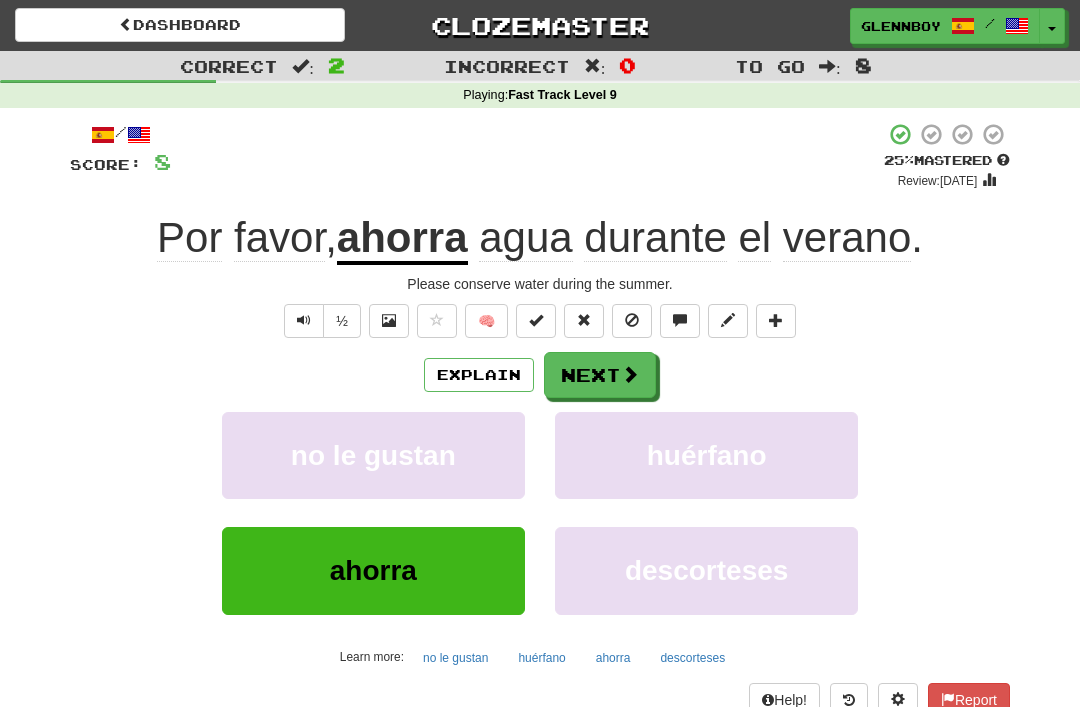 click at bounding box center [632, 320] 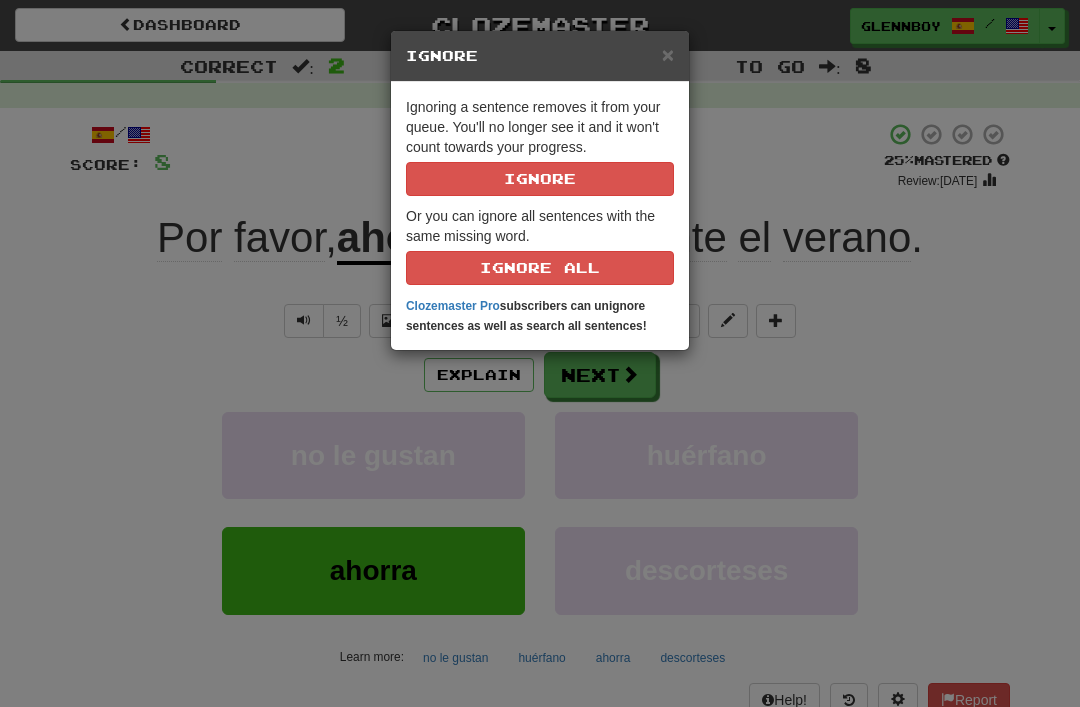 click on "Ignore" at bounding box center (540, 179) 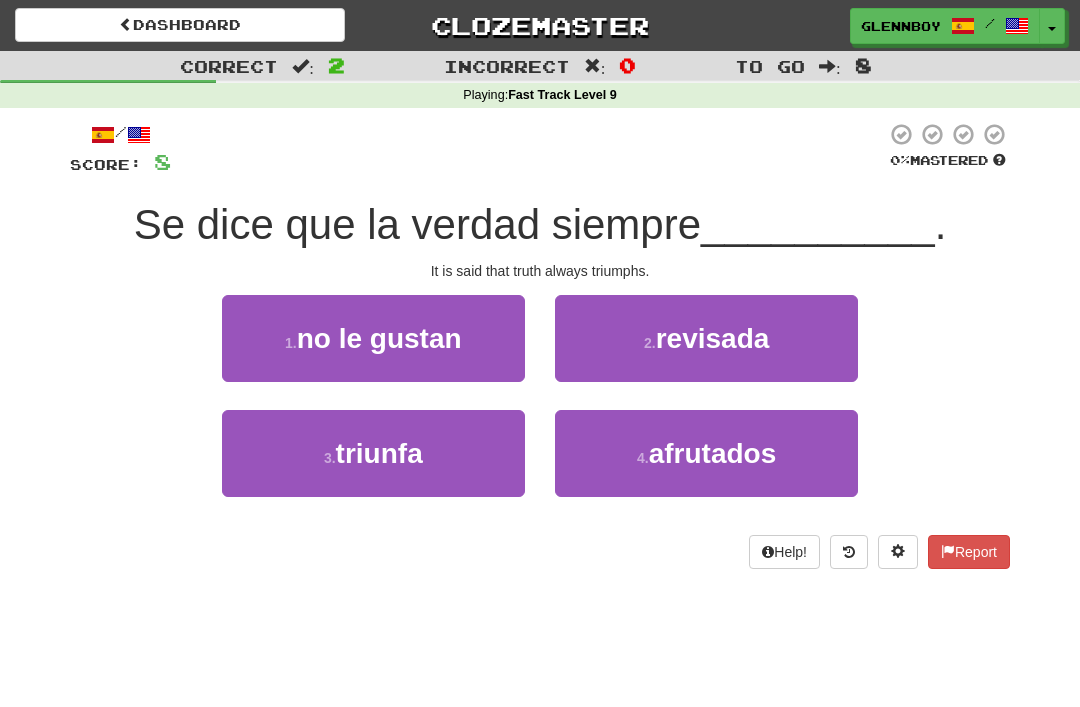 click on "triunfa" at bounding box center [379, 453] 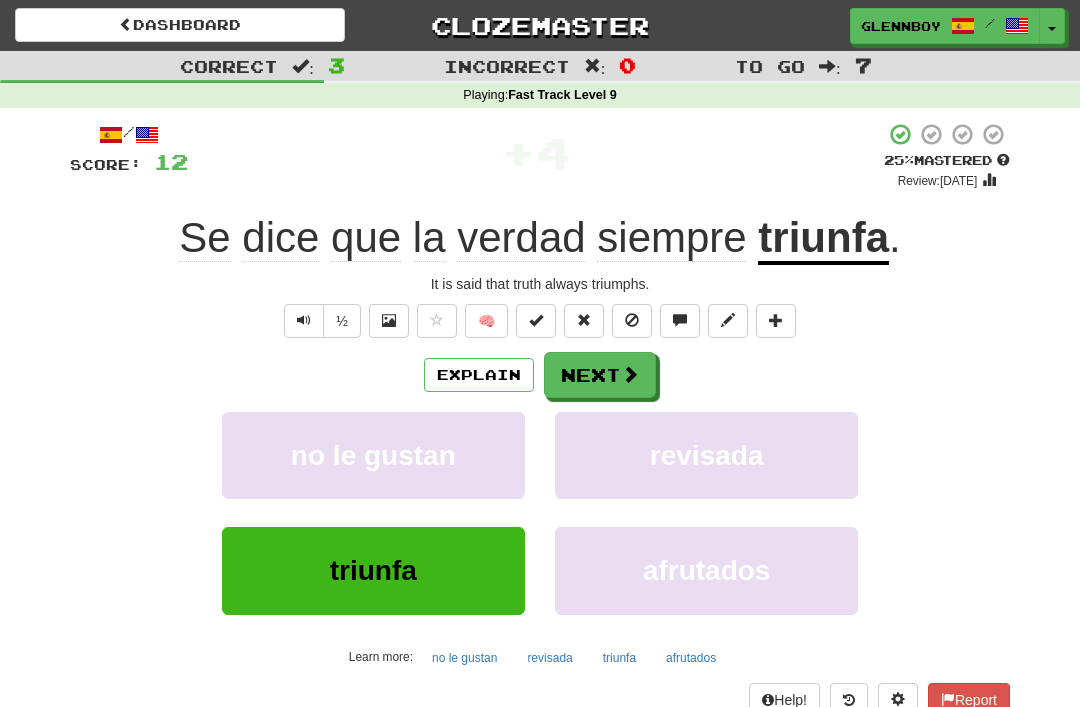 click at bounding box center [632, 320] 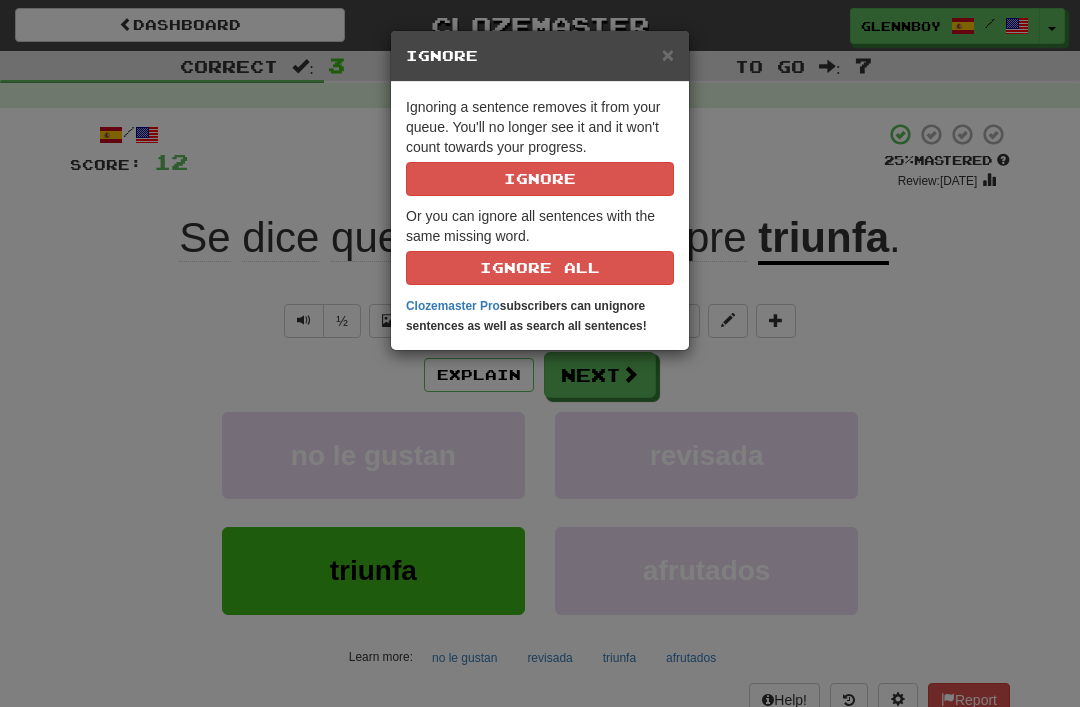 click on "Ignore" at bounding box center (540, 179) 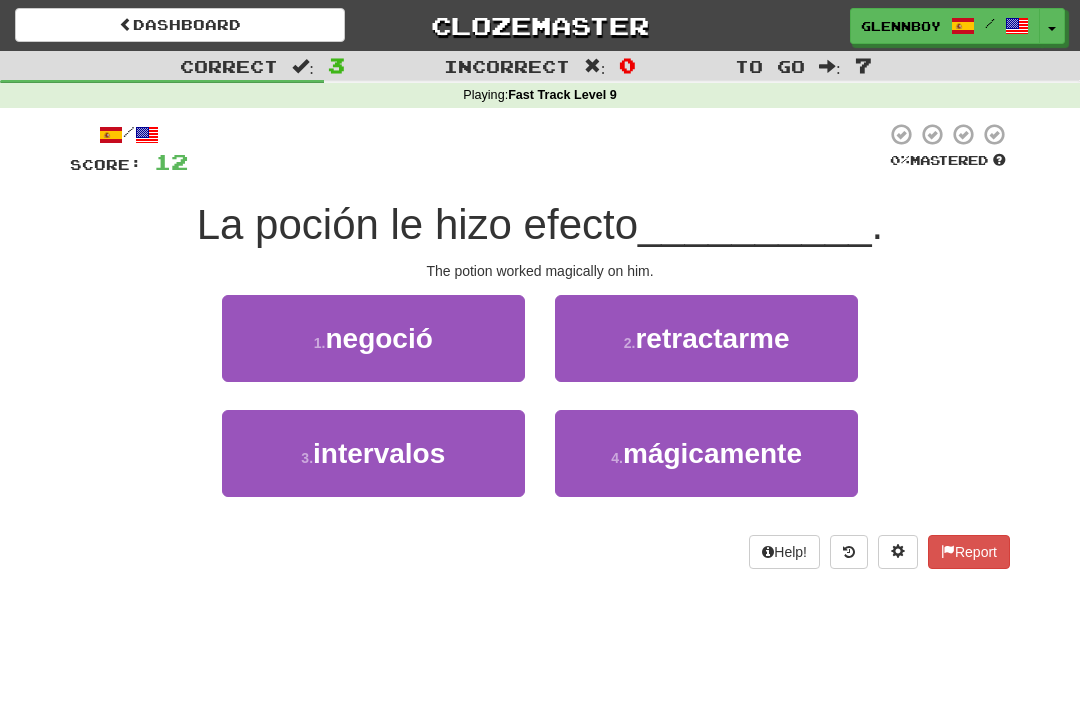 click on "mágicamente" at bounding box center [712, 453] 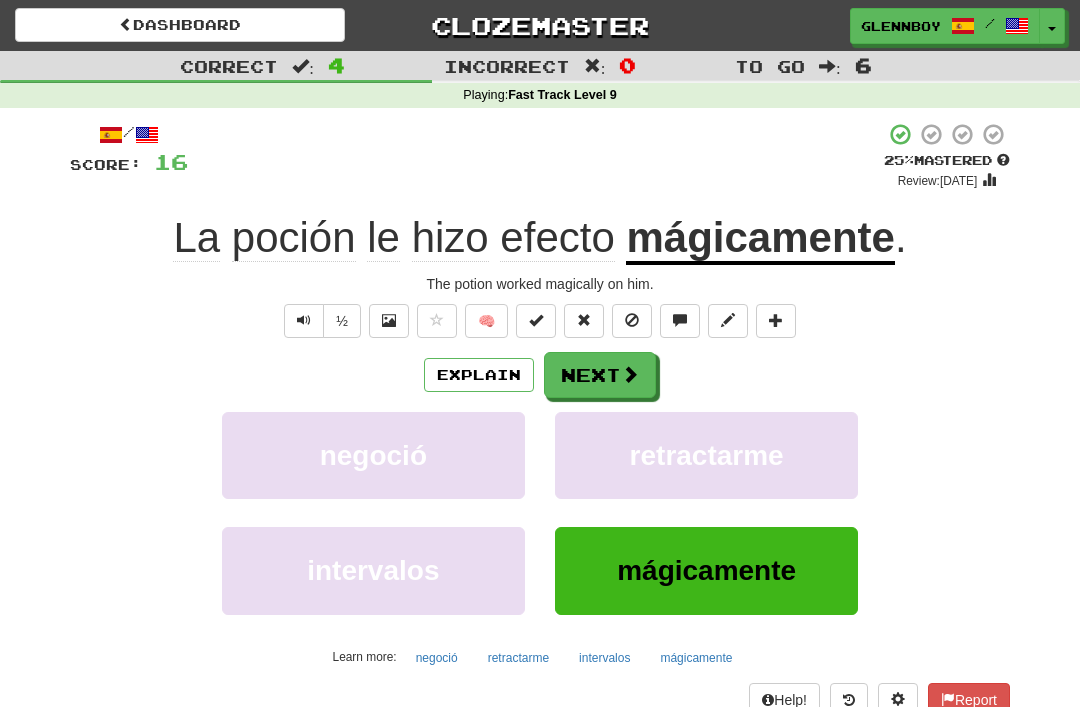 click at bounding box center [632, 321] 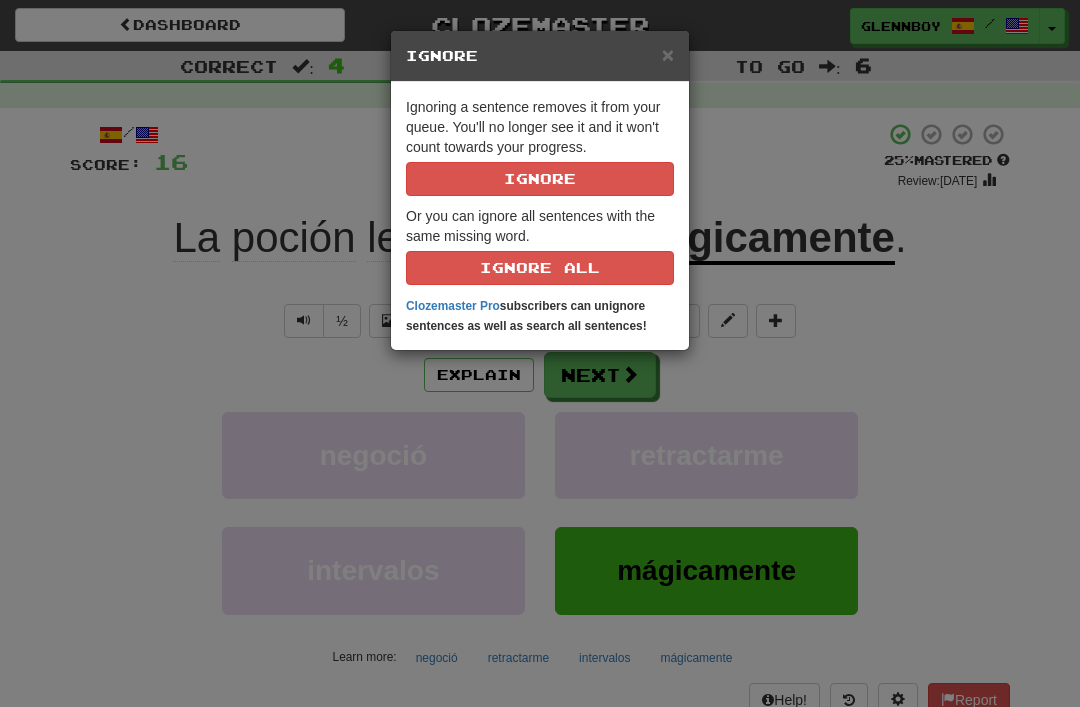 click on "Ignore" at bounding box center [540, 179] 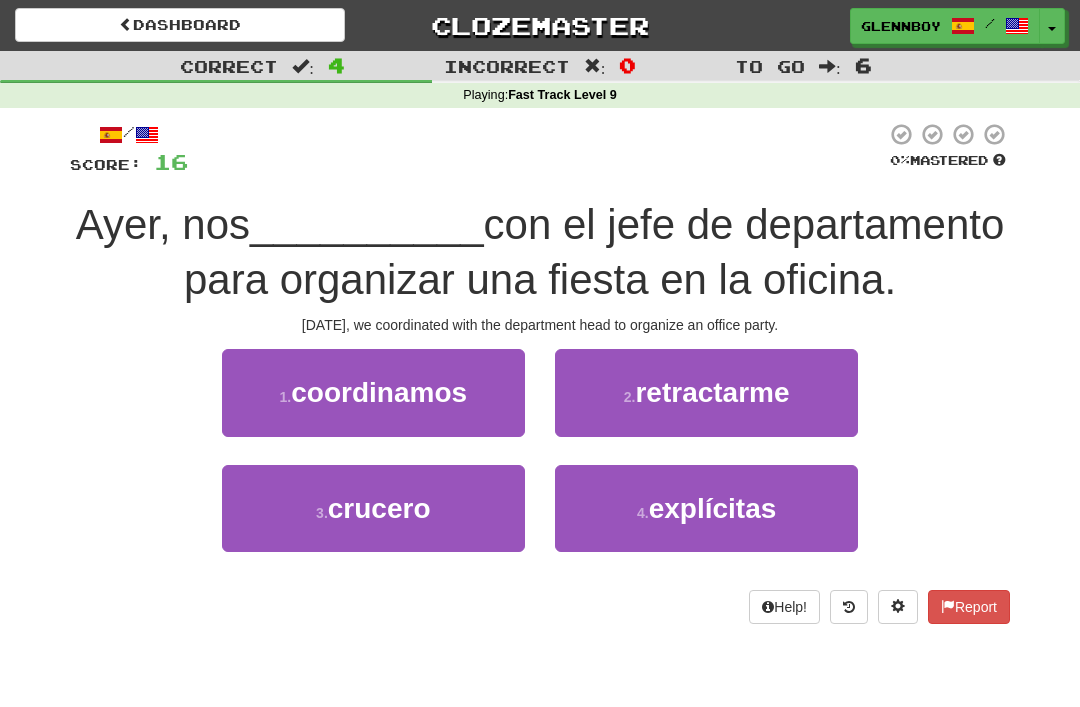 click on "coordinamos" at bounding box center [379, 392] 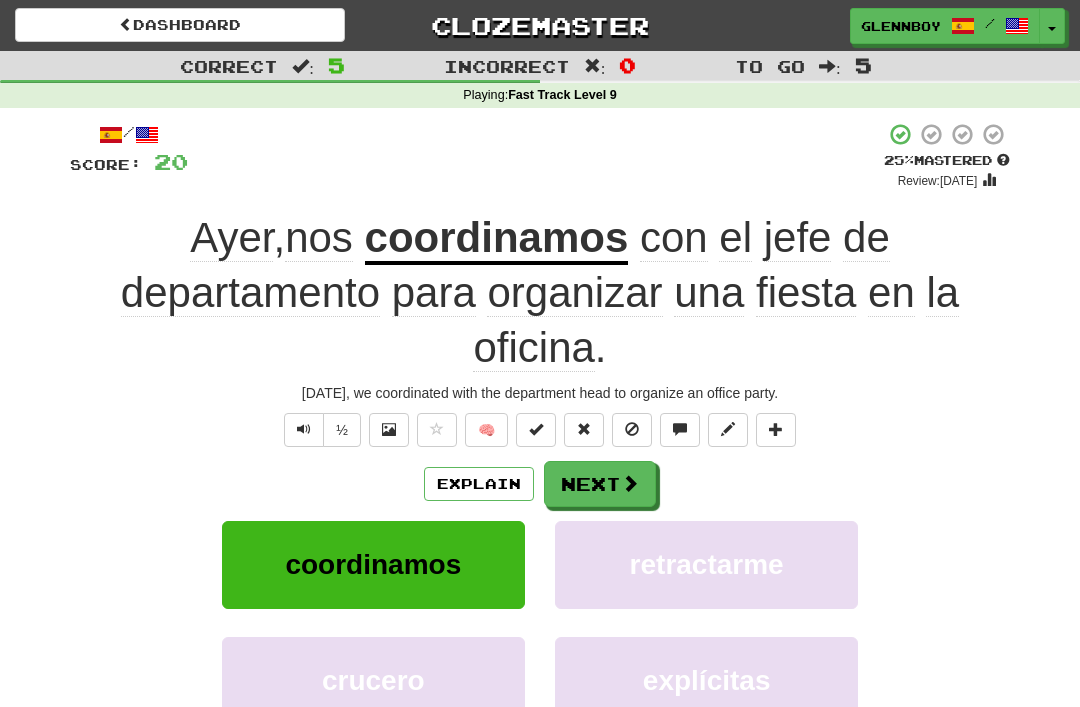 click at bounding box center [632, 429] 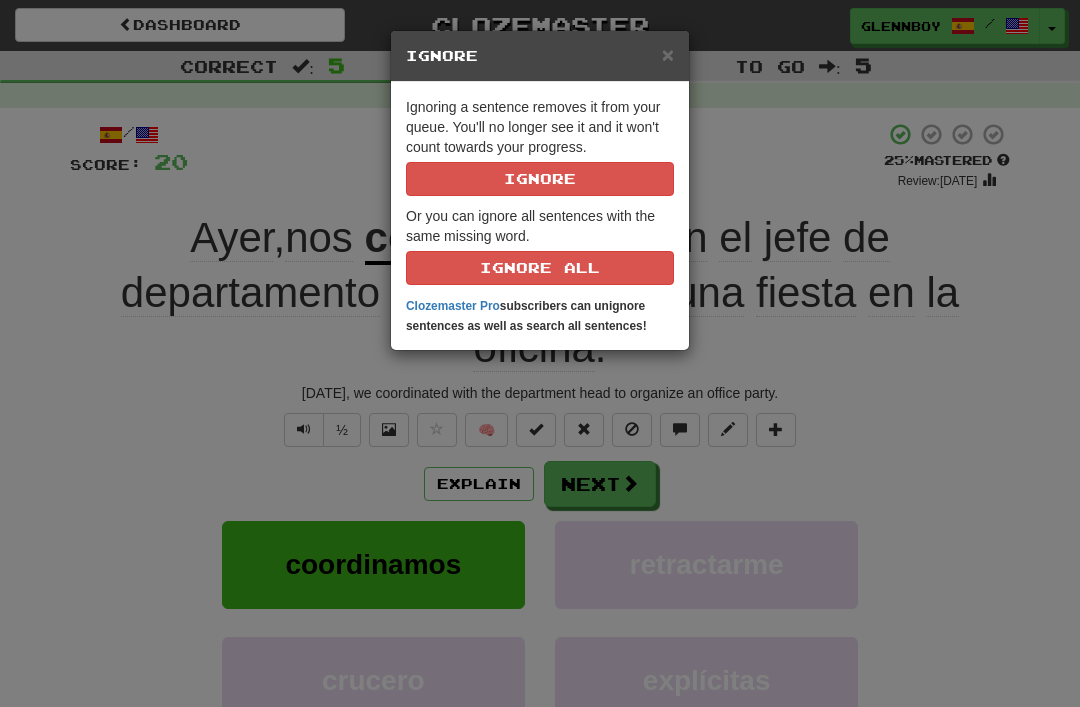 click on "Ignore" at bounding box center (540, 179) 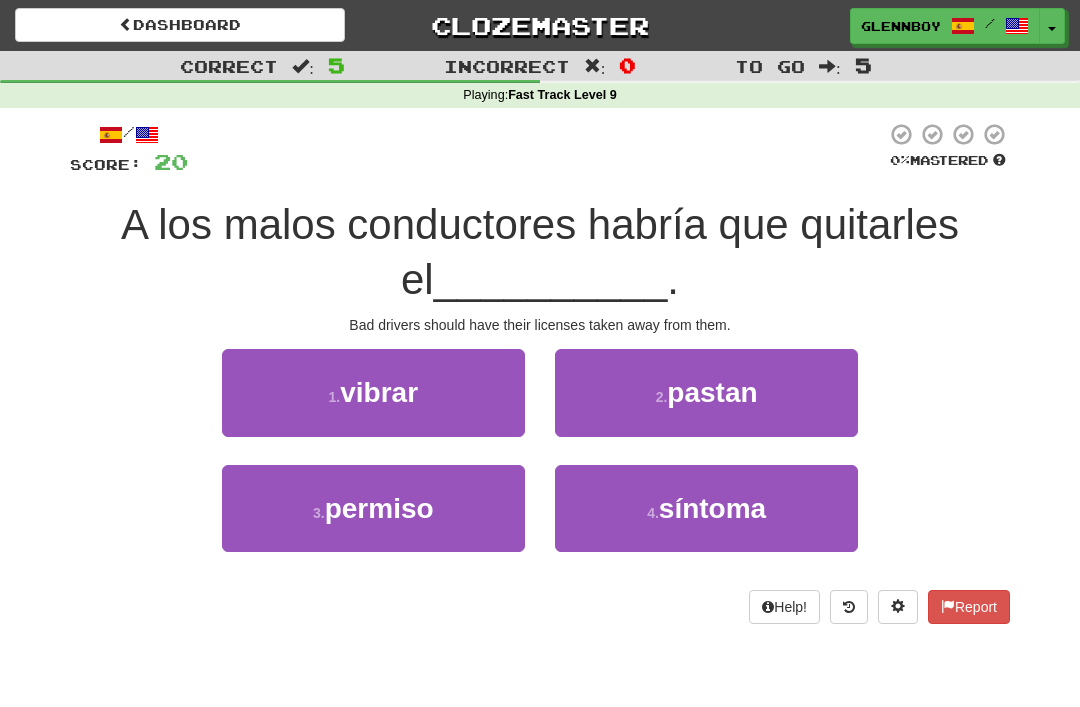 click on "permiso" at bounding box center [379, 508] 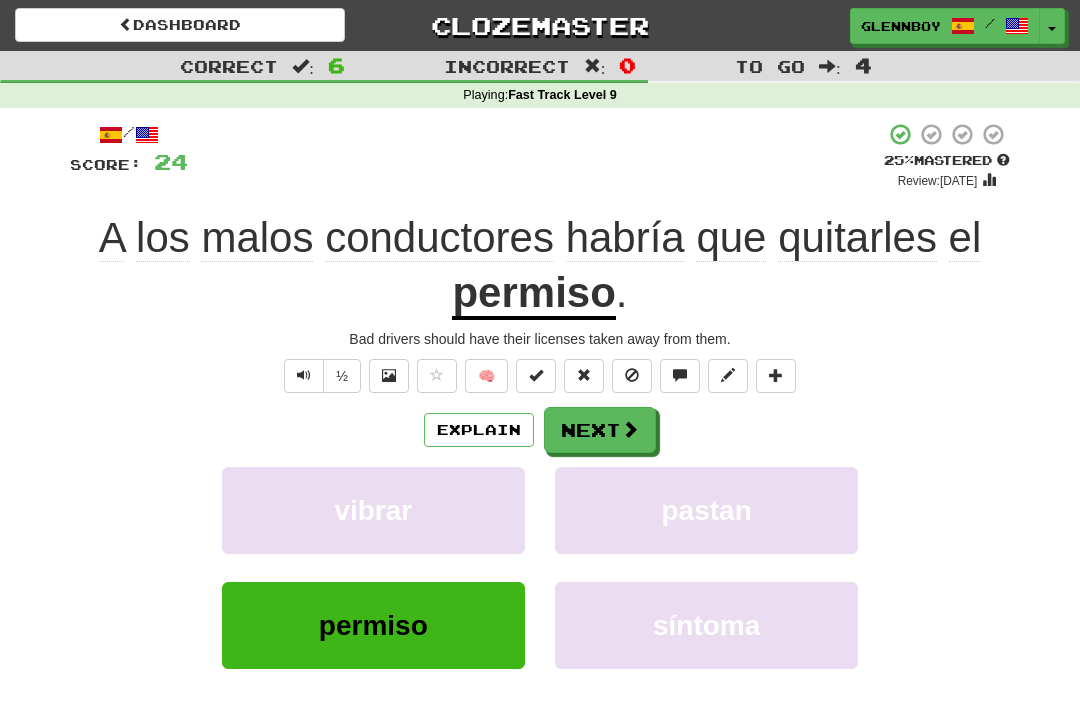click on "Explain" at bounding box center [479, 430] 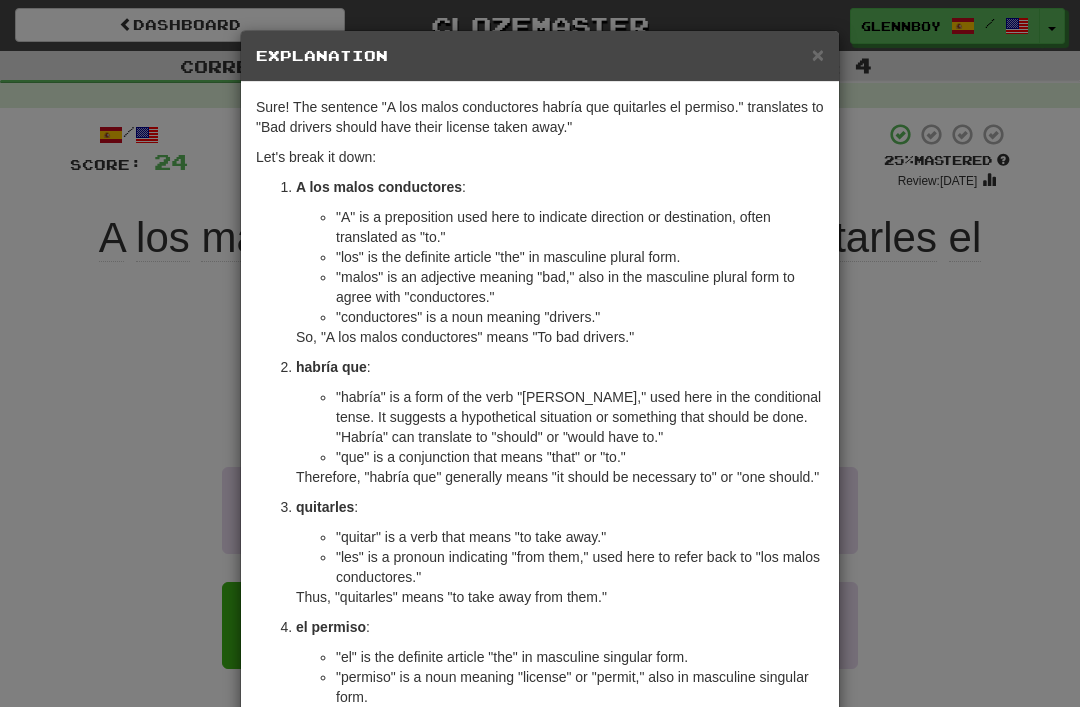 click on "×" at bounding box center [818, 54] 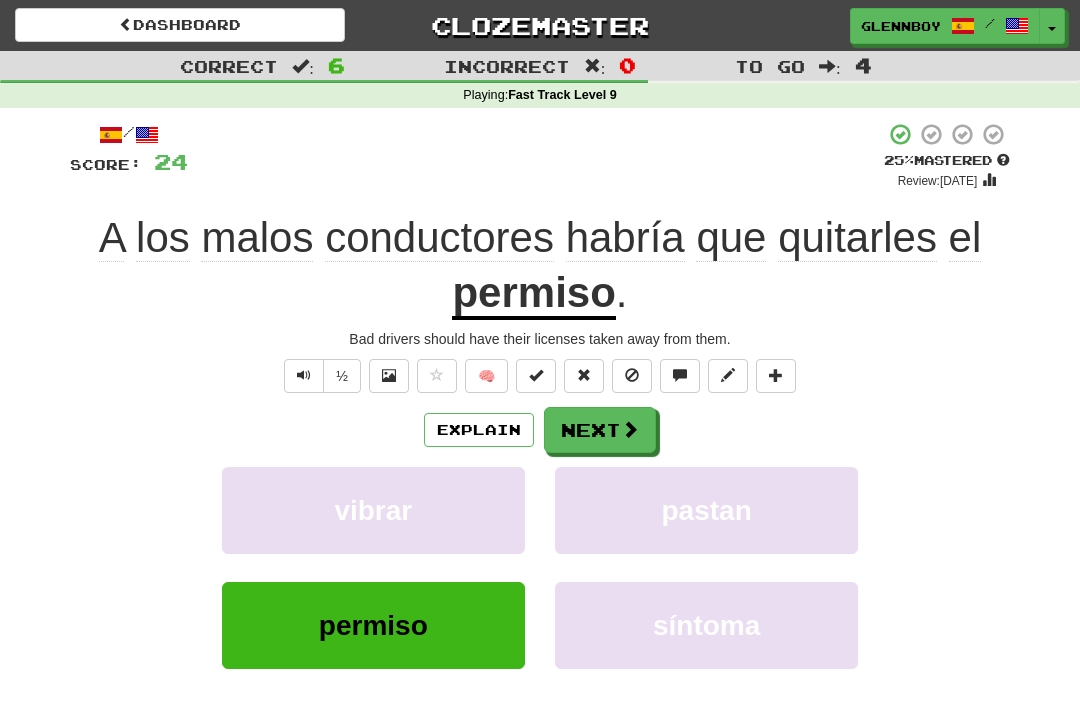 click at bounding box center (632, 376) 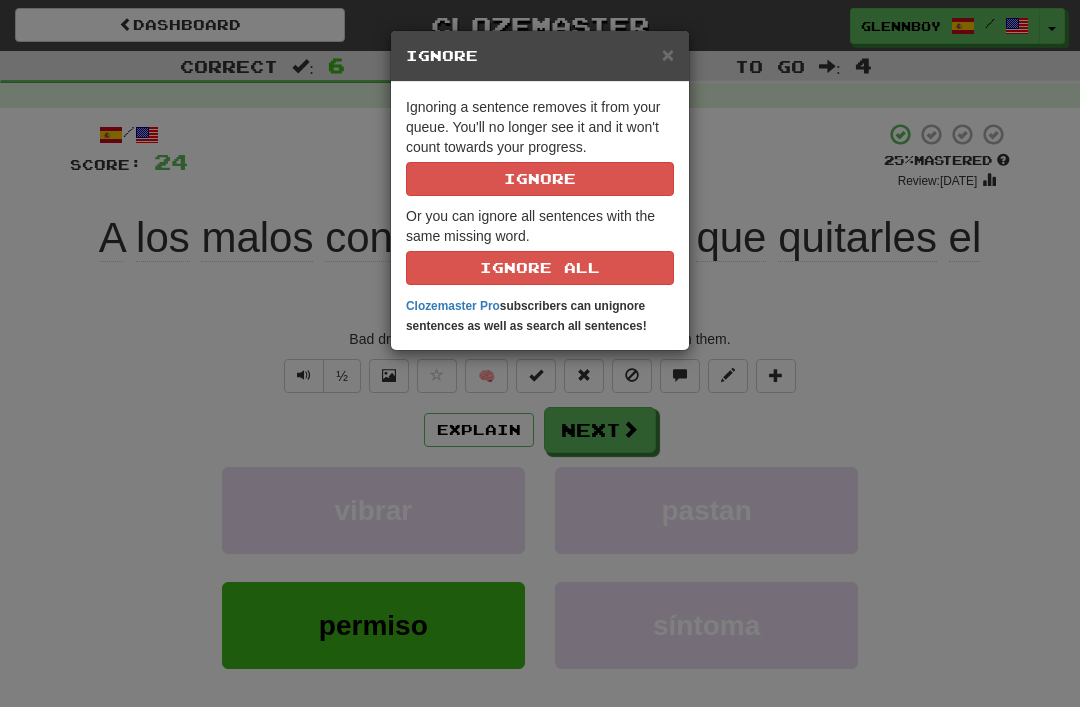 click on "Ignore" at bounding box center [540, 179] 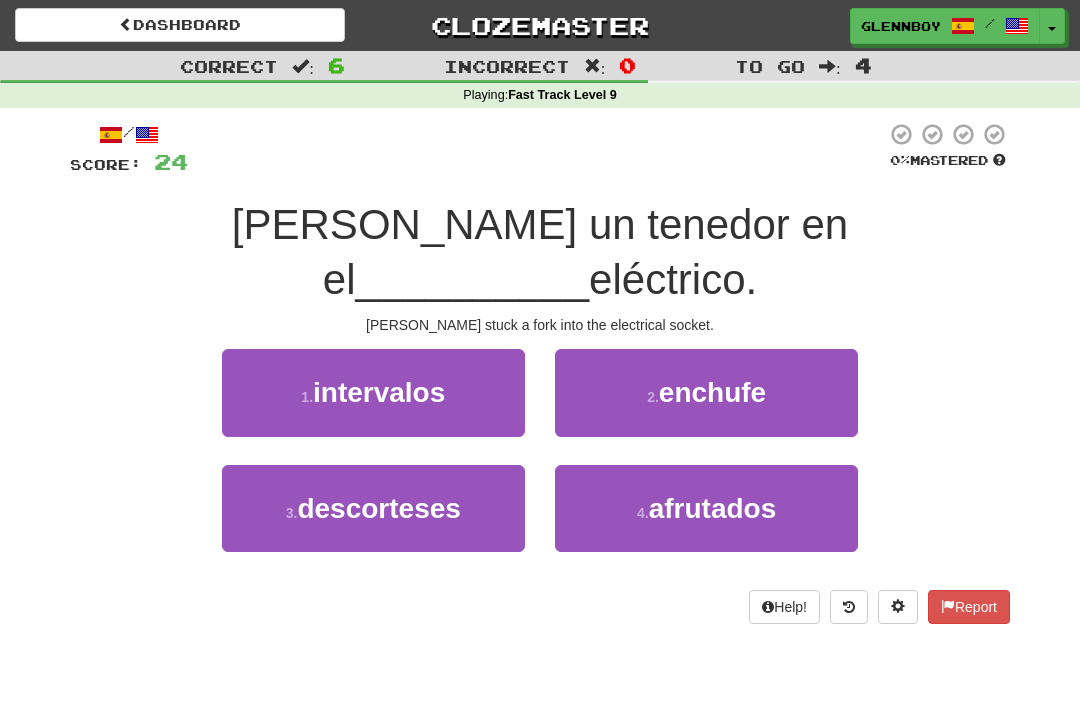 click on "enchufe" at bounding box center (712, 392) 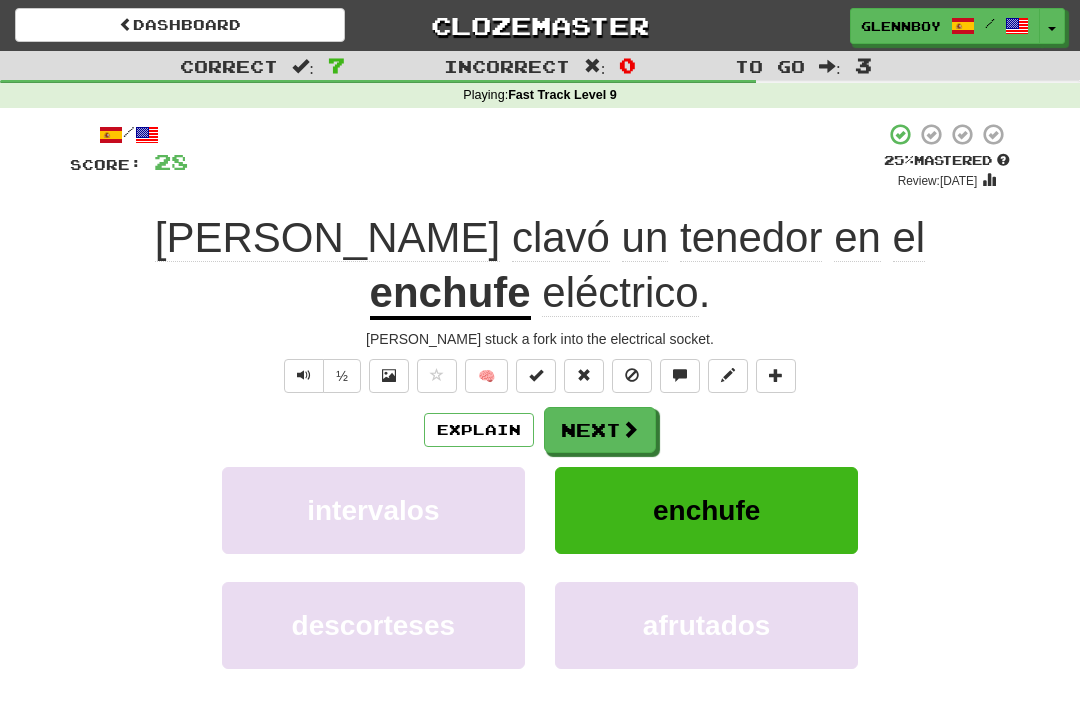 click at bounding box center [632, 375] 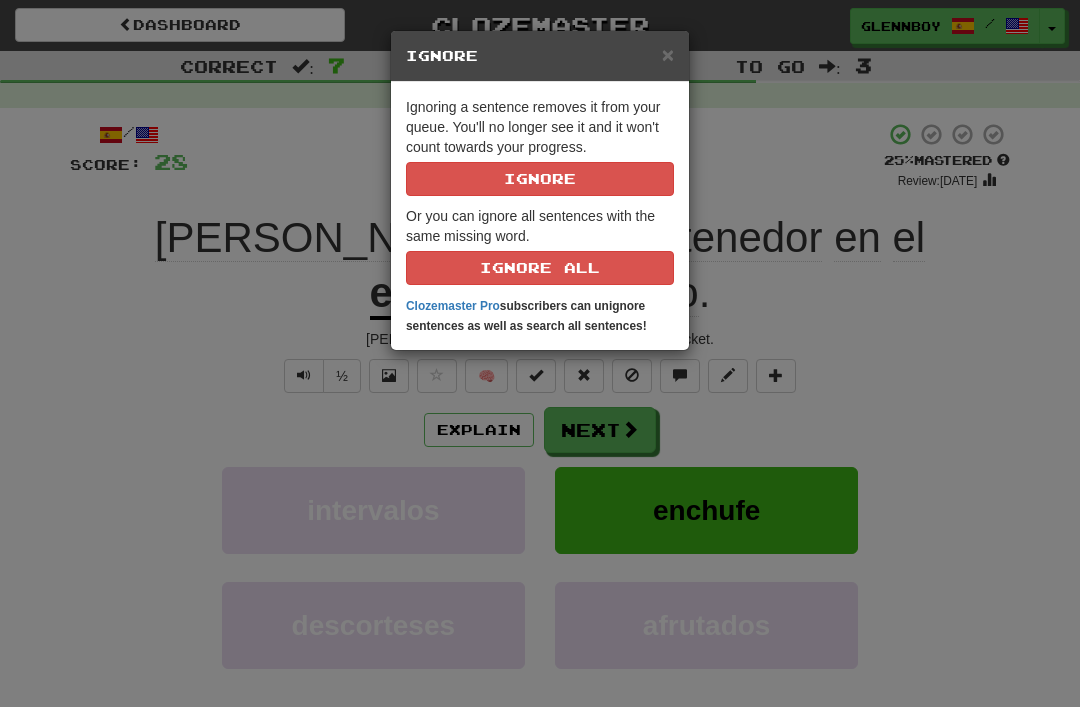 click on "Ignore" at bounding box center (540, 179) 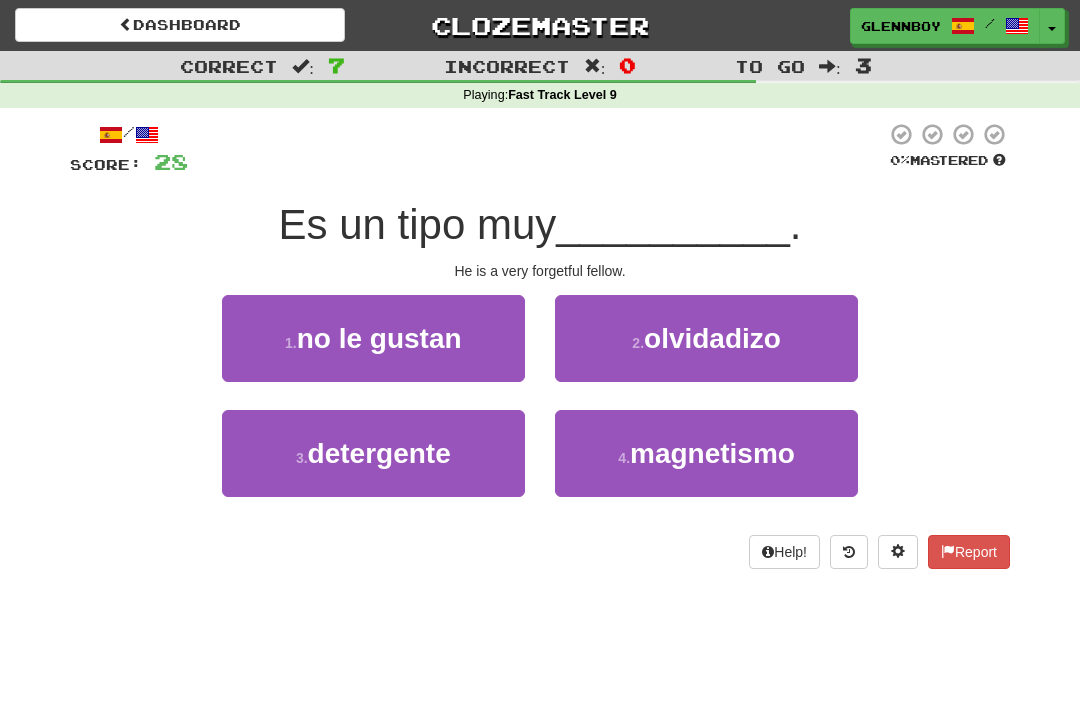 click on "olvidadizo" at bounding box center (712, 338) 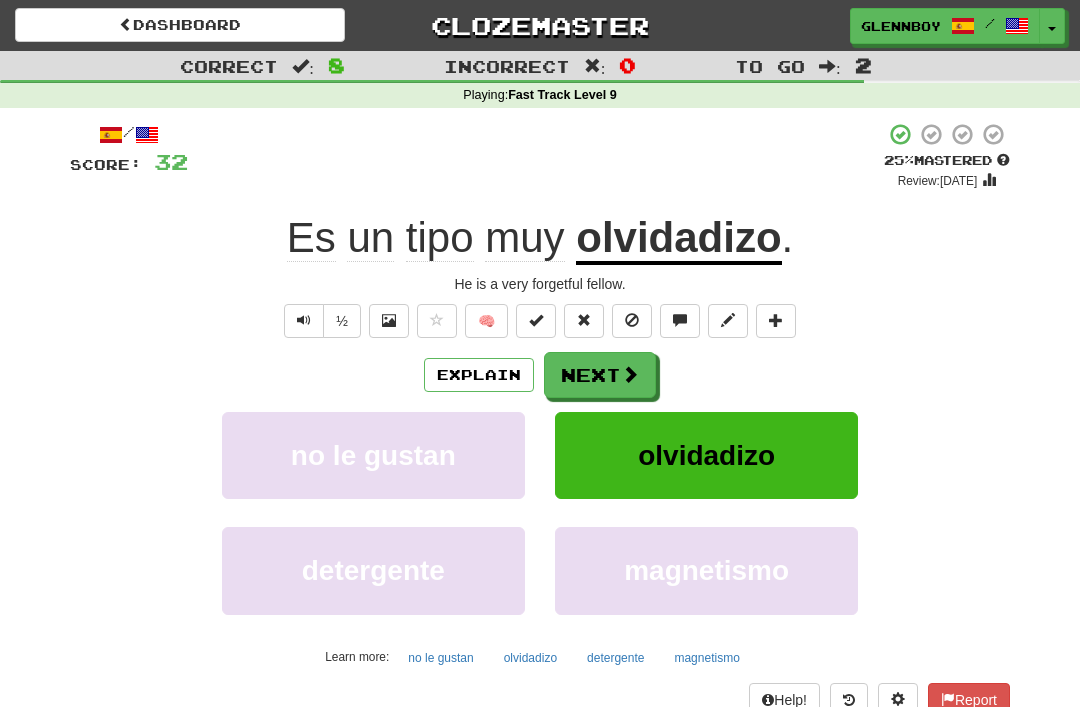 click at bounding box center (632, 321) 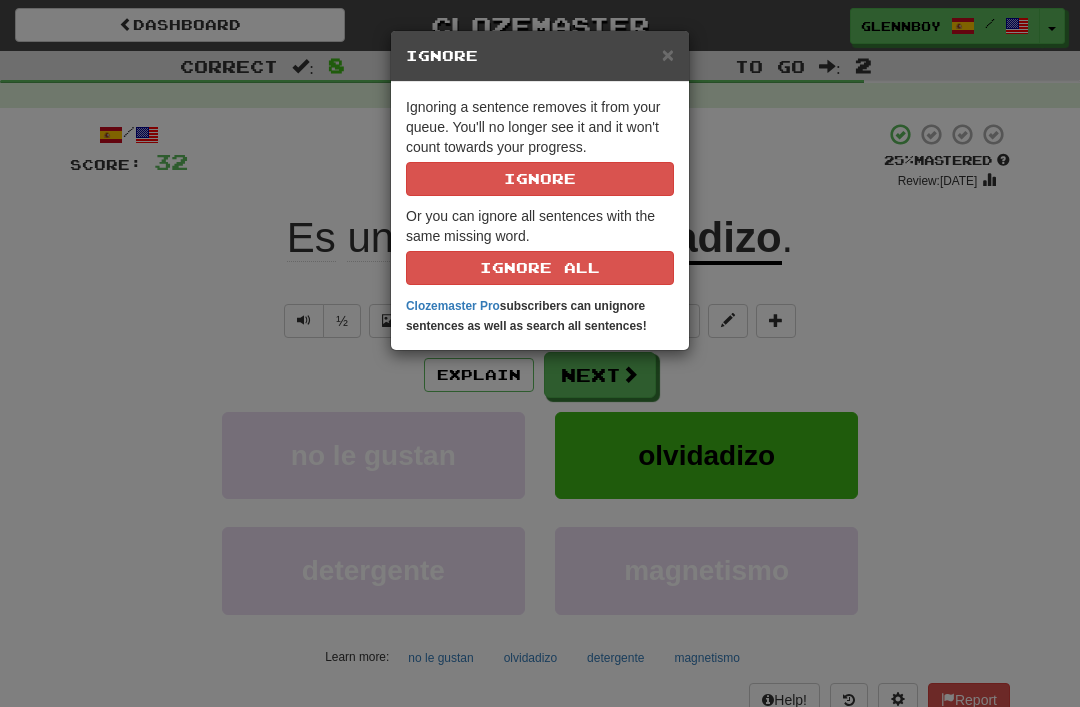 click on "Ignore" at bounding box center [540, 179] 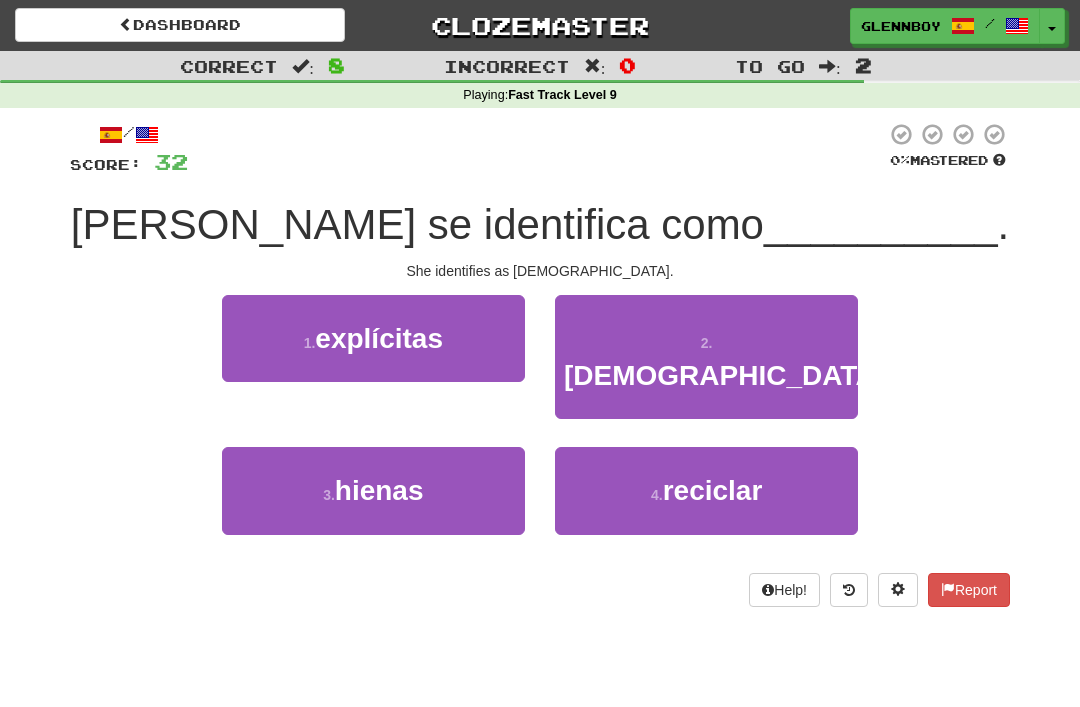 click on "[DEMOGRAPHIC_DATA]" at bounding box center [724, 375] 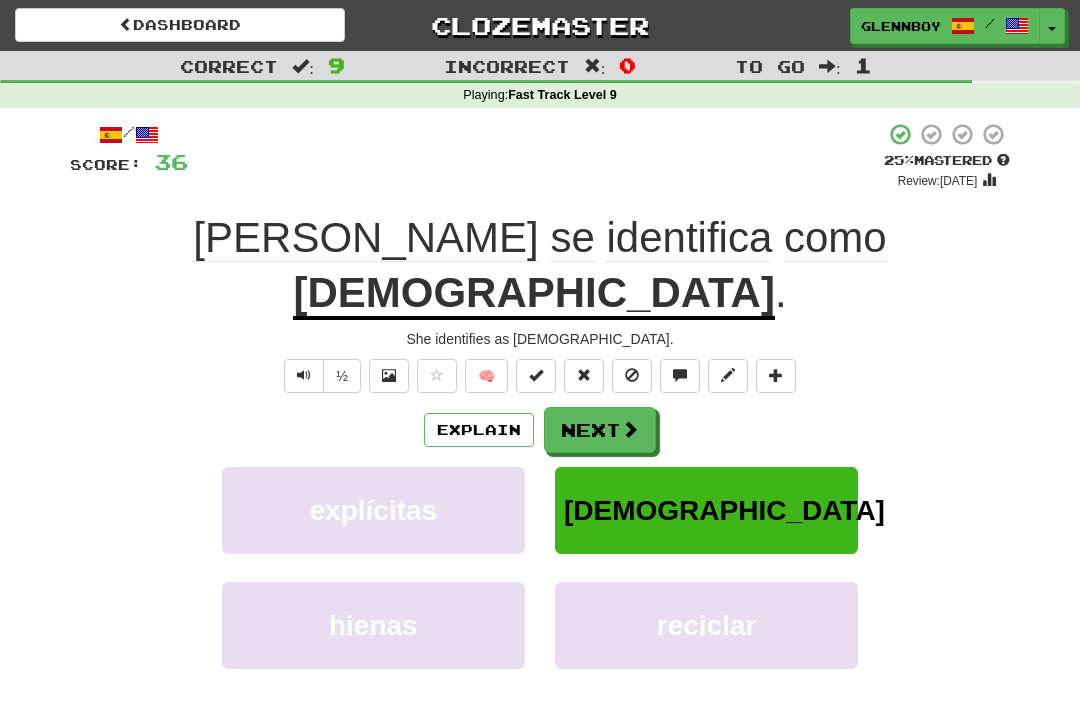 click at bounding box center (632, 375) 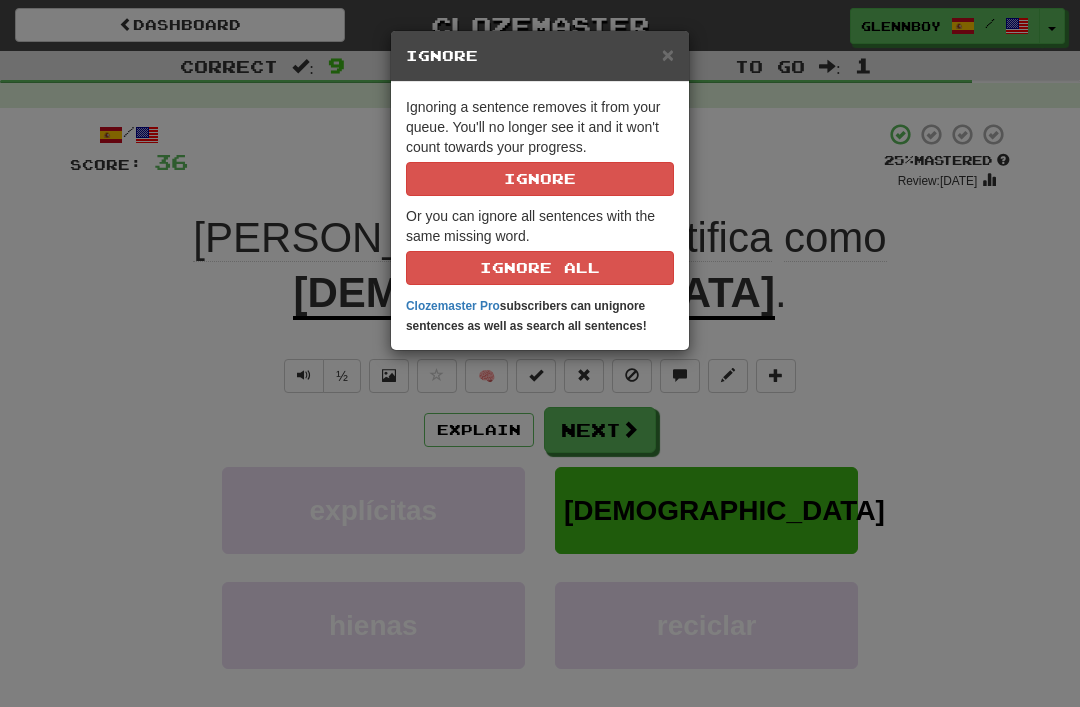 click on "Ignore" at bounding box center [540, 179] 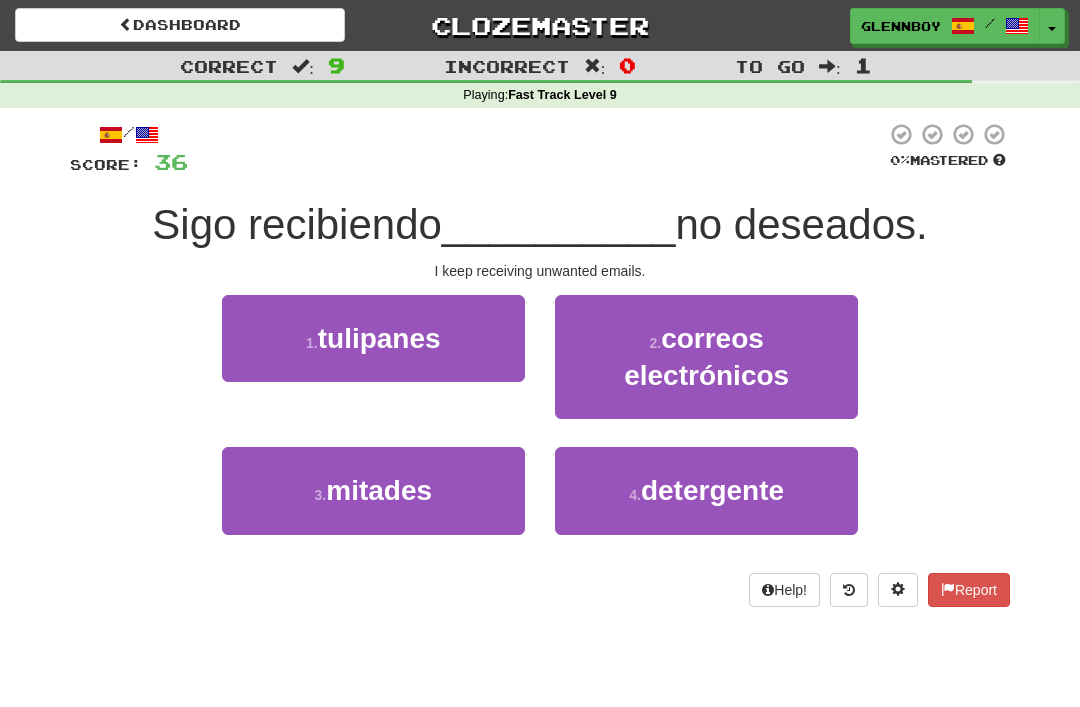 click on "correos electrónicos" at bounding box center (706, 357) 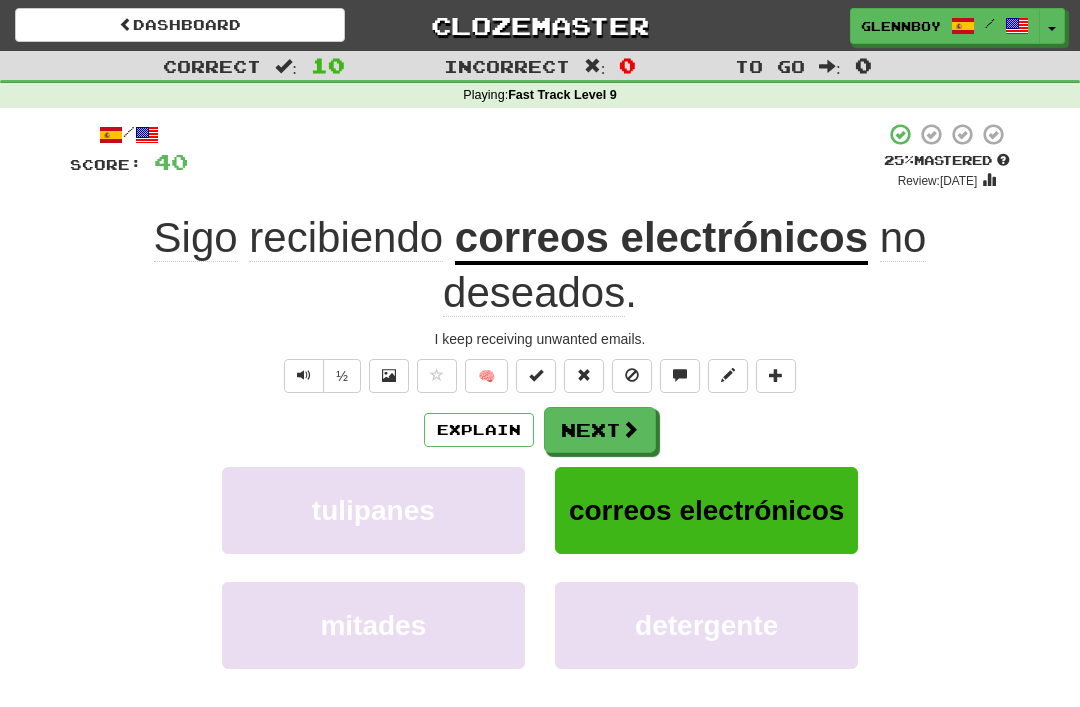 click at bounding box center (632, 375) 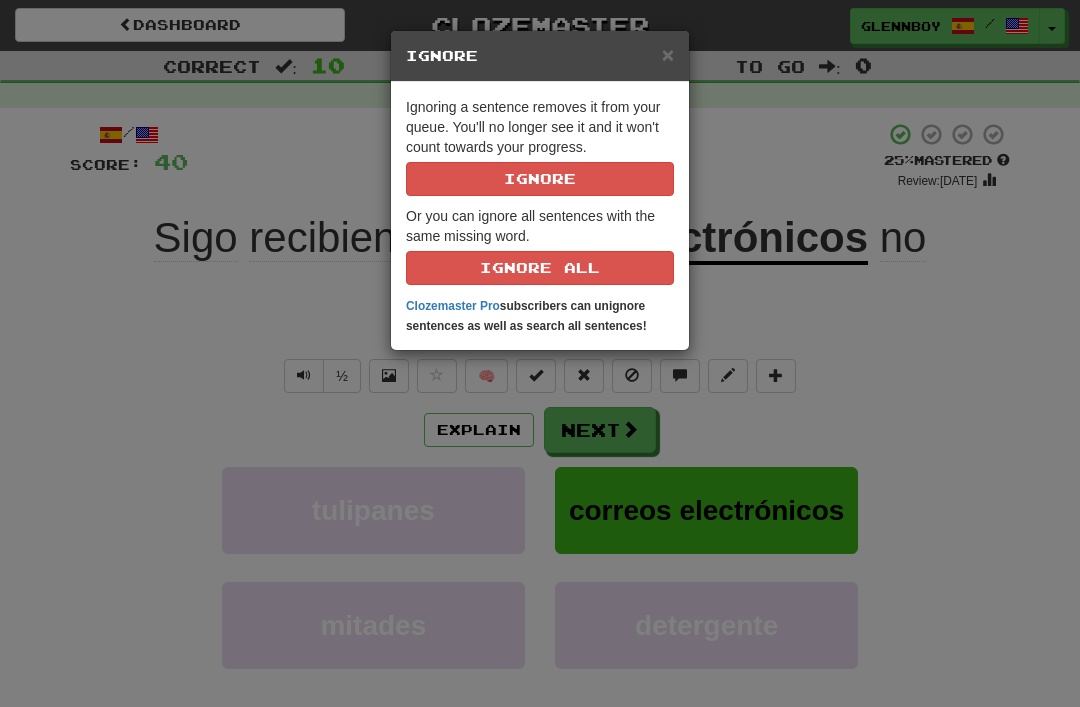 click on "Ignore" at bounding box center (540, 179) 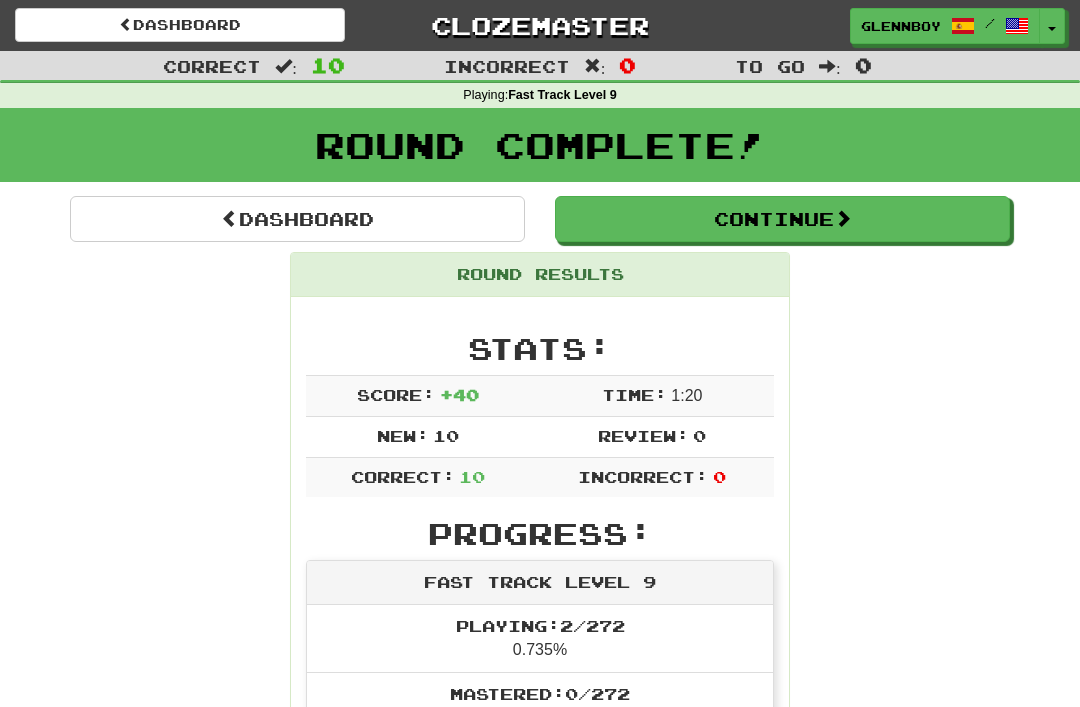 click on "Continue" at bounding box center [782, 219] 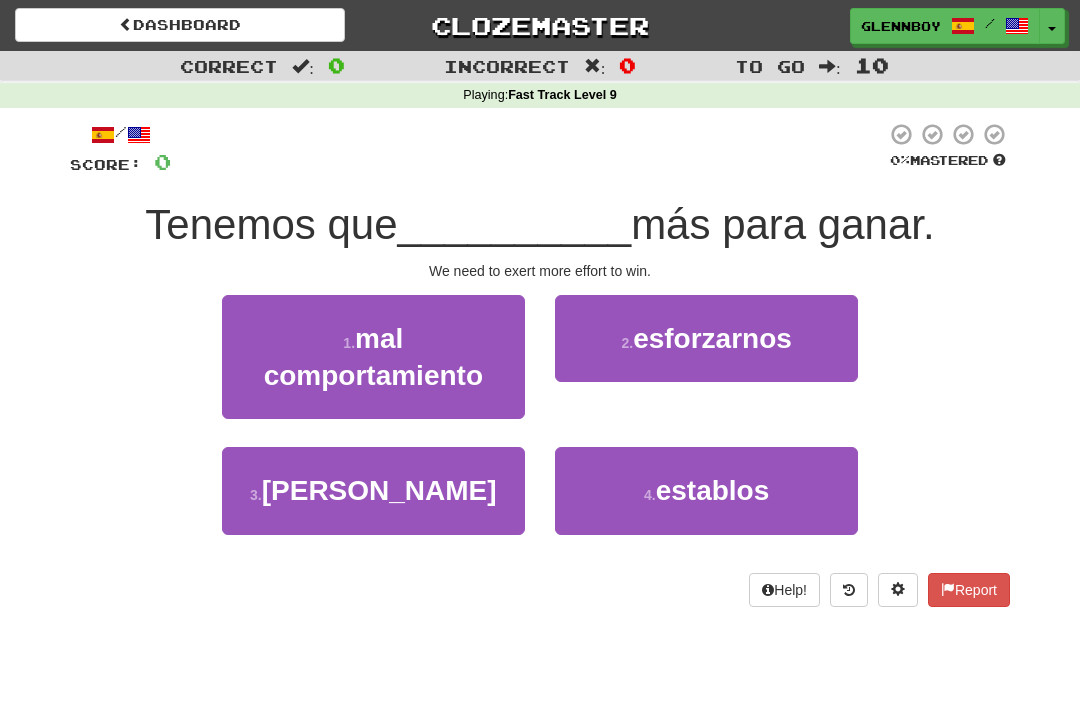 click on "esforzarnos" at bounding box center [712, 338] 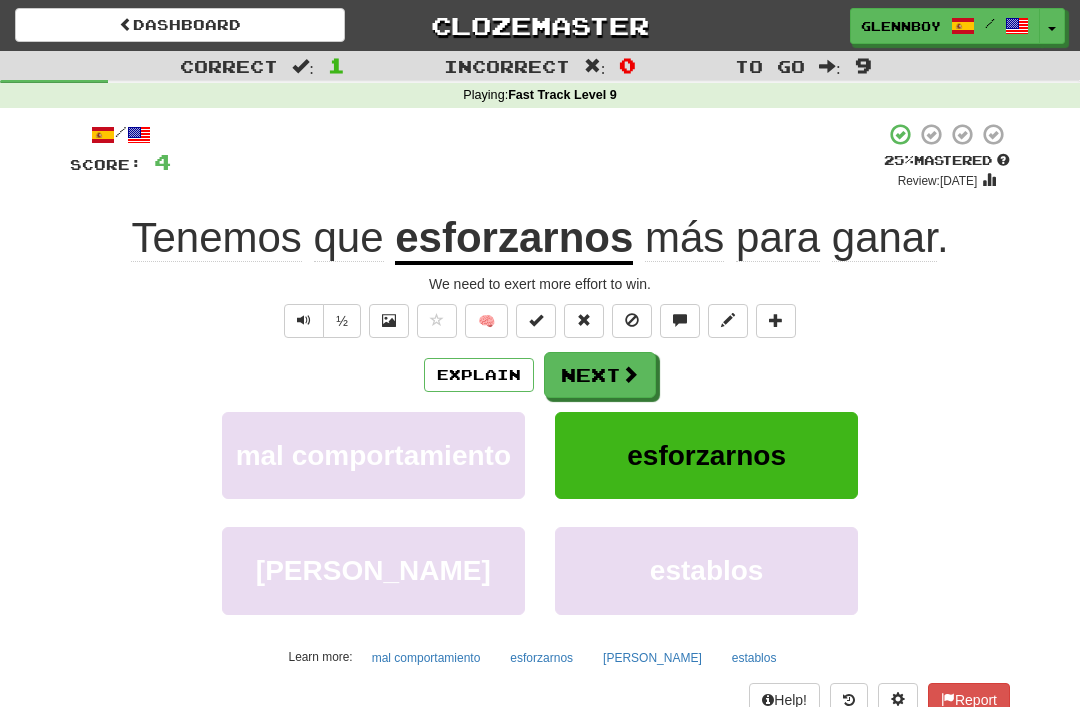 click at bounding box center (632, 321) 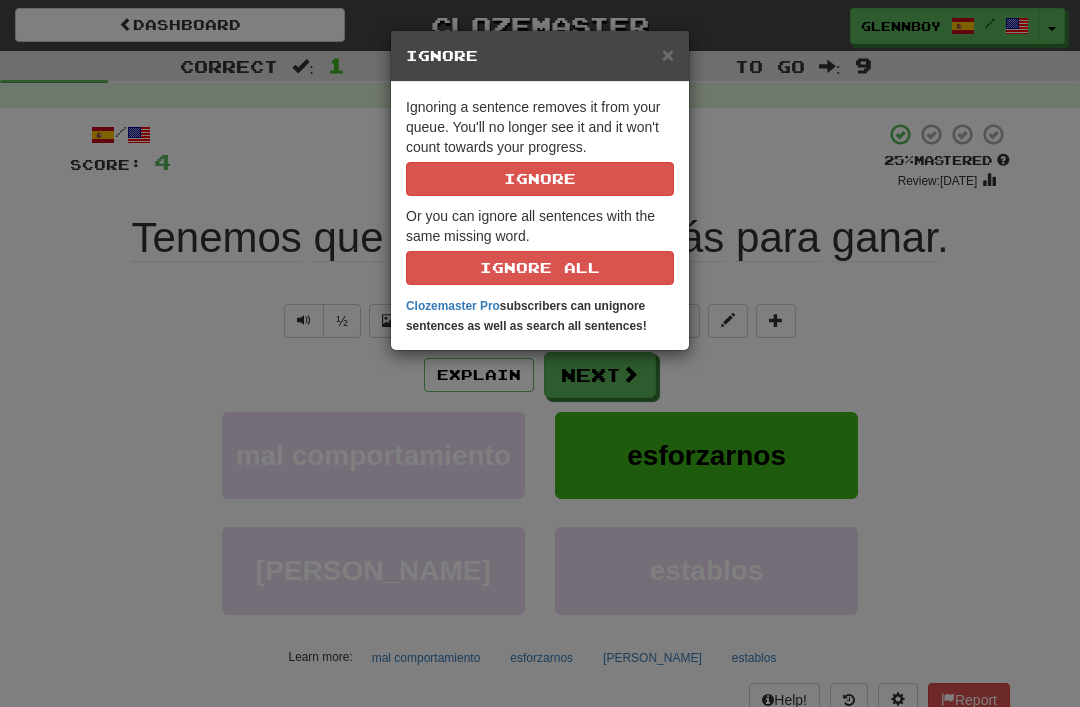 click on "Ignore" at bounding box center (540, 179) 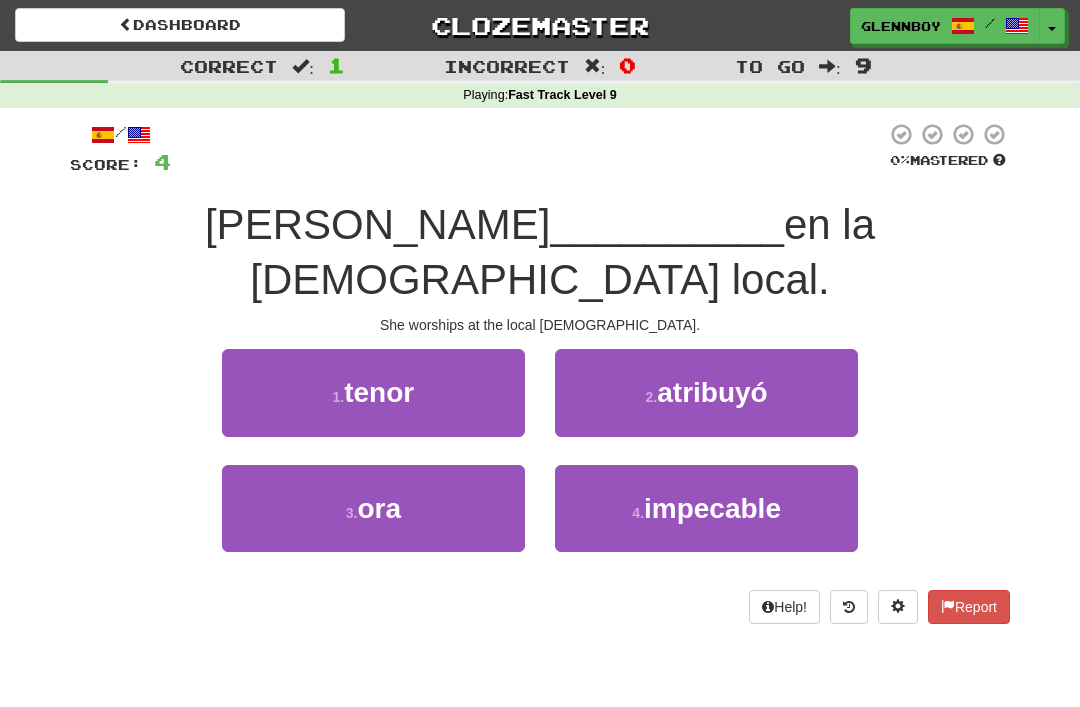 click on "ora" at bounding box center (379, 508) 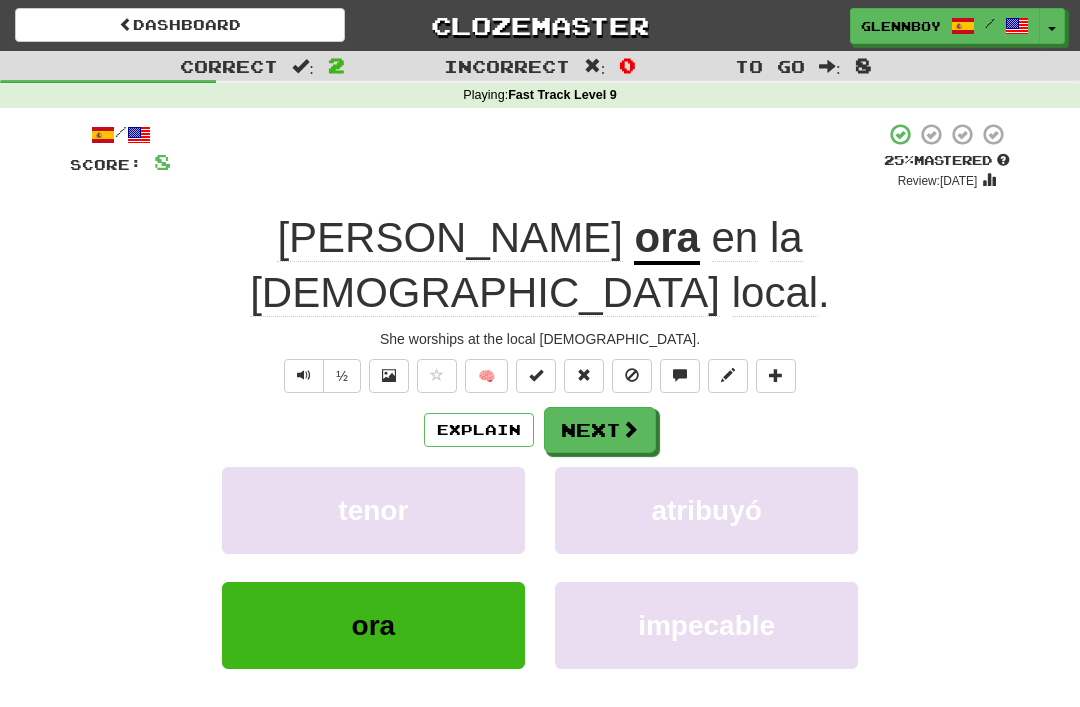 click at bounding box center (632, 375) 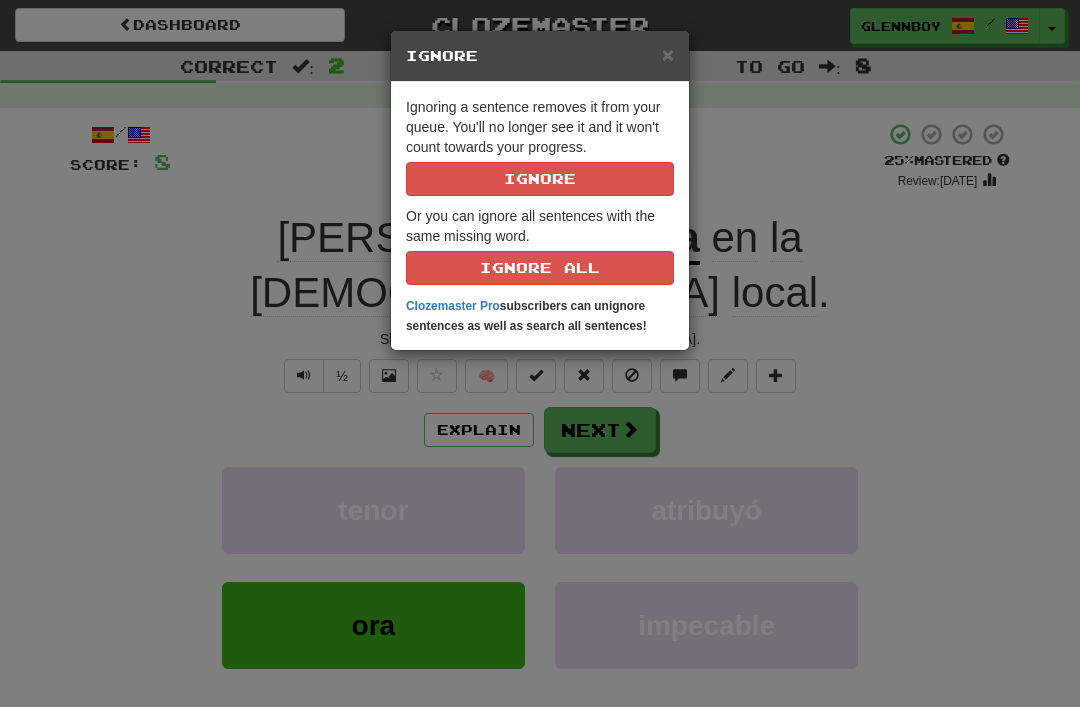 click on "Ignore" at bounding box center (540, 179) 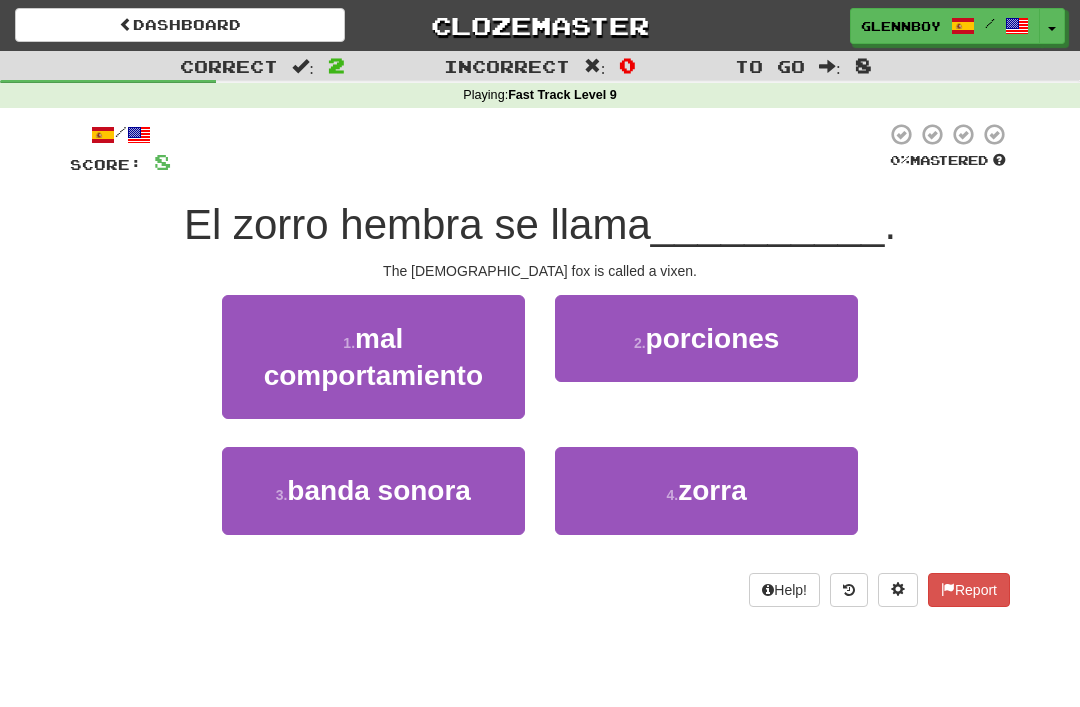 click on "4 ." at bounding box center [673, 495] 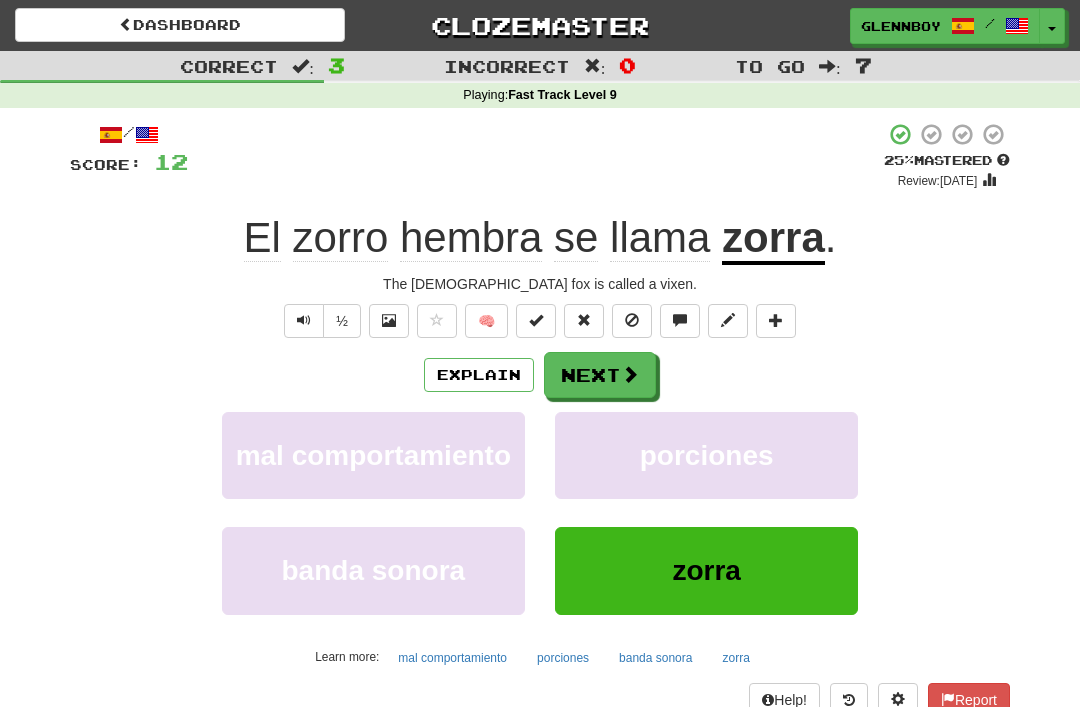 click at bounding box center [632, 321] 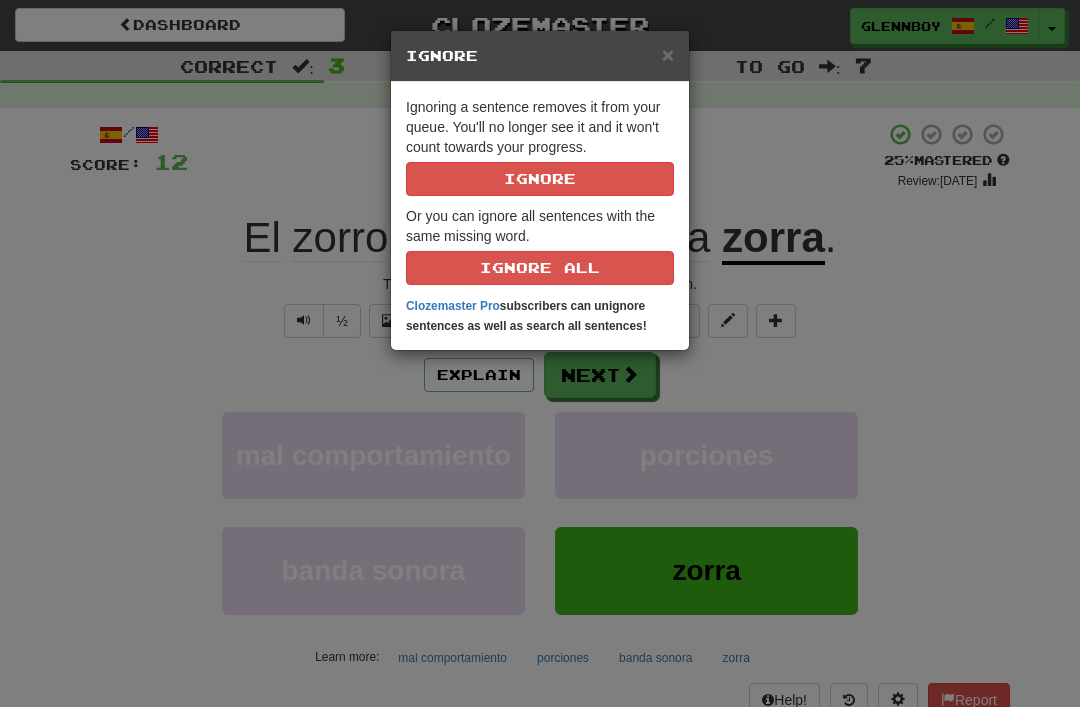 click on "Ignore" at bounding box center (540, 179) 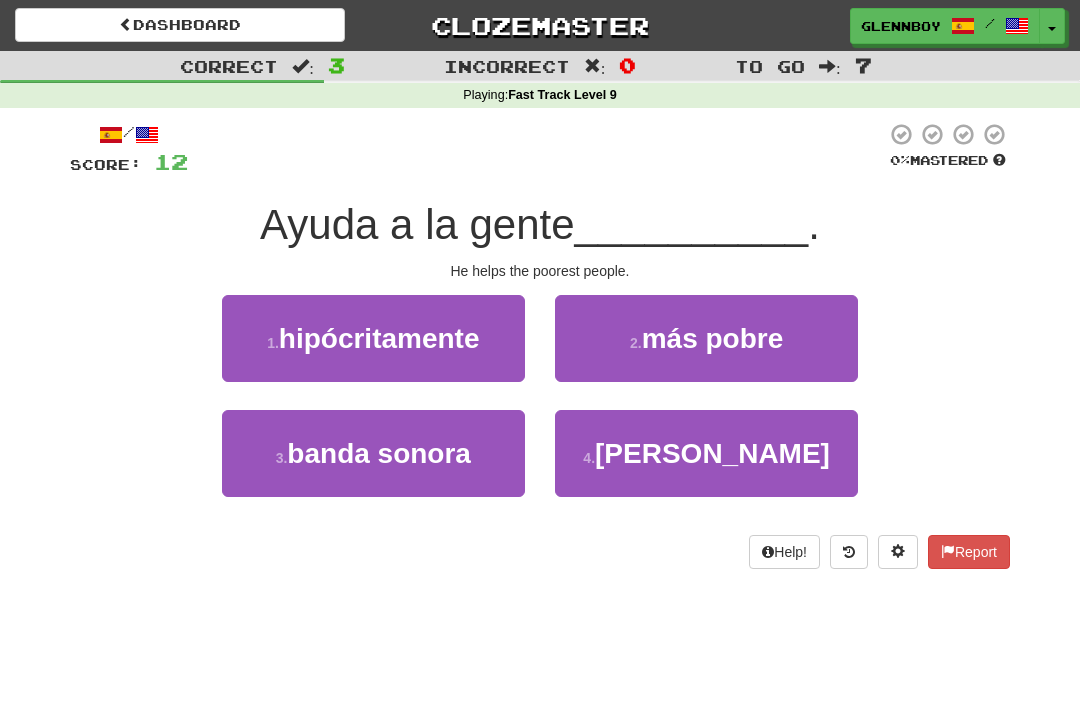 click on "2 .  más pobre" at bounding box center [706, 338] 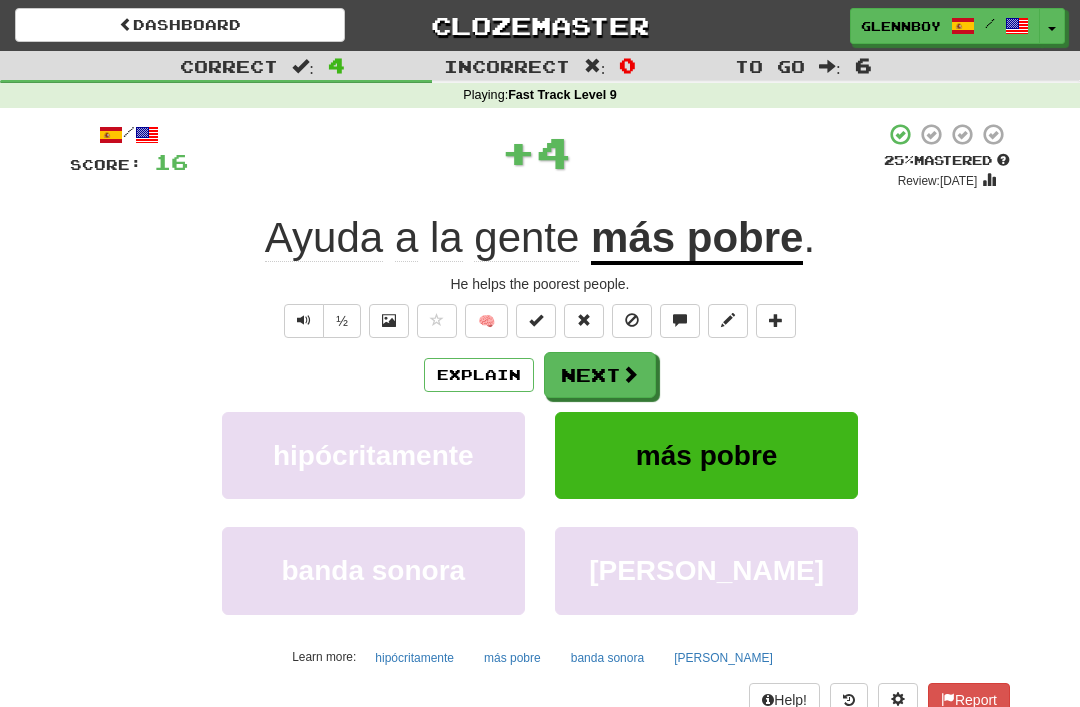 click at bounding box center [632, 320] 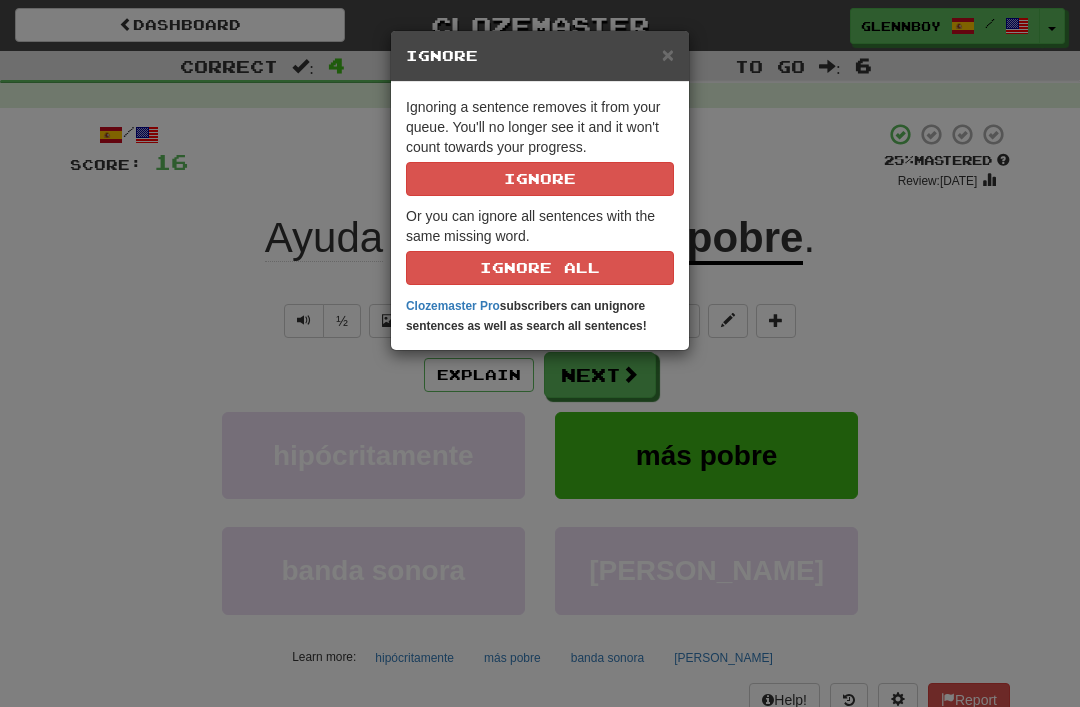 click on "Ignore" at bounding box center [540, 179] 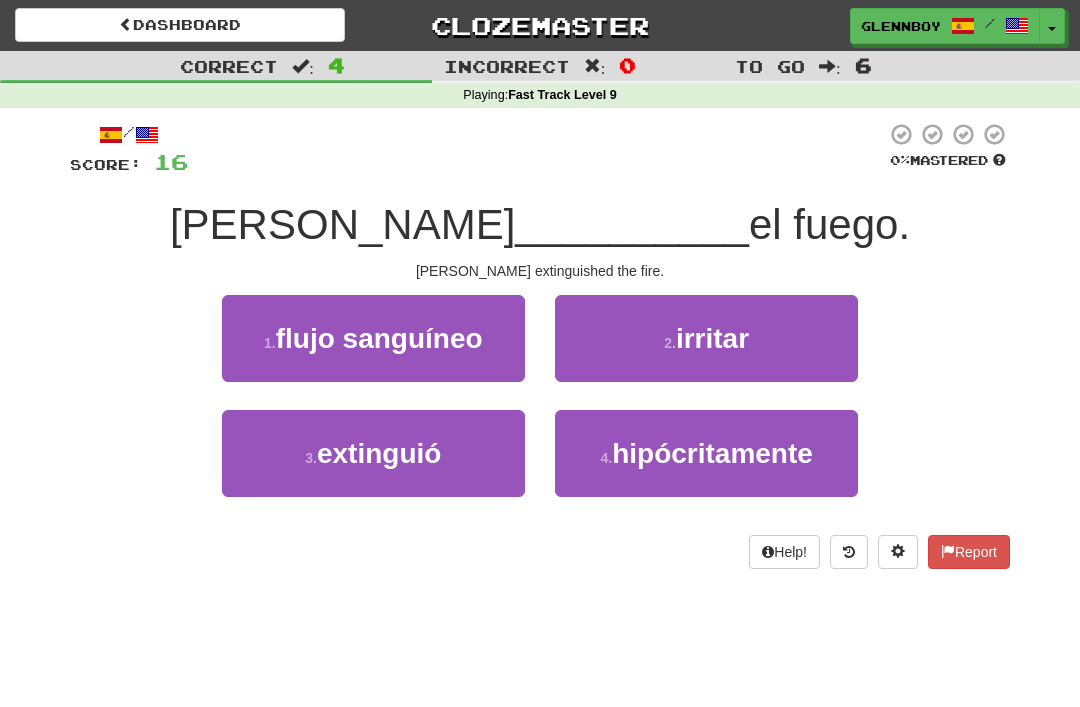 click on "extinguió" at bounding box center [379, 453] 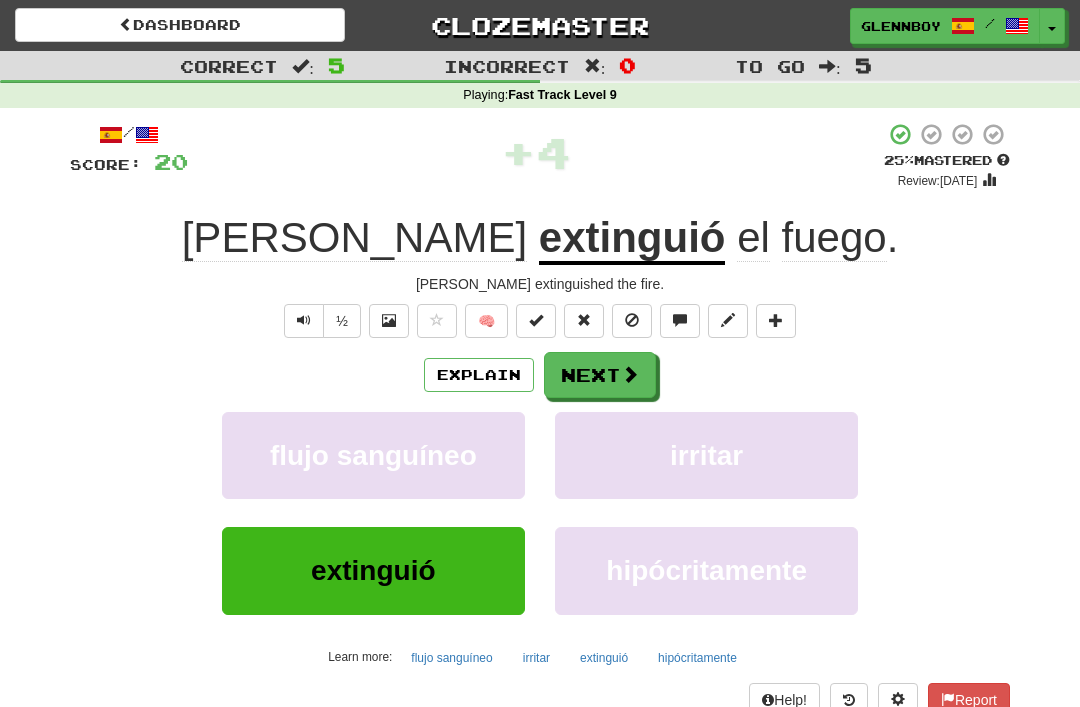 click at bounding box center [632, 321] 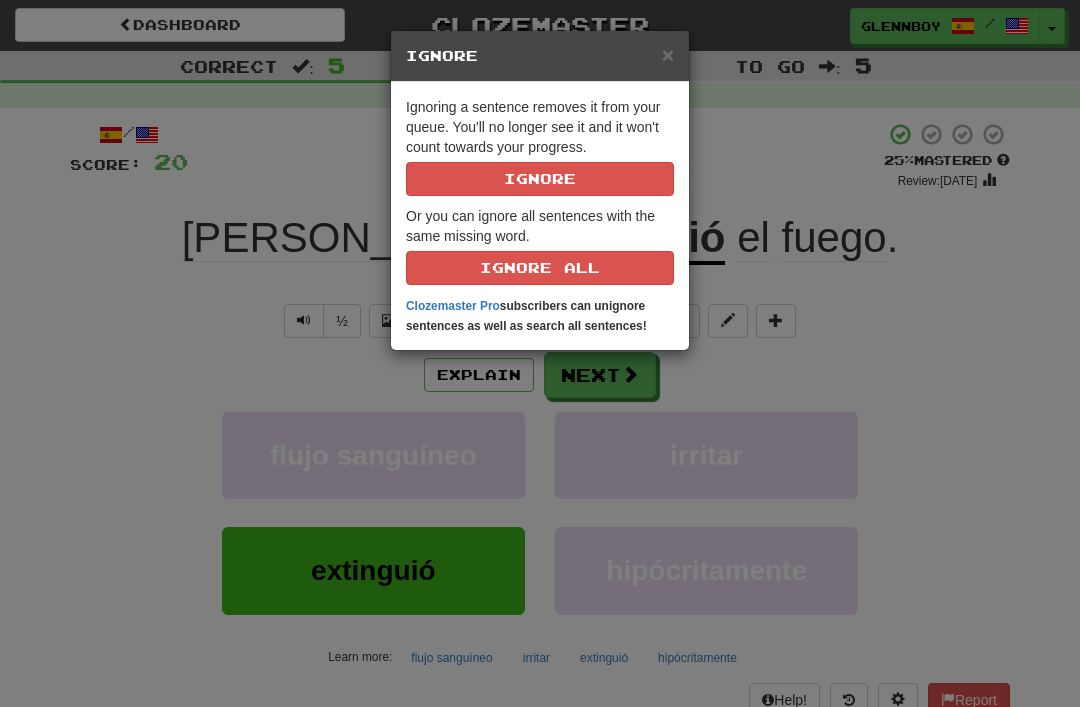 click on "Ignore" at bounding box center [540, 179] 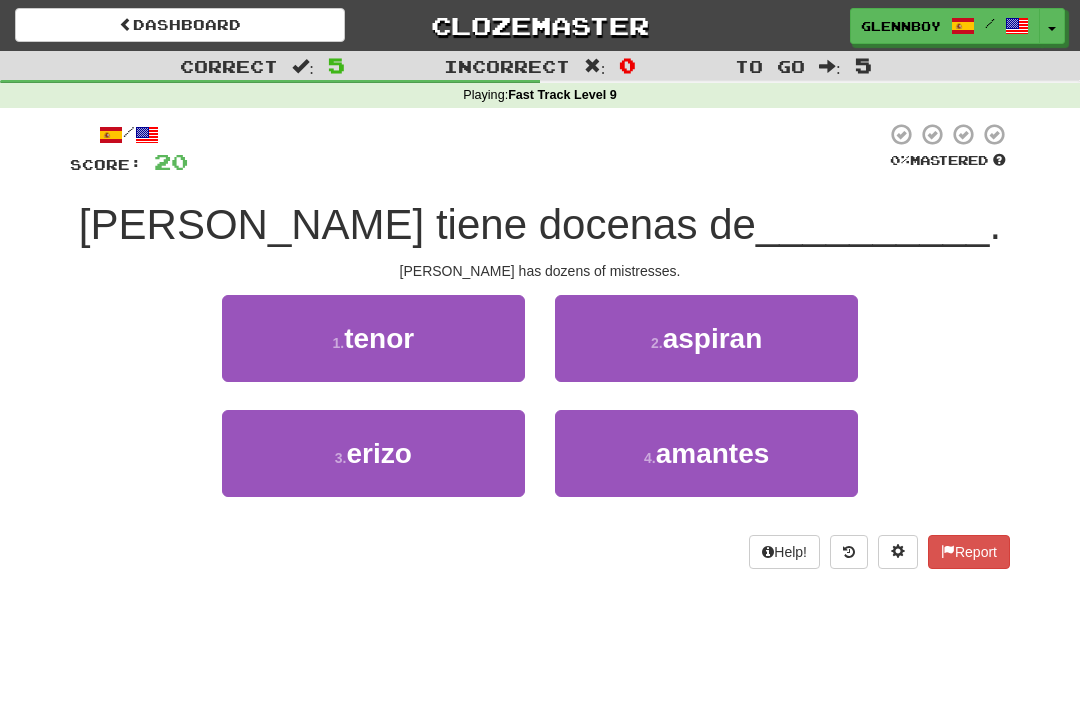 click on "amantes" at bounding box center (713, 453) 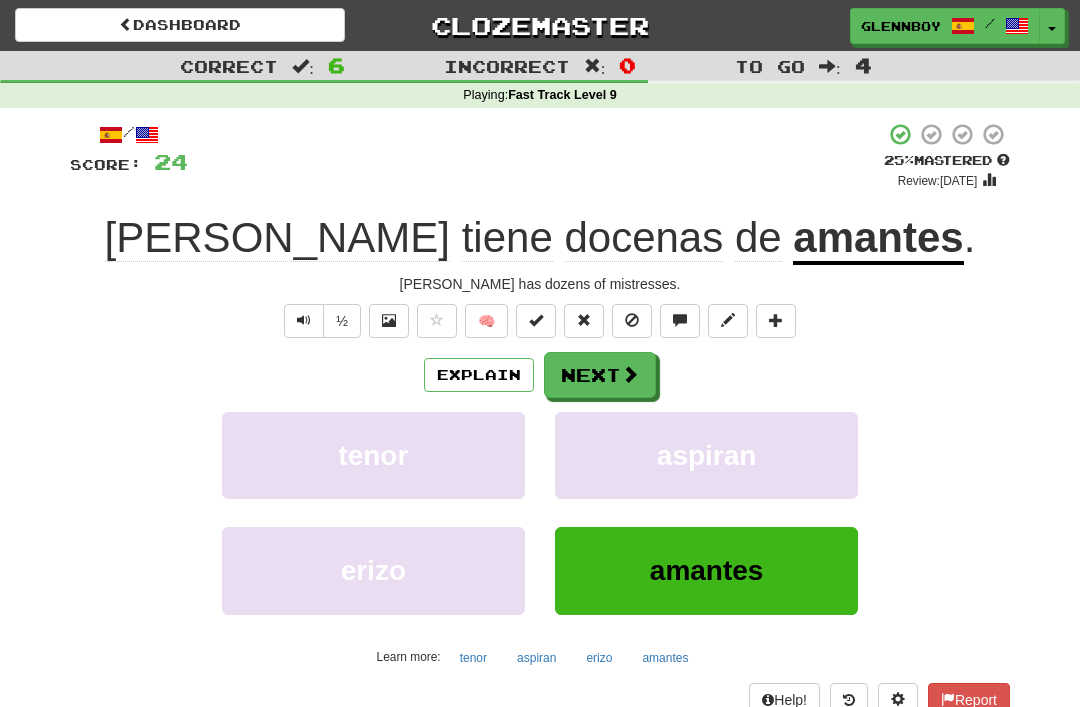 click at bounding box center [632, 320] 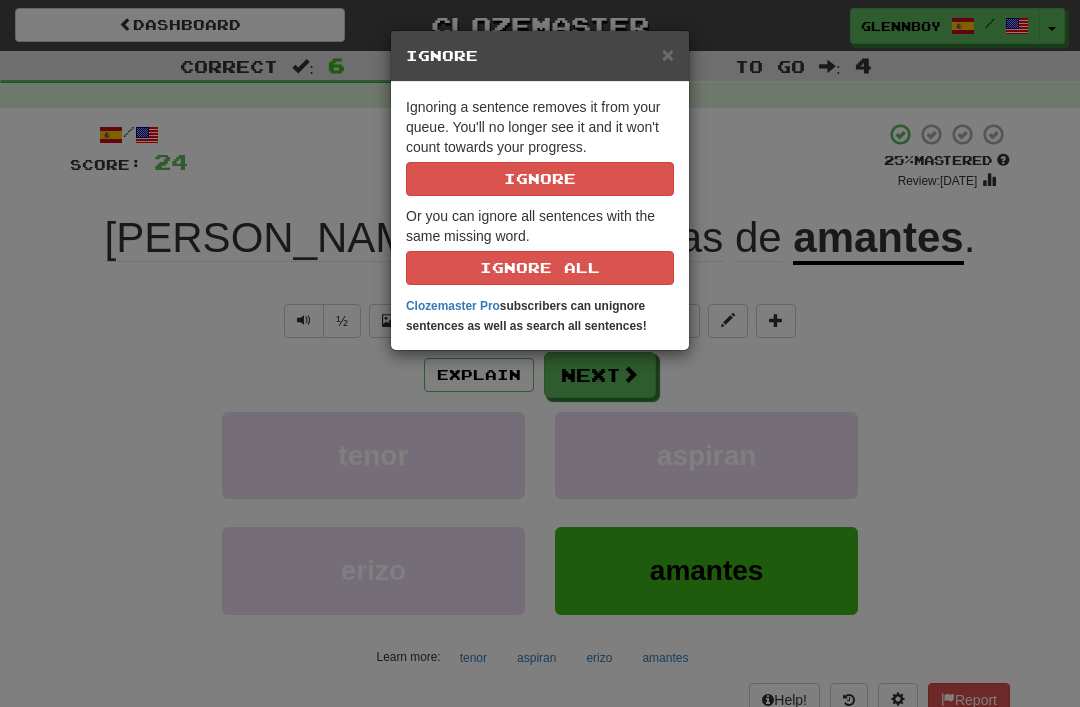 click on "Ignore" at bounding box center (540, 179) 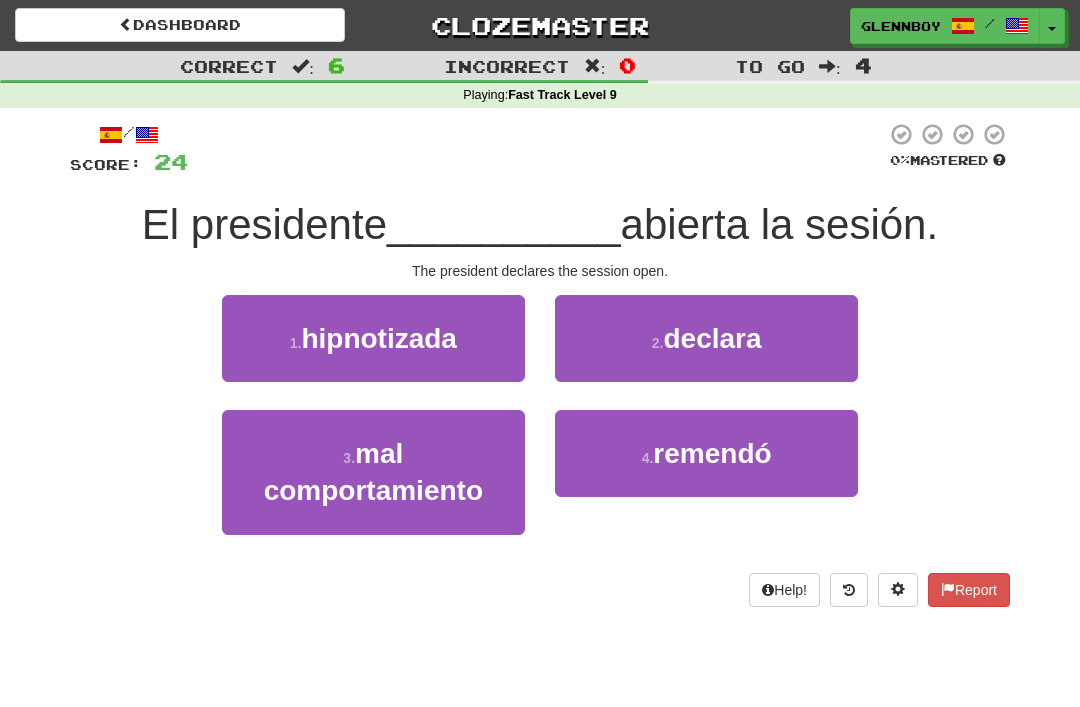 click on "declara" at bounding box center (712, 338) 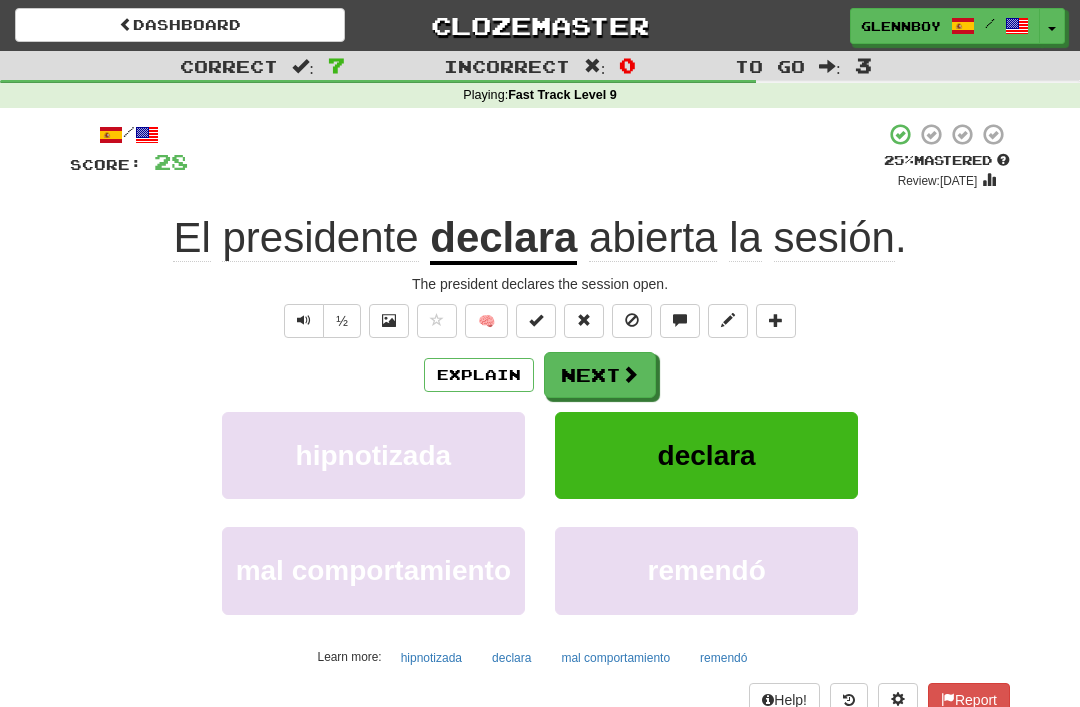 click at bounding box center (304, 320) 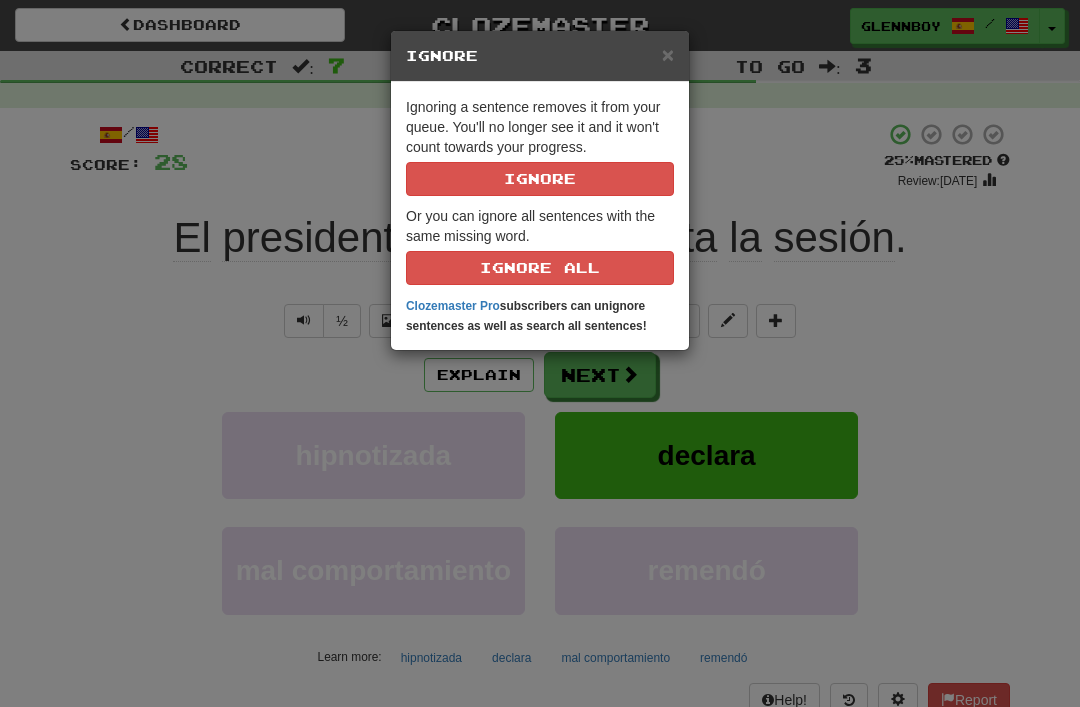 click on "Ignore" at bounding box center [540, 179] 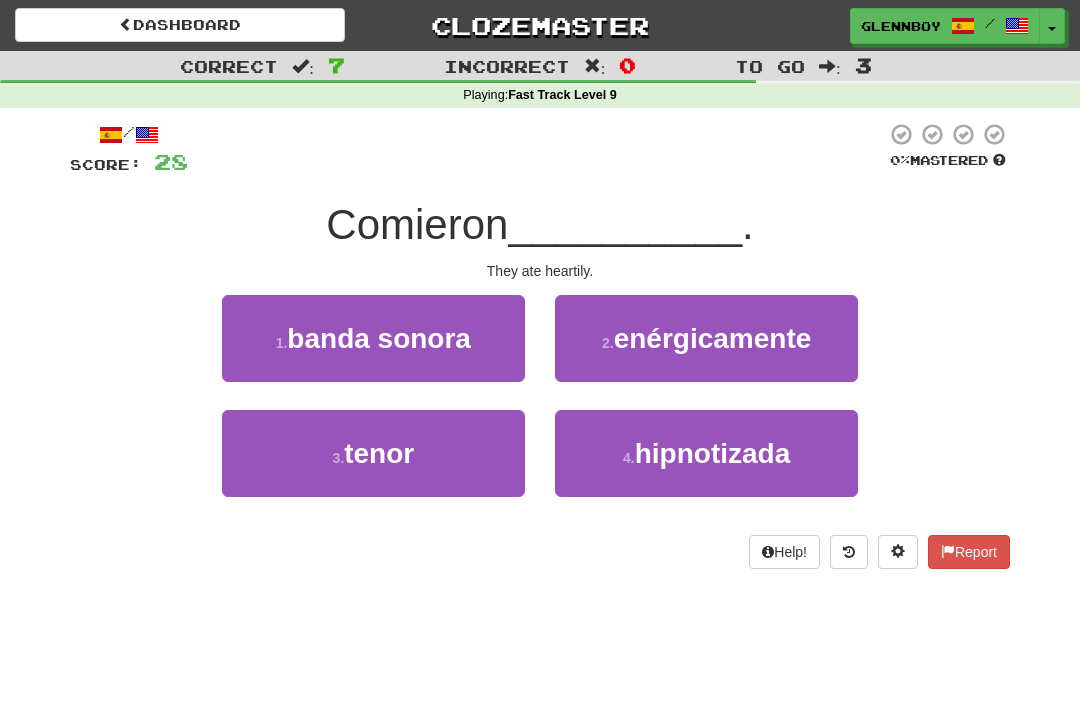 click on "enérgicamente" at bounding box center [713, 338] 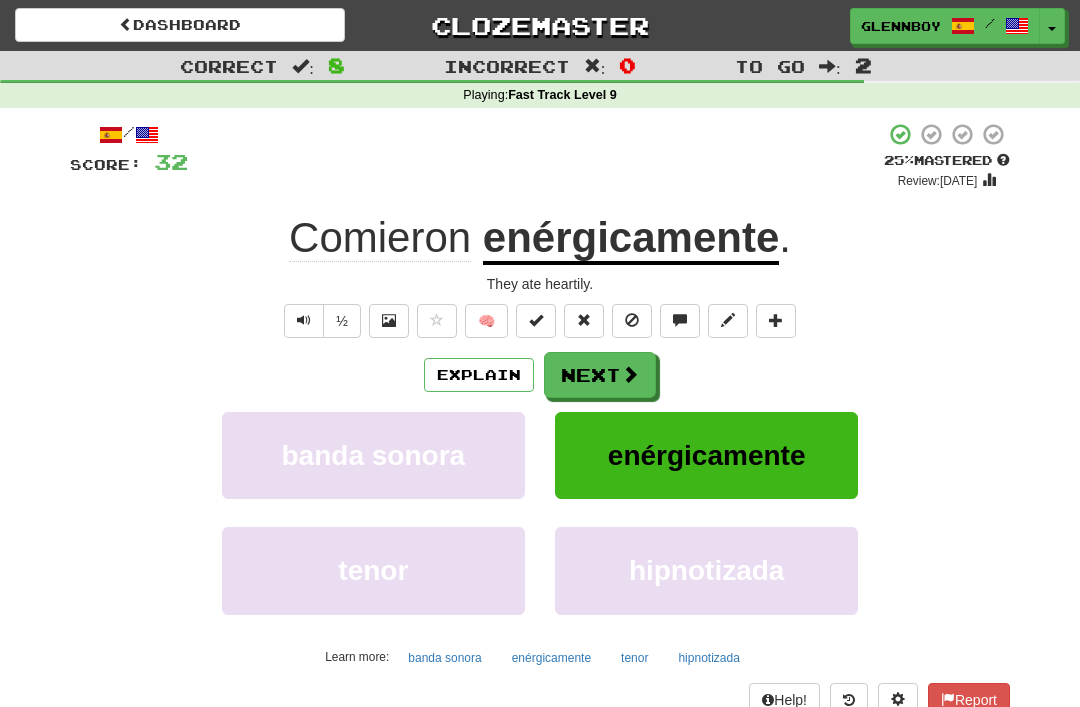 click at bounding box center (632, 320) 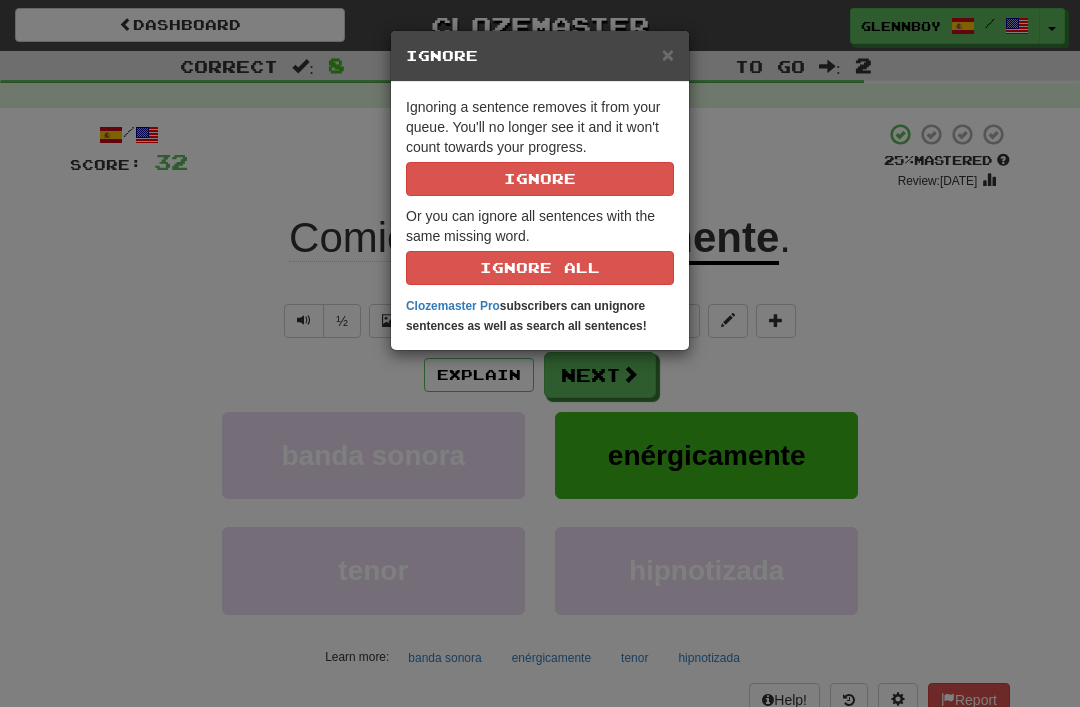 click on "Ignore" at bounding box center (540, 179) 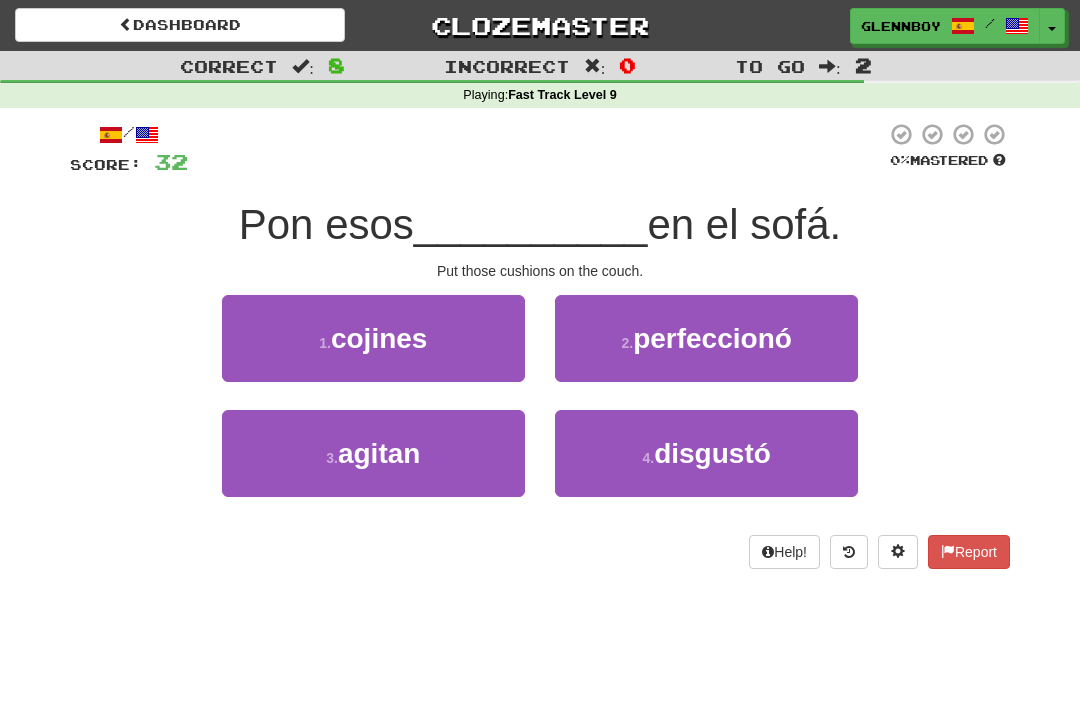 click on "1 .  cojines" at bounding box center [373, 338] 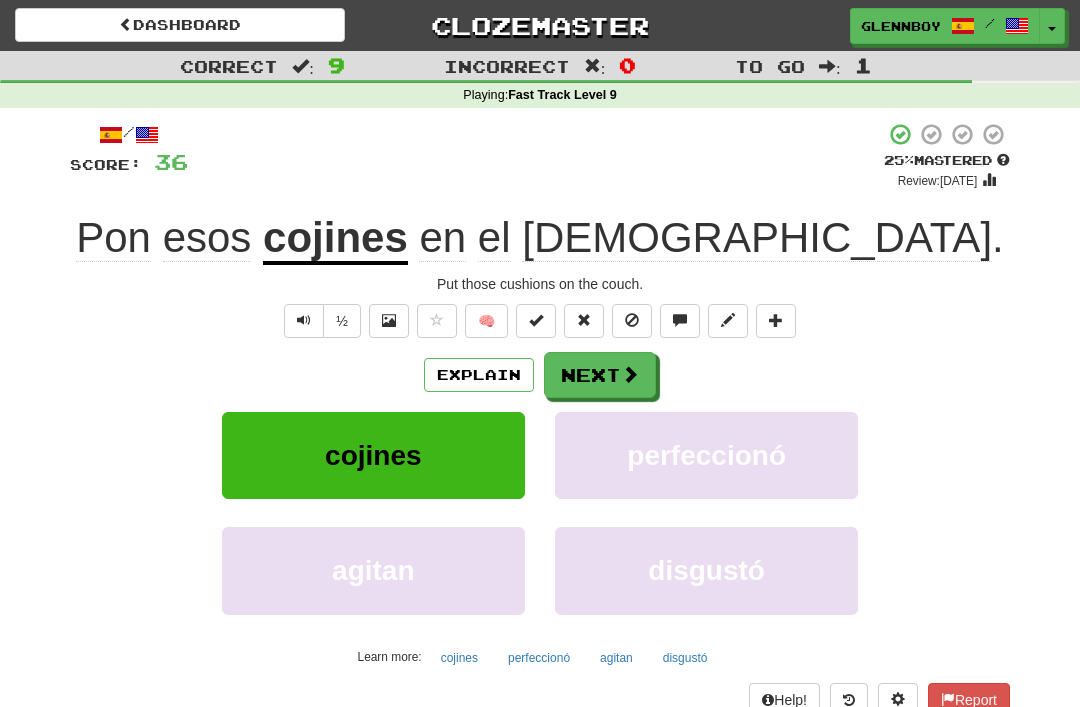 click at bounding box center [632, 320] 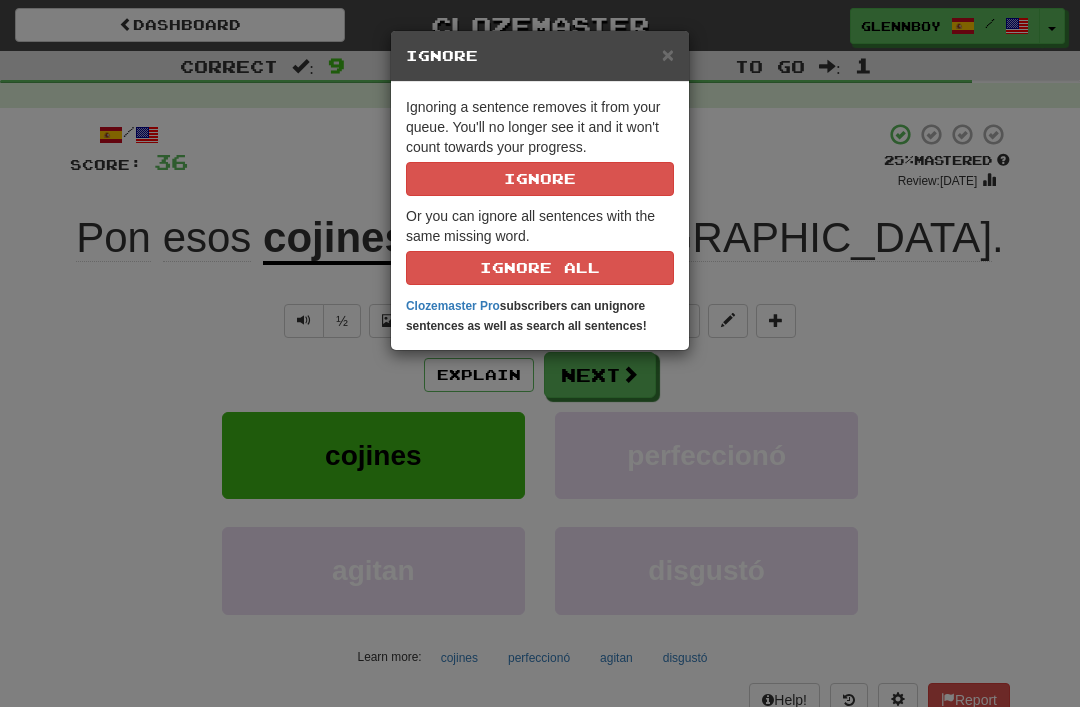 click on "Ignore" at bounding box center [540, 179] 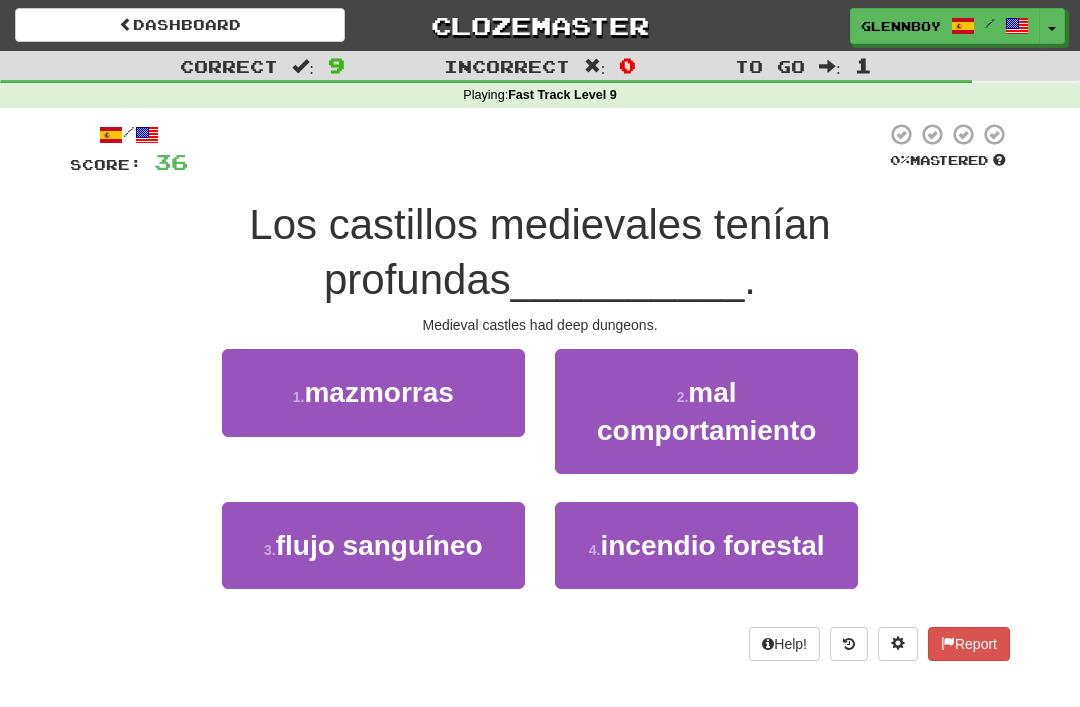 click on "mazmorras" at bounding box center [378, 392] 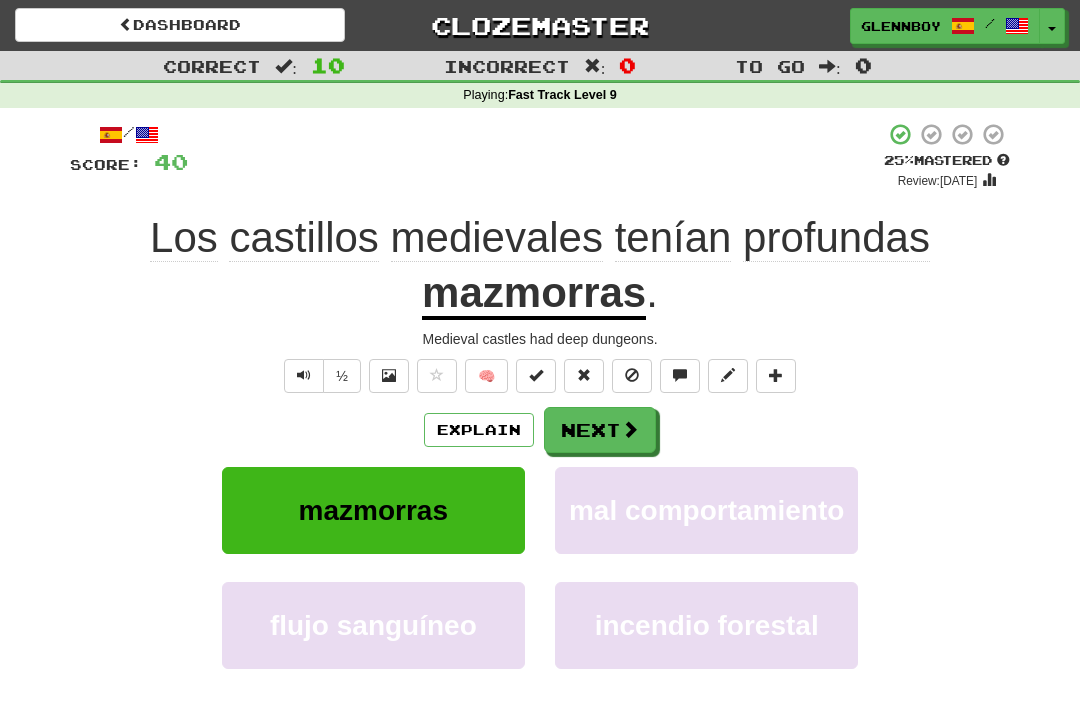 click at bounding box center (632, 375) 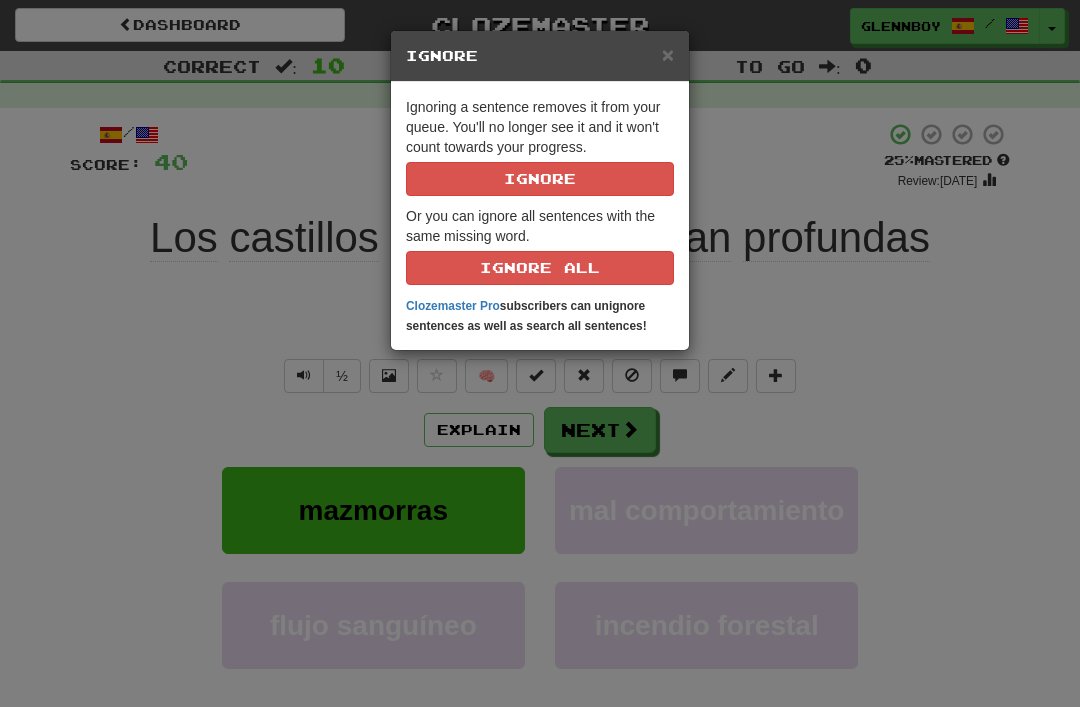 click on "Ignore" at bounding box center [540, 179] 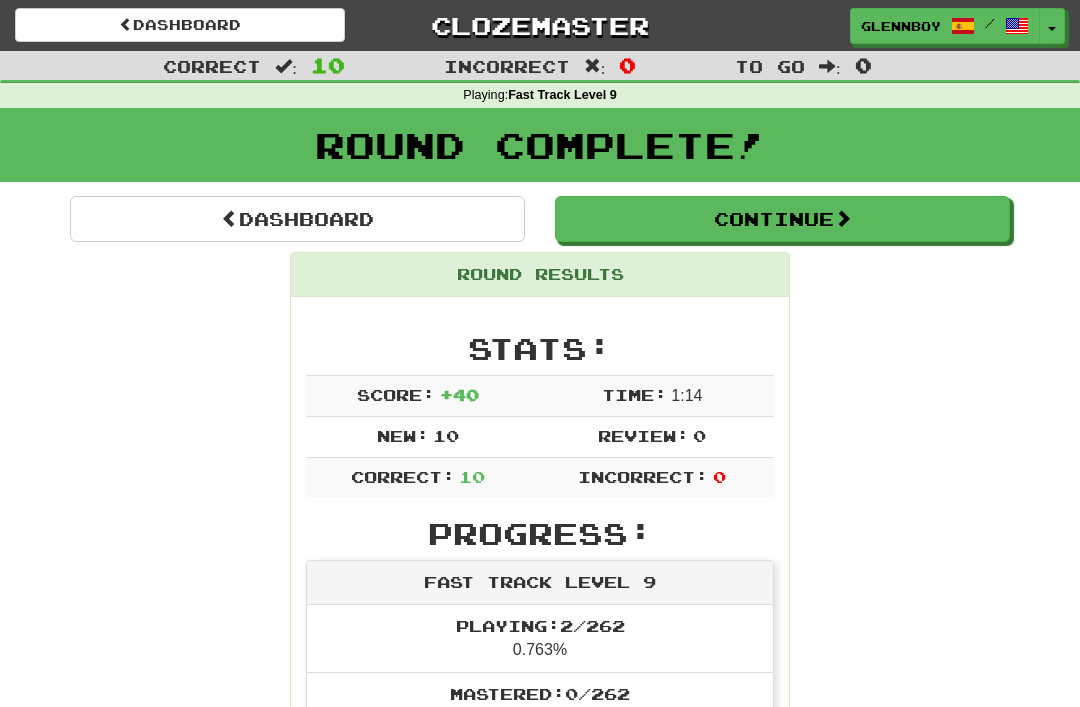 click on "Continue" at bounding box center (782, 219) 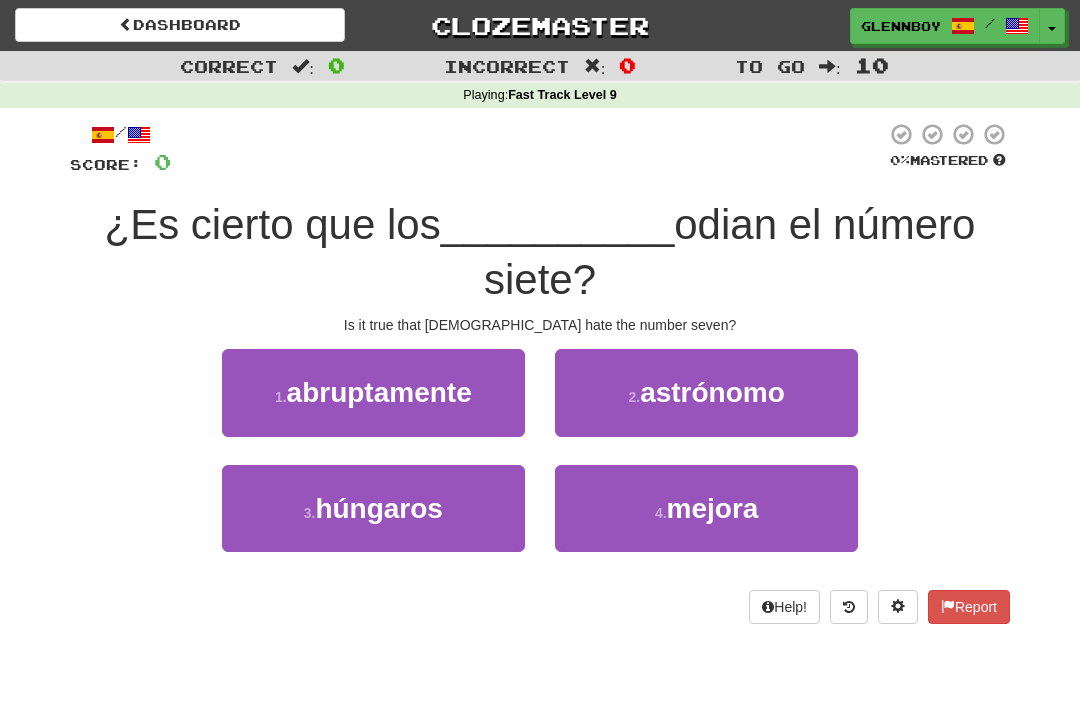 click on "húngaros" at bounding box center (379, 508) 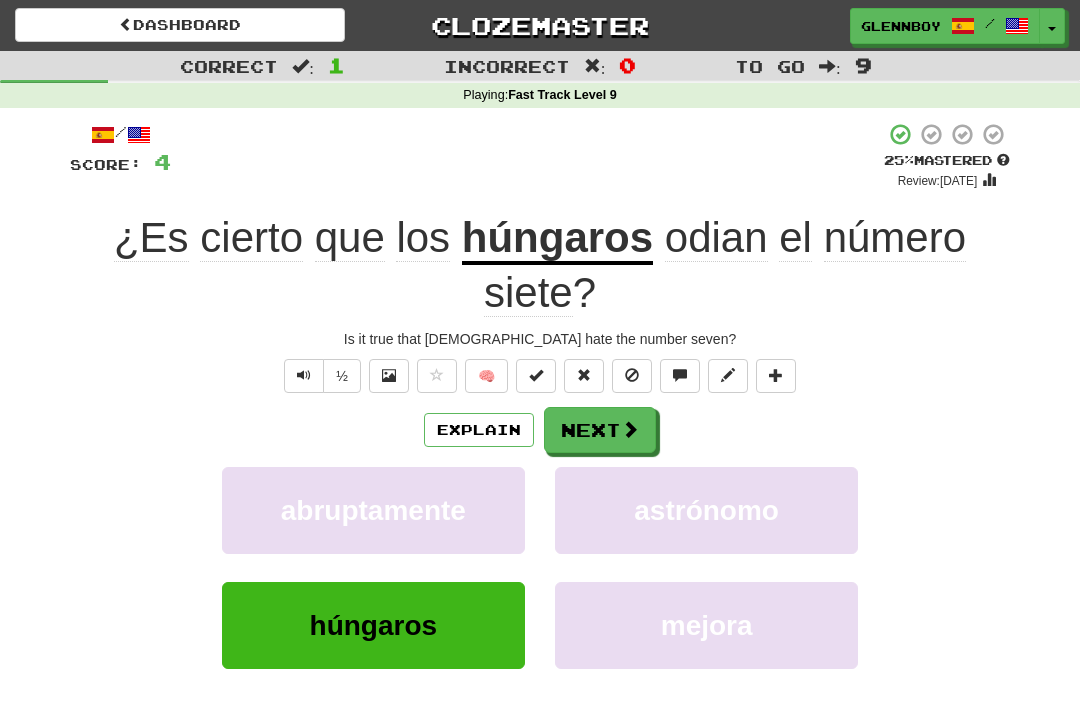 click at bounding box center [632, 375] 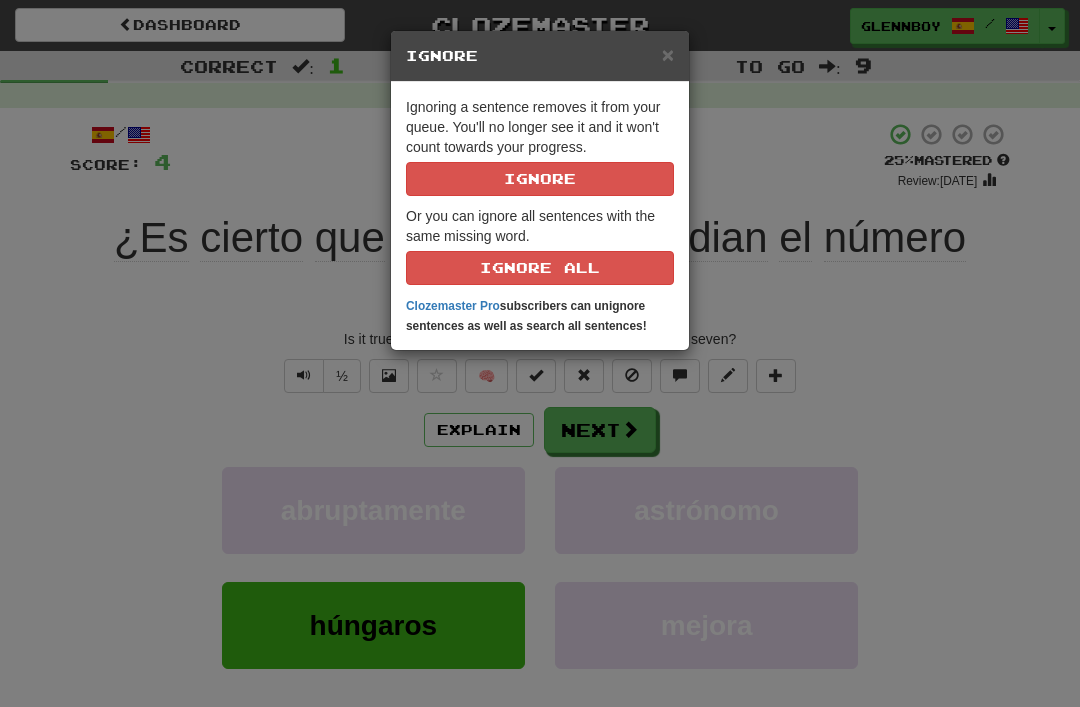 click on "Ignore" at bounding box center (540, 179) 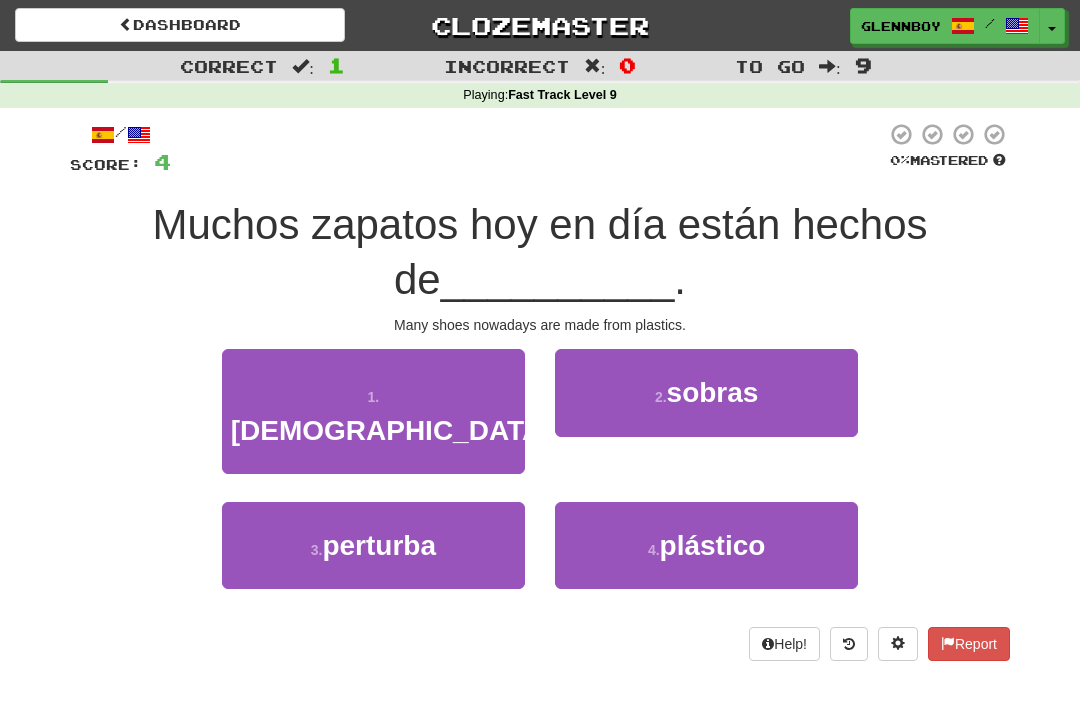 click on "plástico" at bounding box center (713, 545) 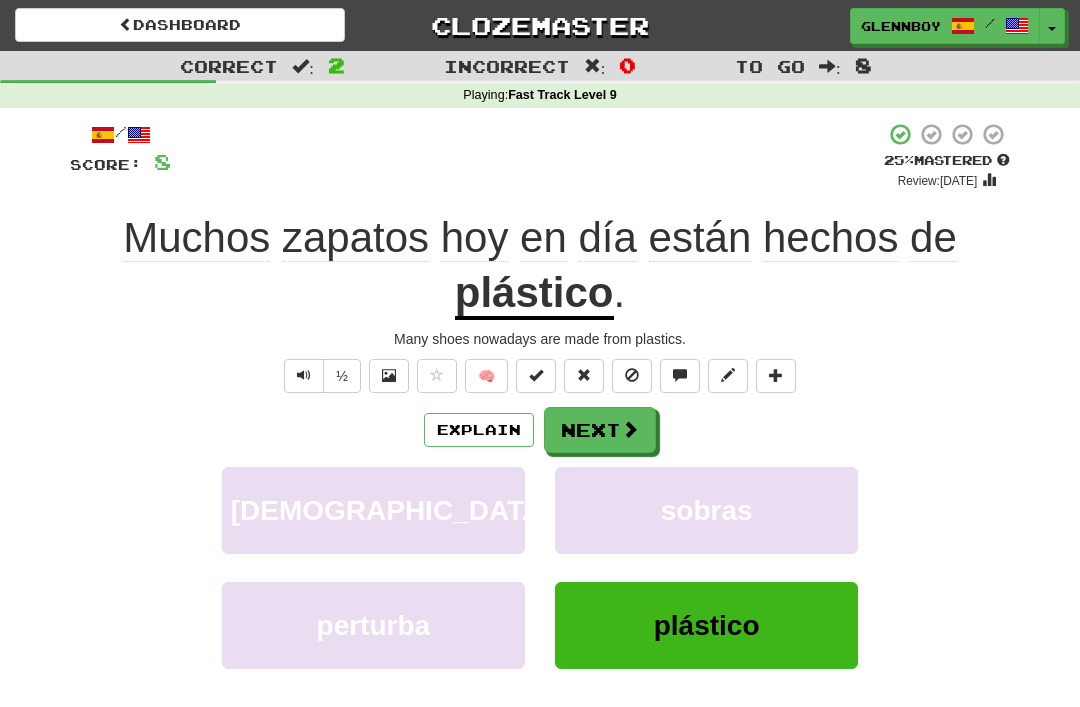 click at bounding box center (632, 375) 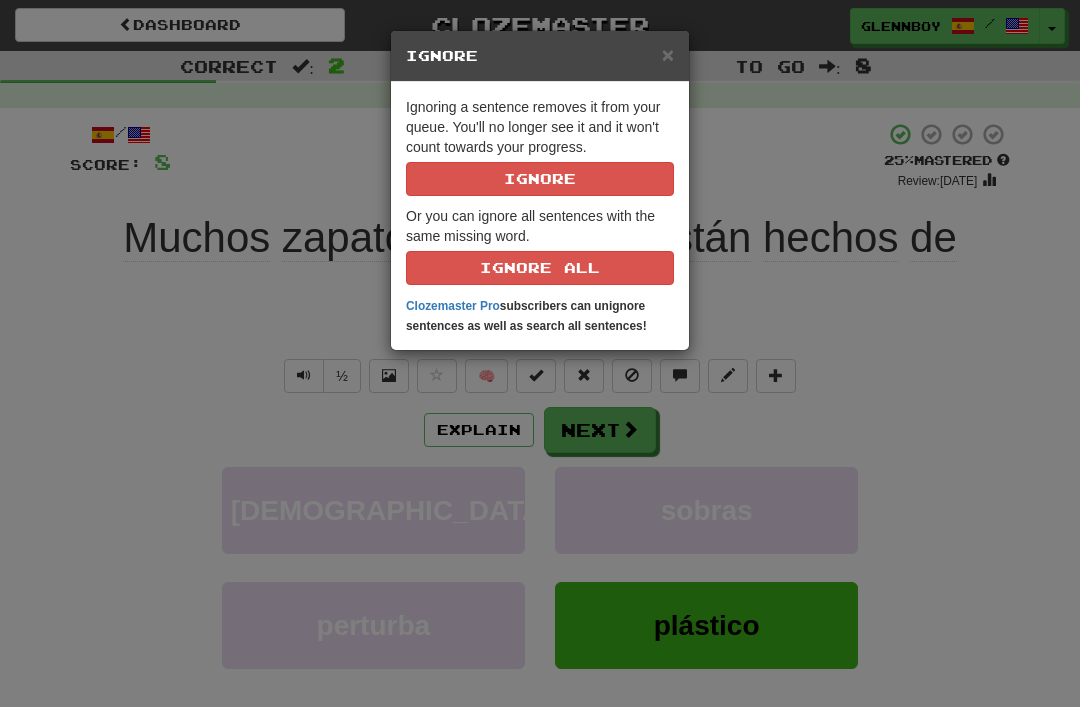 click on "Ignore" at bounding box center [540, 179] 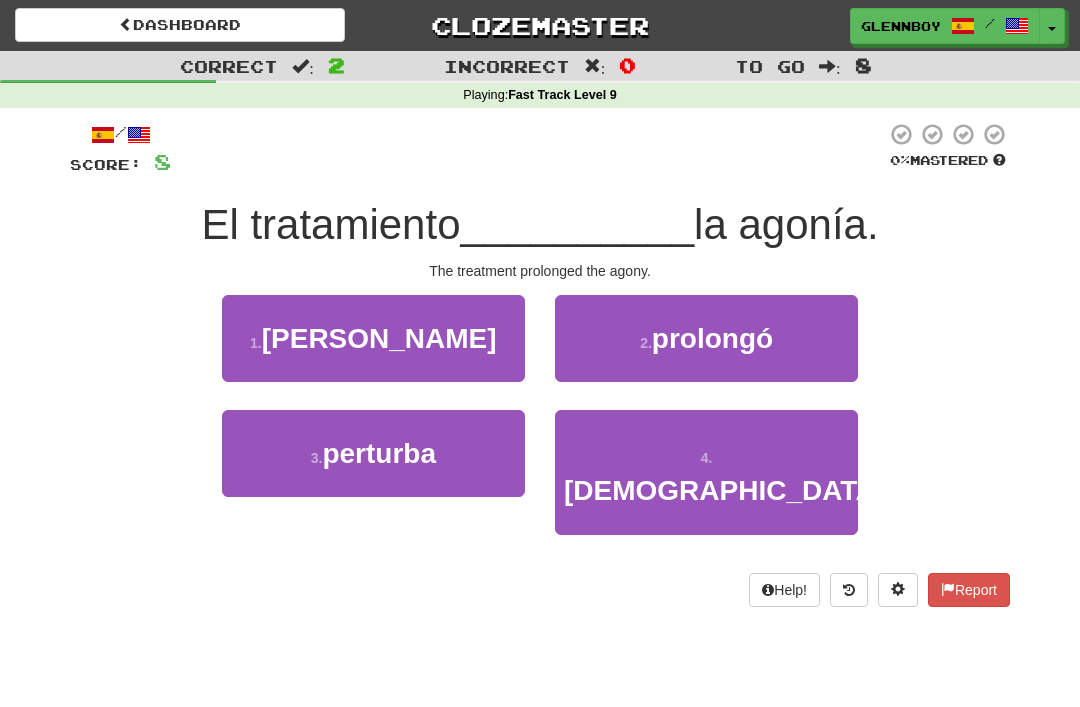 click on "2 ." at bounding box center (646, 343) 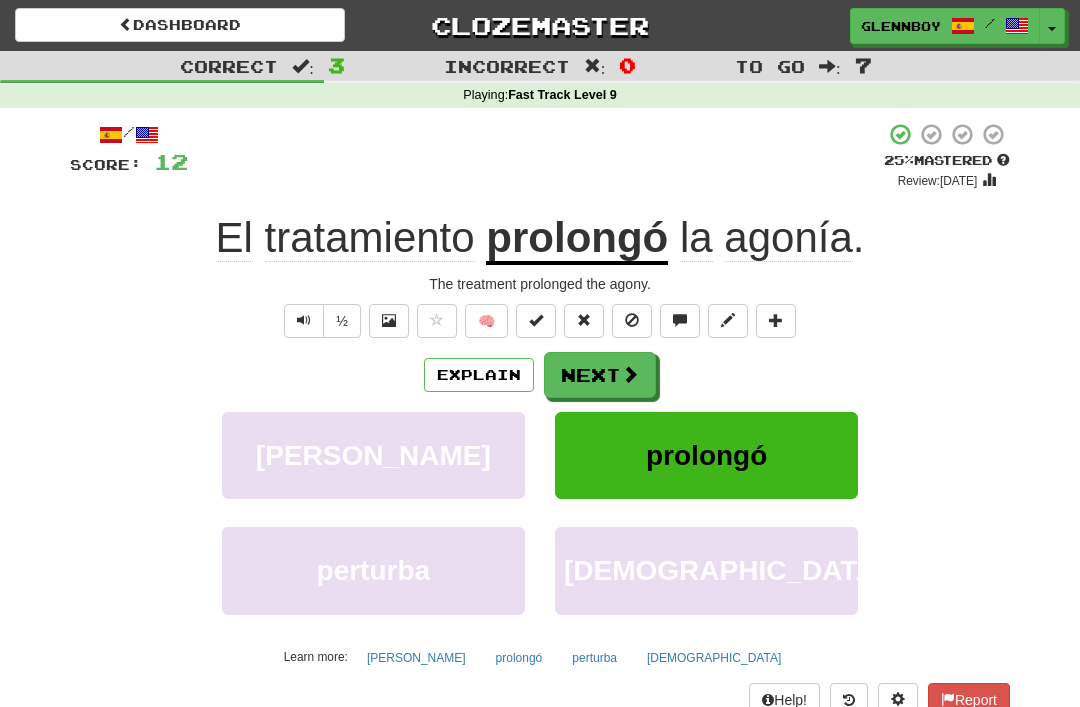 click at bounding box center [632, 321] 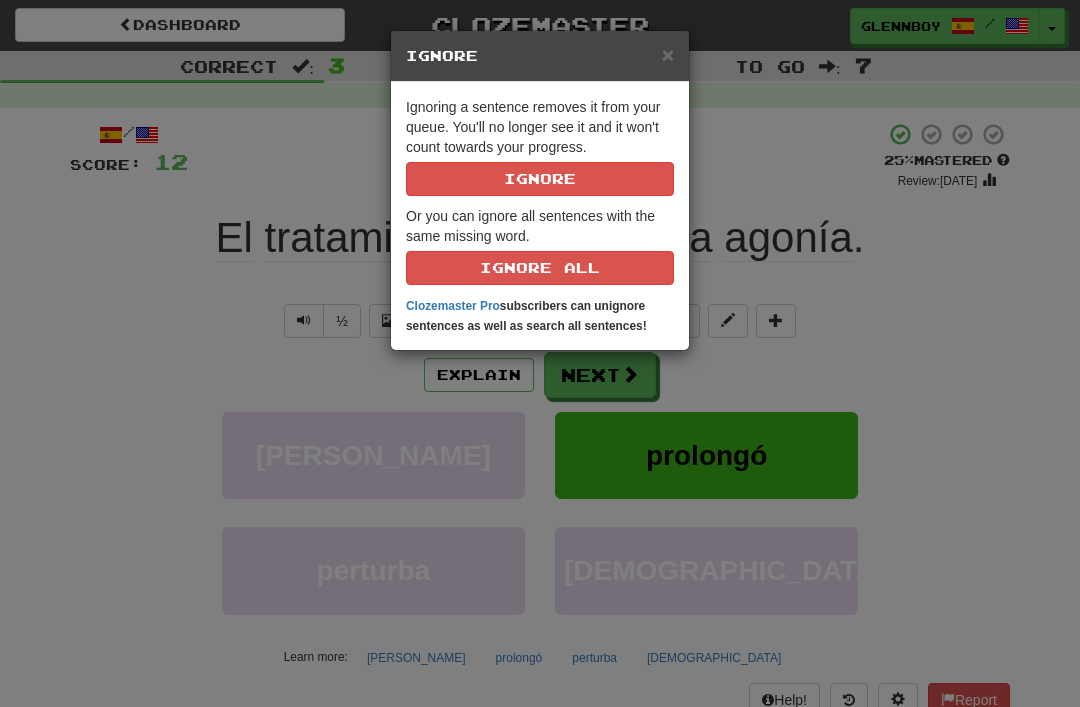 click on "Ignoring a sentence removes it from your queue. You'll no longer see it and it won't count towards your progress. [GEOGRAPHIC_DATA]" at bounding box center [540, 146] 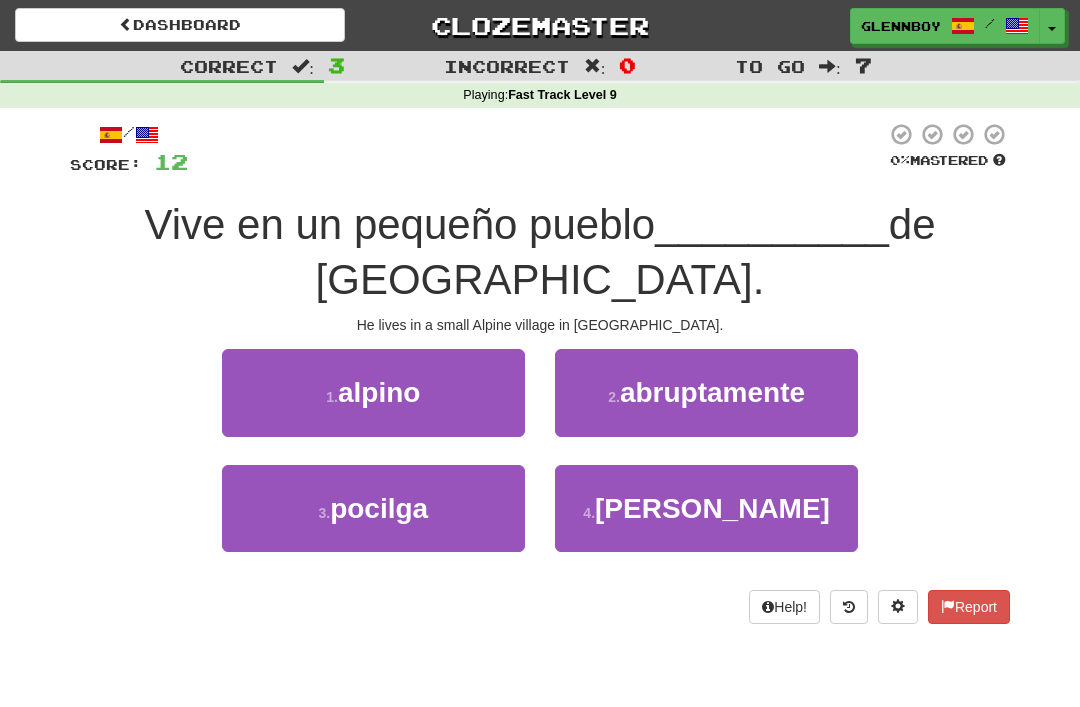 click on "alpino" at bounding box center (379, 392) 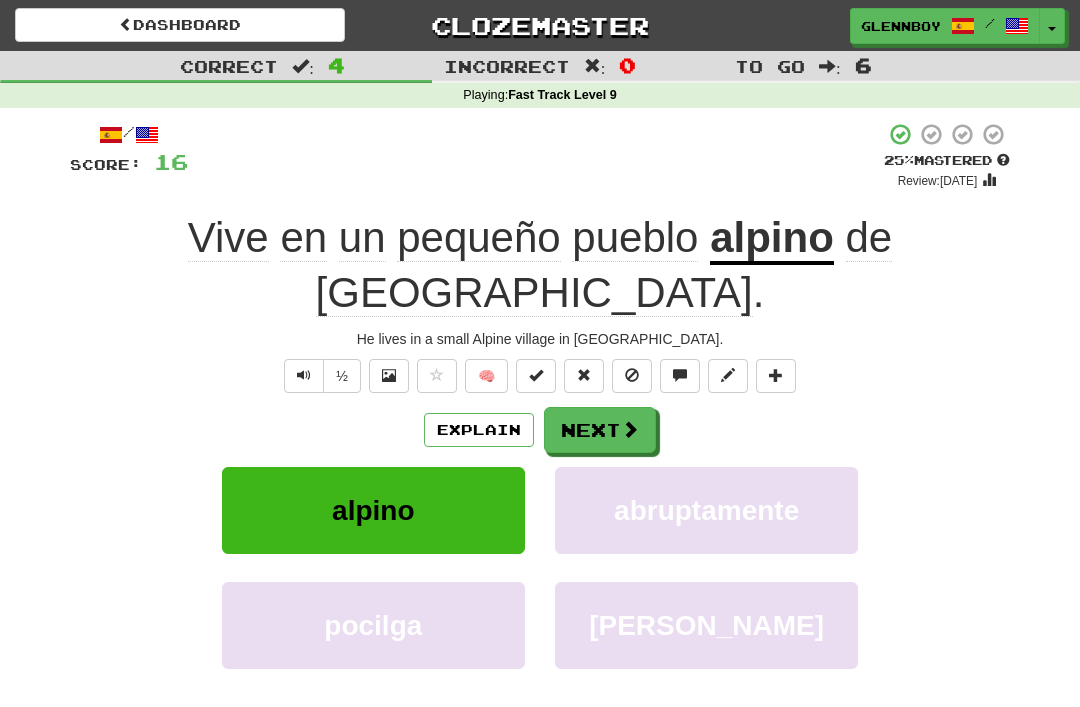 click at bounding box center [632, 376] 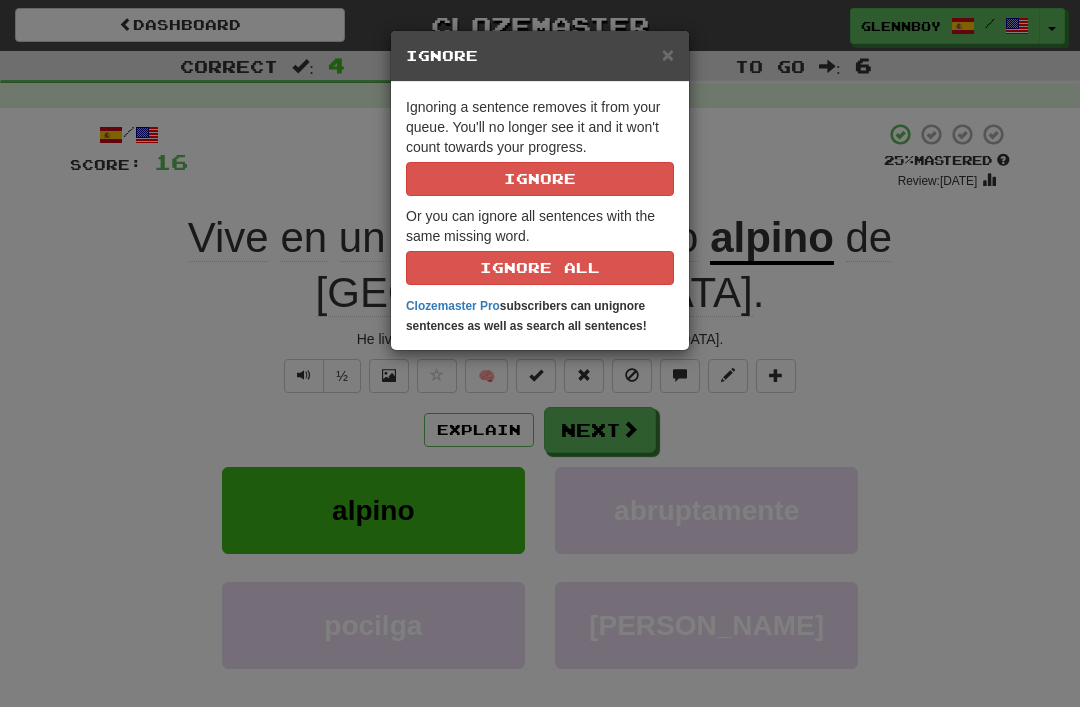 click on "Ignore" at bounding box center (540, 179) 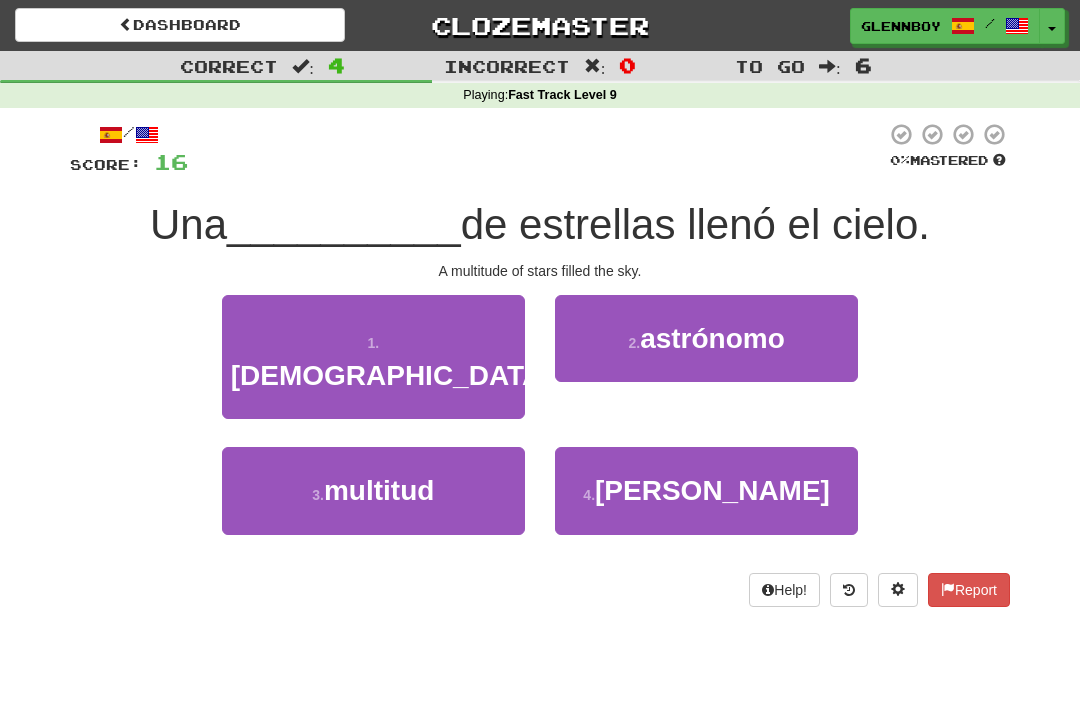 click on "3 .  multitud" at bounding box center (373, 490) 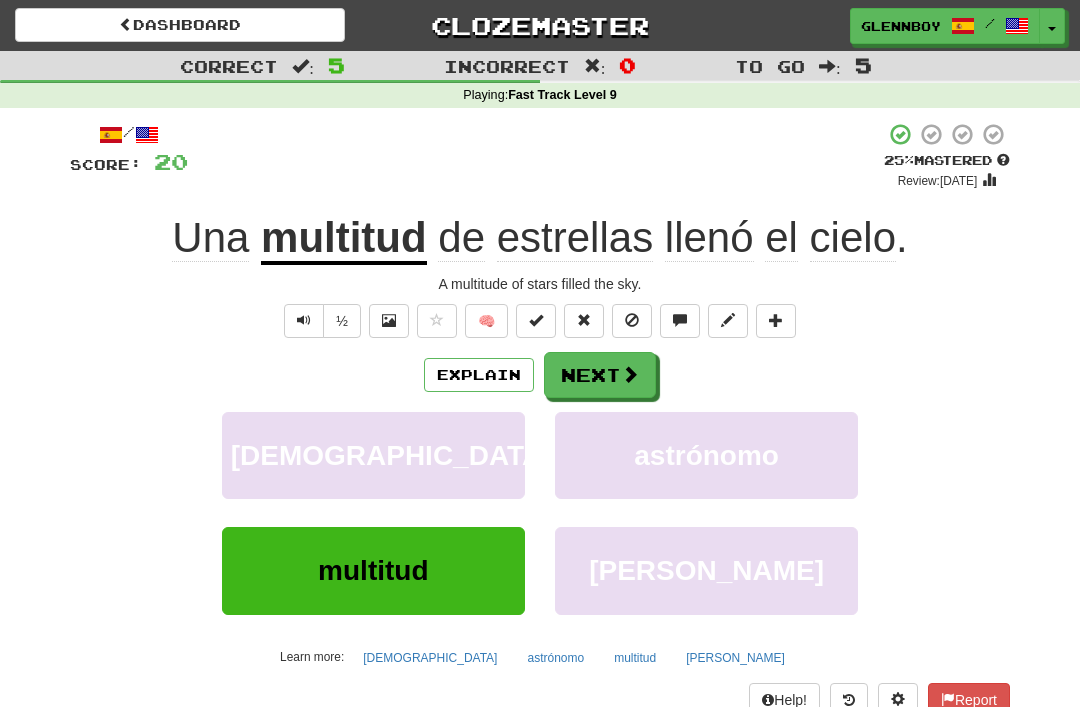 click at bounding box center (632, 320) 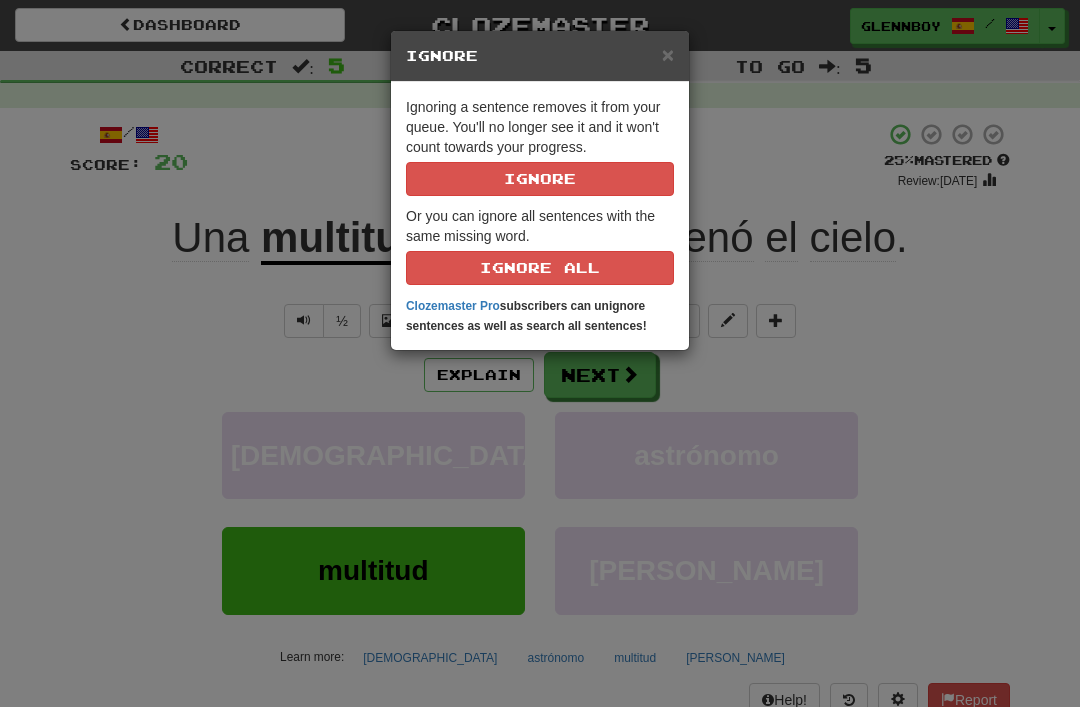click on "Ignore" at bounding box center (540, 179) 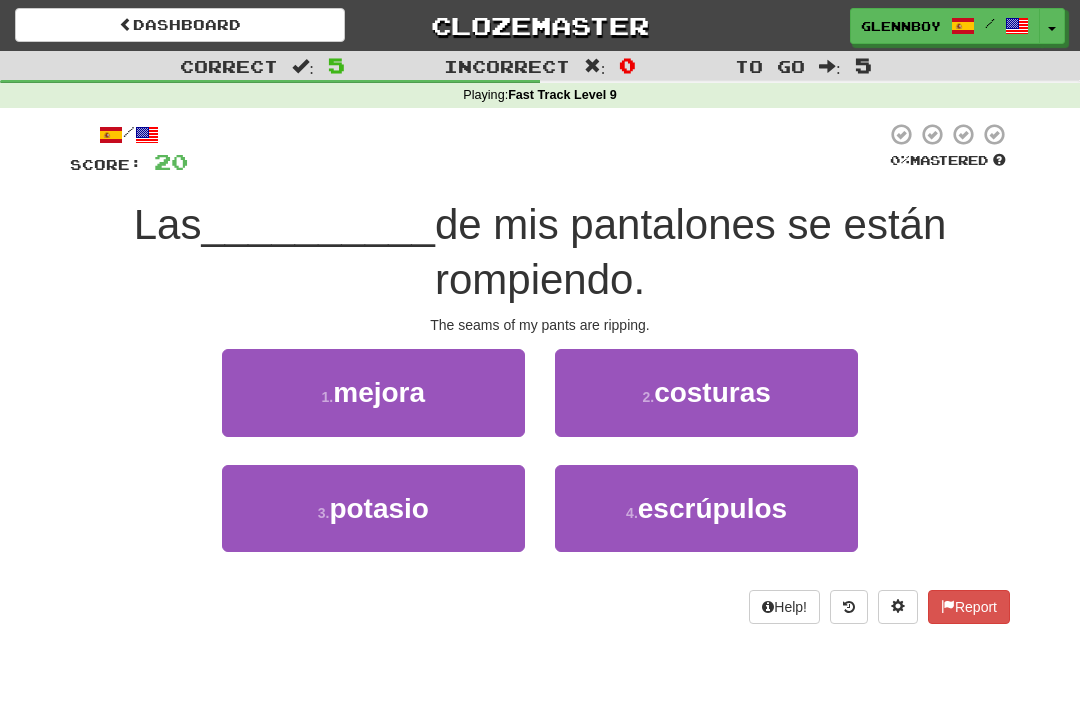 click on "2 .  costuras" at bounding box center [706, 392] 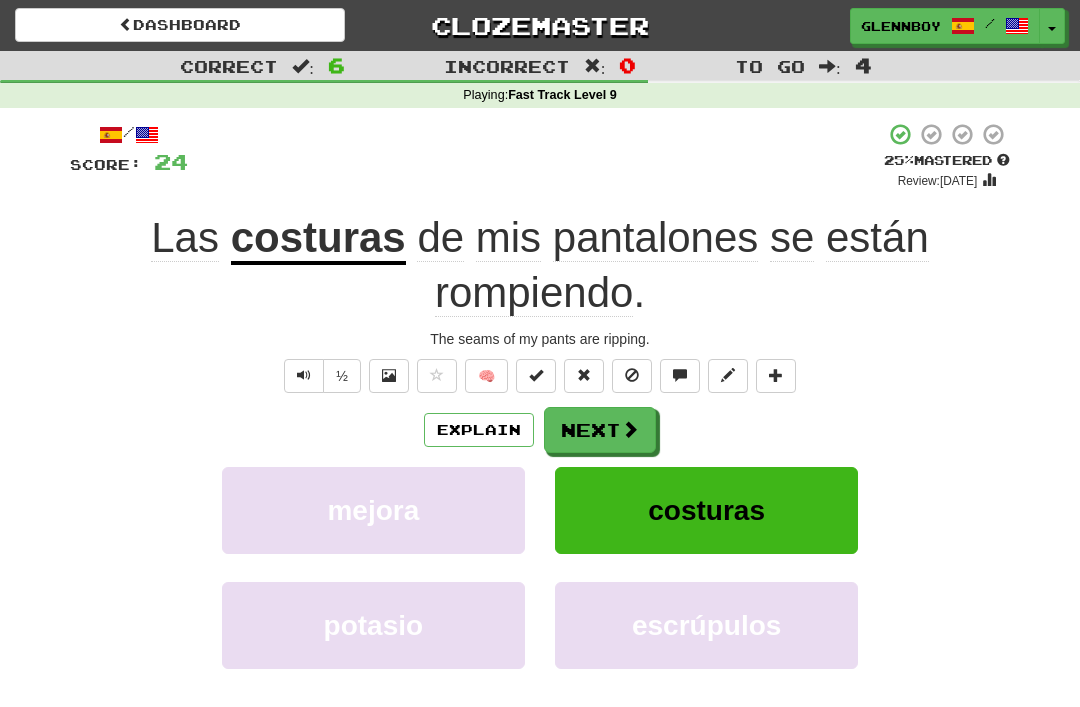click on "Explain" at bounding box center [479, 430] 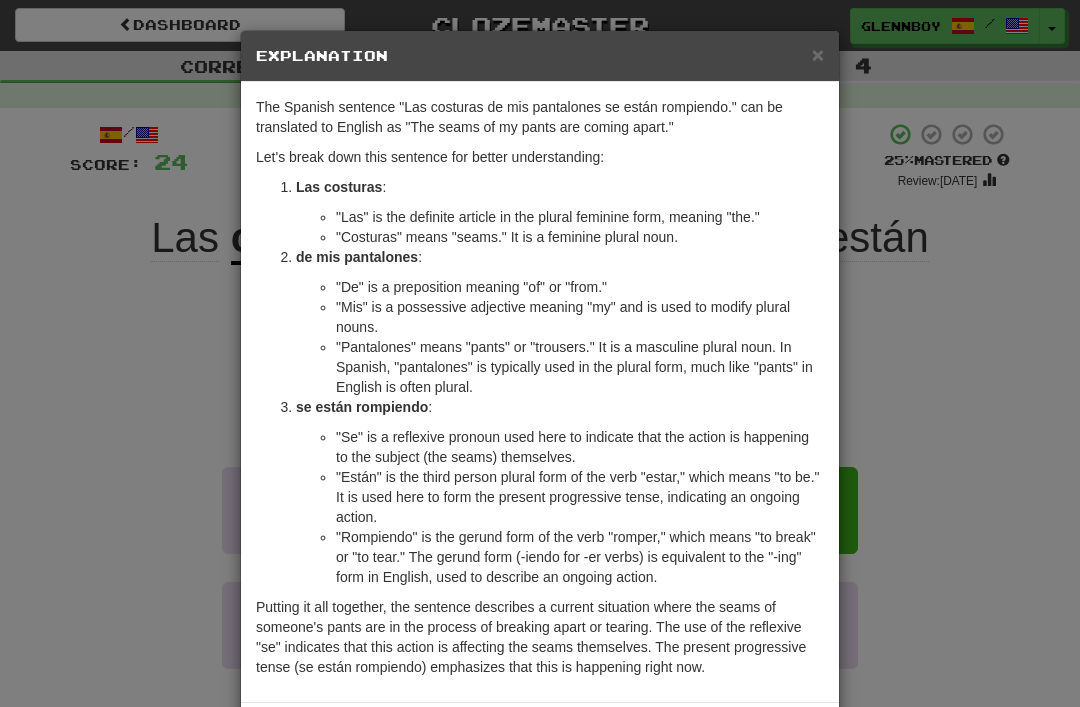 click on "×" at bounding box center [818, 54] 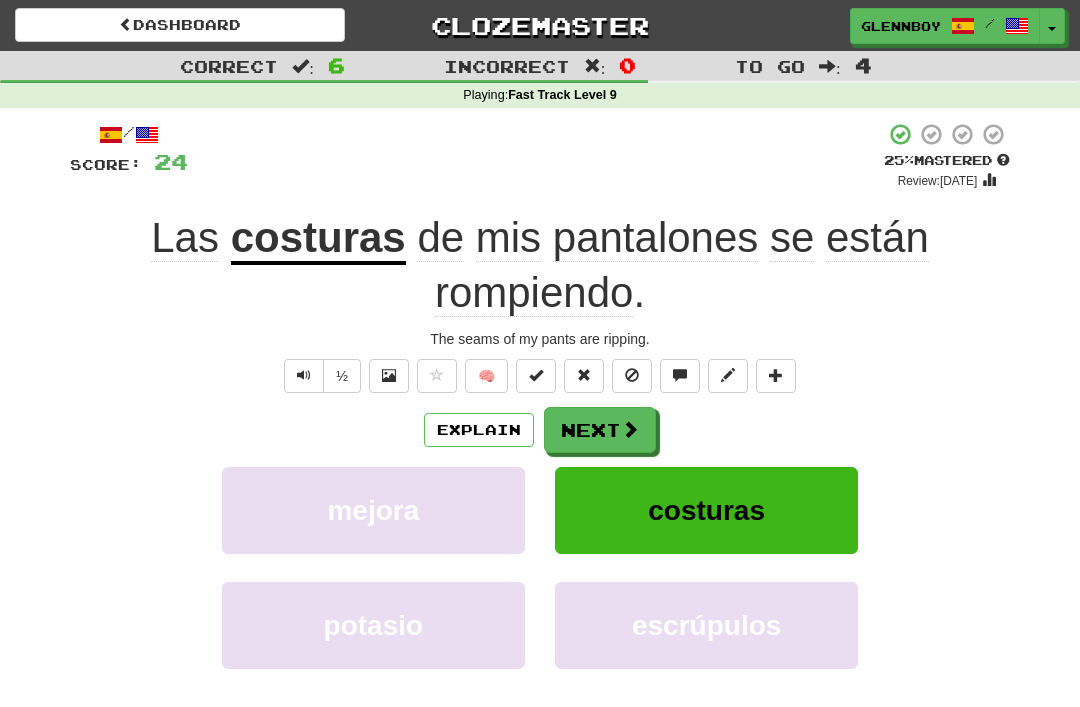 click at bounding box center (632, 375) 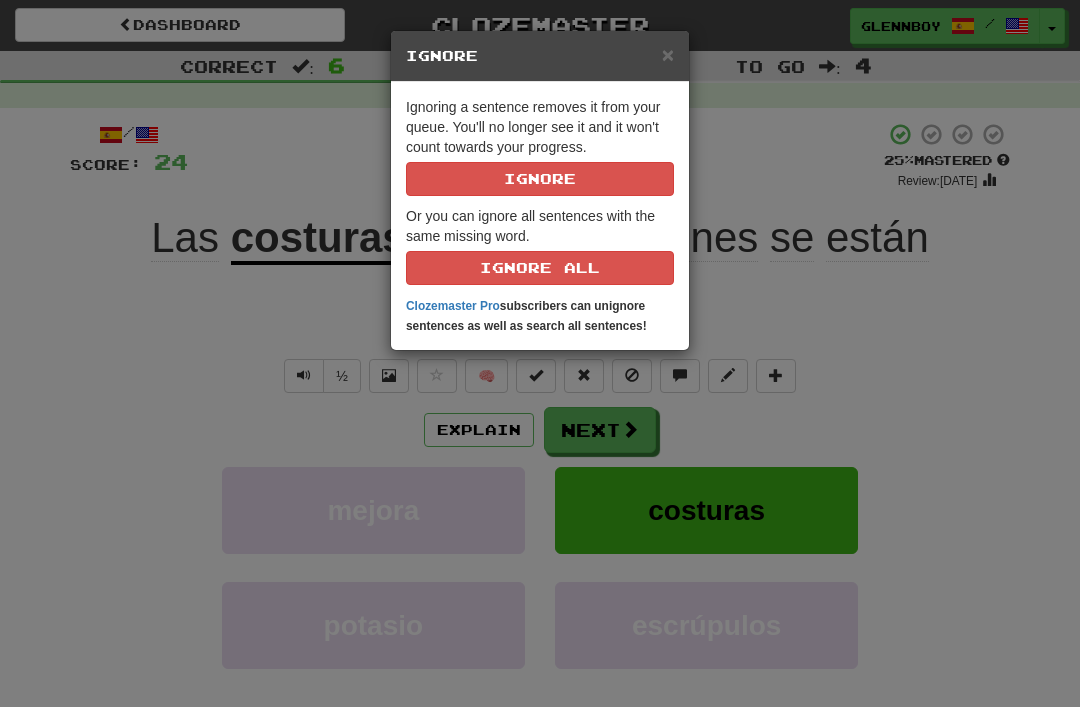 click on "Ignore" at bounding box center [540, 179] 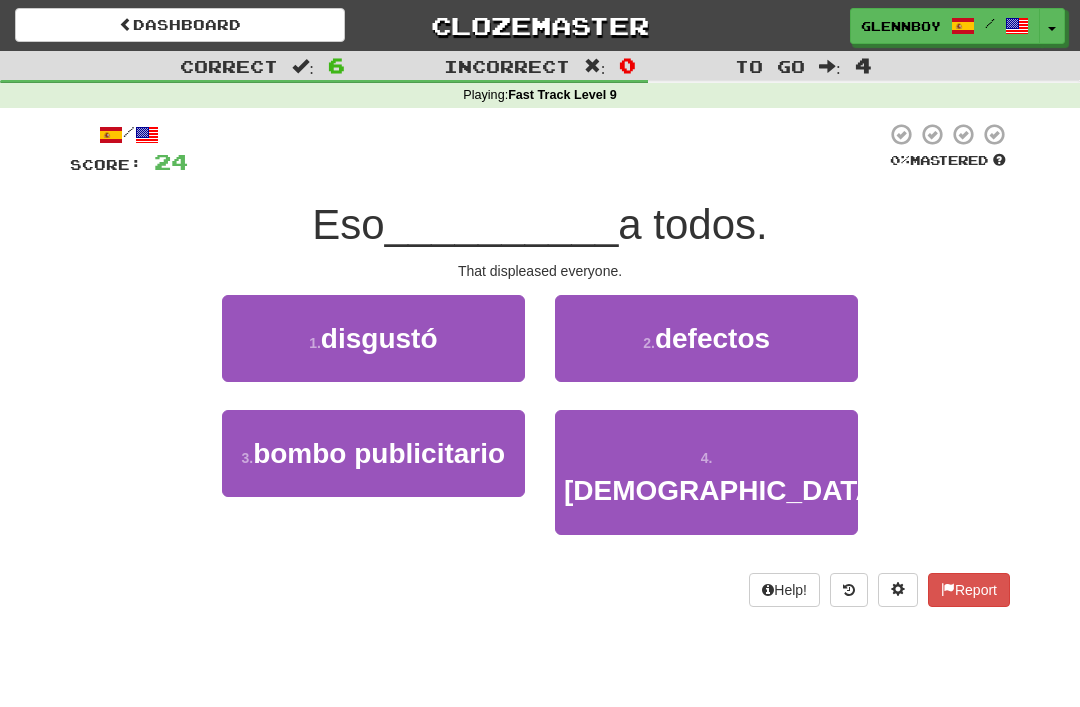 click on "disgustó" at bounding box center (379, 338) 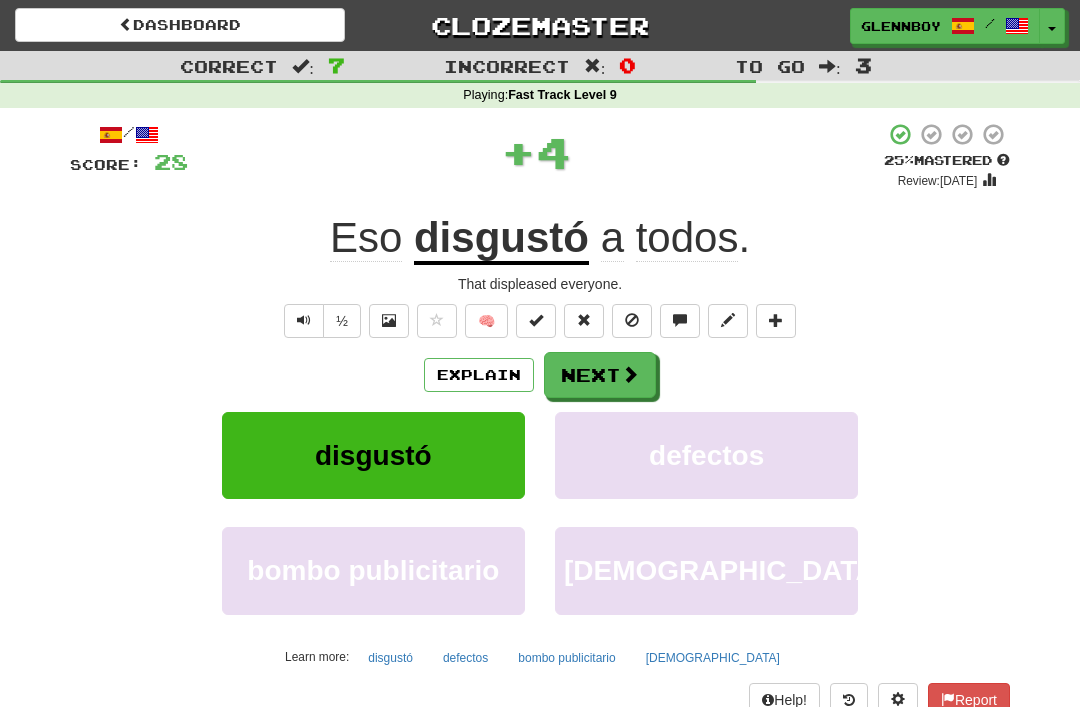 click at bounding box center [632, 320] 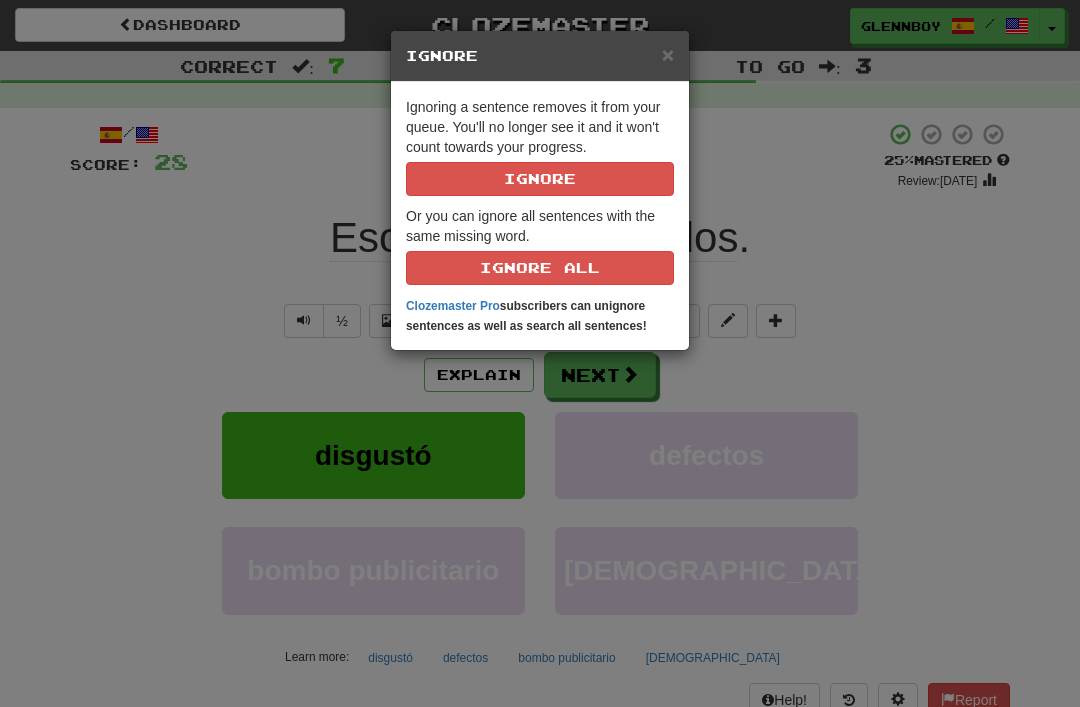 click on "Ignore" at bounding box center (540, 179) 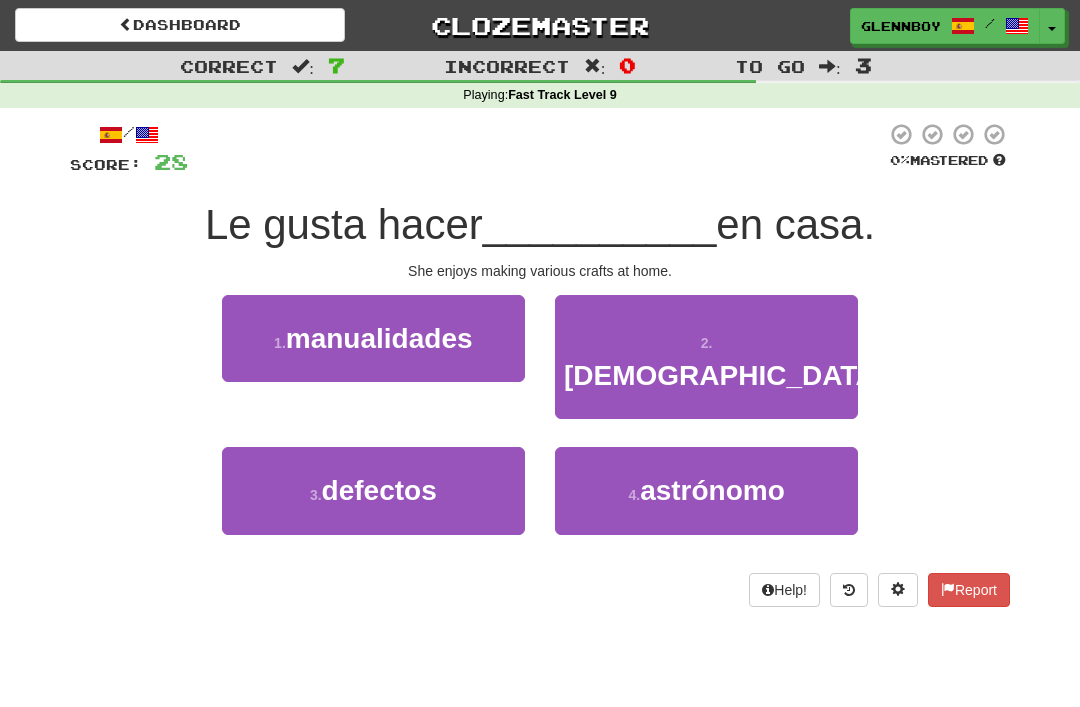 click on "manualidades" at bounding box center [379, 338] 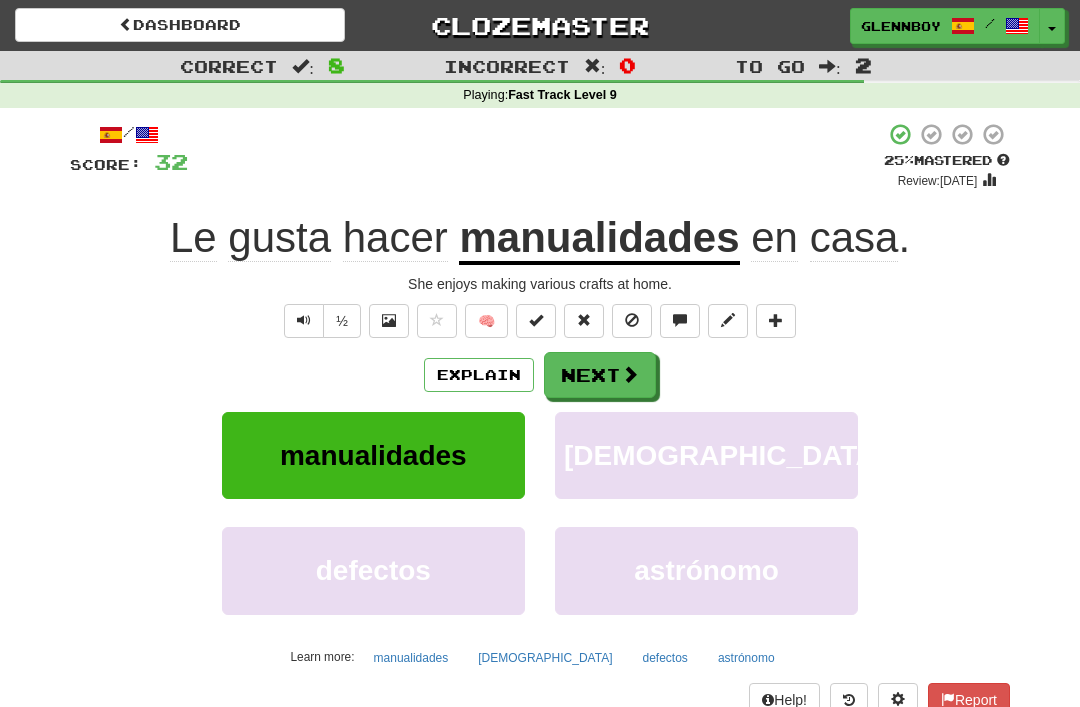 click at bounding box center (632, 320) 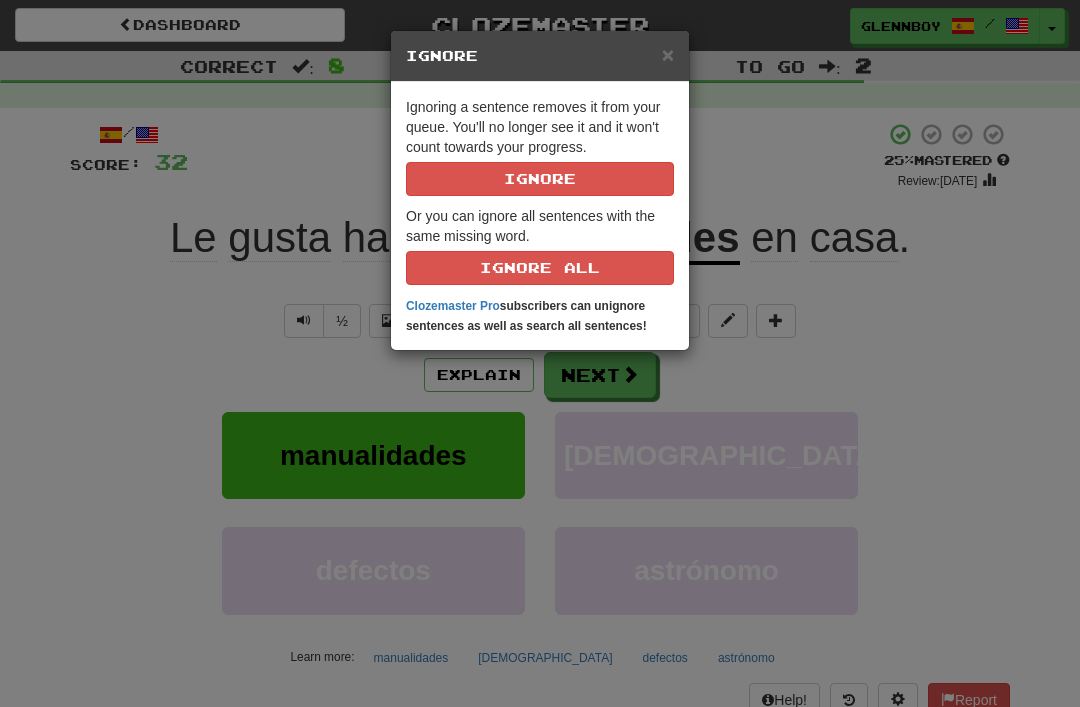 click on "Ignore" at bounding box center [540, 179] 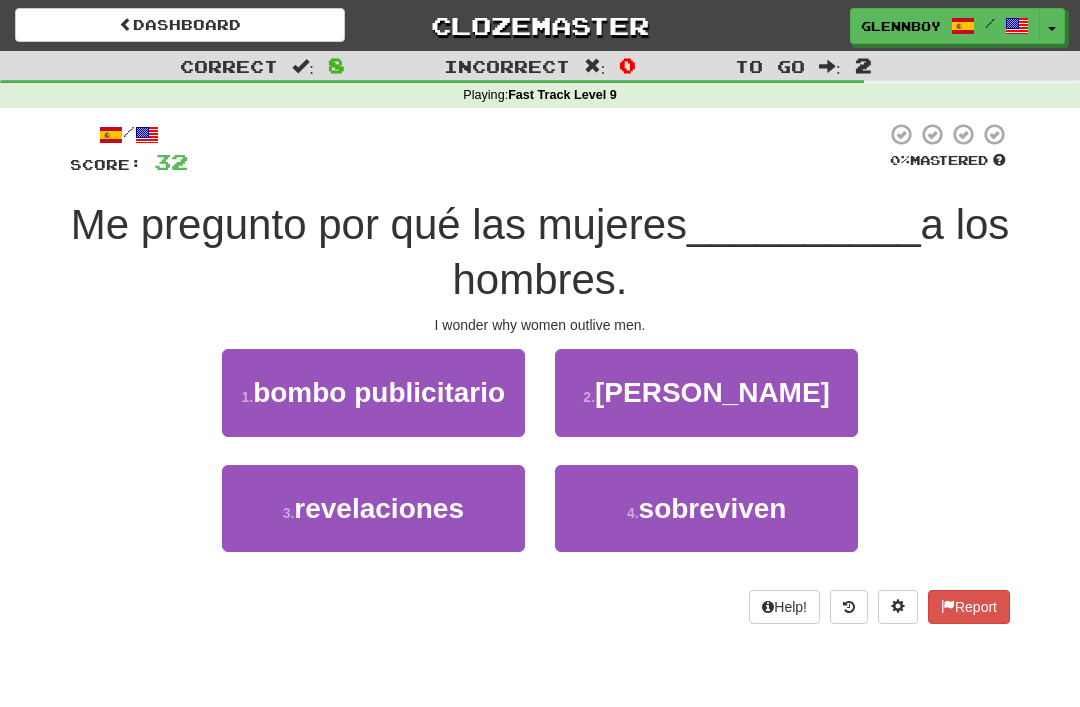 click on "sobreviven" at bounding box center [713, 508] 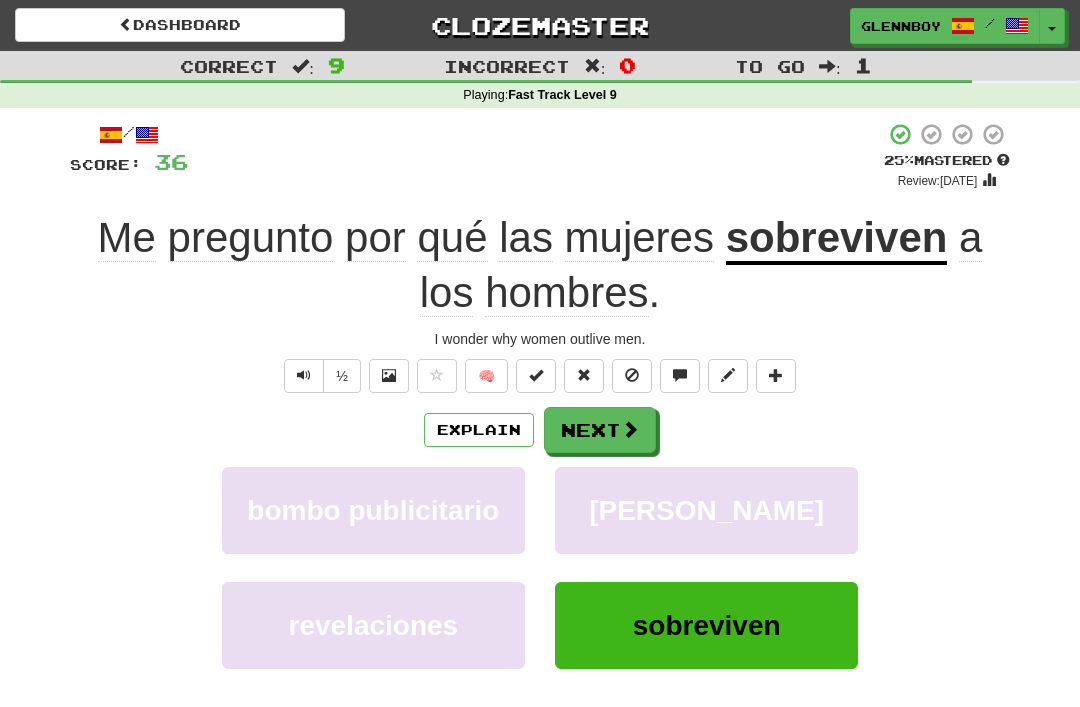 click at bounding box center [632, 376] 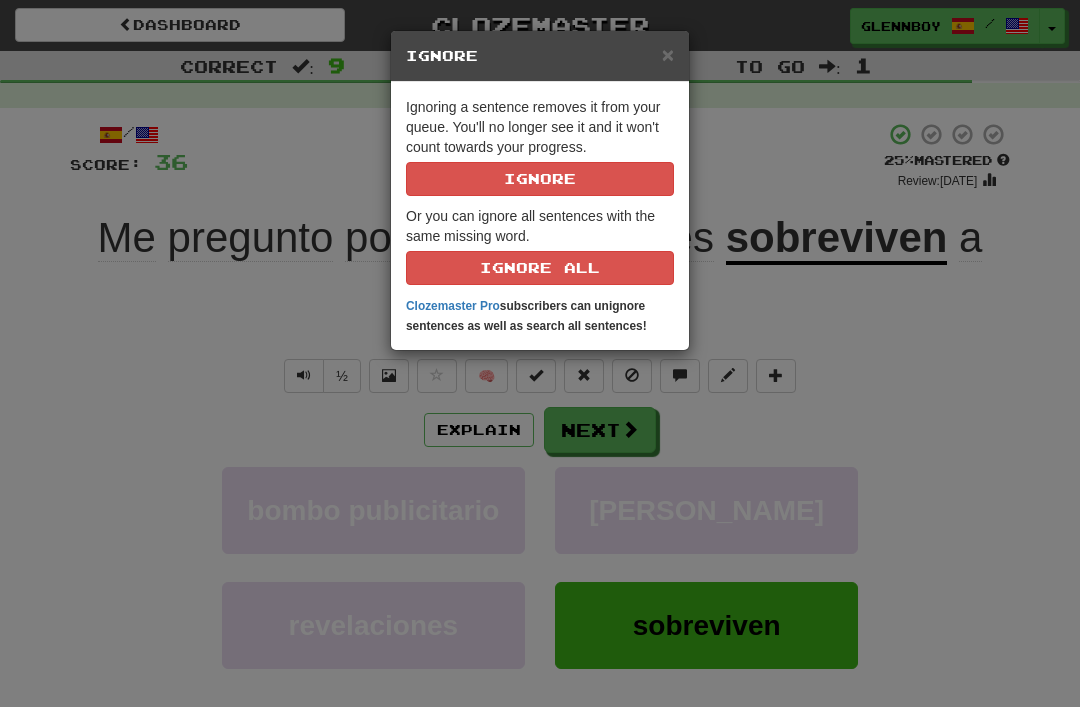 click on "× Ignore Ignoring a sentence removes it from your queue. You'll no longer see it and it won't count towards your progress. Ignore Or you can ignore all sentences with the same missing word. Ignore All Clozemaster Pro  subscribers can unignore sentences as well as search all sentences!" at bounding box center [540, 353] 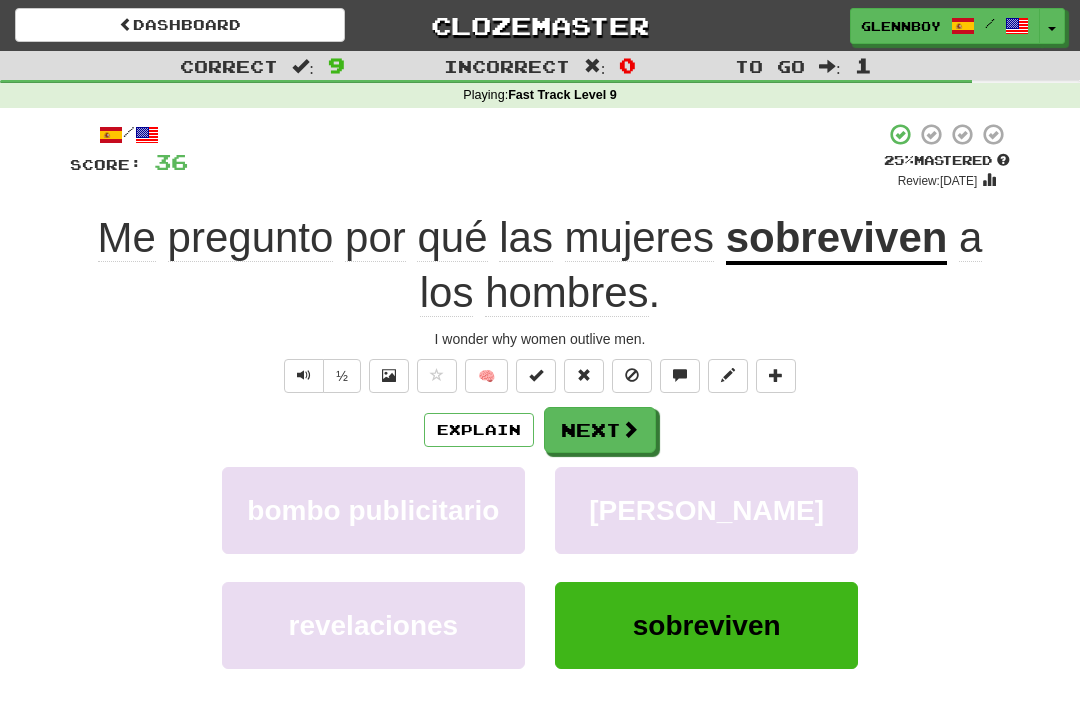 click on "+ 4" at bounding box center (536, 156) 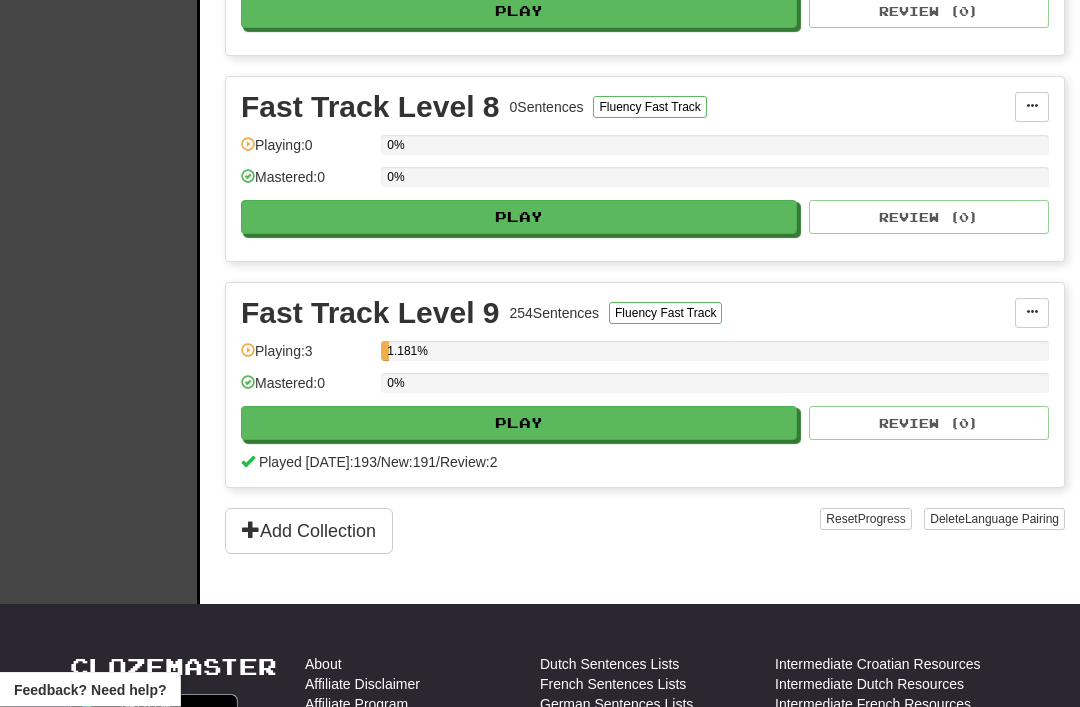 scroll, scrollTop: 1862, scrollLeft: 0, axis: vertical 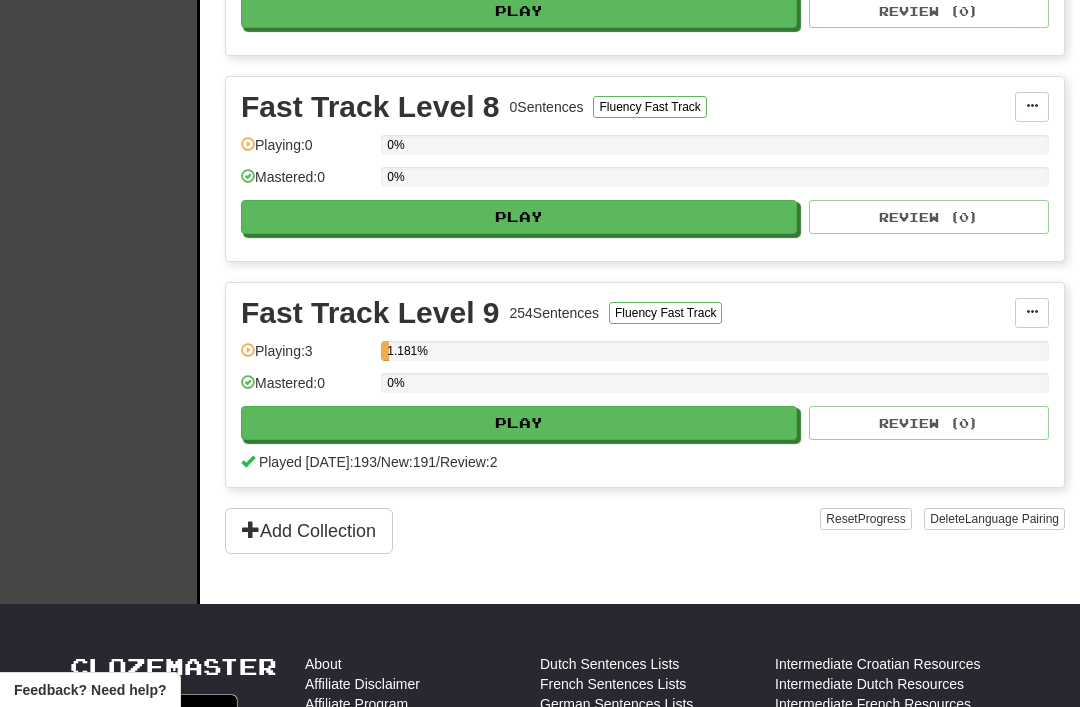 click on "Play" at bounding box center (519, 423) 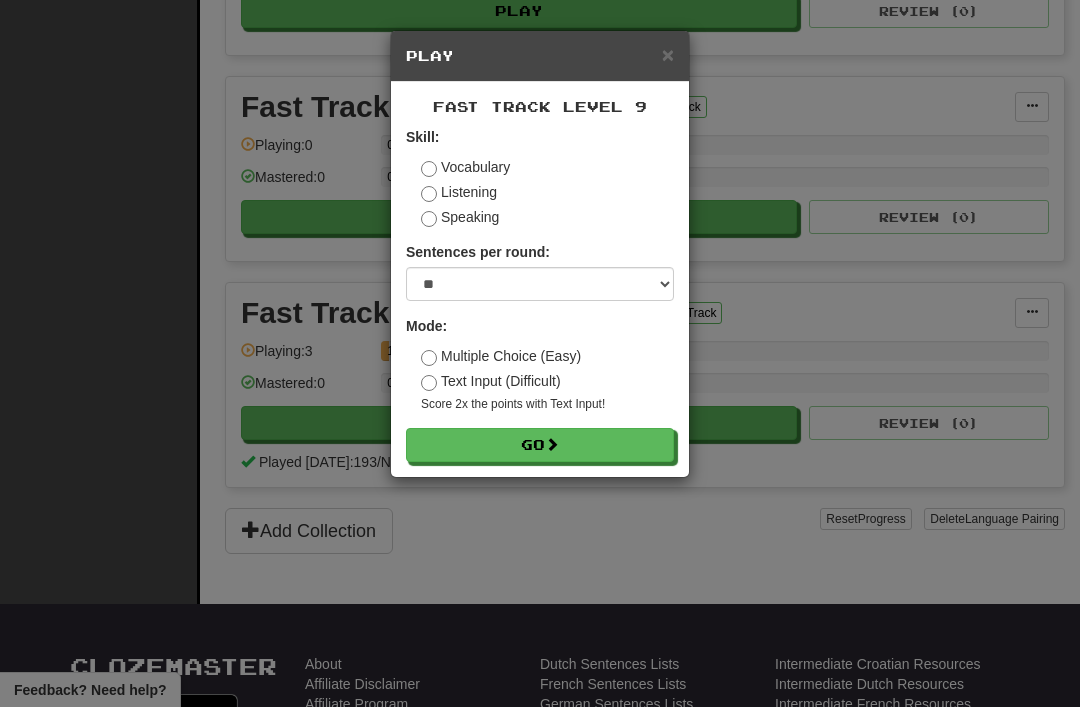 click on "Go" at bounding box center (540, 445) 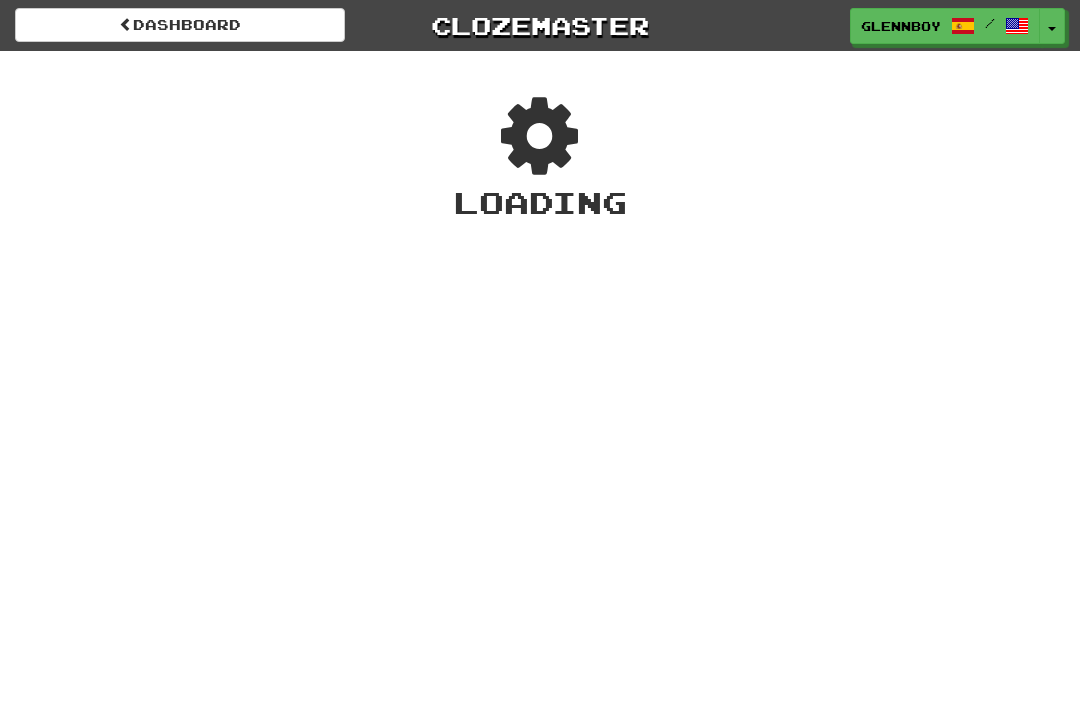 scroll, scrollTop: 0, scrollLeft: 0, axis: both 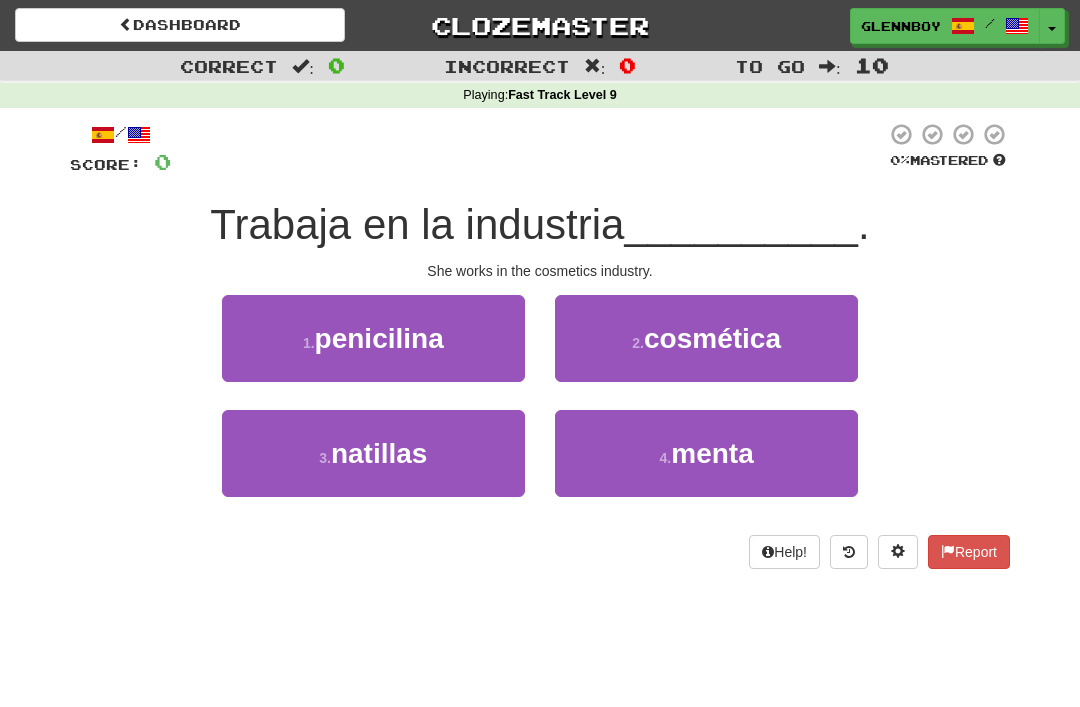 click on "cosmética" at bounding box center [712, 338] 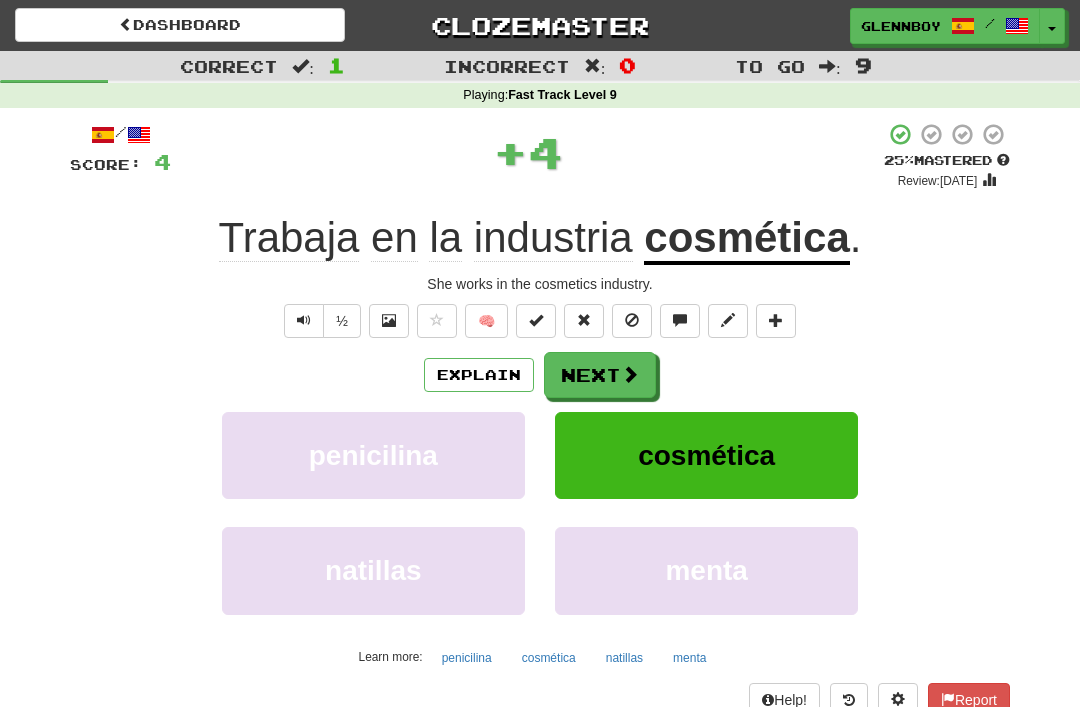 click on "½ 🧠" at bounding box center (540, 321) 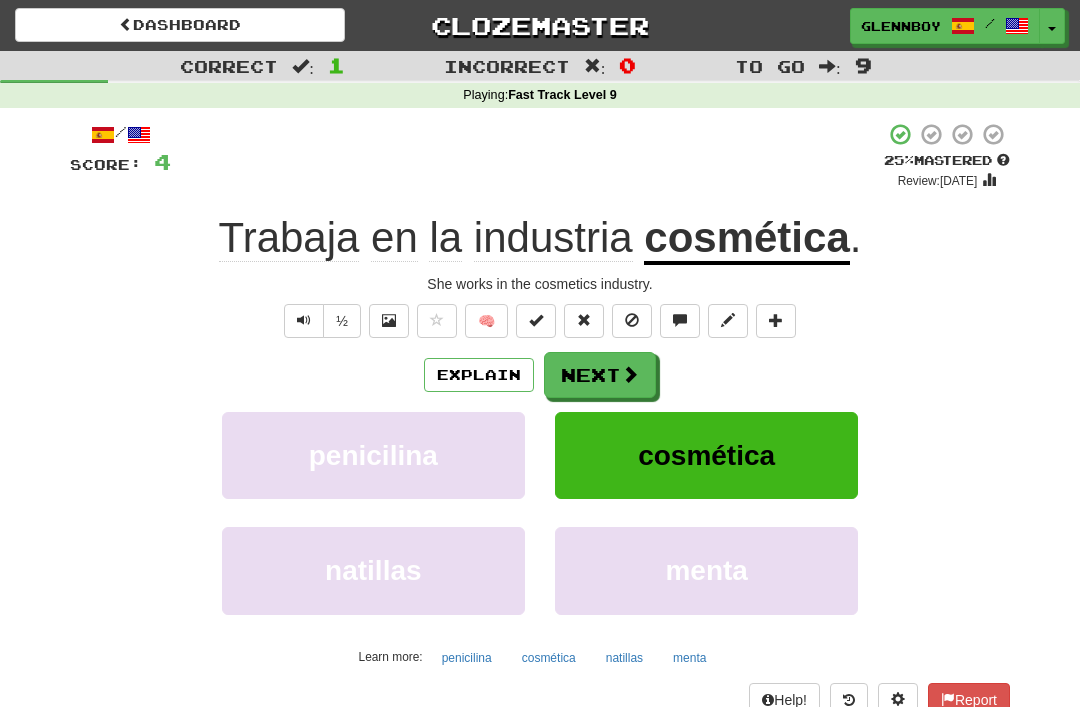 click at bounding box center [632, 320] 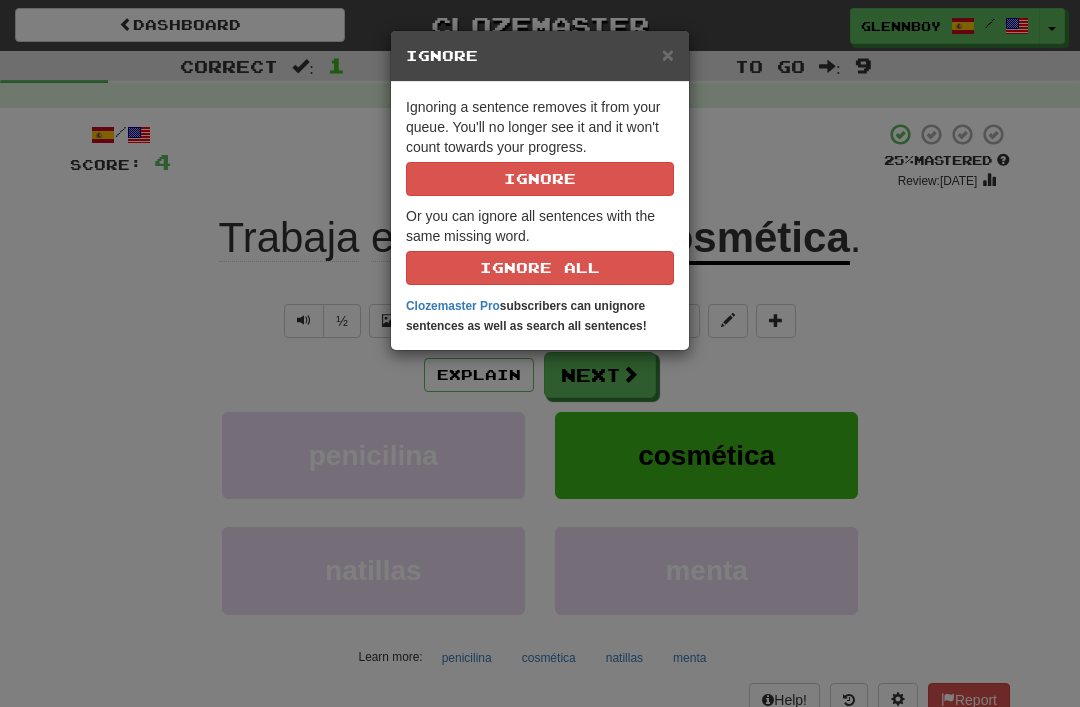 click on "Ignore" at bounding box center [540, 179] 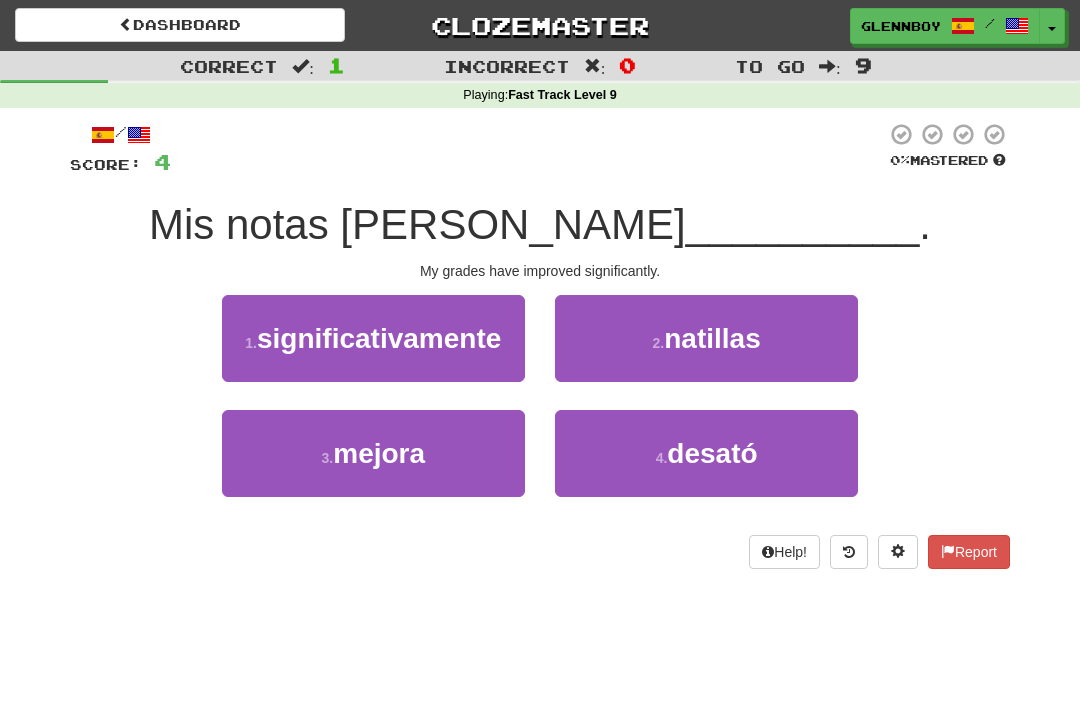 click on "significativamente" at bounding box center (379, 338) 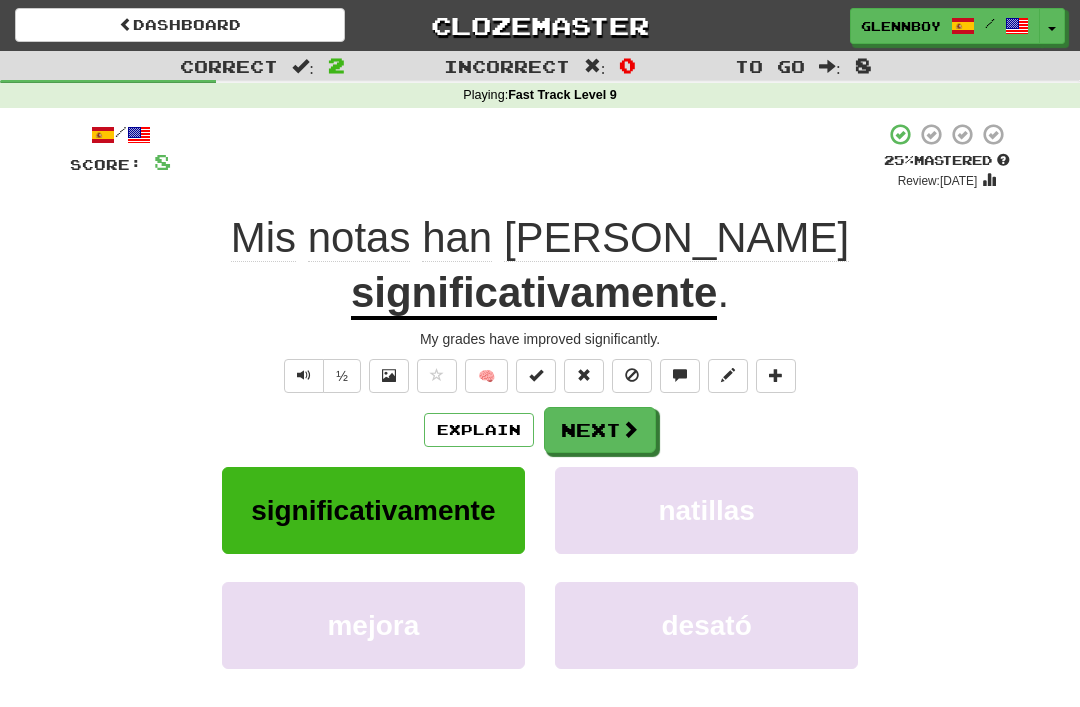 click at bounding box center (632, 375) 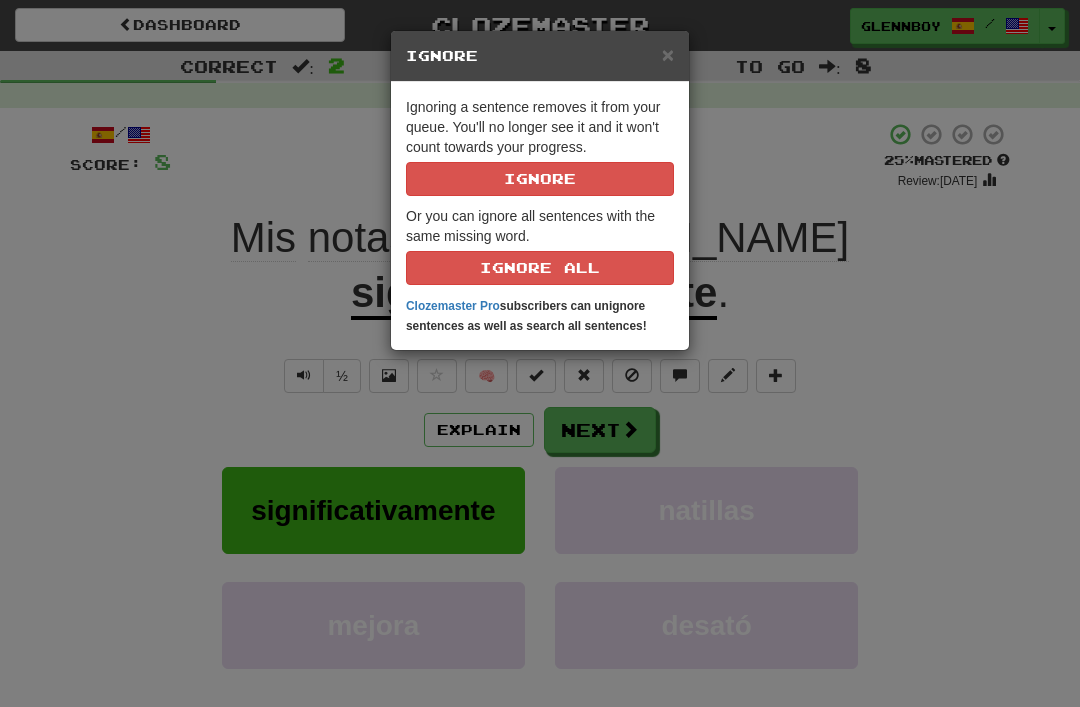 click on "Ignore" at bounding box center (540, 179) 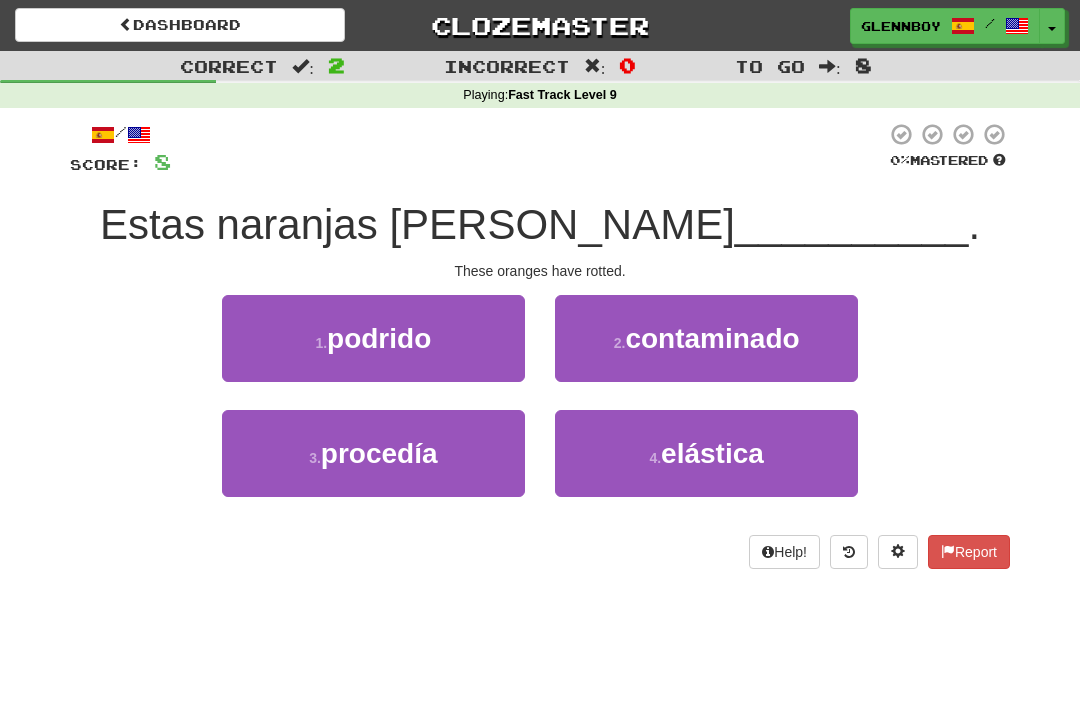 click on "podrido" at bounding box center [379, 338] 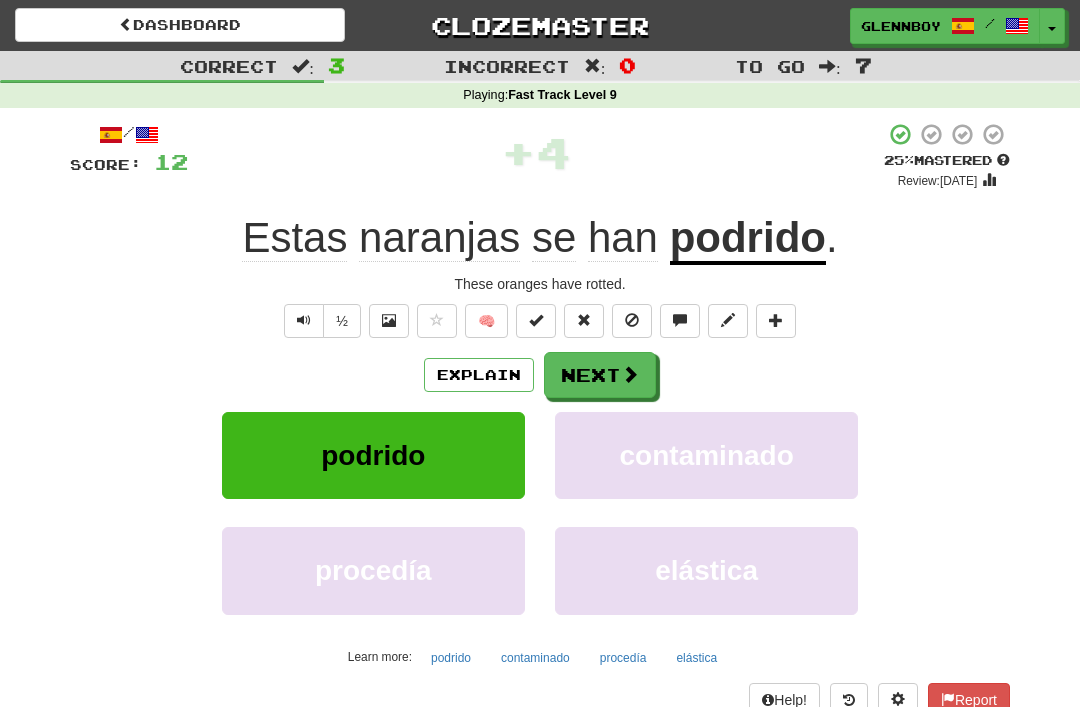 click at bounding box center (632, 320) 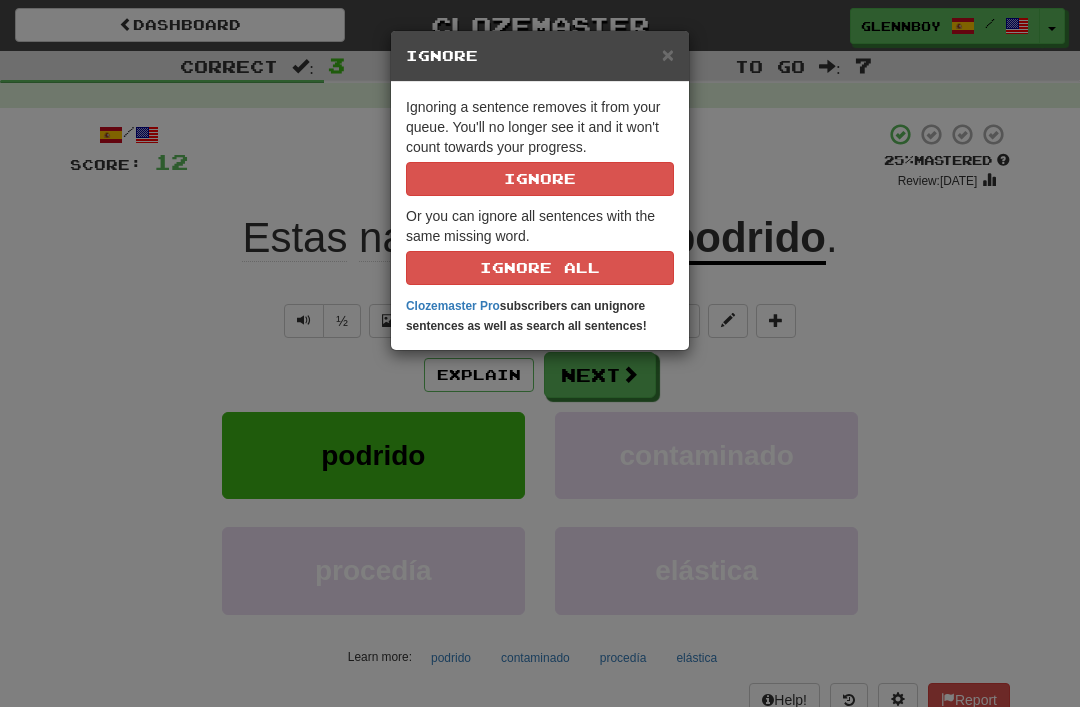 click on "Ignore" at bounding box center (540, 179) 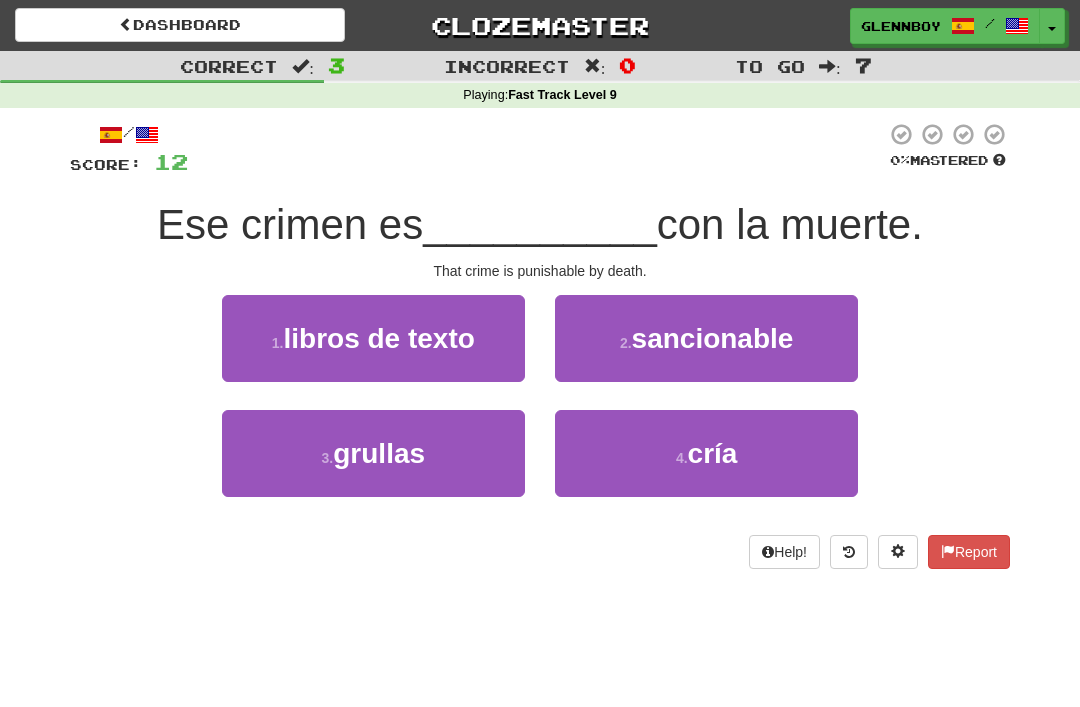 click on "sancionable" at bounding box center [713, 338] 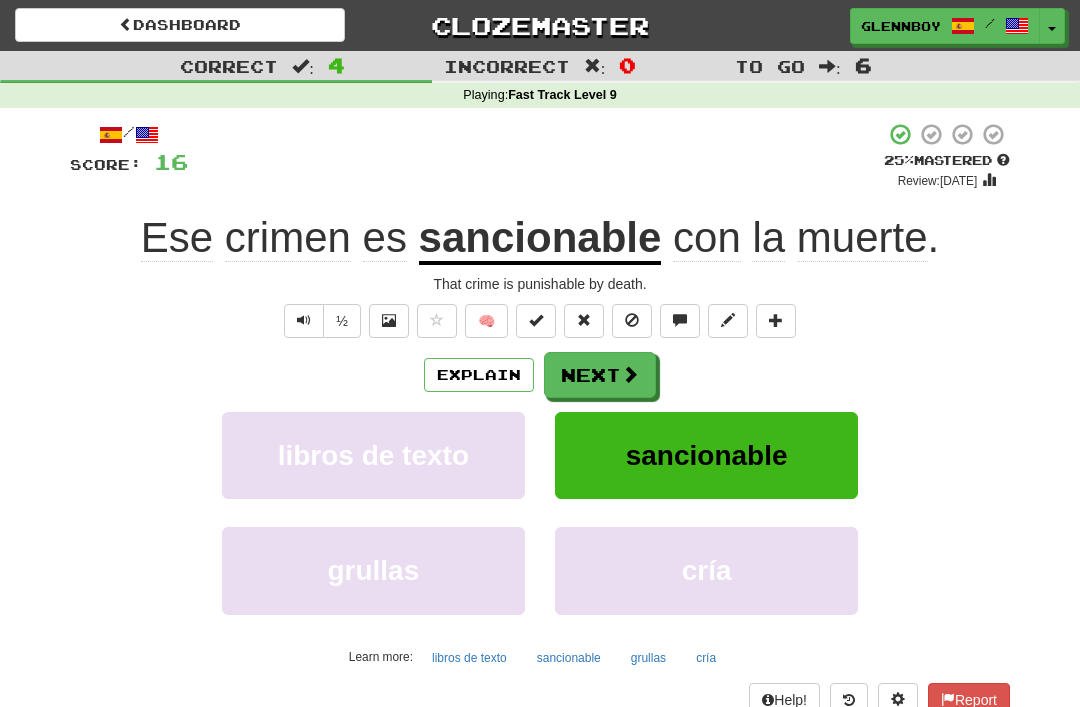 click at bounding box center (632, 320) 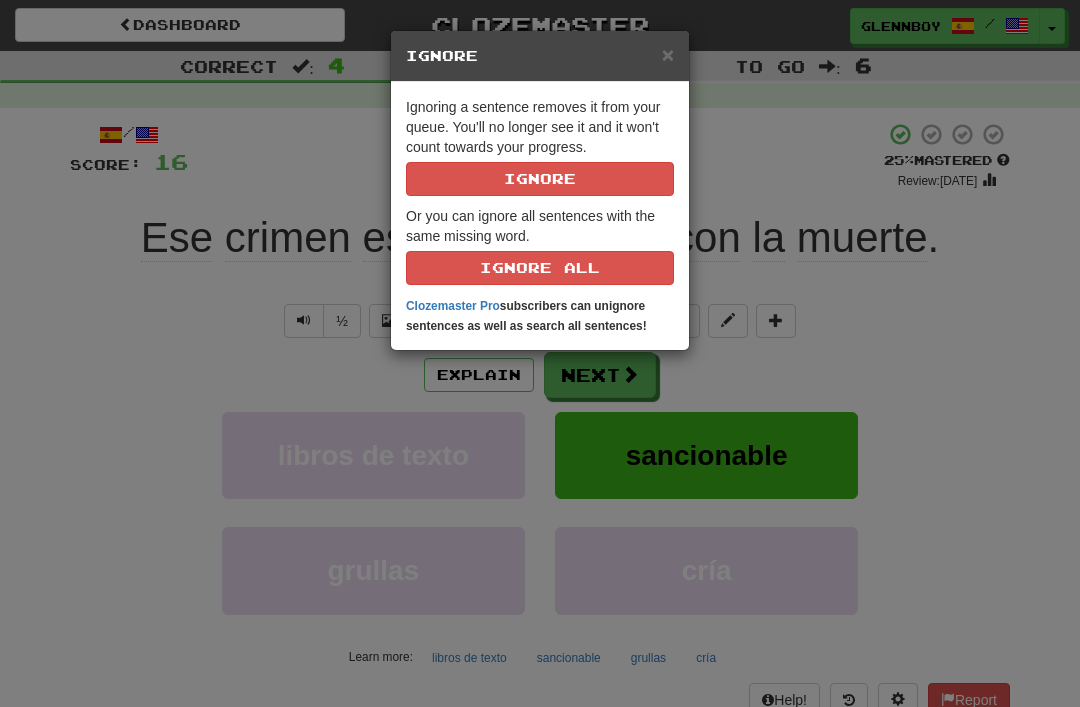 click on "Ignore" at bounding box center [540, 179] 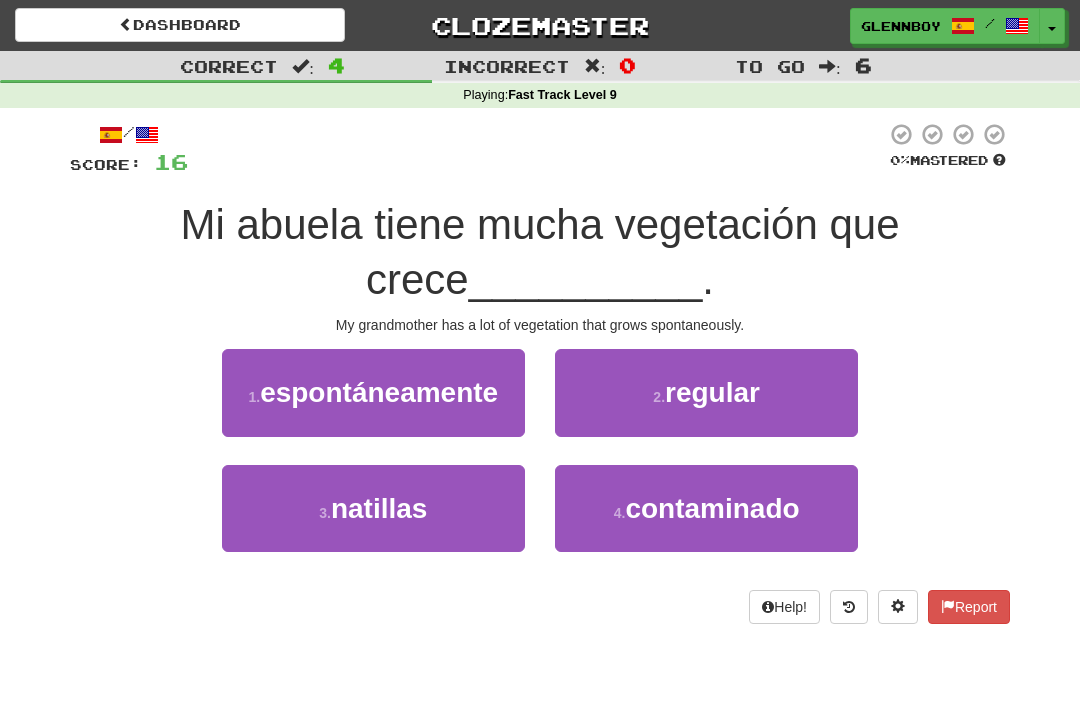 click on "espontáneamente" at bounding box center [379, 392] 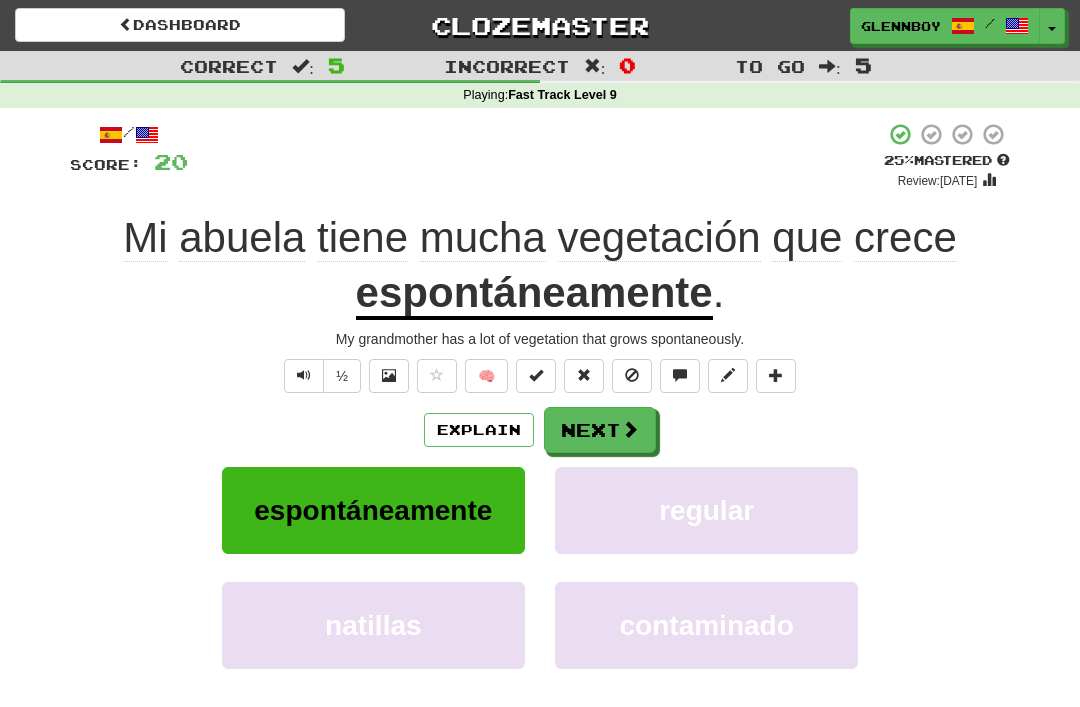 click at bounding box center (632, 375) 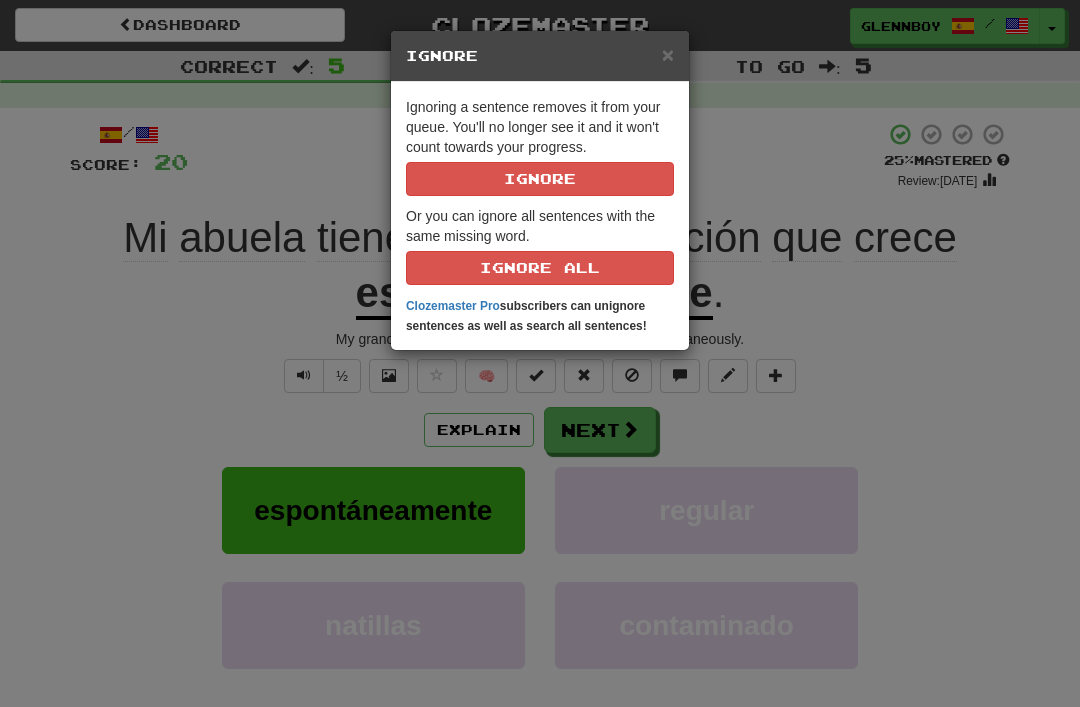 click on "Ignore" at bounding box center [540, 179] 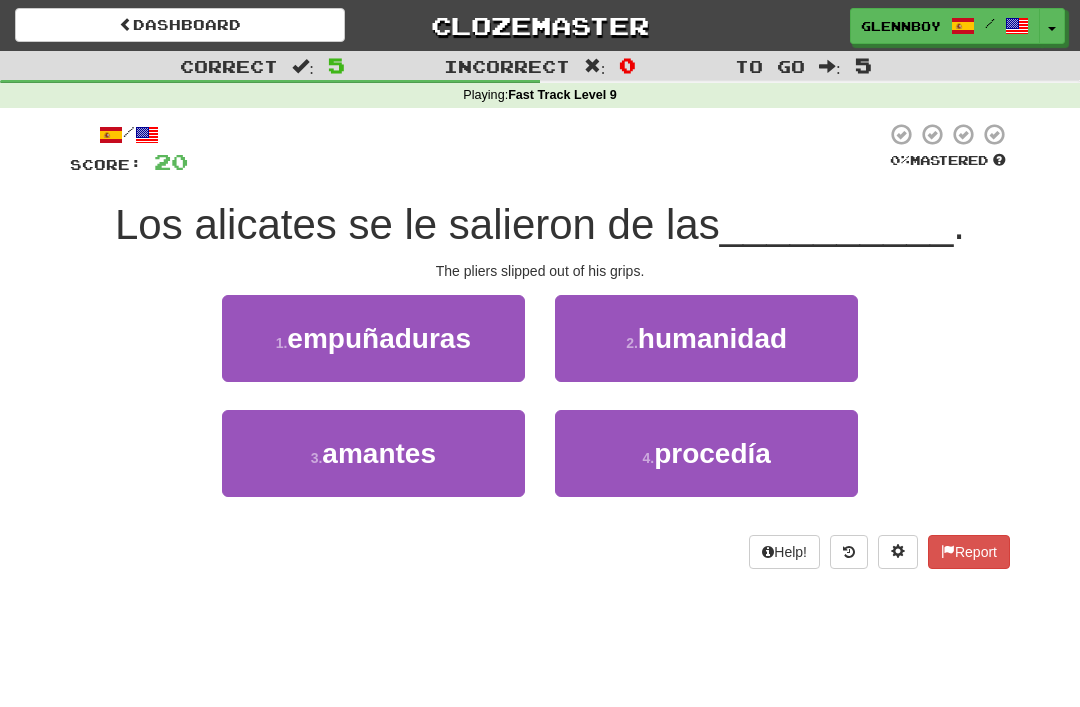 click on "empuñaduras" at bounding box center (379, 338) 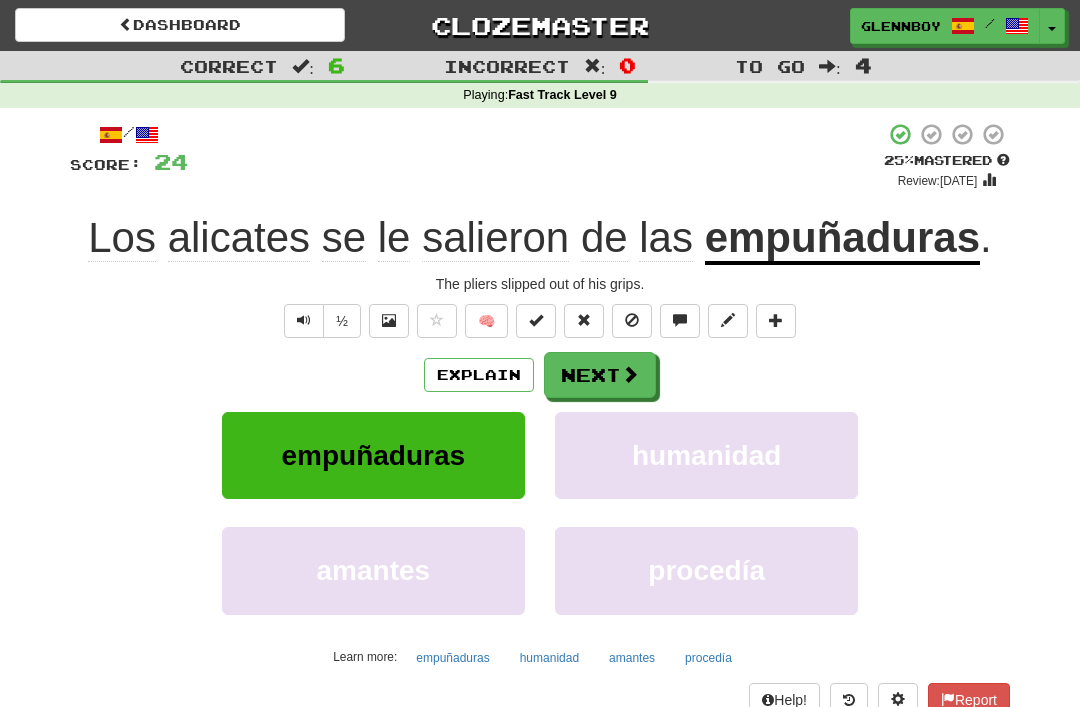 click at bounding box center [632, 320] 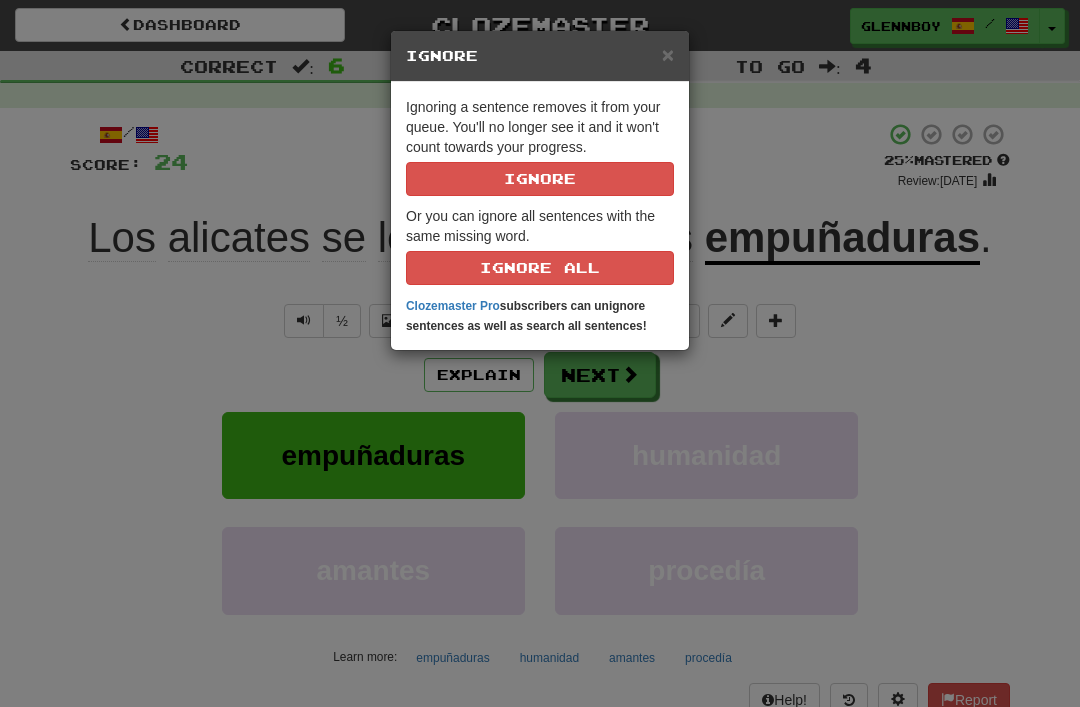 click on "Ignore" at bounding box center (540, 179) 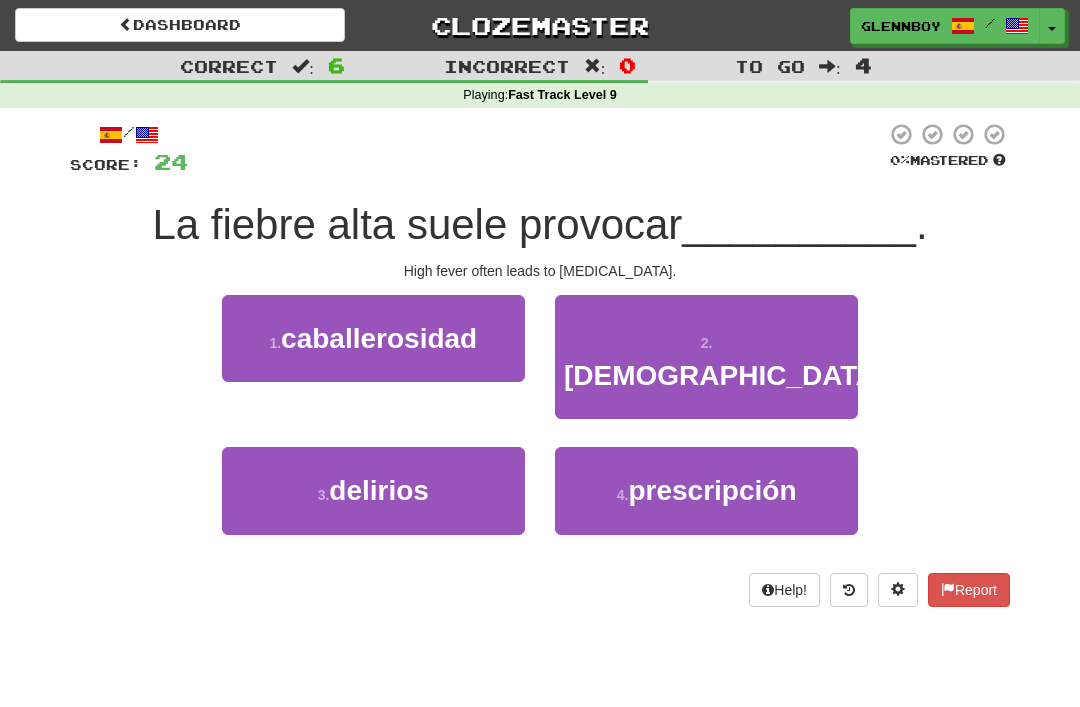 click on "delirios" at bounding box center [379, 490] 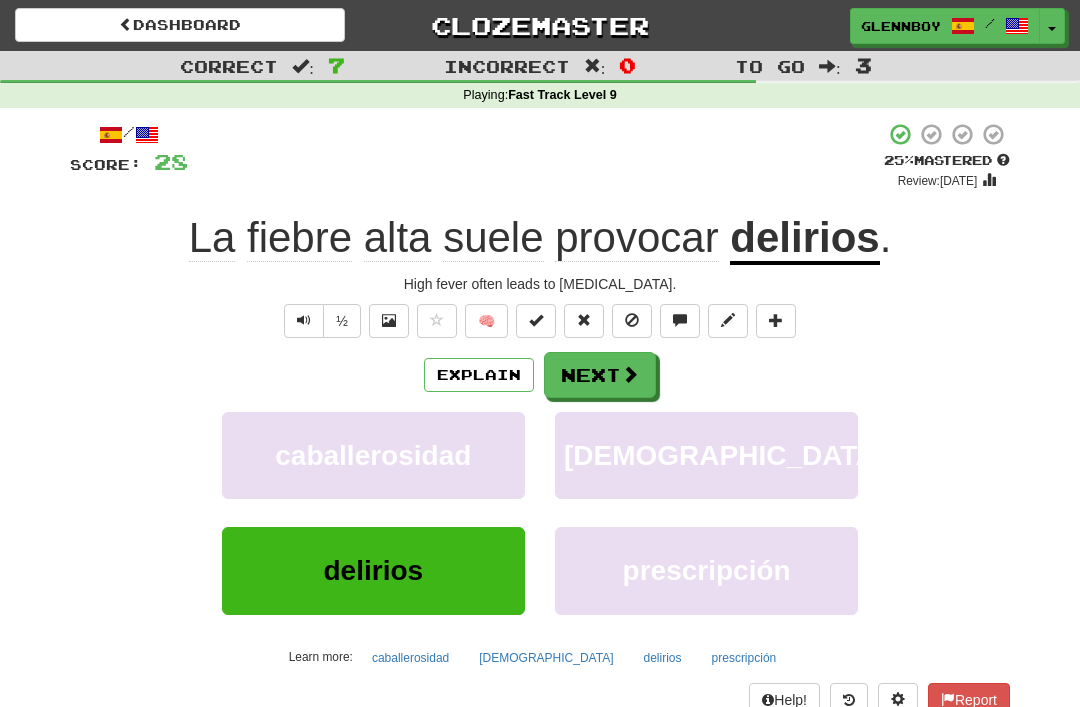 click at bounding box center [632, 321] 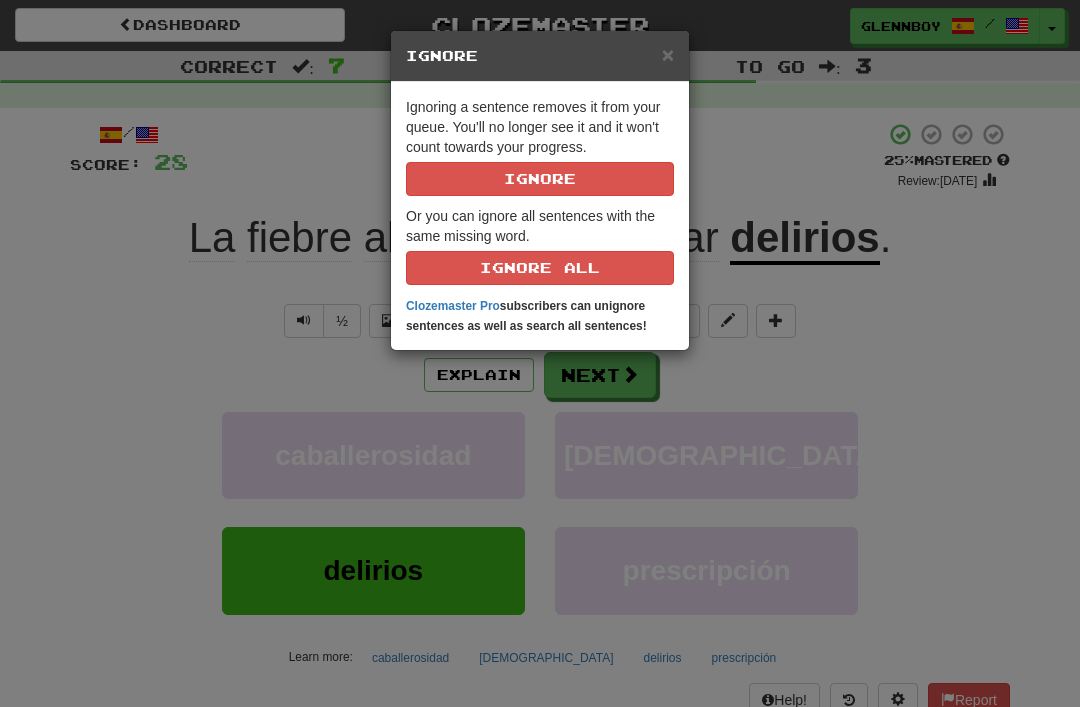 click on "Ignore" at bounding box center [540, 179] 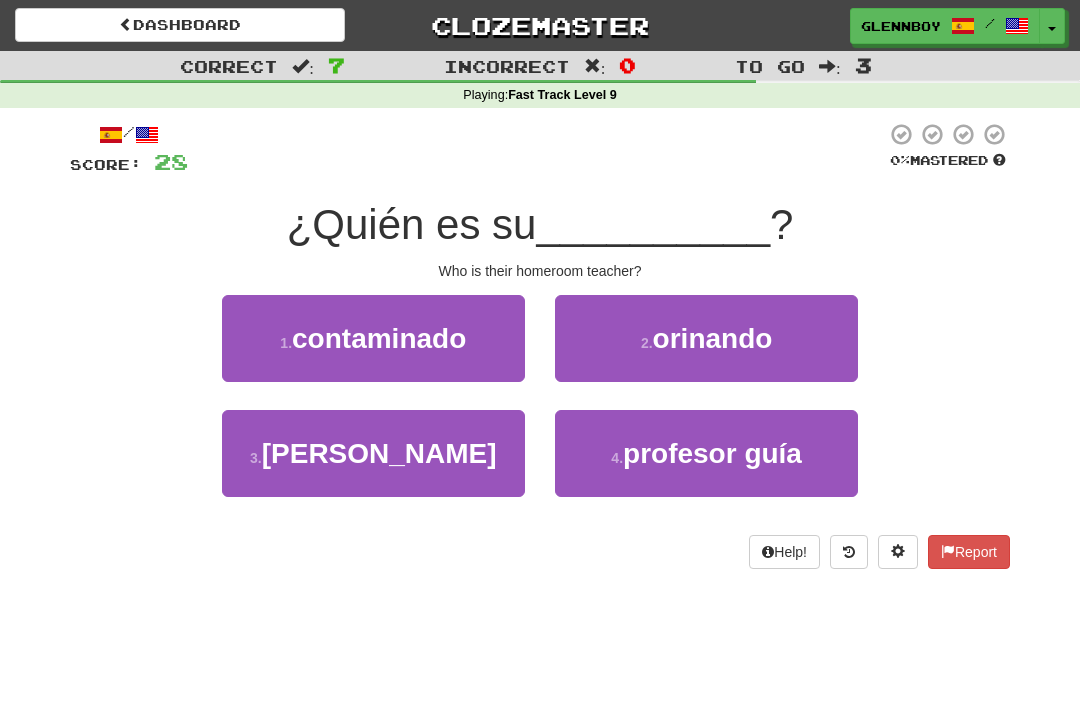 click on "4 .  profesor guía" at bounding box center [706, 453] 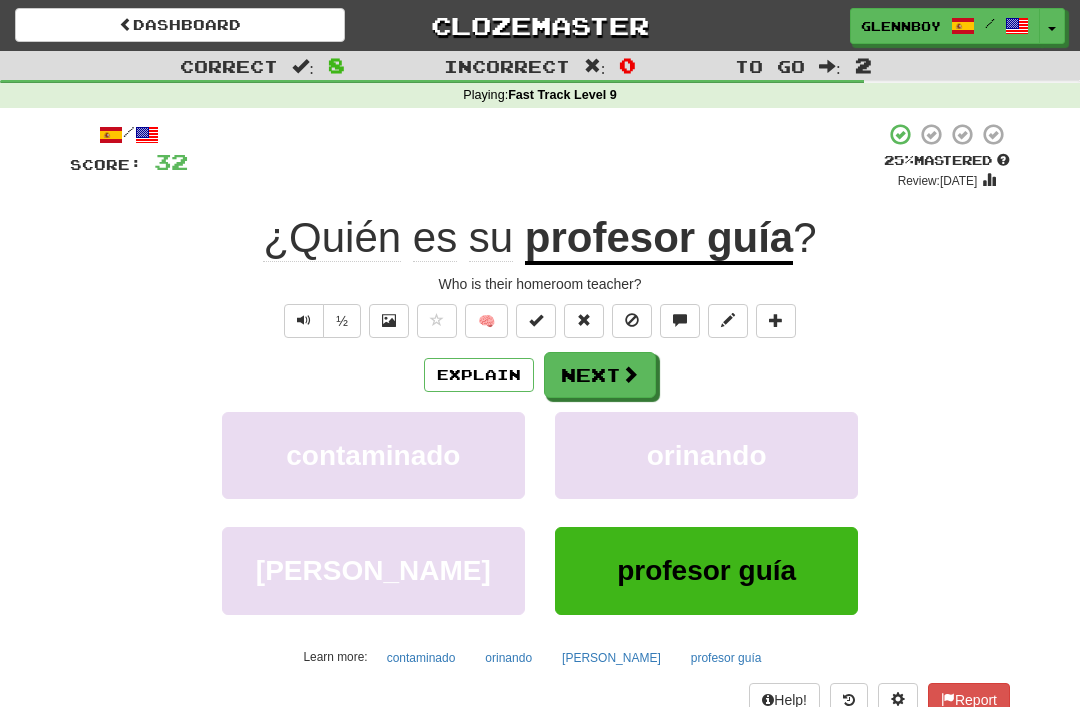 click at bounding box center (632, 320) 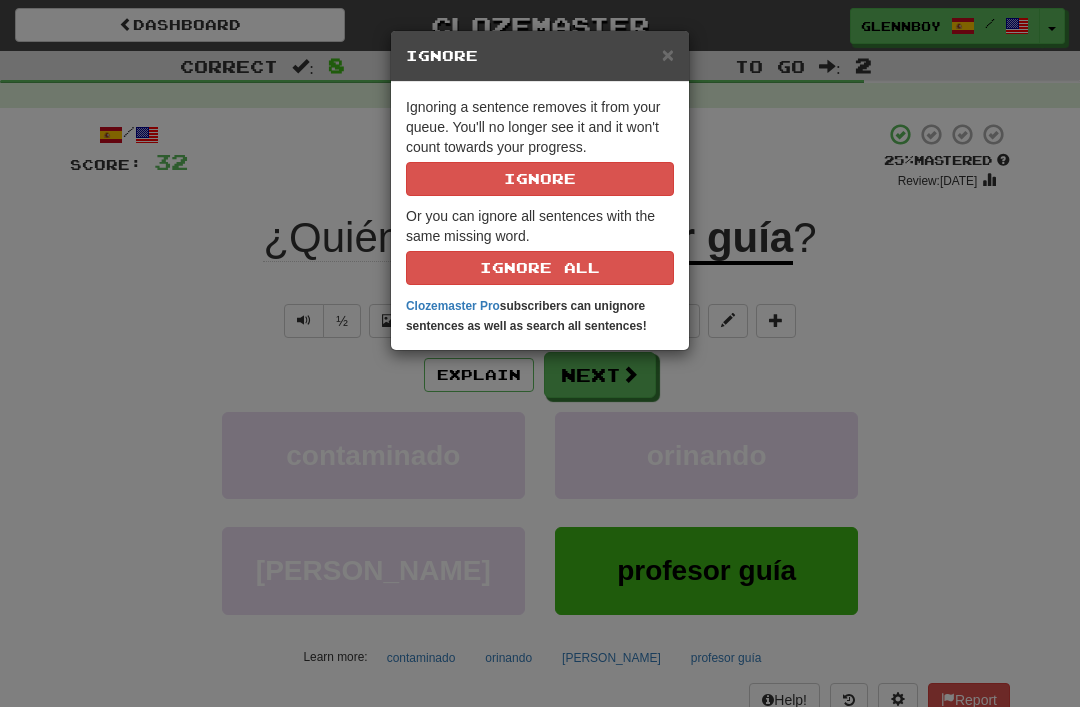 click on "Ignore" at bounding box center [540, 179] 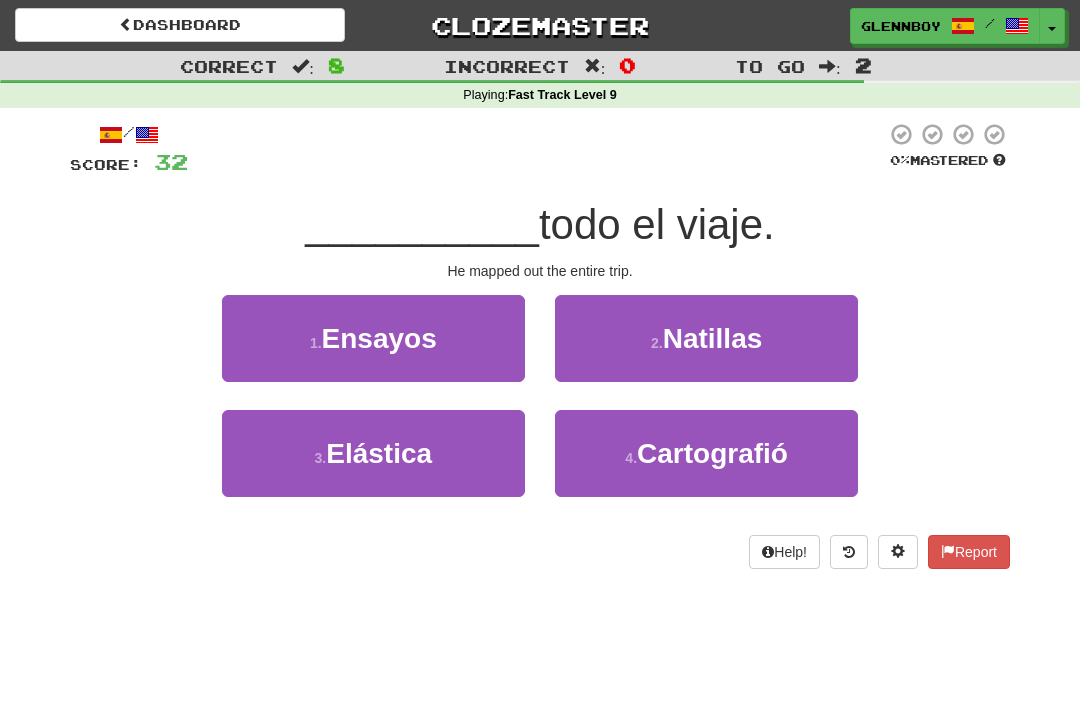 click on "Cartografió" at bounding box center [712, 453] 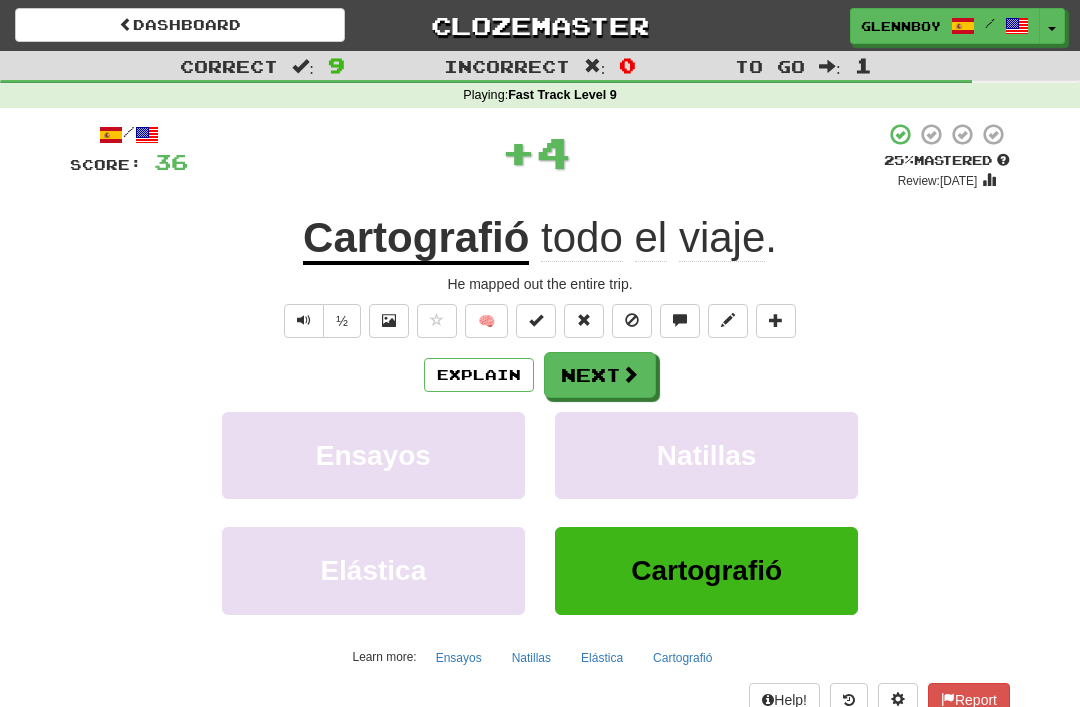 click at bounding box center [632, 320] 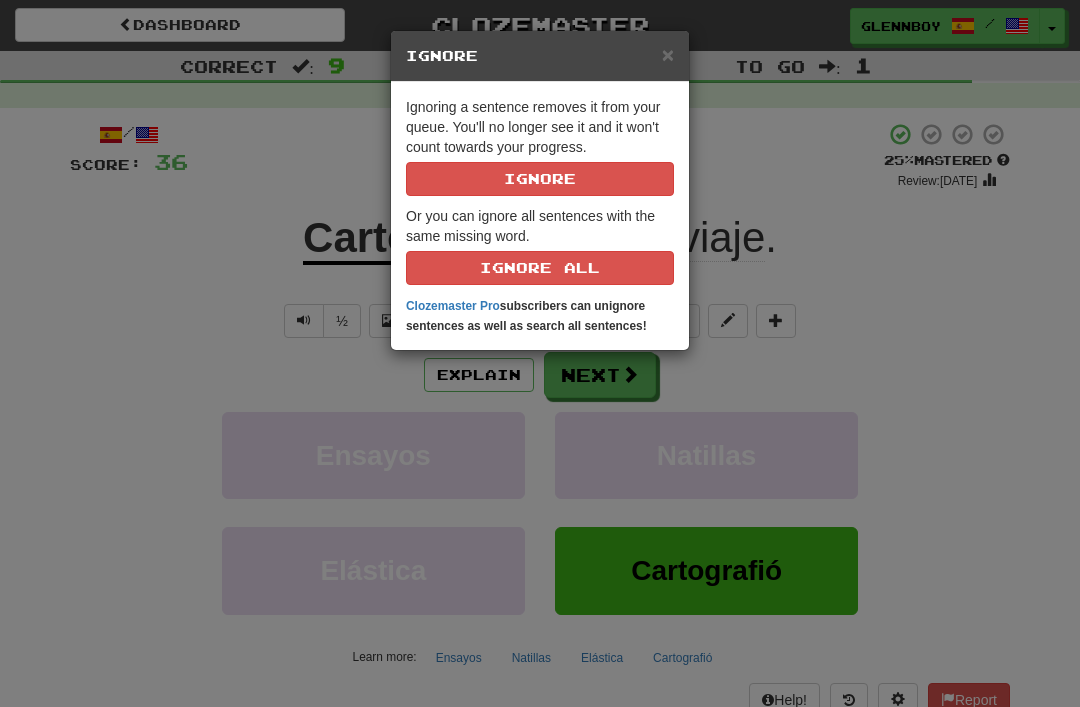 click on "Ignore" at bounding box center (540, 179) 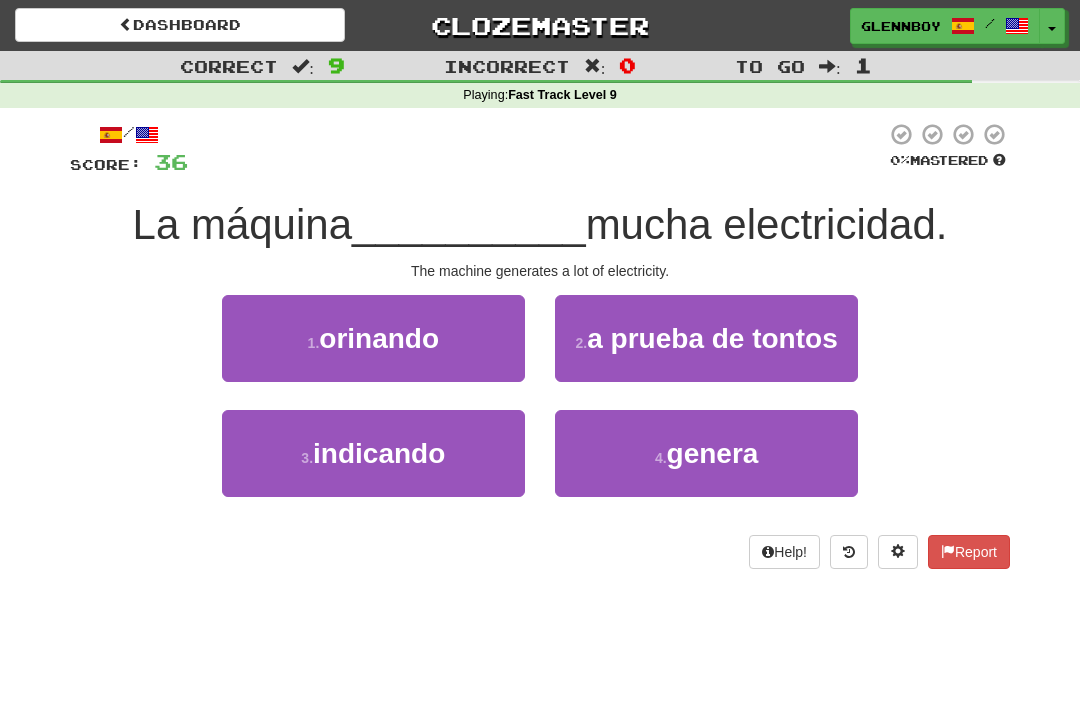 click on "genera" at bounding box center [713, 453] 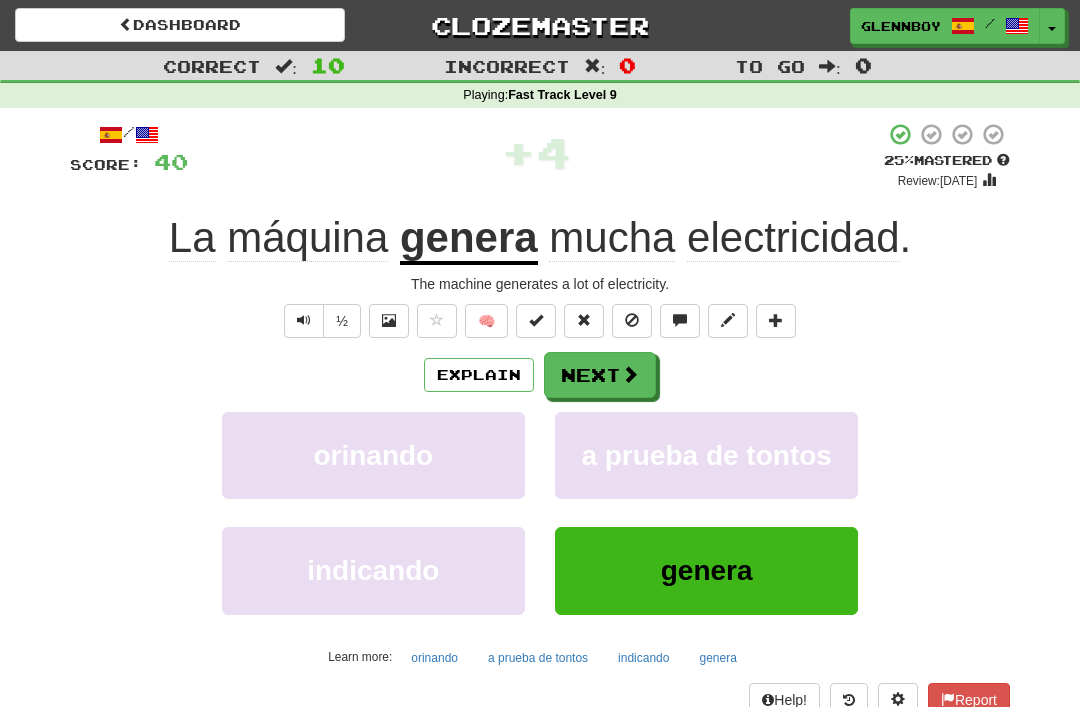 click at bounding box center (632, 320) 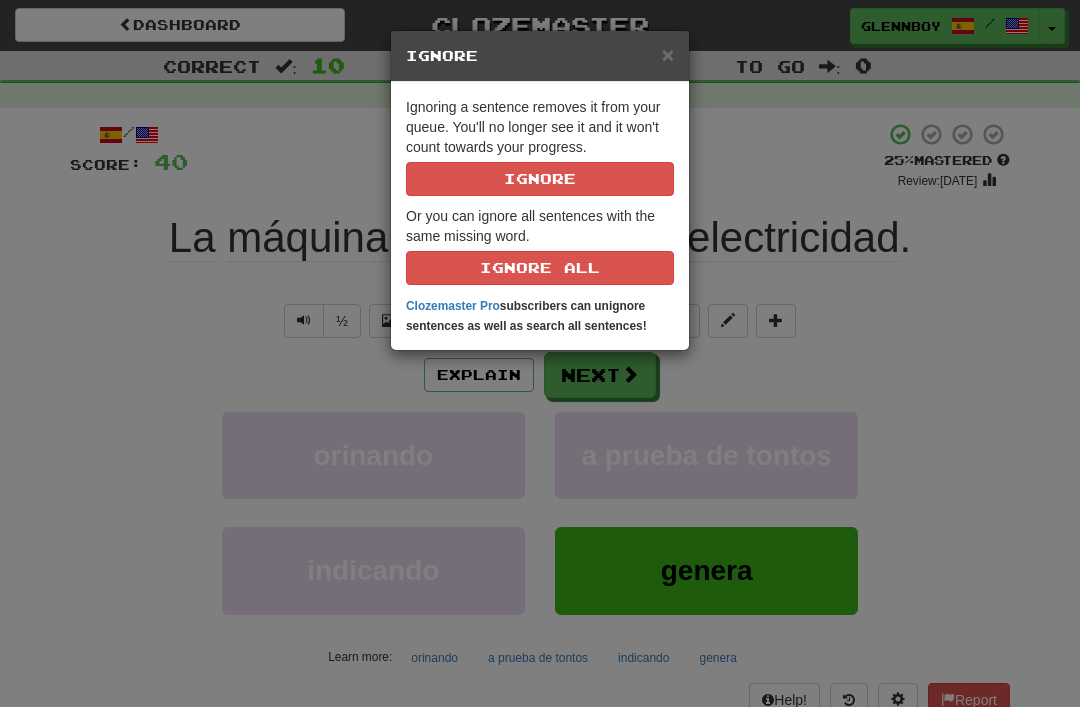 click on "Ignore" at bounding box center [540, 179] 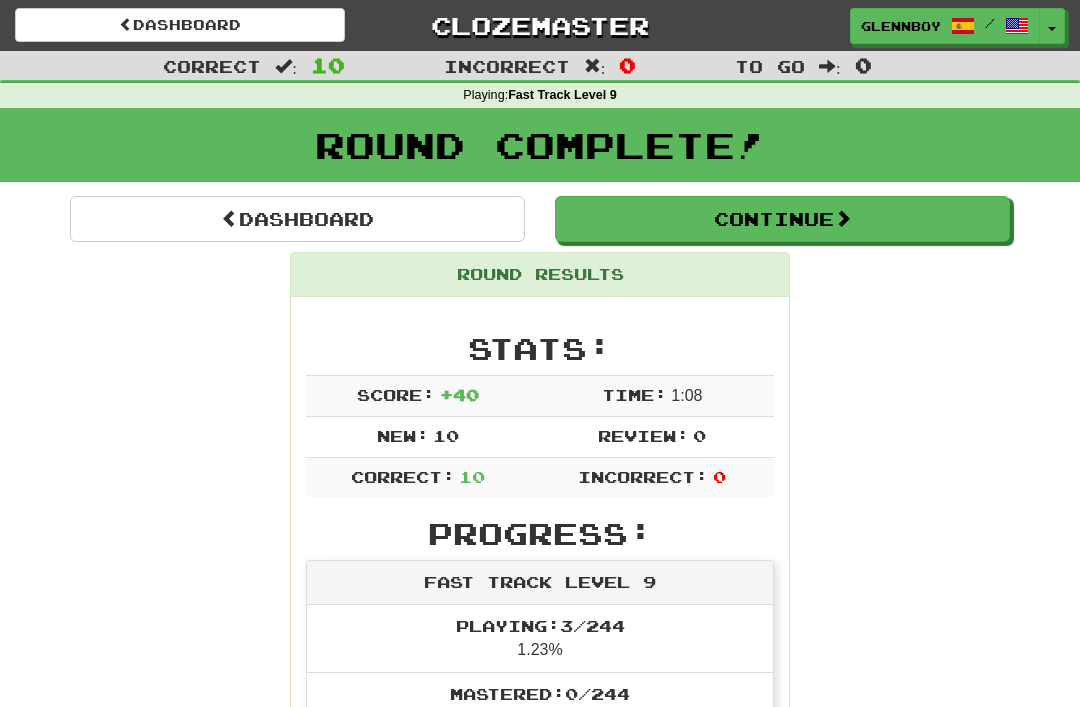 click on "Continue" at bounding box center (782, 219) 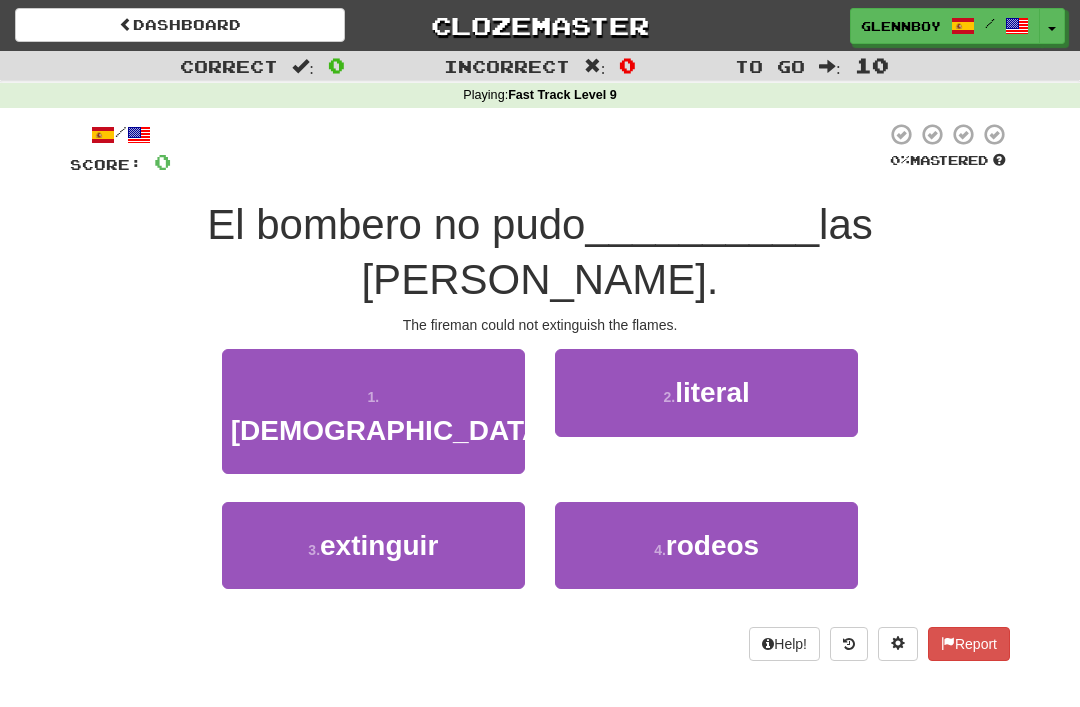 click on "3 .  extinguir" at bounding box center (373, 545) 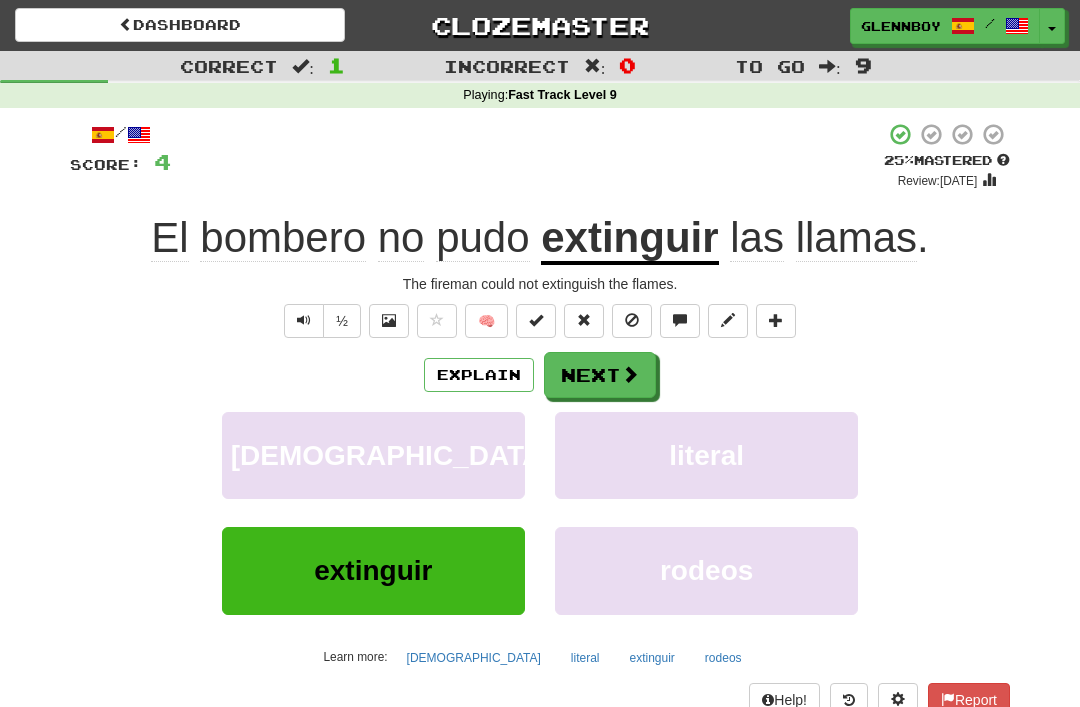 click at bounding box center [632, 320] 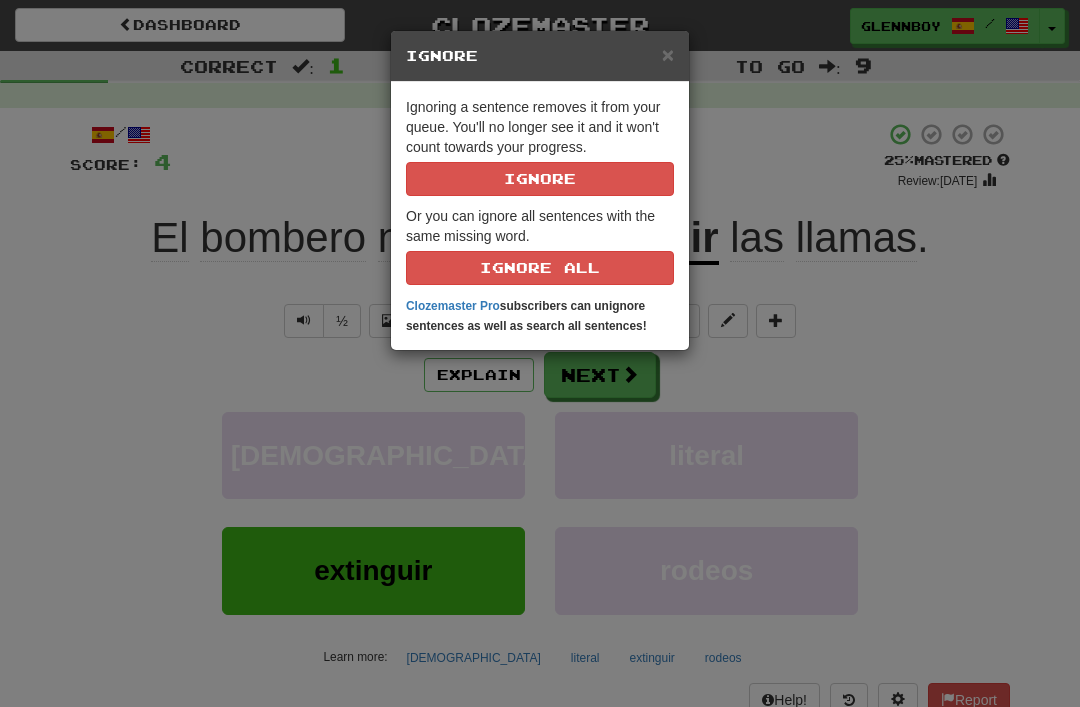 click on "Ignore" at bounding box center (540, 179) 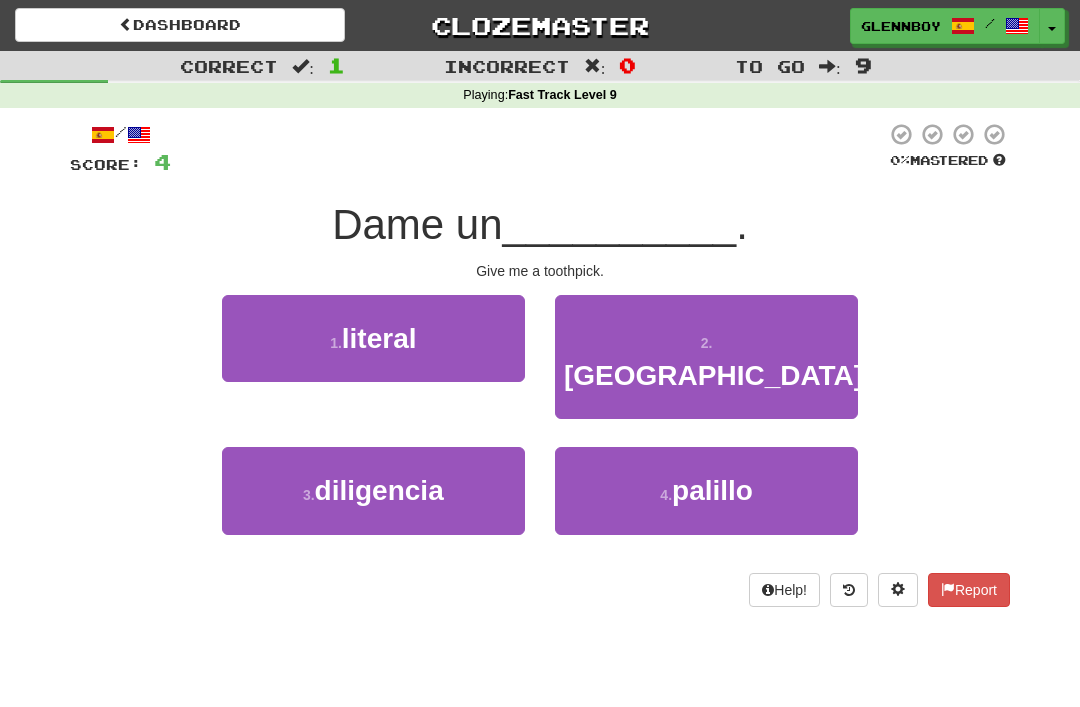 click on "palillo" at bounding box center [712, 490] 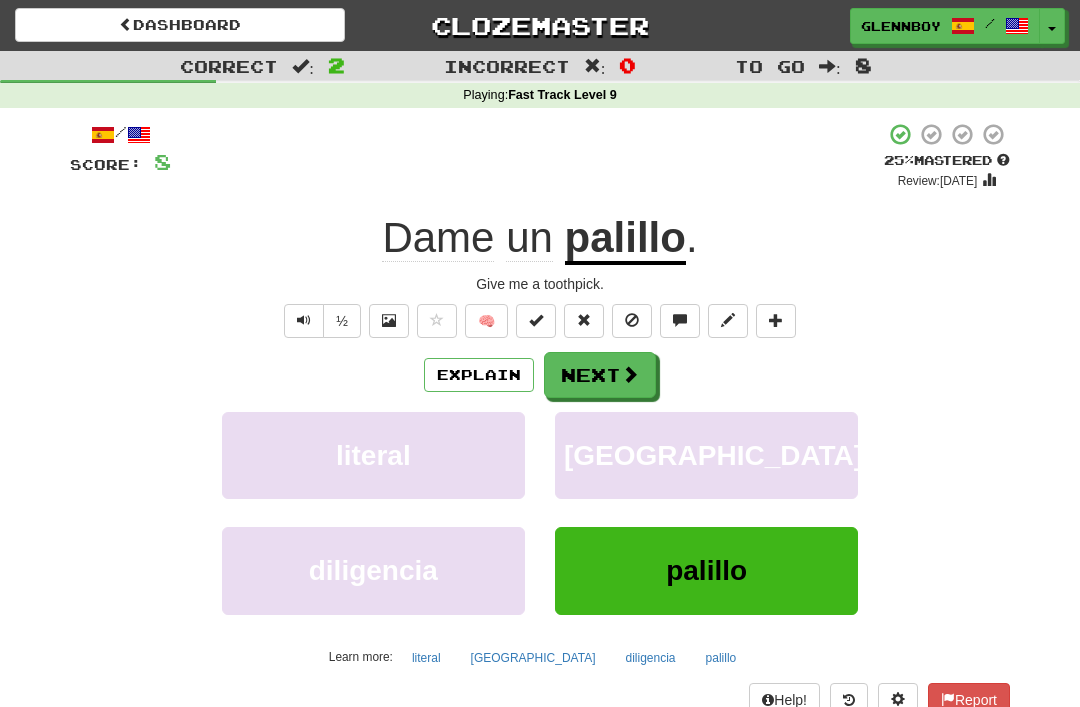 click on "Explain" at bounding box center (479, 375) 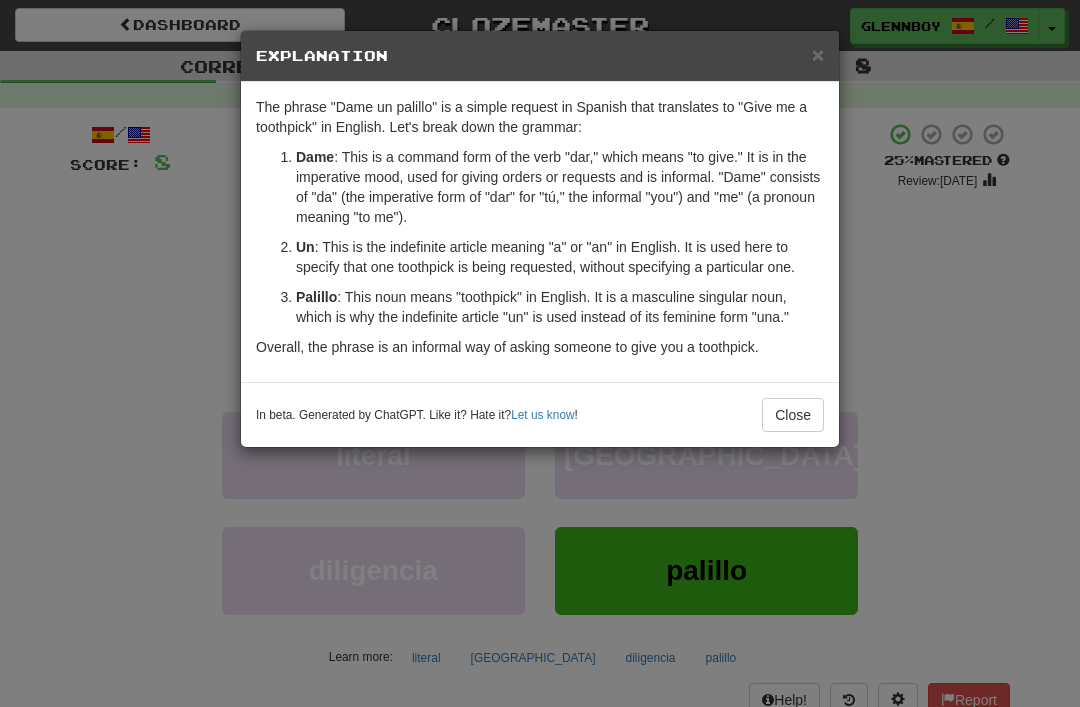 click on "Close" at bounding box center (793, 415) 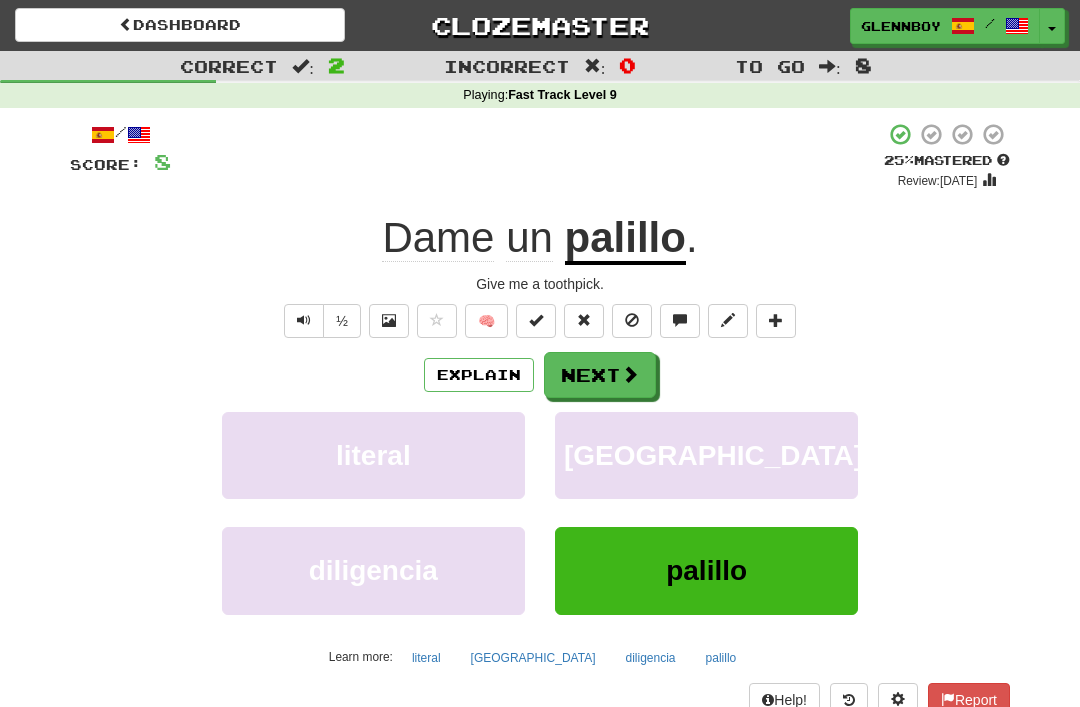 click at bounding box center (632, 320) 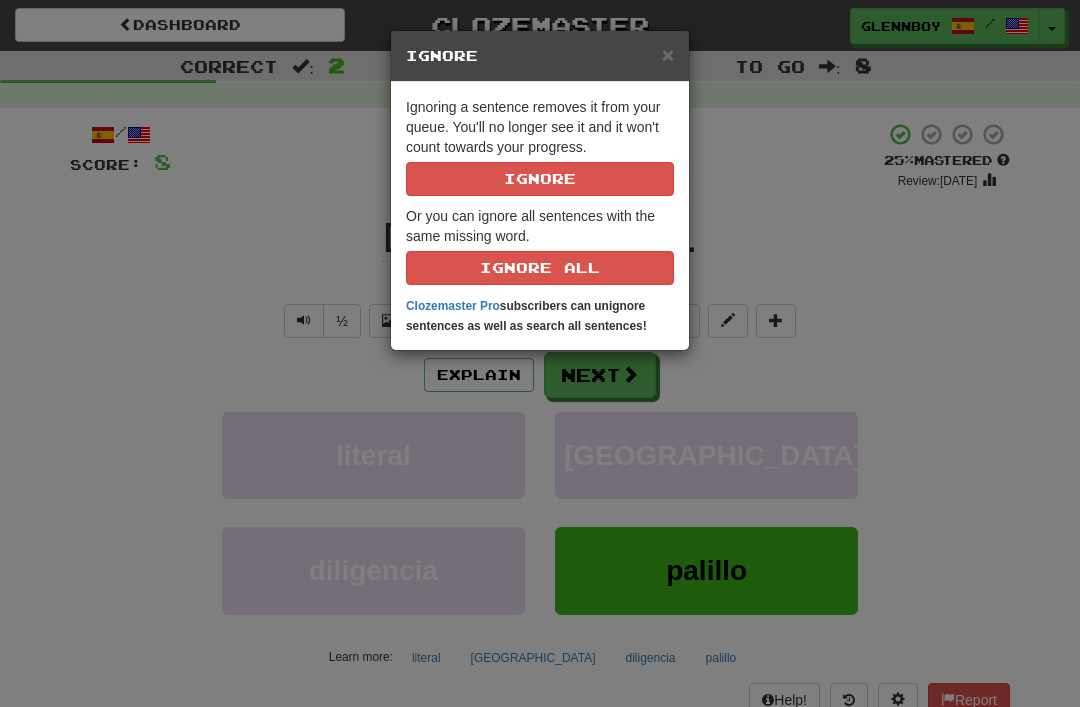 click on "Ignore" at bounding box center [540, 179] 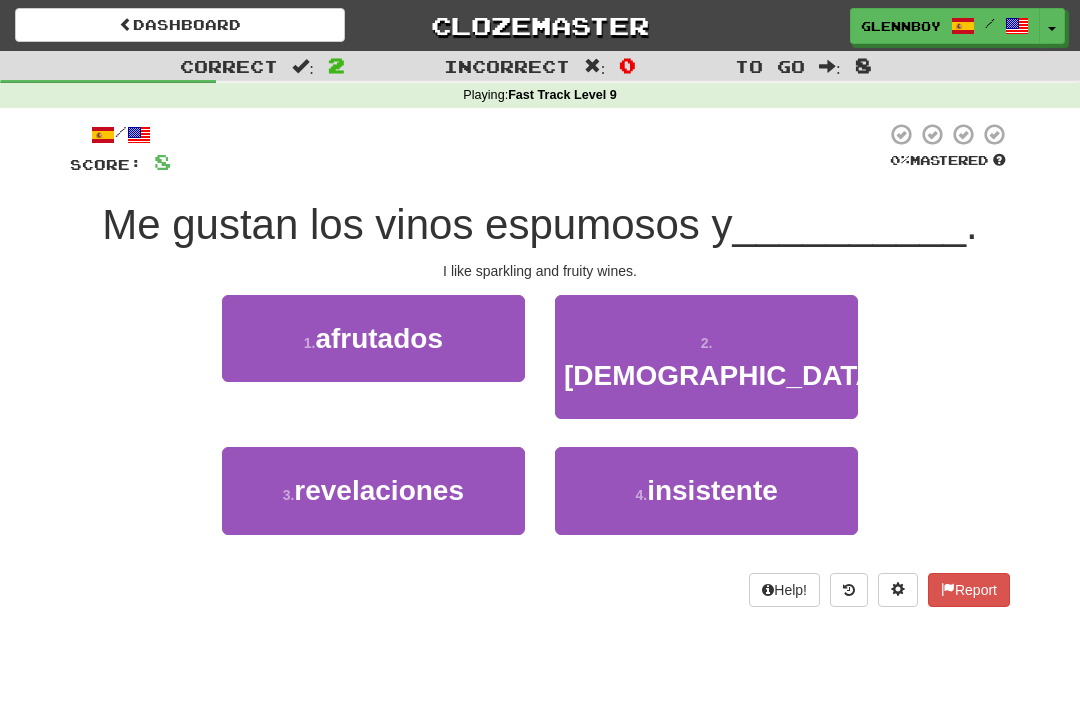 click on "afrutados" at bounding box center [379, 338] 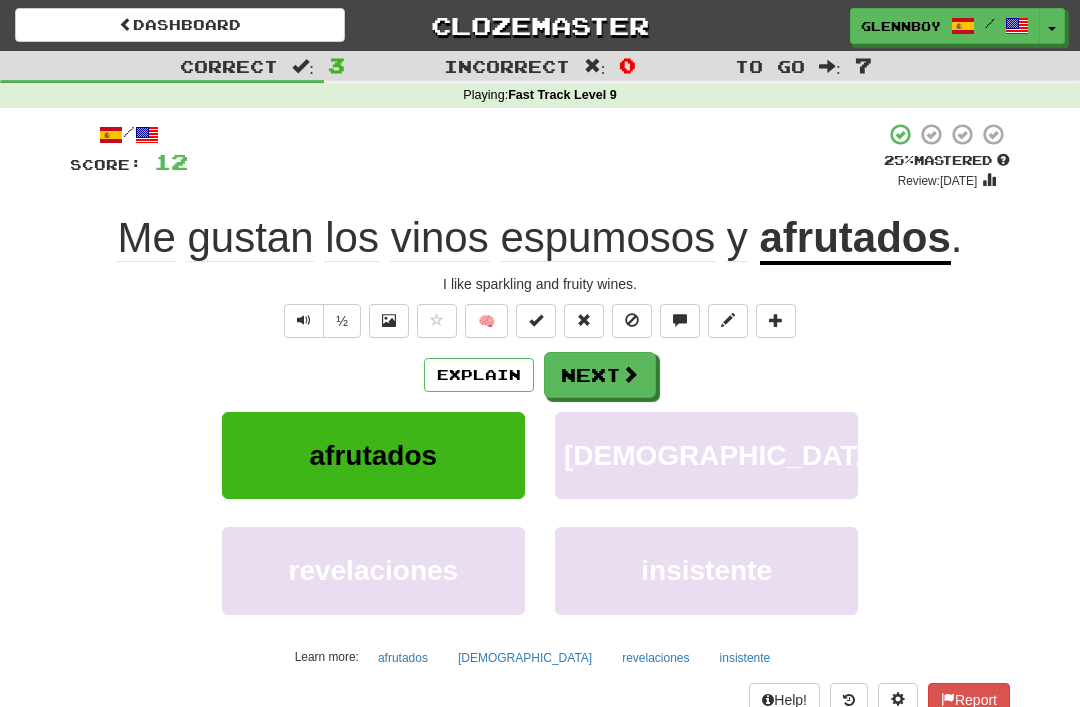 click at bounding box center [632, 320] 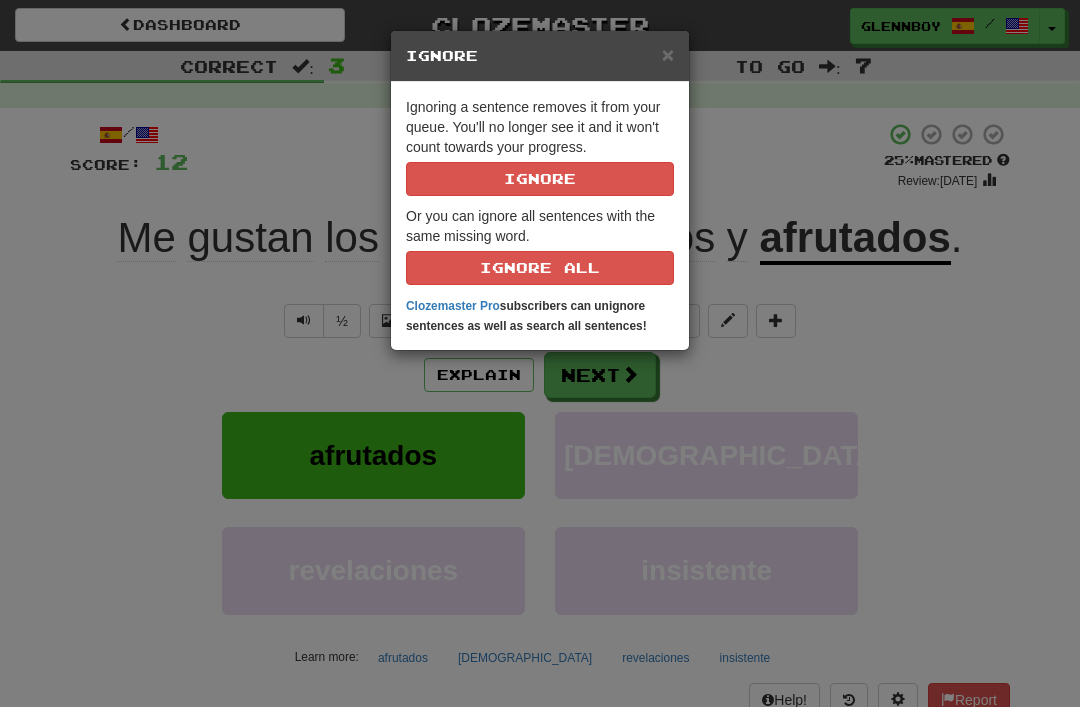 click on "Ignore" at bounding box center [540, 179] 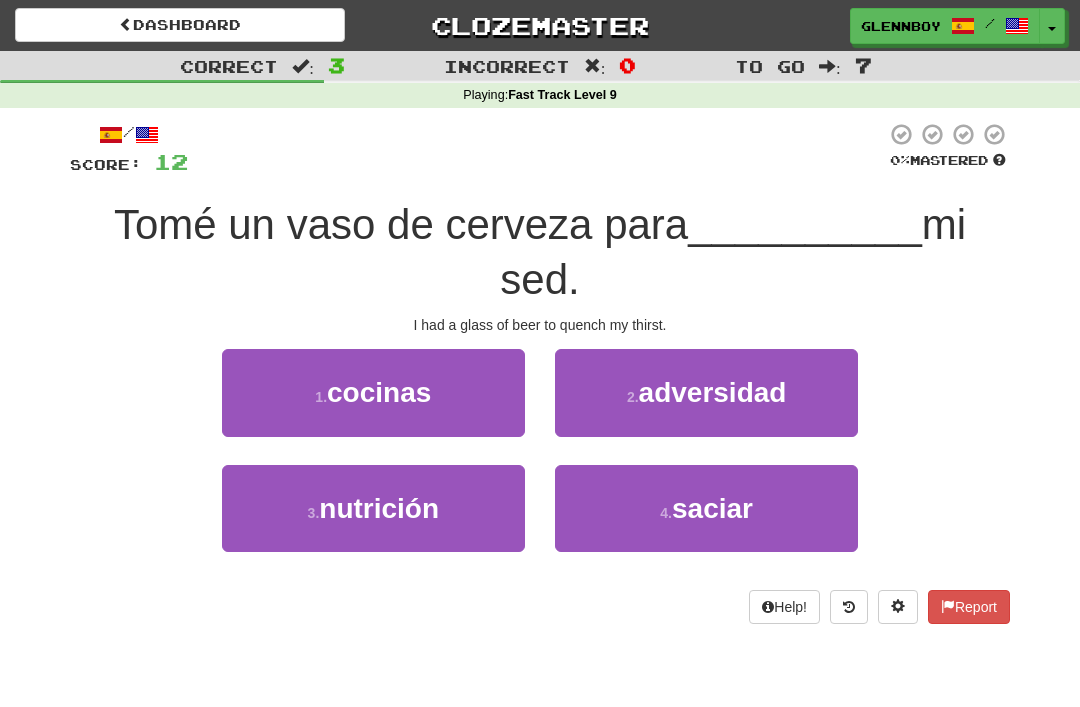 click on "saciar" at bounding box center (712, 508) 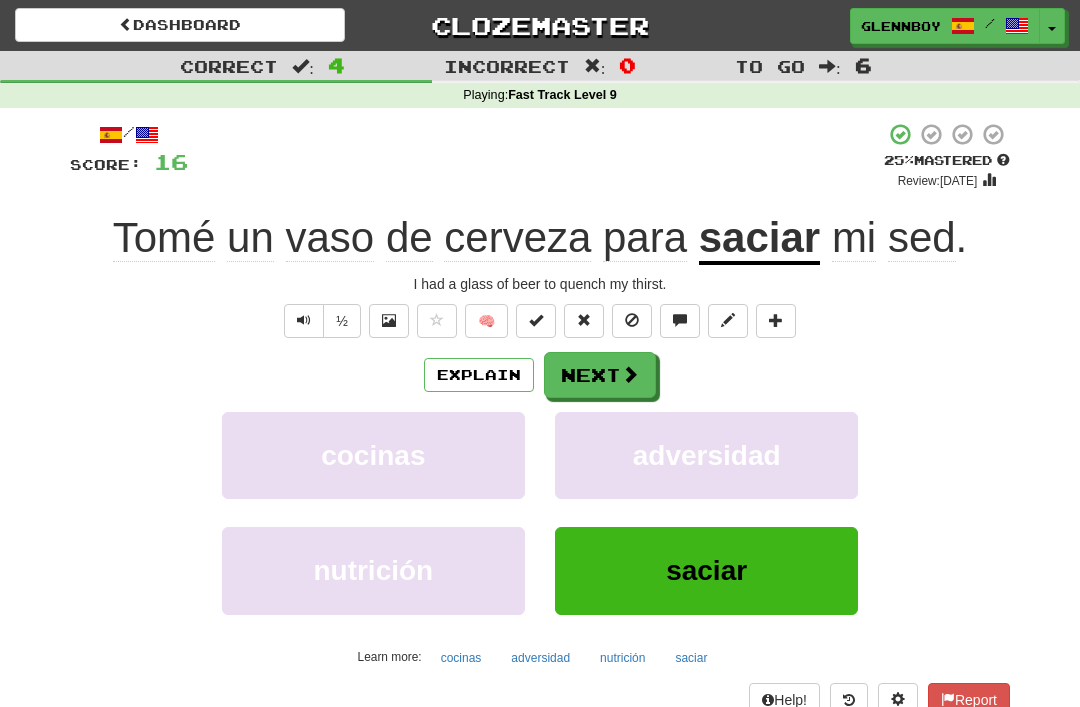 click on "Explain" at bounding box center [479, 375] 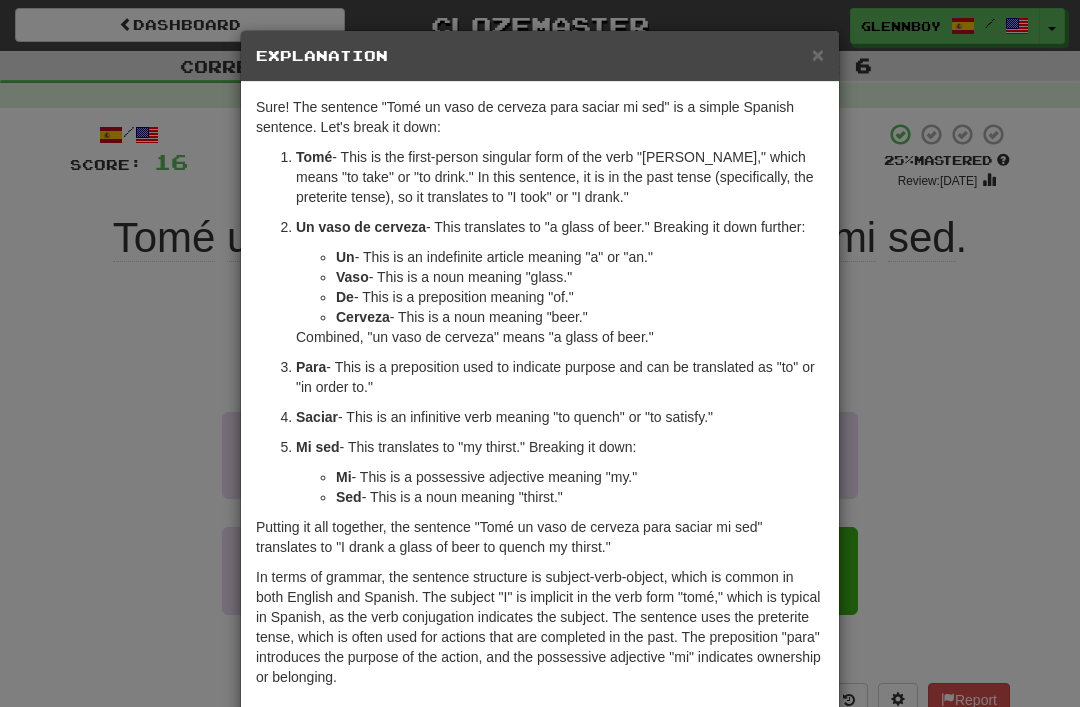 click on "× Explanation" at bounding box center (540, 56) 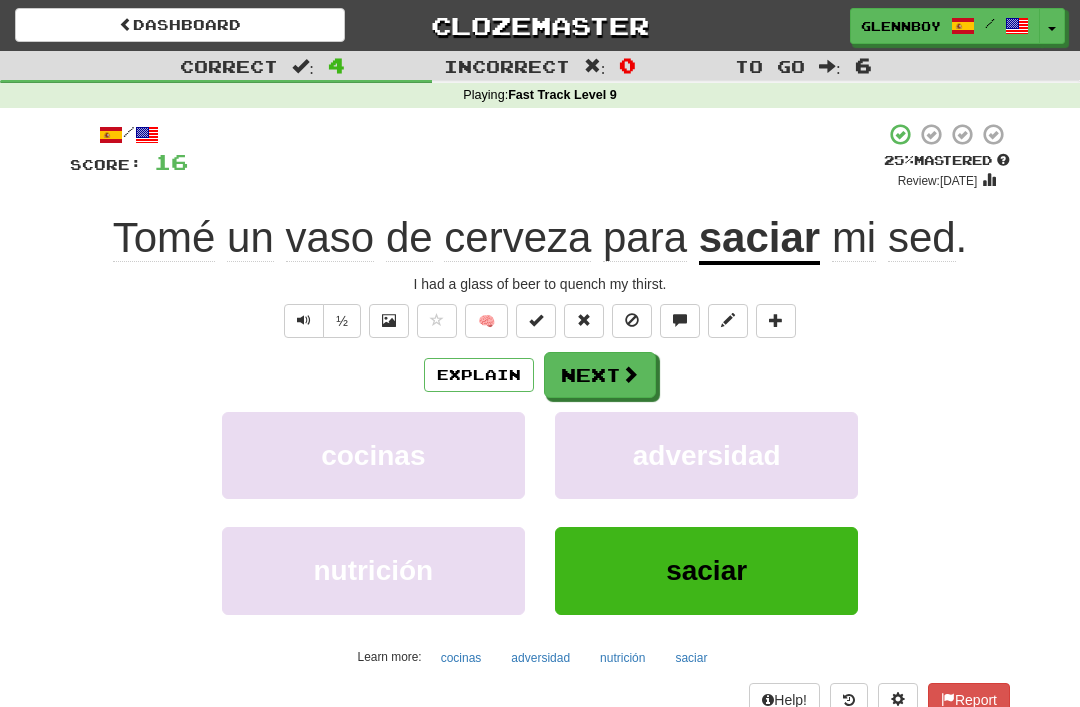 click at bounding box center (632, 320) 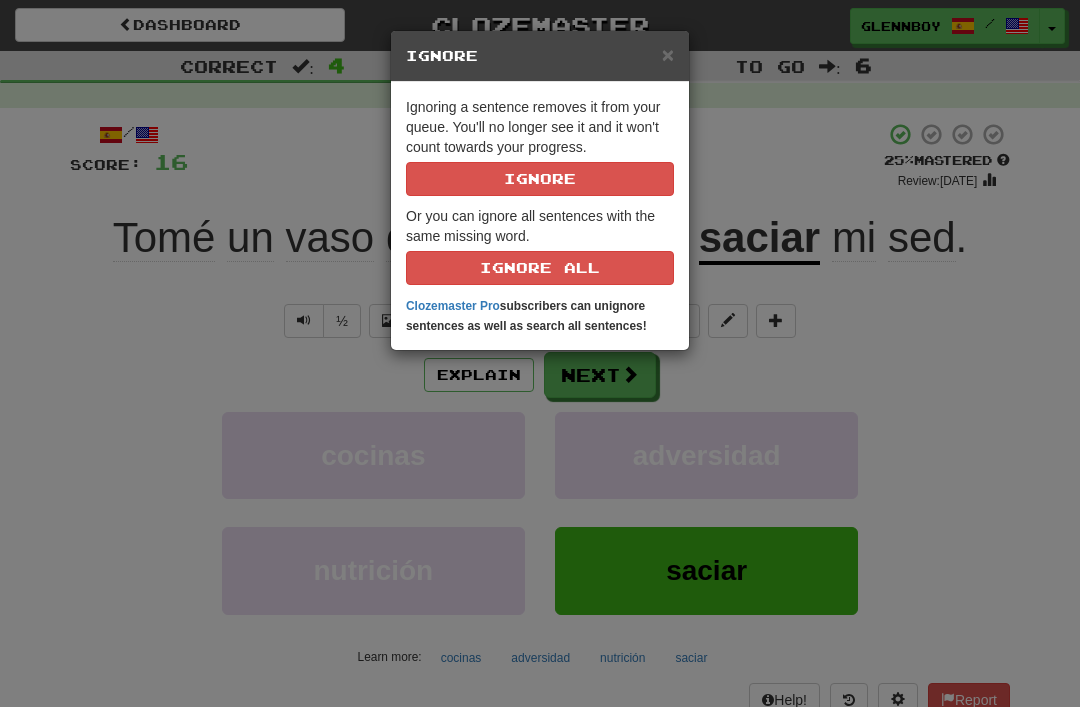 click on "Ignore" at bounding box center (540, 179) 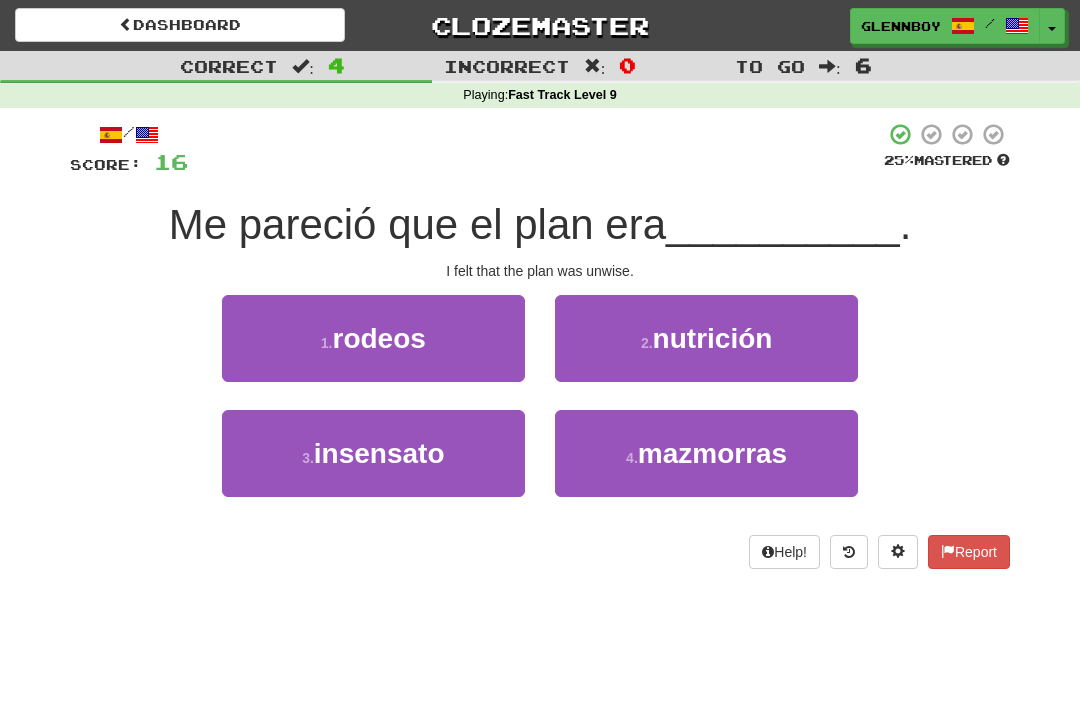 click on "insensato" at bounding box center (379, 453) 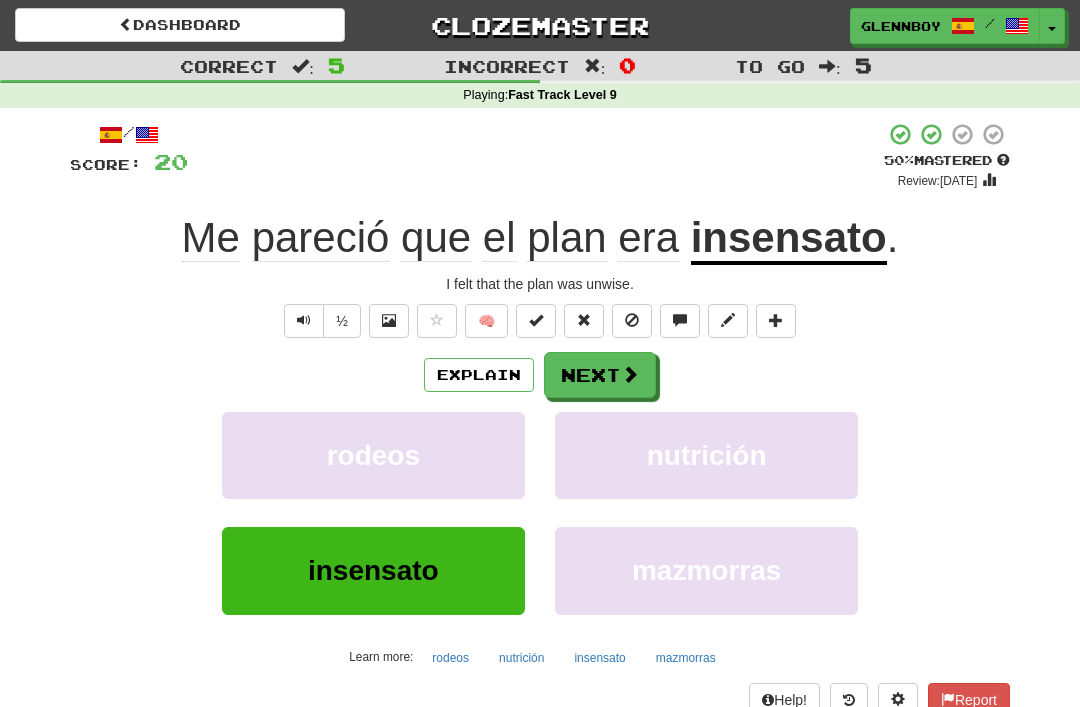 click on "Explain" at bounding box center [479, 375] 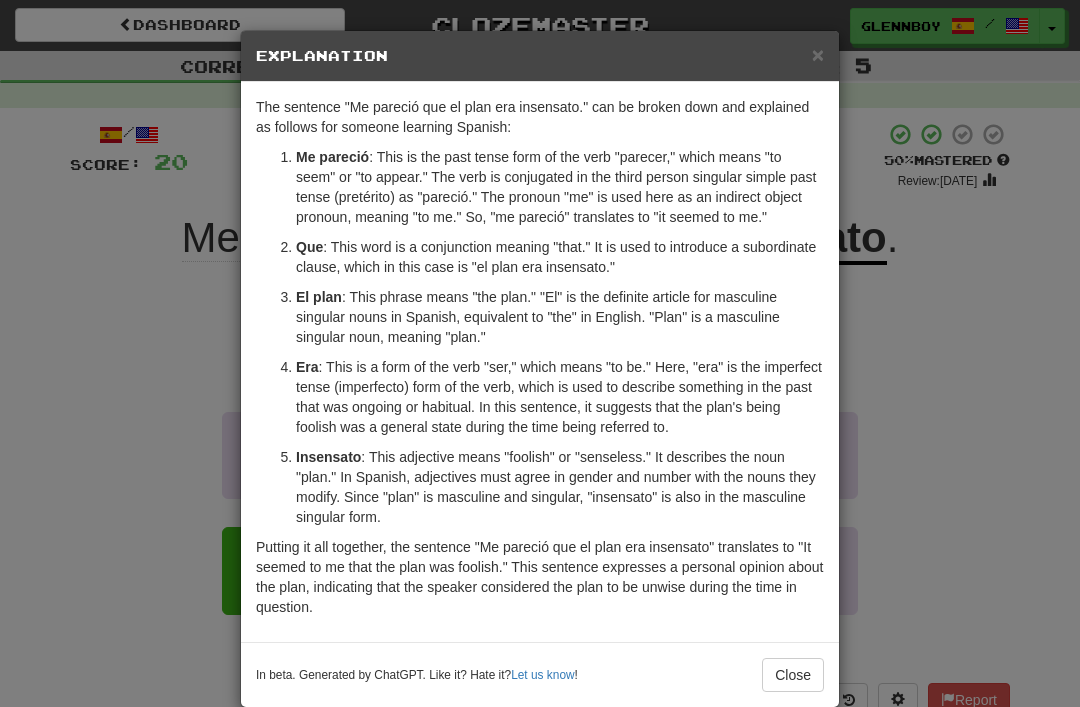click on "×" at bounding box center (818, 54) 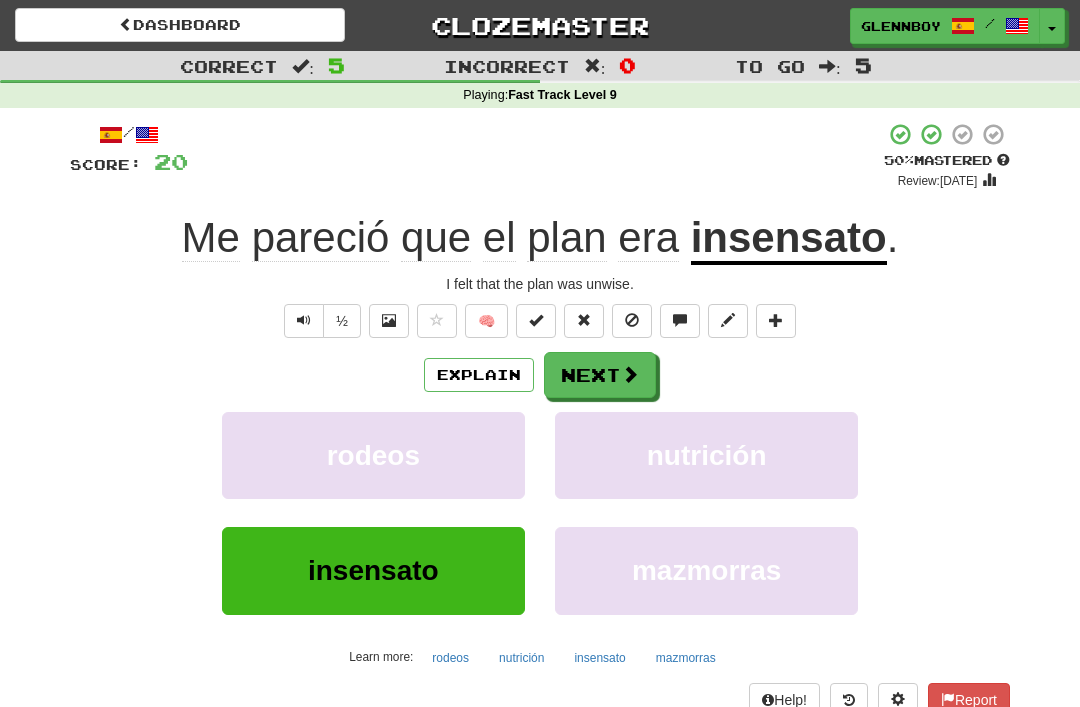 click at bounding box center [632, 320] 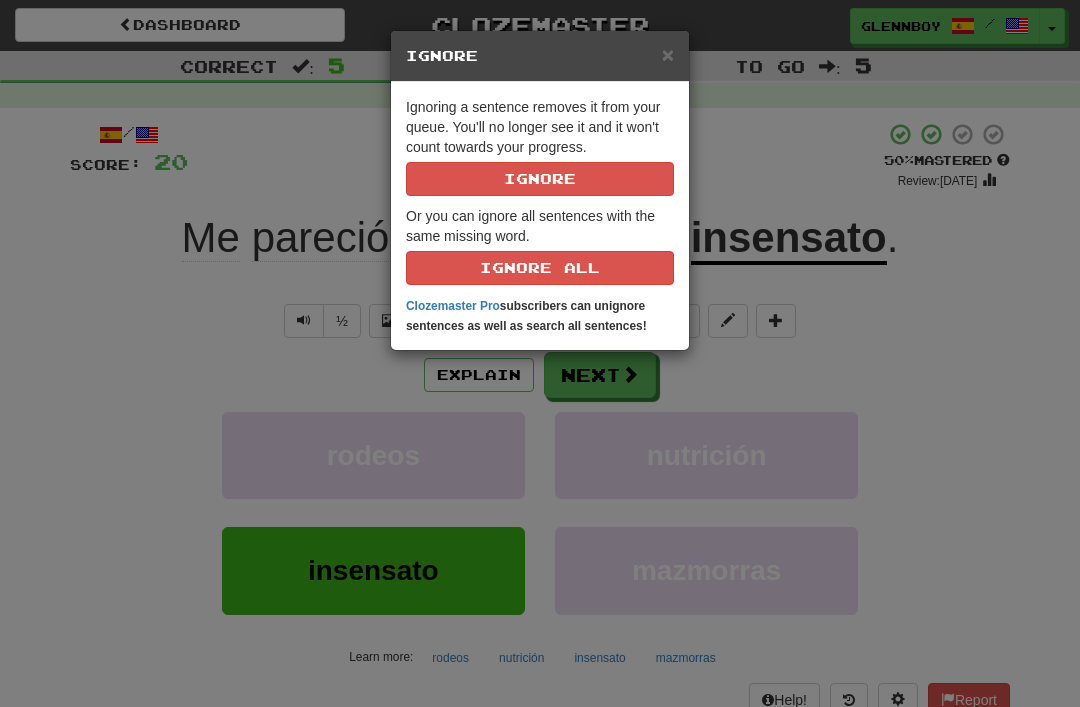 click on "Ignore" at bounding box center [540, 179] 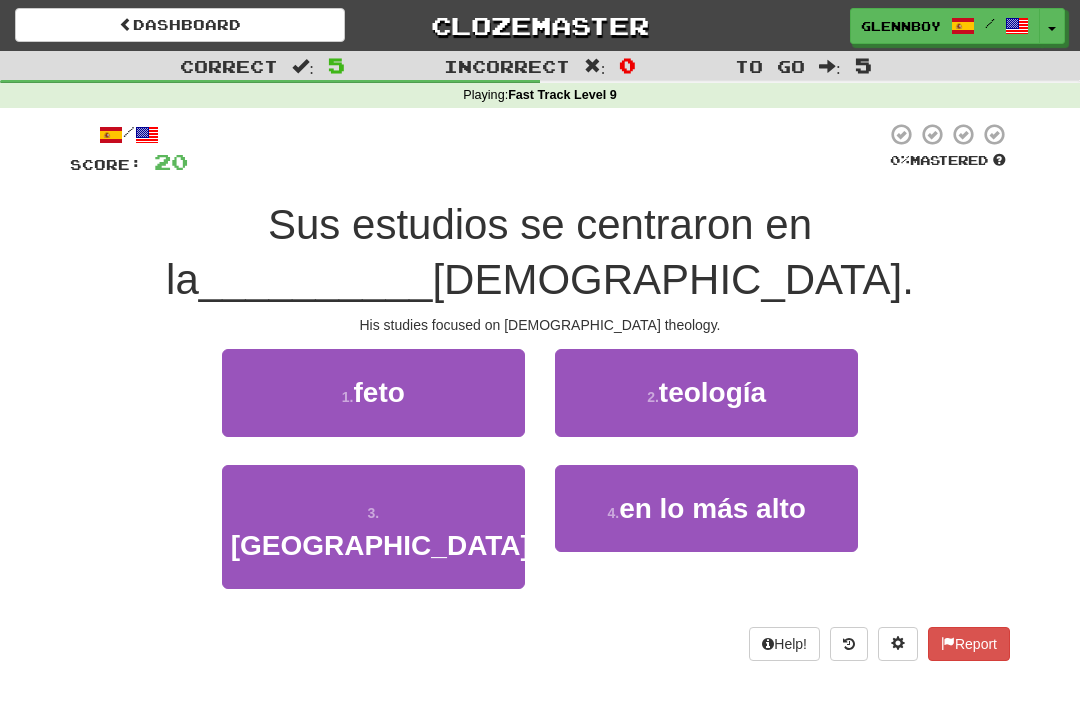 click on "teología" at bounding box center [712, 392] 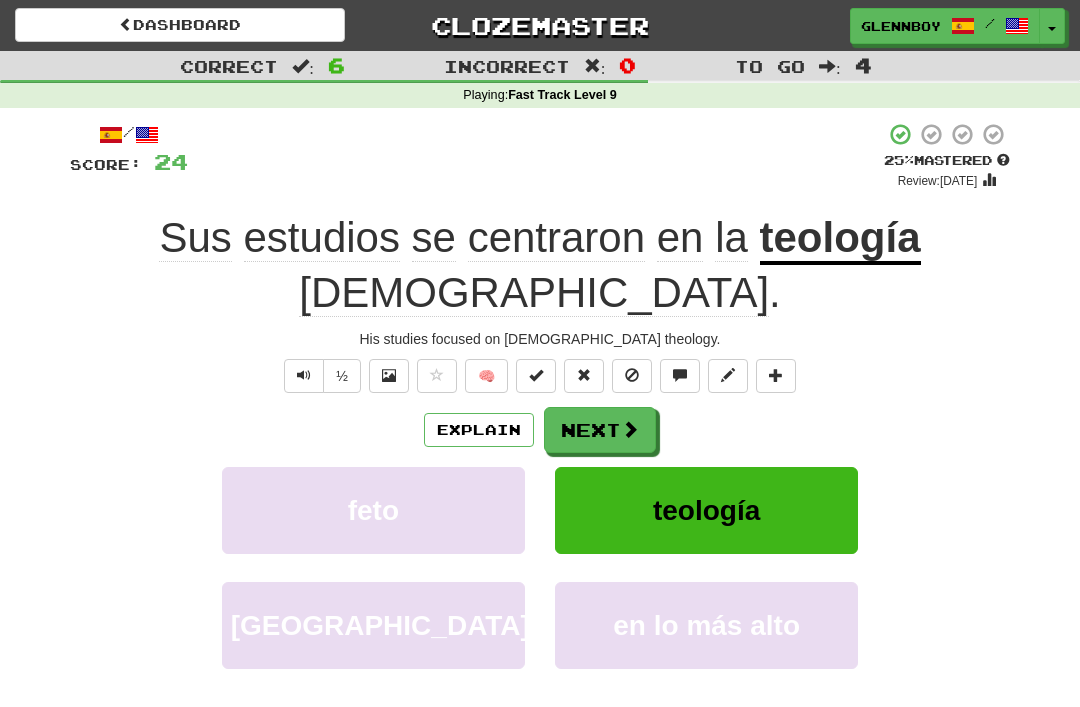click at bounding box center [632, 375] 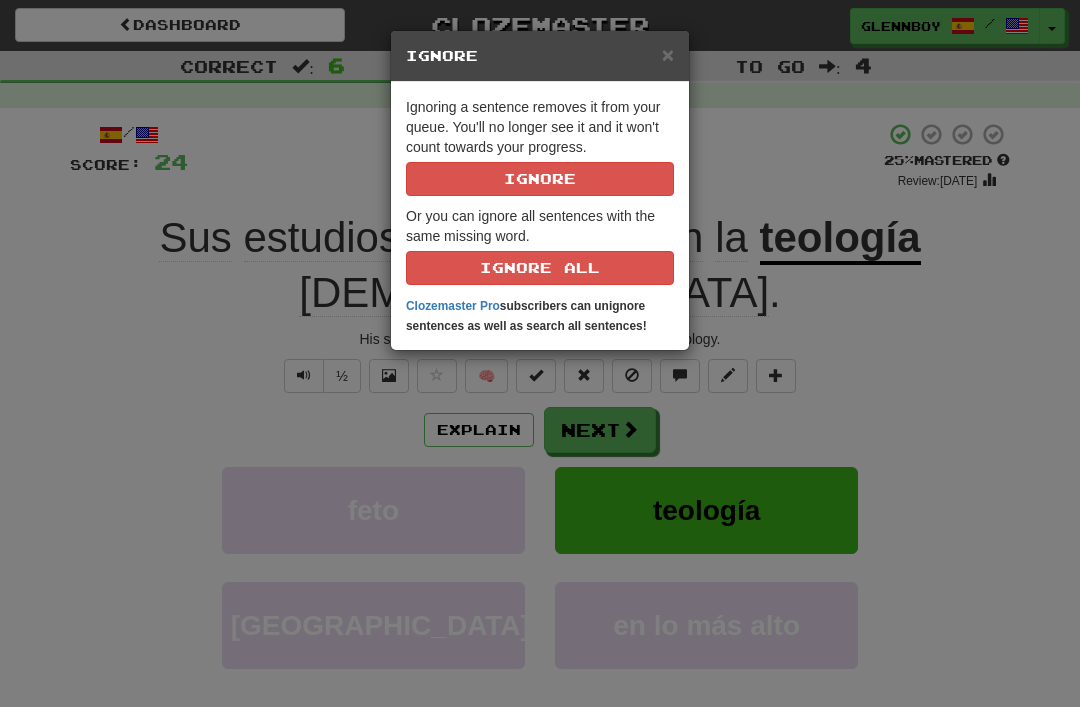 click on "Ignore" at bounding box center [540, 179] 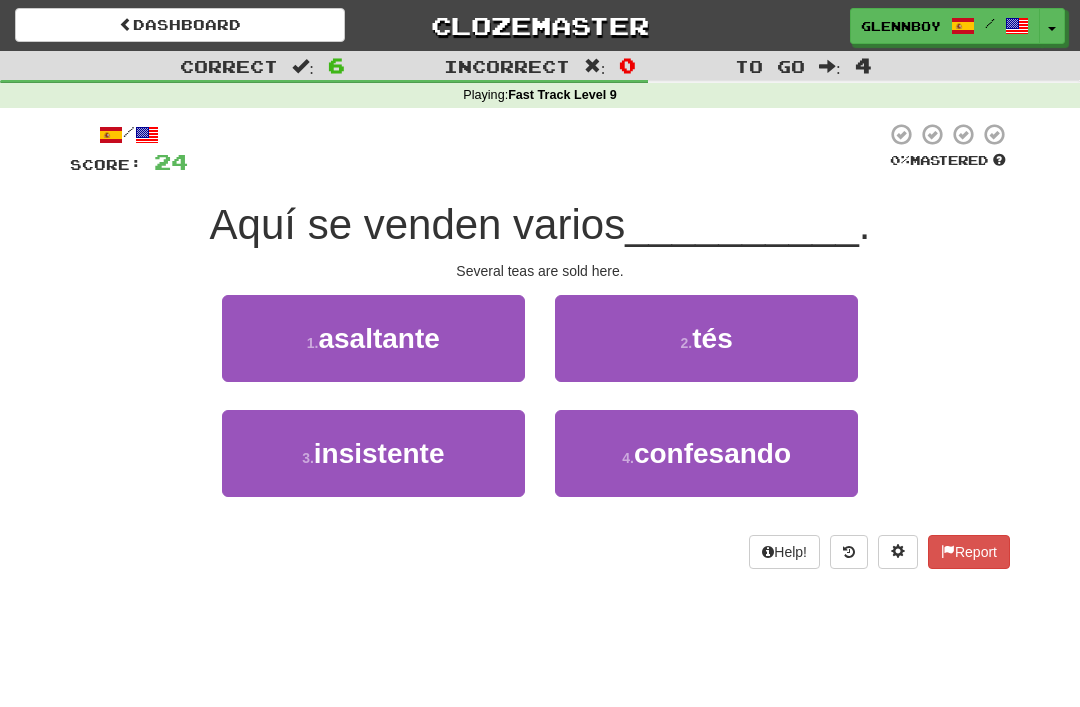 click on "tés" at bounding box center [712, 338] 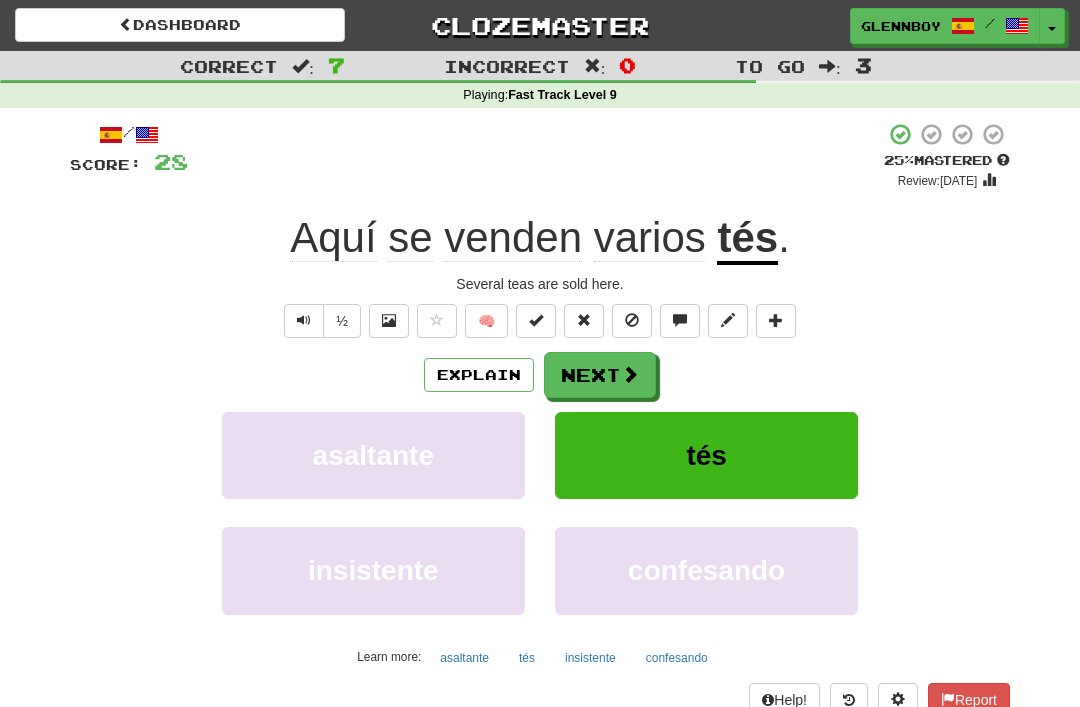 click at bounding box center [632, 321] 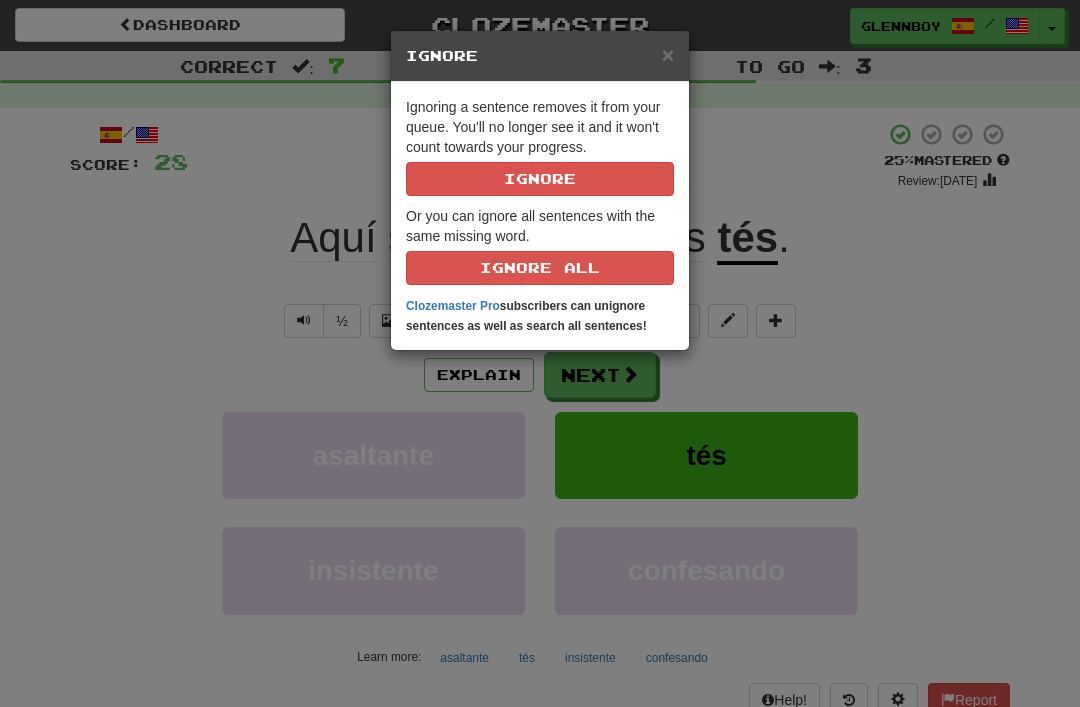 click on "Ignore" at bounding box center (540, 179) 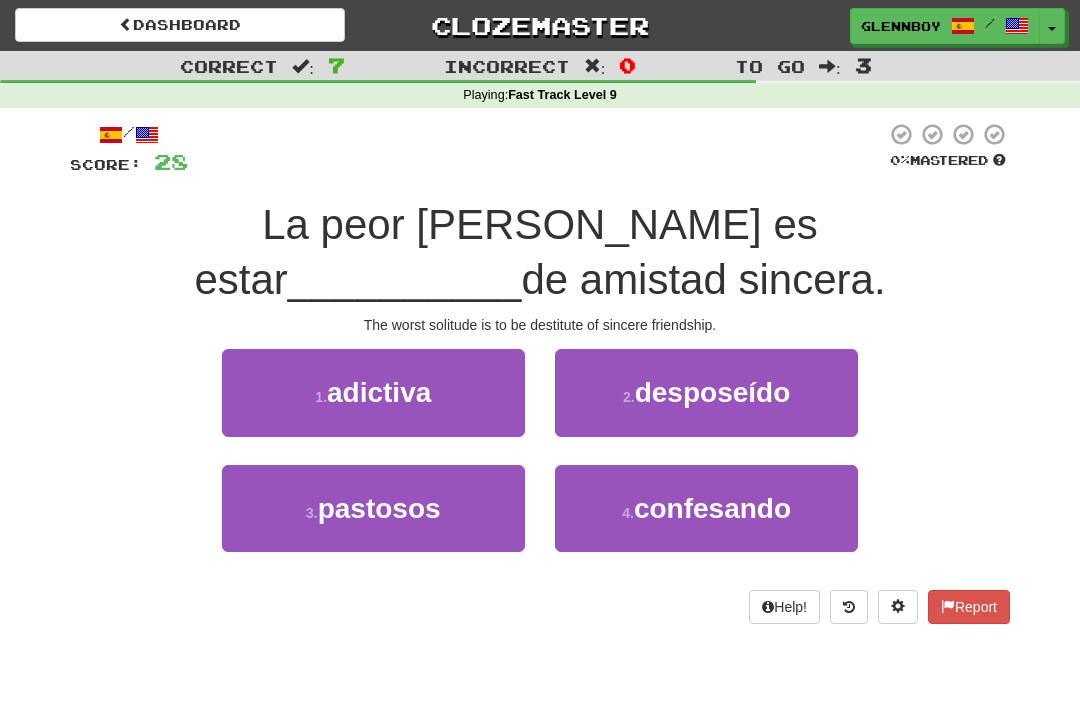 click on "desposeído" at bounding box center (713, 392) 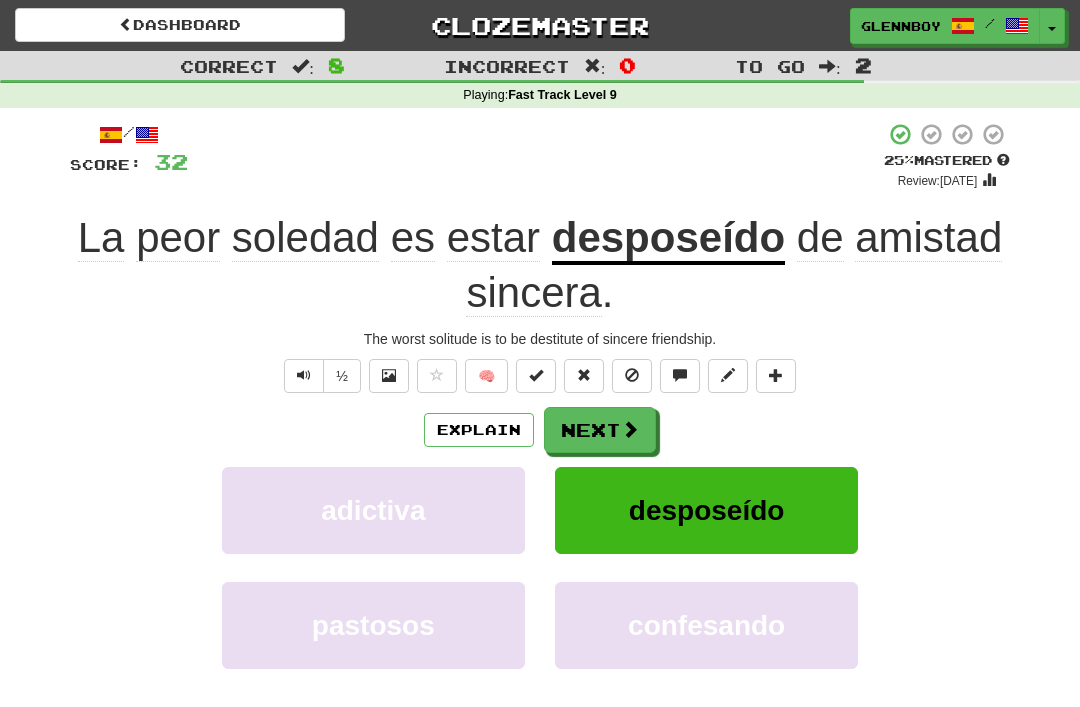 click at bounding box center (632, 375) 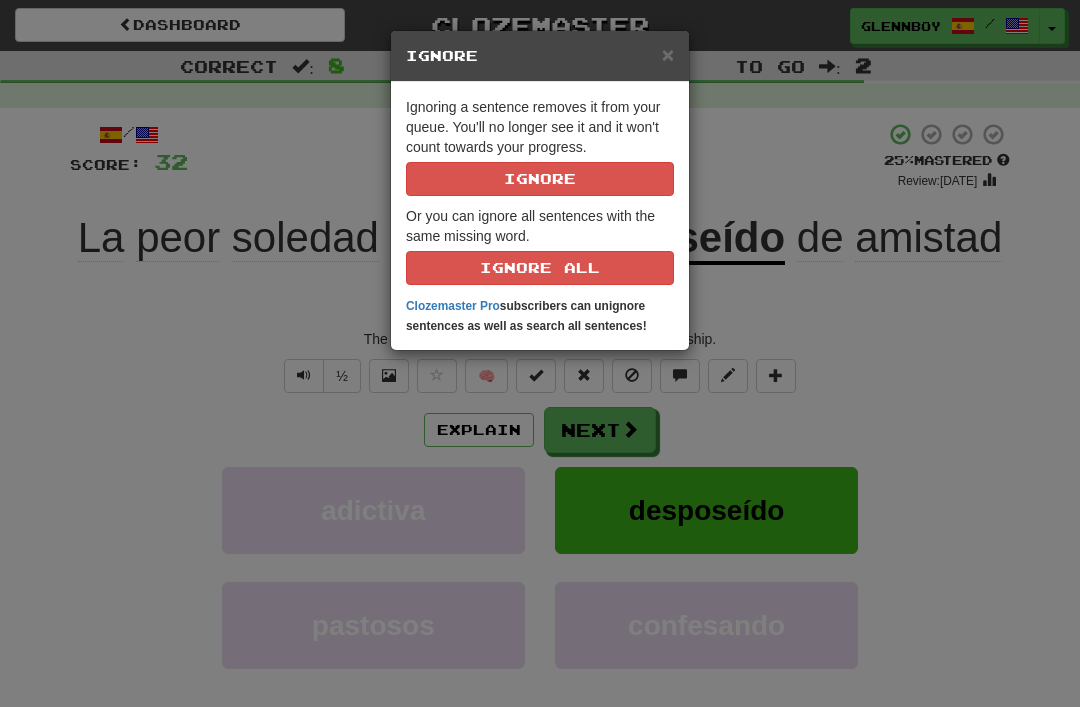 click on "Ignore" at bounding box center [540, 179] 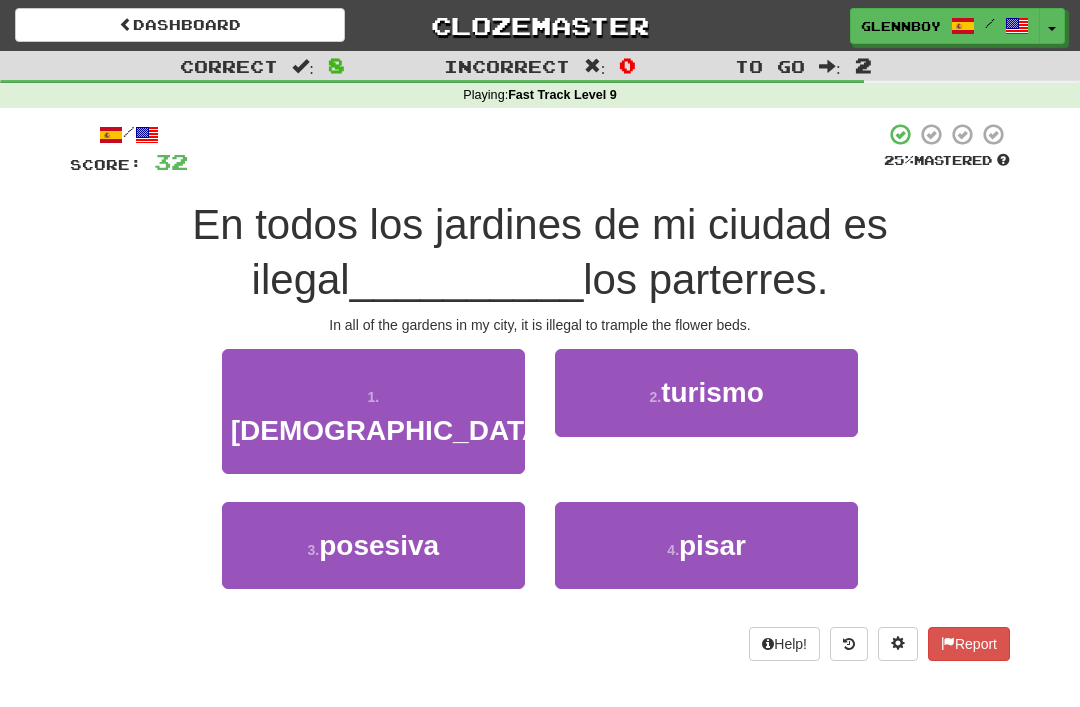 click on "pisar" at bounding box center (712, 545) 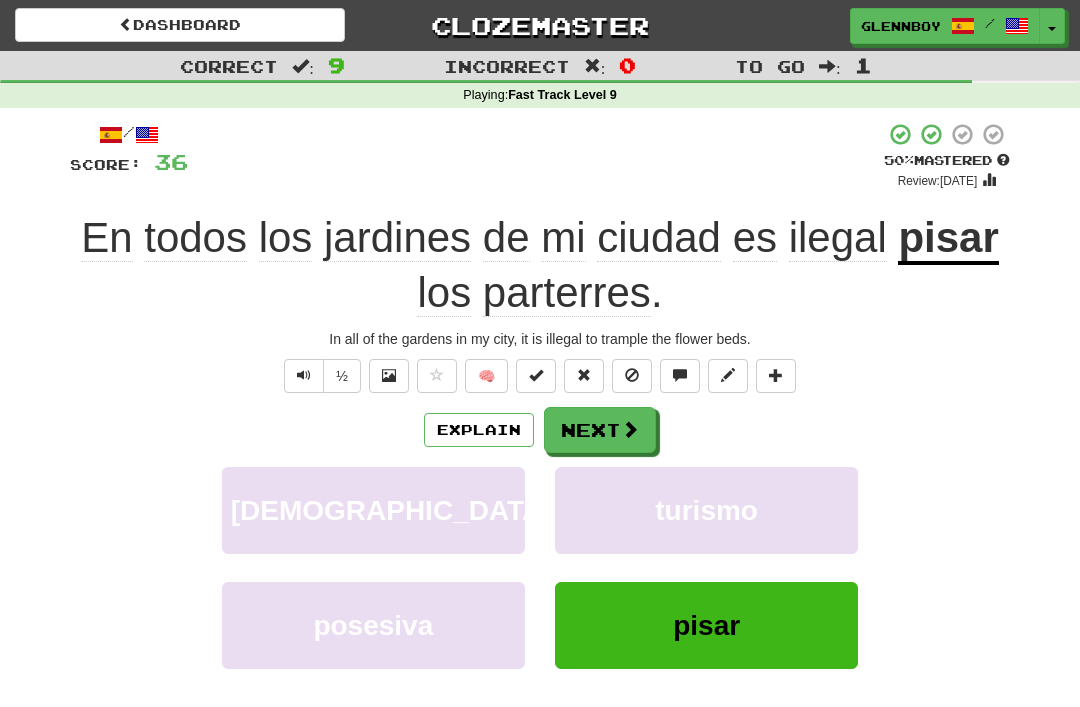 click at bounding box center [632, 376] 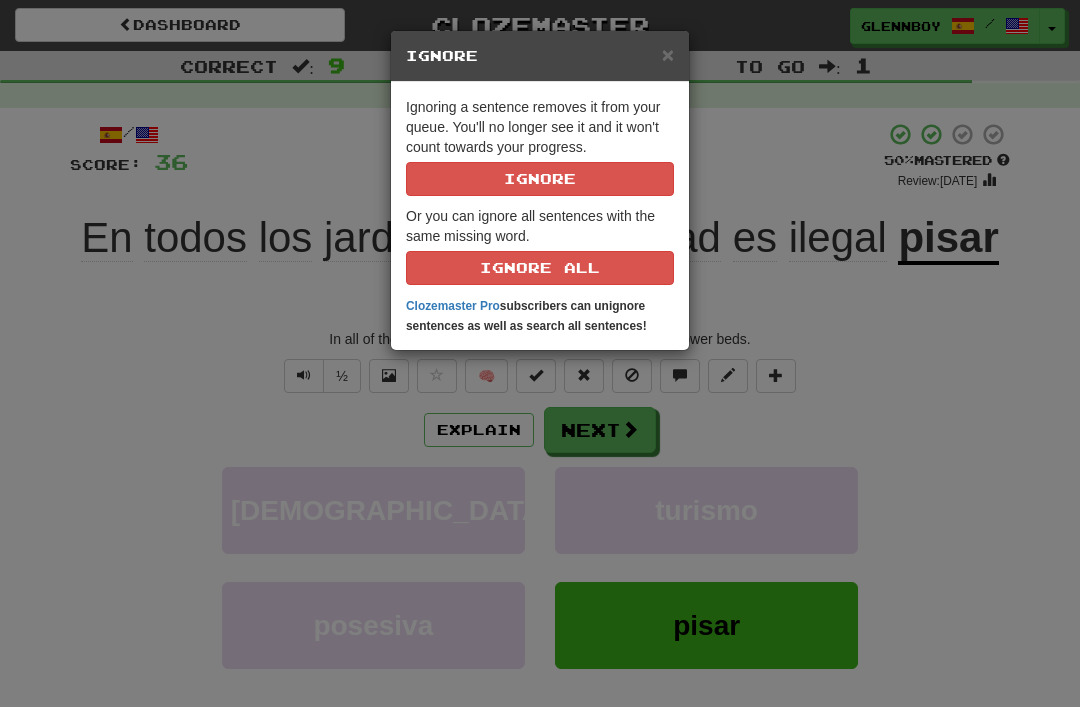 click on "Ignore" at bounding box center (540, 179) 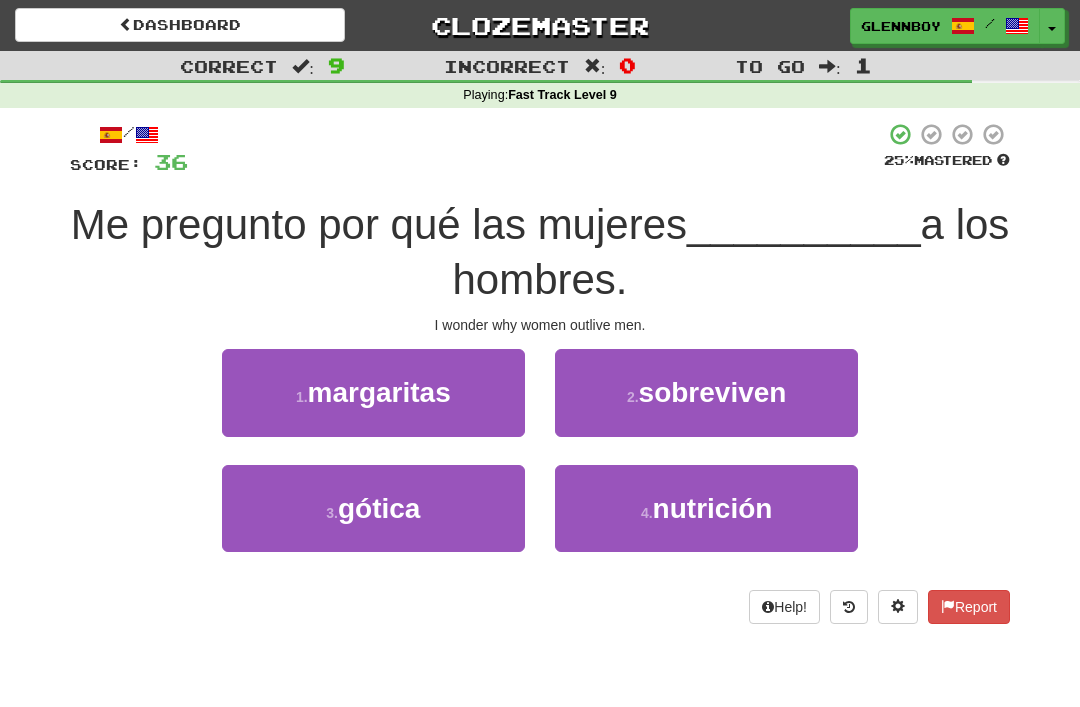 click on "sobreviven" at bounding box center [713, 392] 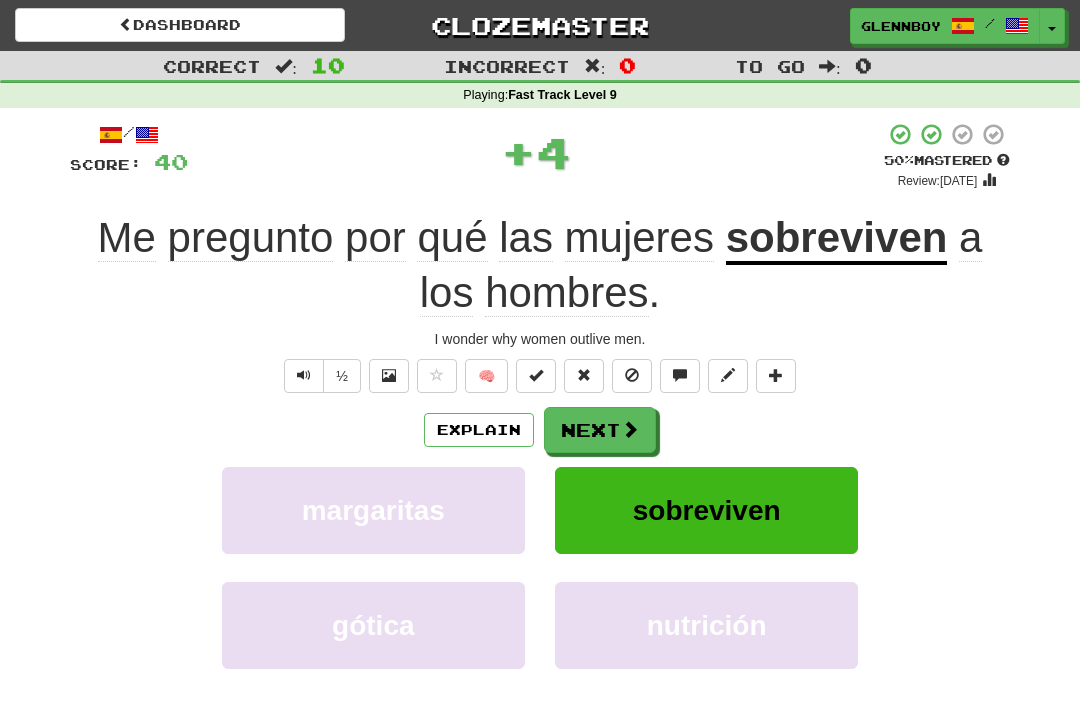 click at bounding box center [632, 375] 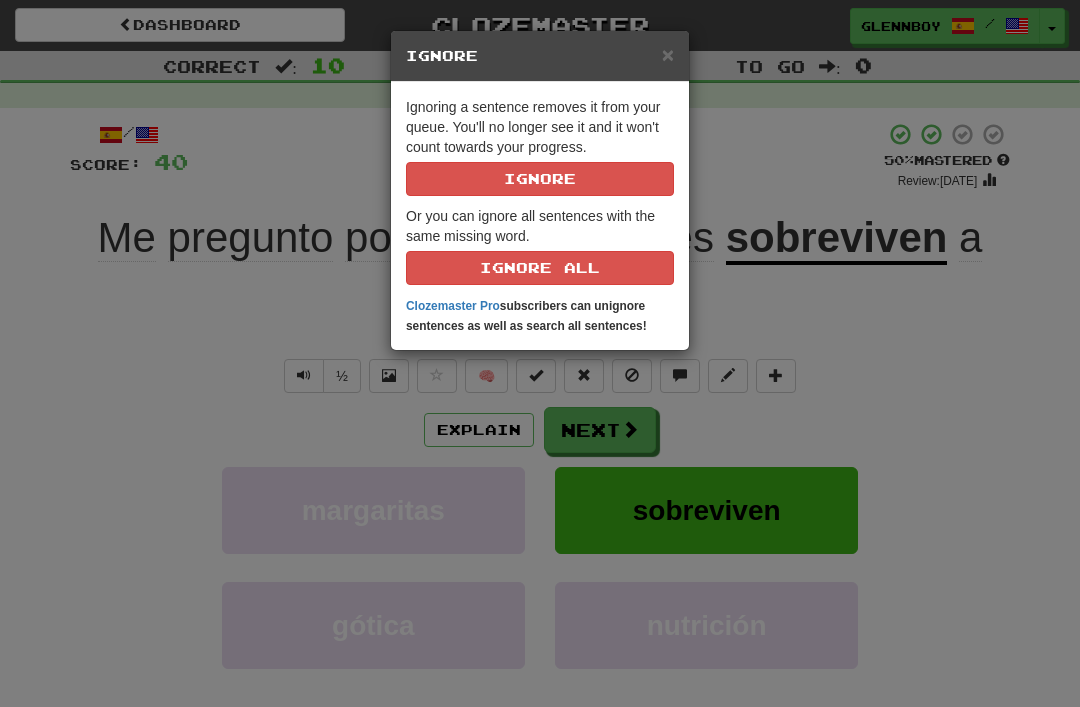 click on "Ignore" at bounding box center (540, 179) 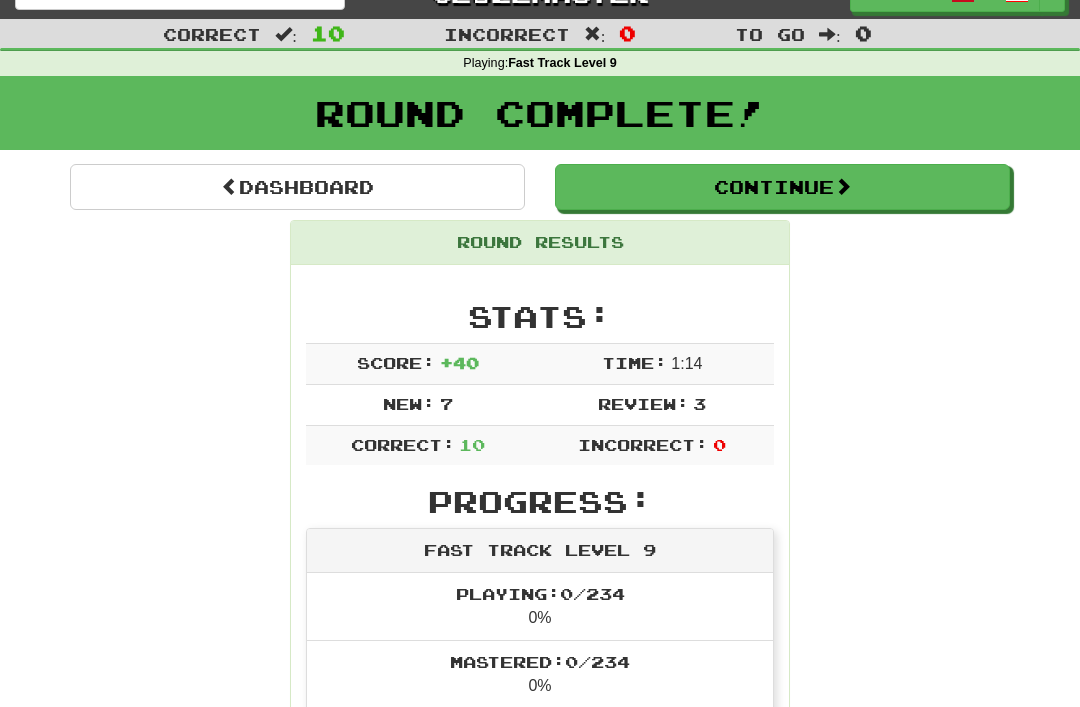 click on "Continue" at bounding box center [782, 188] 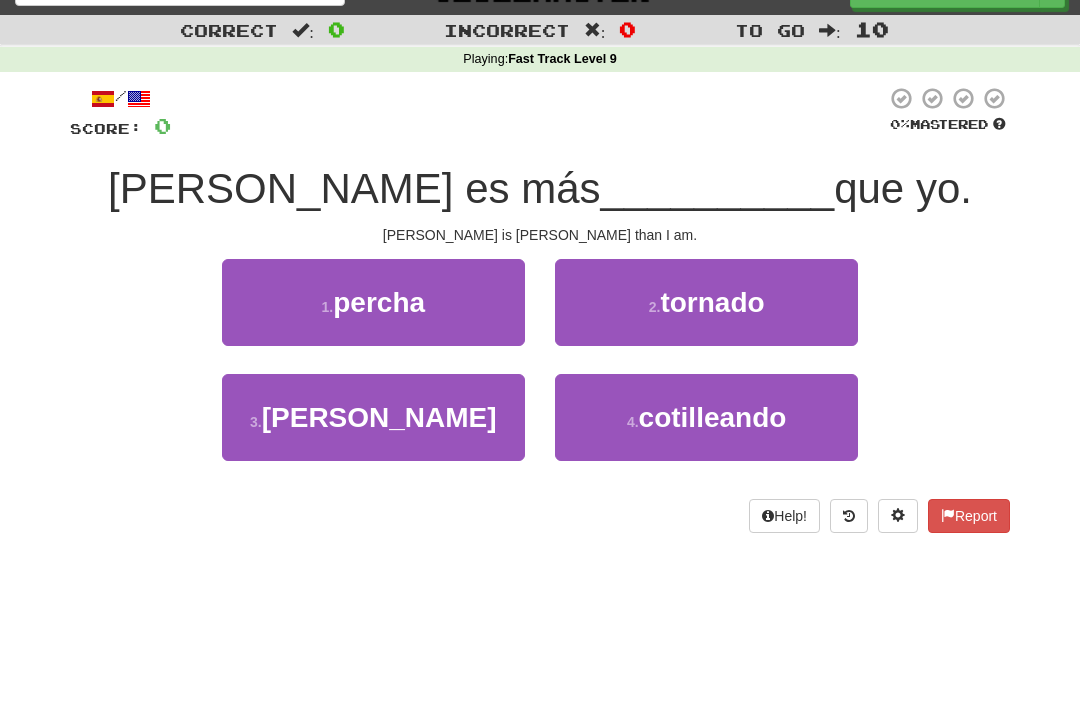 scroll, scrollTop: 37, scrollLeft: 0, axis: vertical 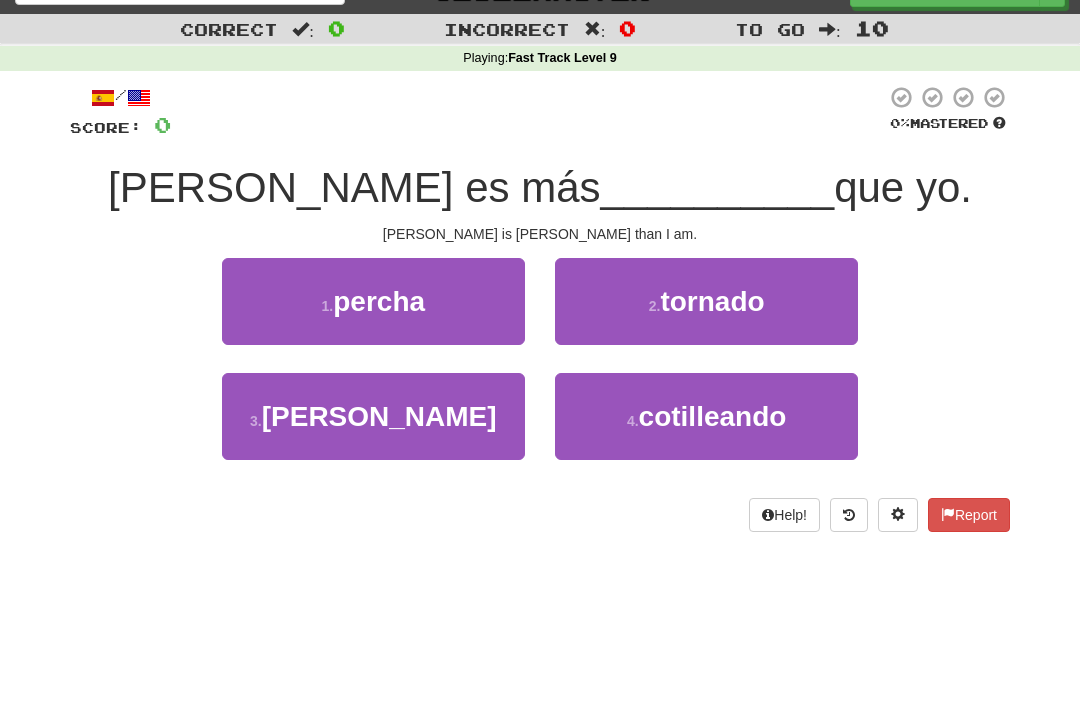 click on "3 .  [PERSON_NAME]" at bounding box center [373, 416] 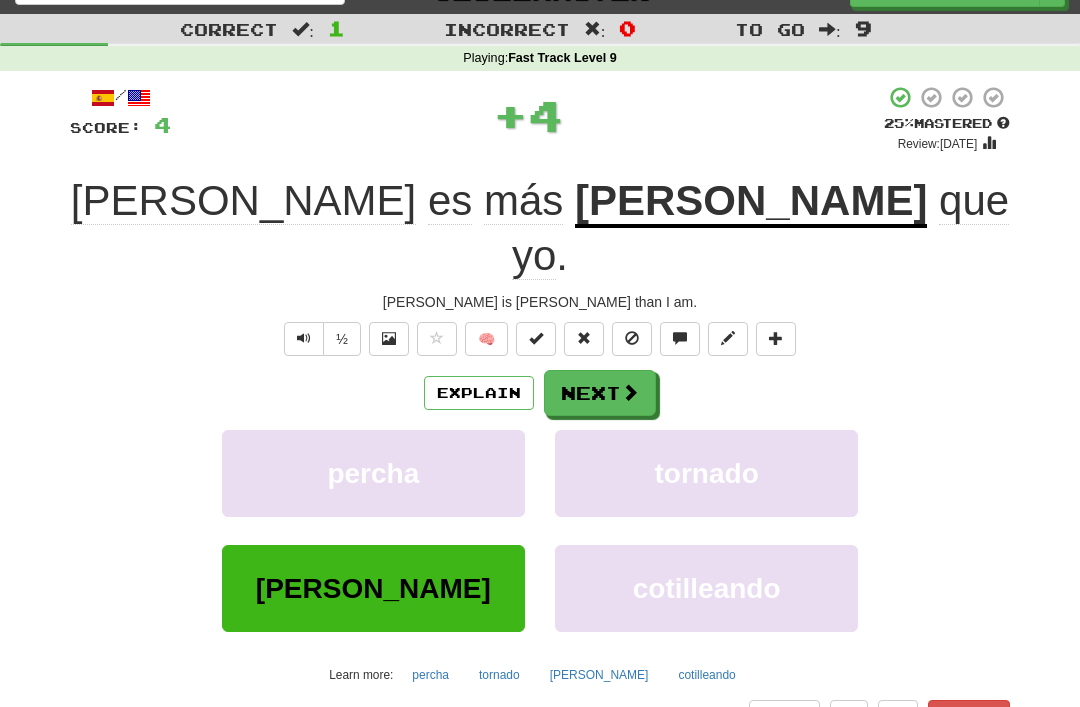 click at bounding box center [632, 338] 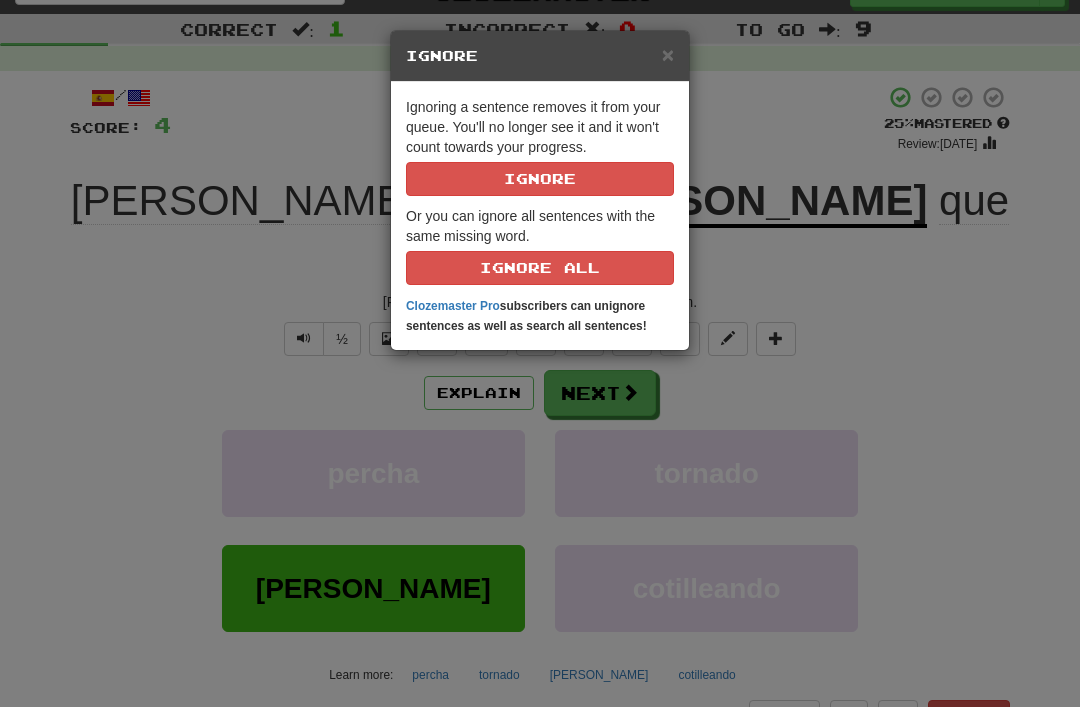 click on "Ignoring a sentence removes it from your queue. You'll no longer see it and it won't count towards your progress. [GEOGRAPHIC_DATA]" at bounding box center (540, 146) 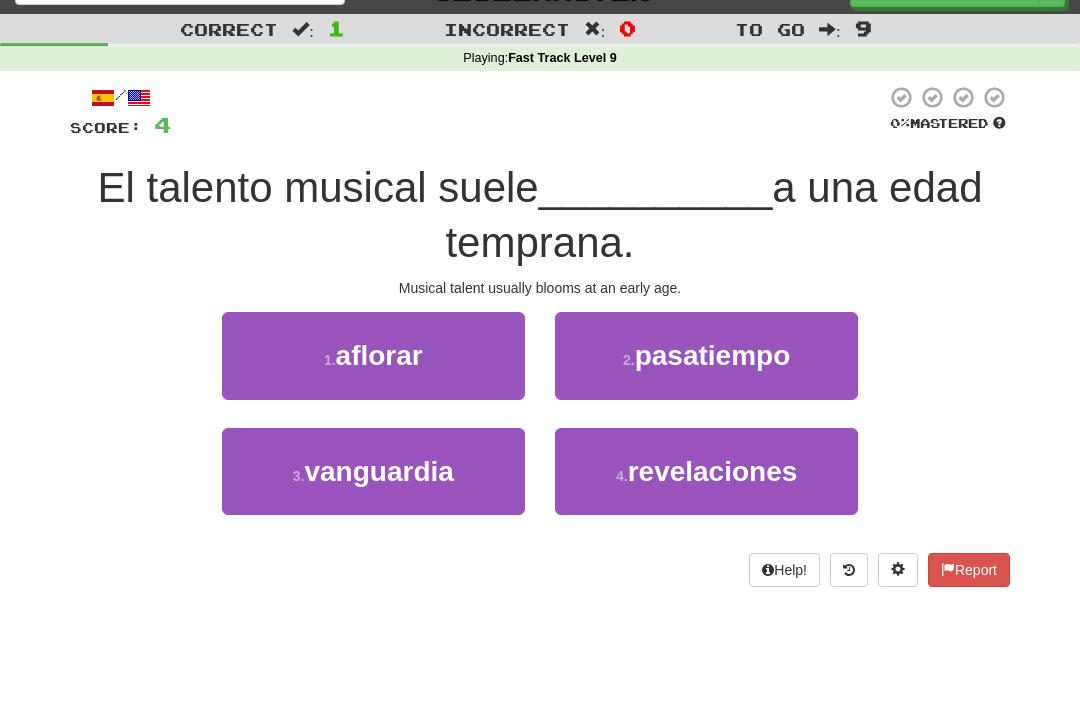 click on "aflorar" at bounding box center [379, 355] 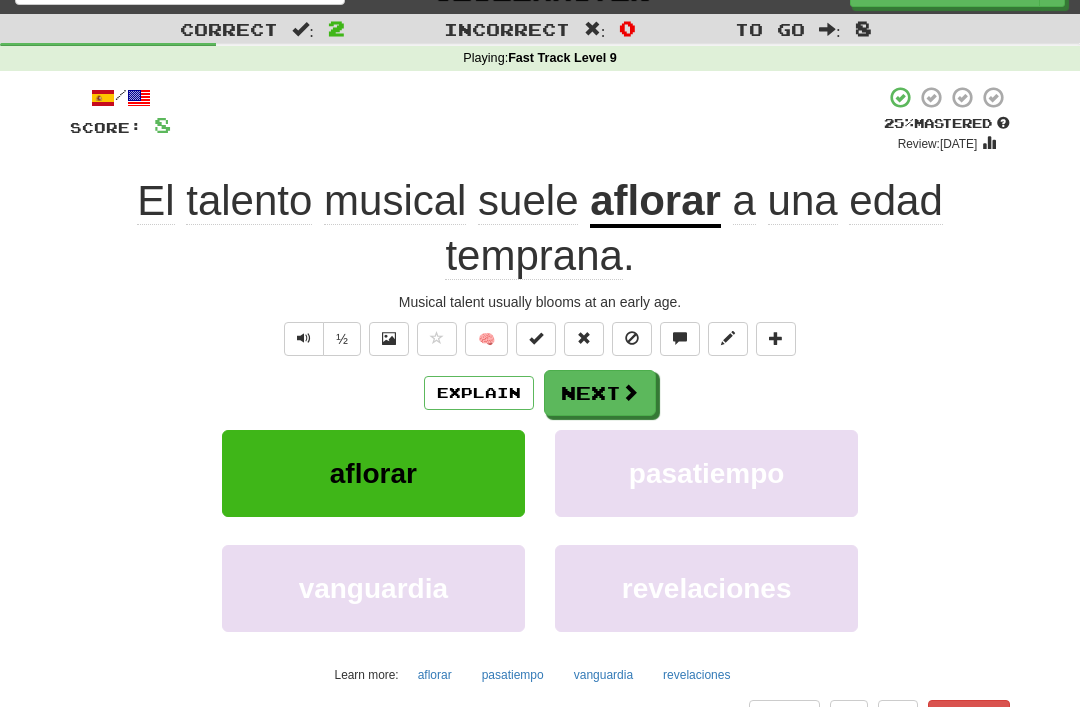 click at bounding box center [632, 338] 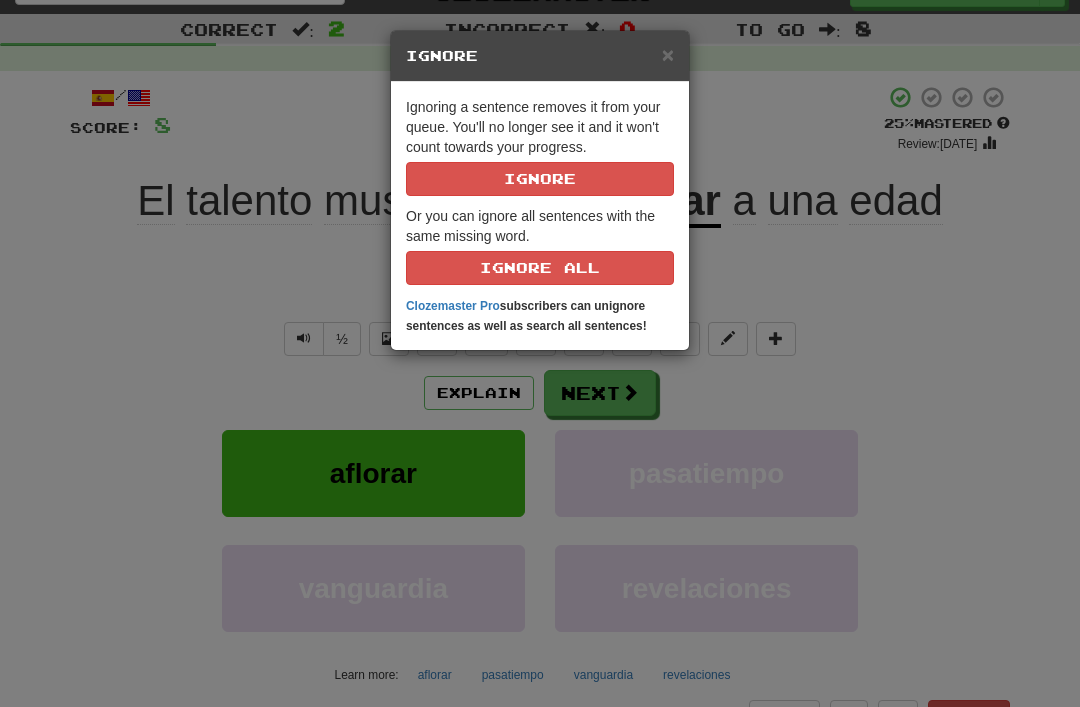 click on "Ignore" at bounding box center (540, 179) 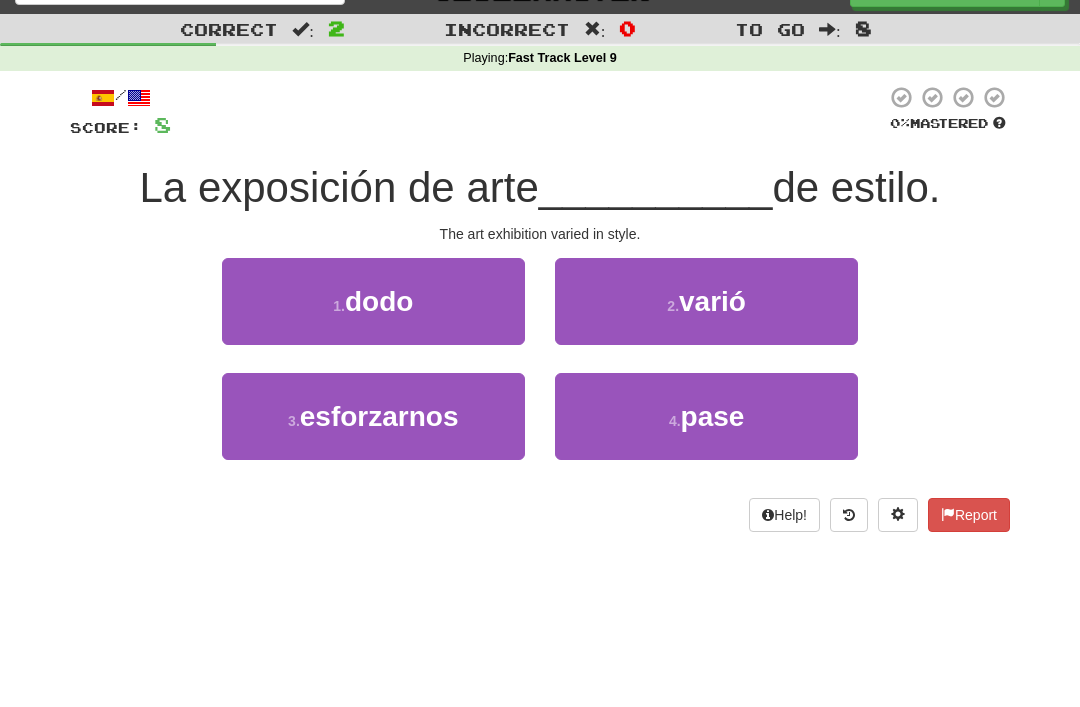 click on "2 .  varió" at bounding box center [706, 301] 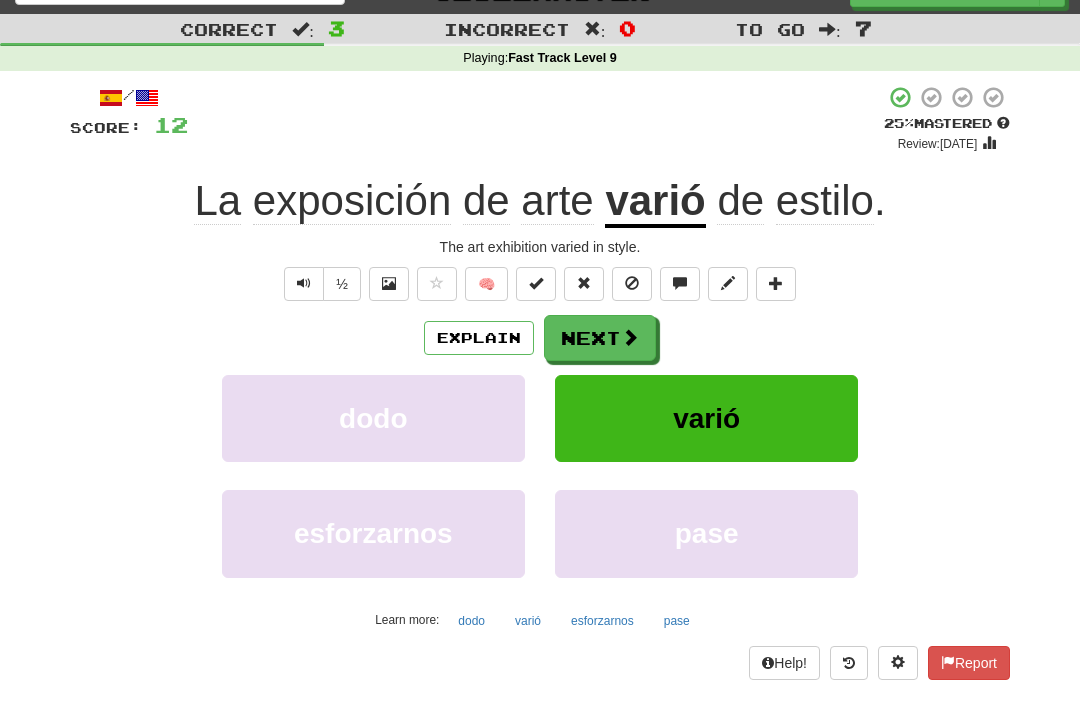click at bounding box center (632, 283) 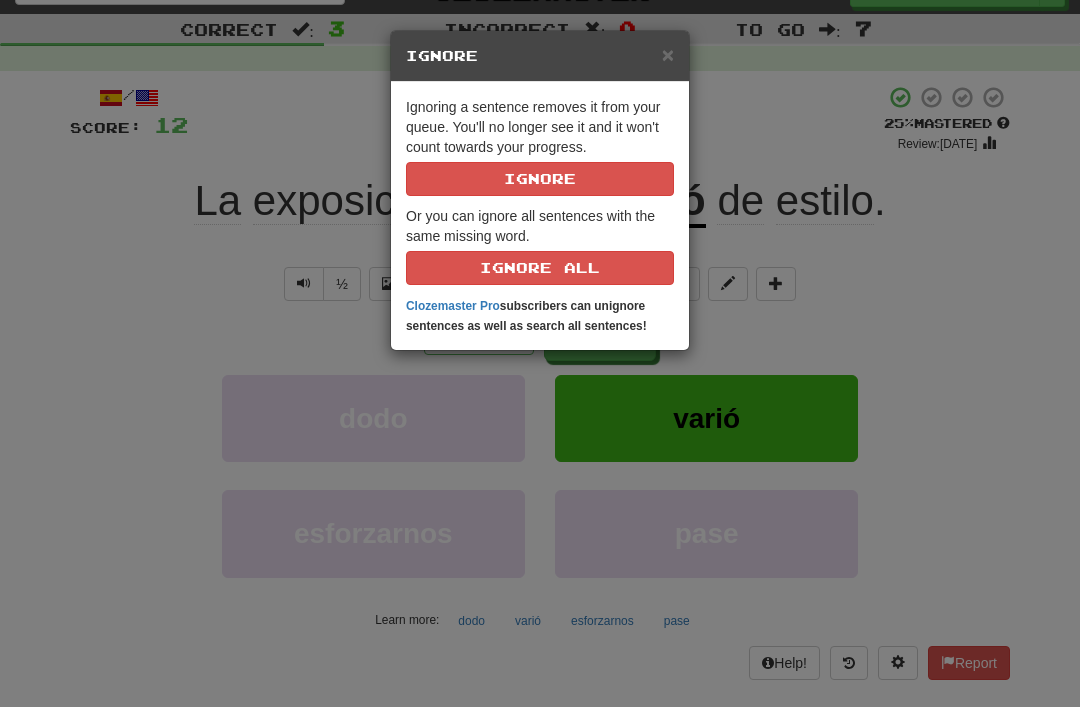 click on "Ignore" at bounding box center [540, 179] 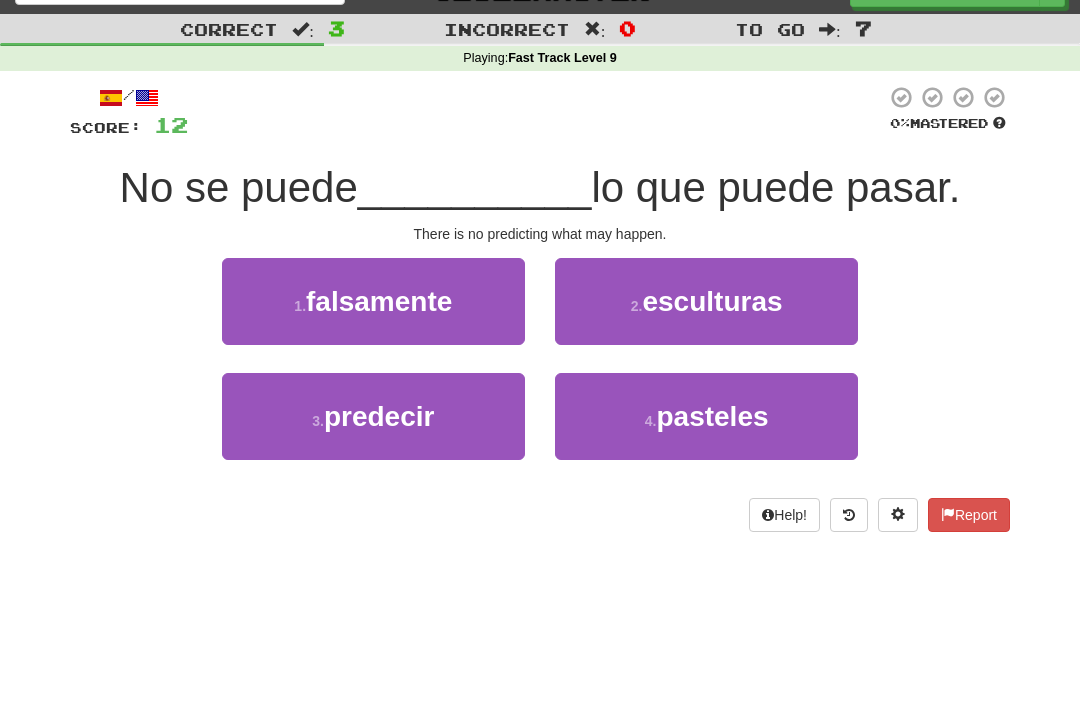 click on "predecir" at bounding box center [379, 416] 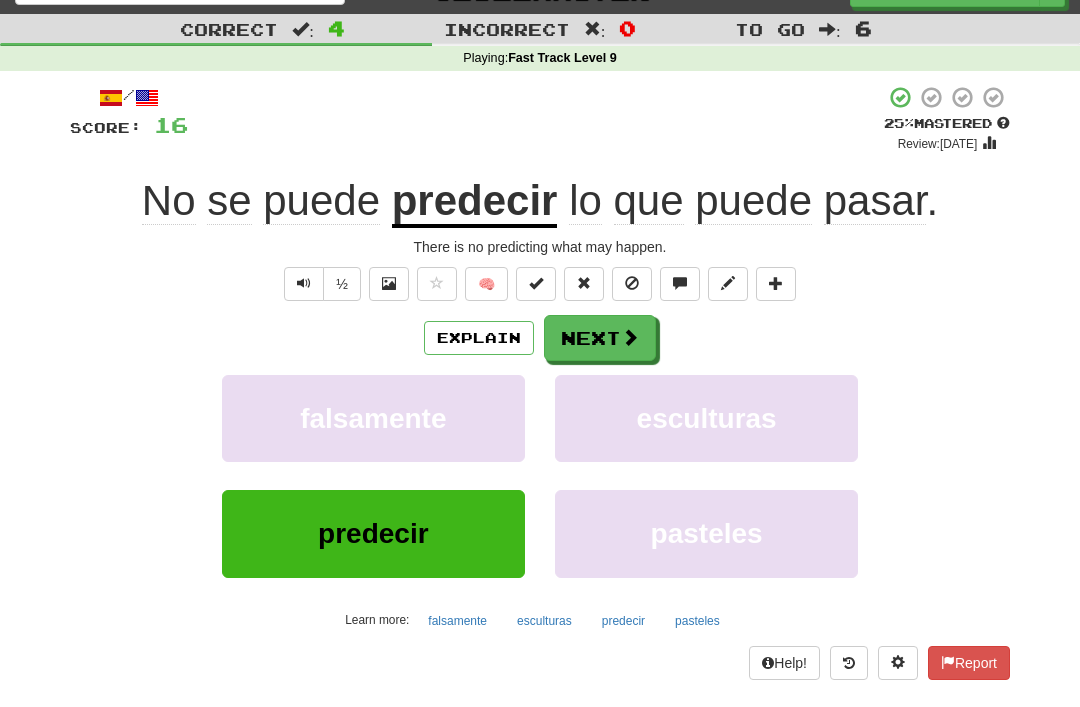 click at bounding box center (632, 284) 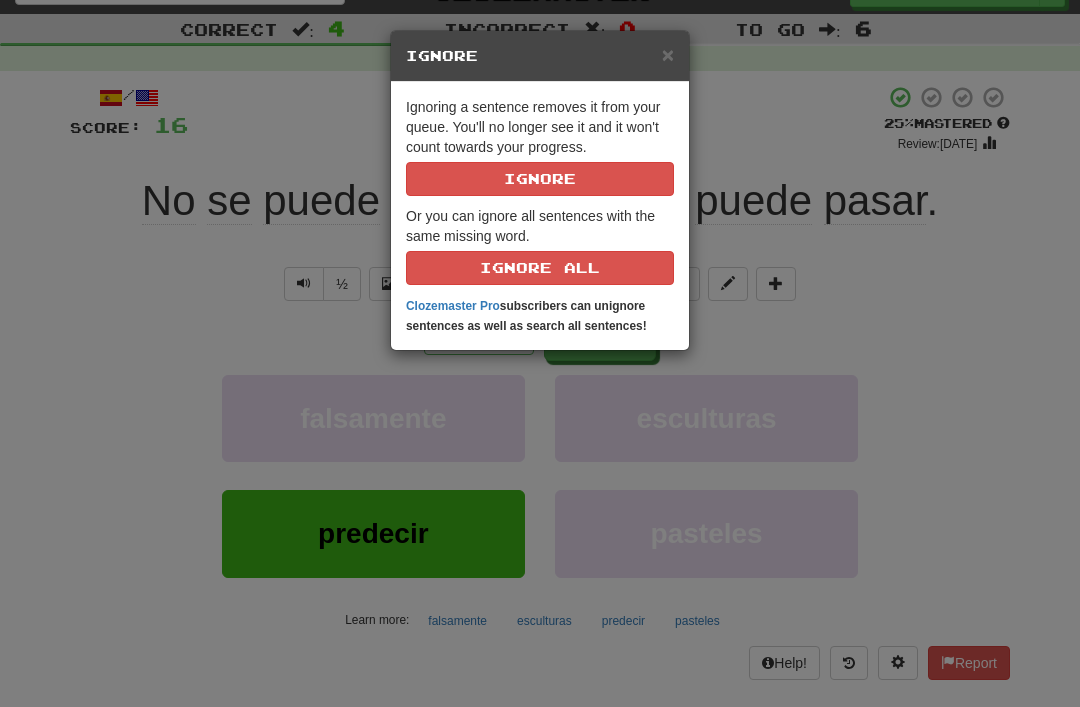 click on "Ignore" at bounding box center [540, 179] 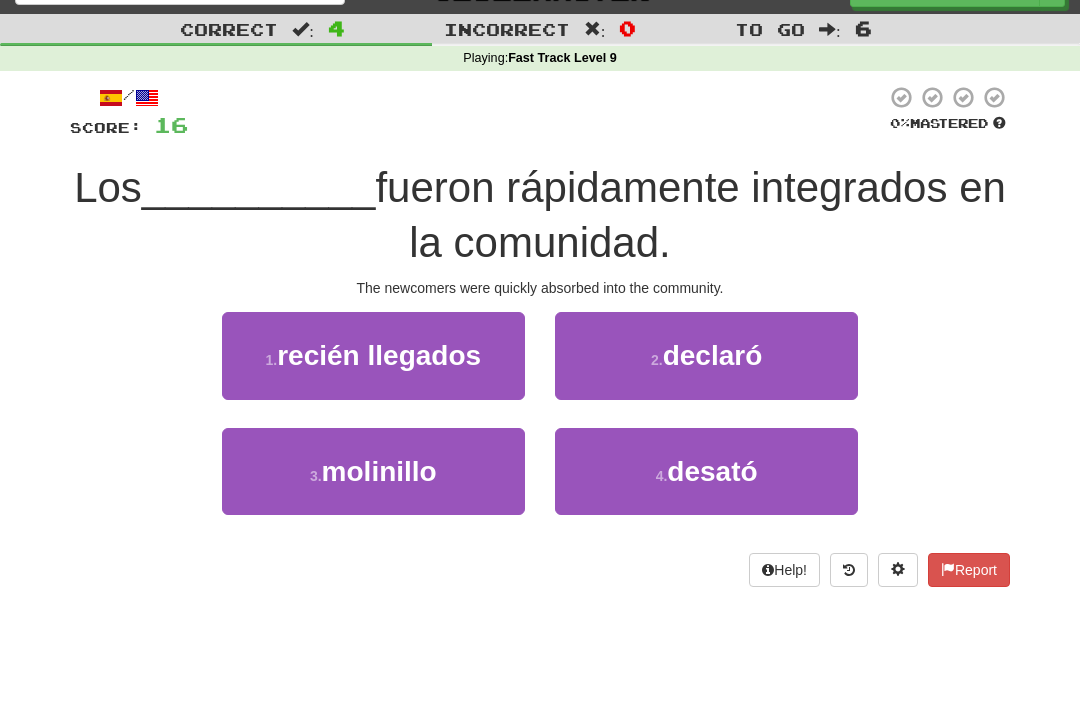 click on "recién llegados" at bounding box center (379, 355) 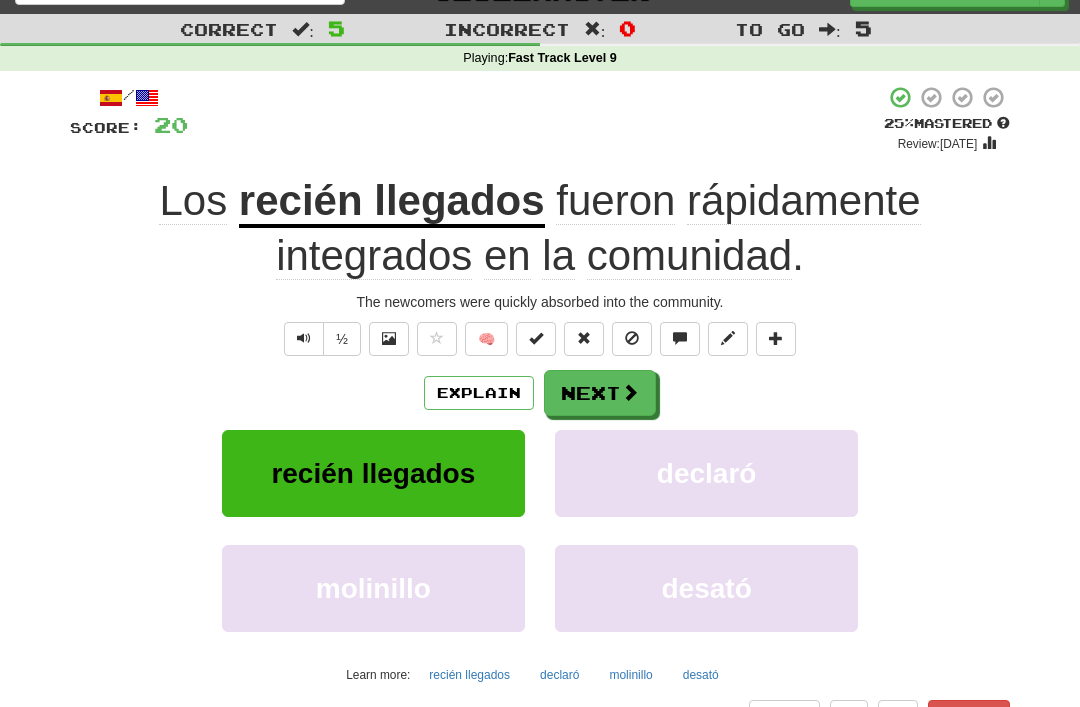 click at bounding box center (632, 338) 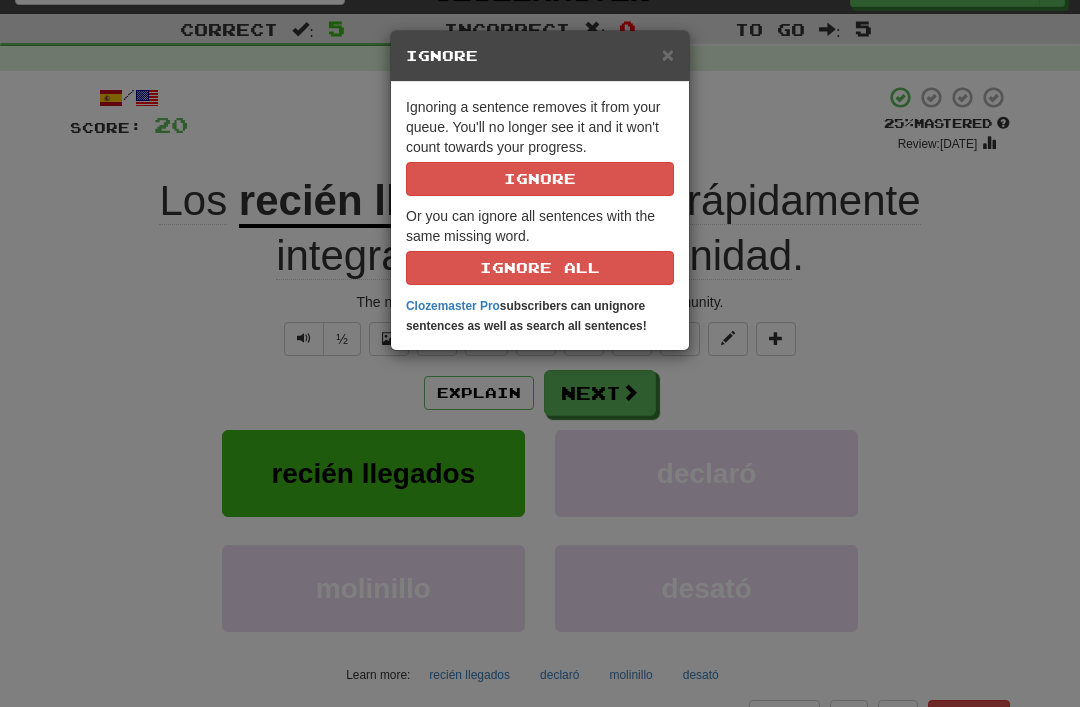 click on "Ignore" at bounding box center (540, 179) 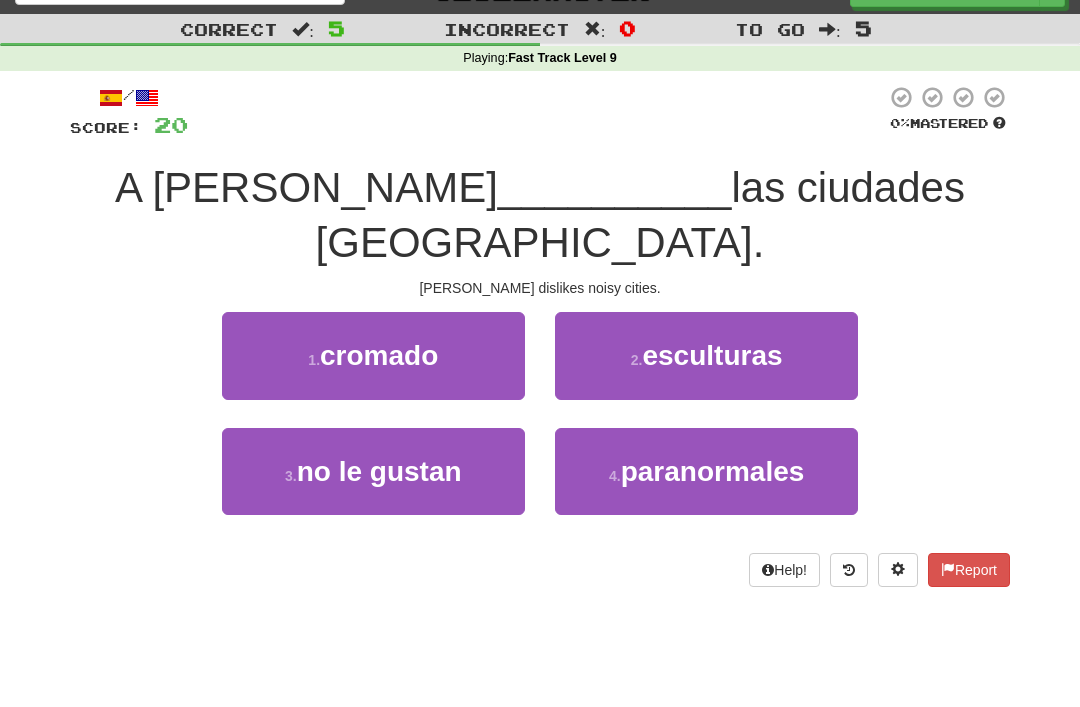 click on "no le gustan" at bounding box center [379, 471] 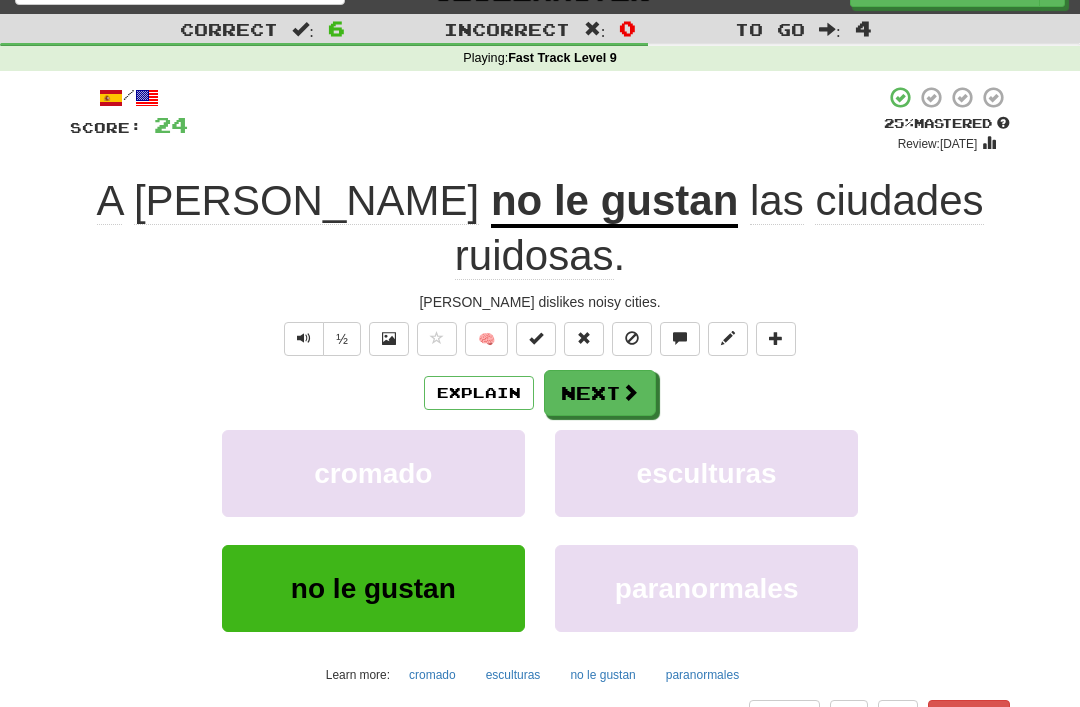 click at bounding box center [632, 338] 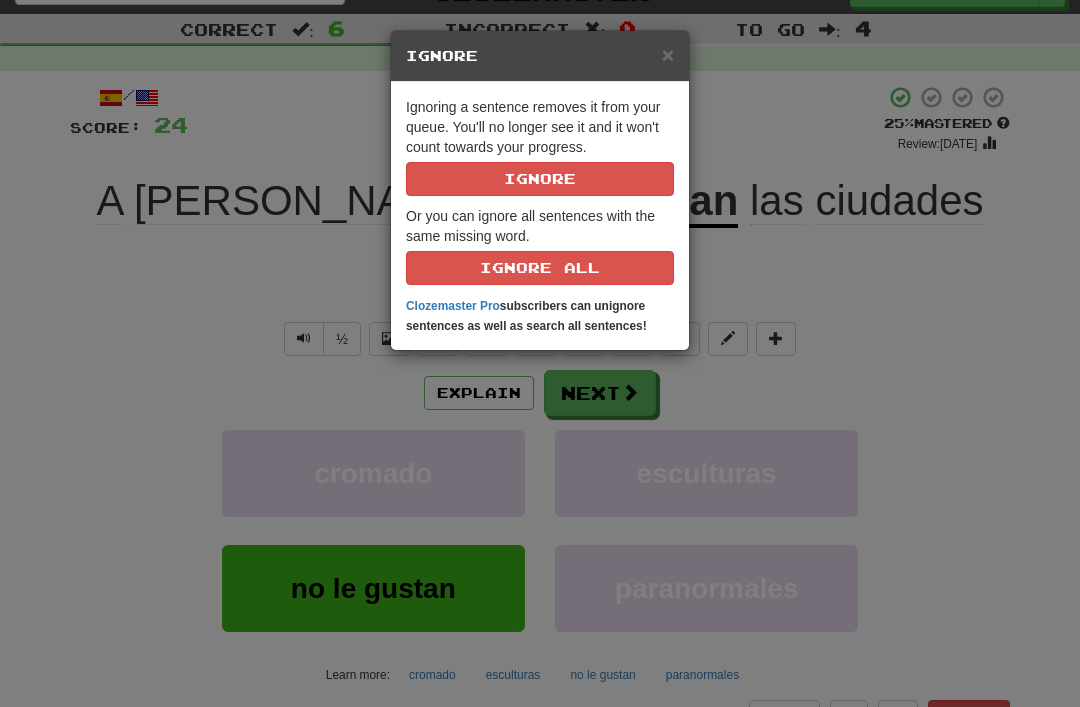 click on "Ignore" at bounding box center (540, 179) 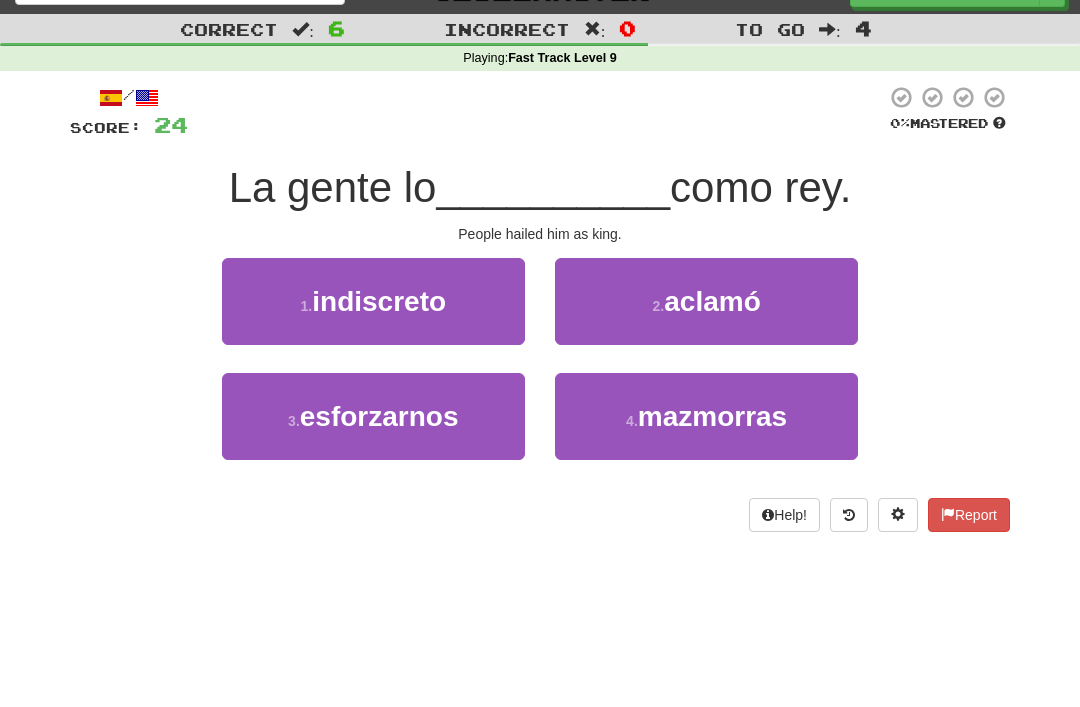 click on "aclamó" at bounding box center (712, 301) 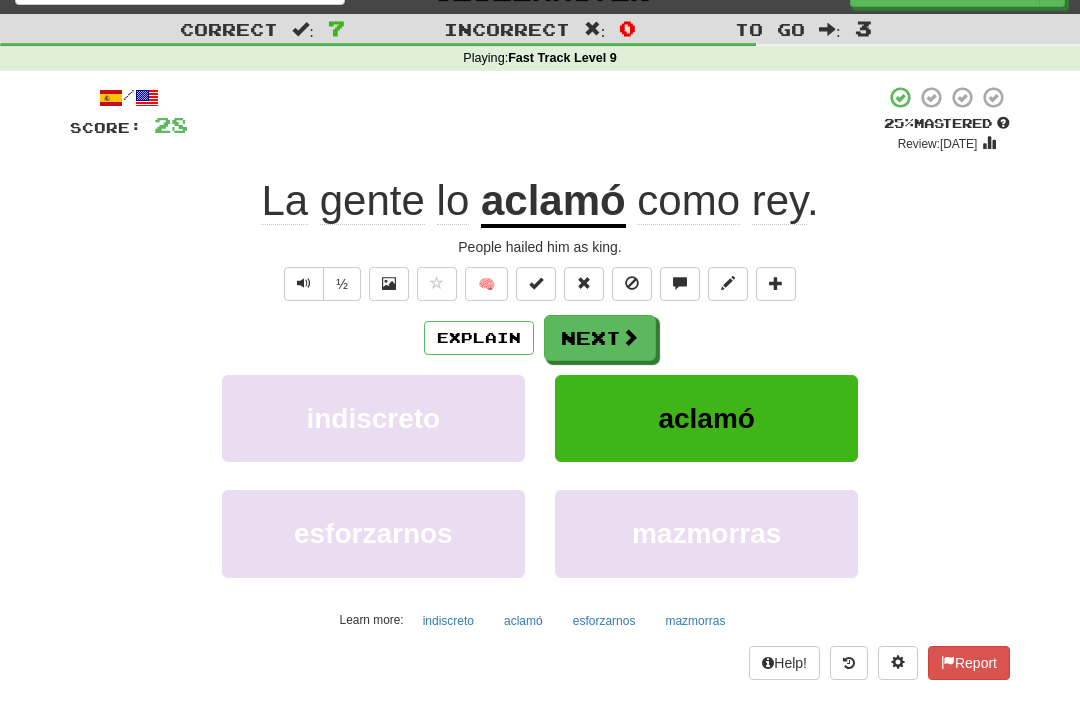click at bounding box center [632, 283] 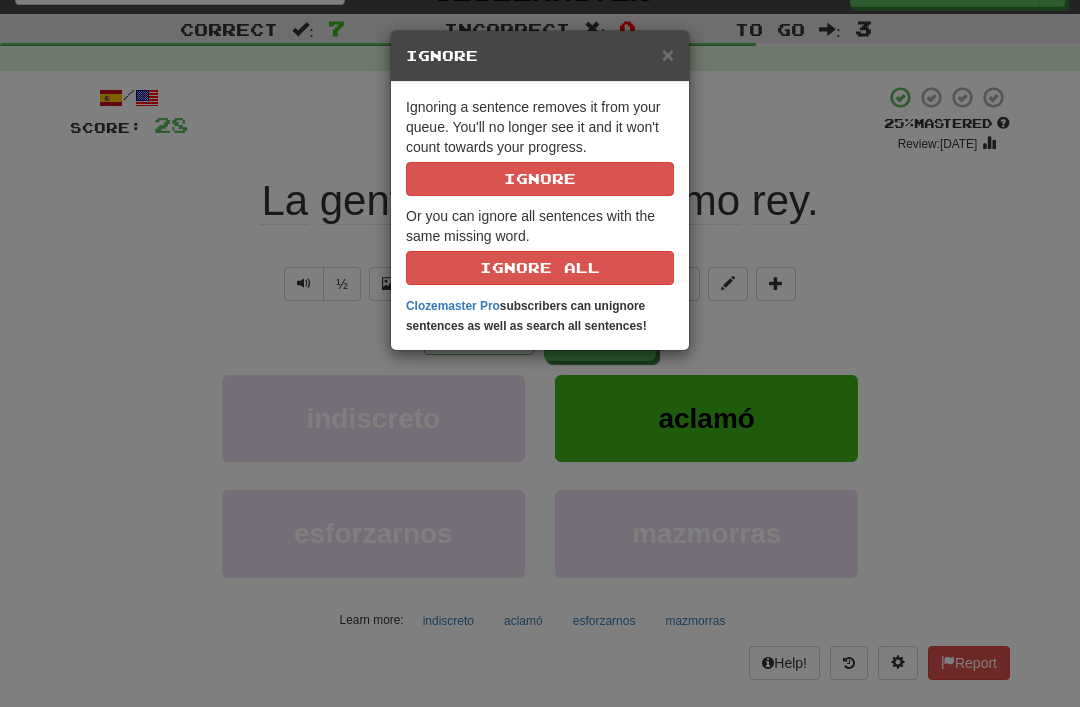 click on "Ignore" at bounding box center (540, 179) 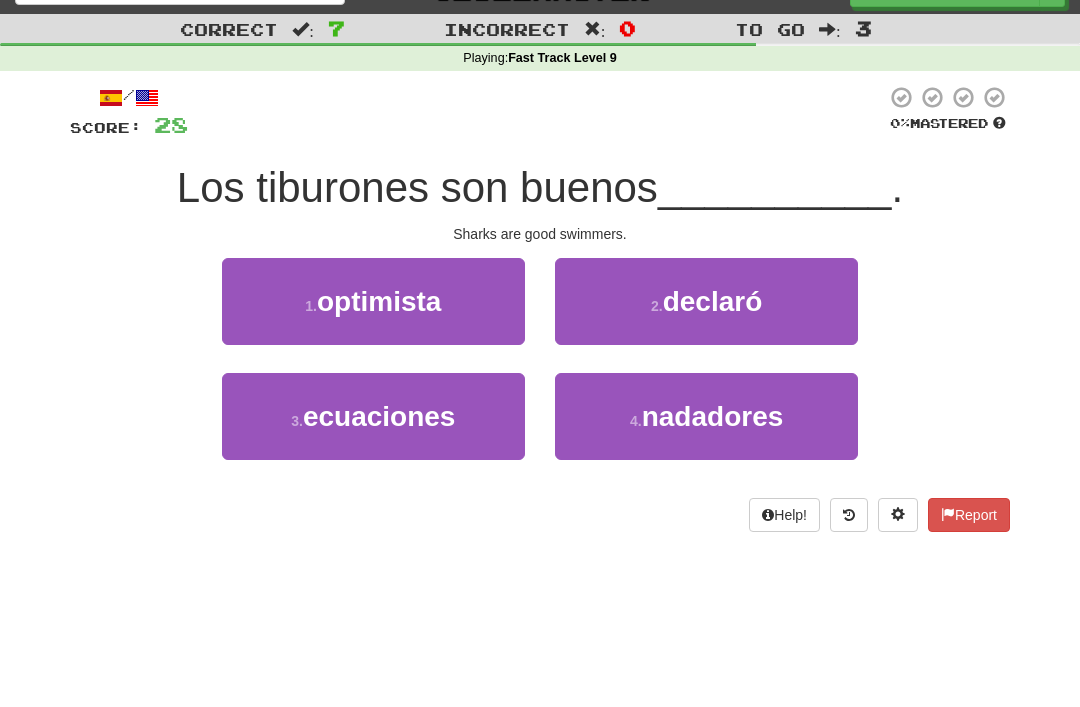click on "nadadores" at bounding box center (713, 416) 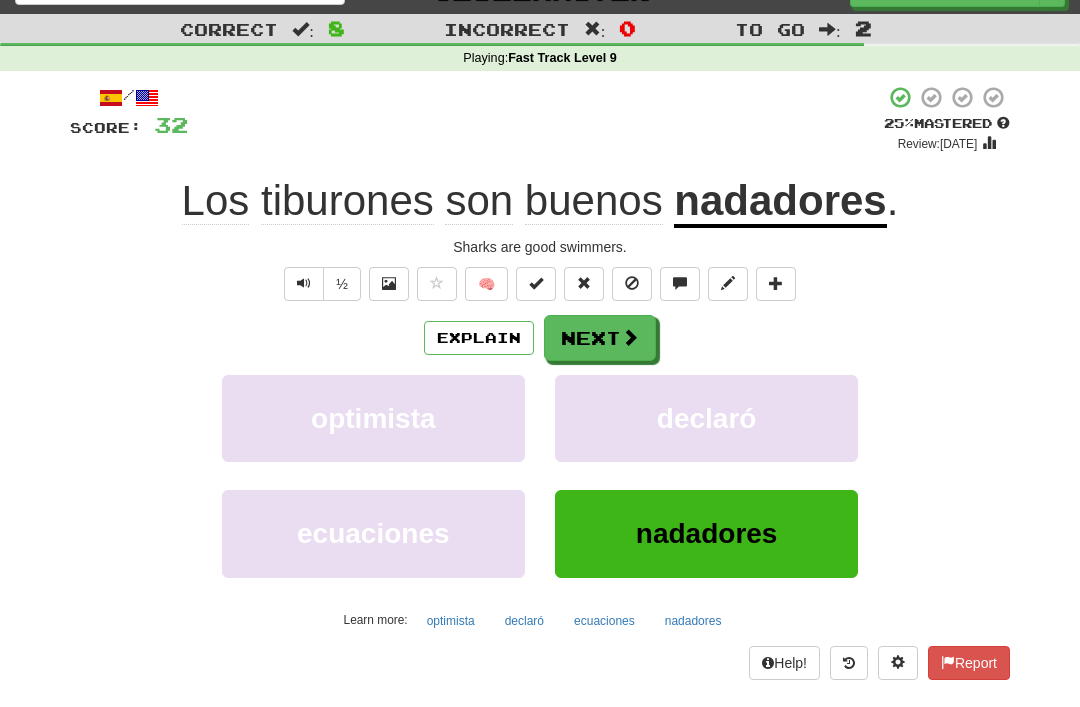 click at bounding box center (632, 284) 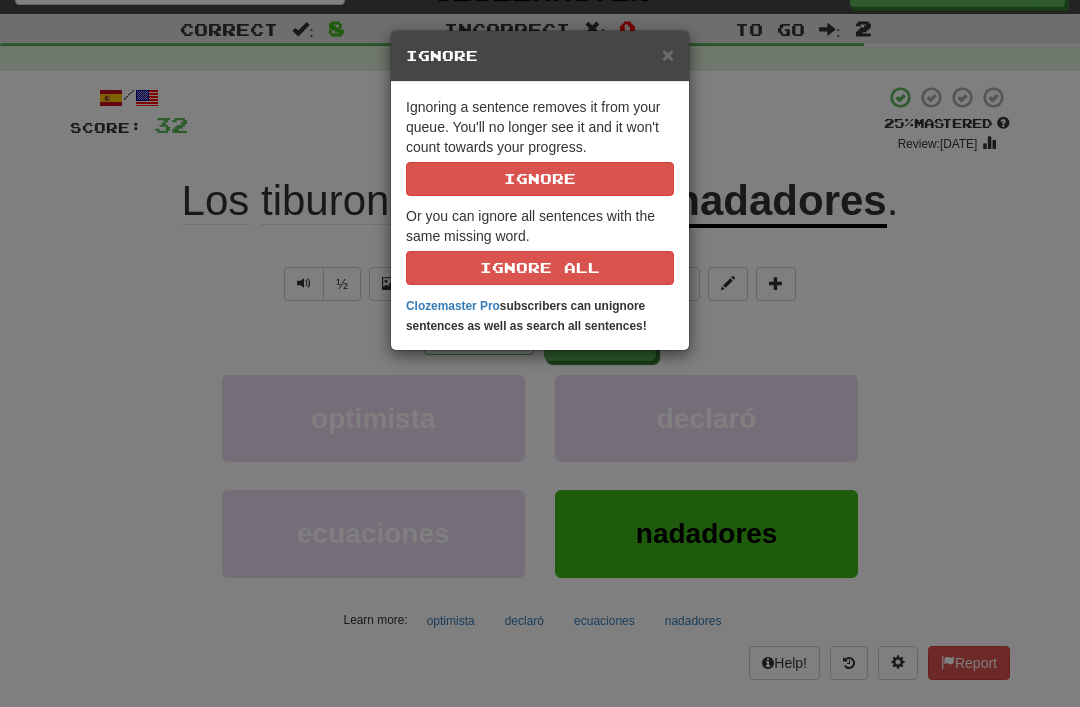 click on "Ignore" at bounding box center (540, 179) 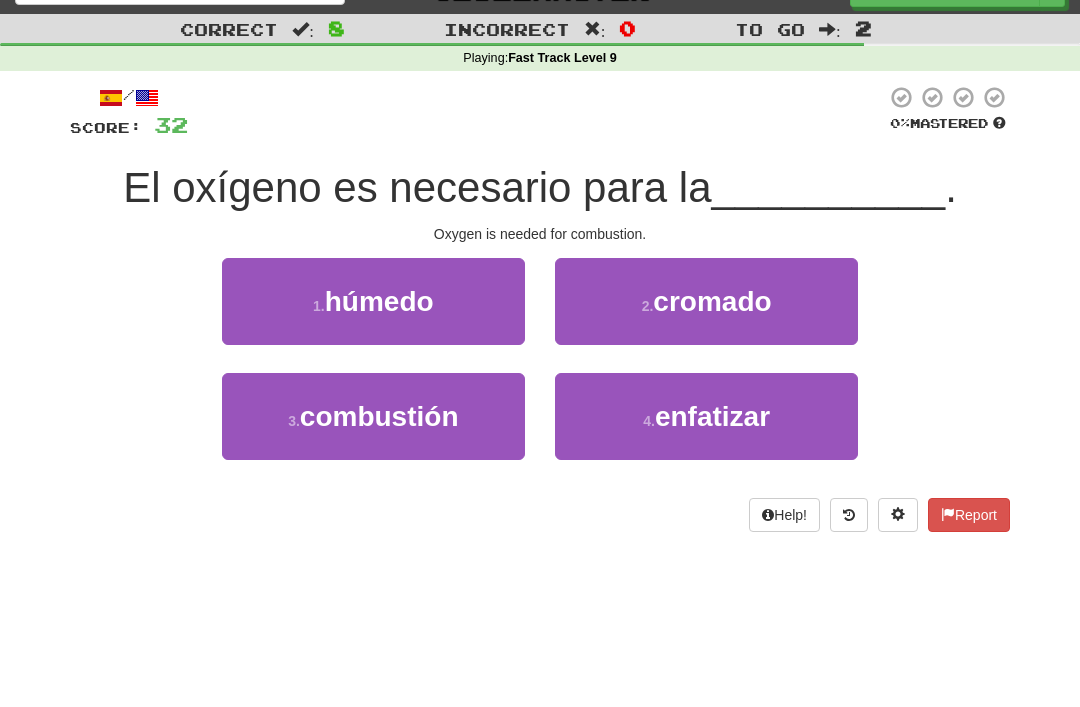 click on "combustión" at bounding box center (379, 416) 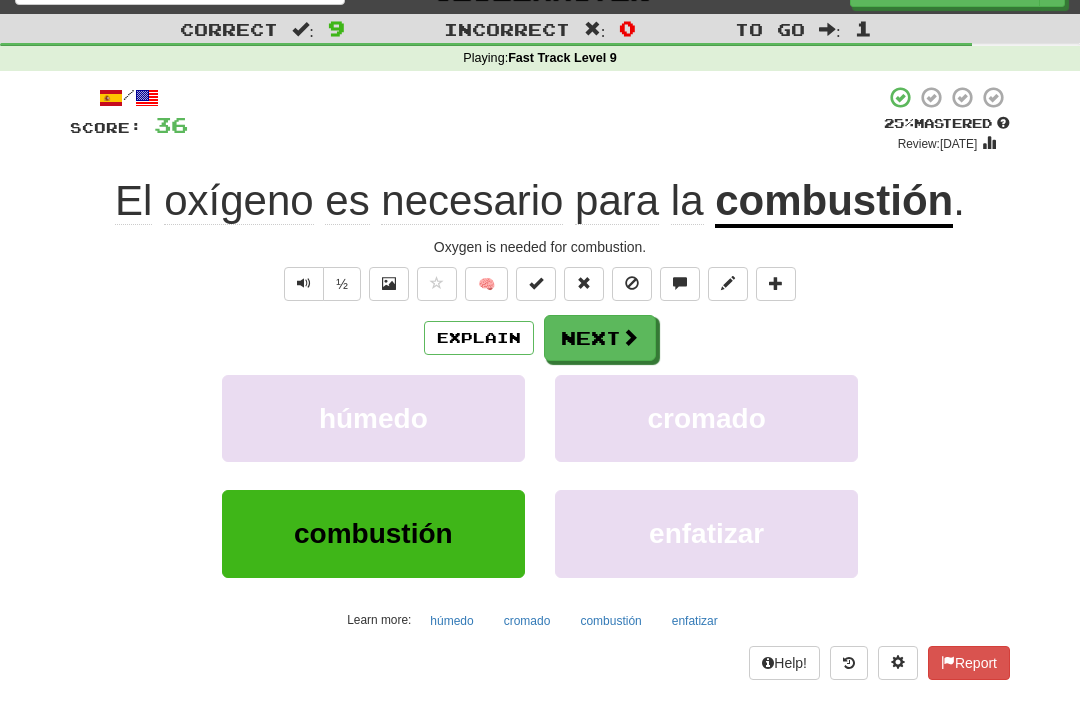 click at bounding box center [632, 284] 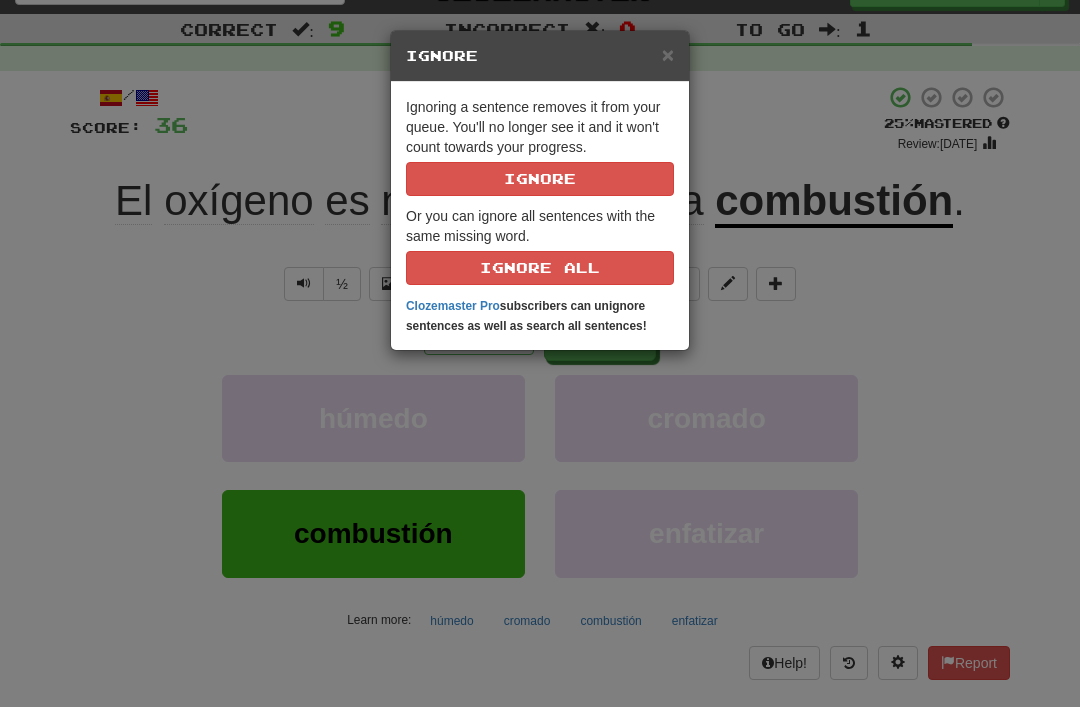 click on "Ignore" at bounding box center [540, 179] 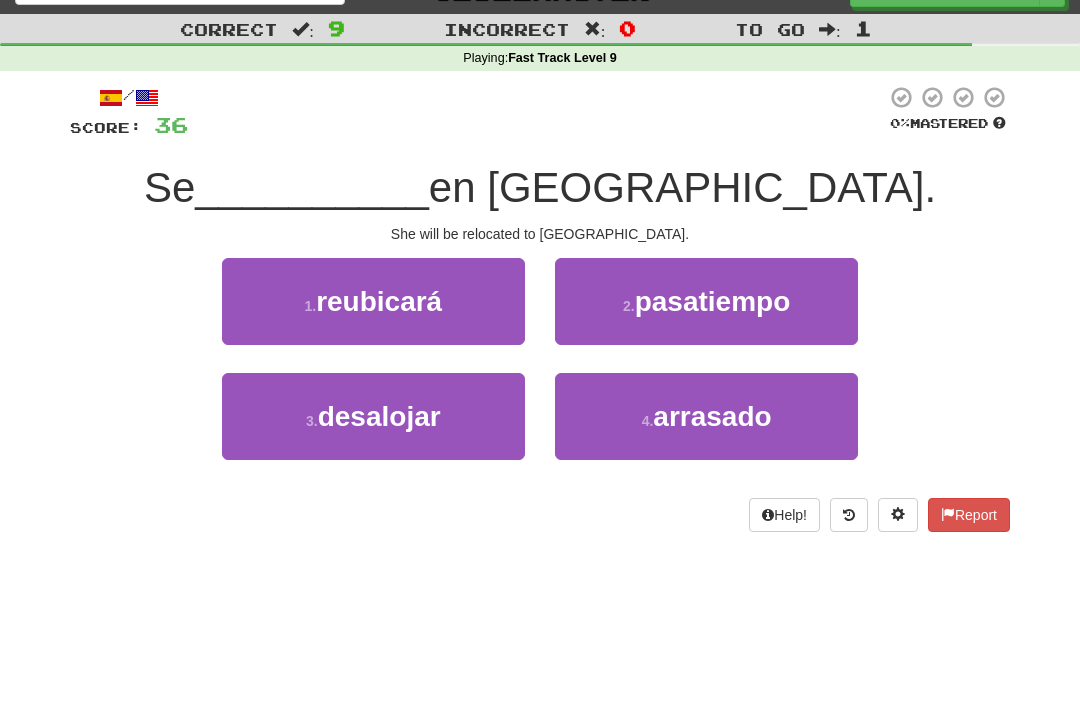 click on "reubicará" at bounding box center (379, 301) 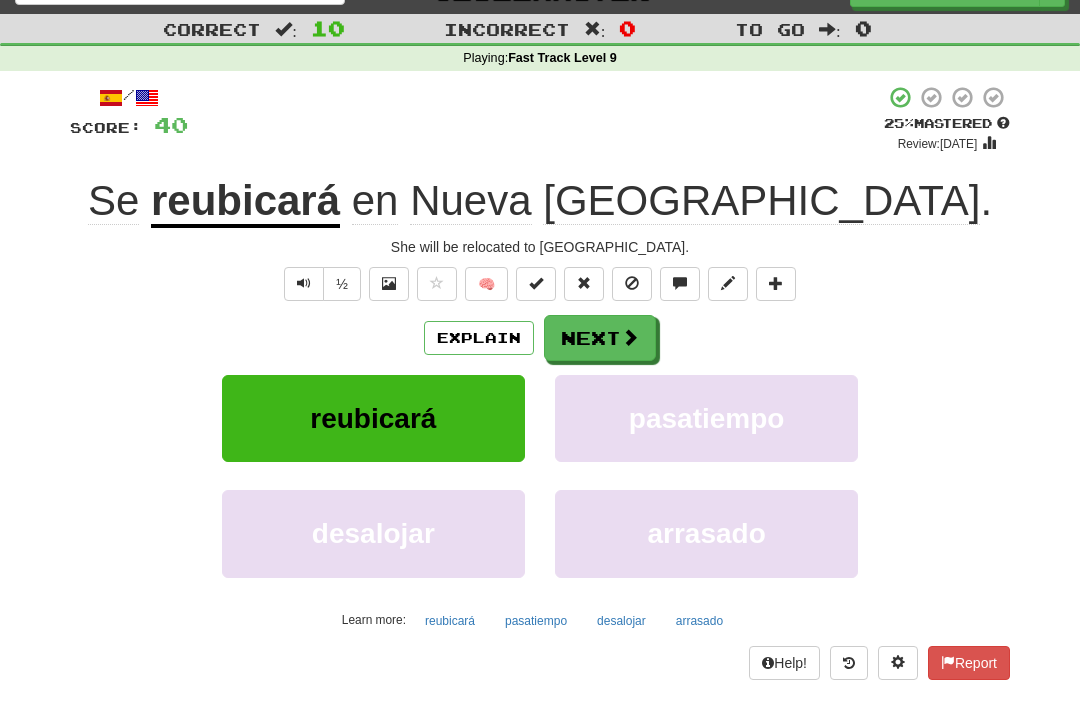 click on "Explain" at bounding box center (479, 338) 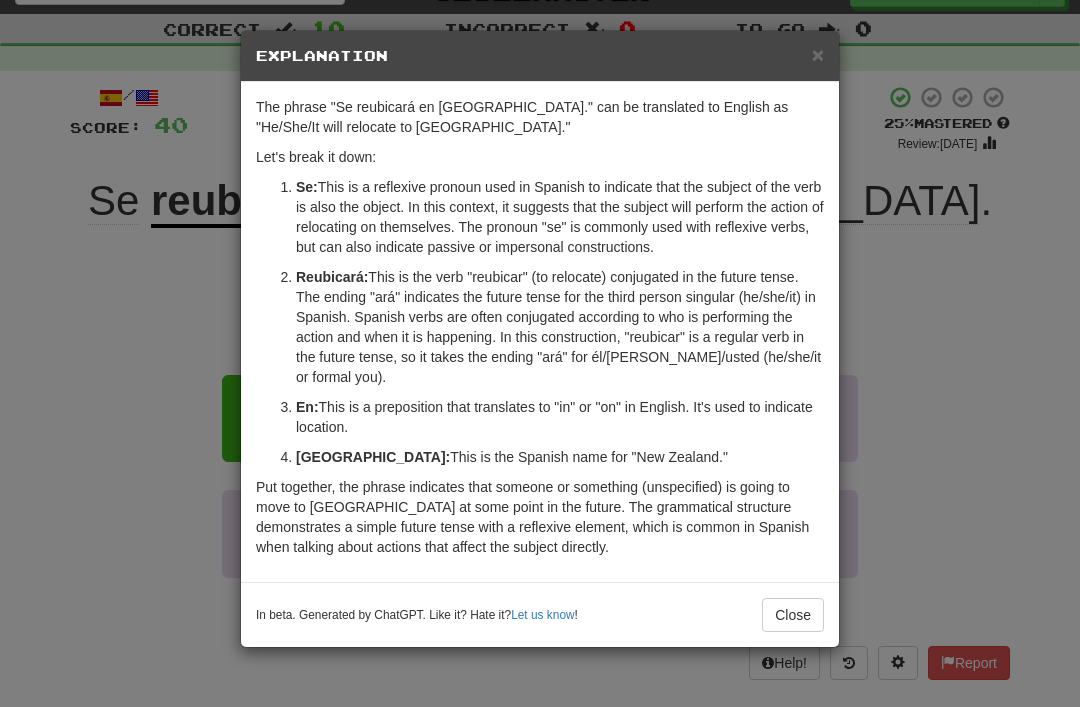 click on "×" at bounding box center (818, 54) 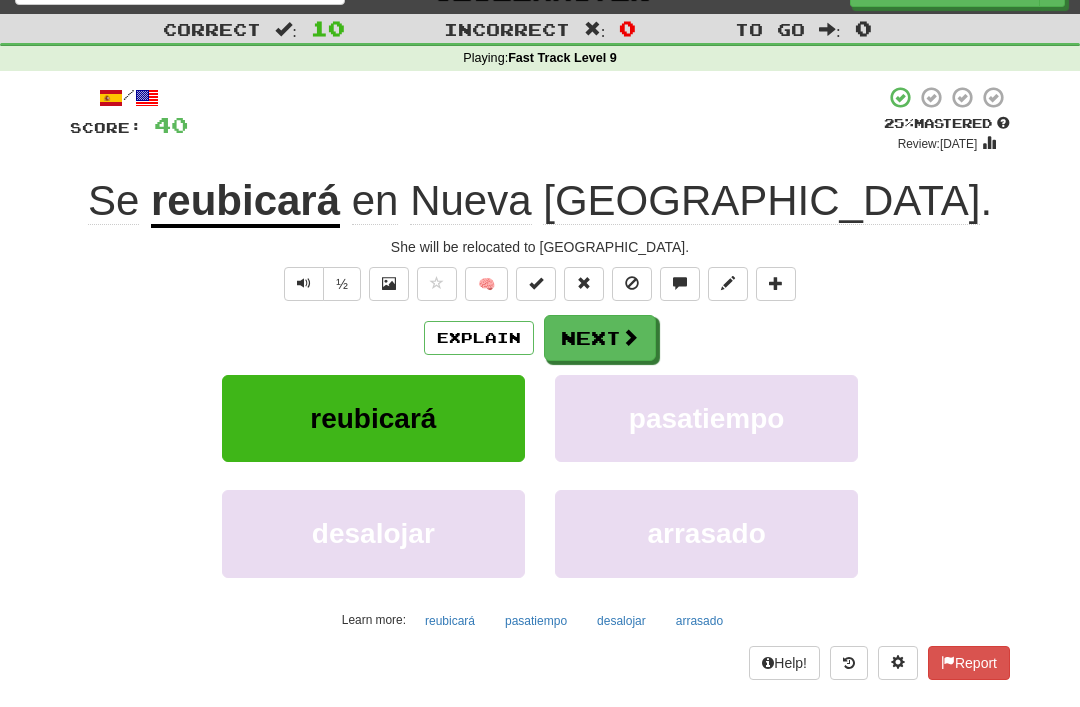 click at bounding box center [632, 283] 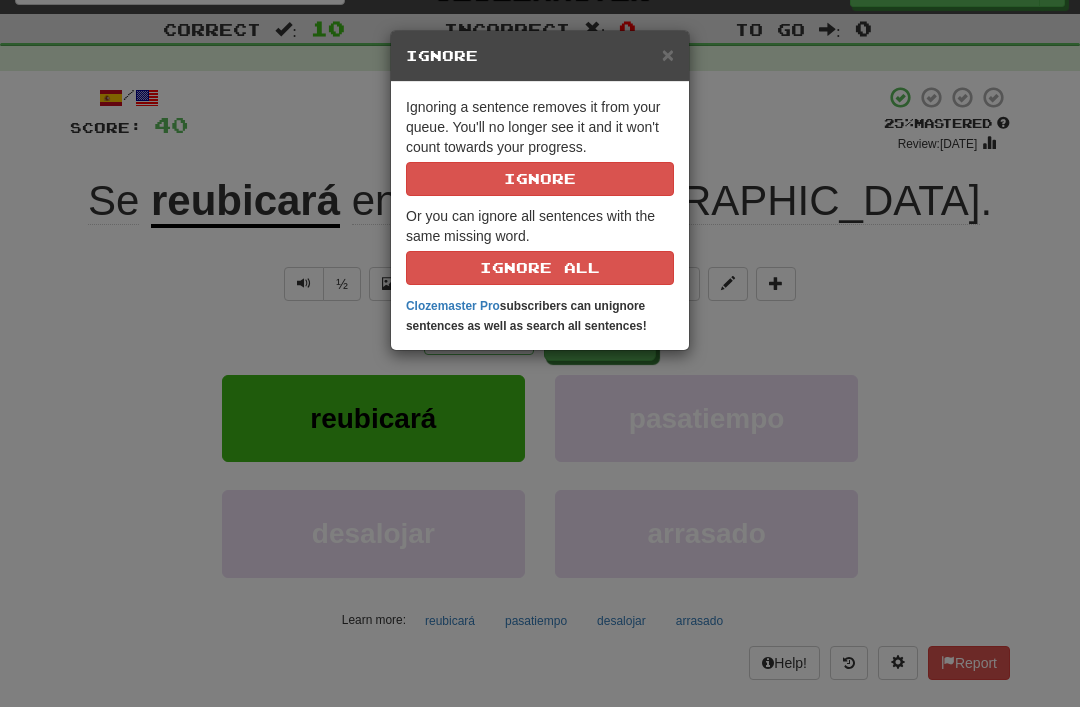 click on "Ignore" at bounding box center [540, 179] 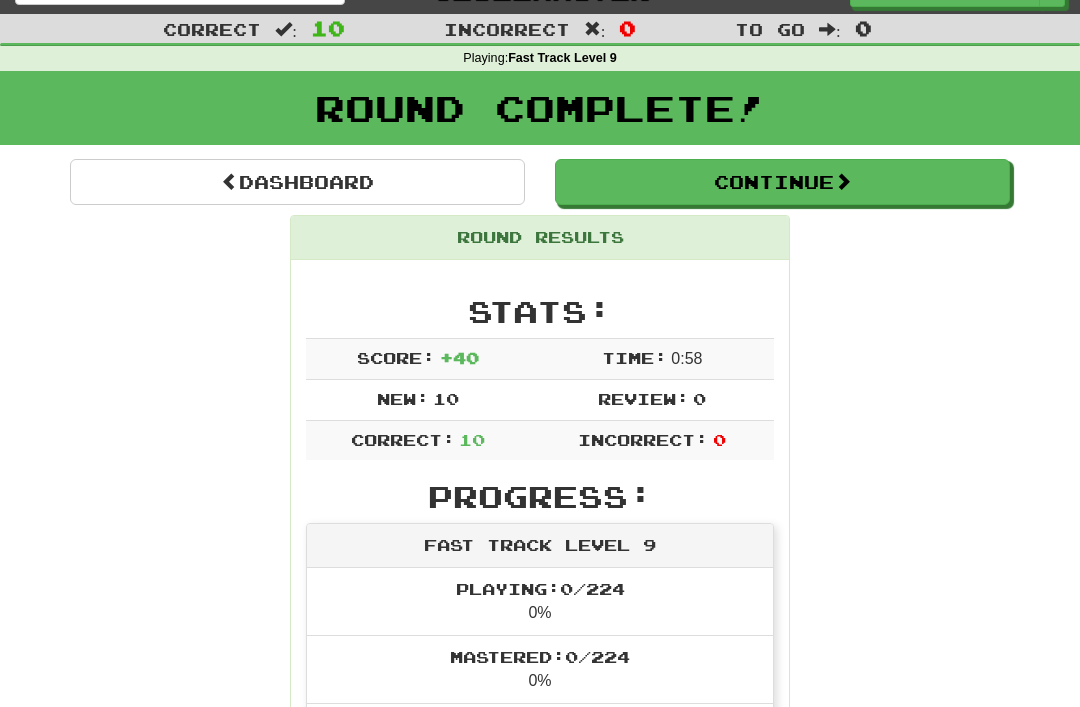 click on "Continue" at bounding box center (782, 182) 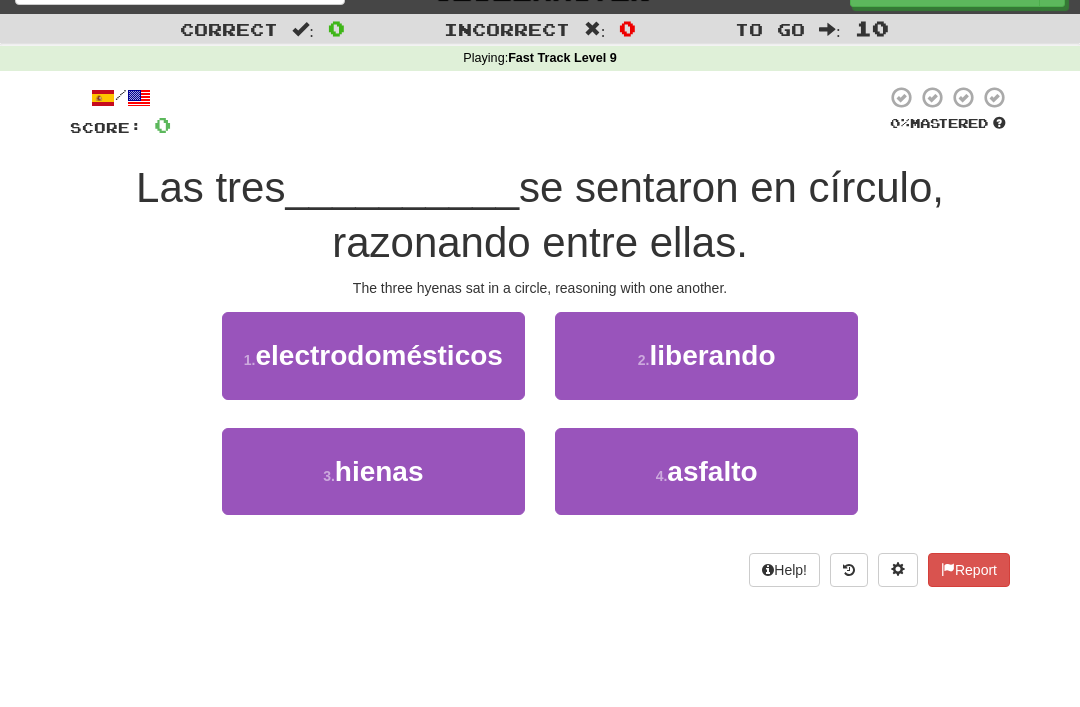 click on "hienas" at bounding box center (379, 471) 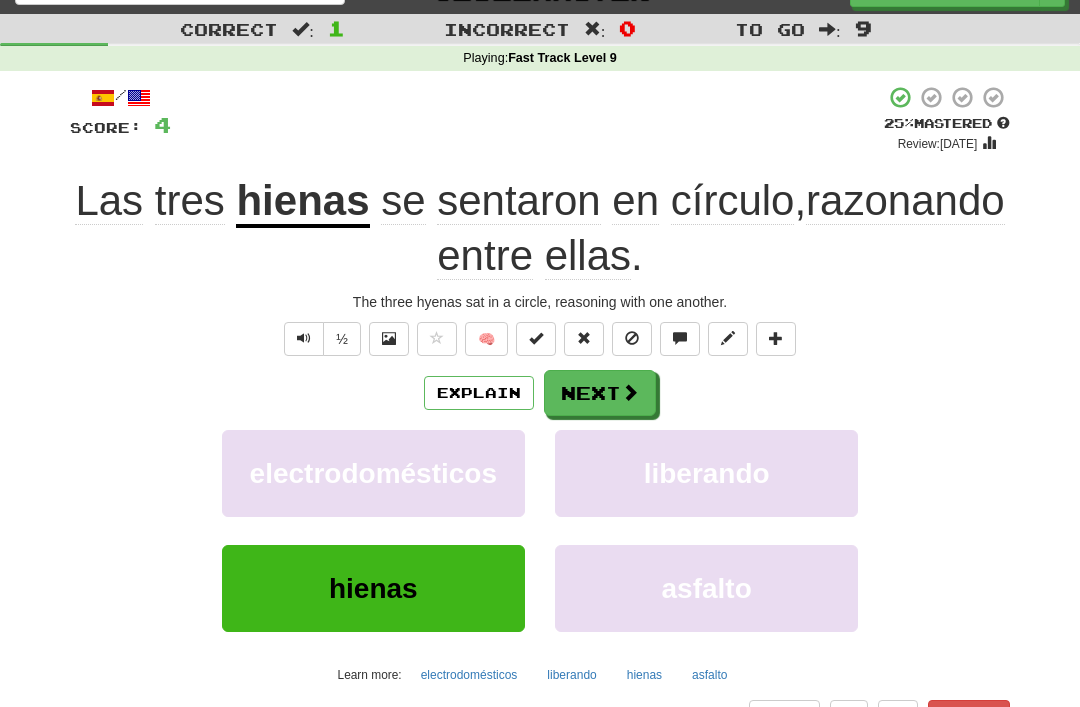 click at bounding box center [632, 338] 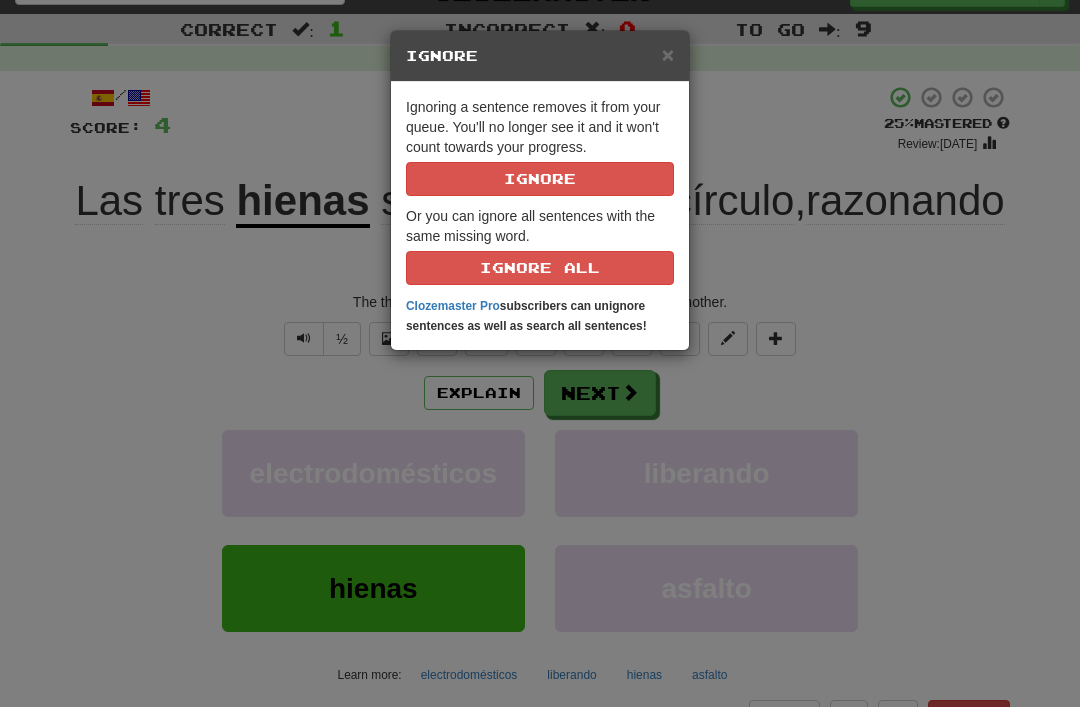 click on "Ignore" at bounding box center (540, 179) 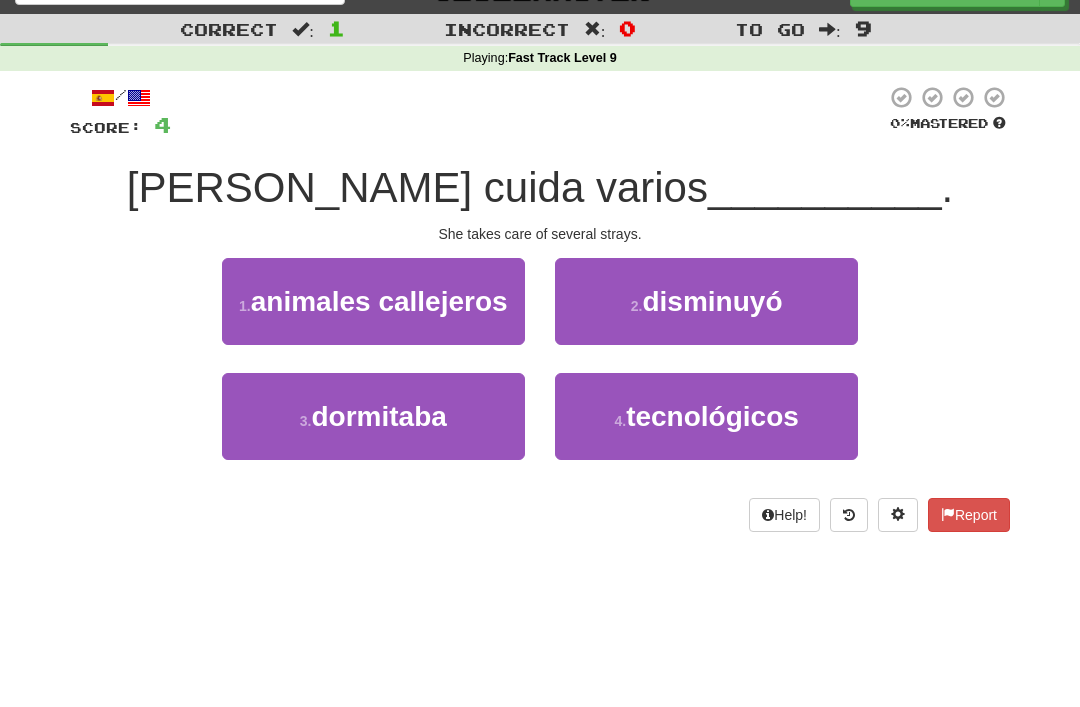 click on "animales callejeros" at bounding box center [379, 301] 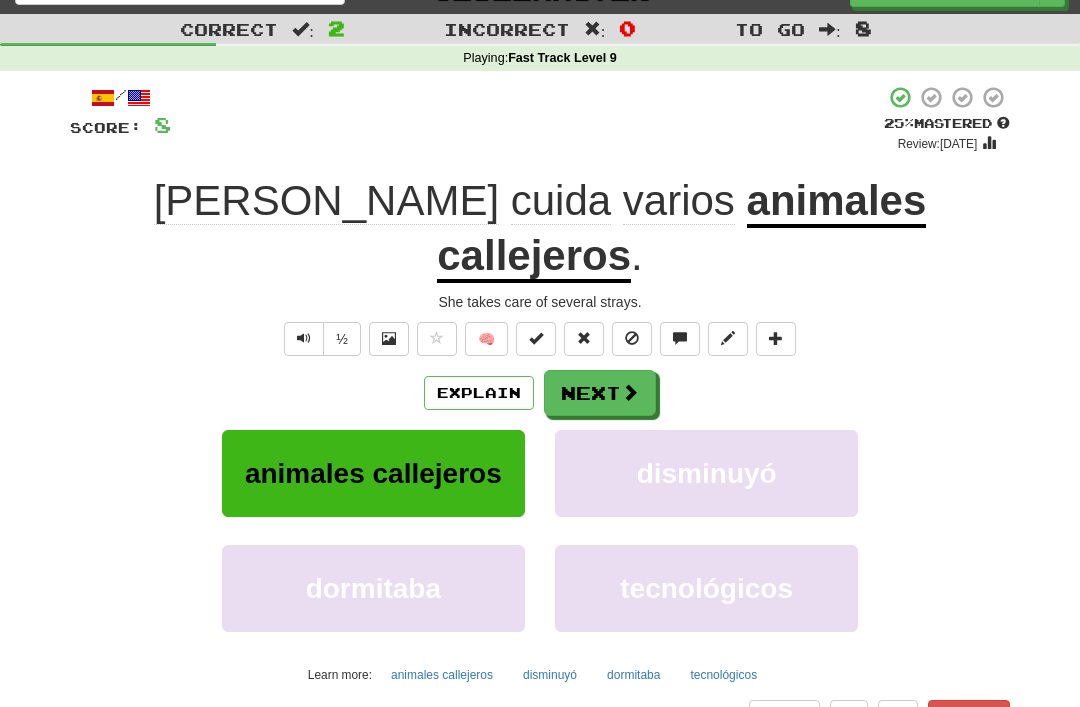 click at bounding box center (632, 338) 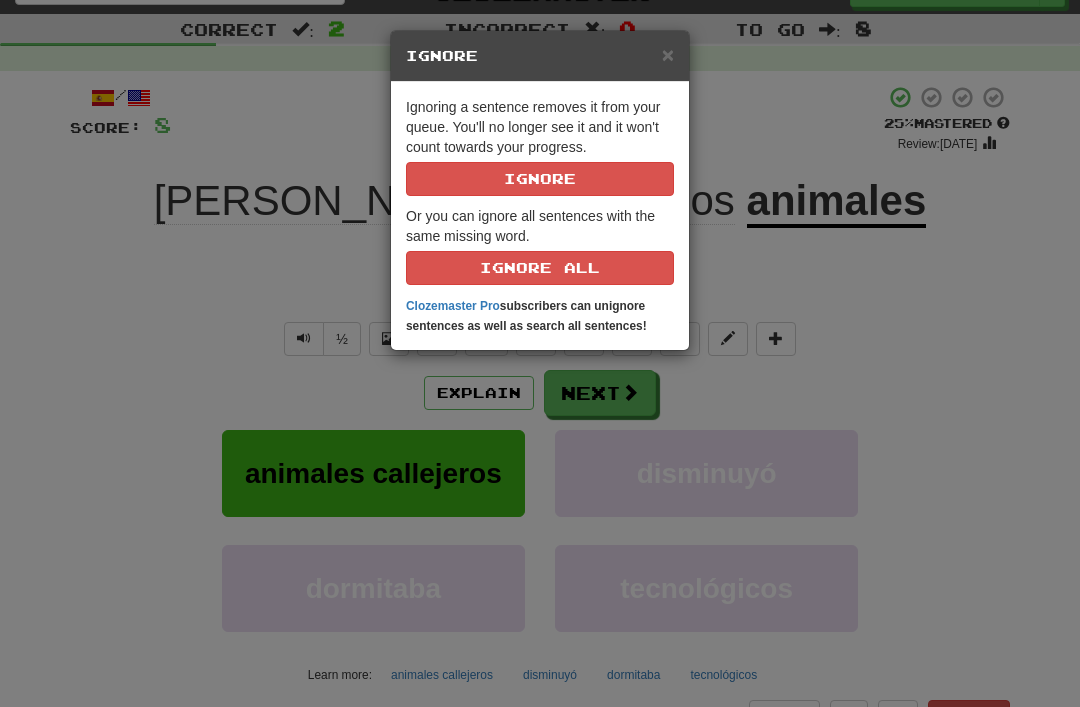 click on "Ignore" at bounding box center (540, 179) 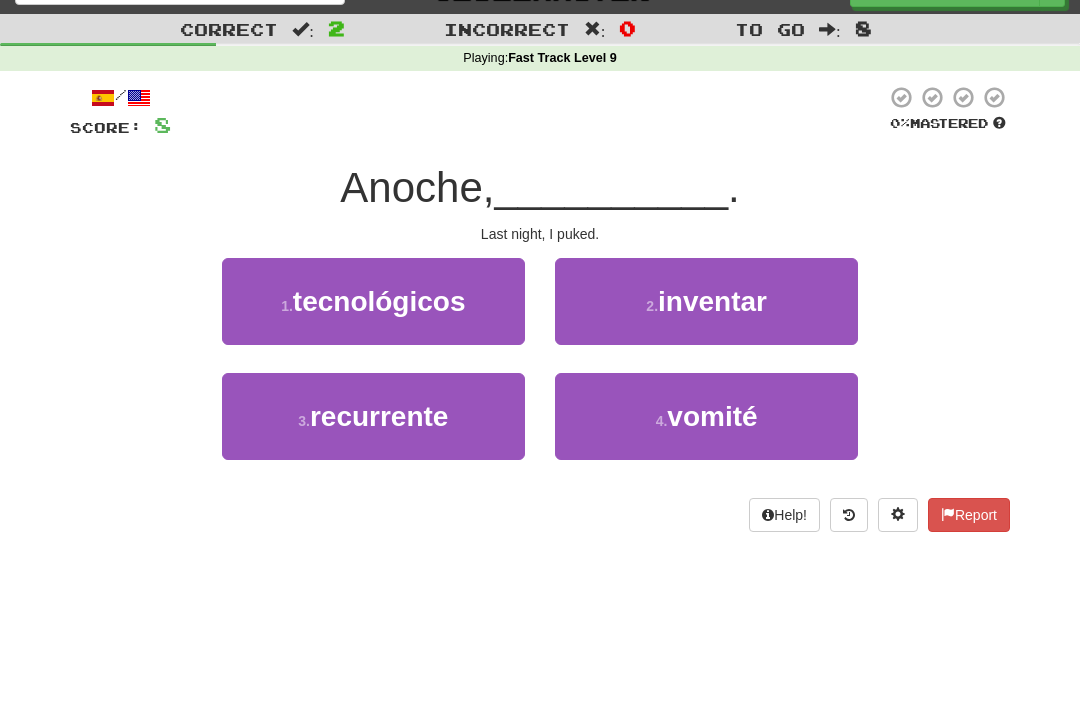 click on "vomité" at bounding box center (712, 416) 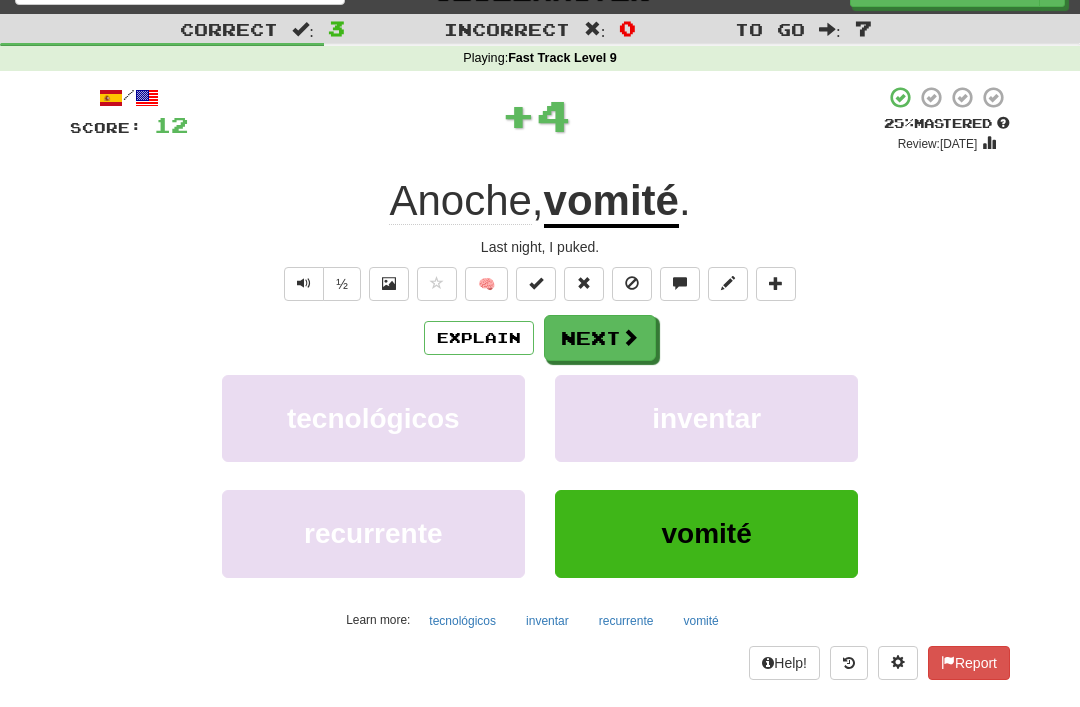click at bounding box center [632, 283] 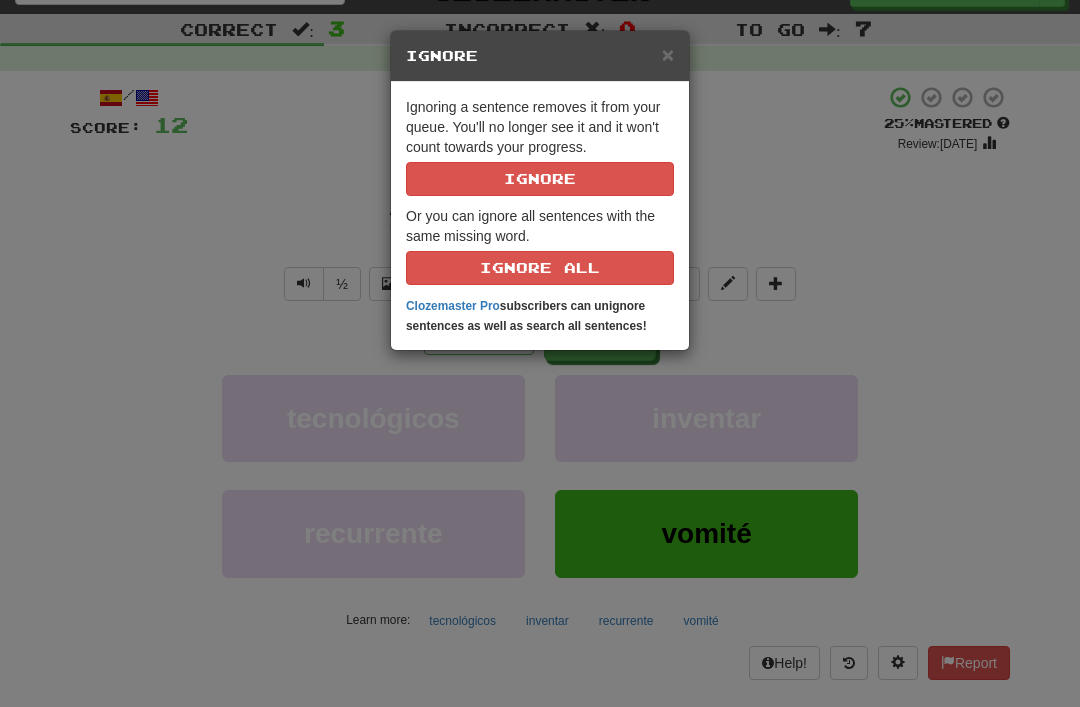 click on "Ignore" at bounding box center [540, 179] 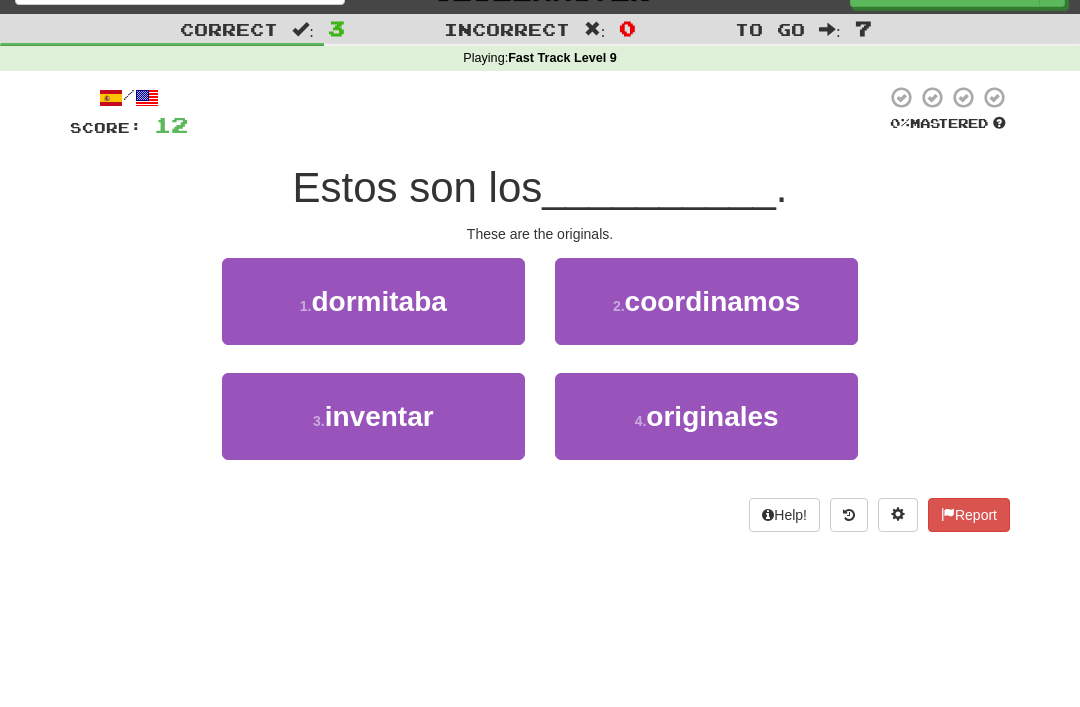 click on "originales" at bounding box center (712, 416) 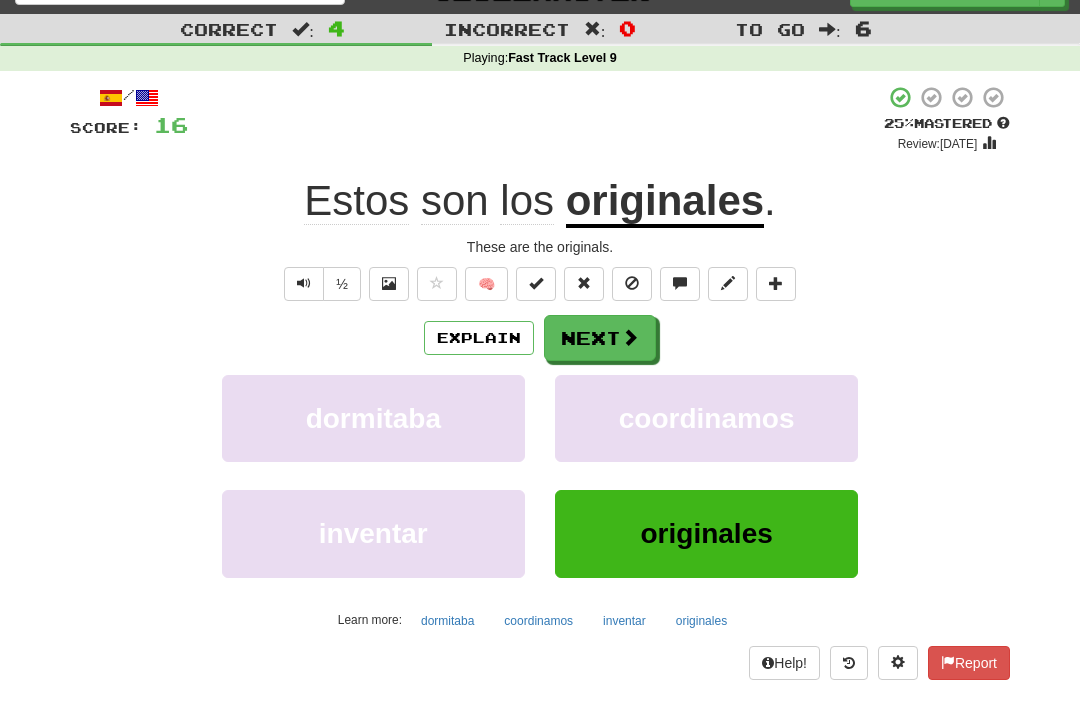 click at bounding box center [632, 283] 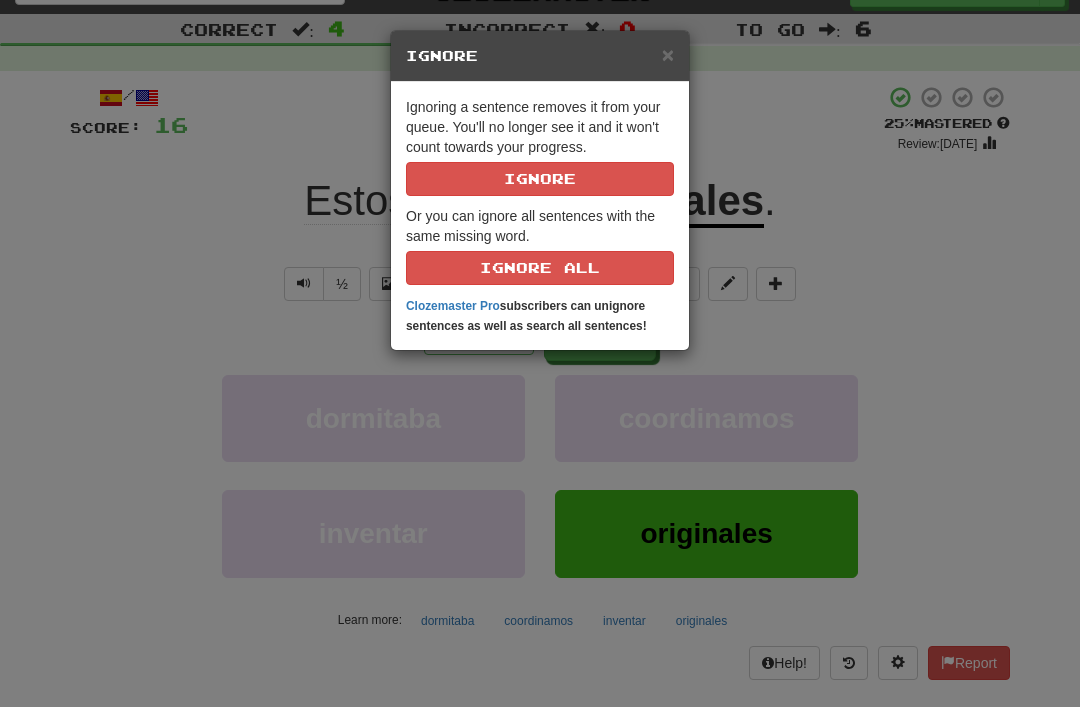 click on "Ignore" at bounding box center [540, 179] 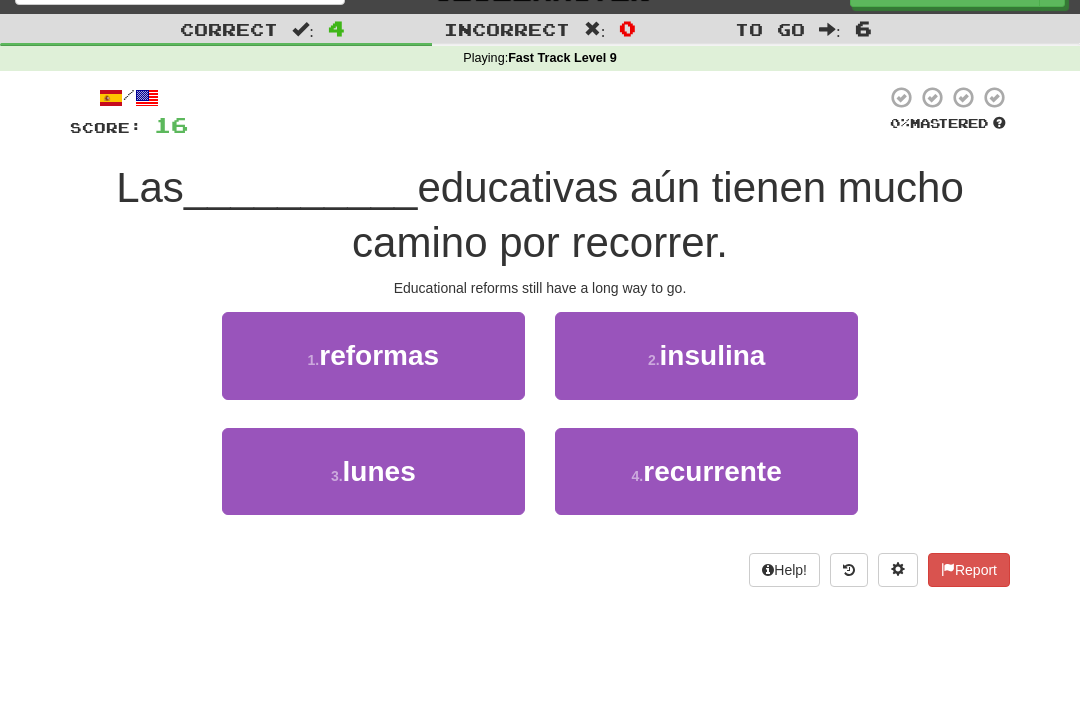 click on "reformas" at bounding box center [379, 355] 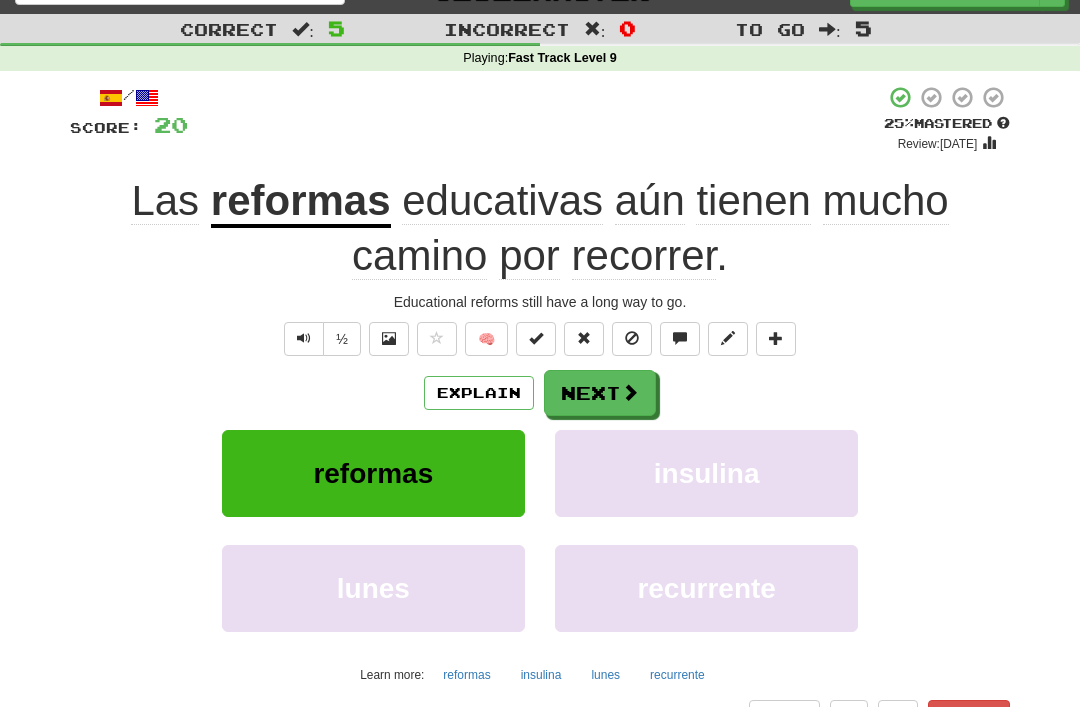 click at bounding box center [632, 338] 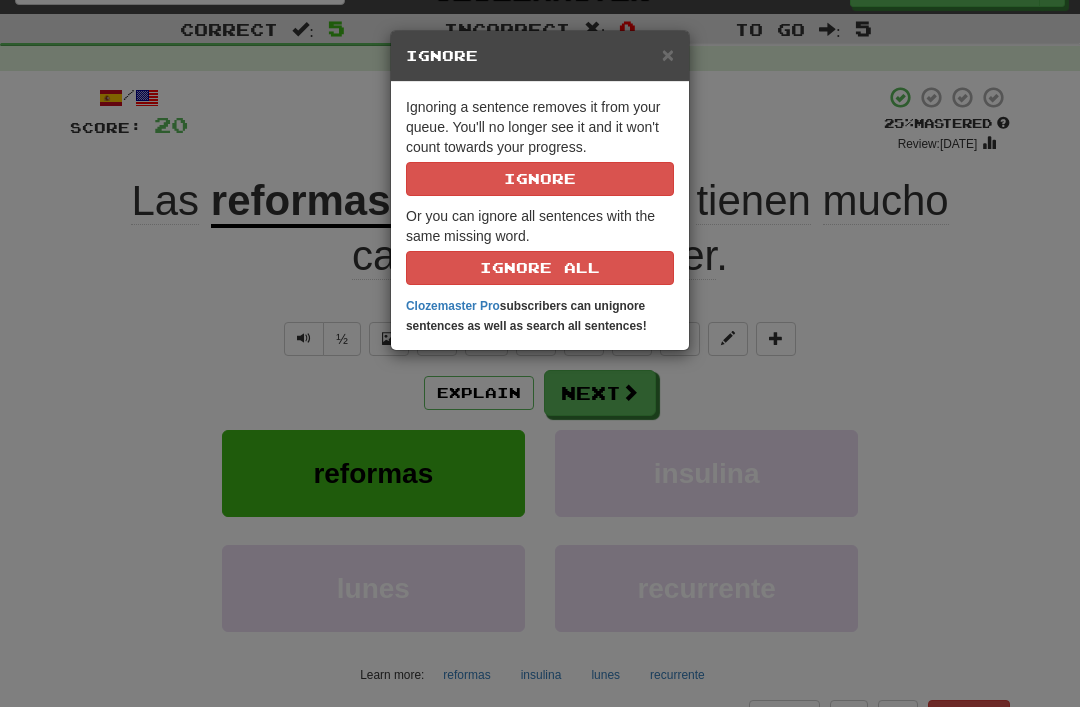 click on "Ignore" at bounding box center (540, 179) 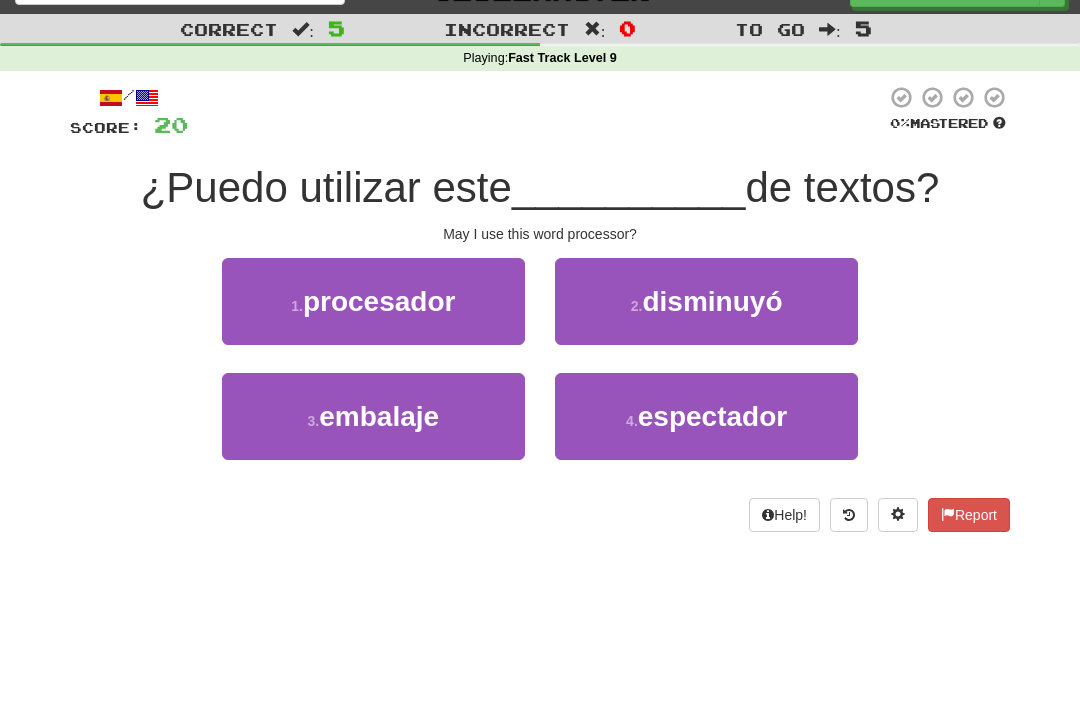 click on "procesador" at bounding box center [379, 301] 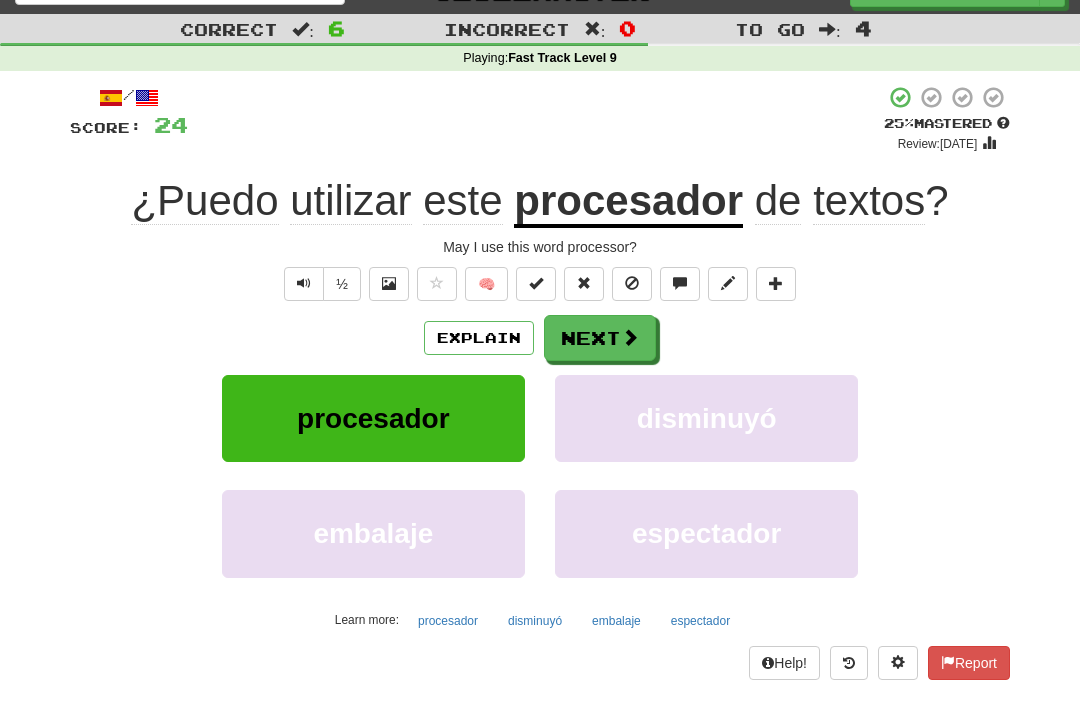 click at bounding box center (632, 283) 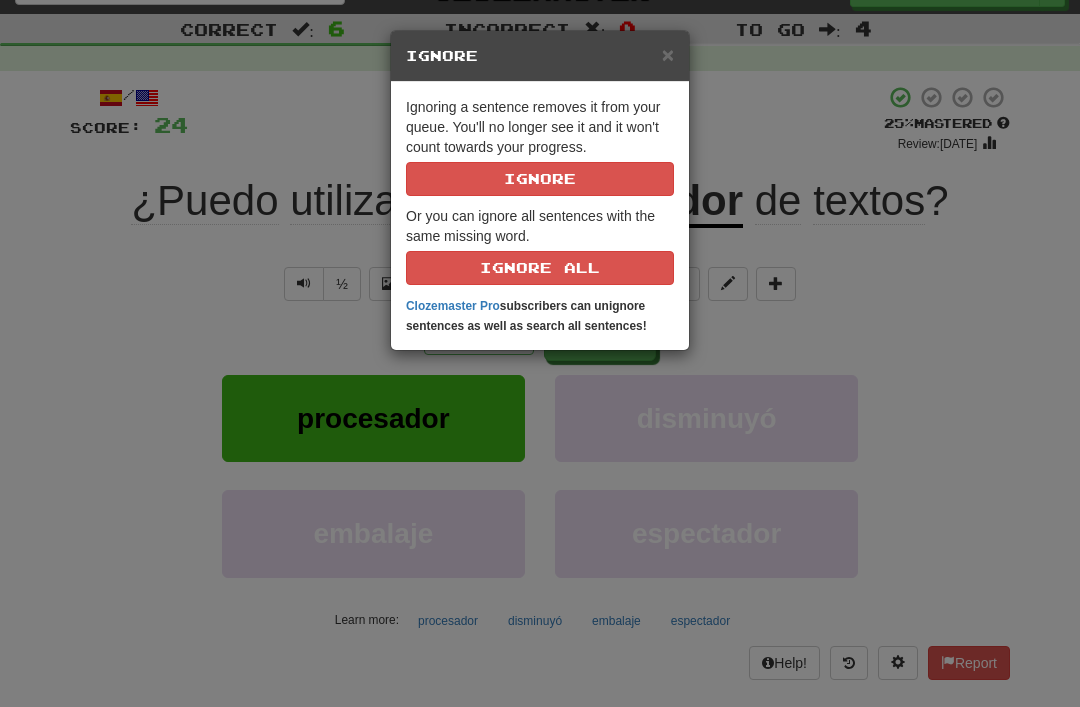 click on "Ignore" at bounding box center [540, 179] 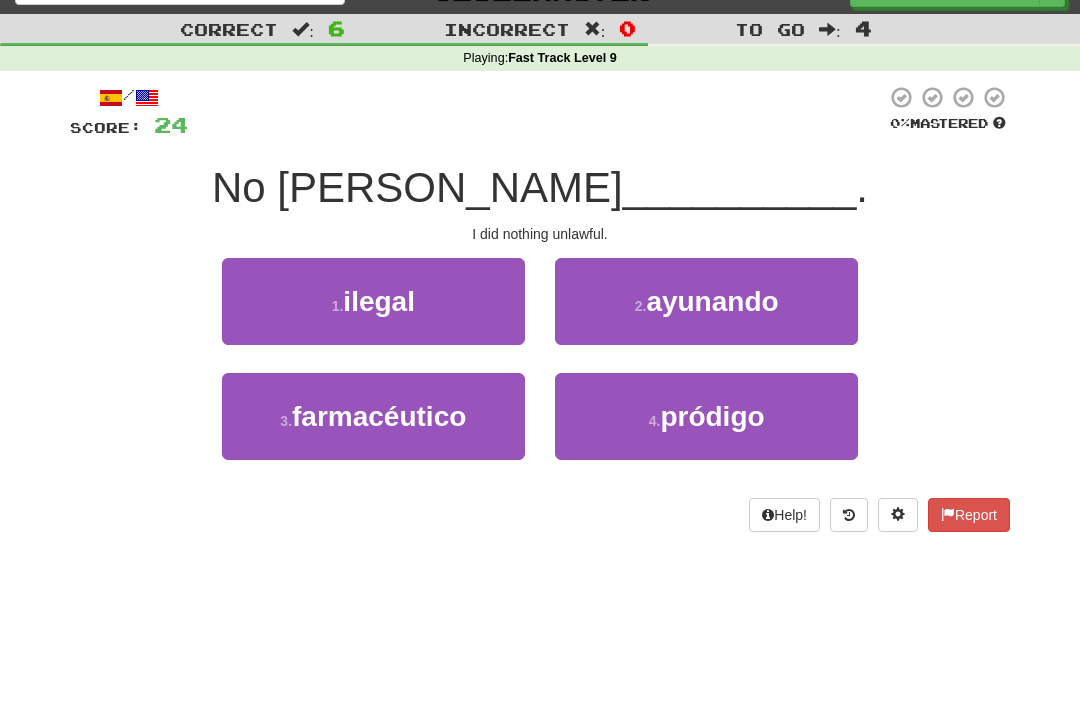 click on "ilegal" at bounding box center (379, 301) 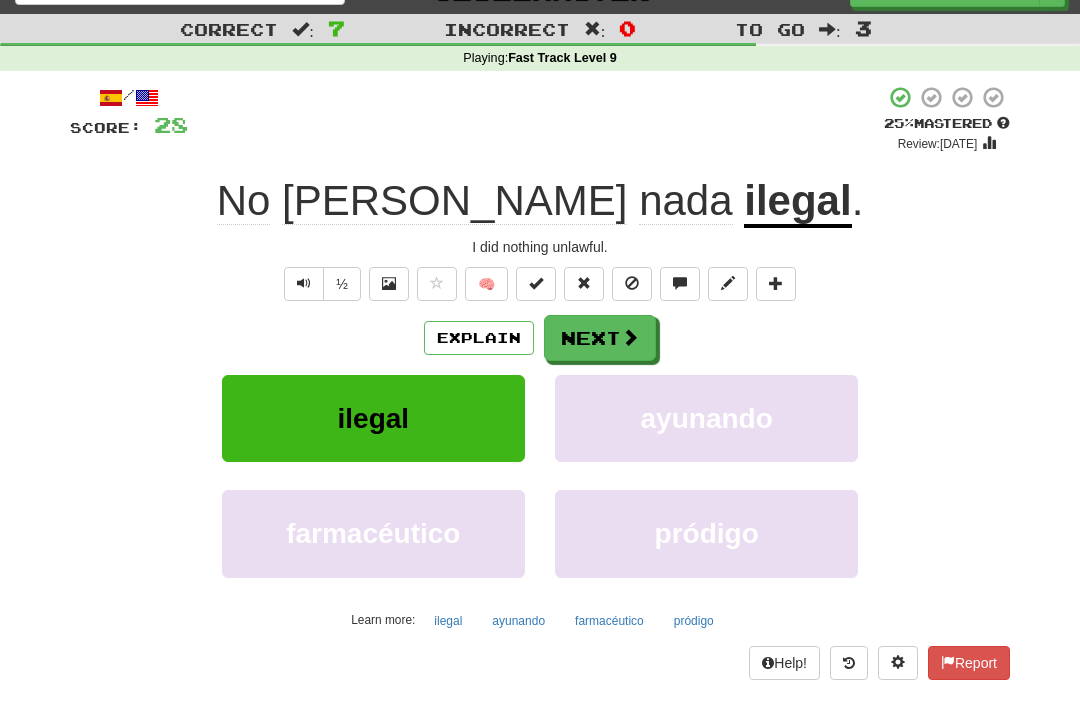 click at bounding box center (632, 283) 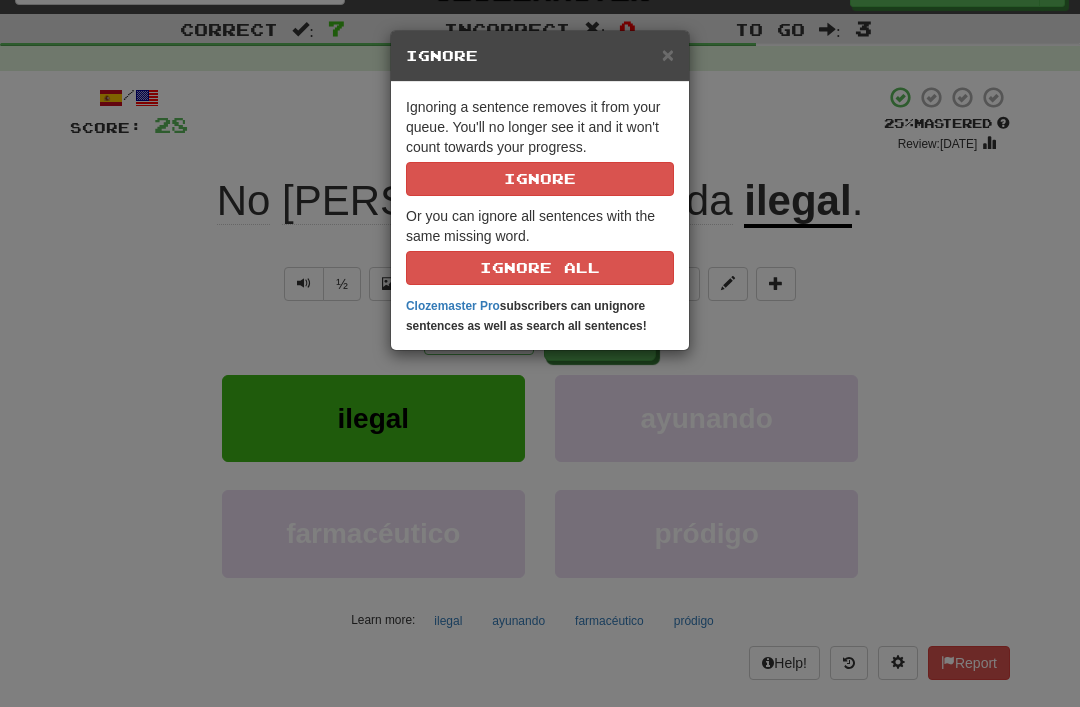 click on "Ignore" at bounding box center [540, 179] 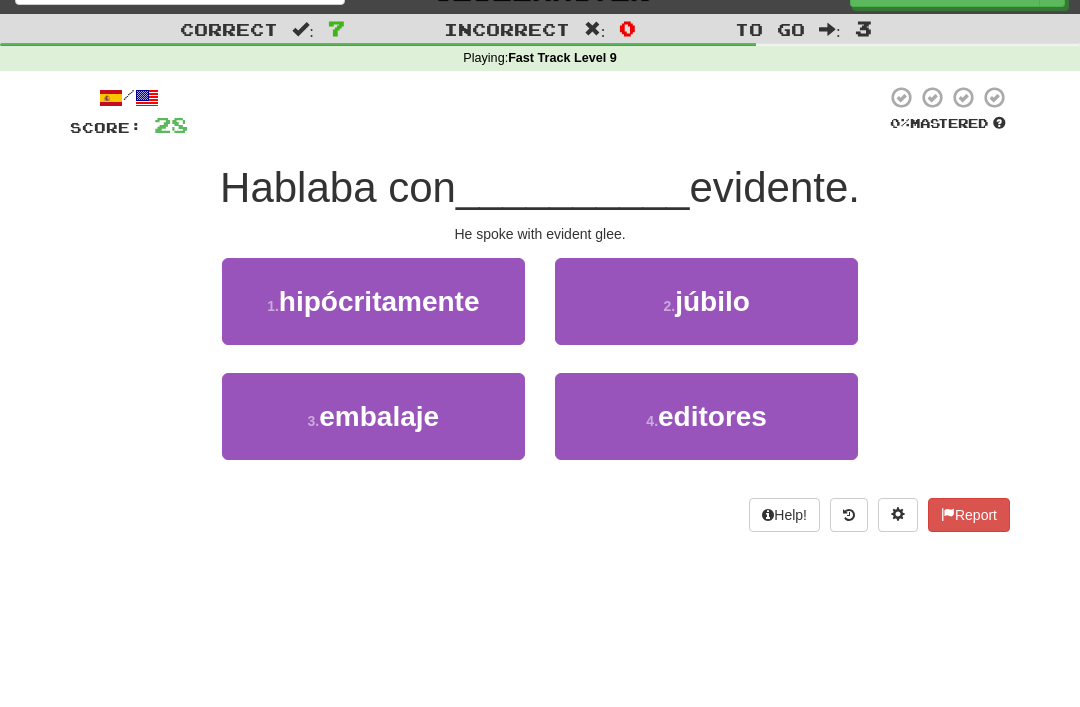 click on "2 .  júbilo" at bounding box center [706, 301] 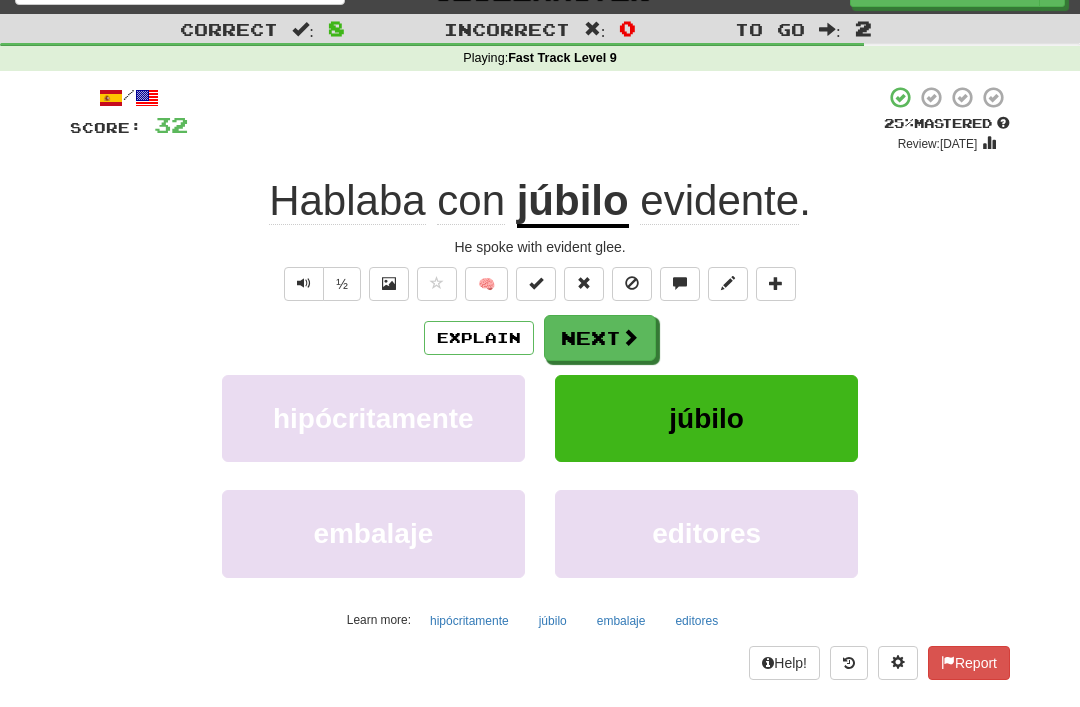 click at bounding box center (632, 284) 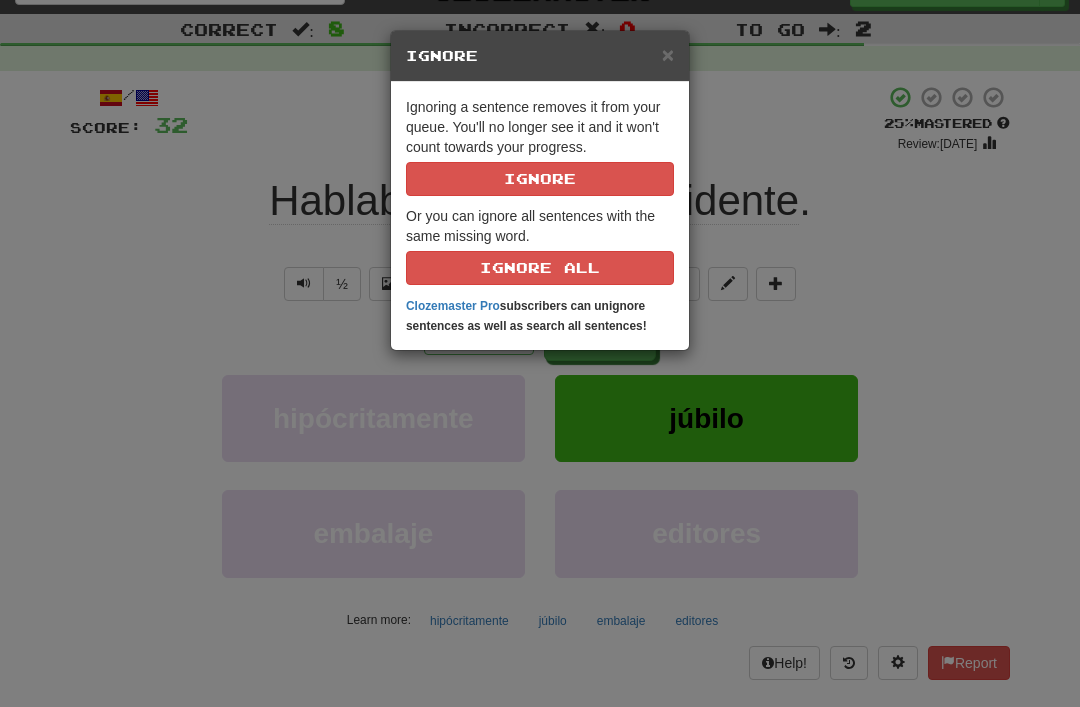 click on "Ignore" at bounding box center (540, 179) 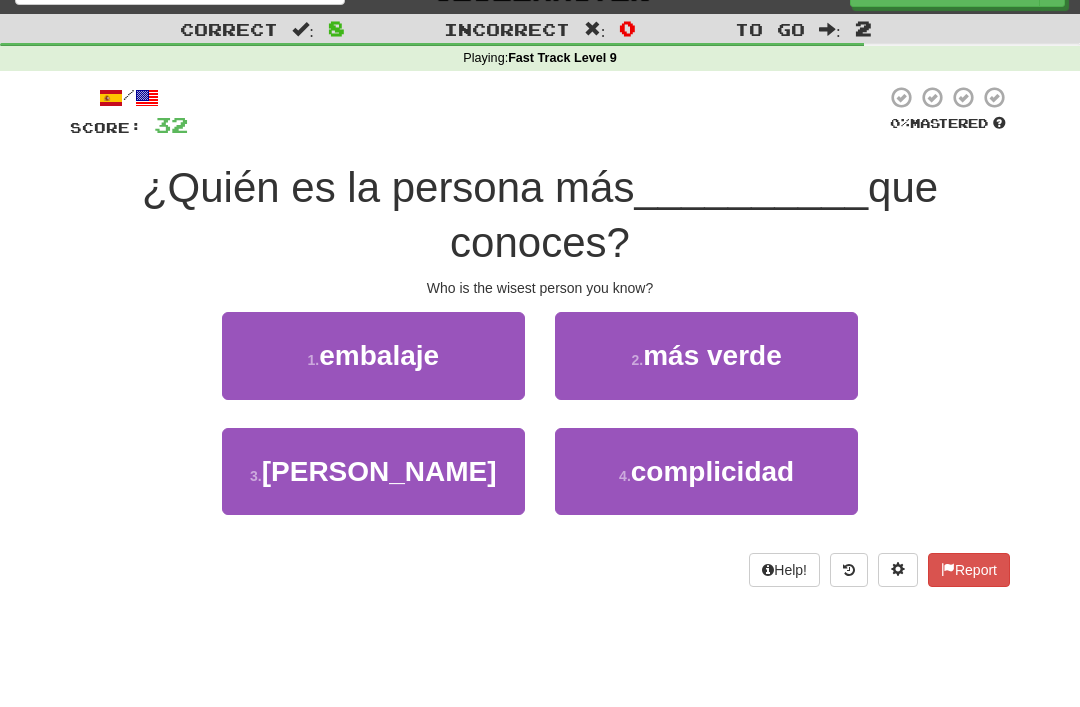 click on "[PERSON_NAME]" at bounding box center (379, 471) 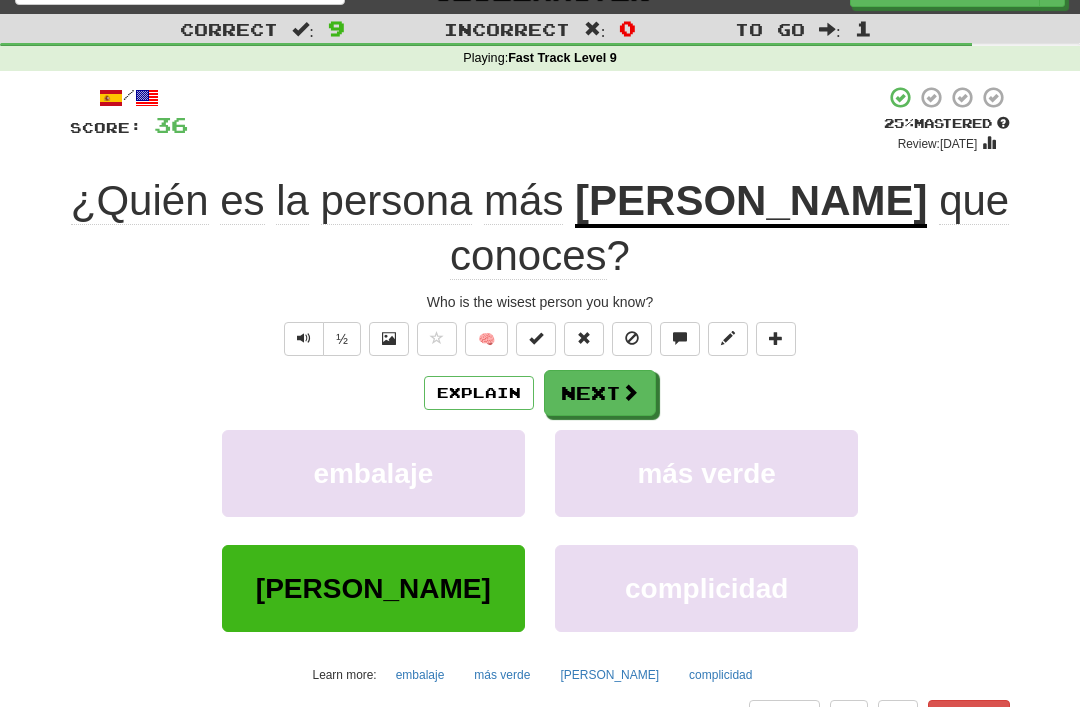 click at bounding box center [632, 338] 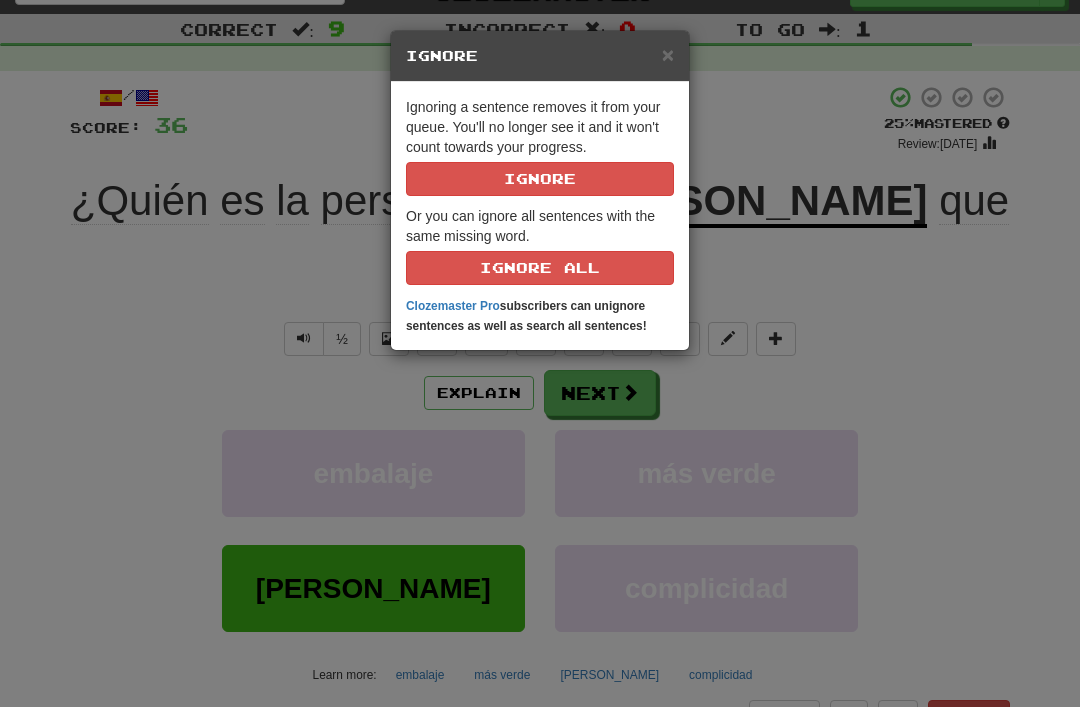 click on "Ignore" at bounding box center [540, 179] 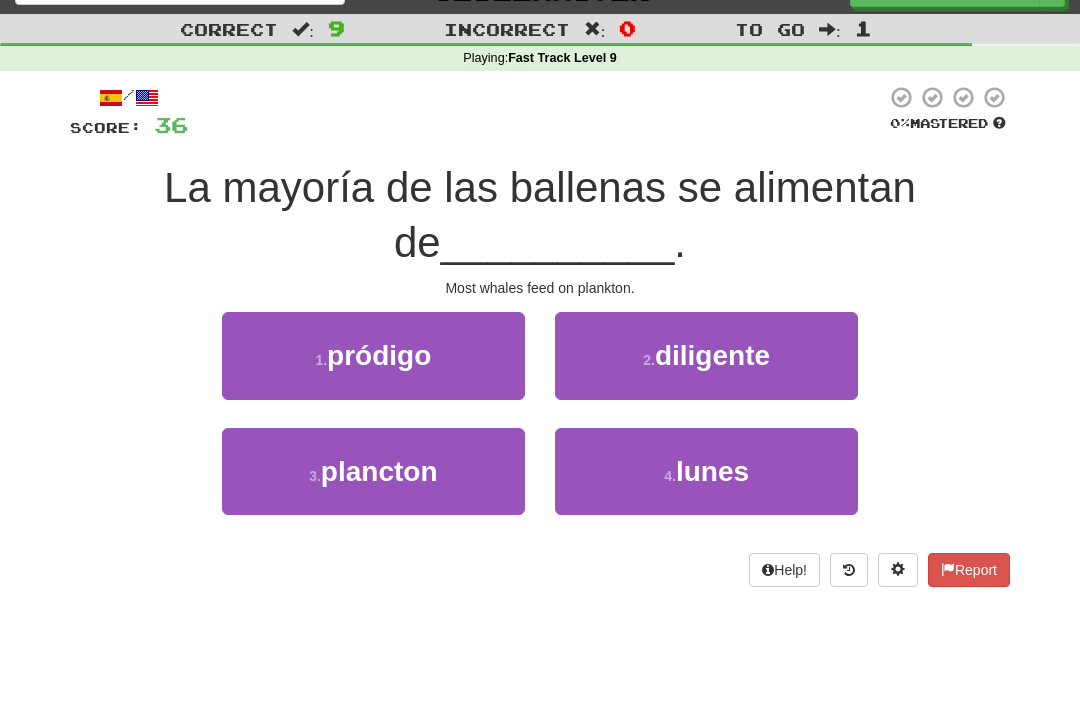click on "plancton" at bounding box center [379, 471] 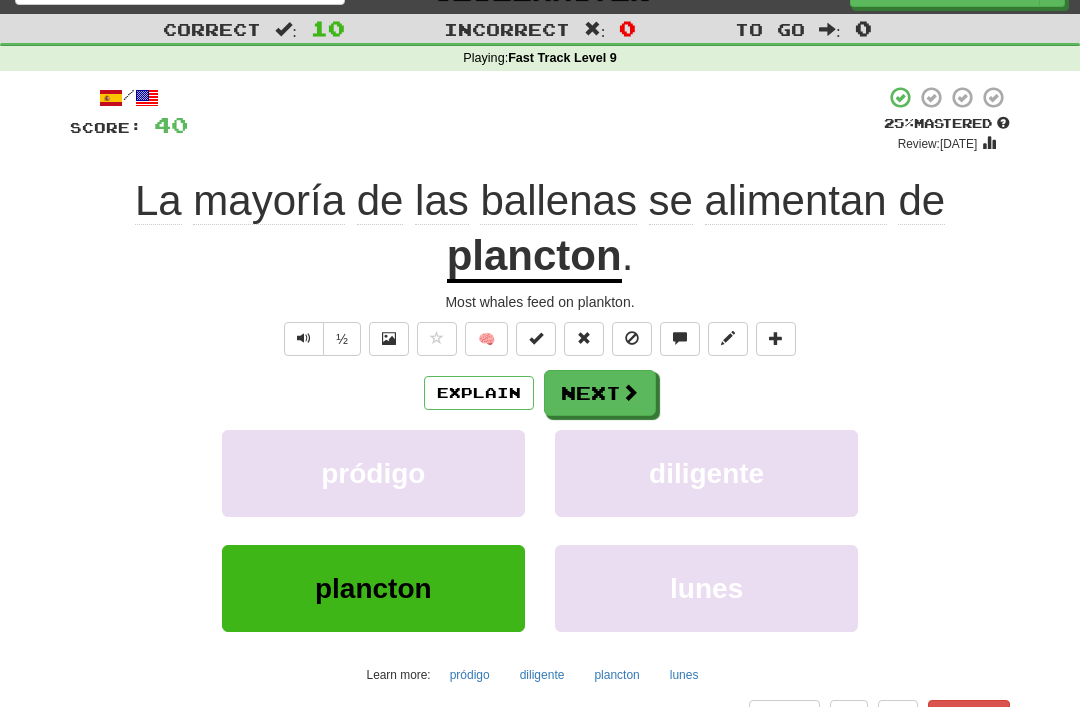 click at bounding box center (632, 338) 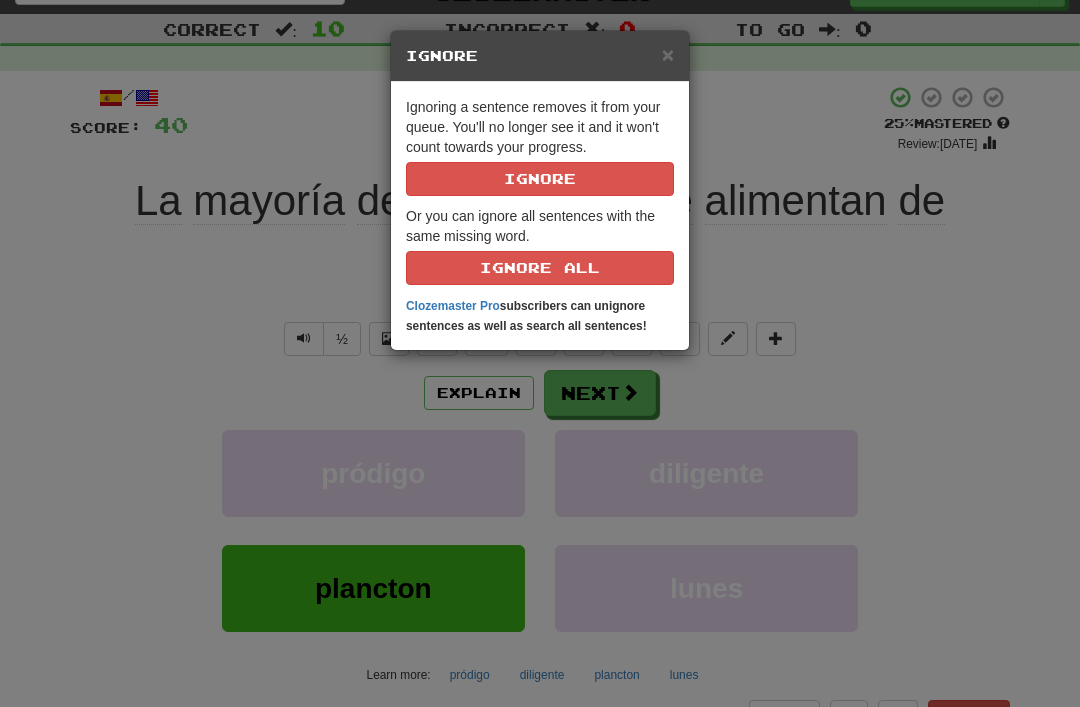 click on "Ignore" at bounding box center (540, 179) 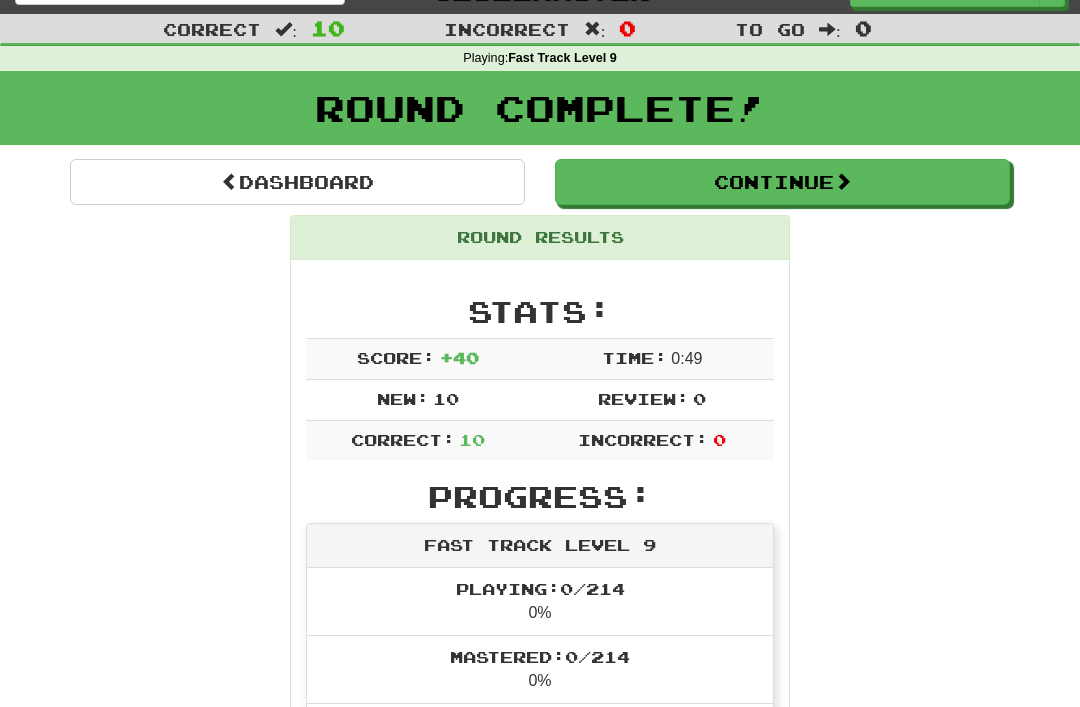click on "Continue" at bounding box center [782, 182] 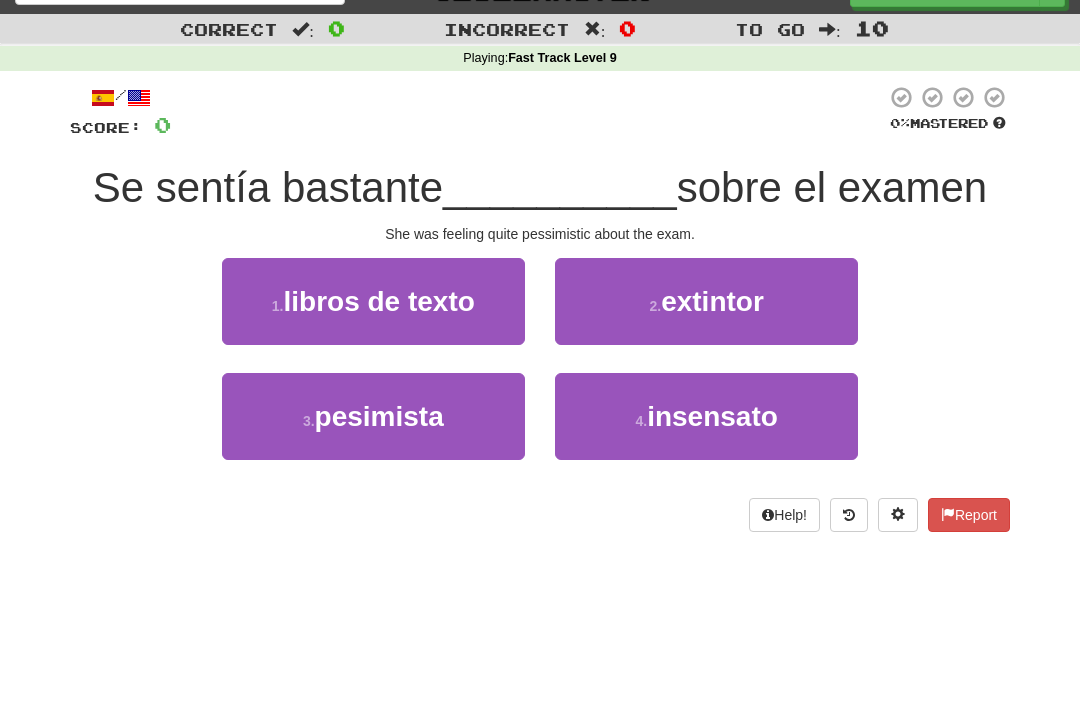 click on "pesimista" at bounding box center (379, 416) 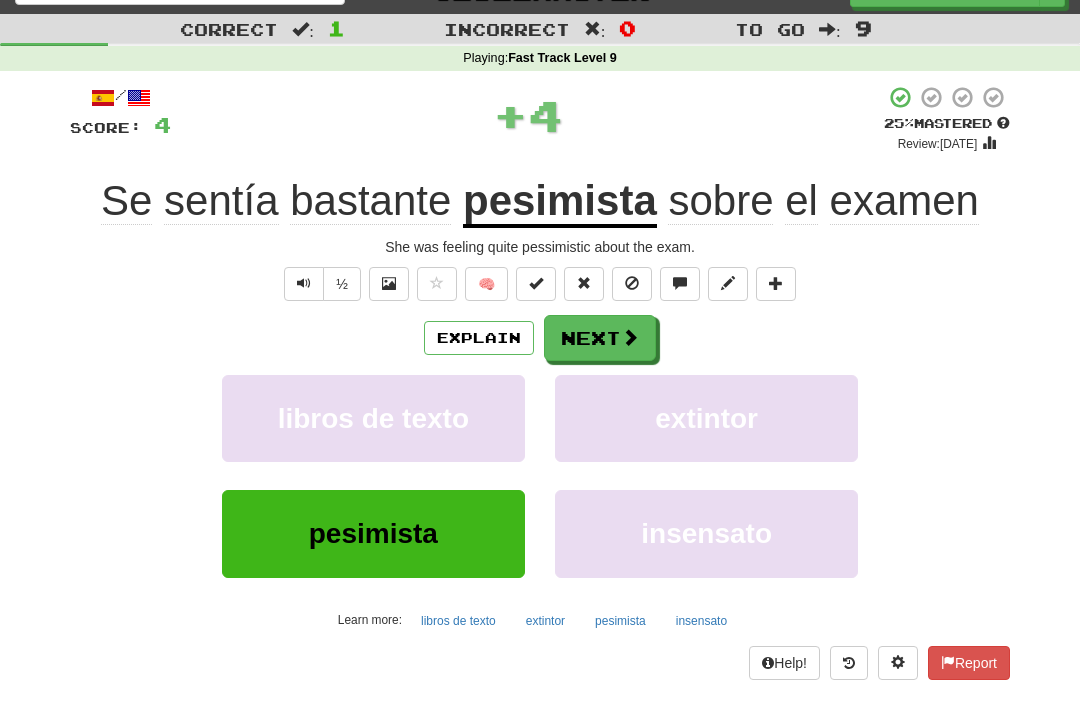 click at bounding box center [632, 284] 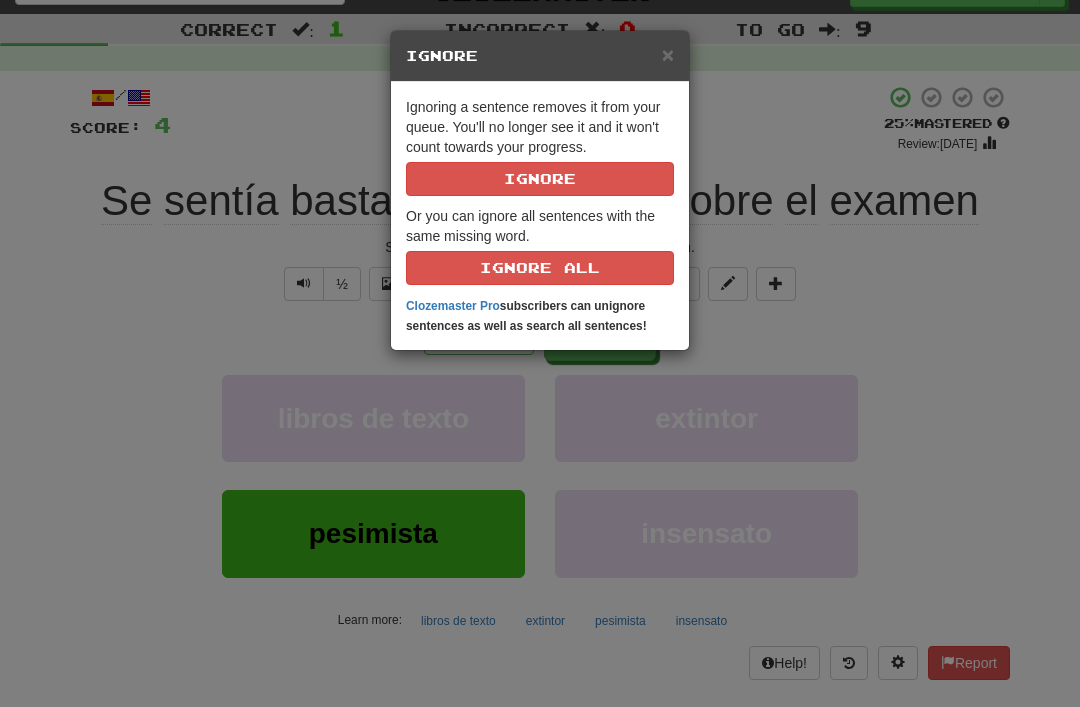 click on "Ignore" at bounding box center (540, 179) 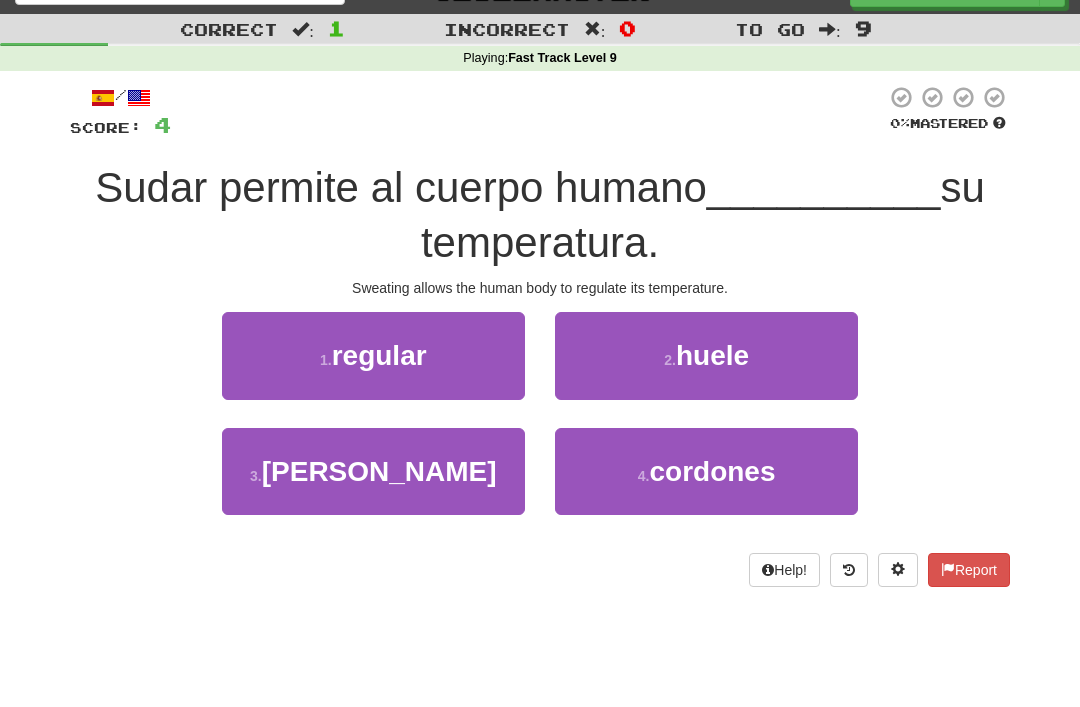 click on "regular" at bounding box center [379, 355] 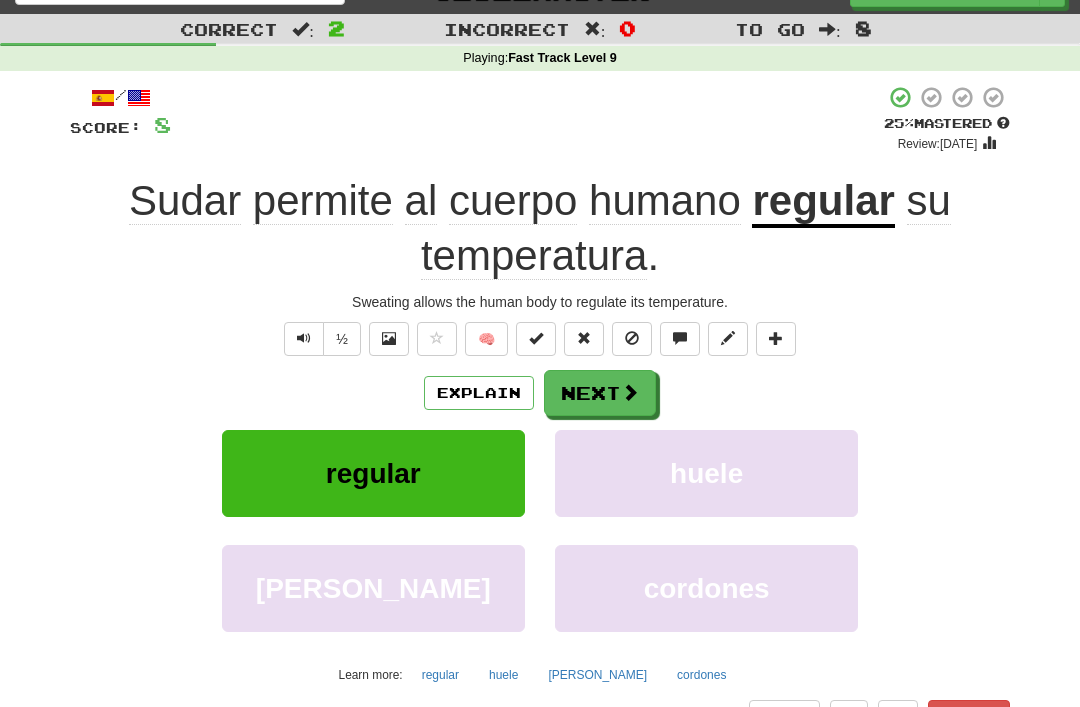 click at bounding box center (632, 338) 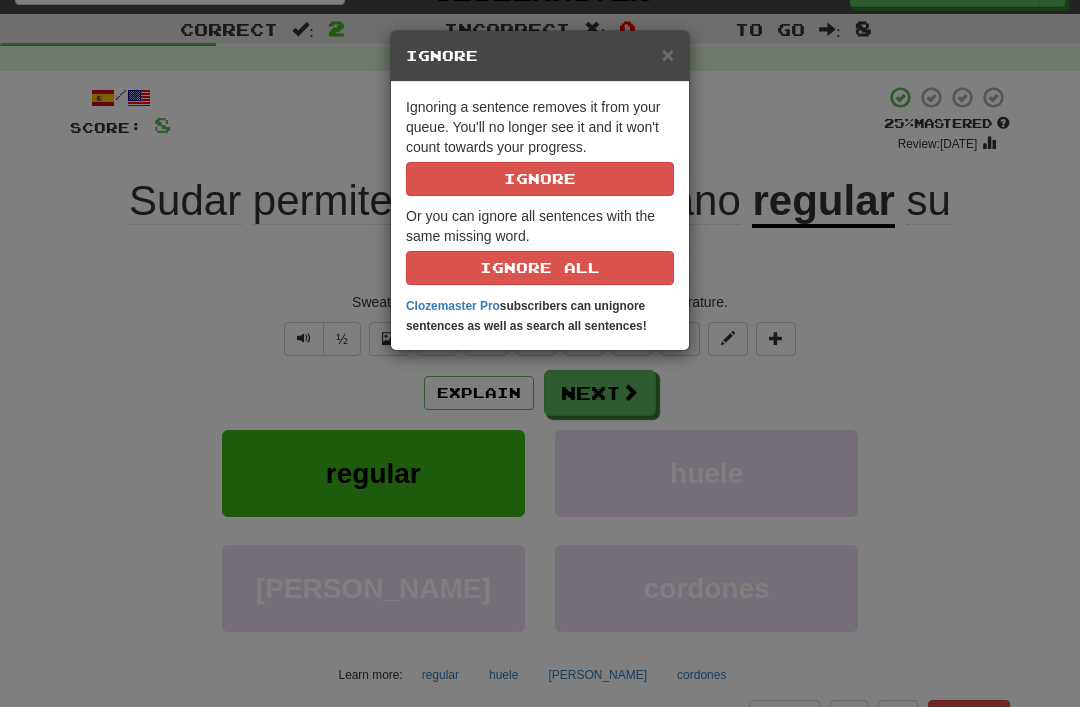 click on "Ignore" at bounding box center (540, 179) 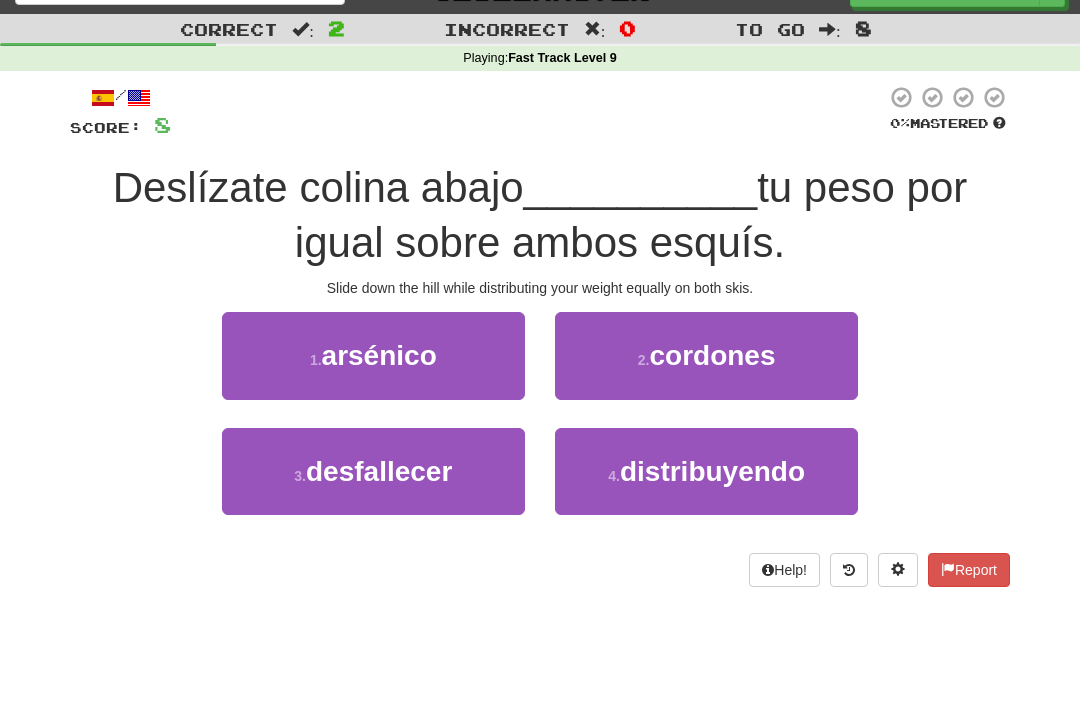 click on "distribuyendo" at bounding box center [712, 471] 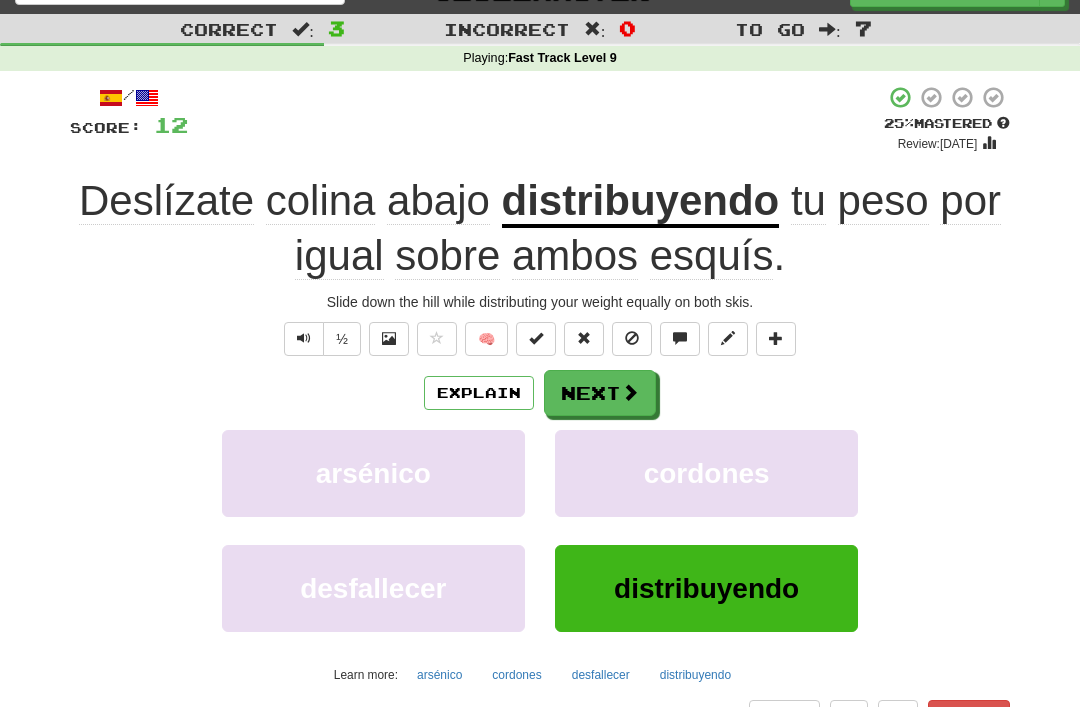 click at bounding box center [632, 338] 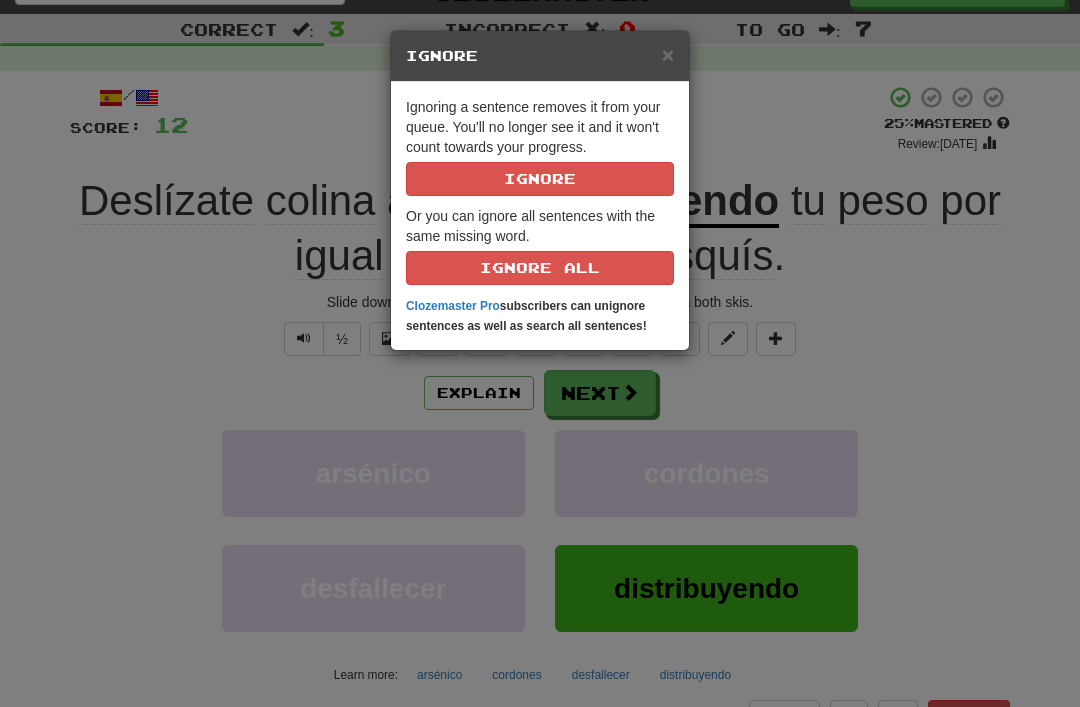 click on "Ignore" at bounding box center [540, 179] 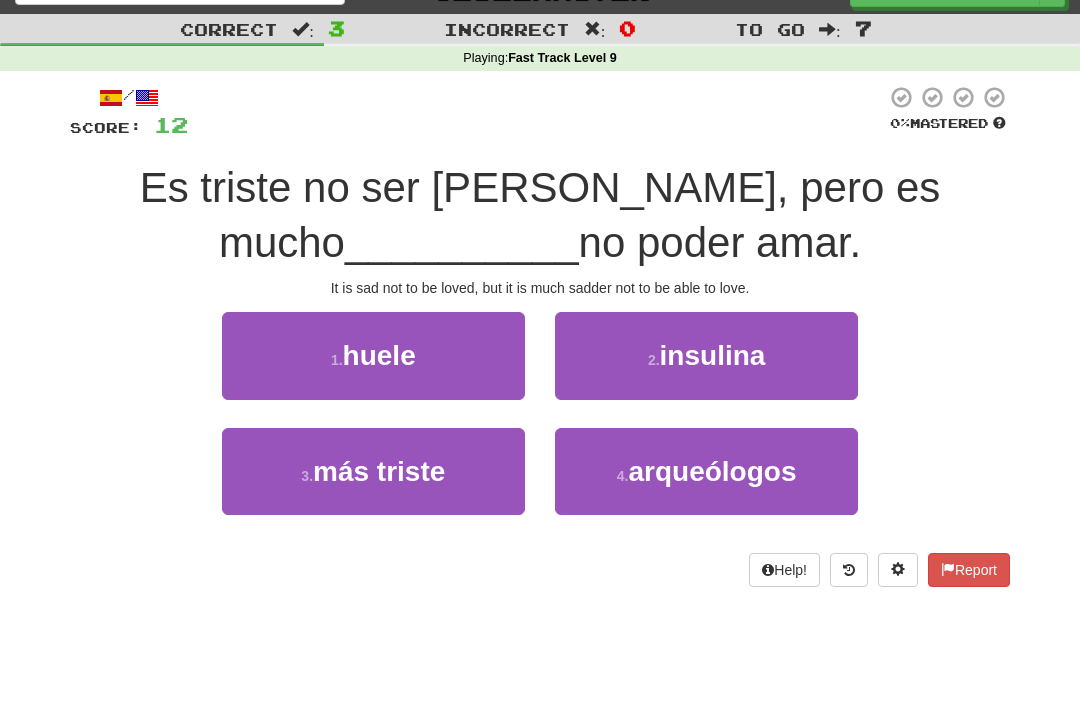click on "3 .  más triste" at bounding box center (373, 471) 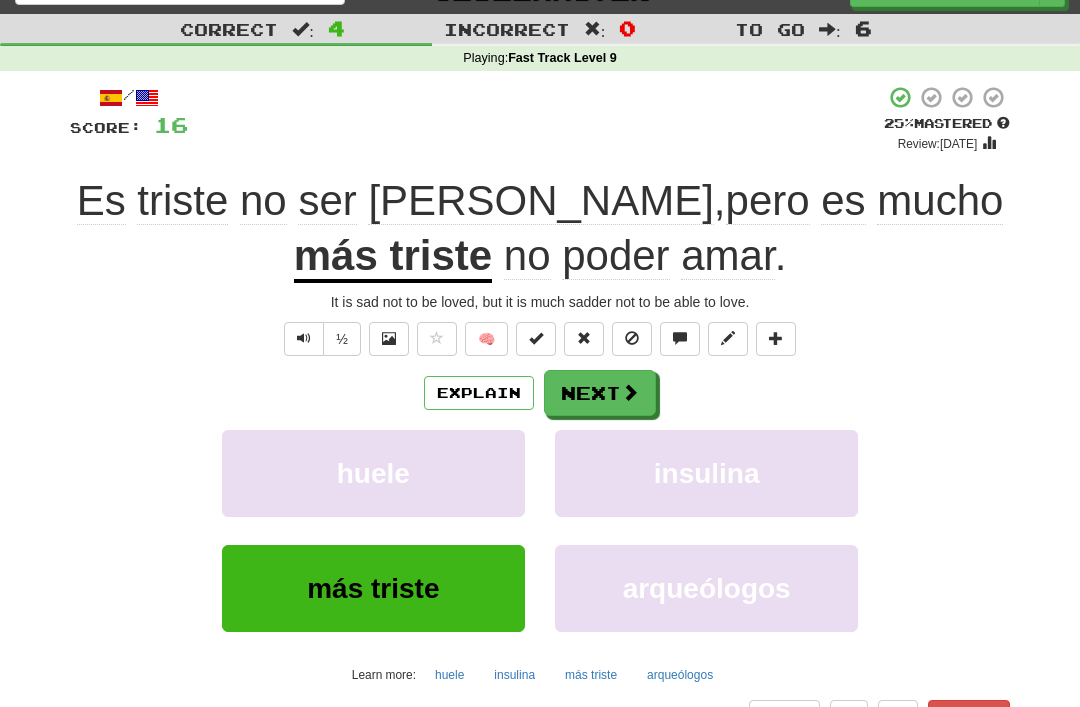 click at bounding box center [632, 339] 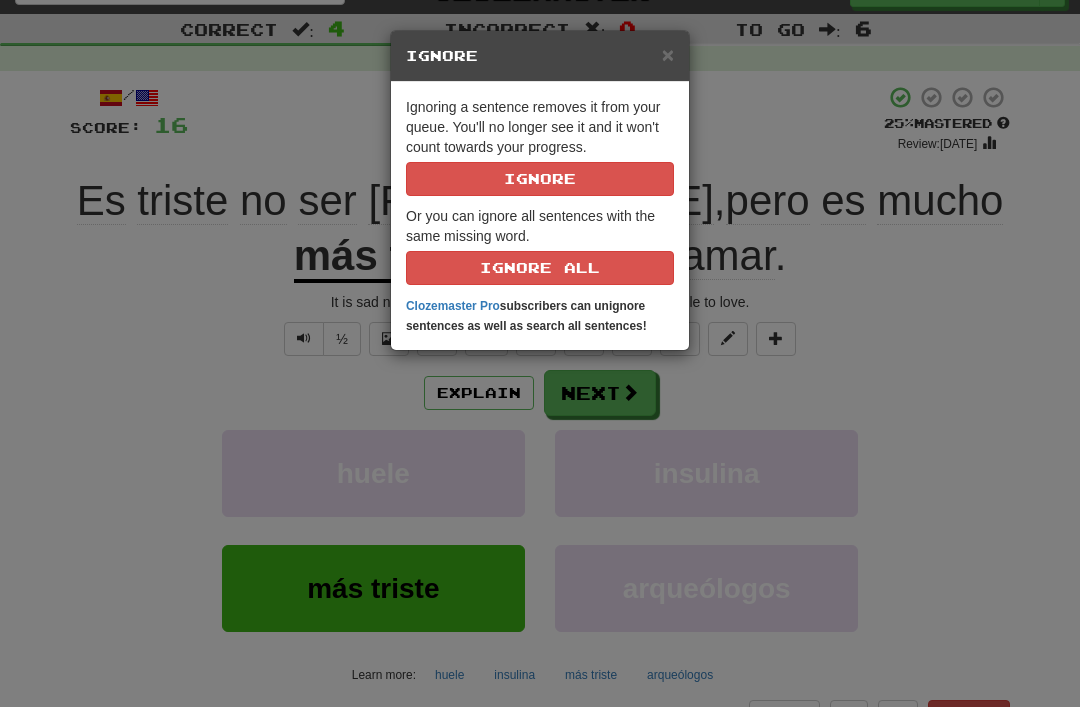 click on "Ignore" at bounding box center [540, 179] 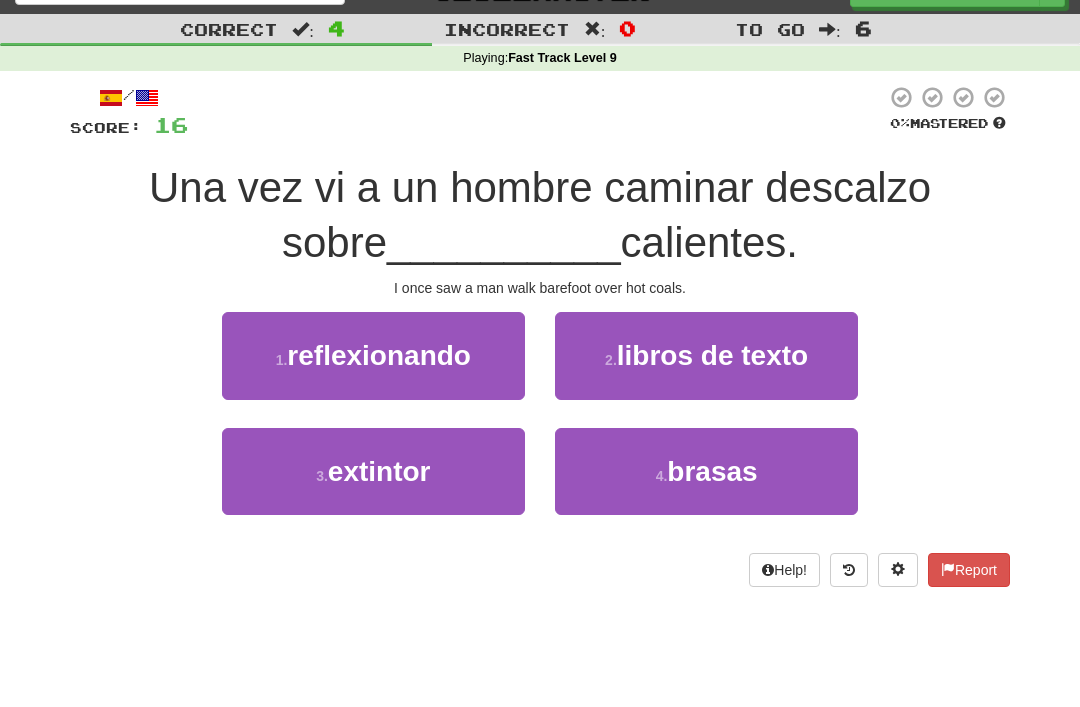 click on "4 .  [GEOGRAPHIC_DATA]" at bounding box center [706, 471] 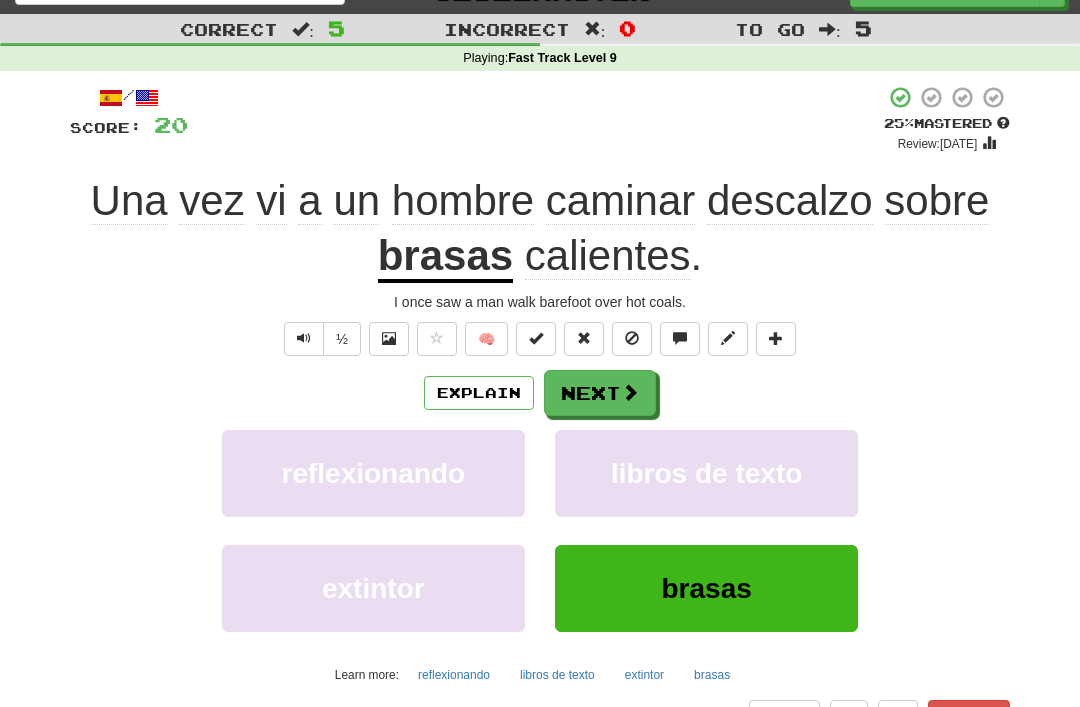 click at bounding box center (632, 339) 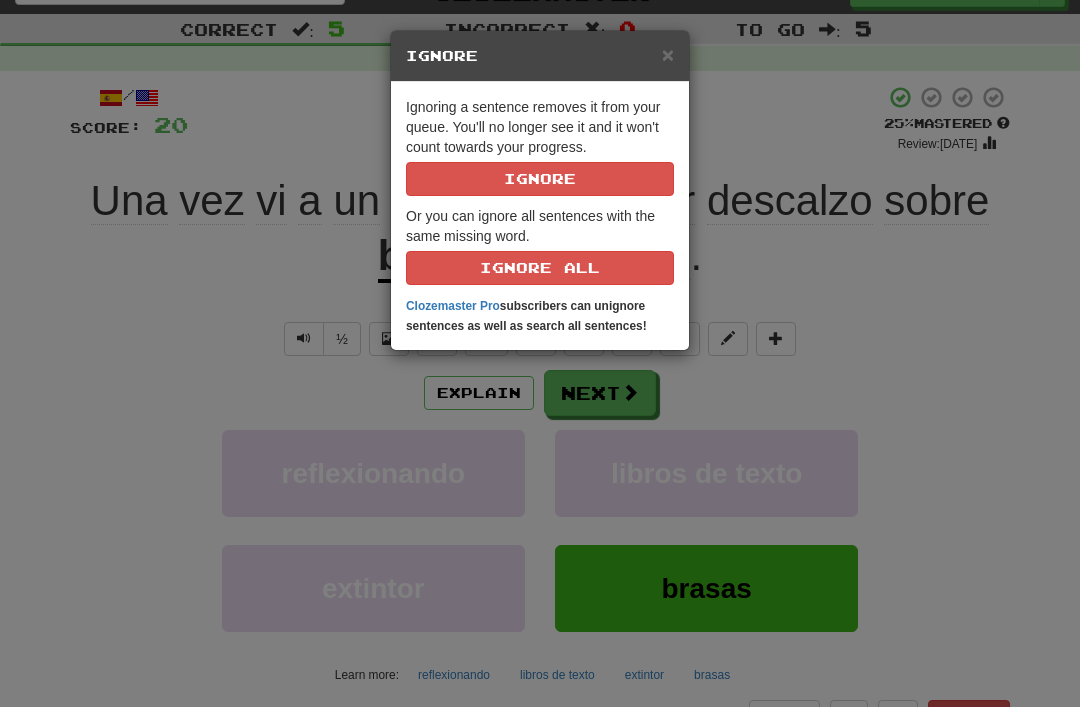 click on "Ignore" at bounding box center (540, 179) 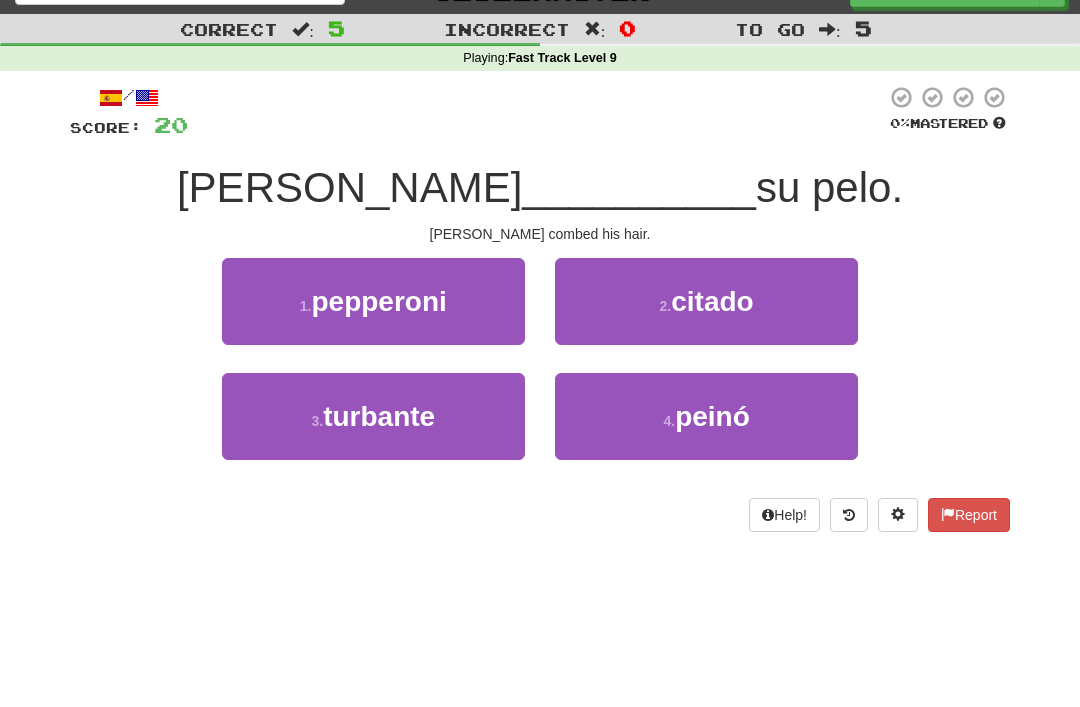 click on "4 .  peinó" at bounding box center [706, 416] 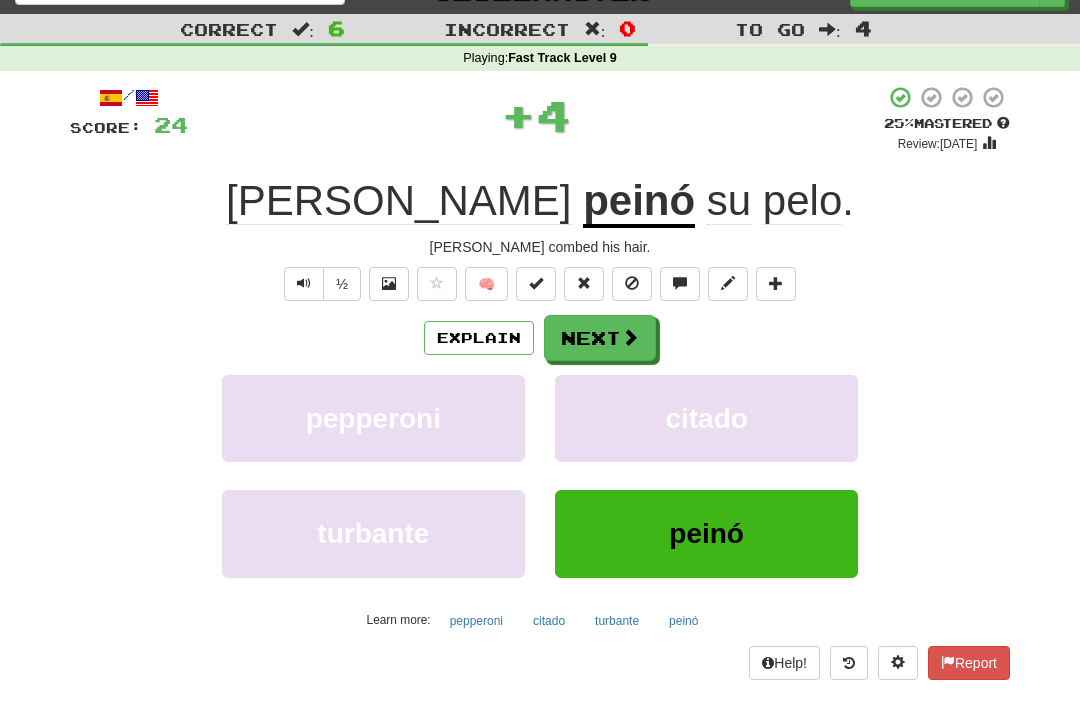 click at bounding box center (632, 284) 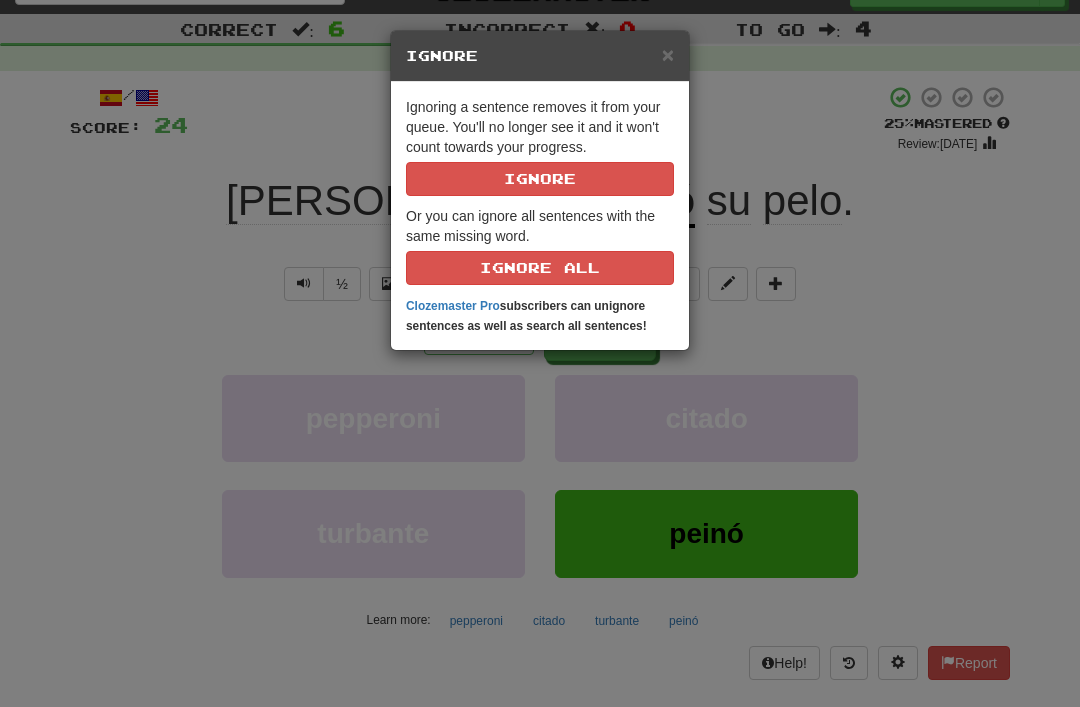 click on "Ignore" at bounding box center (540, 179) 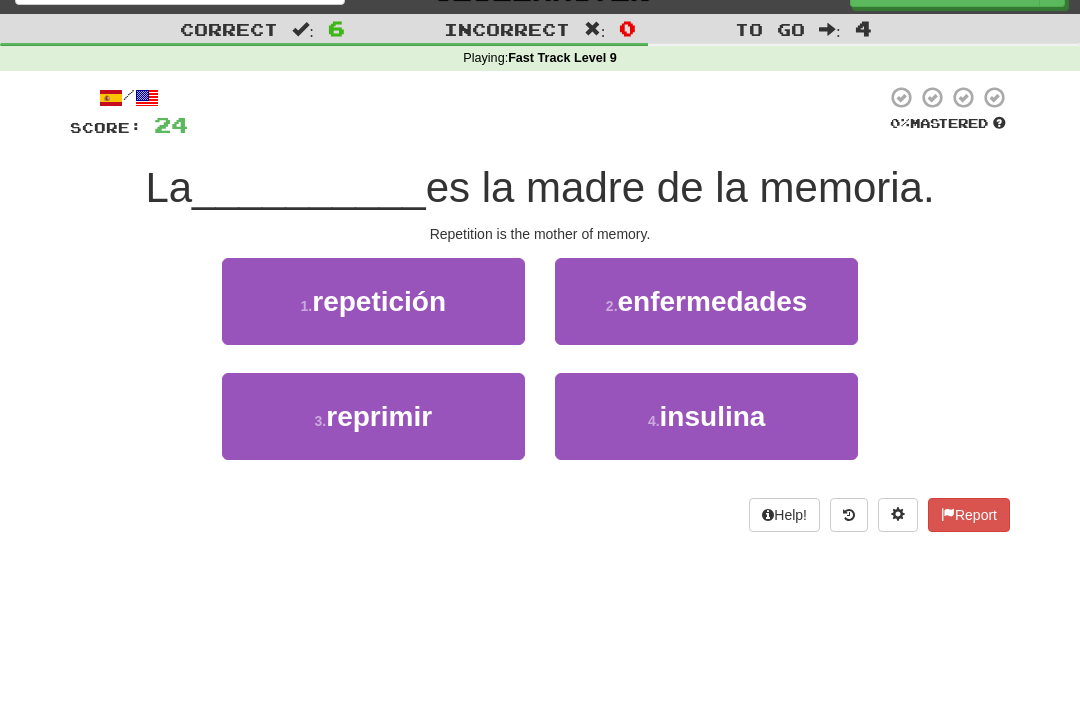 click on "repetición" at bounding box center [379, 301] 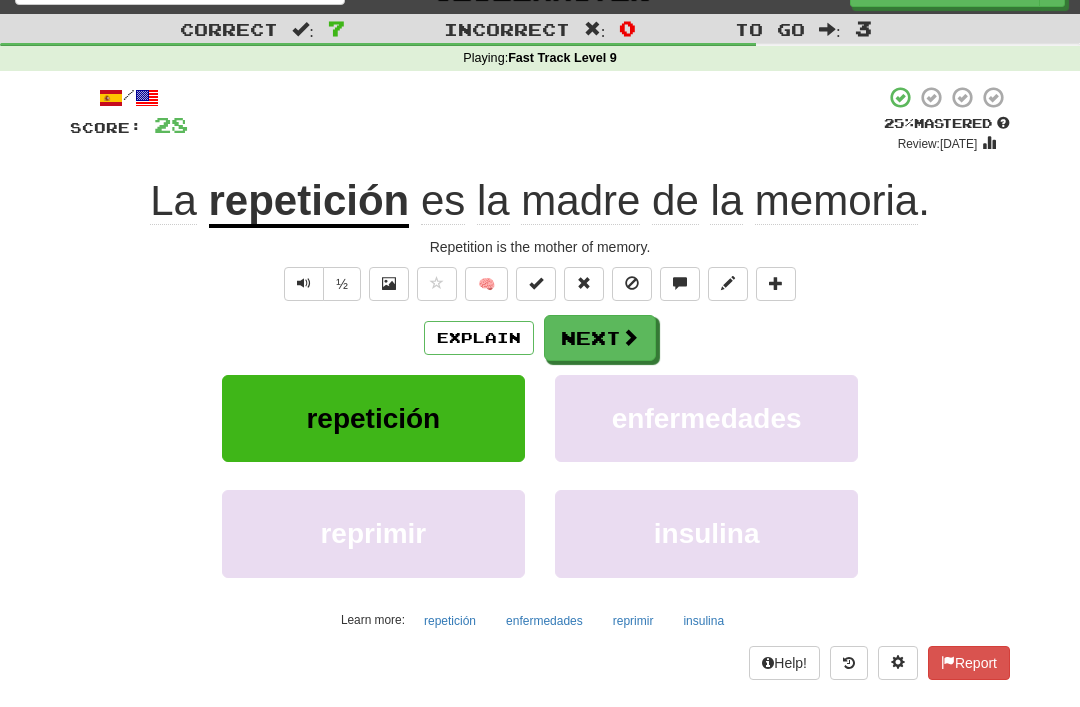 click at bounding box center [632, 283] 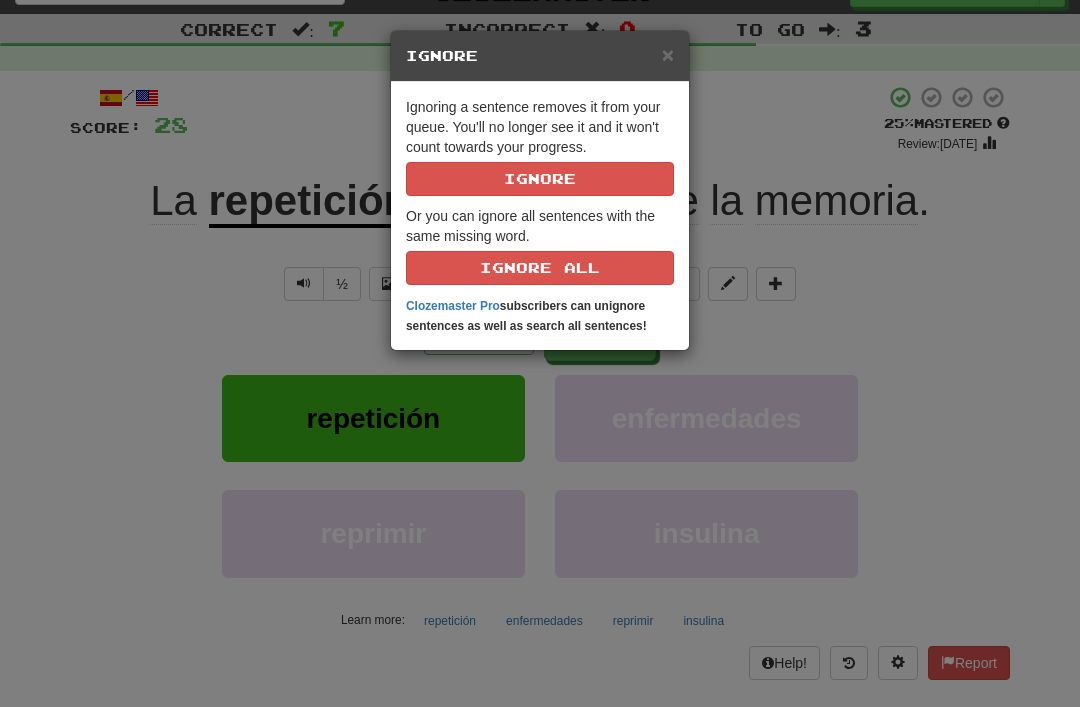 click on "Ignore" at bounding box center (540, 179) 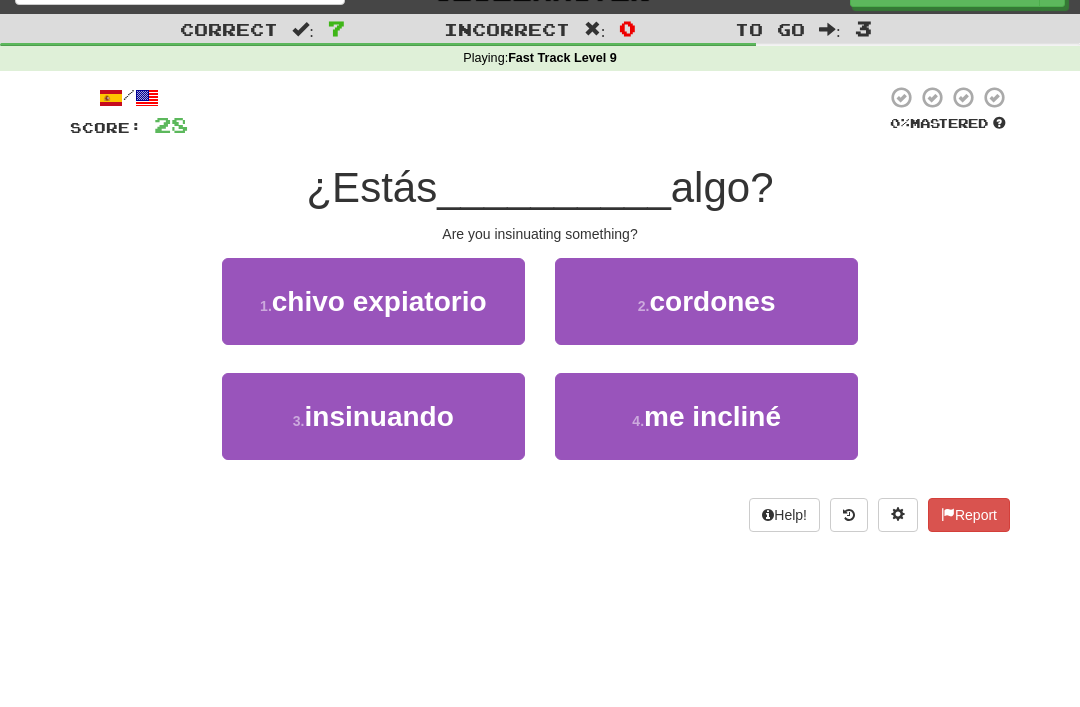 click on "insinuando" at bounding box center (379, 416) 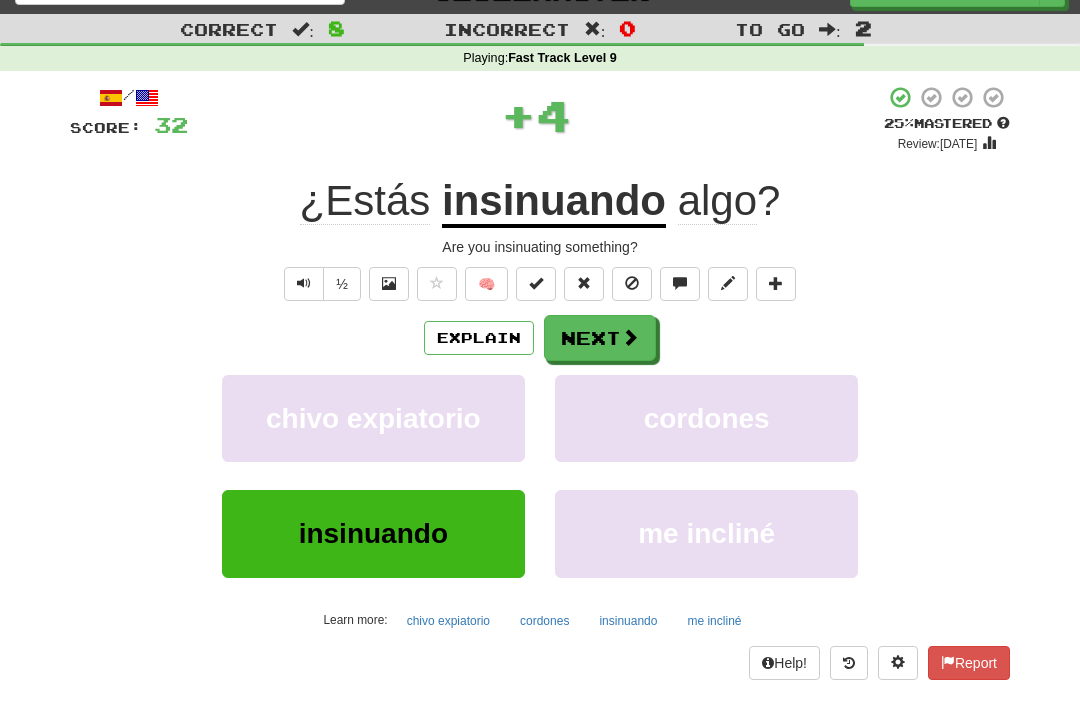 click at bounding box center [632, 283] 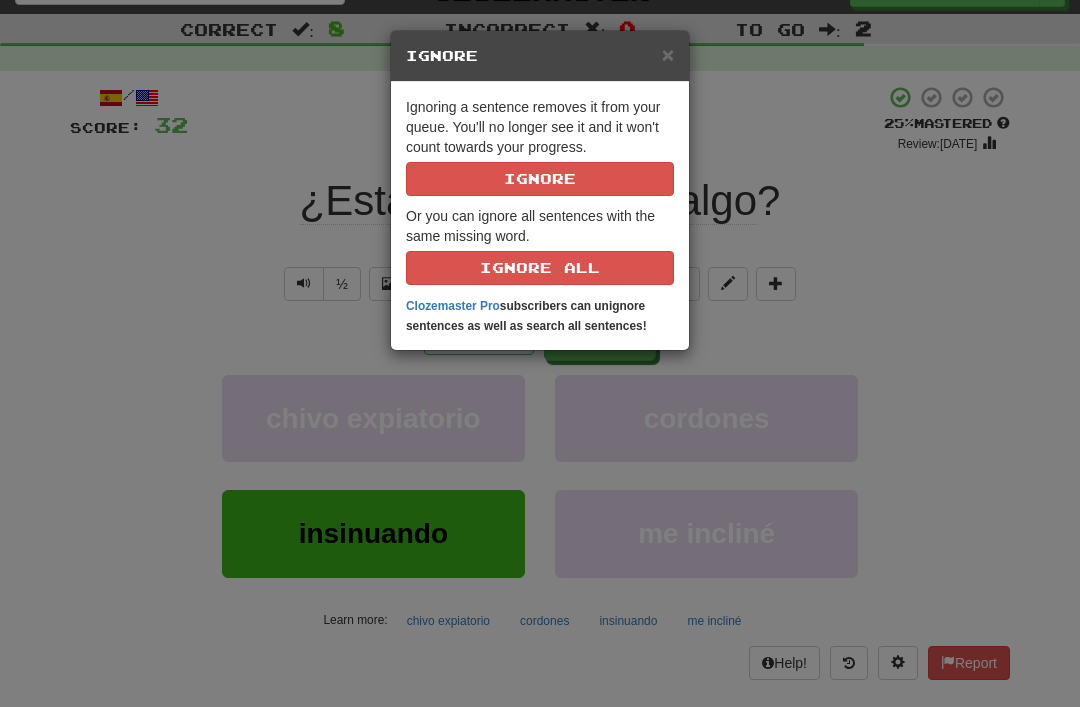 click on "Ignore" at bounding box center (540, 179) 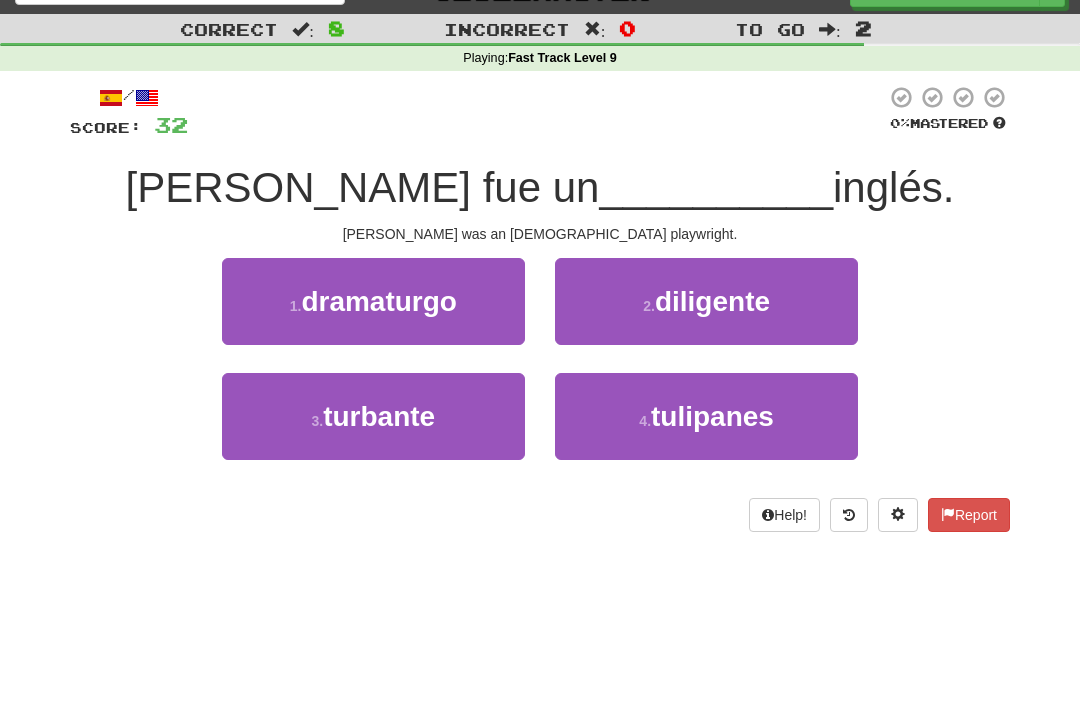 click on "dramaturgo" at bounding box center (379, 301) 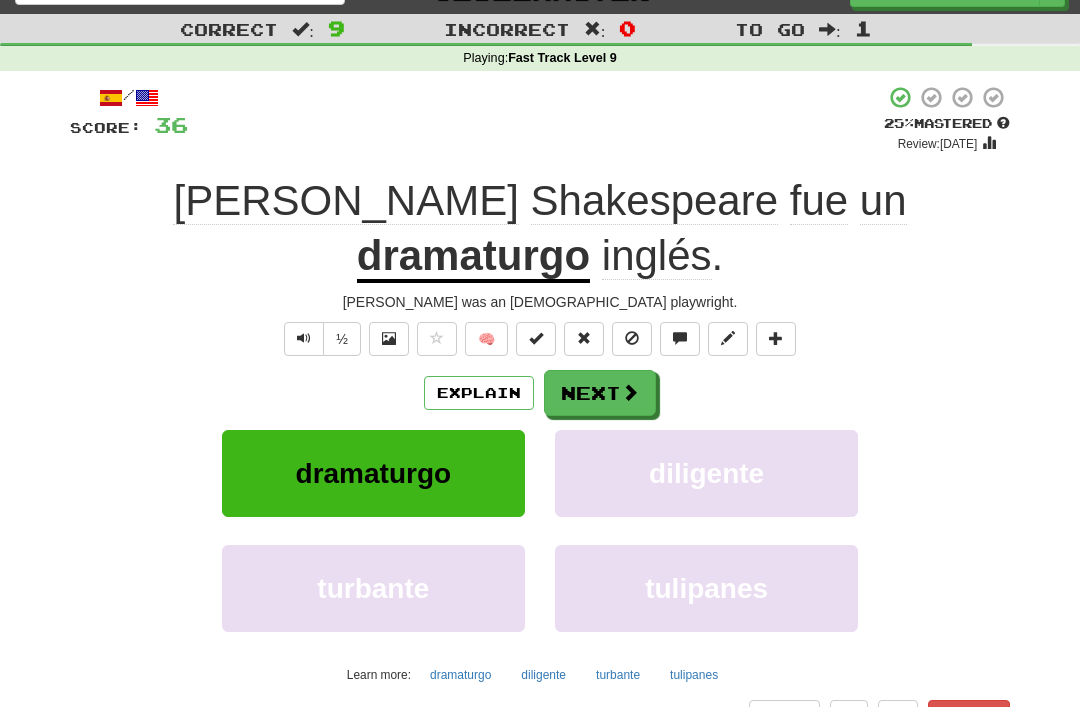 click at bounding box center [632, 339] 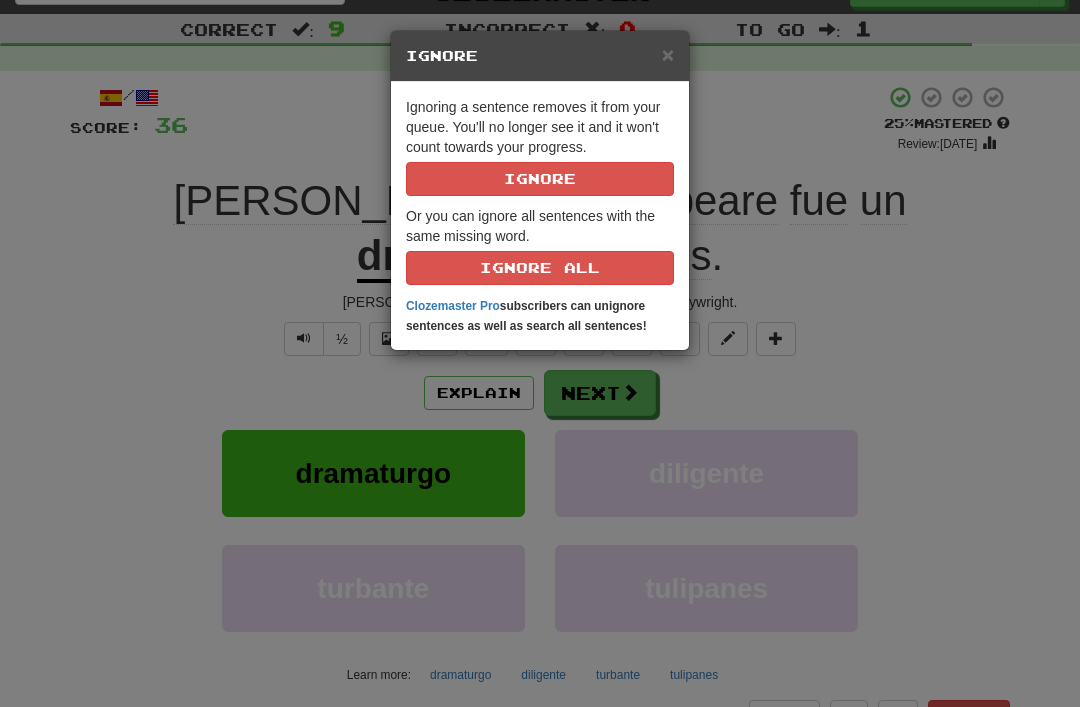 click on "Ignore" at bounding box center [540, 179] 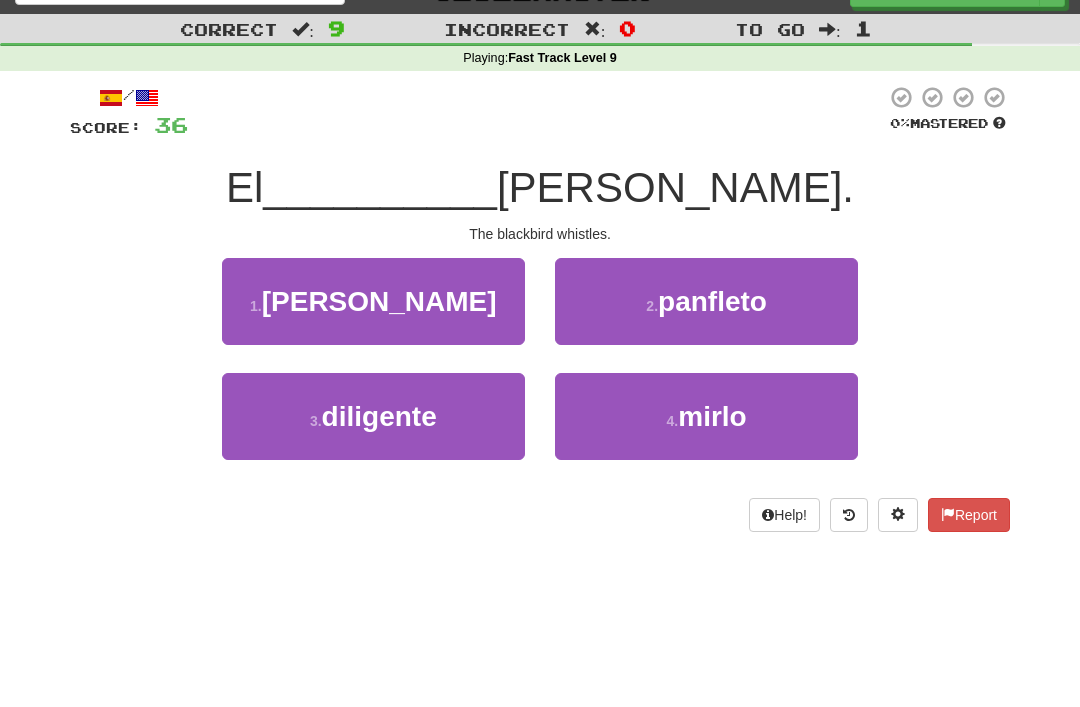 click on "4 ." at bounding box center [673, 421] 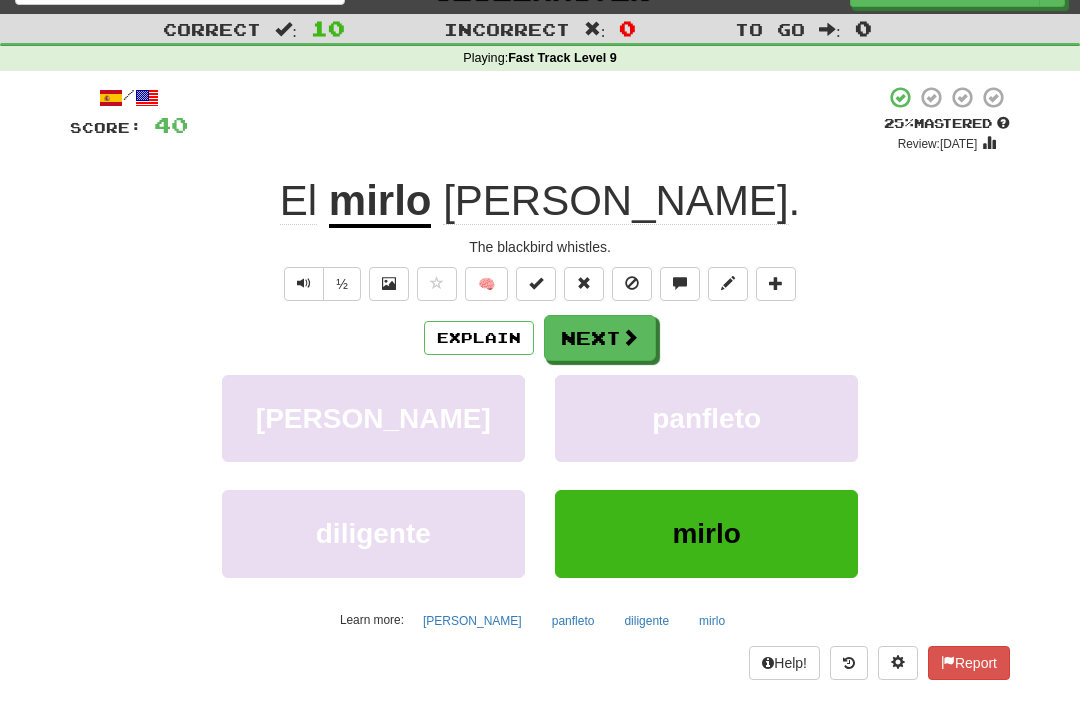 click at bounding box center (632, 284) 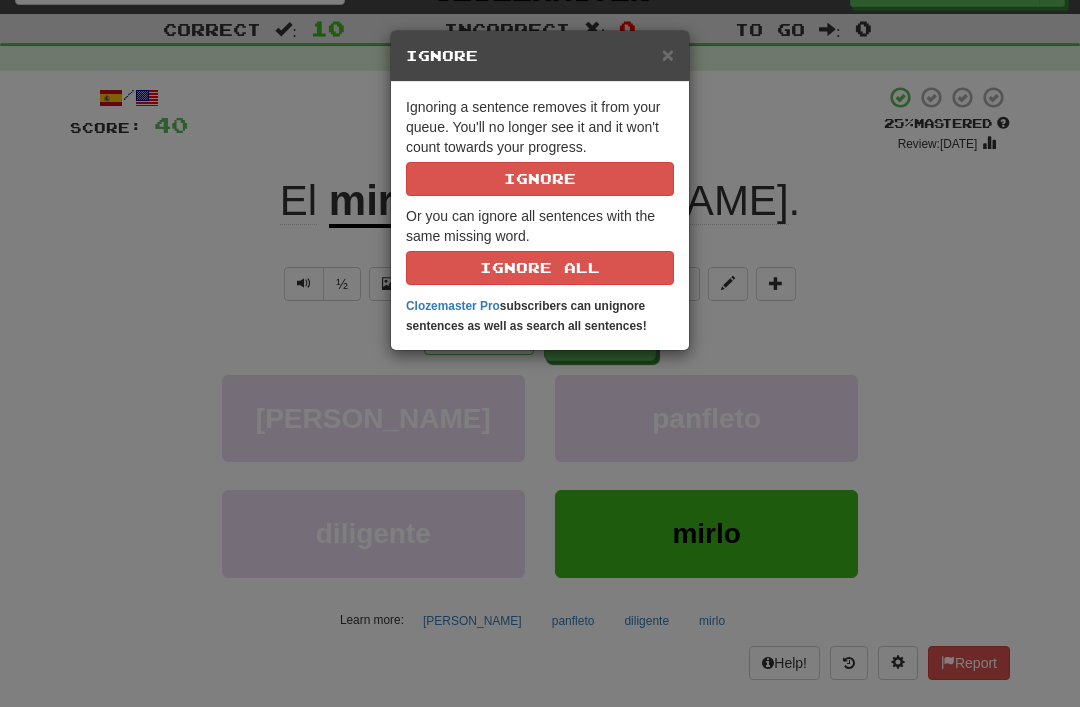 click on "Ignore" at bounding box center (540, 179) 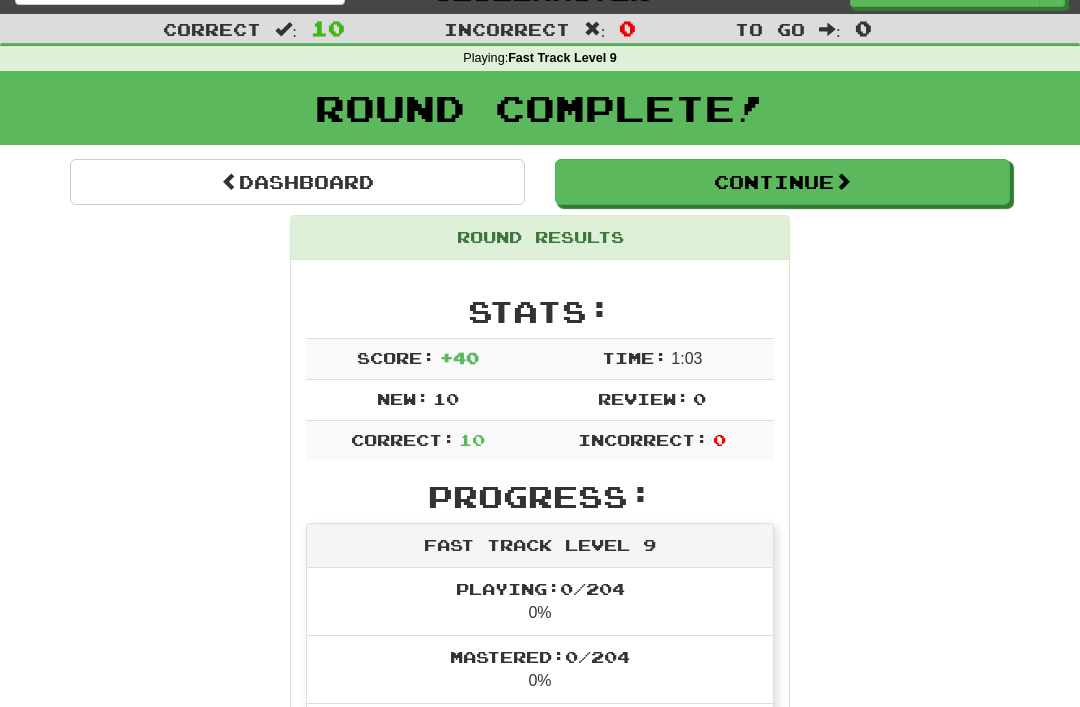 click on "Continue" at bounding box center (782, 182) 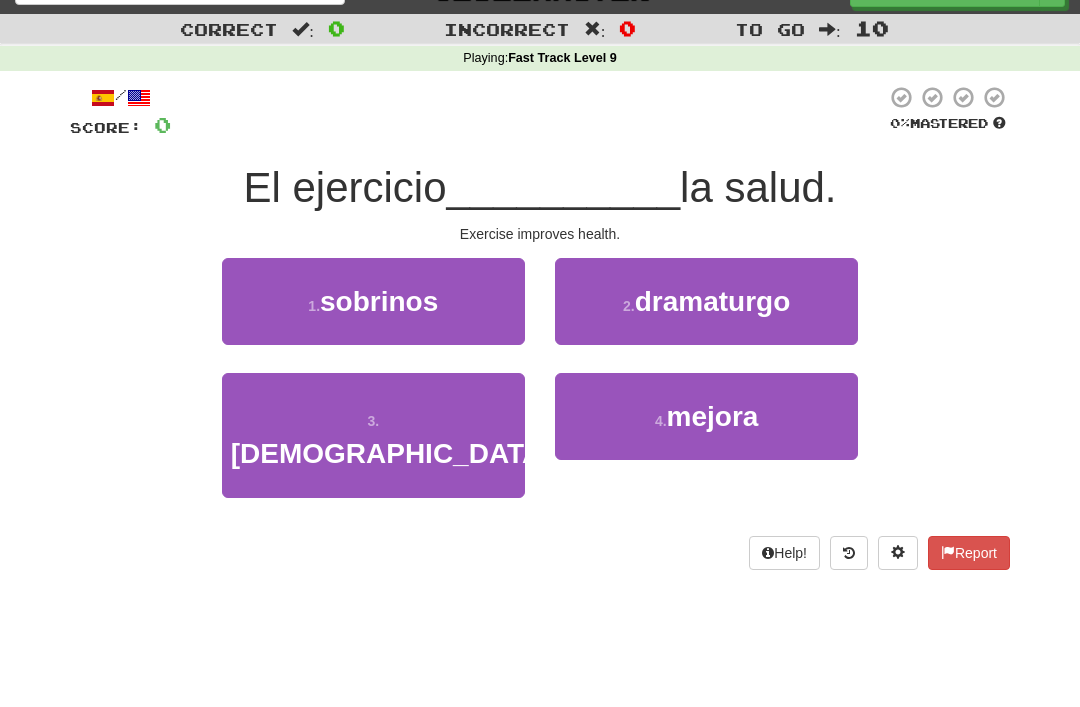 click on "4 ." at bounding box center (661, 421) 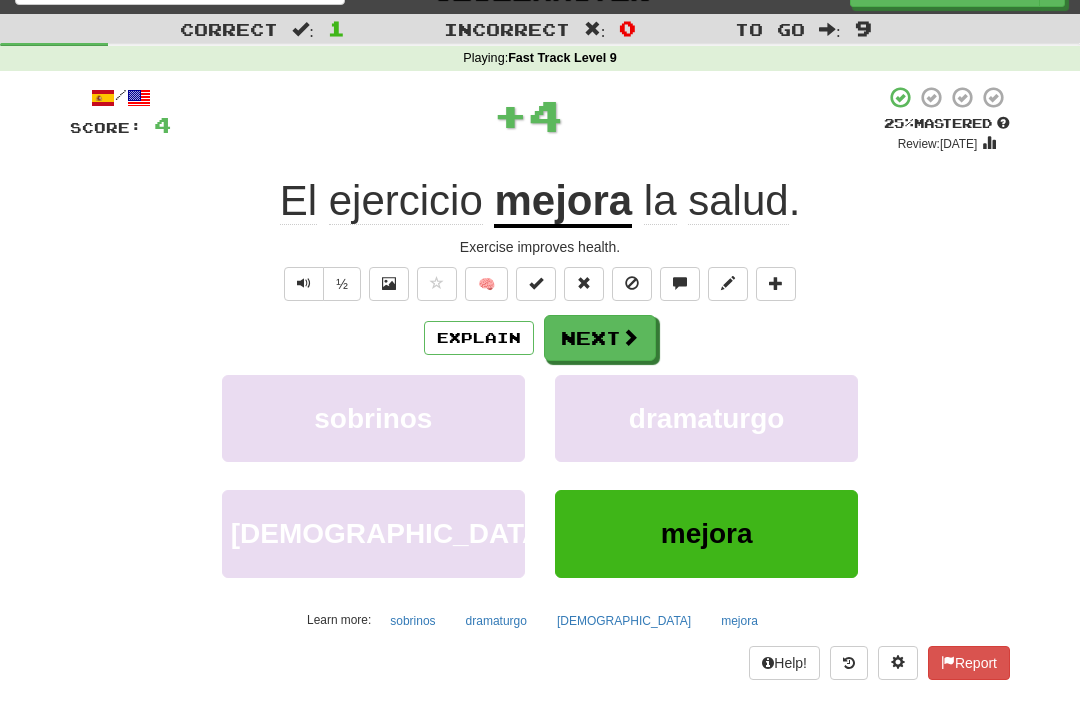 click at bounding box center (632, 283) 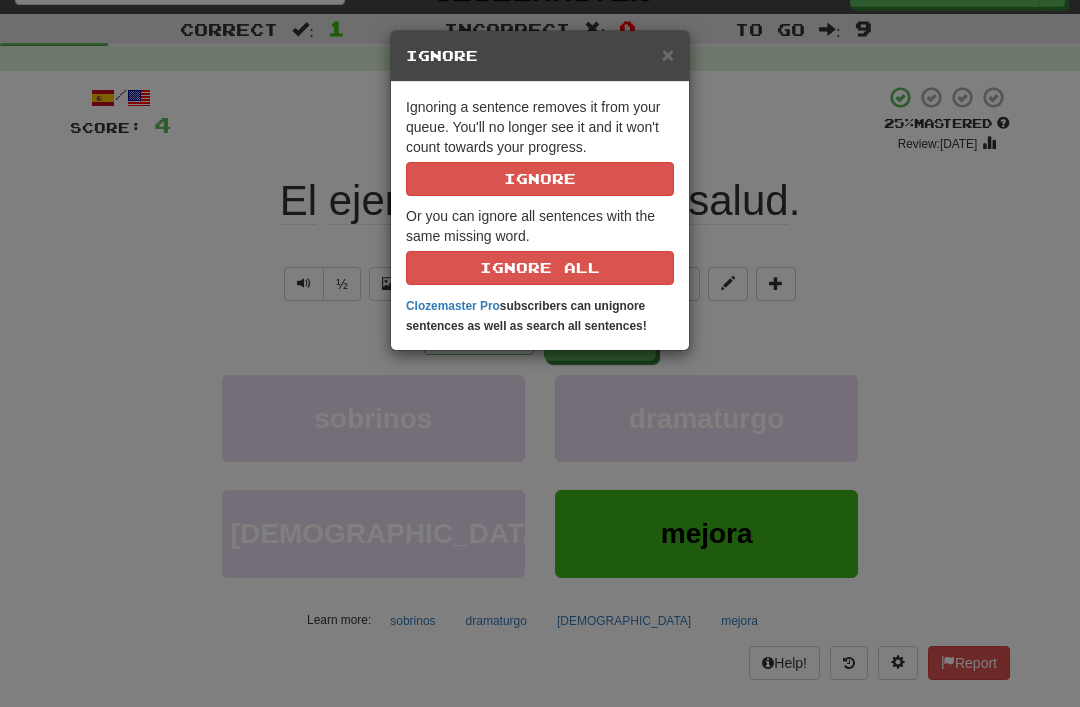 click on "Ignore" at bounding box center (540, 179) 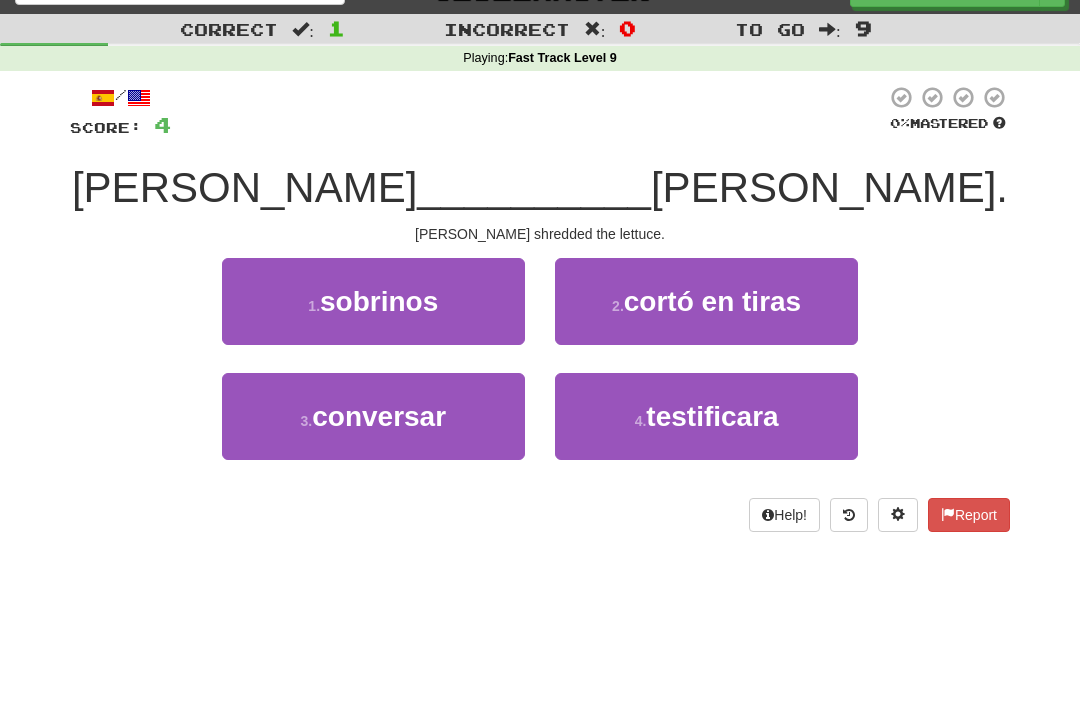 click on "cortó en tiras" at bounding box center (712, 301) 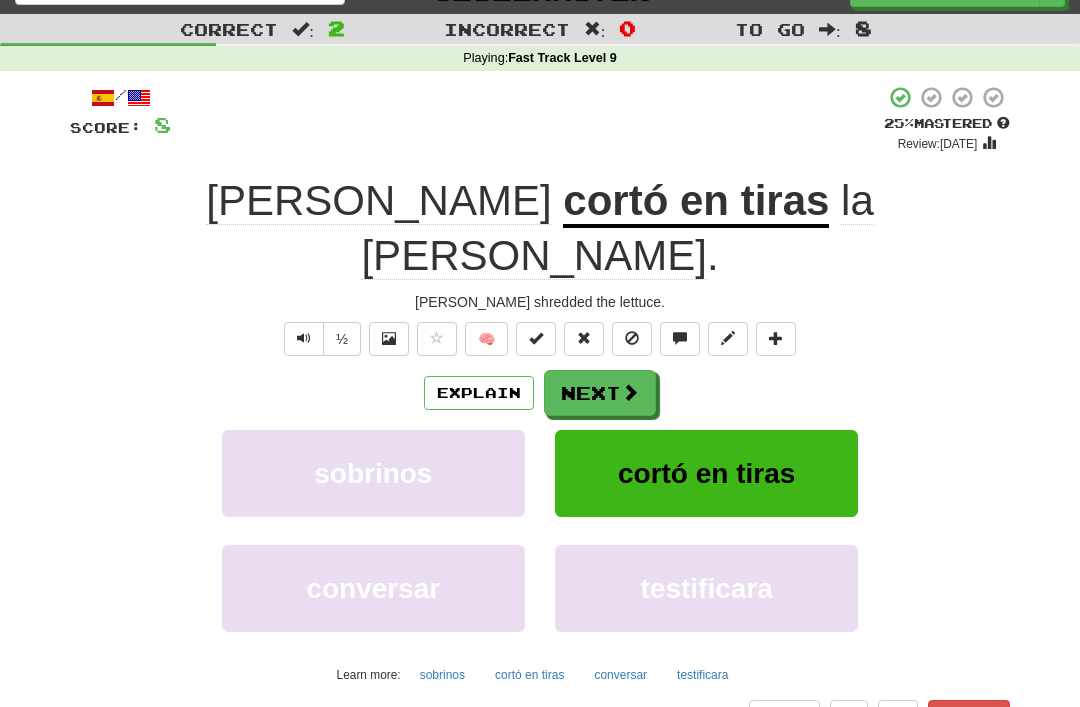 click at bounding box center (632, 339) 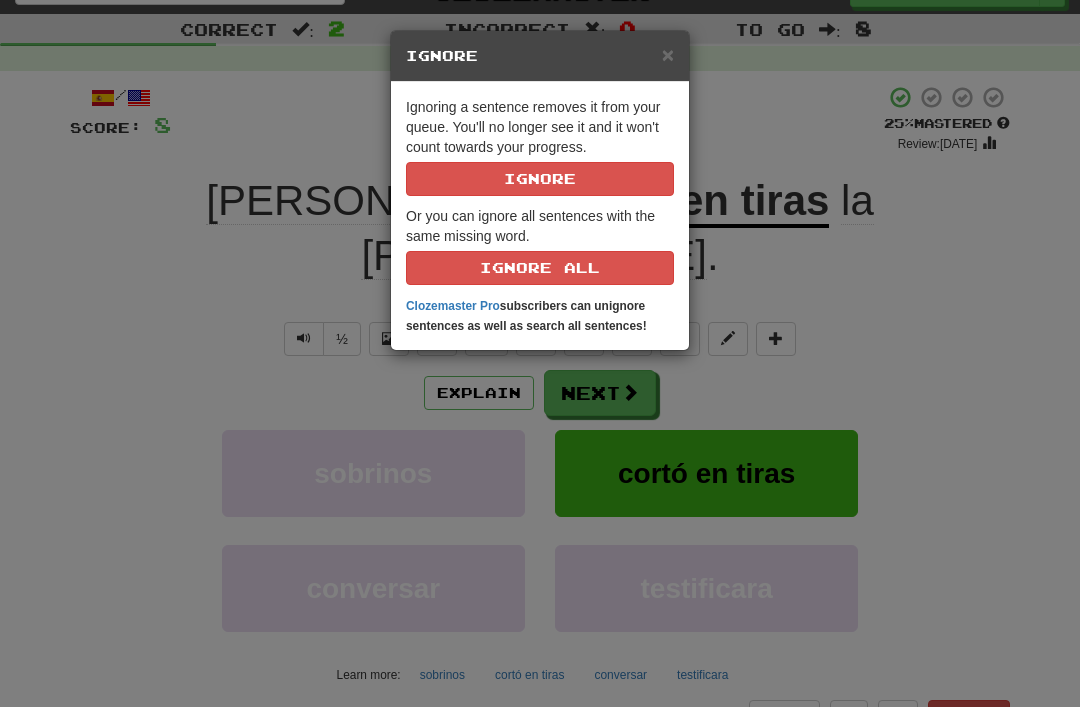 click on "Ignore" at bounding box center (540, 179) 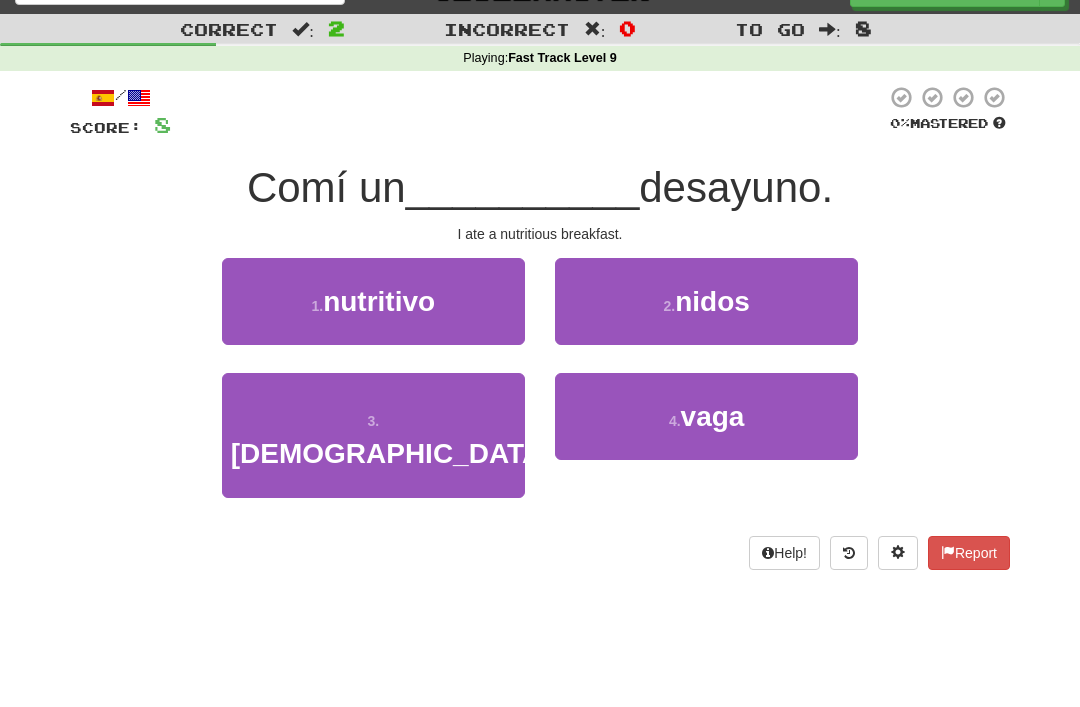 click on "nutritivo" at bounding box center (379, 301) 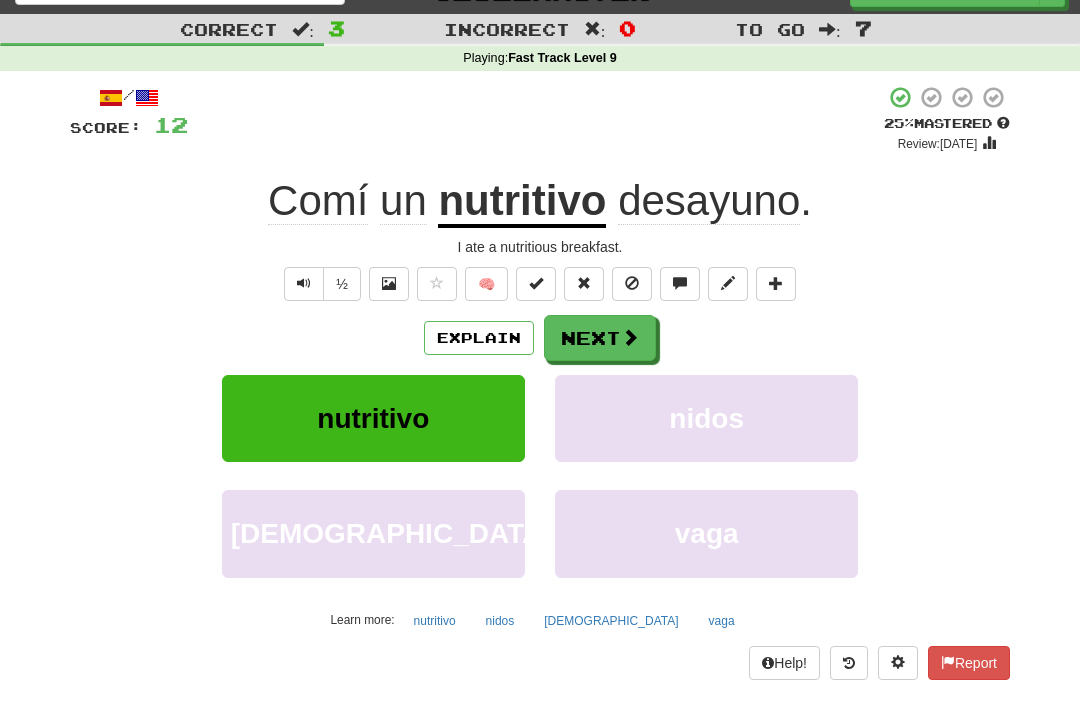 click at bounding box center (632, 284) 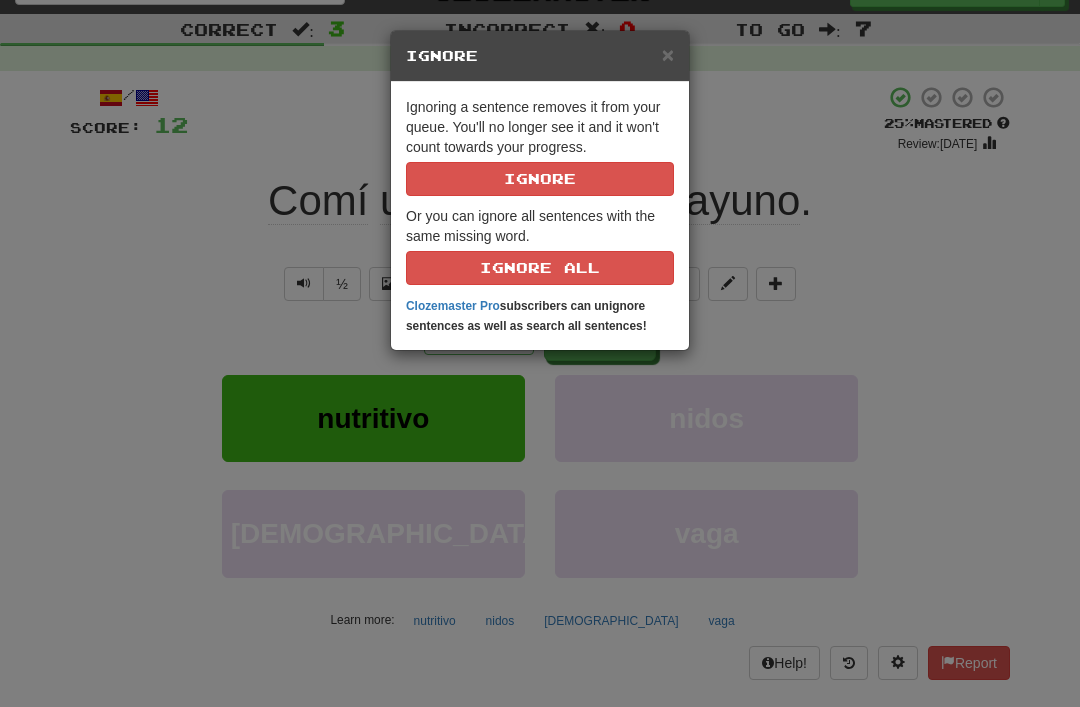 click on "Ignore" at bounding box center (540, 179) 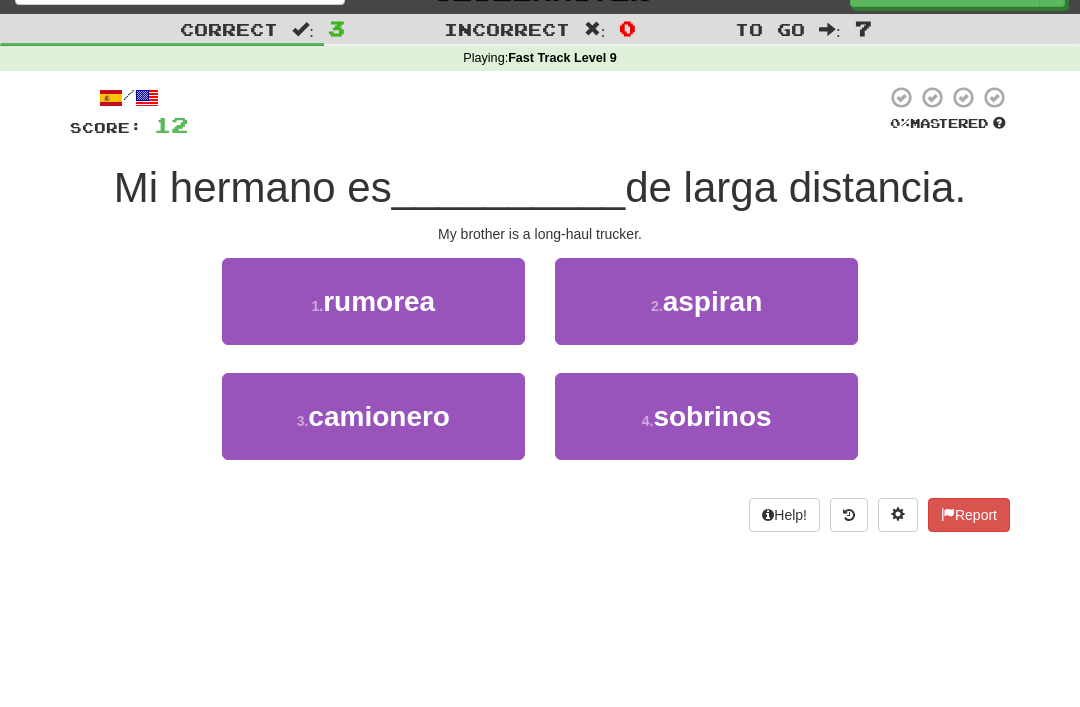 click on "camionero" at bounding box center [379, 416] 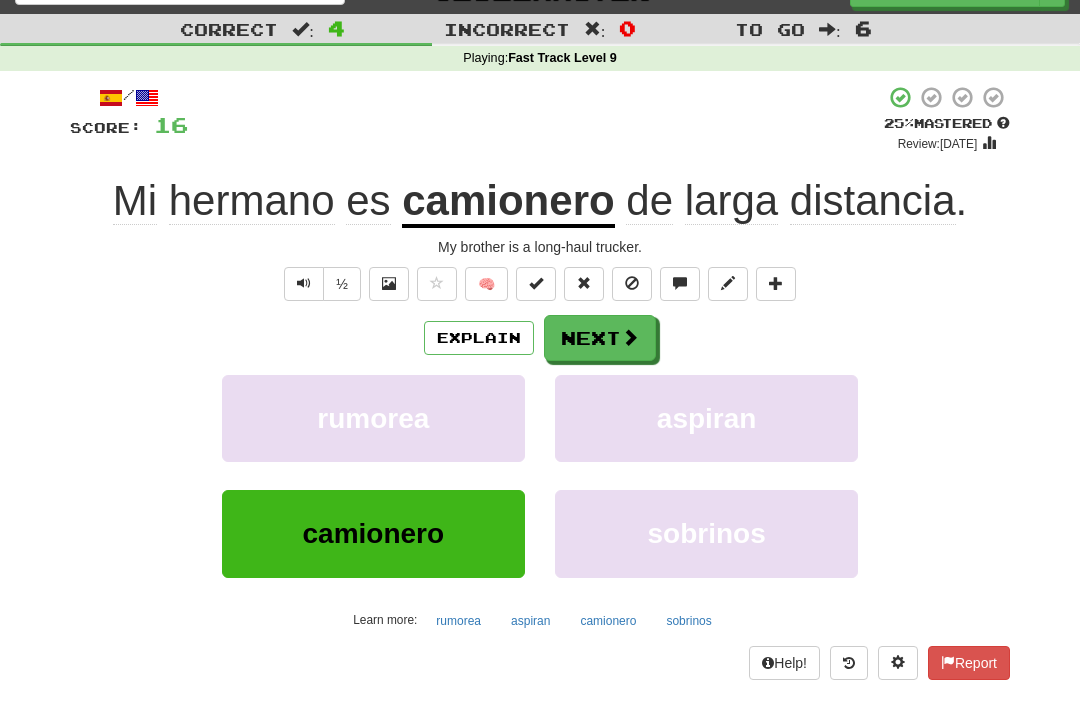 click at bounding box center [632, 283] 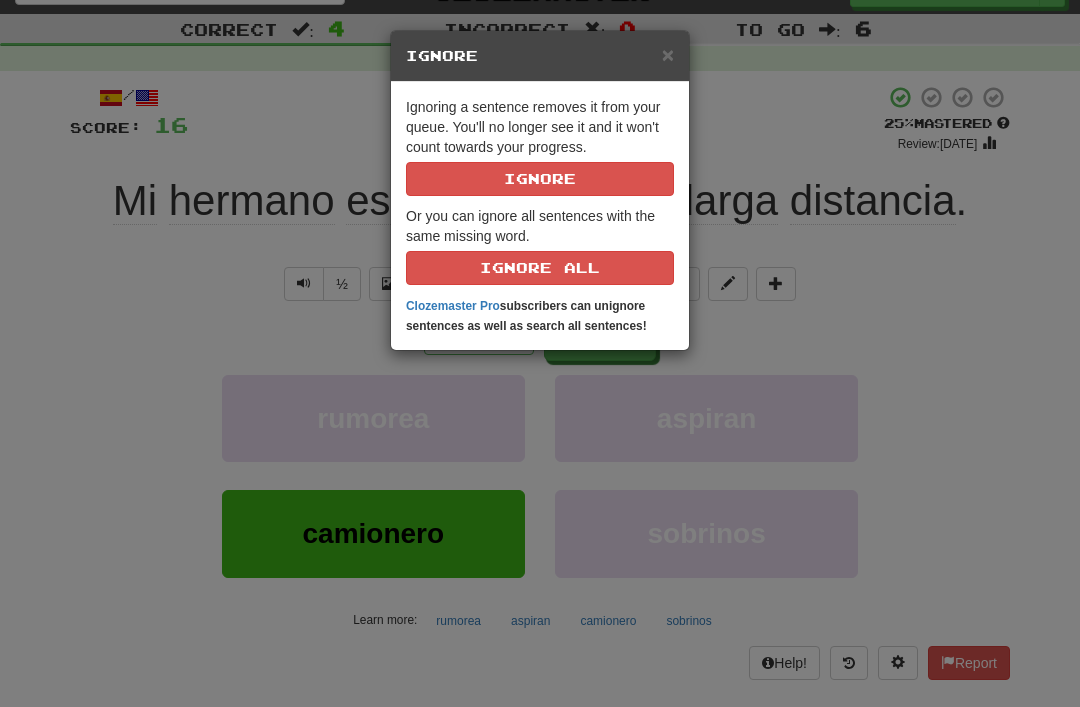 click on "Ignore" at bounding box center [540, 179] 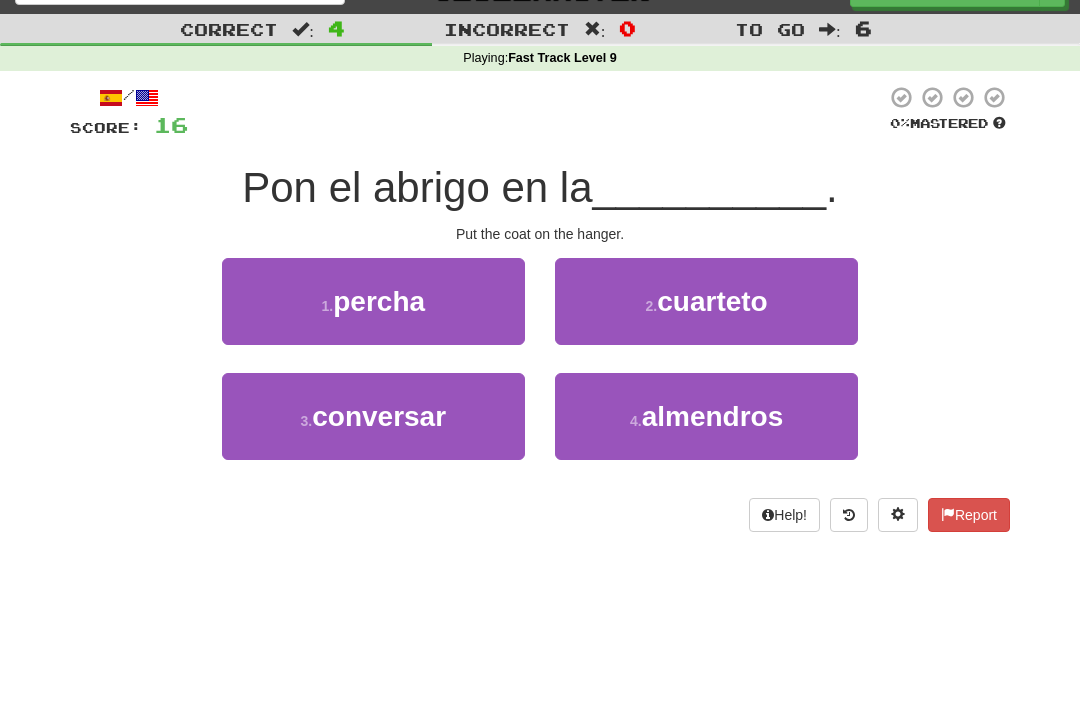 scroll, scrollTop: 0, scrollLeft: 0, axis: both 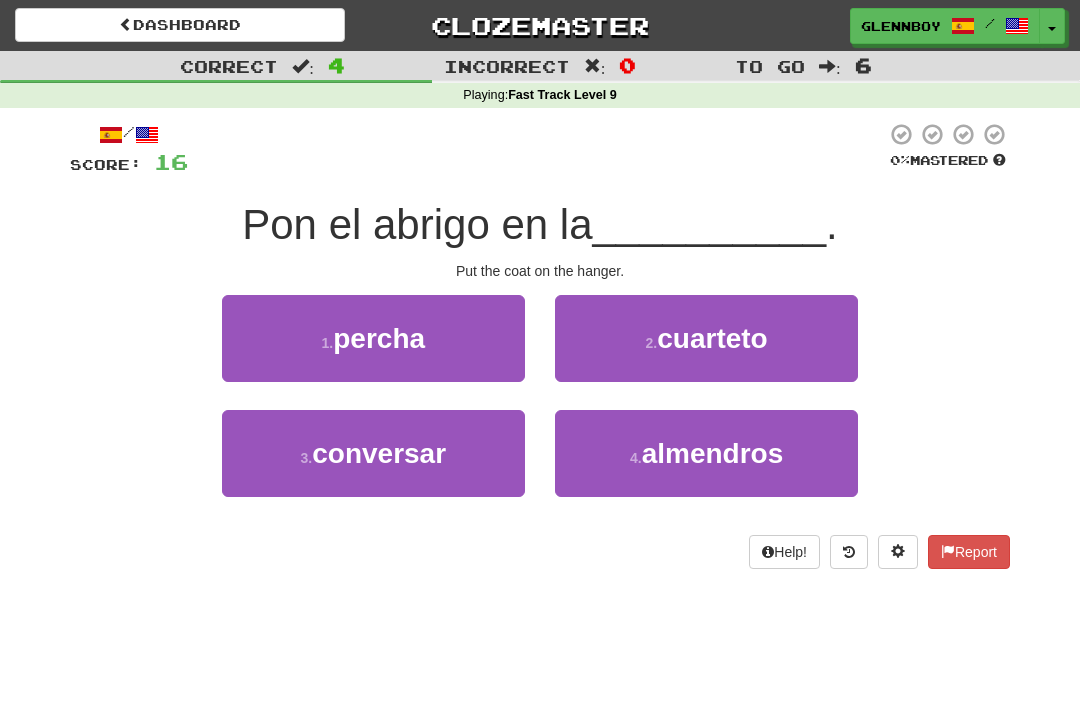 click on "Dashboard" at bounding box center [180, 25] 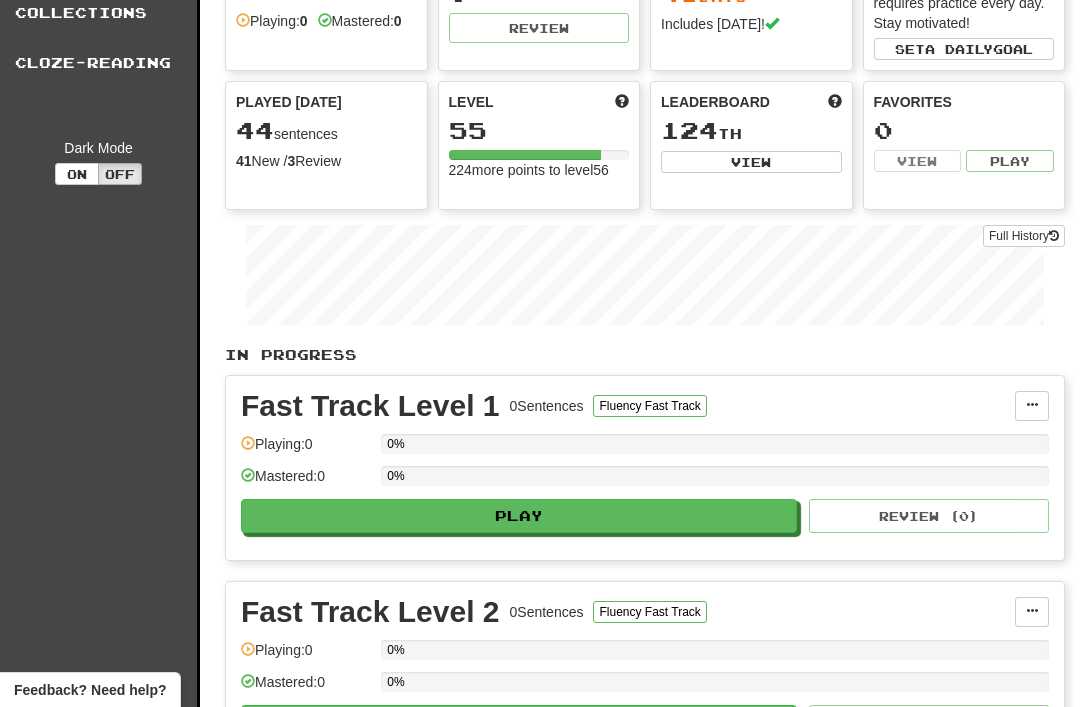 scroll, scrollTop: 0, scrollLeft: 0, axis: both 